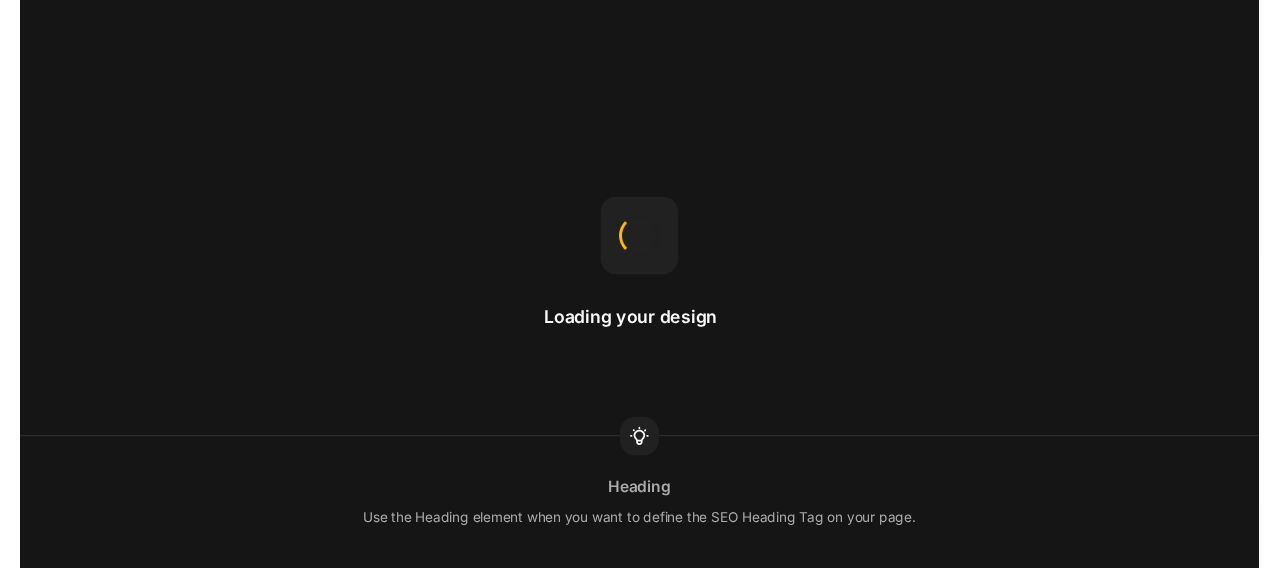scroll, scrollTop: 0, scrollLeft: 0, axis: both 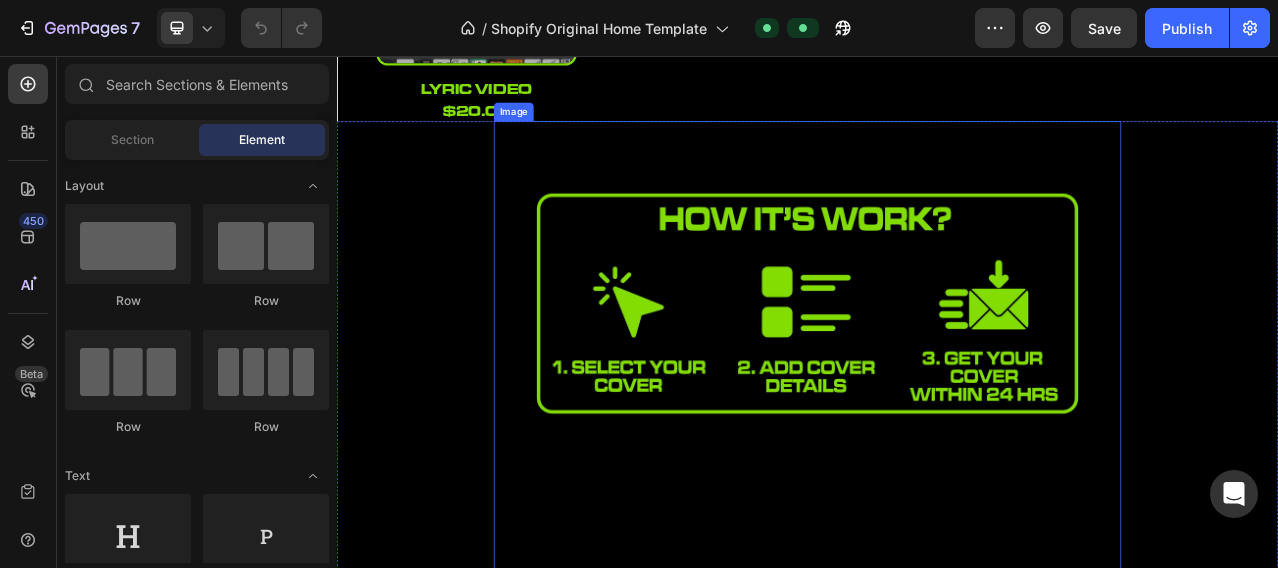 click at bounding box center [937, 439] 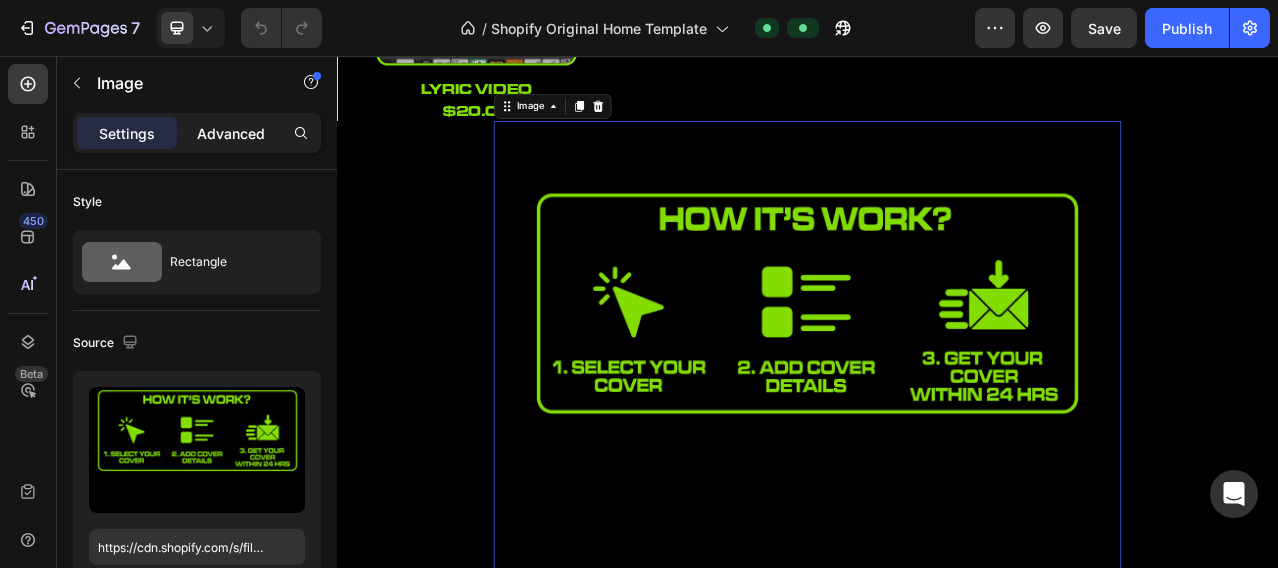 click on "Advanced" at bounding box center [231, 133] 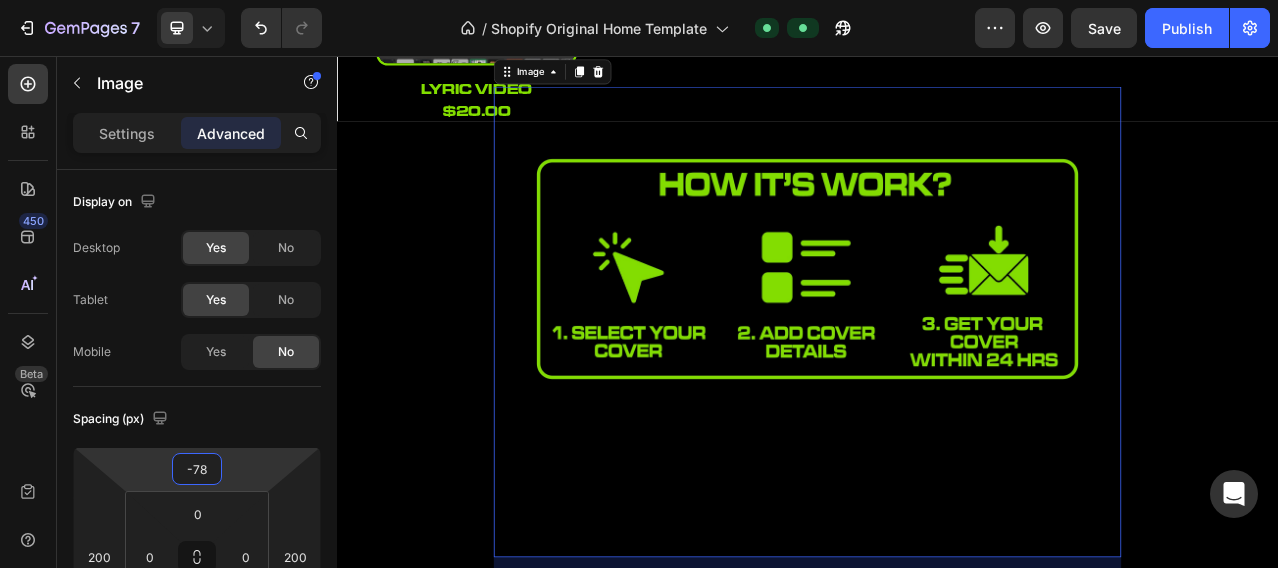type on "-80" 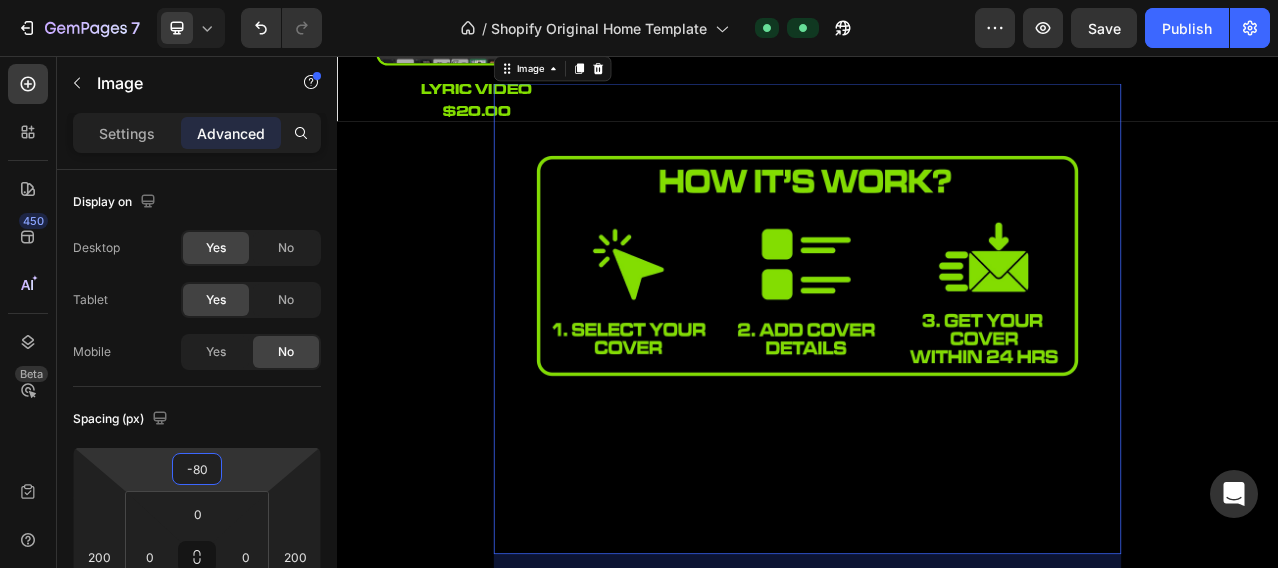 drag, startPoint x: 245, startPoint y: 458, endPoint x: 246, endPoint y: 482, distance: 24.020824 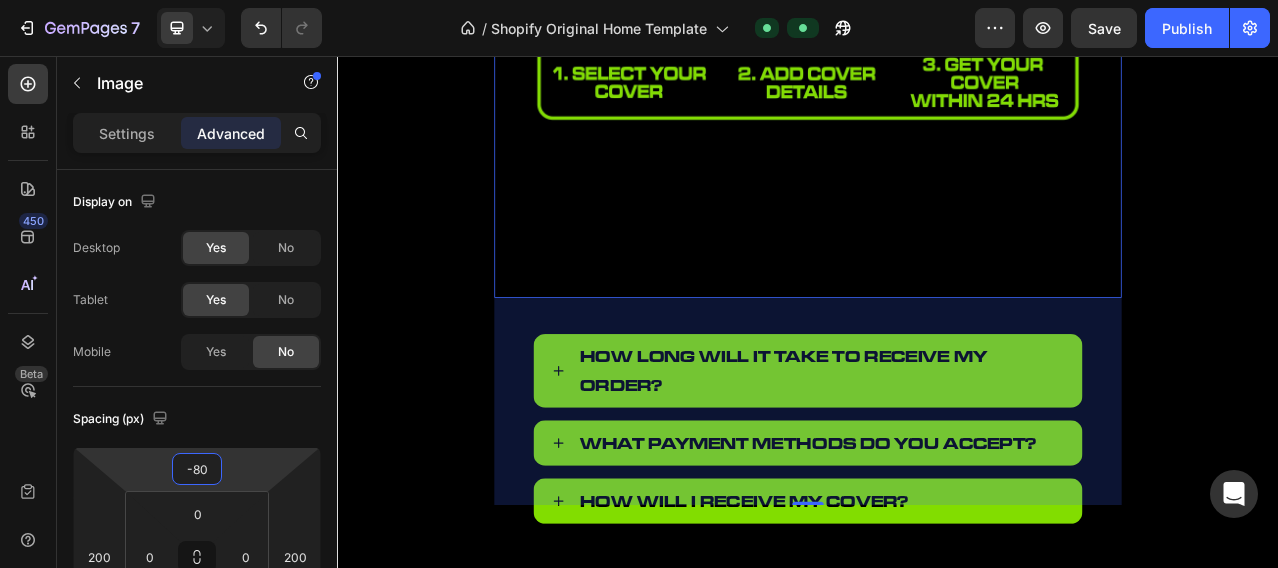scroll, scrollTop: 2334, scrollLeft: 0, axis: vertical 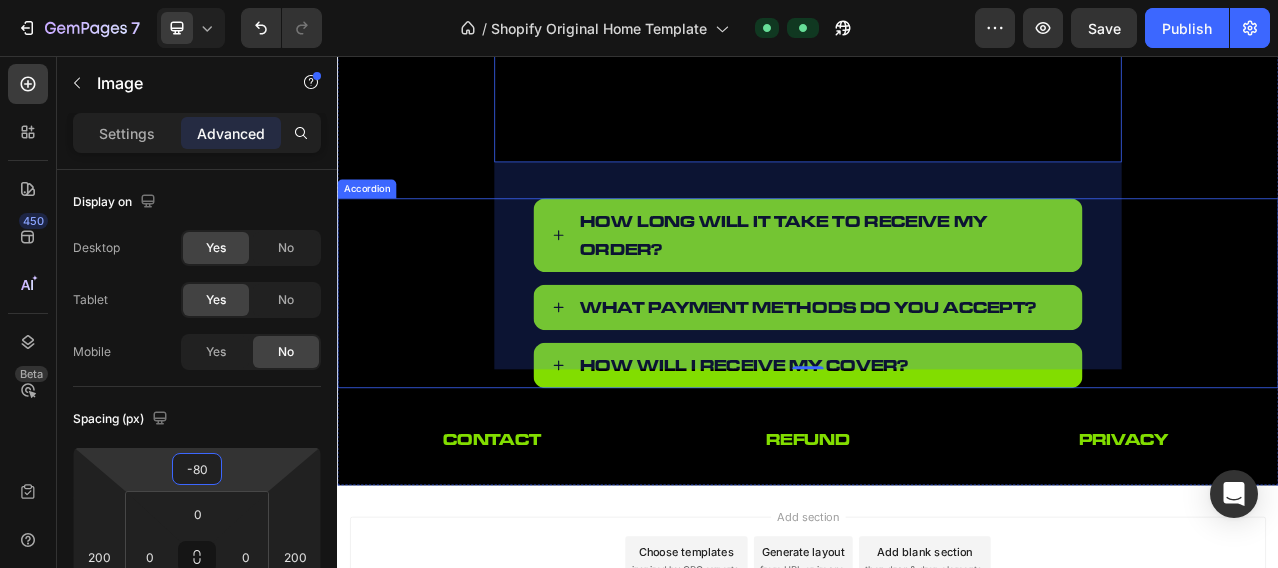 click on "How will I receive my Cover?" at bounding box center [937, 450] 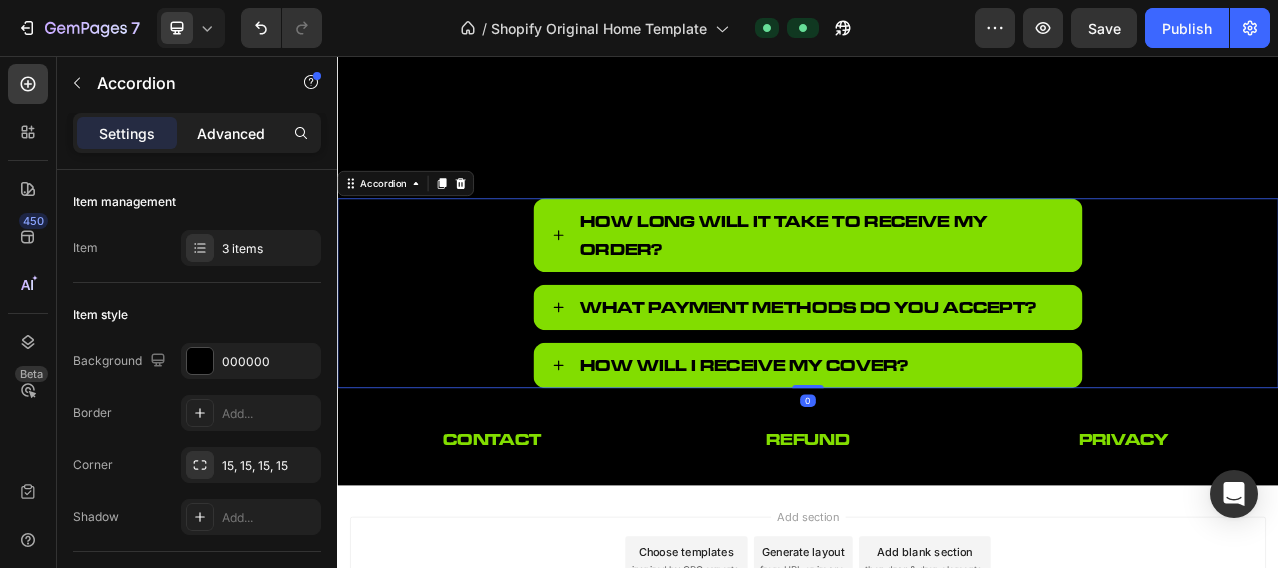 click on "Advanced" at bounding box center (231, 133) 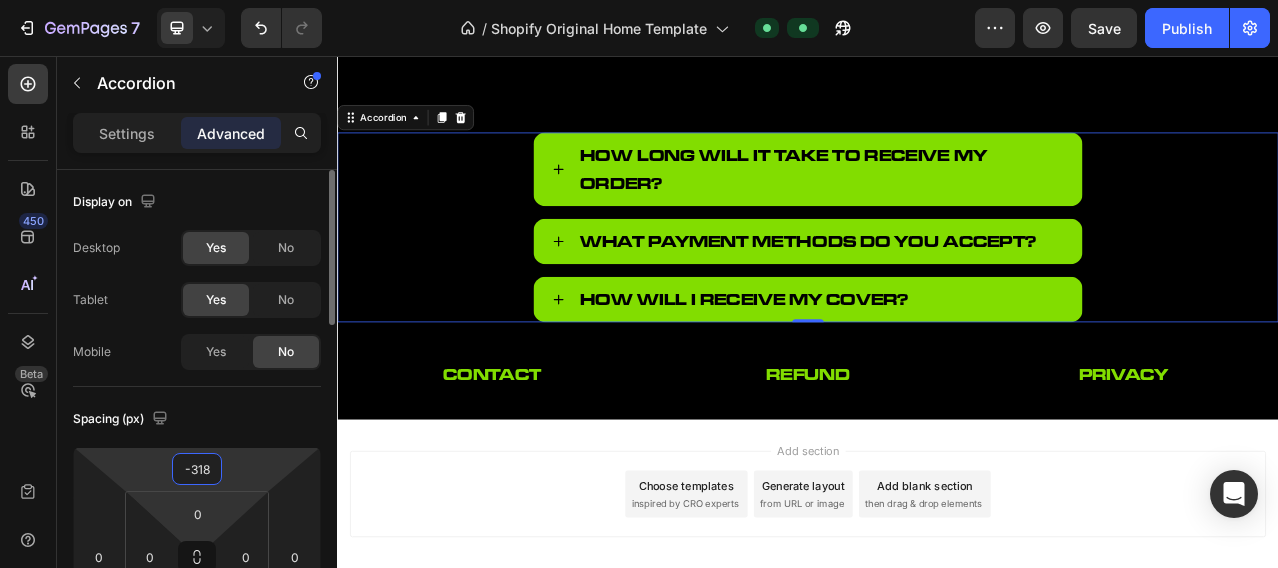 drag, startPoint x: 245, startPoint y: 462, endPoint x: 249, endPoint y: 506, distance: 44.181442 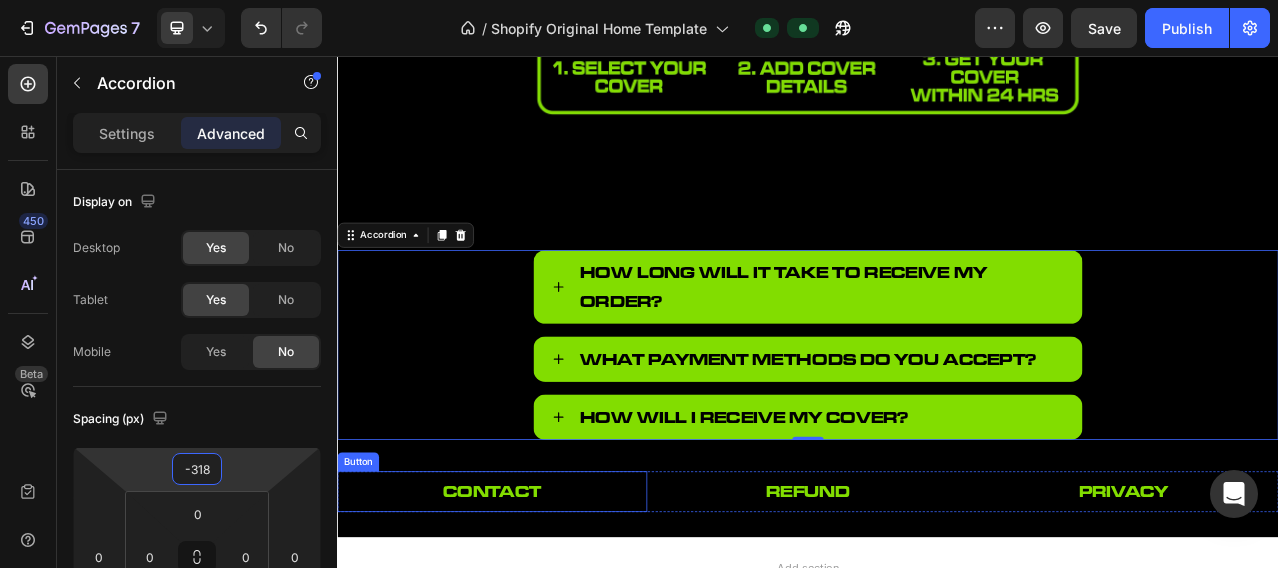 scroll, scrollTop: 2001, scrollLeft: 0, axis: vertical 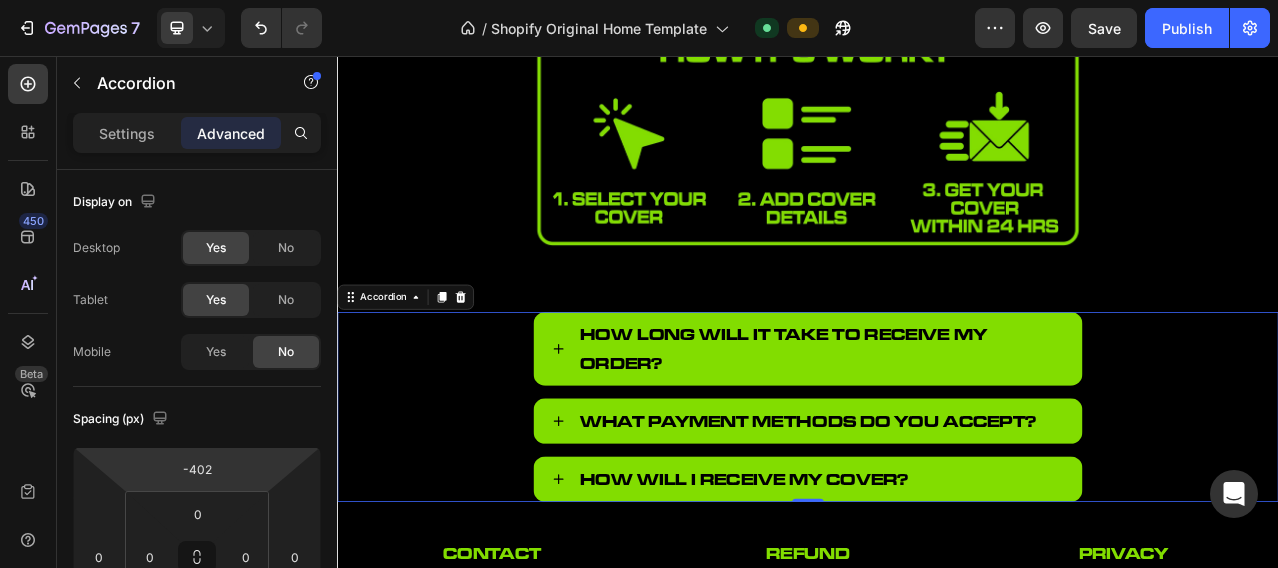 type on "-400" 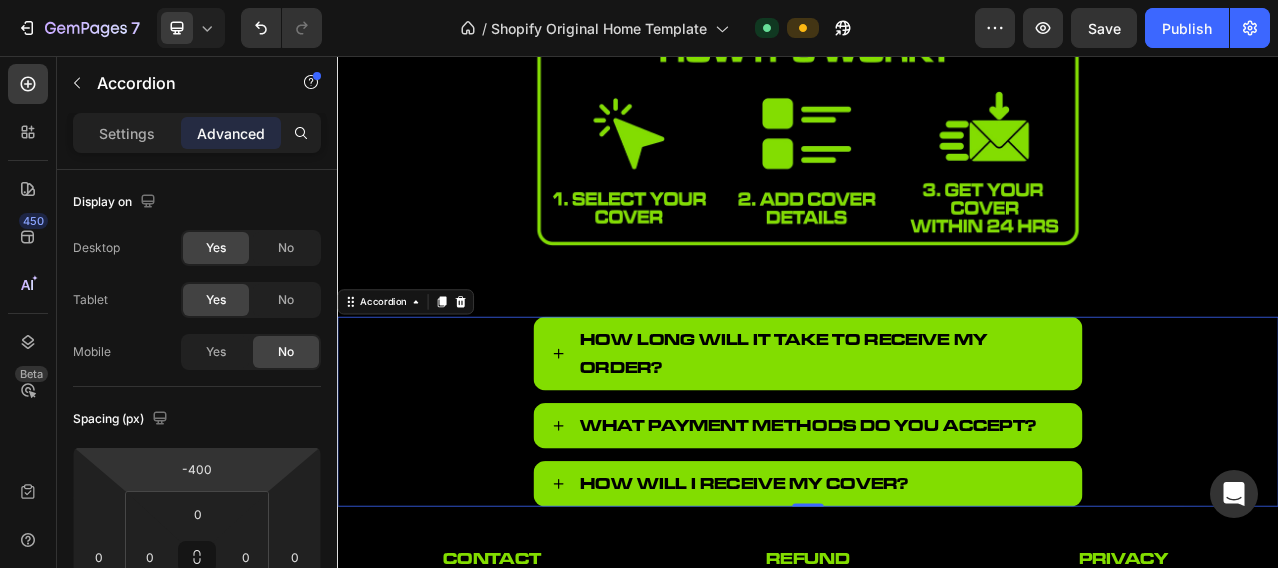drag, startPoint x: 267, startPoint y: 458, endPoint x: 261, endPoint y: 499, distance: 41.4367 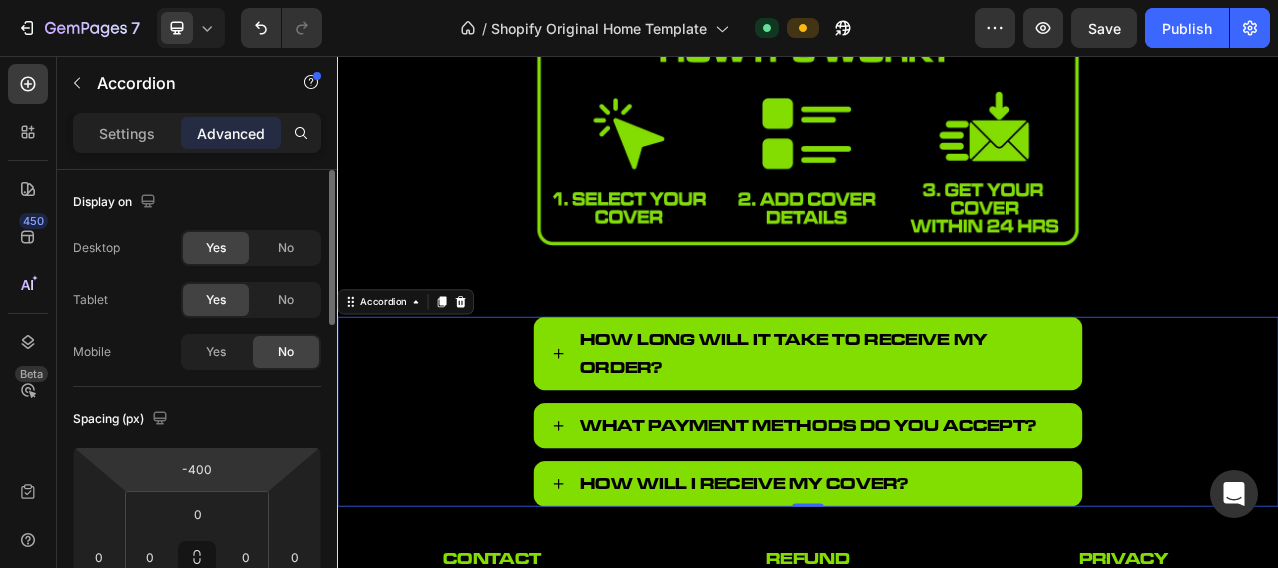 click on "Display on Desktop Yes No Tablet Yes No Mobile Yes No" 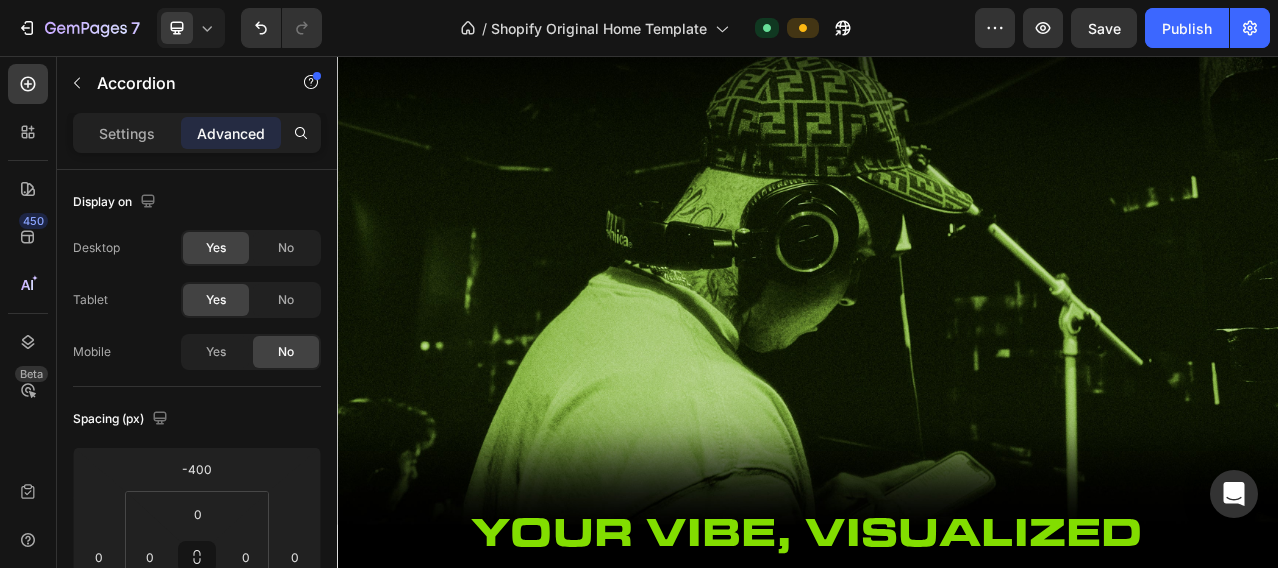 scroll, scrollTop: 0, scrollLeft: 0, axis: both 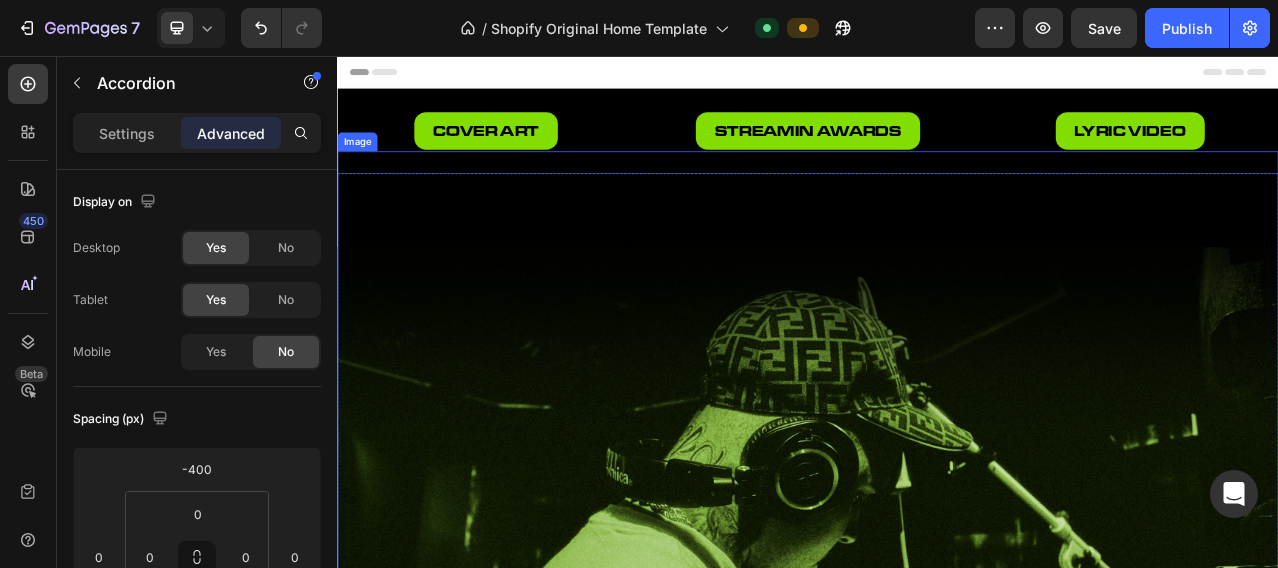 click at bounding box center [937, 627] 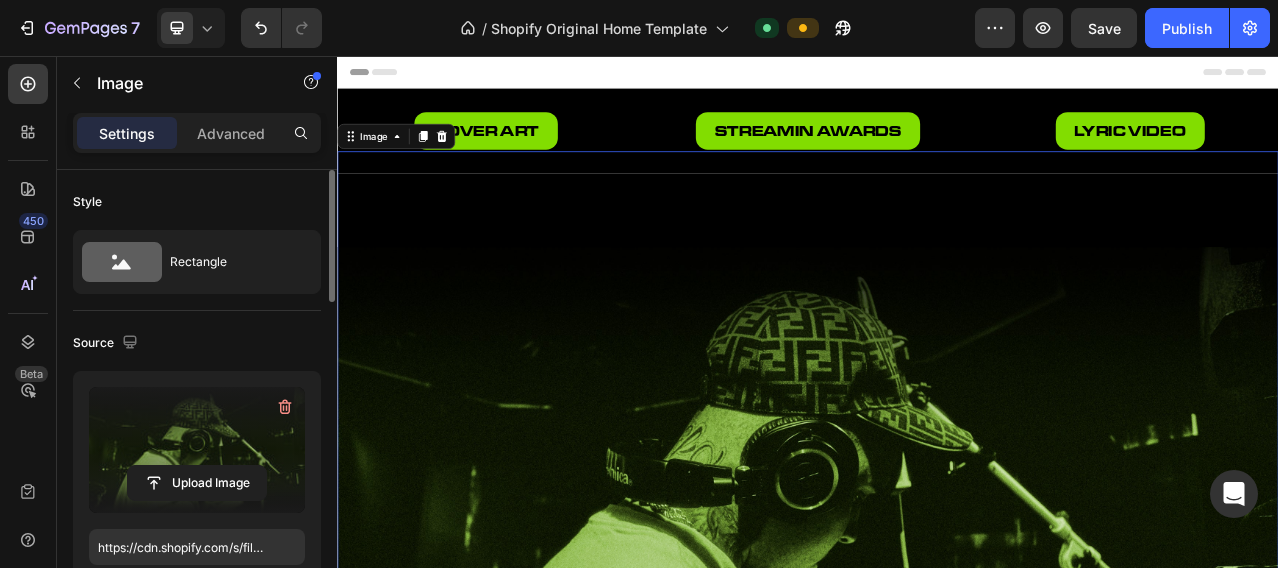 click at bounding box center (197, 450) 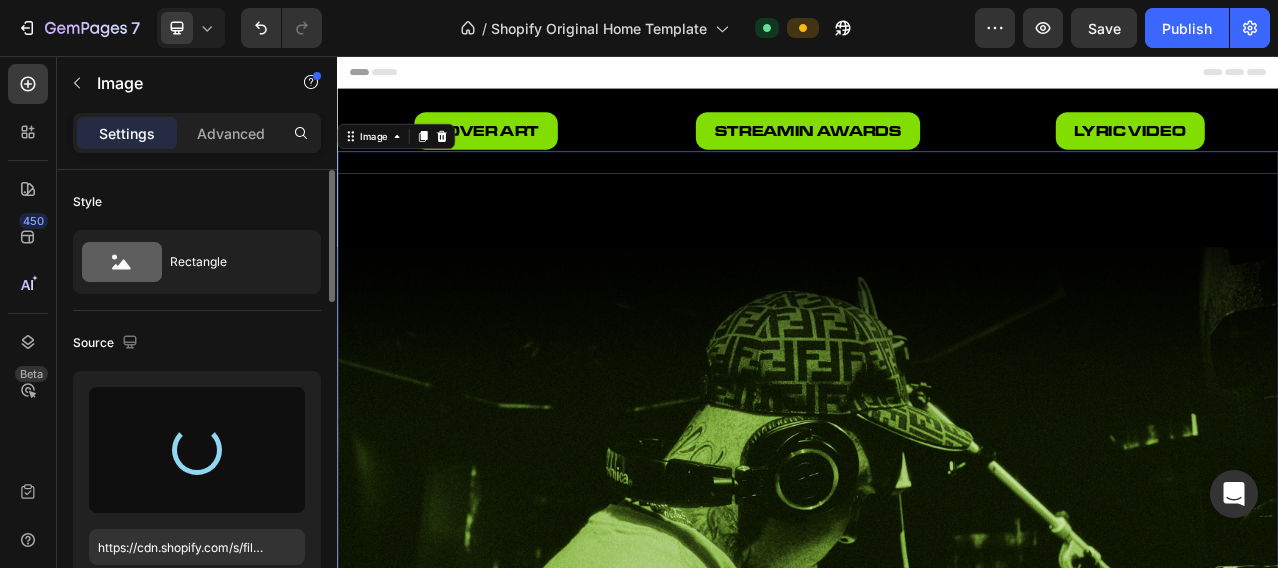 type on "https://cdn.shopify.com/s/files/1/0695/9749/5479/files/gempages_570070541751288984-fc32741f-72ee-49a6-944d-a92cc1d4aaf5.jpg" 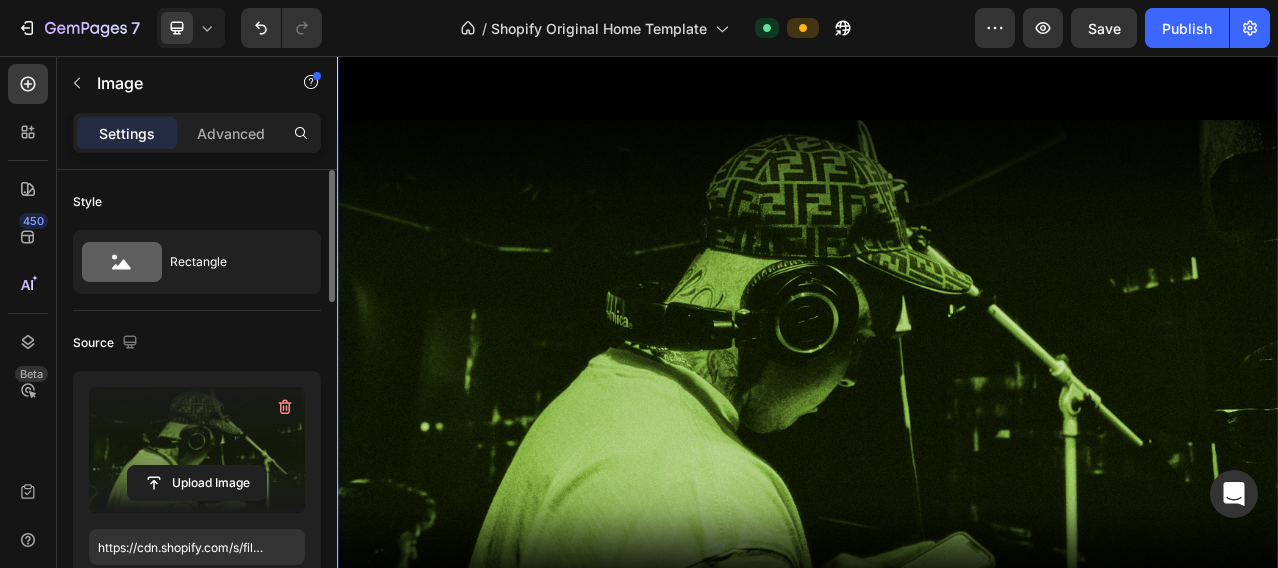 scroll, scrollTop: 166, scrollLeft: 0, axis: vertical 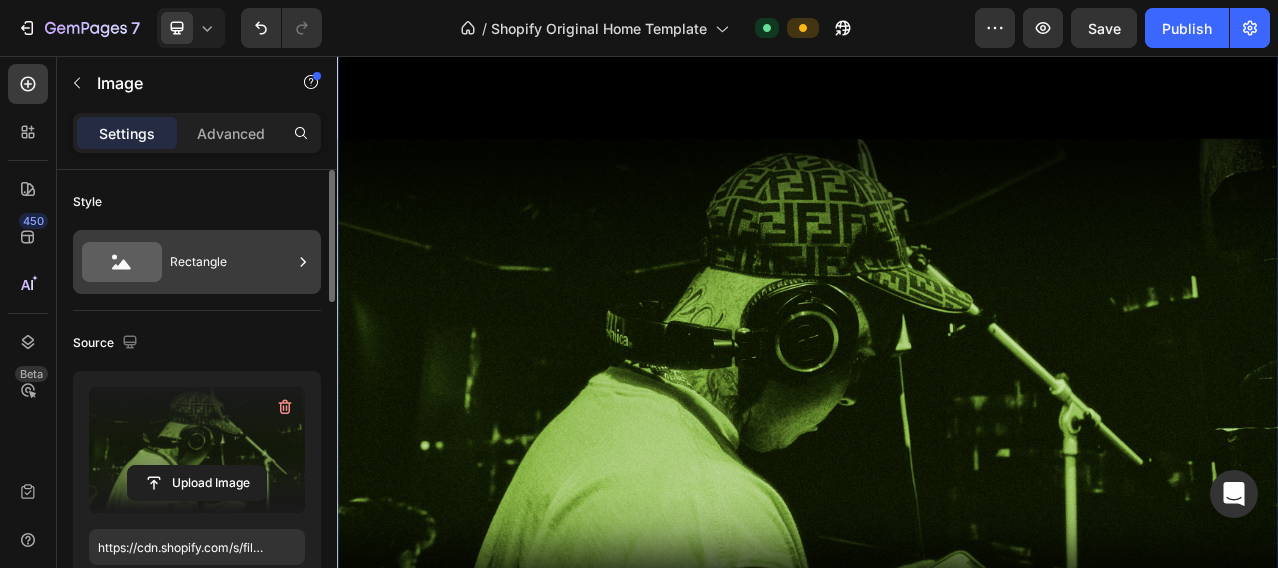 click on "Rectangle" at bounding box center [231, 262] 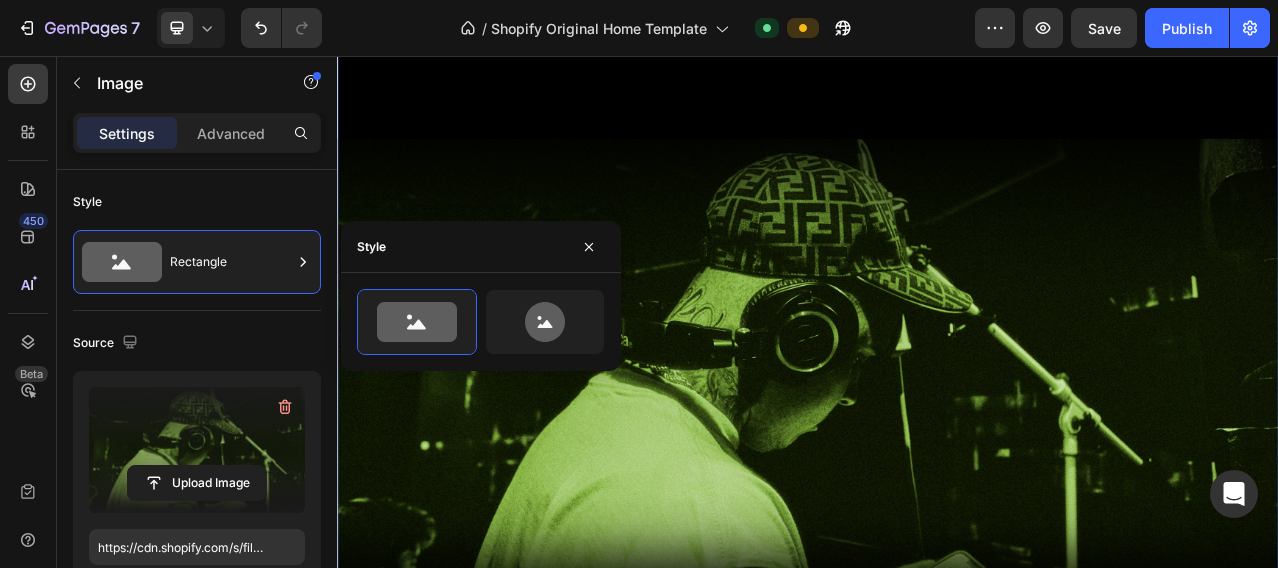 click on "Source" at bounding box center (197, 343) 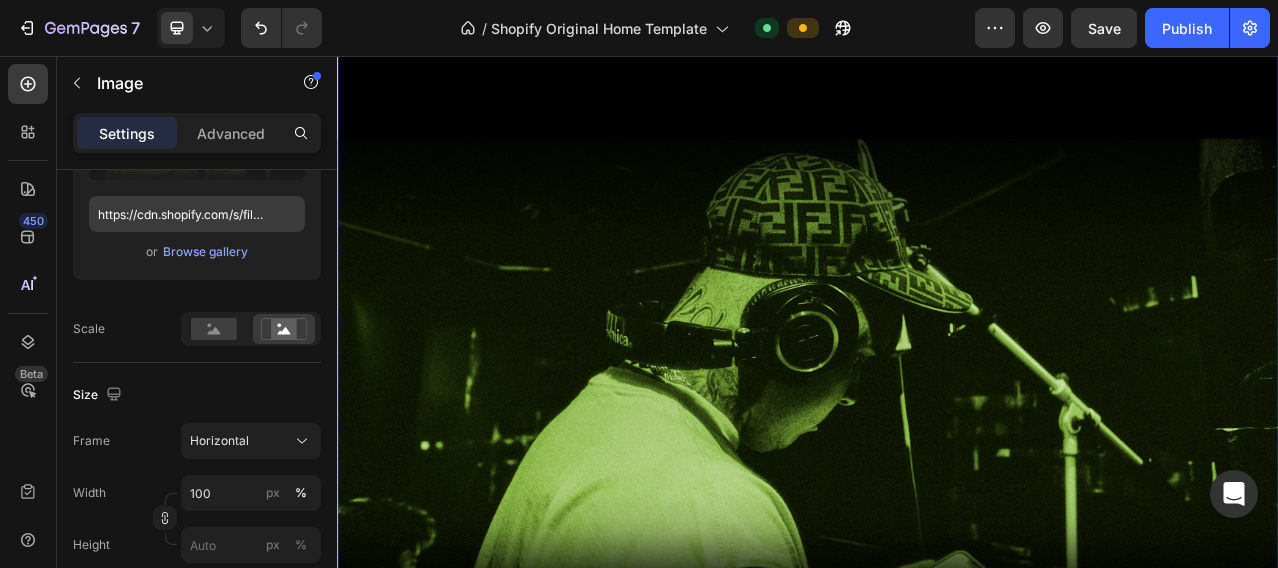 scroll, scrollTop: 0, scrollLeft: 0, axis: both 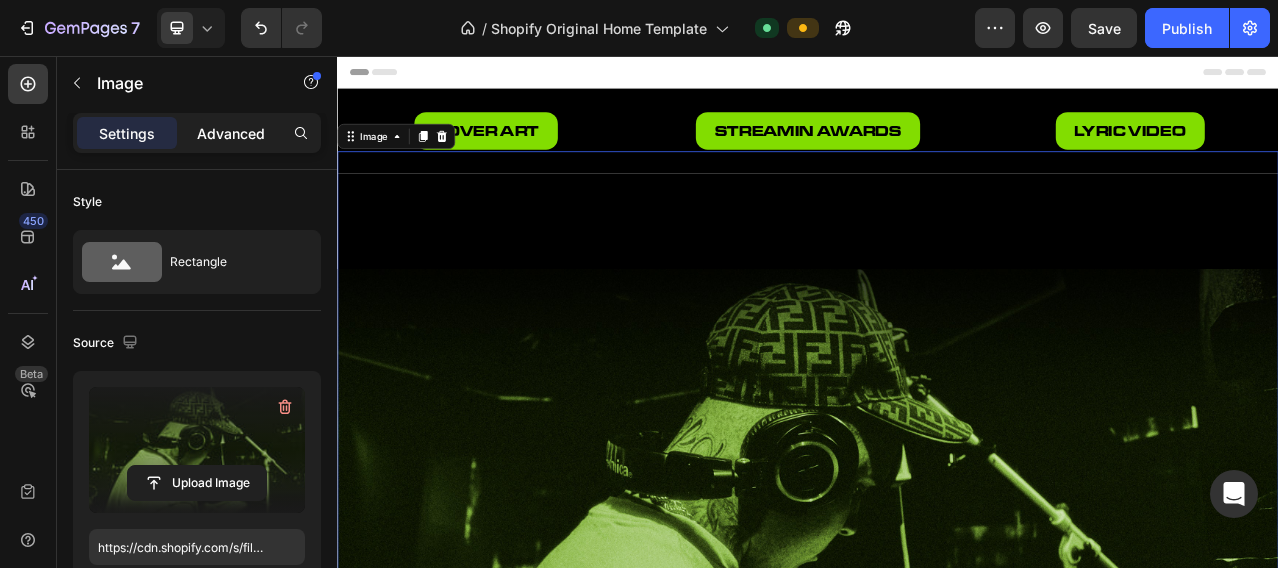 click on "Advanced" 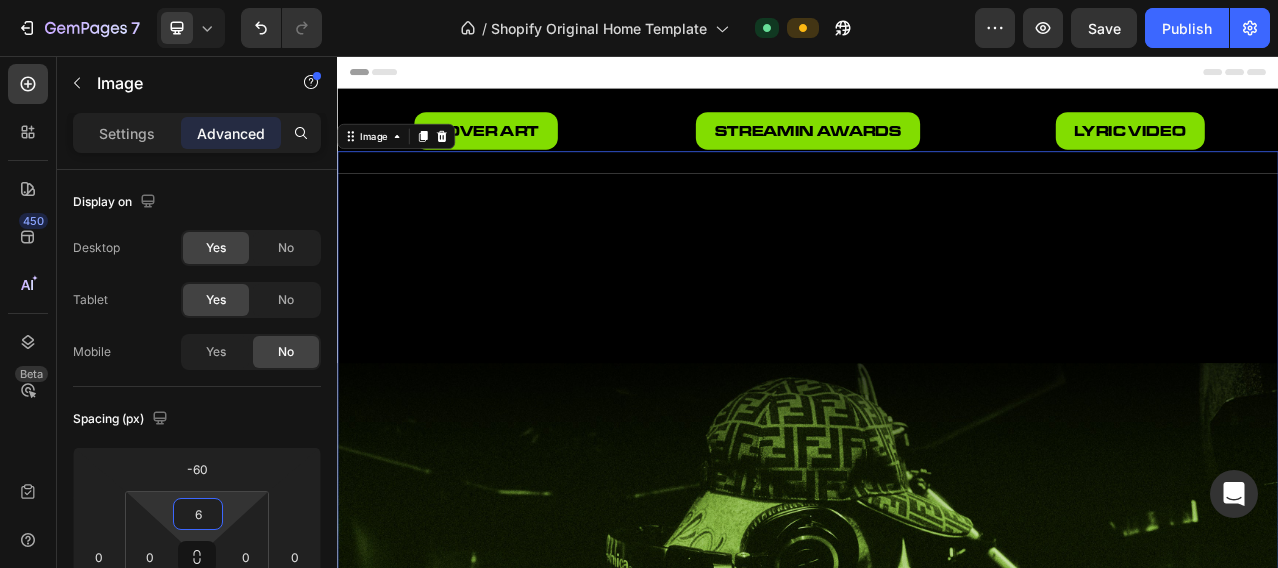type on "0" 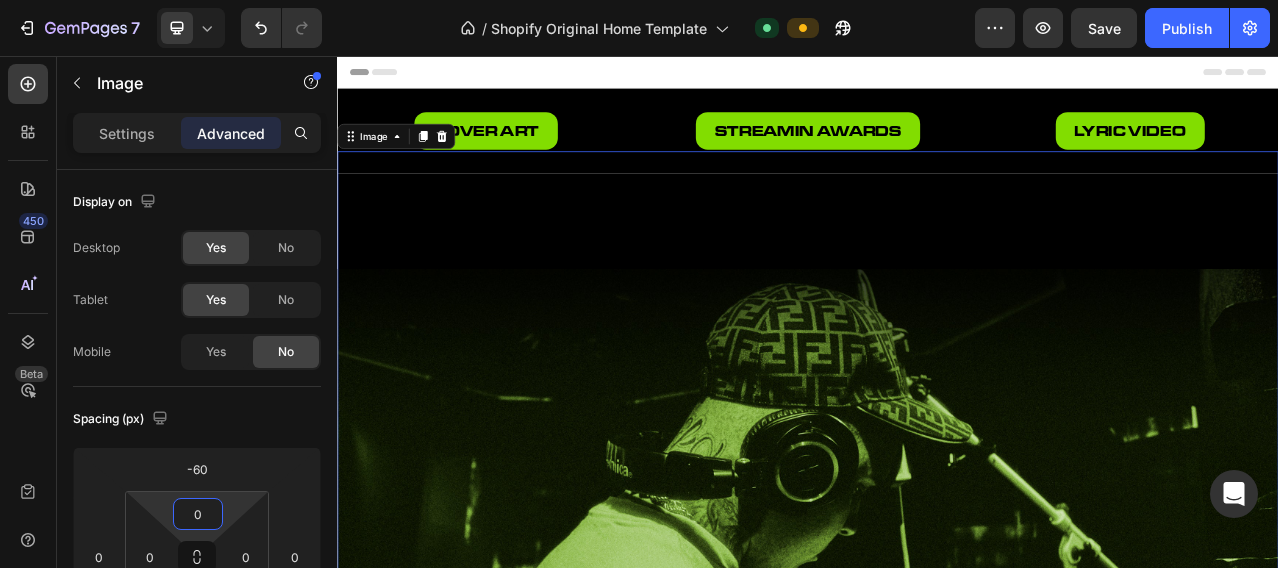 drag, startPoint x: 231, startPoint y: 502, endPoint x: 229, endPoint y: 526, distance: 24.083189 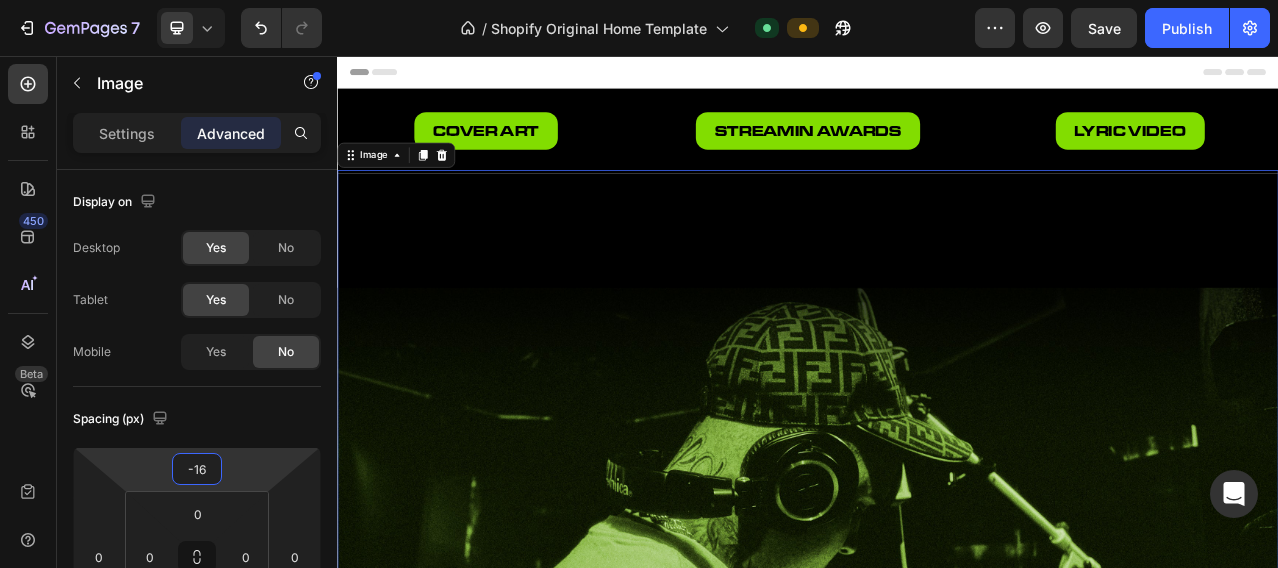 type on "-14" 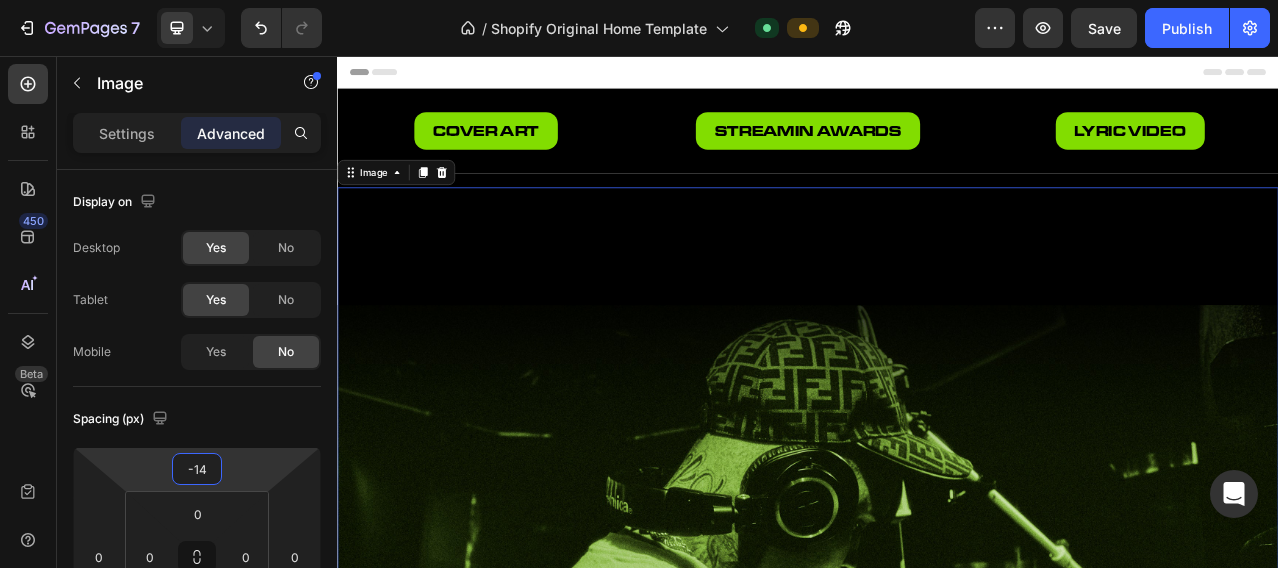 drag, startPoint x: 245, startPoint y: 467, endPoint x: 254, endPoint y: 444, distance: 24.698177 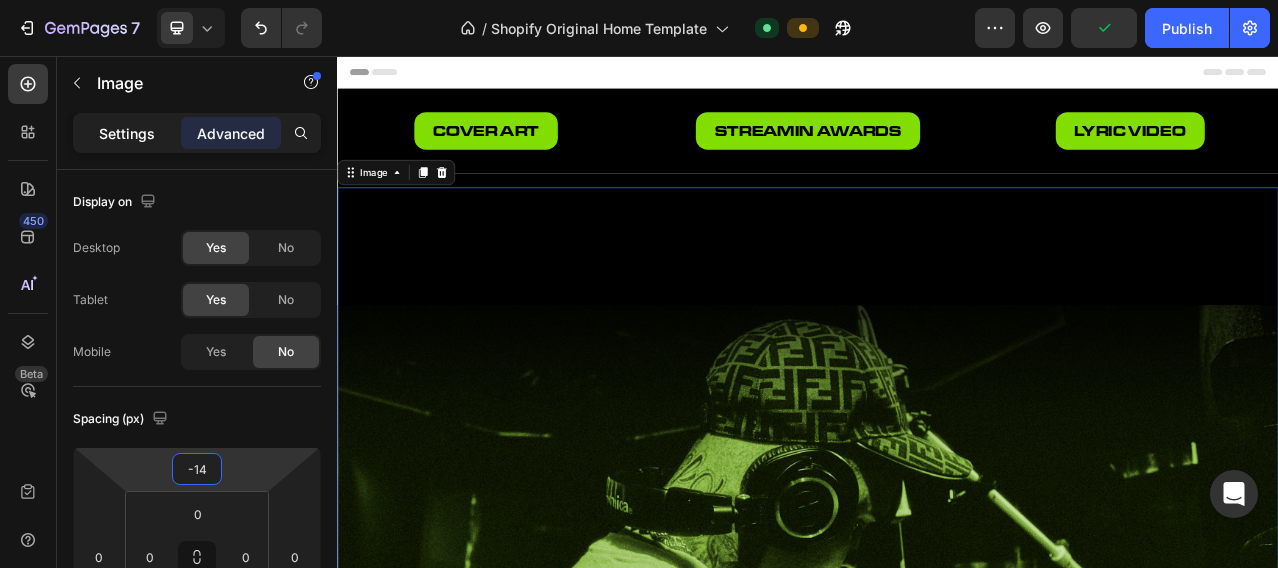 click on "Settings" at bounding box center (127, 133) 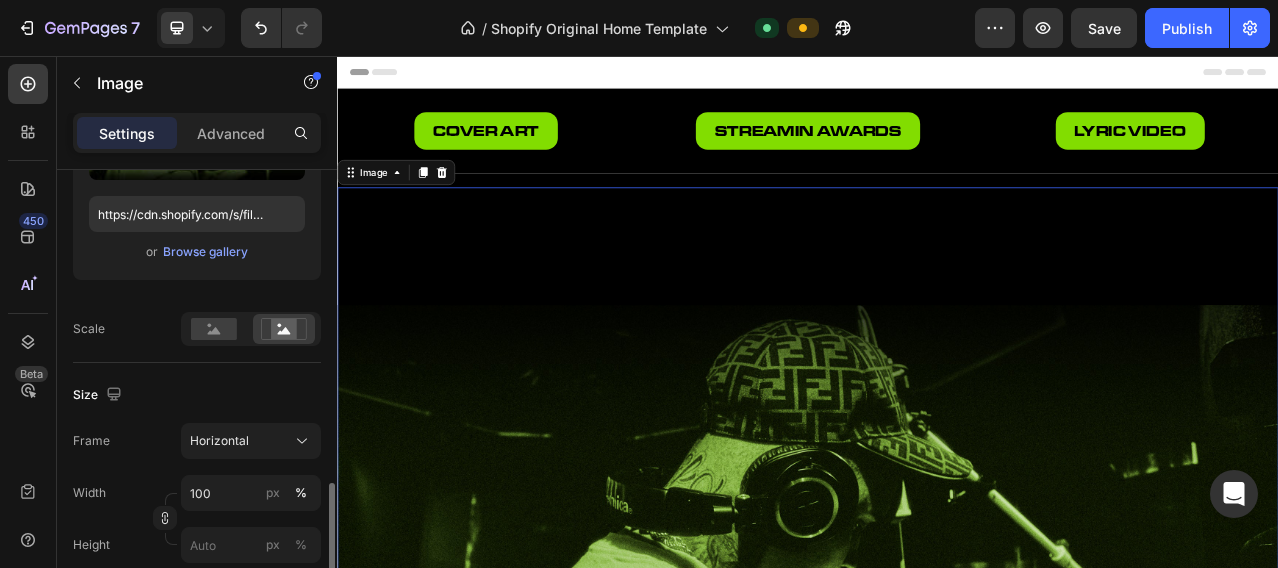 scroll, scrollTop: 500, scrollLeft: 0, axis: vertical 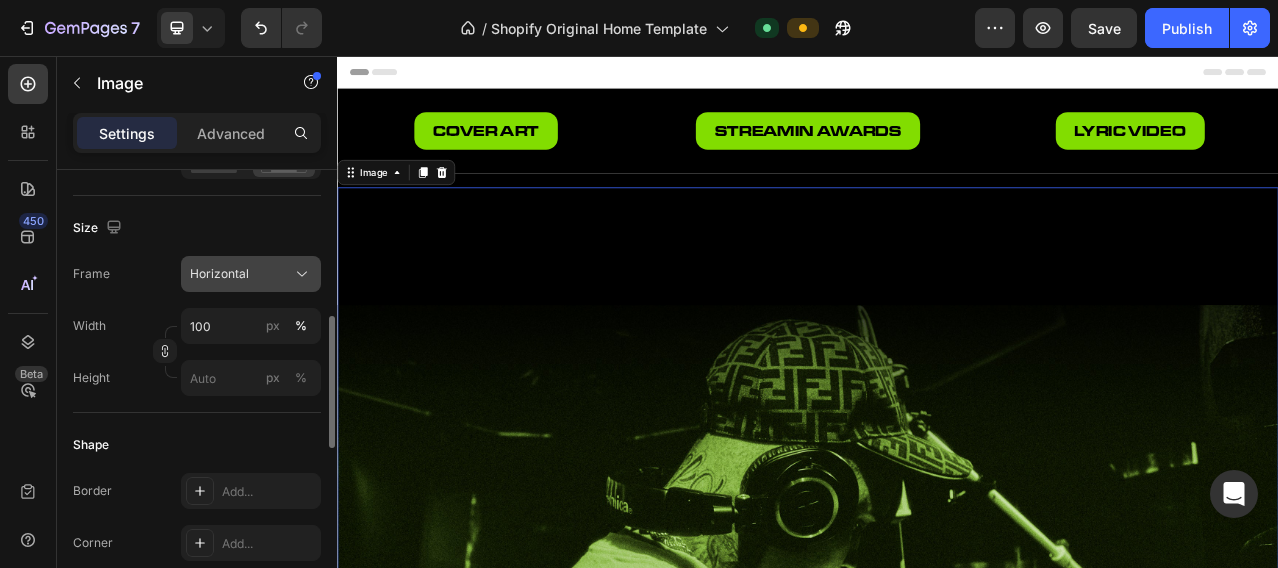 click on "Horizontal" at bounding box center [219, 274] 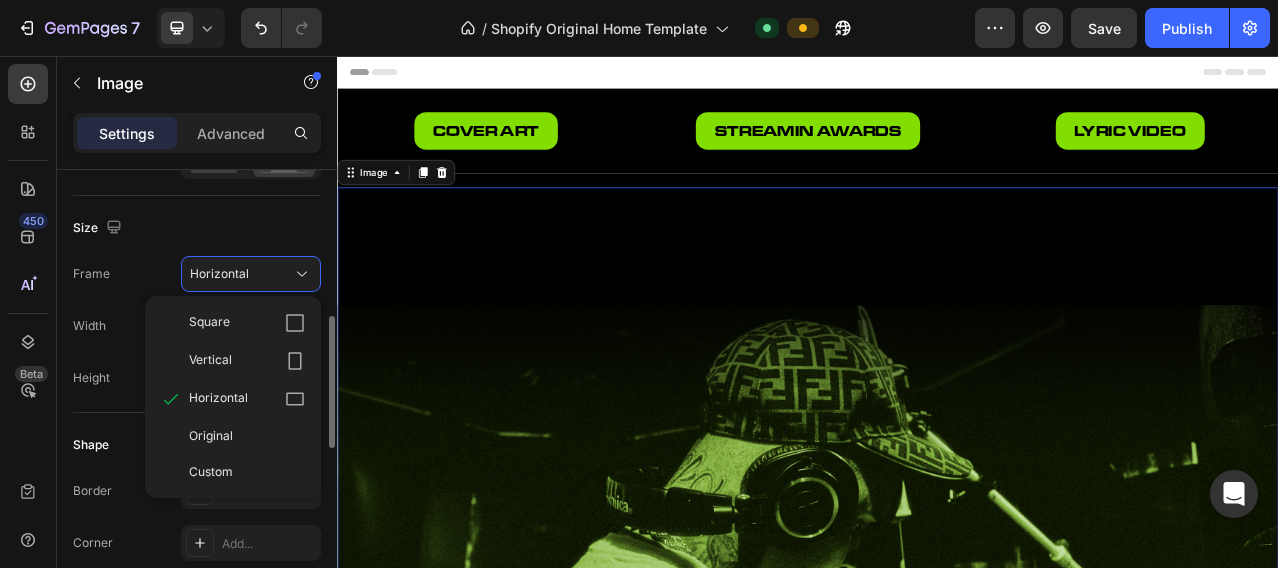 click on "Frame Horizontal Square Vertical Horizontal Original Custom" at bounding box center [197, 274] 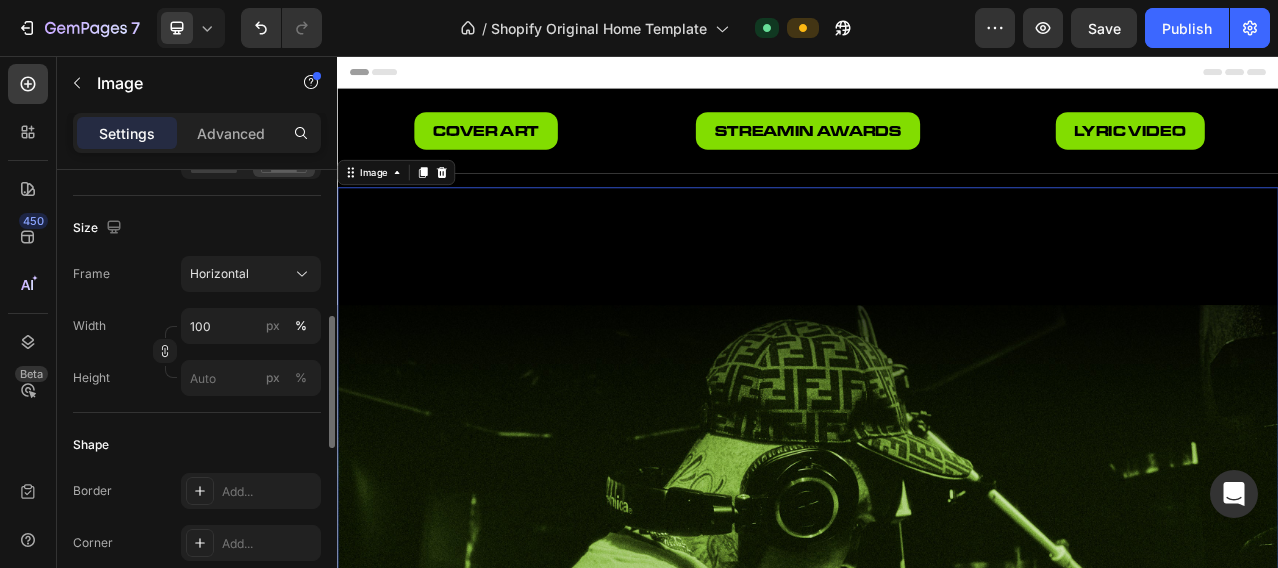 scroll, scrollTop: 333, scrollLeft: 0, axis: vertical 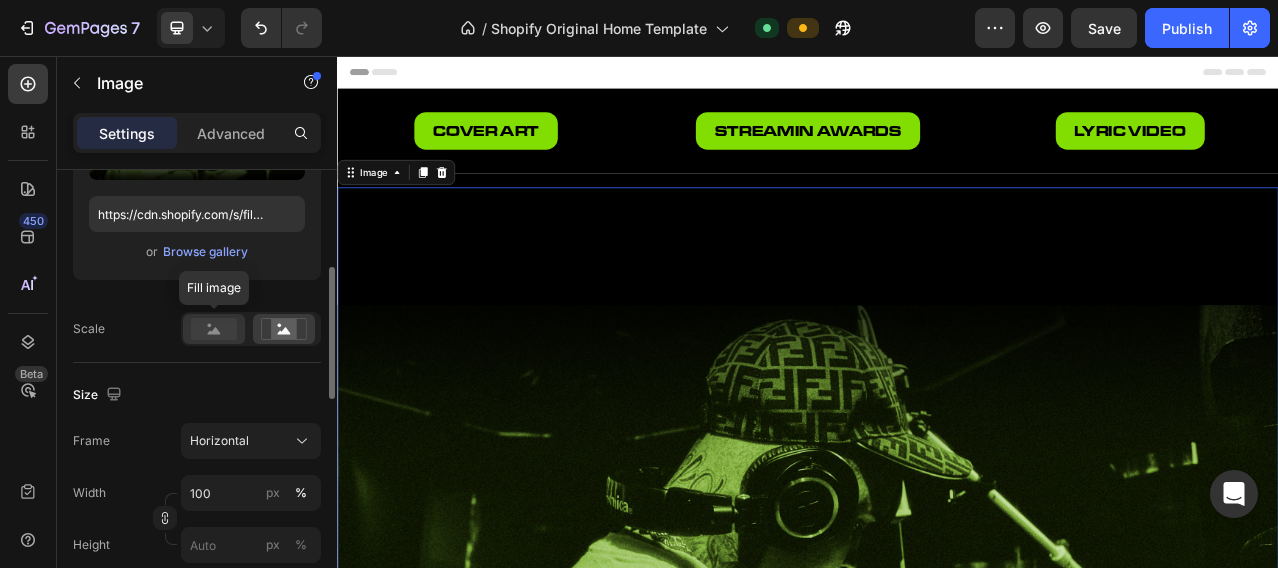 click 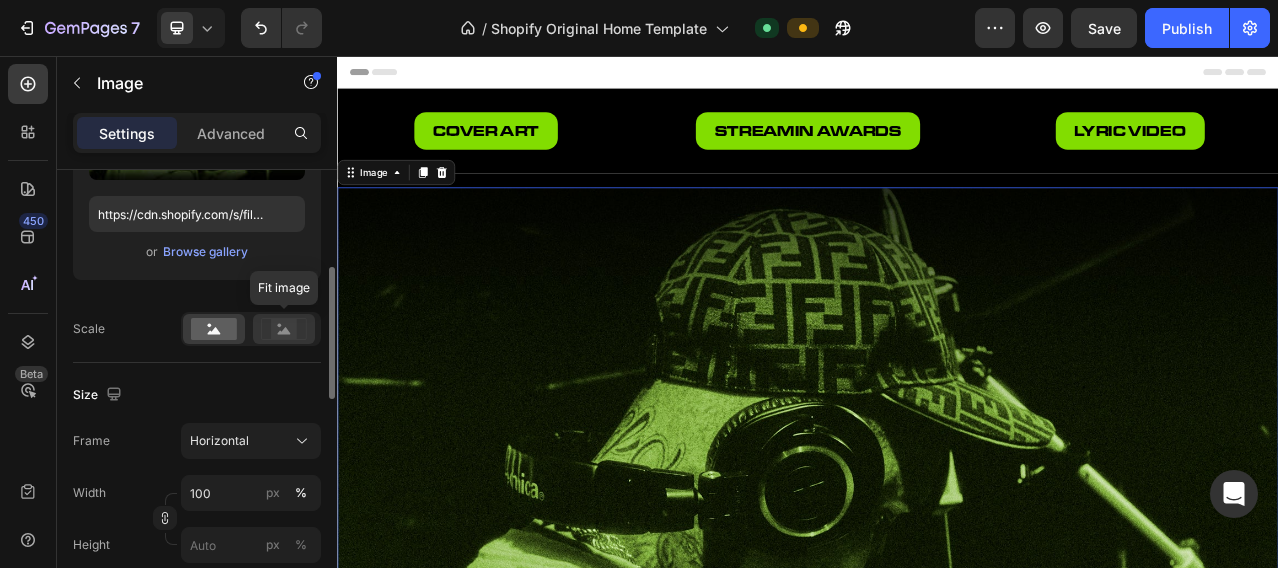 click 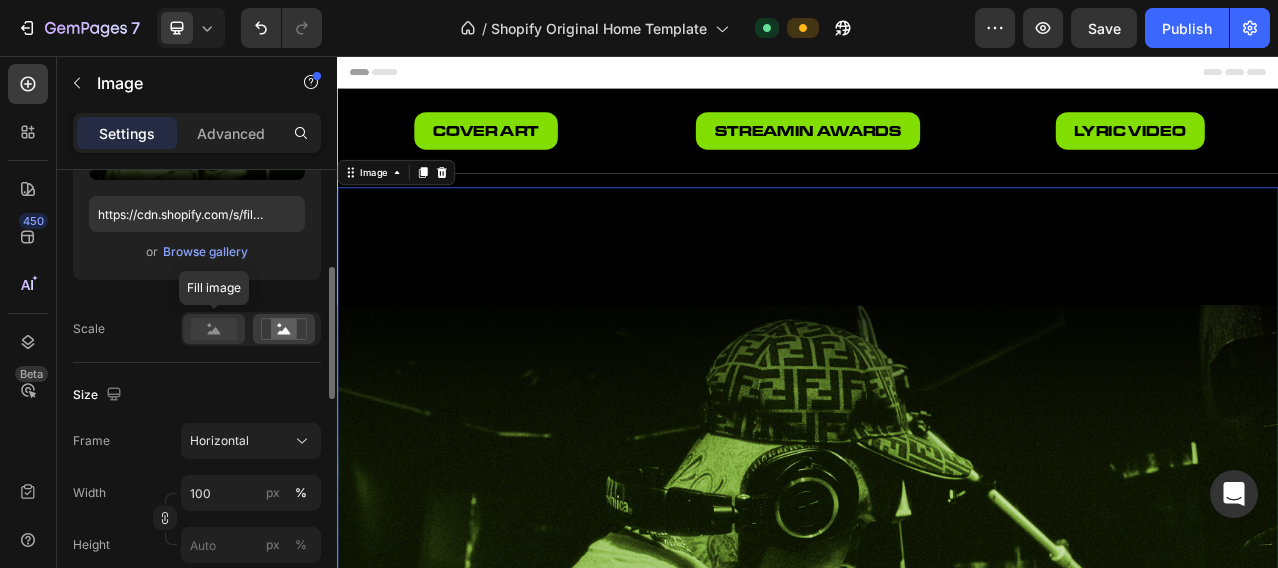 click 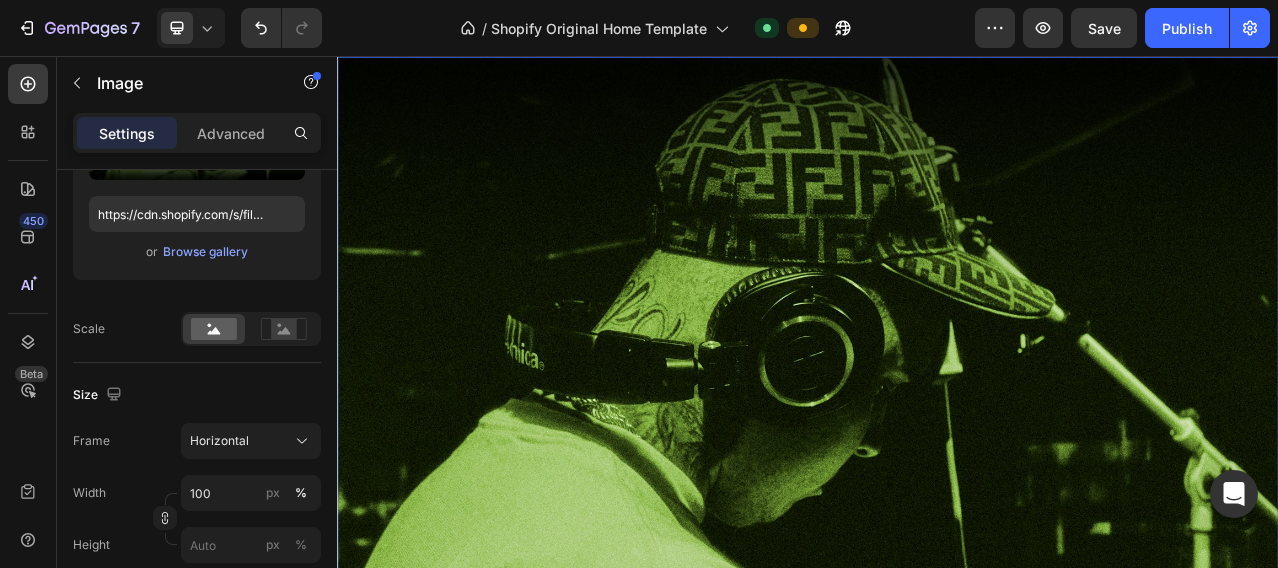 scroll, scrollTop: 0, scrollLeft: 0, axis: both 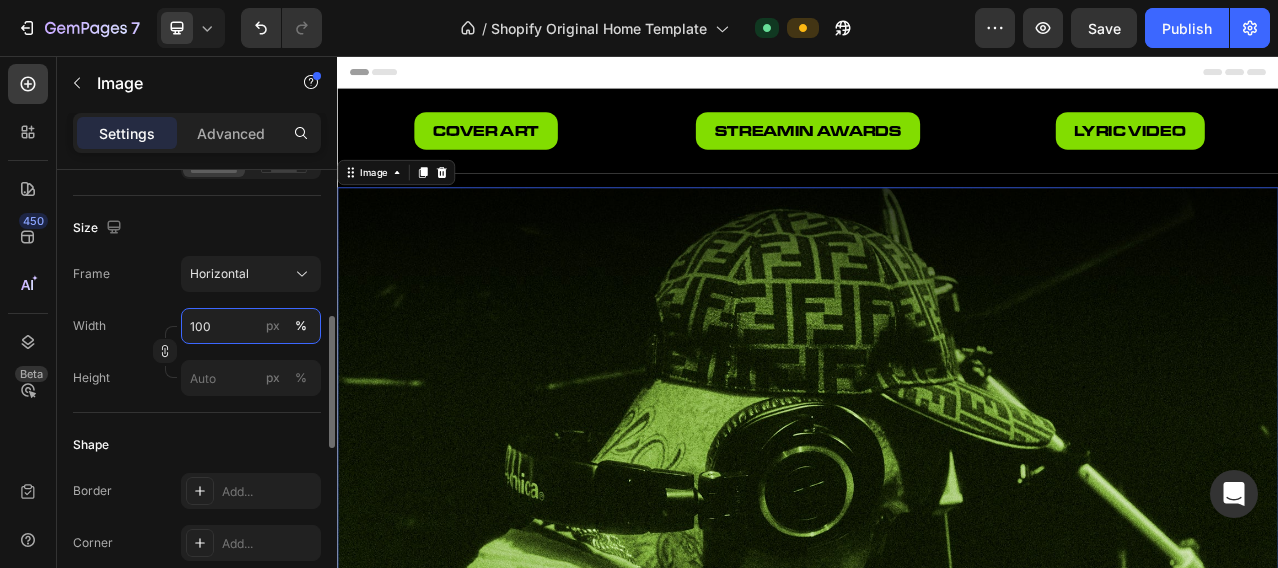 click on "100" at bounding box center (251, 326) 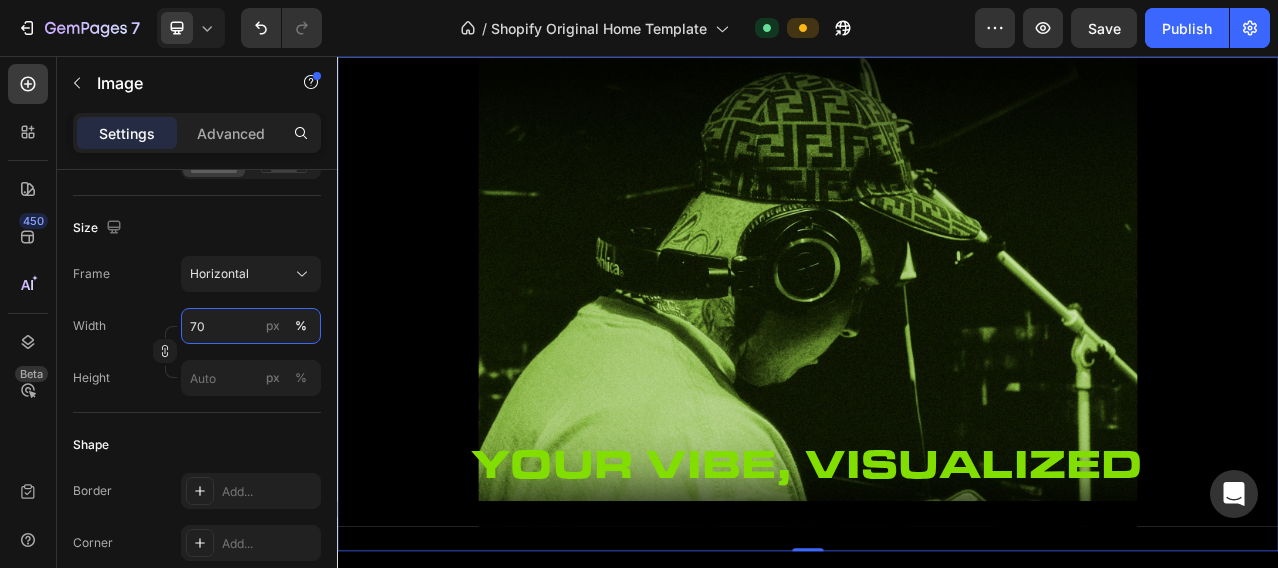 scroll, scrollTop: 0, scrollLeft: 0, axis: both 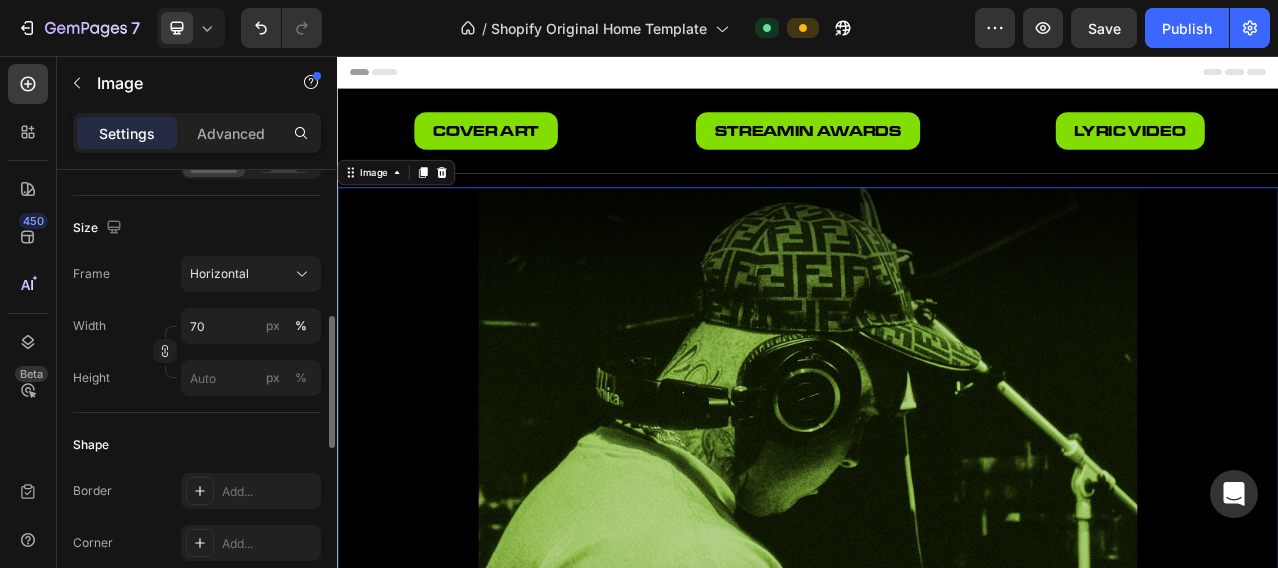 click on "Size" at bounding box center (197, 228) 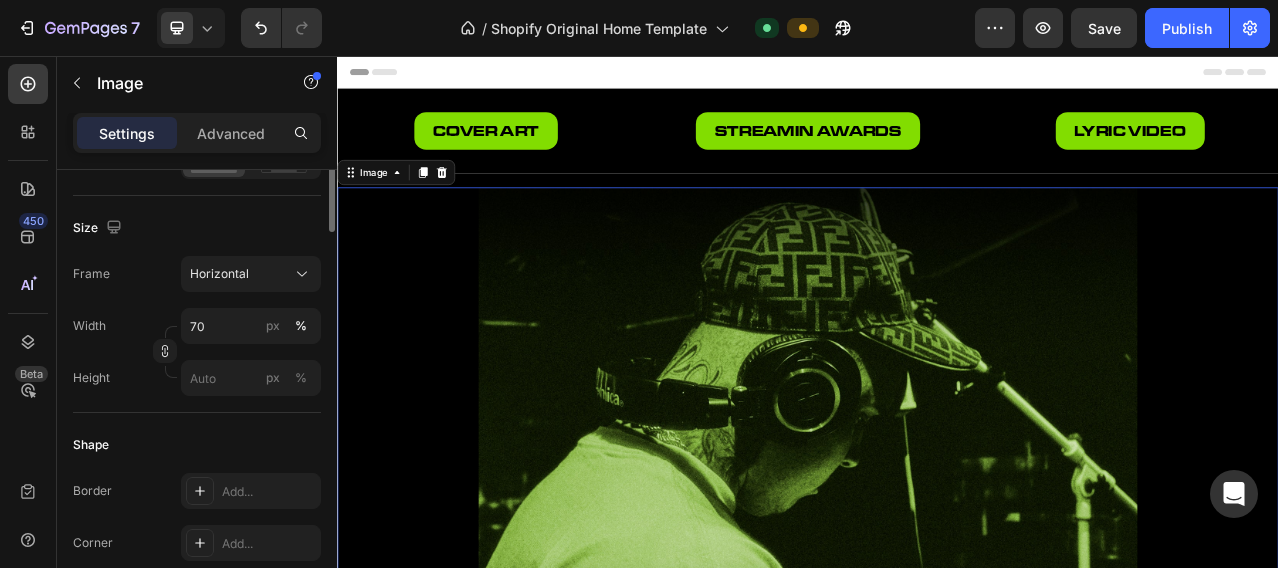 scroll, scrollTop: 333, scrollLeft: 0, axis: vertical 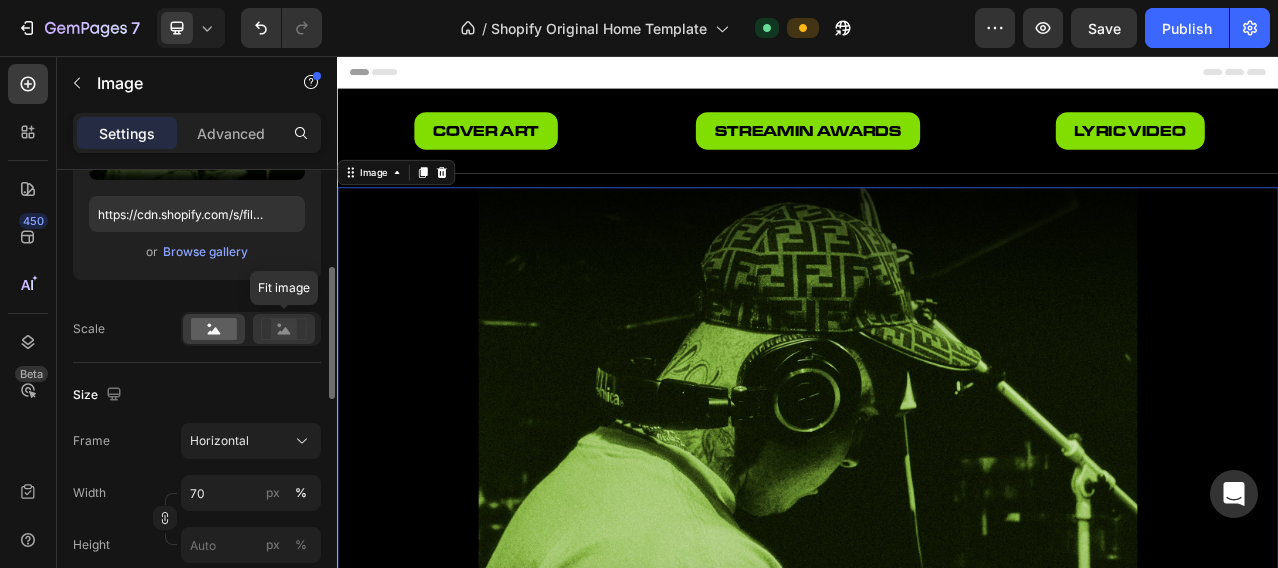 click 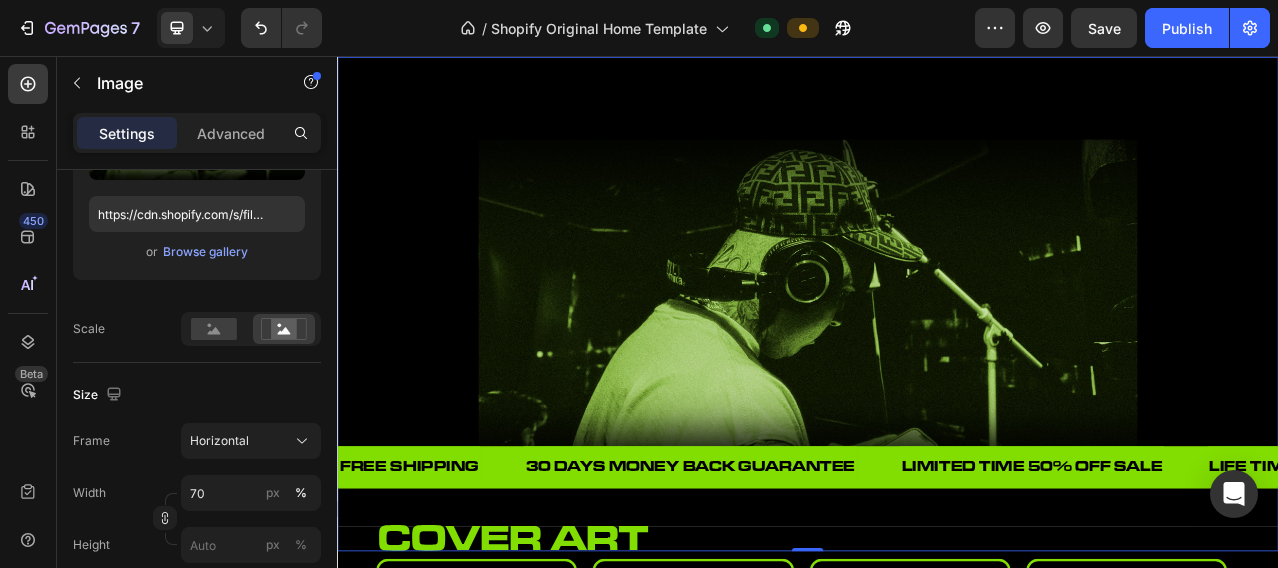 scroll, scrollTop: 333, scrollLeft: 0, axis: vertical 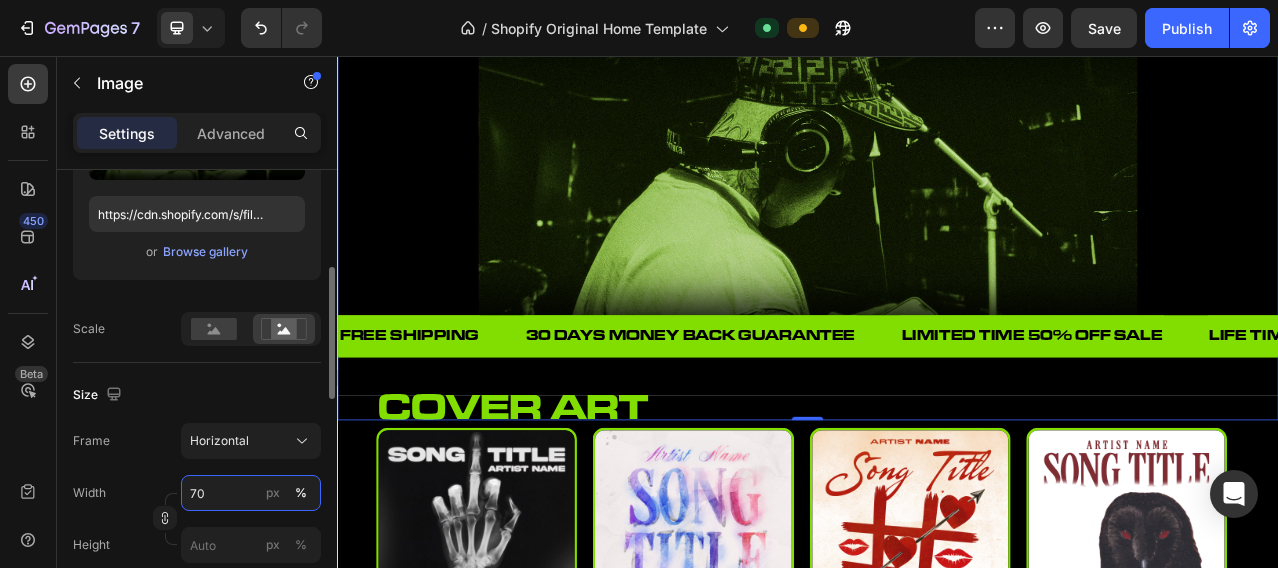 click on "70" at bounding box center (251, 493) 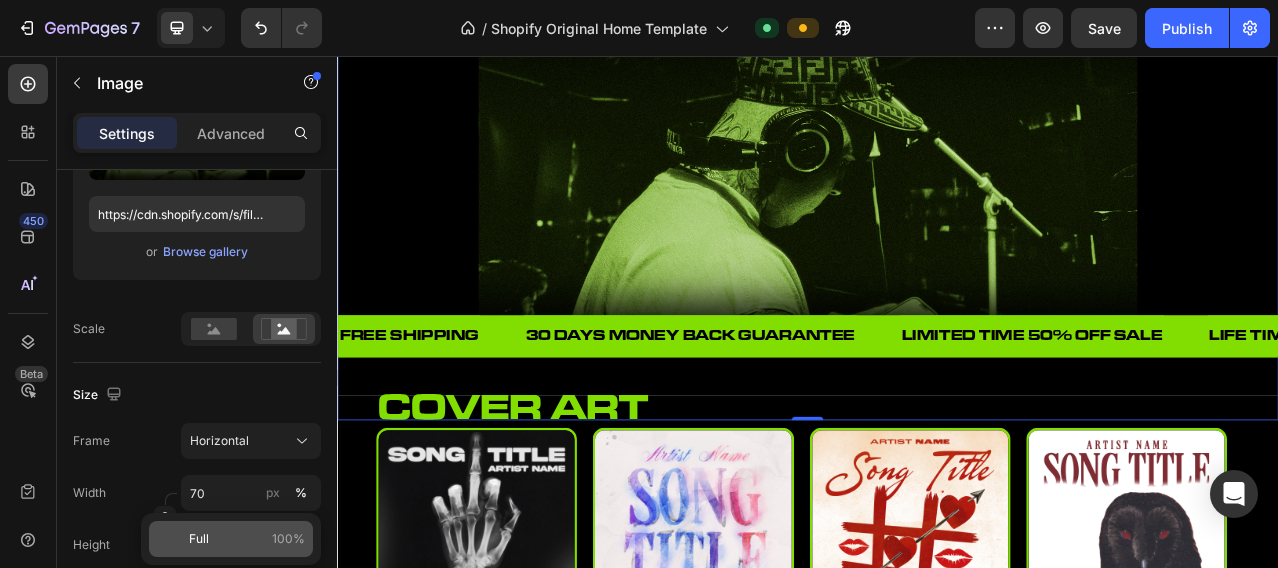 click on "Full" at bounding box center [199, 539] 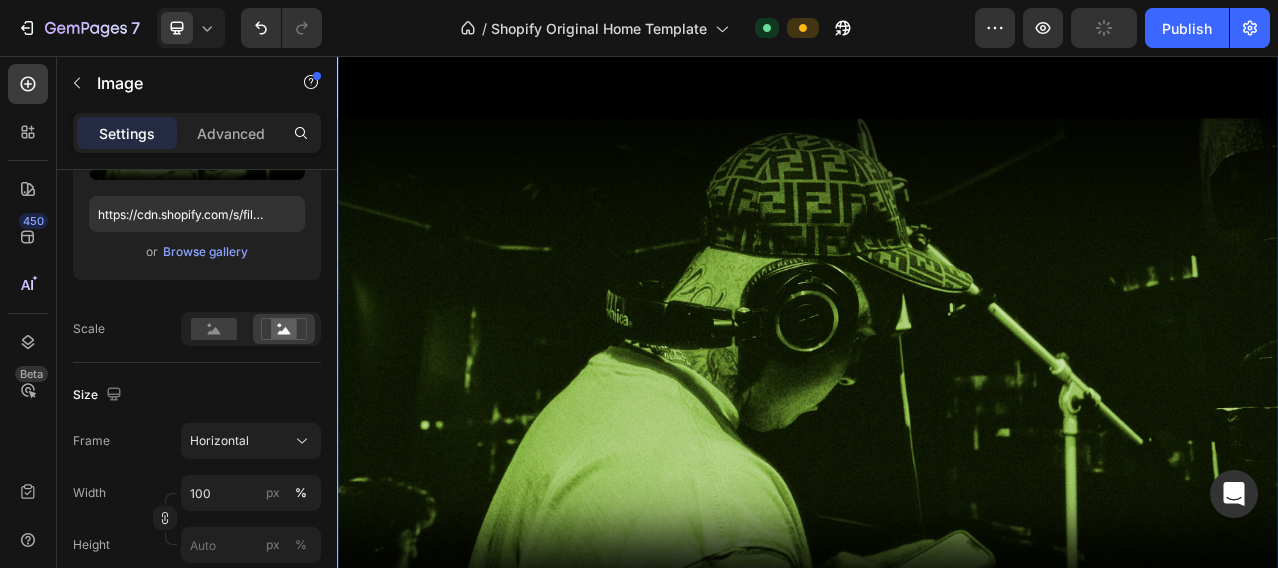scroll, scrollTop: 0, scrollLeft: 0, axis: both 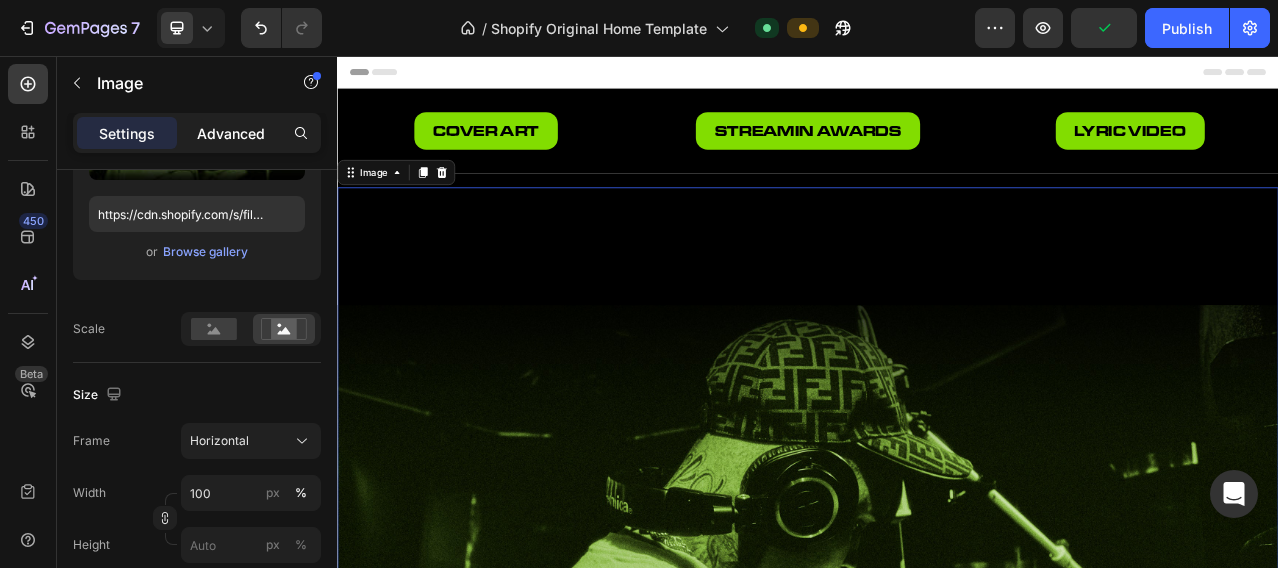 click on "Advanced" at bounding box center (231, 133) 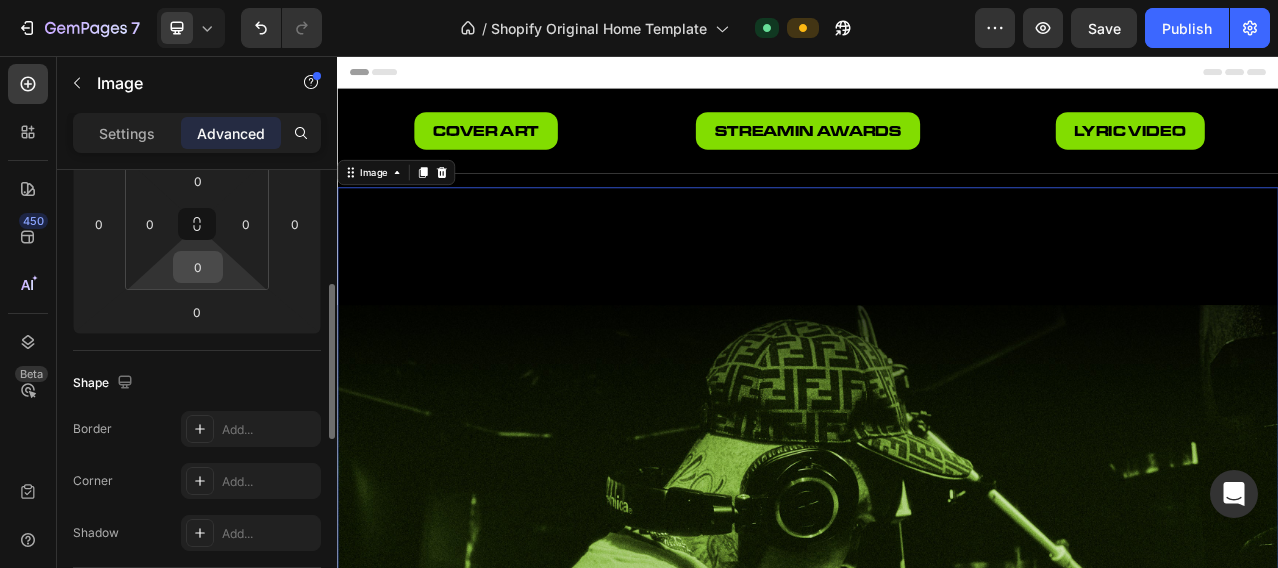 scroll, scrollTop: 0, scrollLeft: 0, axis: both 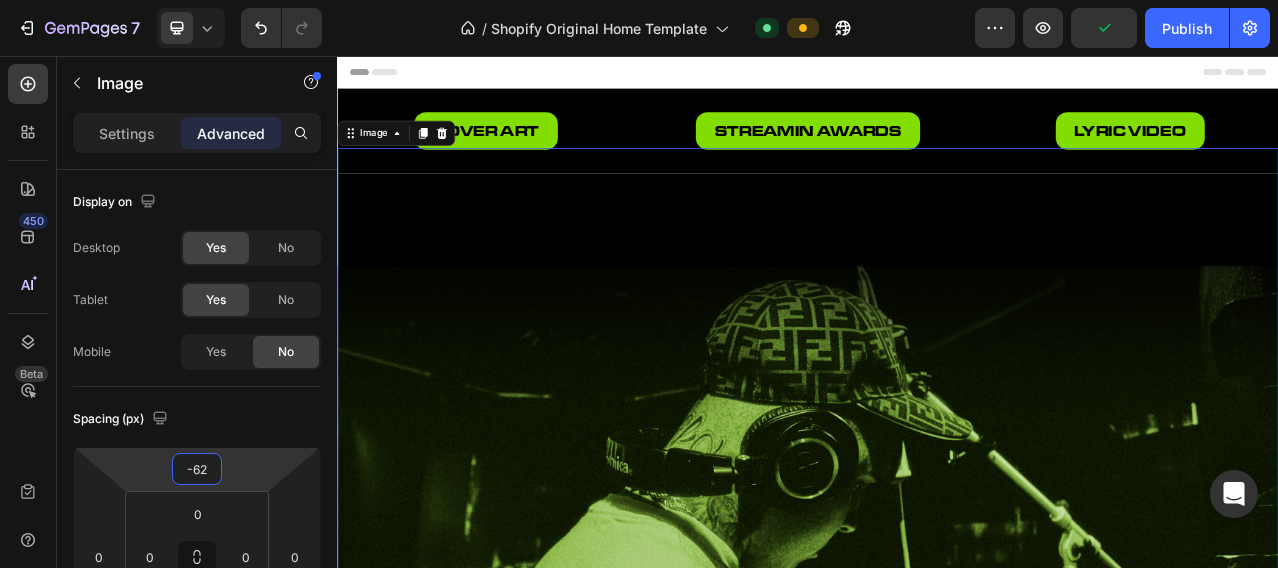 type on "-60" 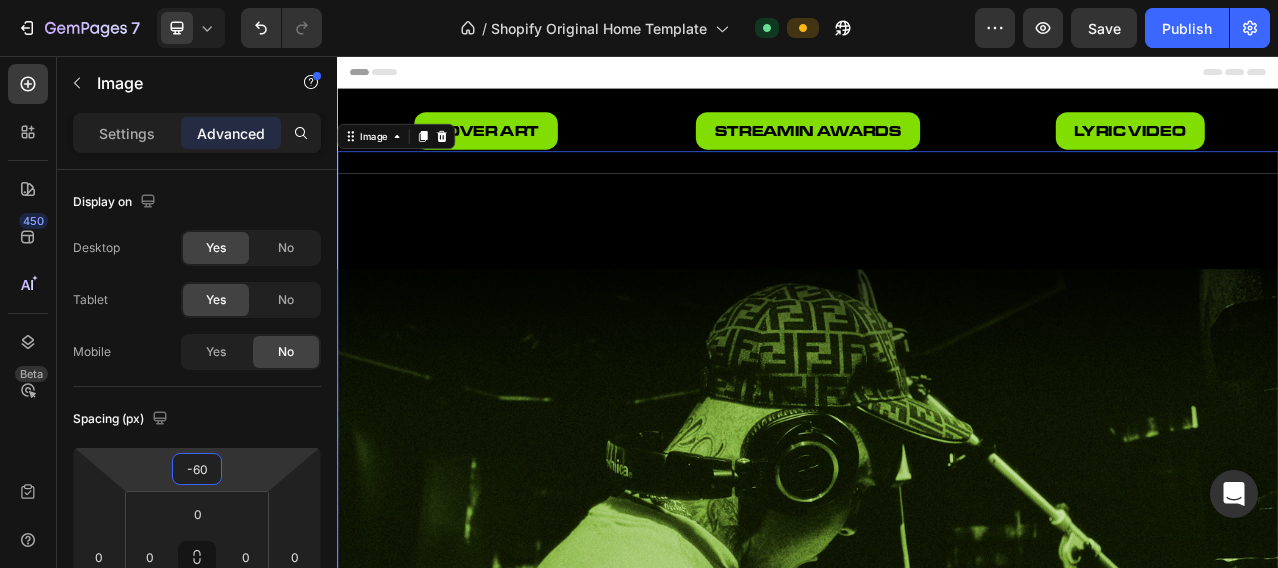 drag, startPoint x: 235, startPoint y: 467, endPoint x: 251, endPoint y: 490, distance: 28.01785 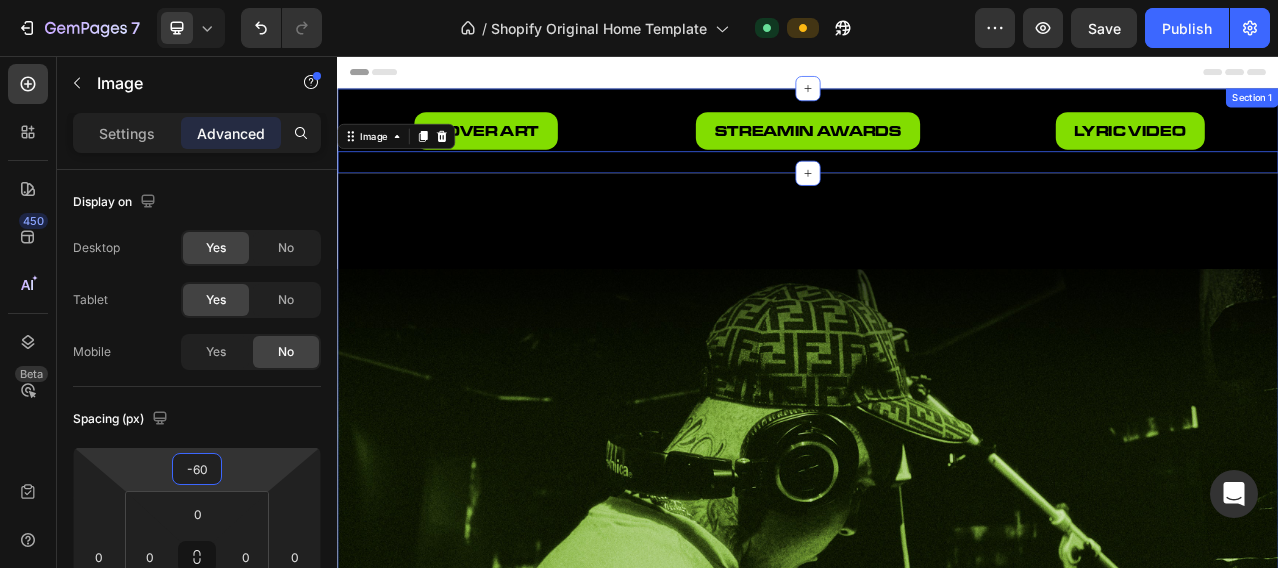 click on "cover art Button streamin awards Button lyric video Button Section 1" at bounding box center [937, 151] 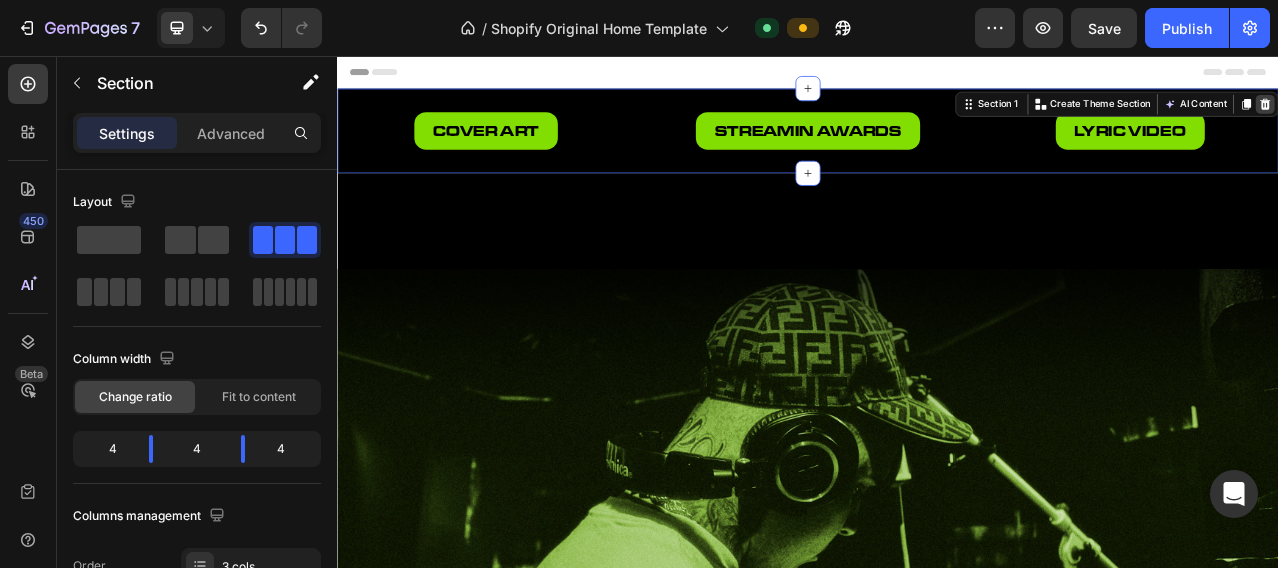 click 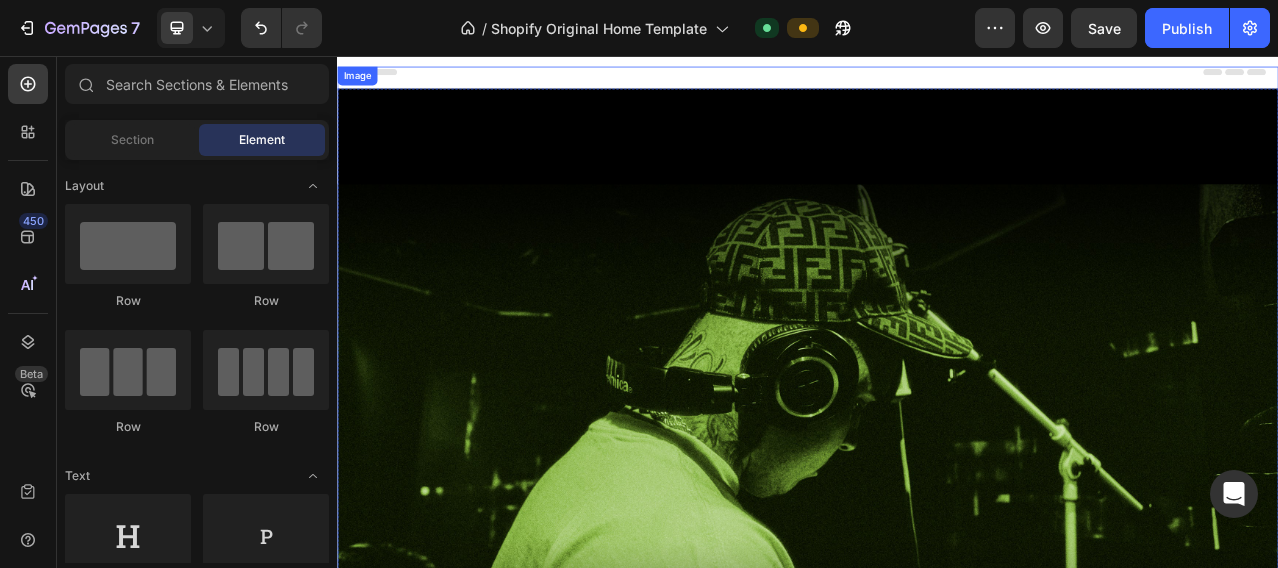 click at bounding box center (937, 519) 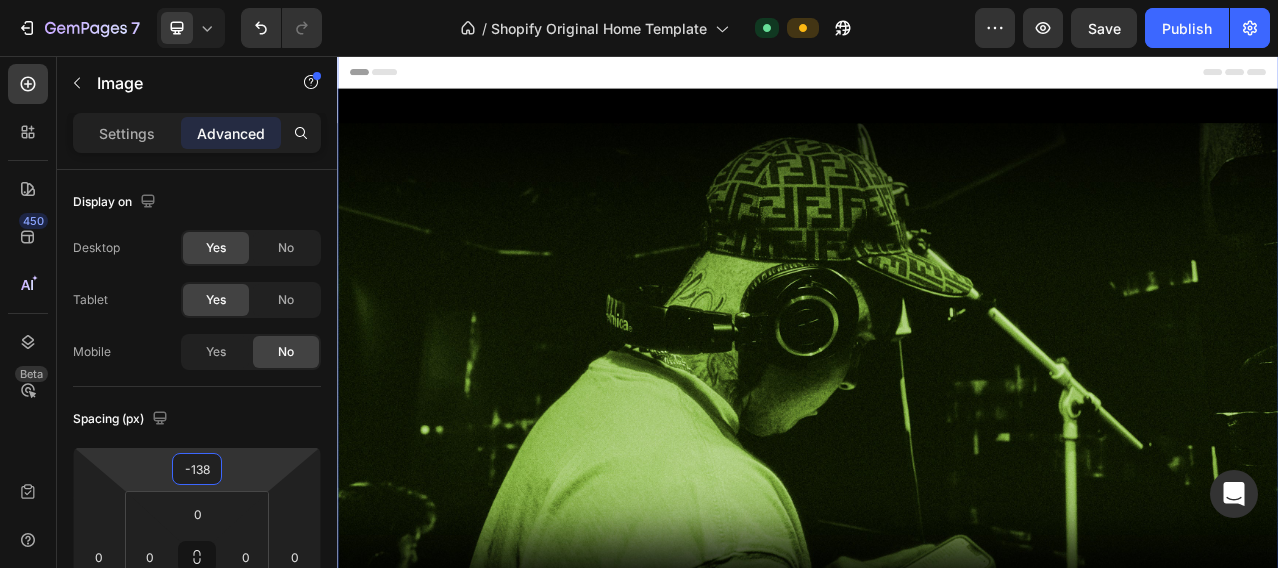 type on "-140" 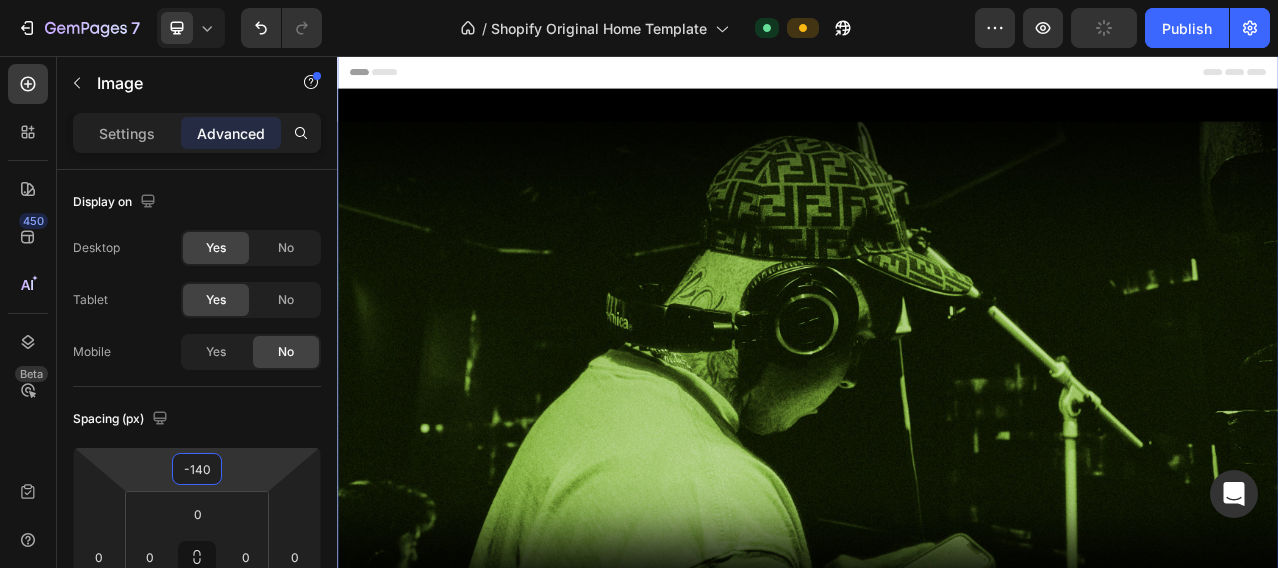 drag, startPoint x: 245, startPoint y: 470, endPoint x: 247, endPoint y: 510, distance: 40.04997 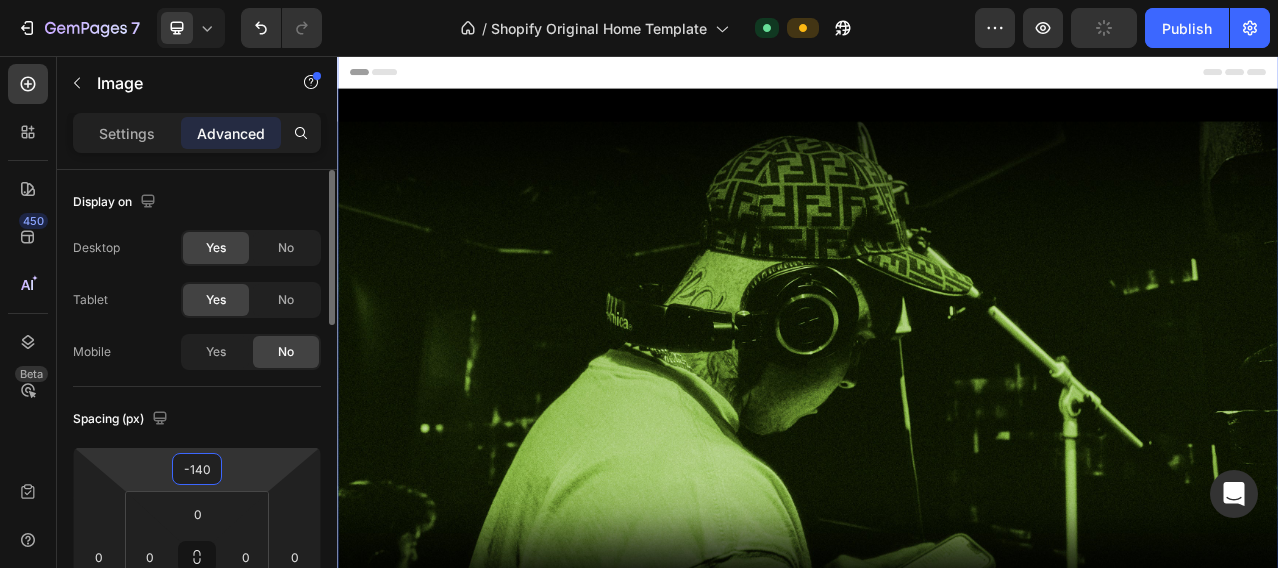 click on "Spacing (px)" at bounding box center [197, 419] 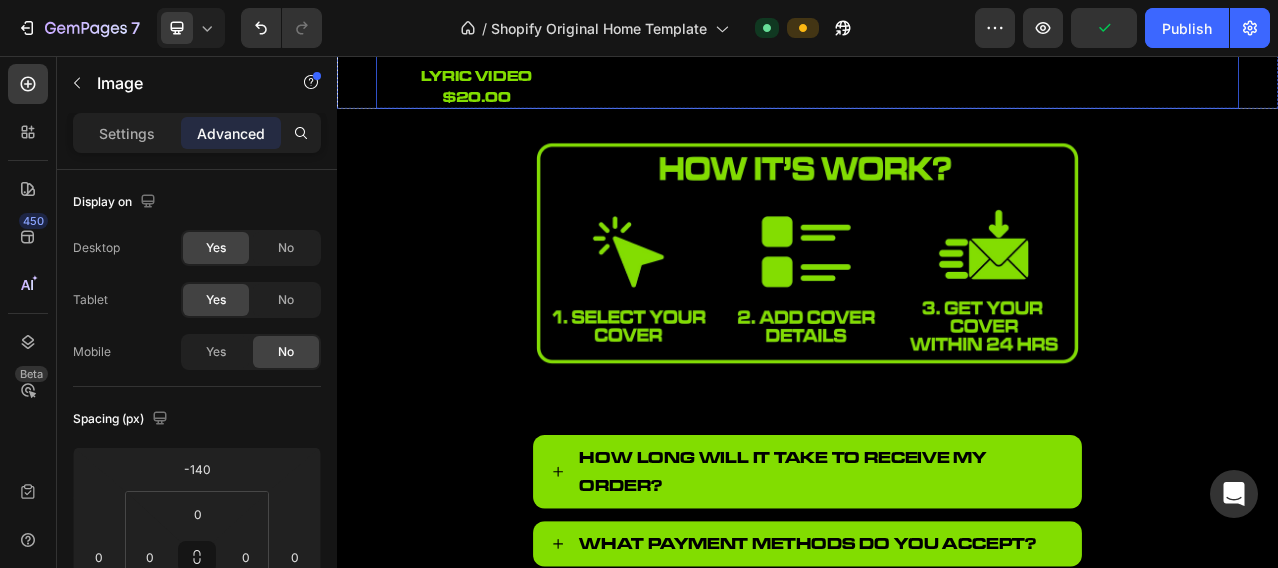scroll, scrollTop: 2000, scrollLeft: 0, axis: vertical 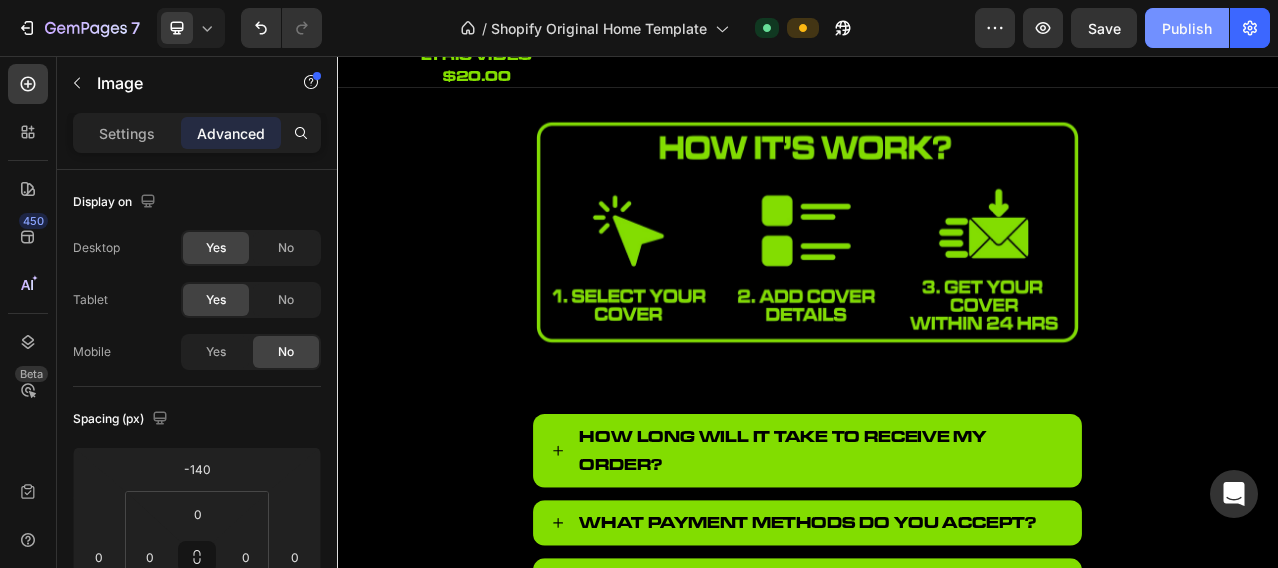 click on "Publish" at bounding box center [1187, 28] 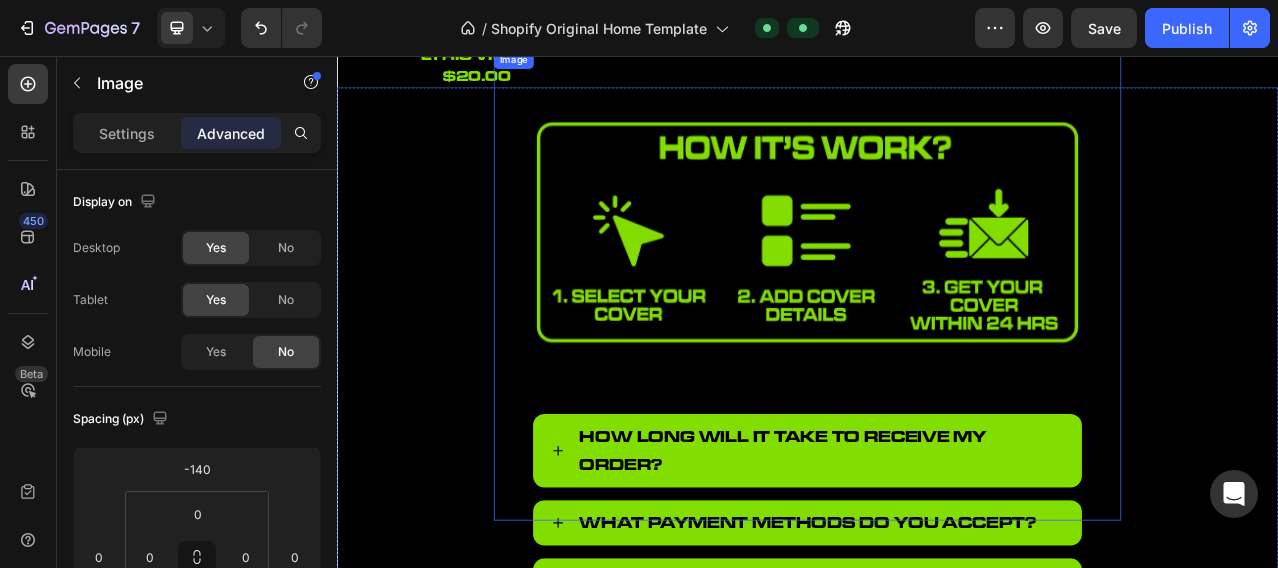 click at bounding box center [937, 348] 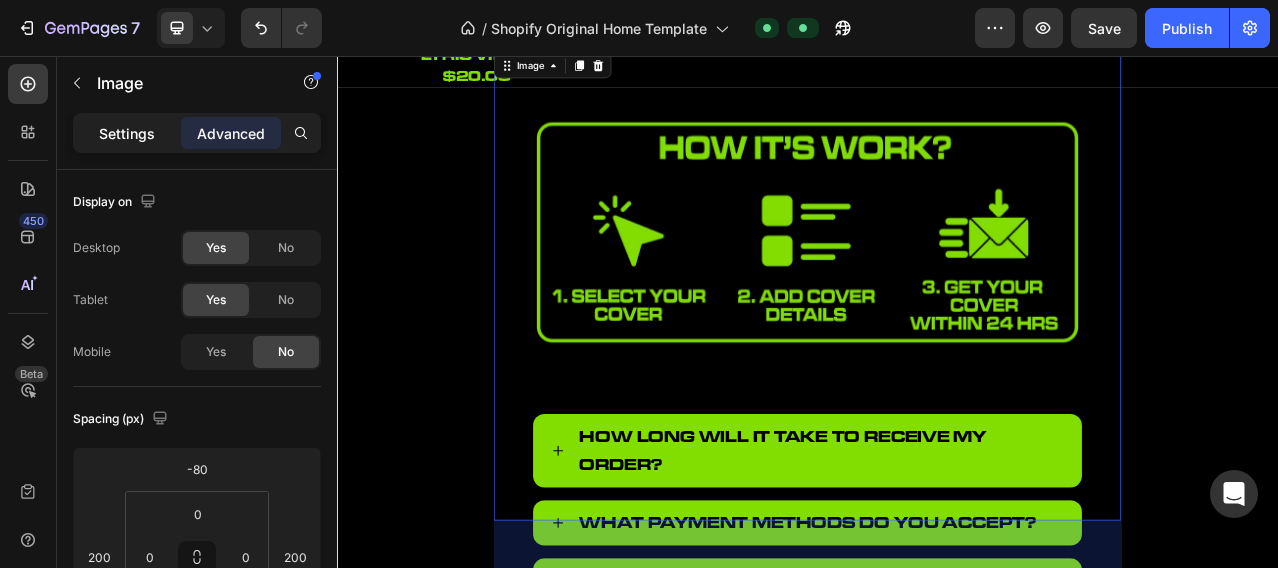click on "Settings" at bounding box center [127, 133] 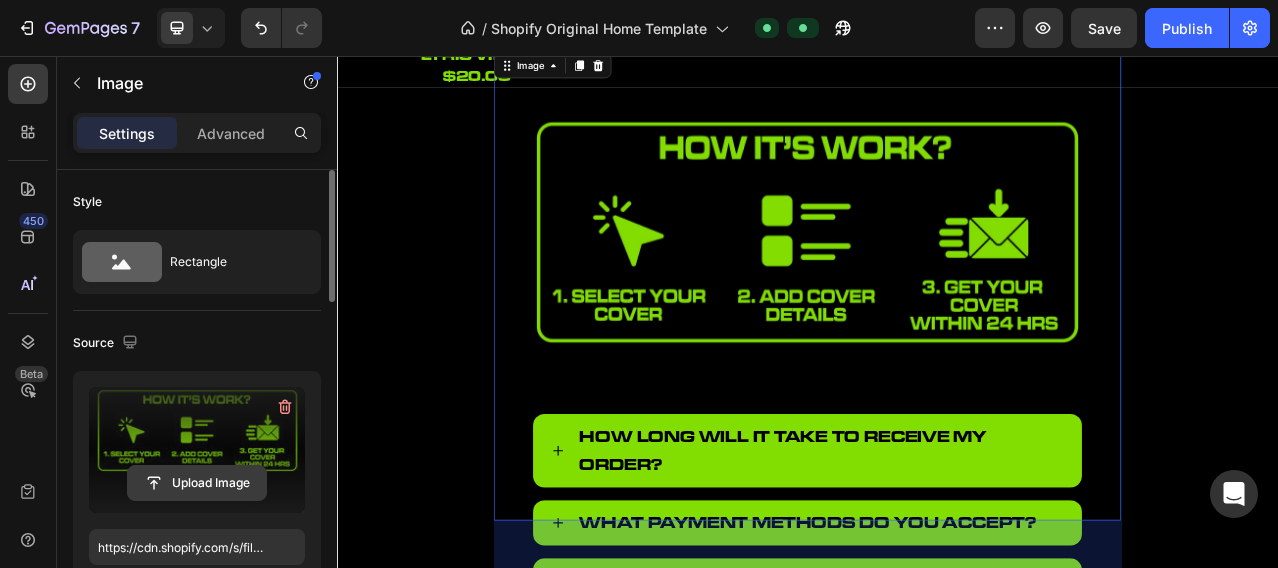 click 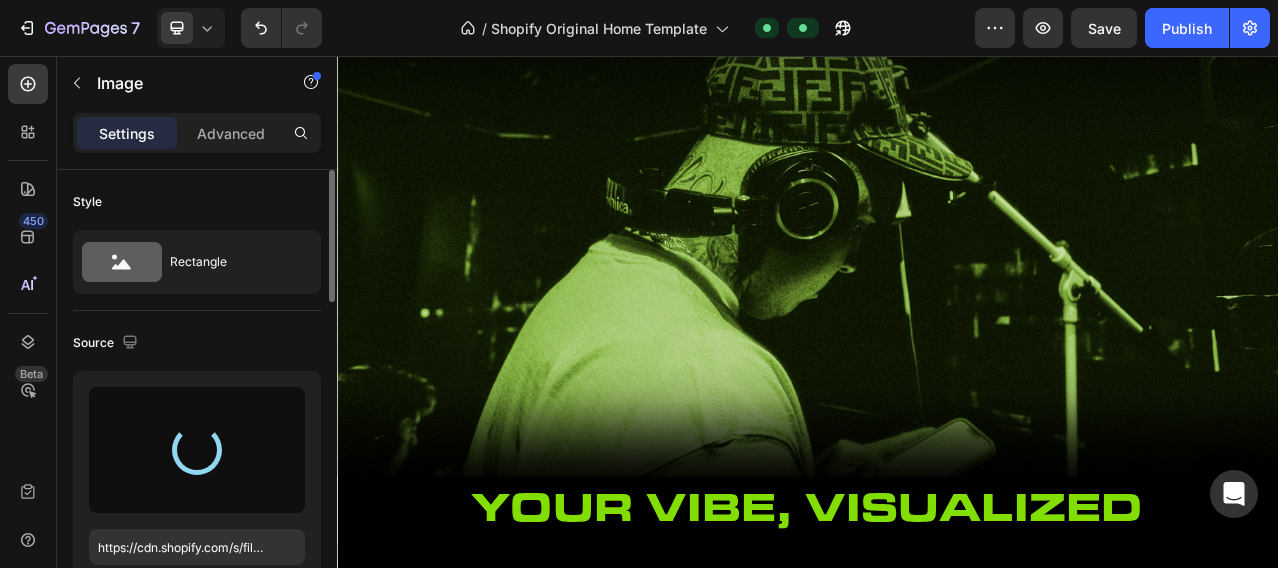scroll, scrollTop: 0, scrollLeft: 0, axis: both 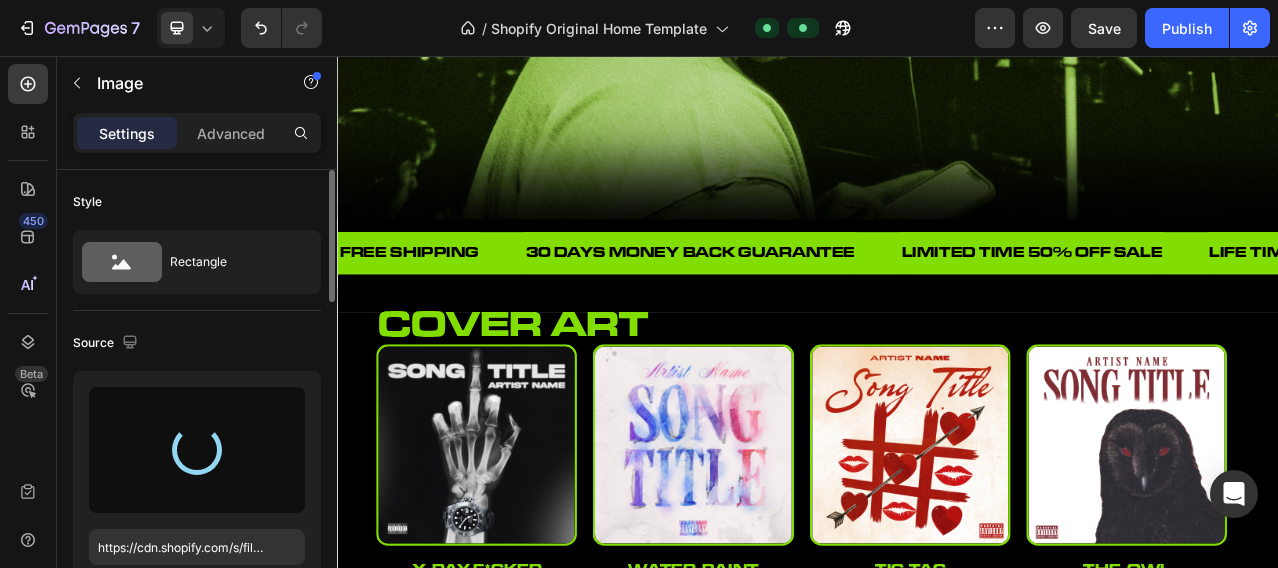 type on "https://cdn.shopify.com/s/files/1/0695/9749/5479/files/gempages_570070541751288984-8ad6ef79-0059-43fb-9682-1dcb7cc46697.jpg" 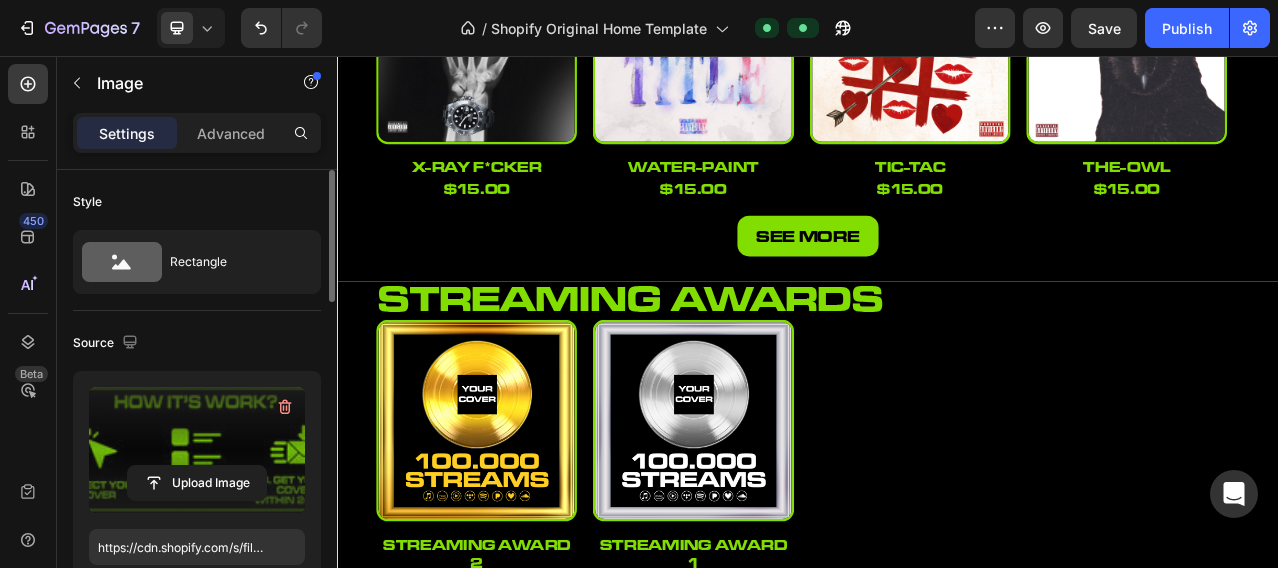 scroll, scrollTop: 1000, scrollLeft: 0, axis: vertical 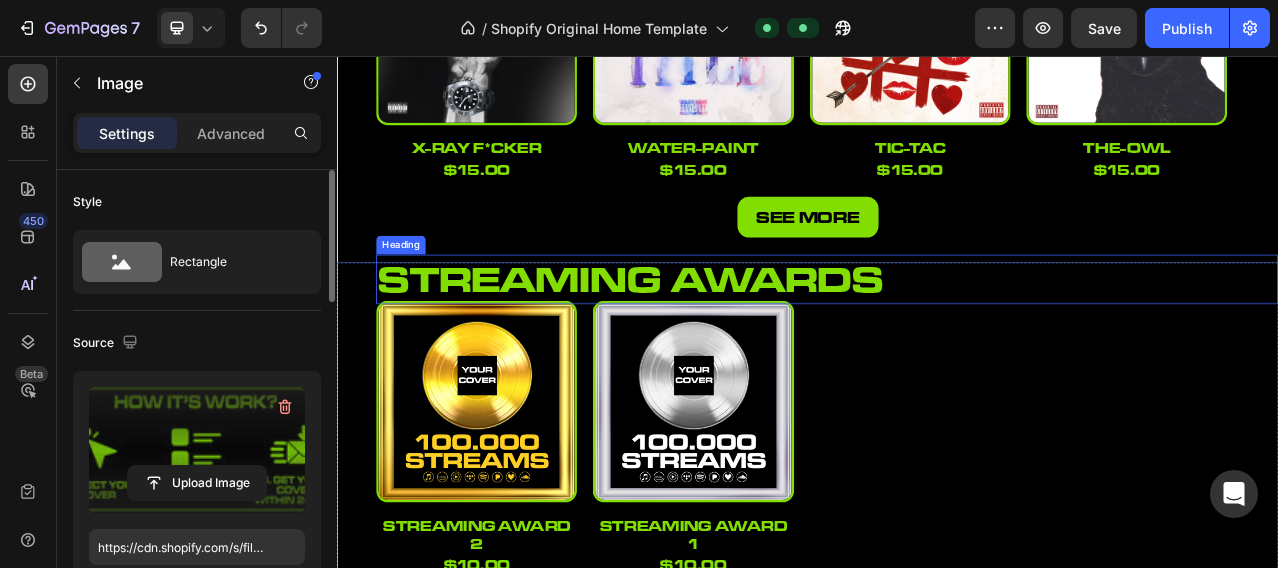 click on "streaming awards" at bounding box center [962, 341] 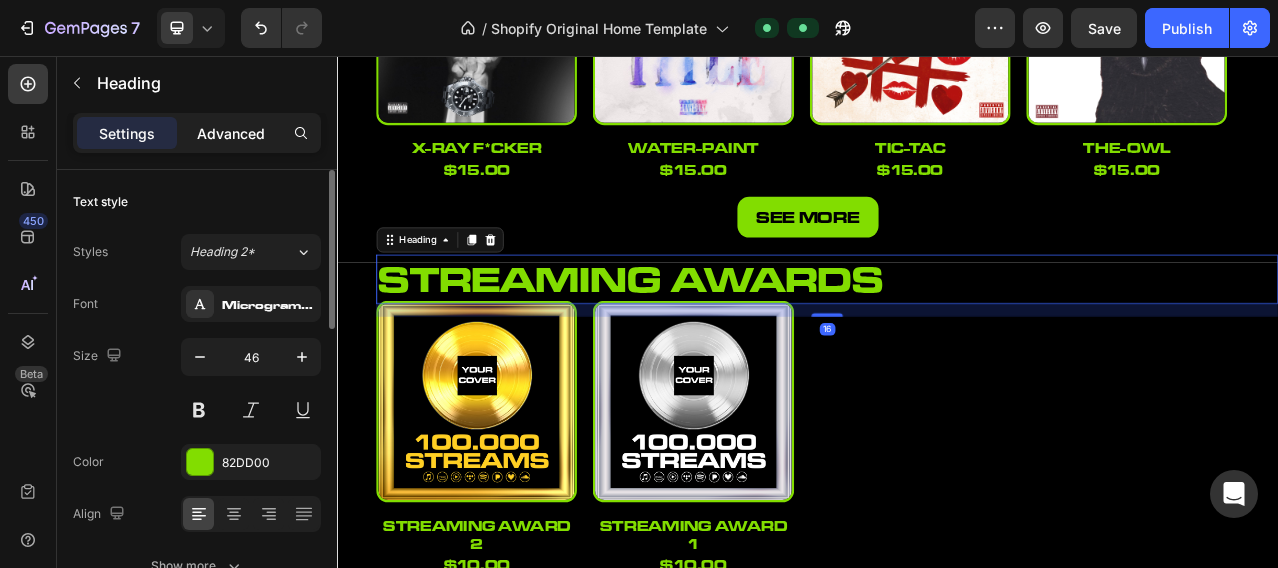 click on "Advanced" 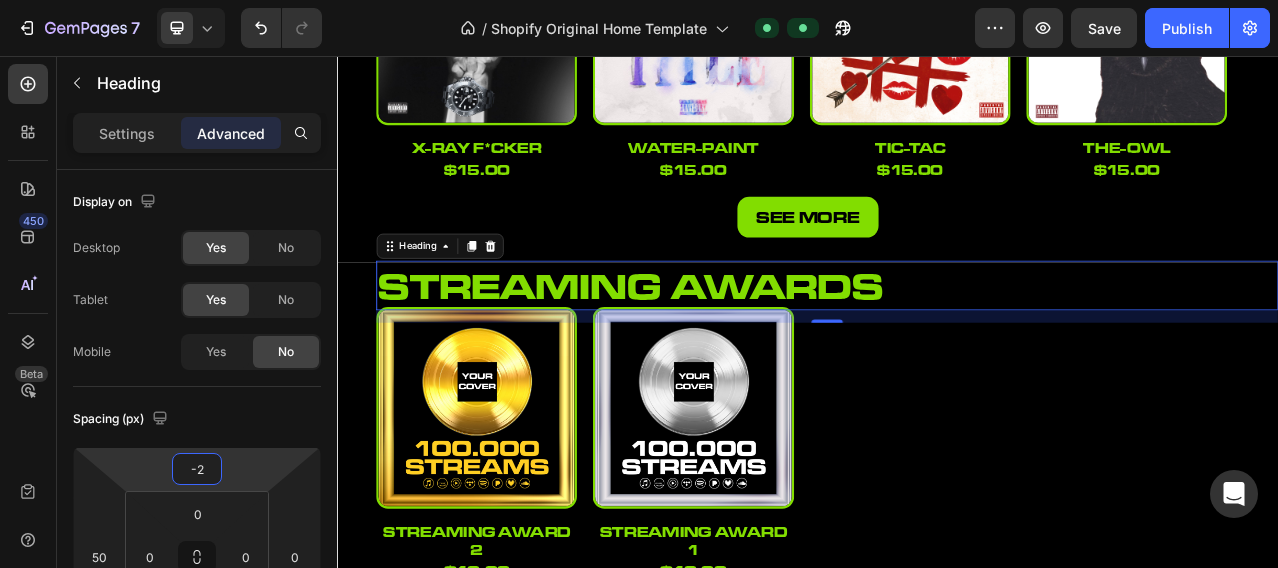 type on "0" 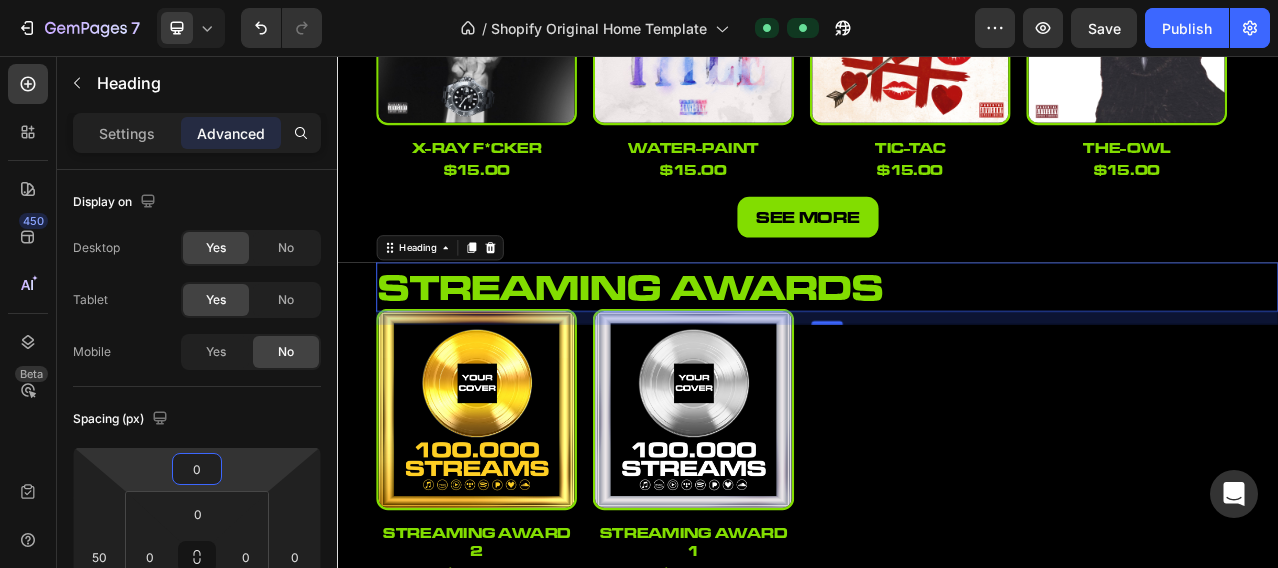 drag, startPoint x: 259, startPoint y: 462, endPoint x: 246, endPoint y: 457, distance: 13.928389 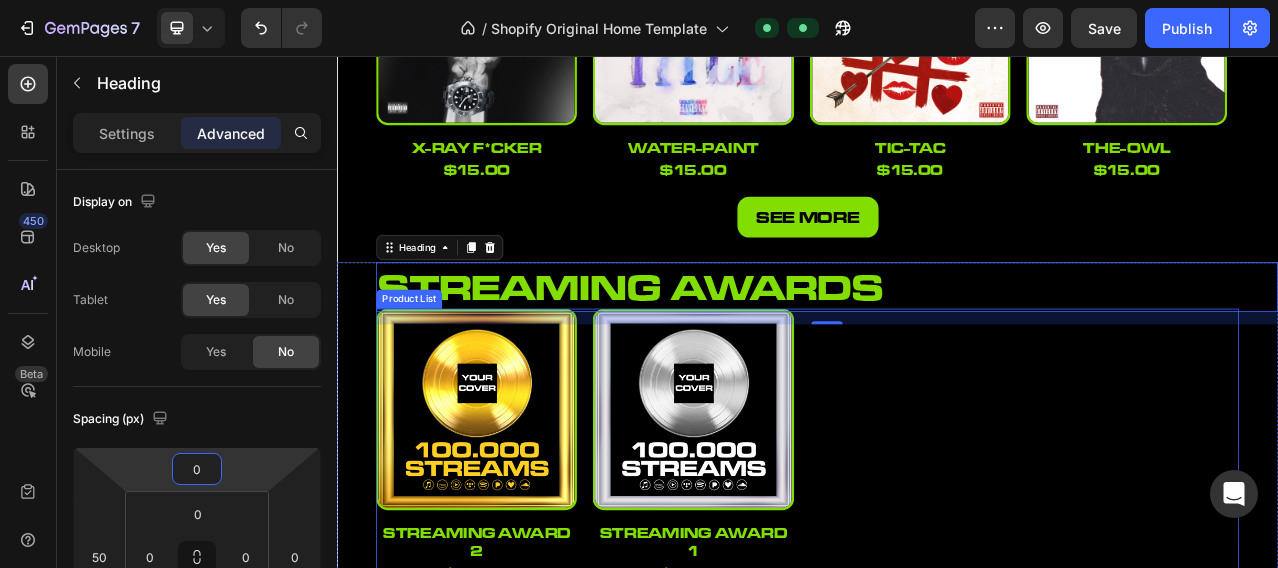 scroll, scrollTop: 1333, scrollLeft: 0, axis: vertical 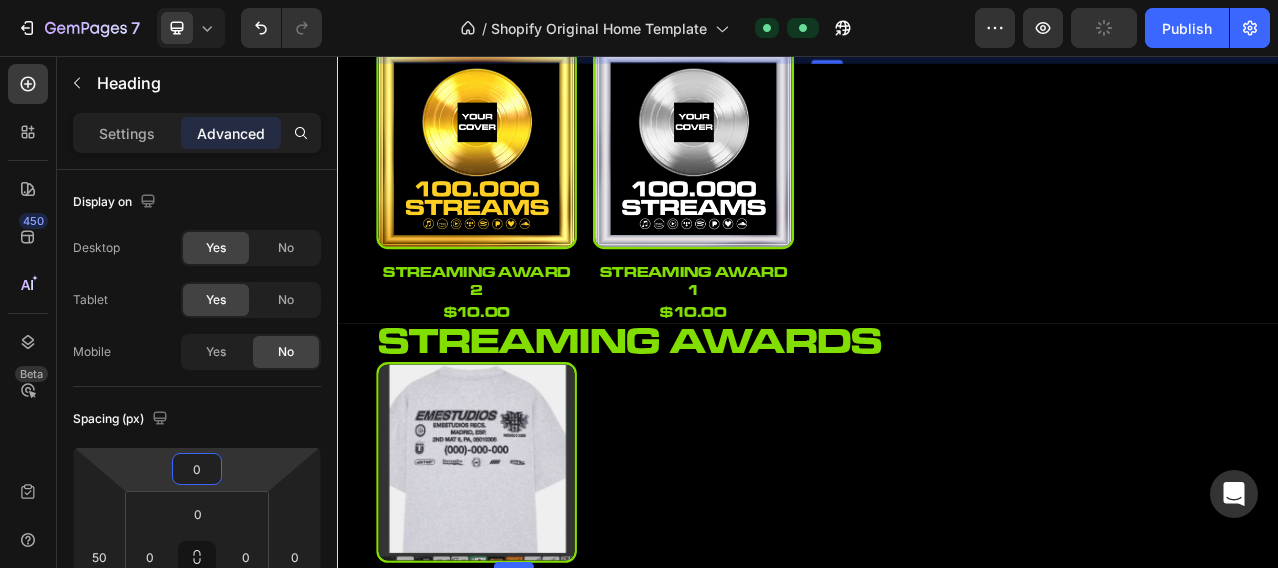 click on "streaming awards" at bounding box center [962, 418] 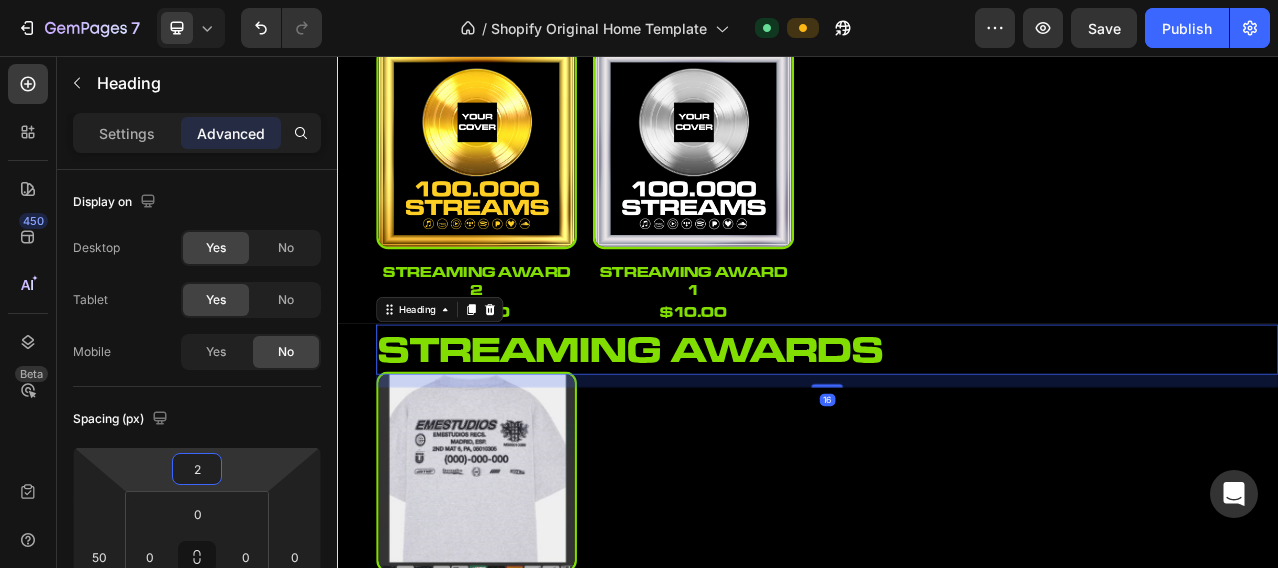 click on "7   /  Shopify Original Home Template Default Preview  Save   Publish  450 Beta Sections(18) Elements(83) Section Element Hero Section Product Detail Brands Trusted Badges Guarantee Product Breakdown How to use Testimonials Compare Bundle FAQs Social Proof Brand Story Product List Collection Blog List Contact Sticky Add to Cart Custom Footer Browse Library 450 Layout
Row
Row
Row
Row Text
Heading
Text Block Button
Button
Button Media
Image
Image" at bounding box center (639, 0) 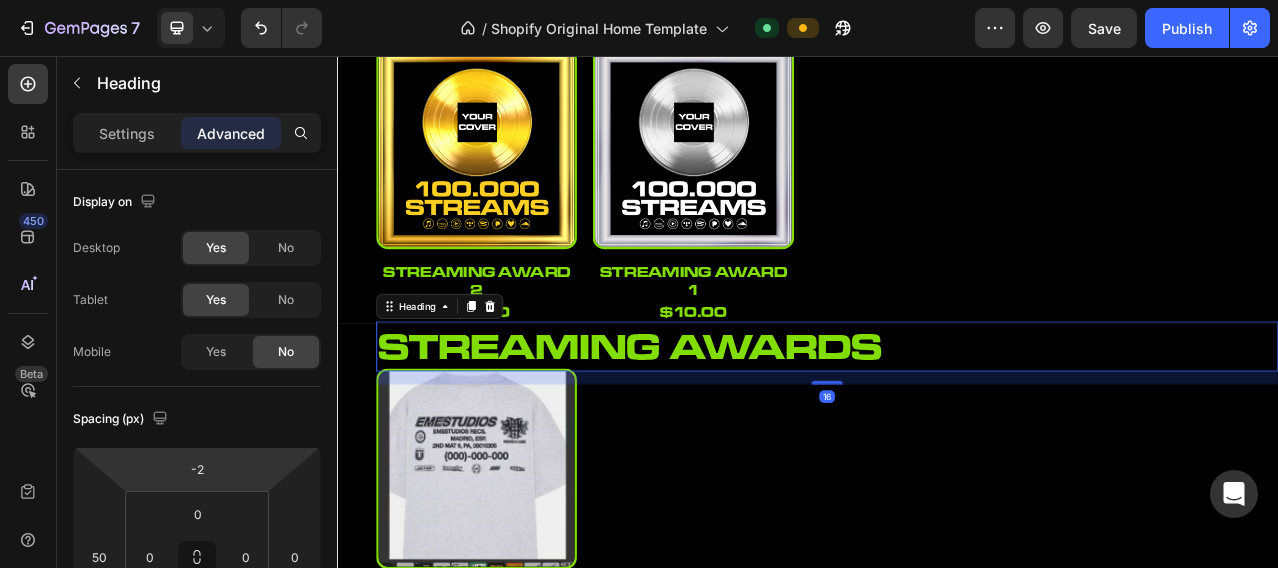 type on "0" 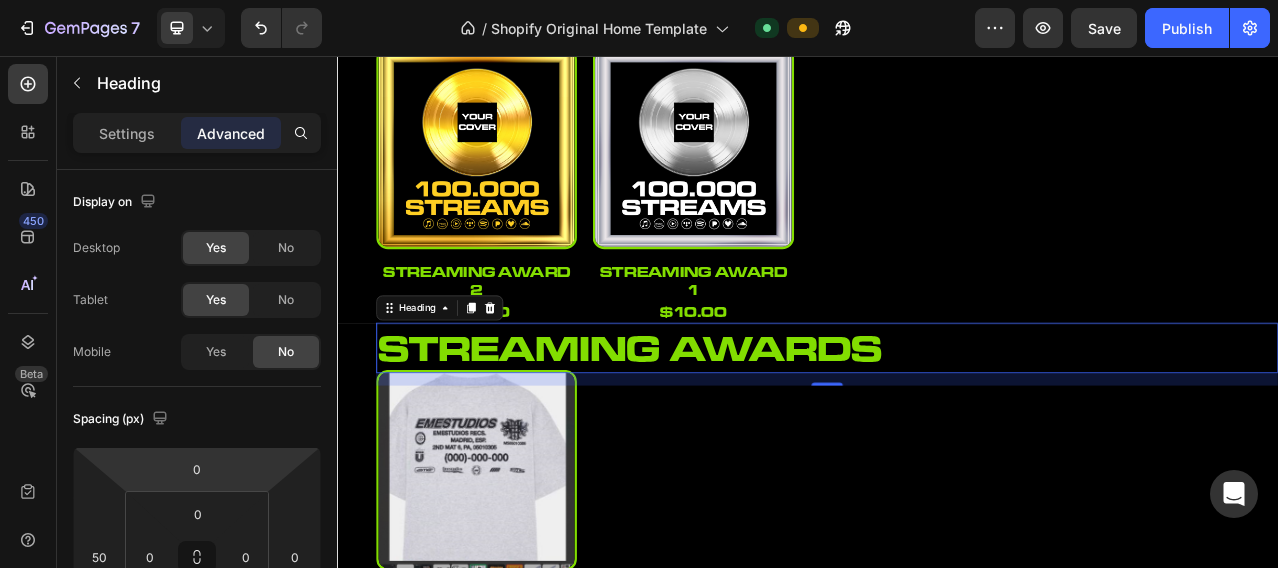 click on "7   /  Shopify Original Home Template Default Preview  Save   Publish  450 Beta Sections(18) Elements(83) Section Element Hero Section Product Detail Brands Trusted Badges Guarantee Product Breakdown How to use Testimonials Compare Bundle FAQs Social Proof Brand Story Product List Collection Blog List Contact Sticky Add to Cart Custom Footer Browse Library 450 Layout
Row
Row
Row
Row Text
Heading
Text Block Button
Button
Button Media
Image
Image" at bounding box center [639, 0] 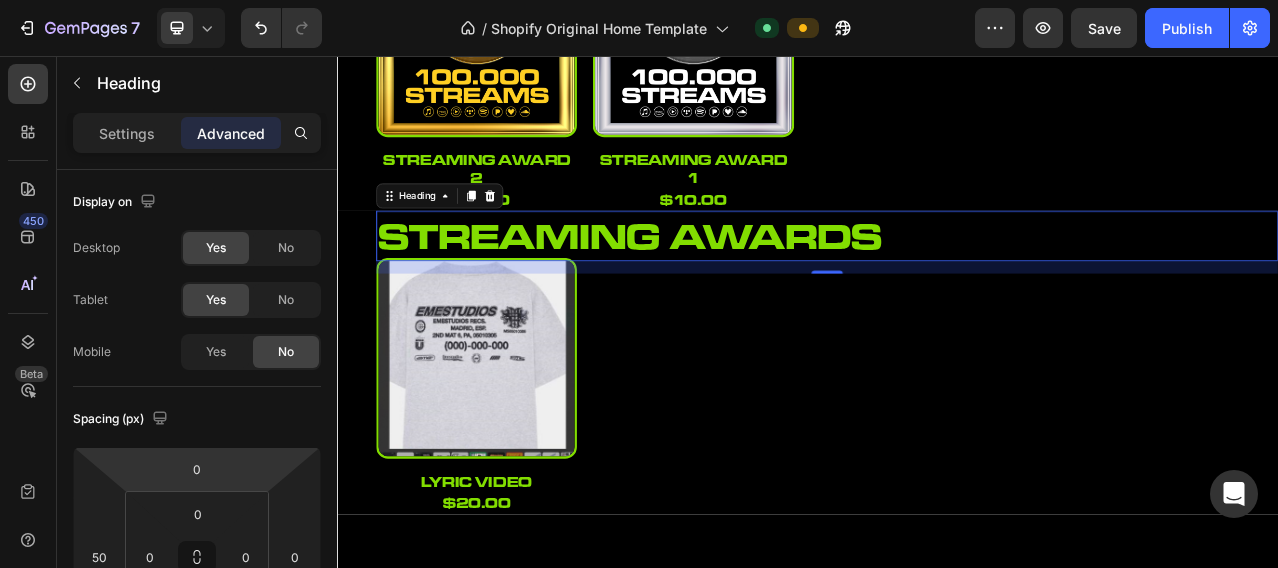 scroll, scrollTop: 1500, scrollLeft: 0, axis: vertical 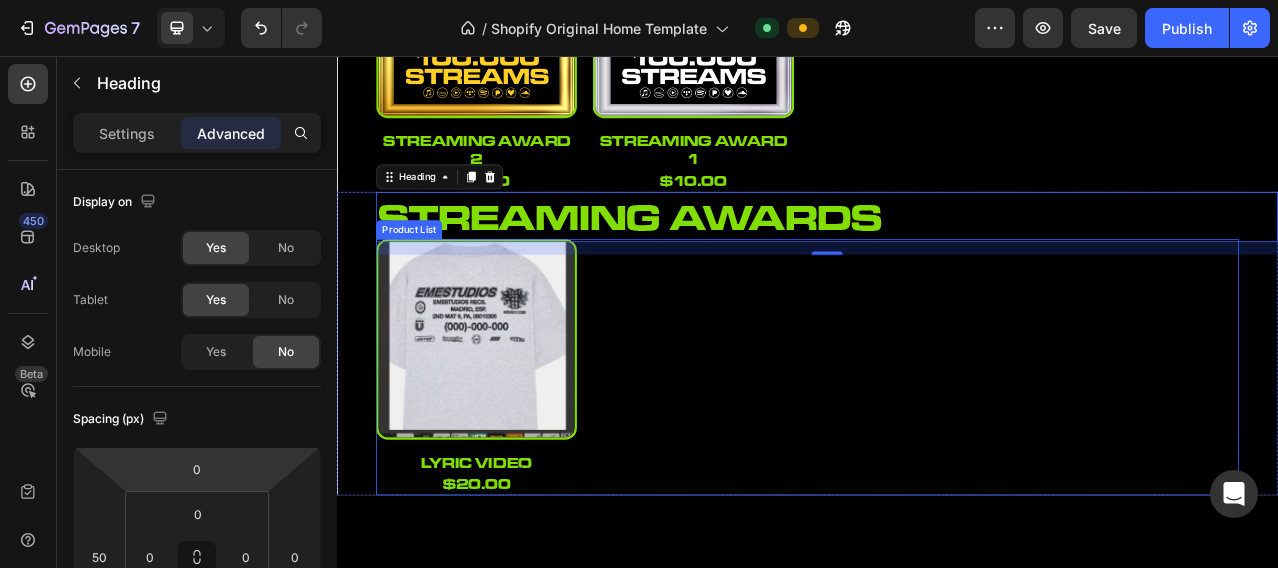 click on "Product Images lyric video Product Title $20.00 Product Price Product Price Row Product List" at bounding box center (937, 452) 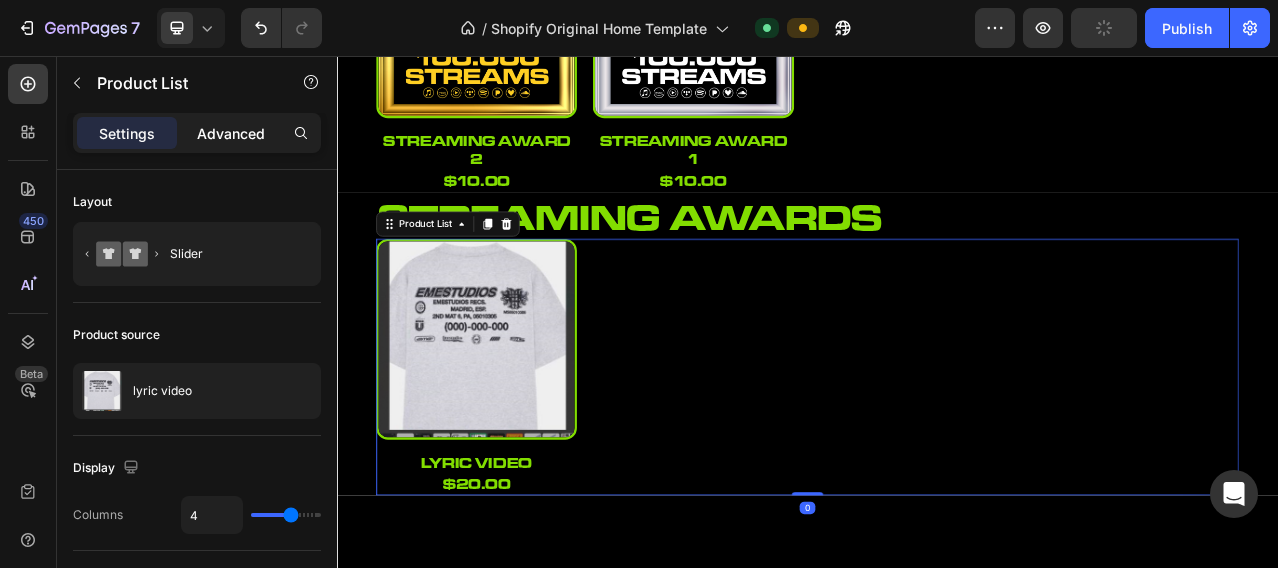 click on "Advanced" 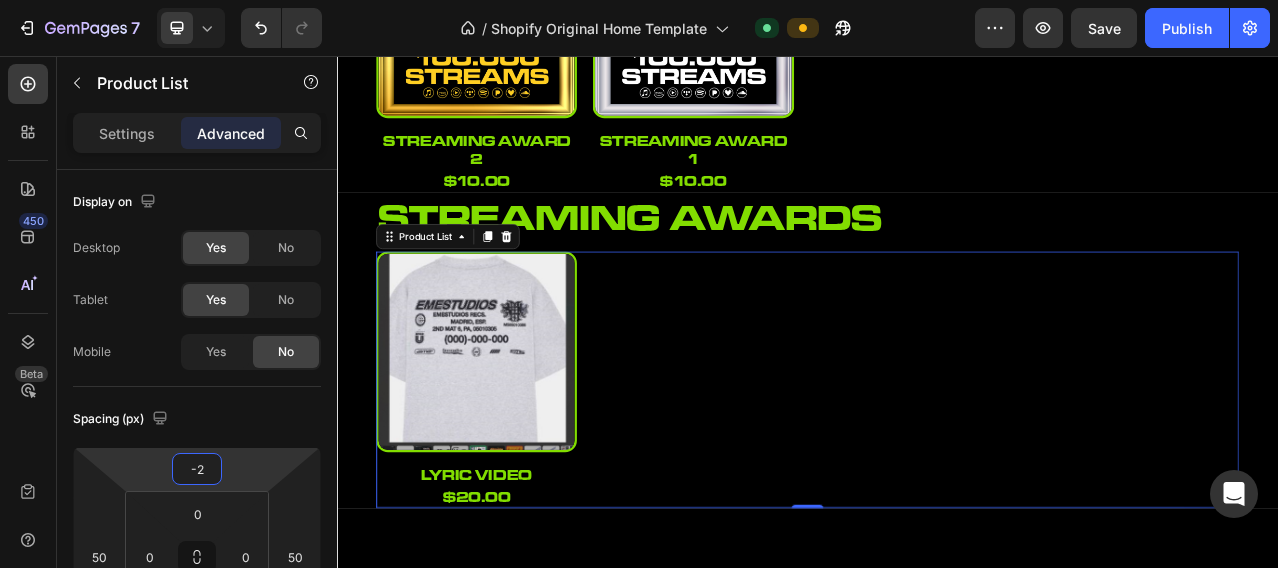 type on "0" 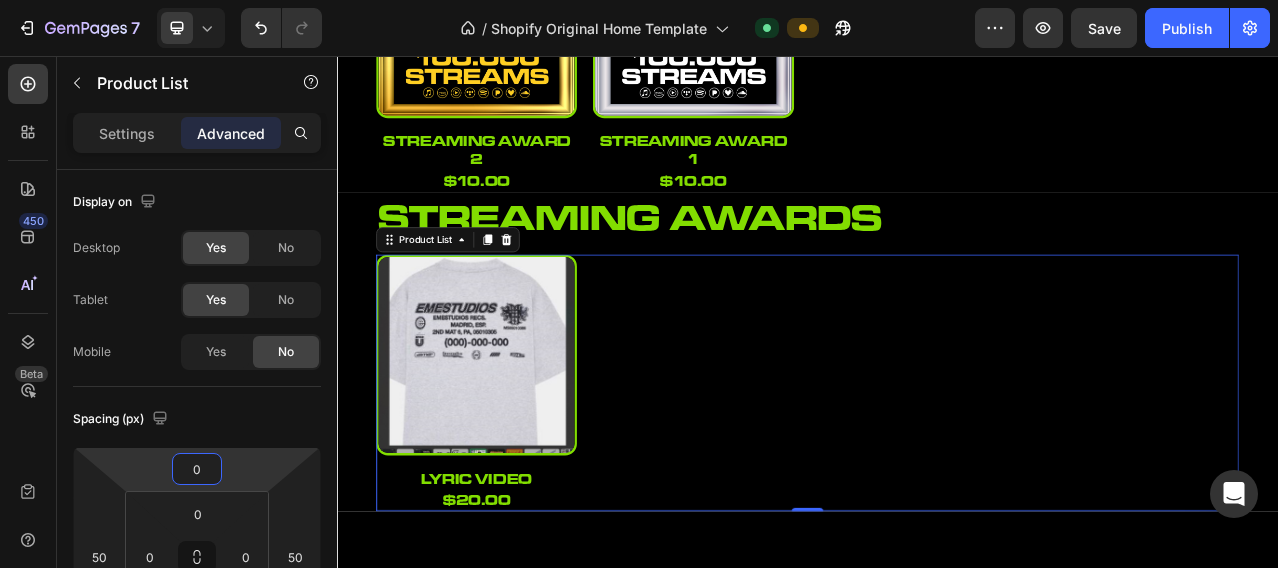 drag, startPoint x: 245, startPoint y: 466, endPoint x: 237, endPoint y: 456, distance: 12.806249 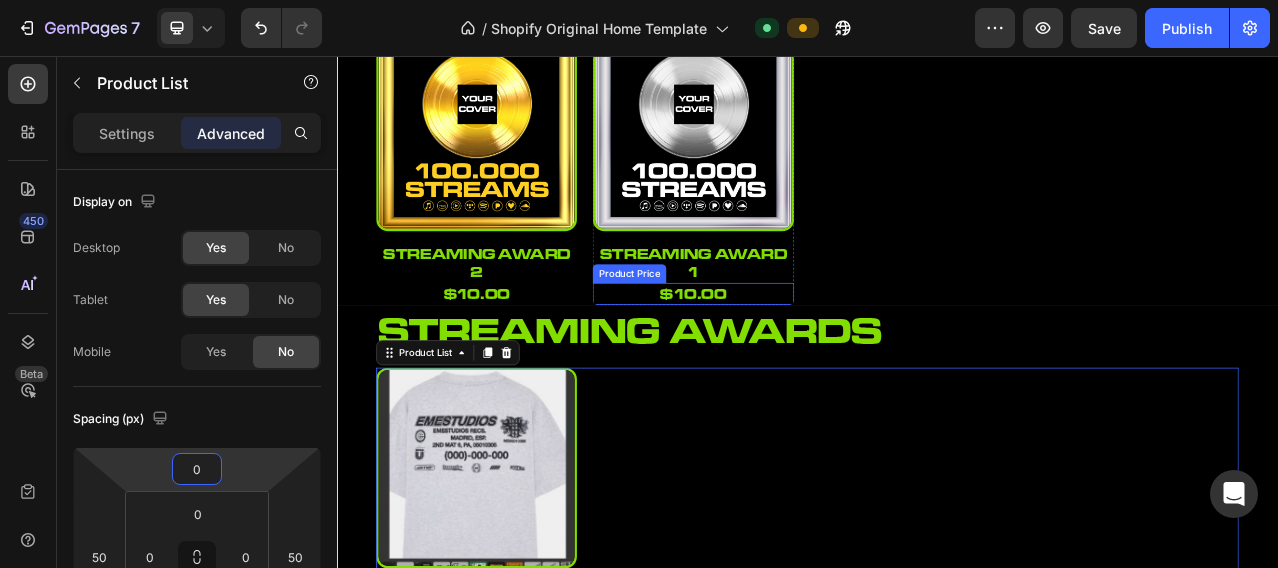 scroll, scrollTop: 1333, scrollLeft: 0, axis: vertical 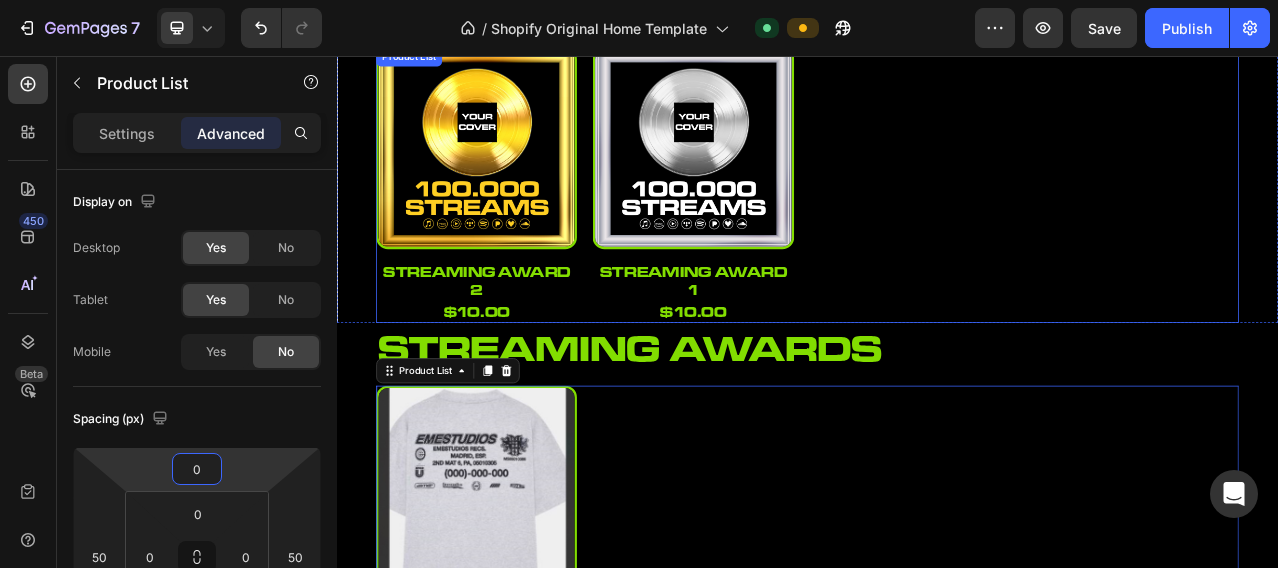 click on "Product Images streaming award 2 Product Title $10.00 Product Price Product Price Row Product List Product Images streaming award 1 Product Title $10.00 Product Price Product Price Row Product List" at bounding box center [937, 220] 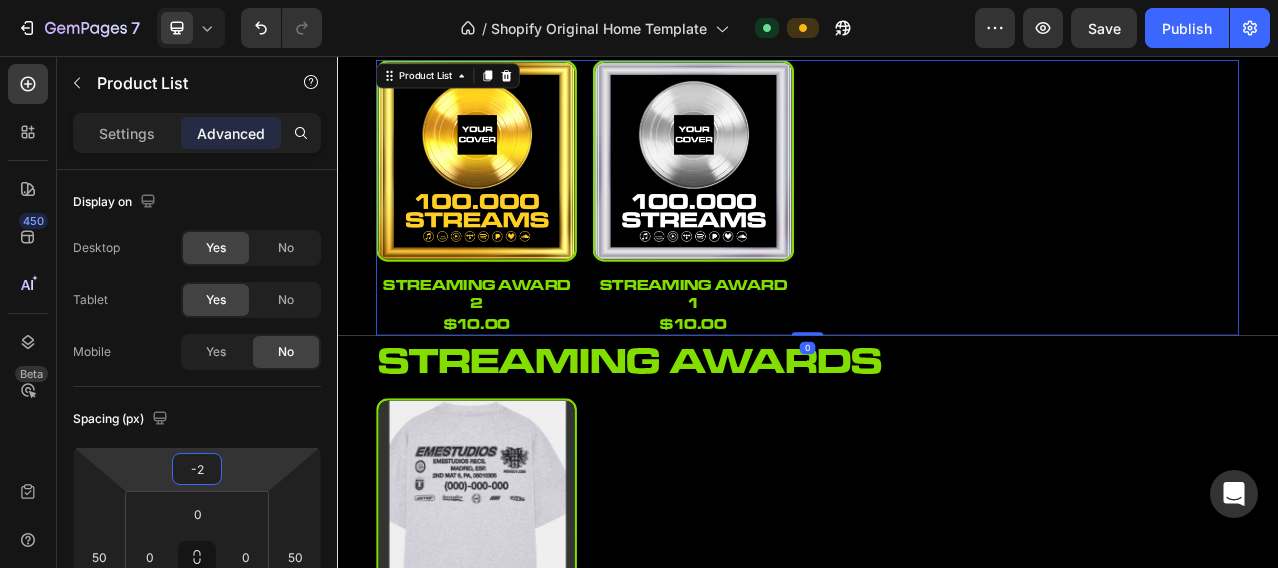 type on "0" 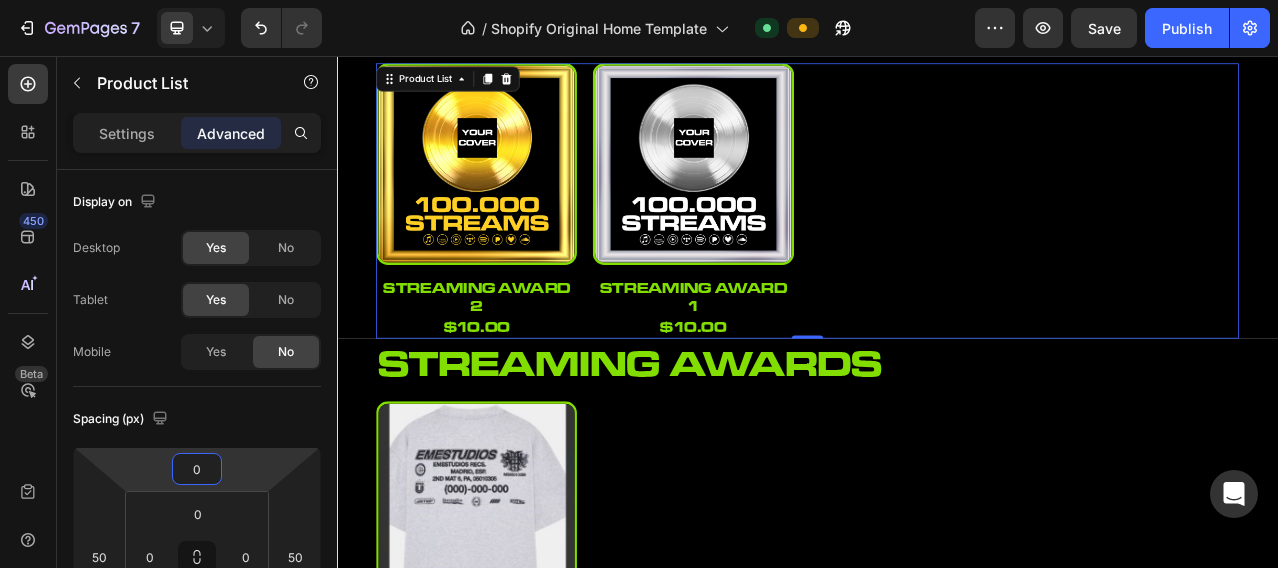 click on "7   /  Shopify Original Home Template Default Preview  Save   Publish  450 Beta Sections(18) Elements(83) Section Element Hero Section Product Detail Brands Trusted Badges Guarantee Product Breakdown How to use Testimonials Compare Bundle FAQs Social Proof Brand Story Product List Collection Blog List Contact Sticky Add to Cart Custom Footer Browse Library 450 Layout
Row
Row
Row
Row Text
Heading
Text Block Button
Button
Button Media
Image
Image" at bounding box center [639, 0] 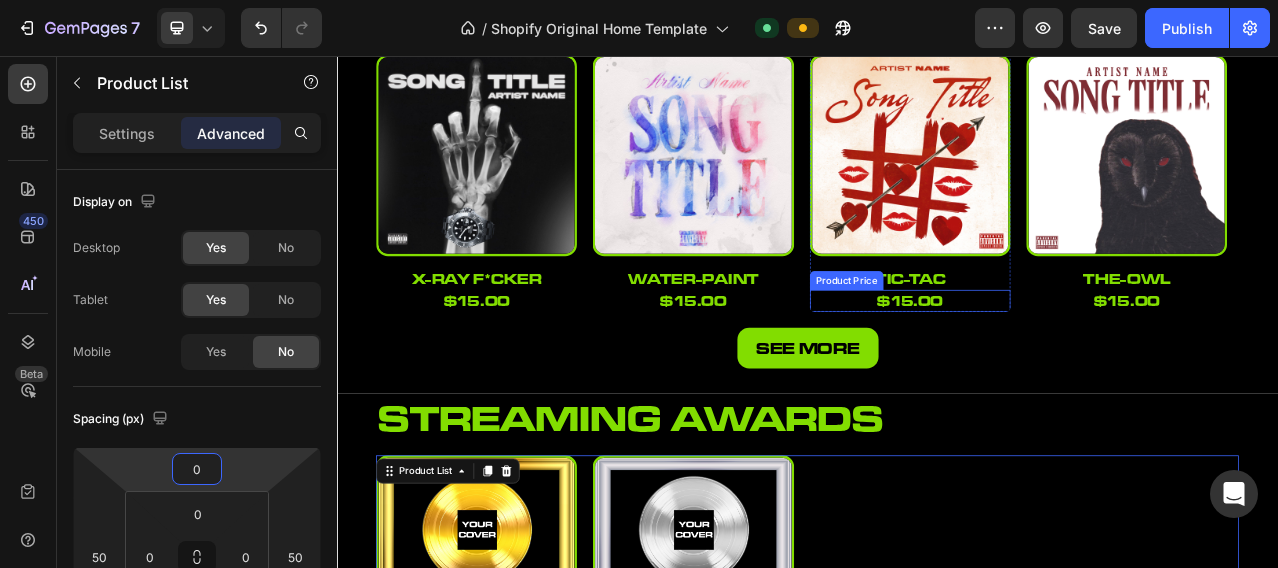 scroll, scrollTop: 500, scrollLeft: 0, axis: vertical 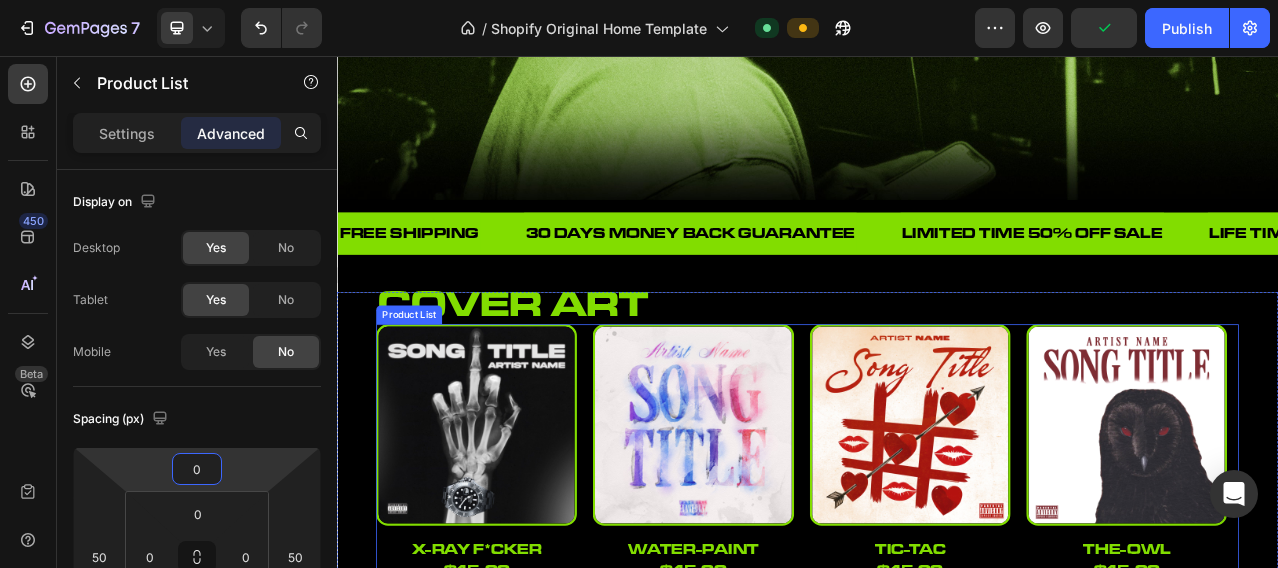 click on "Product Images x-ray f*cker Product Title $15.00 Product Price Product Price Row Product List Product Images water-paint Product Title $15.00 Product Price Product Price Row Product List Product Images tic-tac Product Title $15.00 Product Price Product Price Row Product List Product Images the-owl Product Title $15.00 Product Price Product Price Row Product List Product Images the-bag Product Title $15.00 Product Price Product Price Row Product List Product Images suspect Product Title $15.00 Product Price Product Price Row Product List Product Images super-car Product Title $15.00 Product Price Product Price Row Product List Product Images studio-mic Product Title $15.00 Product Price Product Price Row Product List" at bounding box center (937, 561) 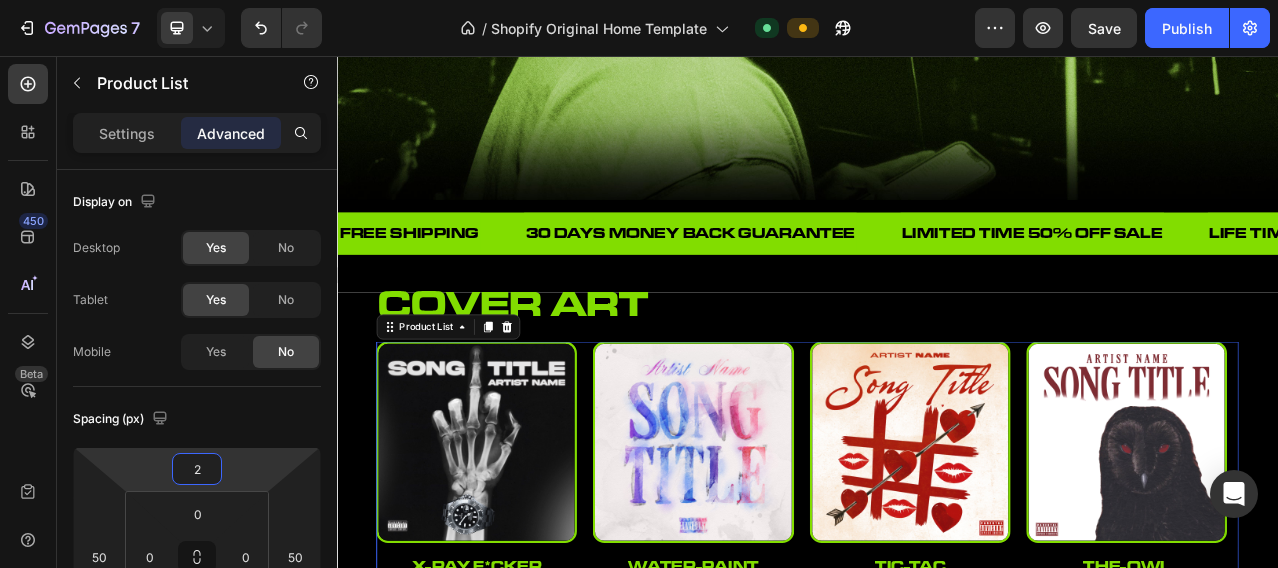 type on "0" 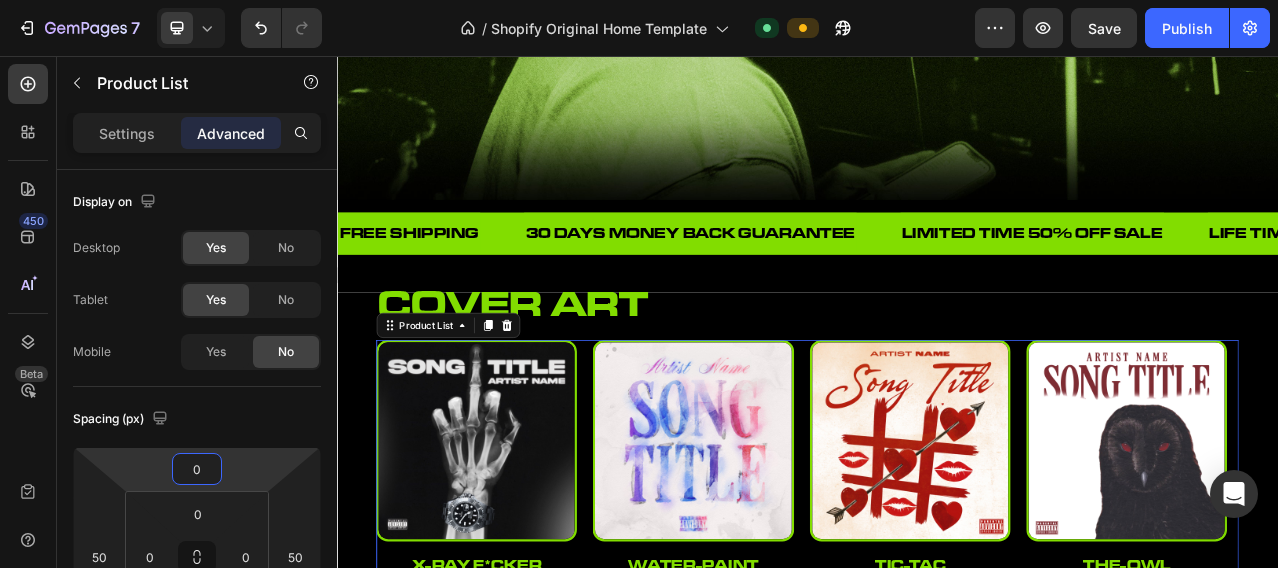 drag, startPoint x: 273, startPoint y: 473, endPoint x: 268, endPoint y: 463, distance: 11.18034 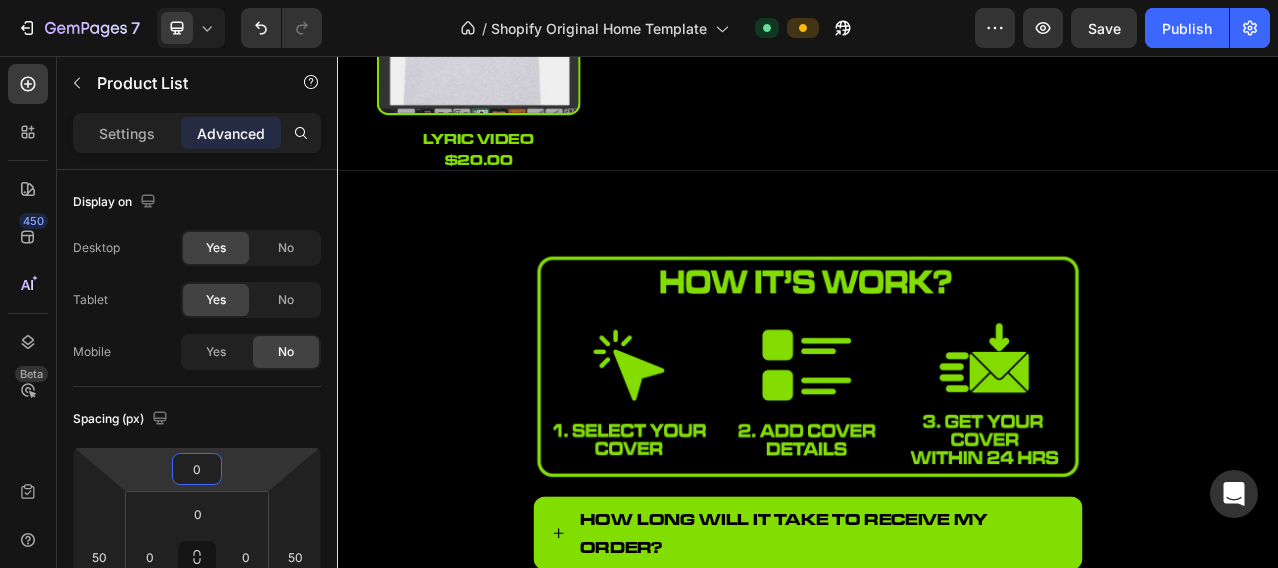 scroll, scrollTop: 1974, scrollLeft: 0, axis: vertical 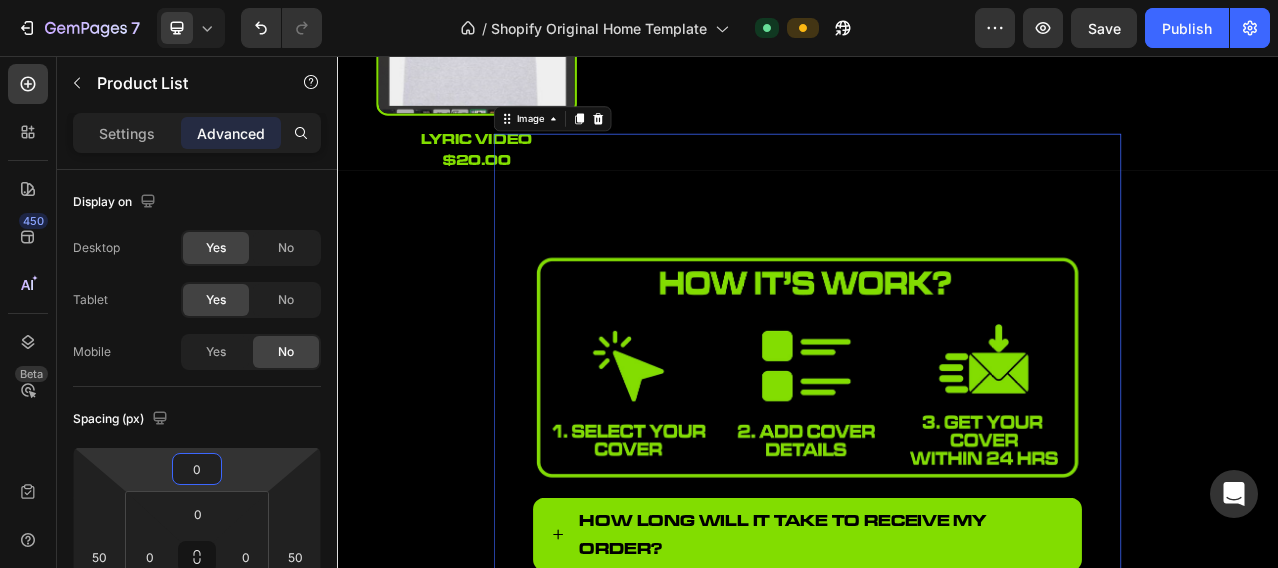 click at bounding box center (937, 454) 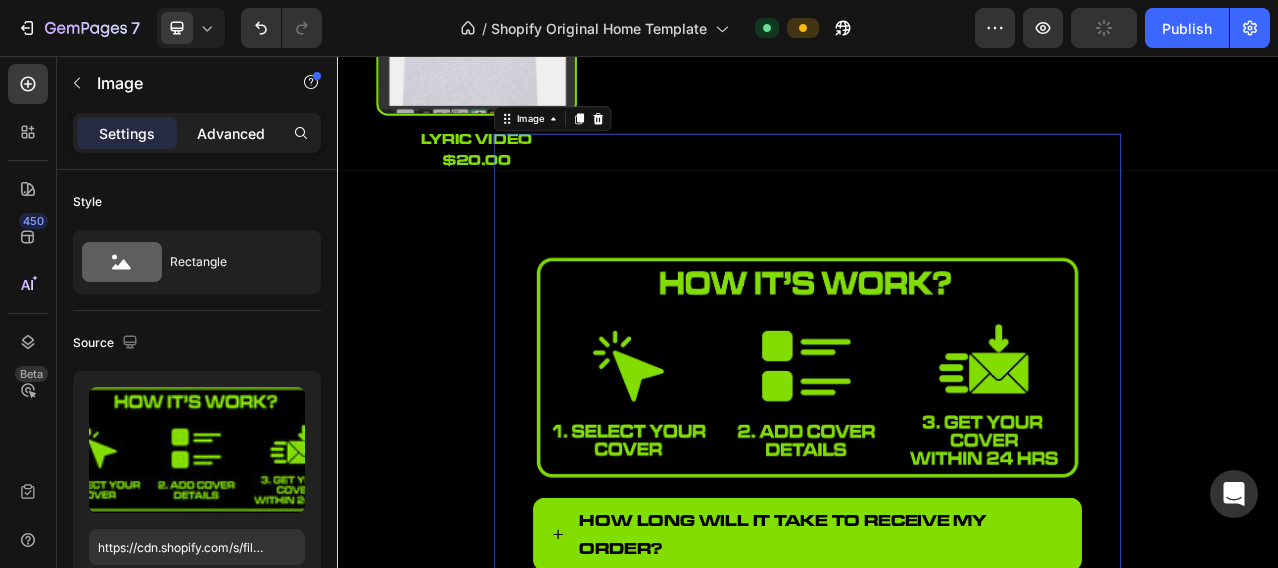click on "Advanced" at bounding box center [231, 133] 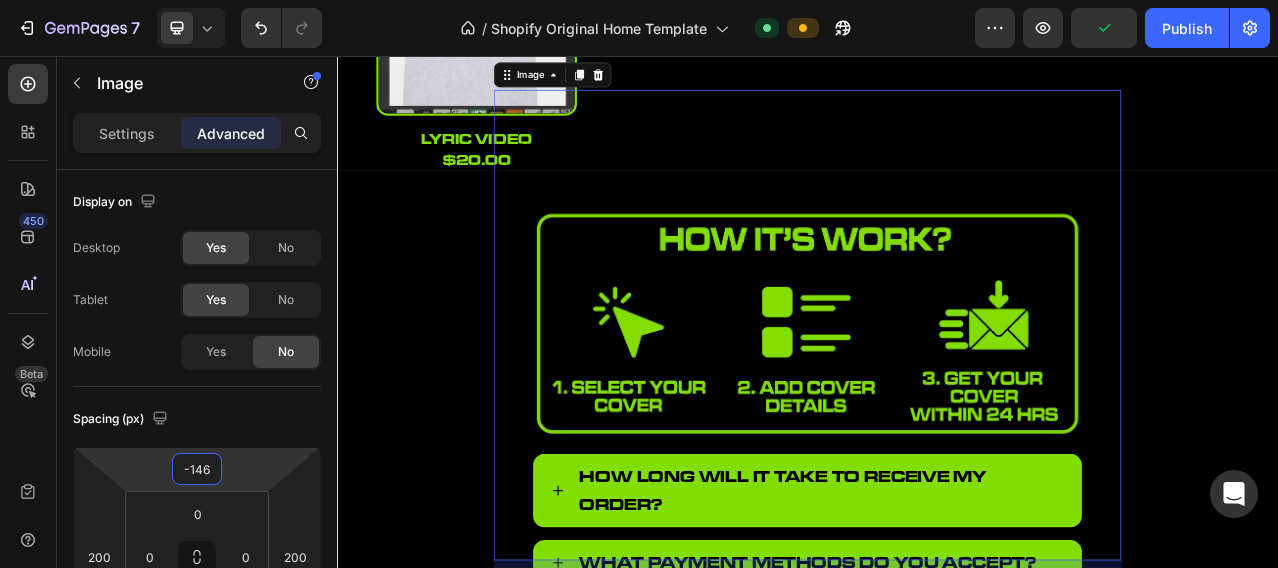type on "-148" 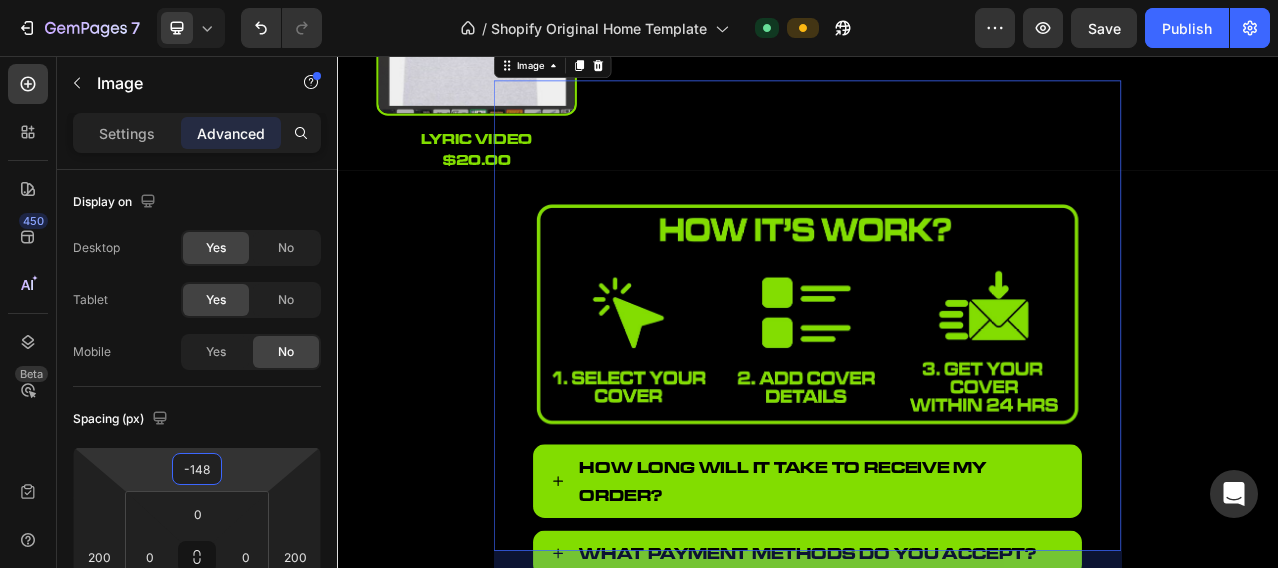 drag, startPoint x: 237, startPoint y: 466, endPoint x: 244, endPoint y: 500, distance: 34.713108 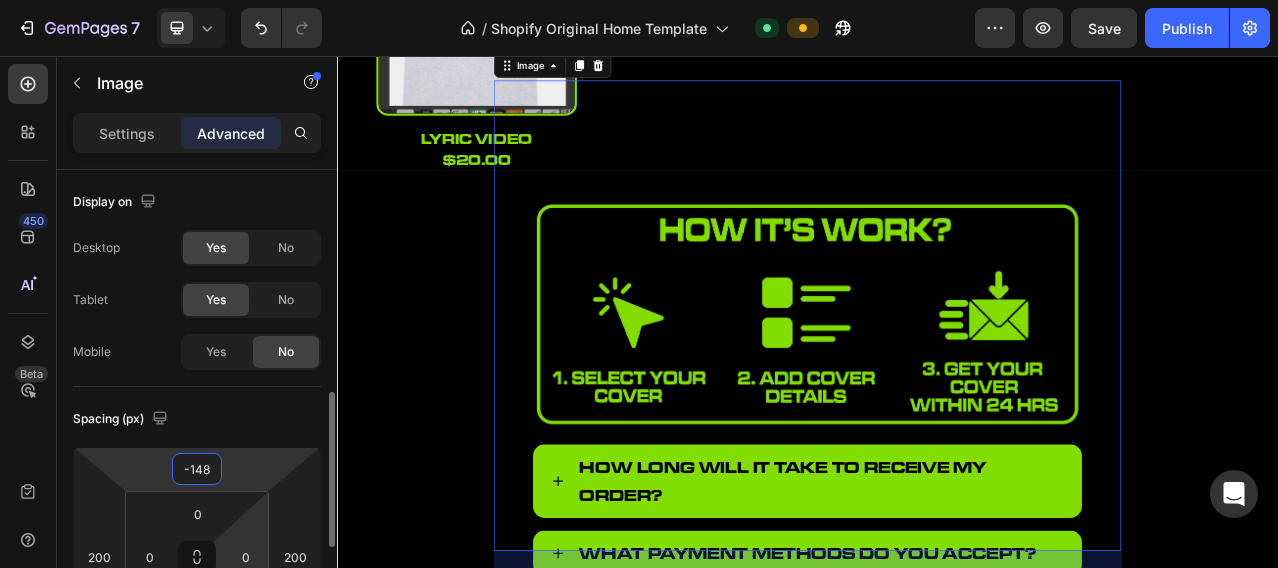 scroll, scrollTop: 166, scrollLeft: 0, axis: vertical 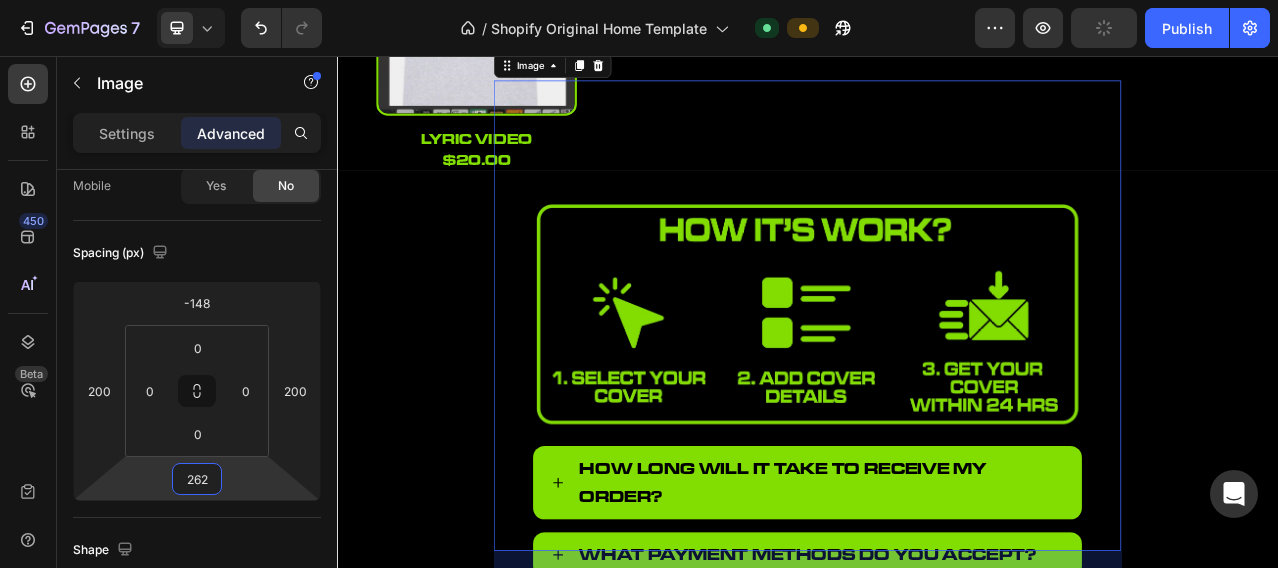 type on "260" 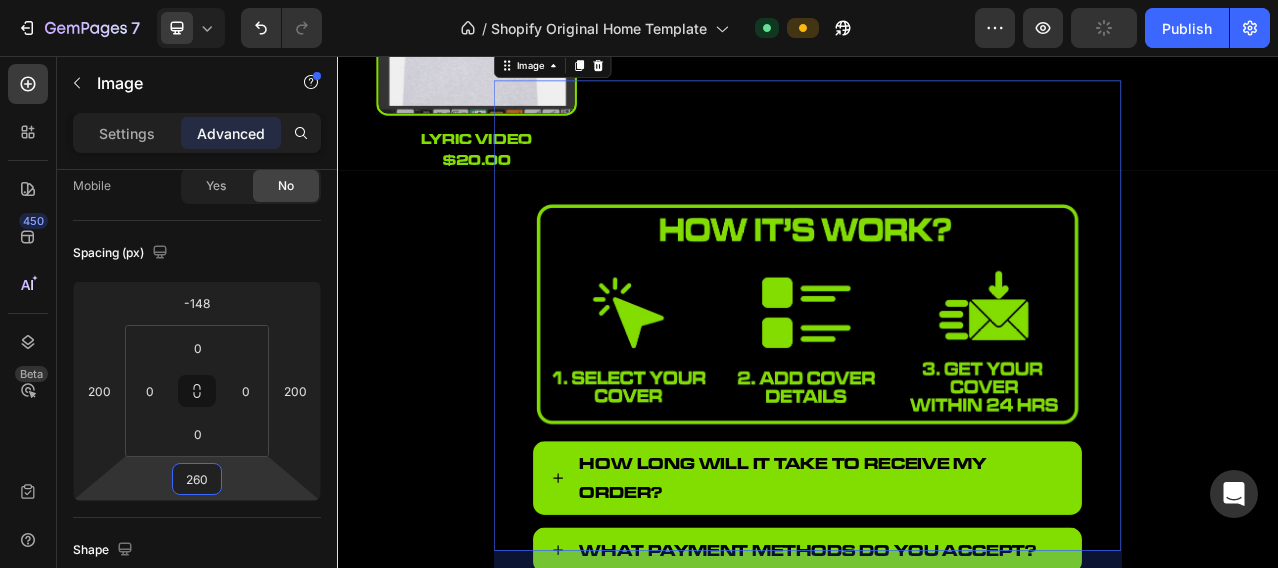 click on "7   /  Shopify Original Home Template Default Preview  Publish  450 Beta Sections(18) Elements(83) Section Element Hero Section Product Detail Brands Trusted Badges Guarantee Product Breakdown How to use Testimonials Compare Bundle FAQs Social Proof Brand Story Product List Collection Blog List Contact Sticky Add to Cart Custom Footer Browse Library 450 Layout
Row
Row
Row
Row Text
Heading
Text Block Button
Button
Button Media
Image
Image
Video" at bounding box center (639, 0) 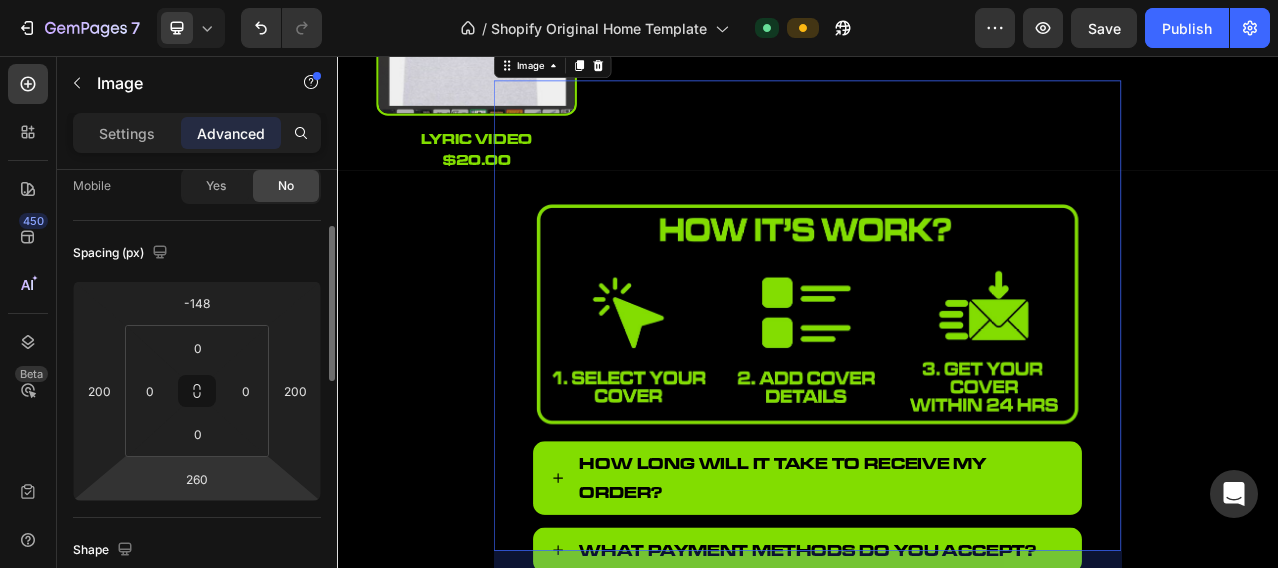 click on "Spacing (px)" at bounding box center (197, 253) 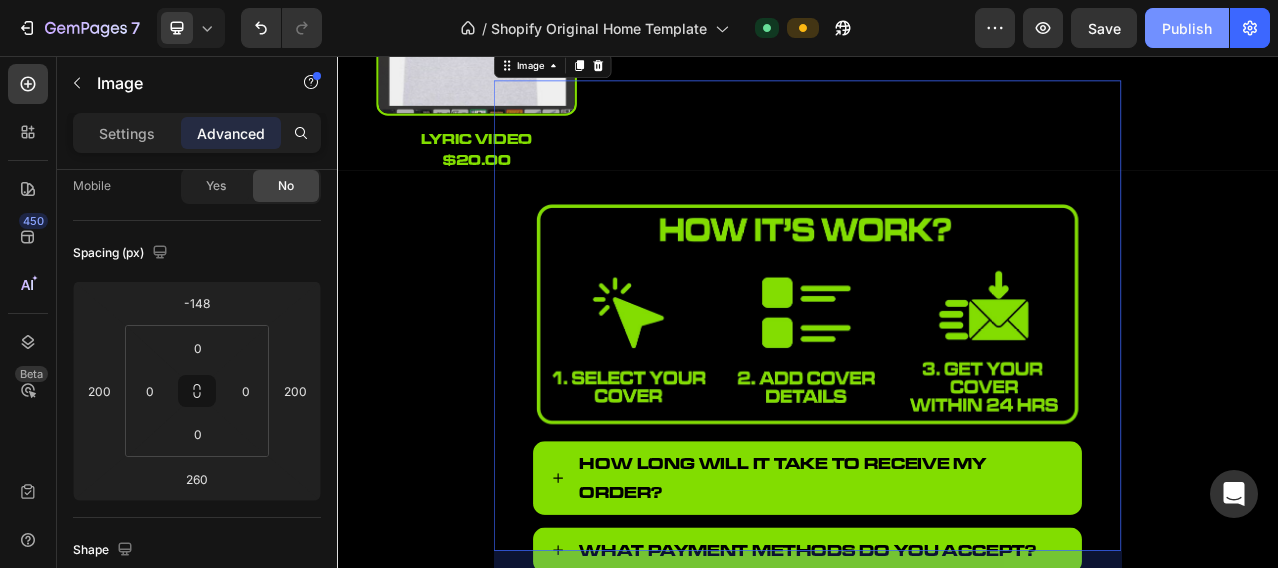 click on "Publish" at bounding box center [1187, 28] 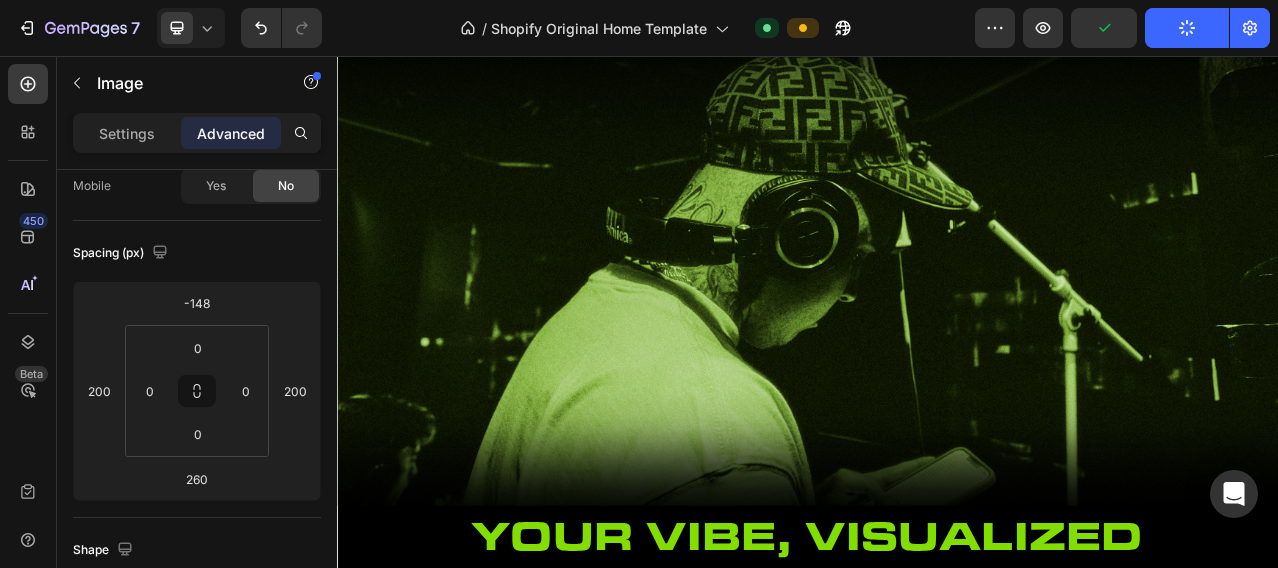 scroll, scrollTop: 0, scrollLeft: 0, axis: both 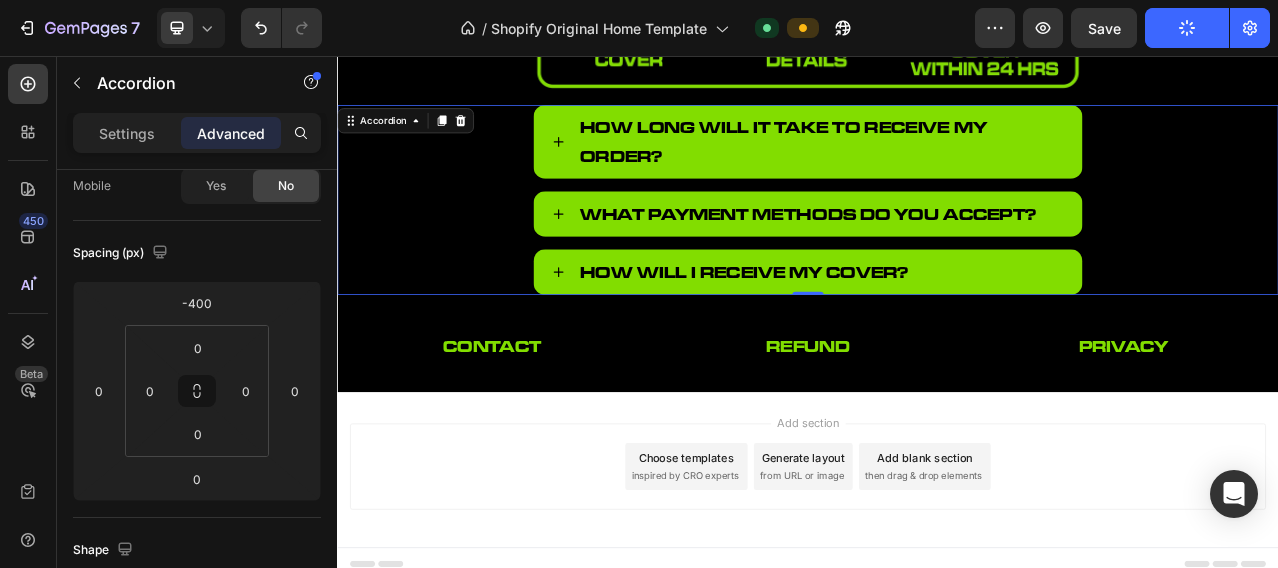 click on "What payment methods do you accept?" at bounding box center [937, 257] 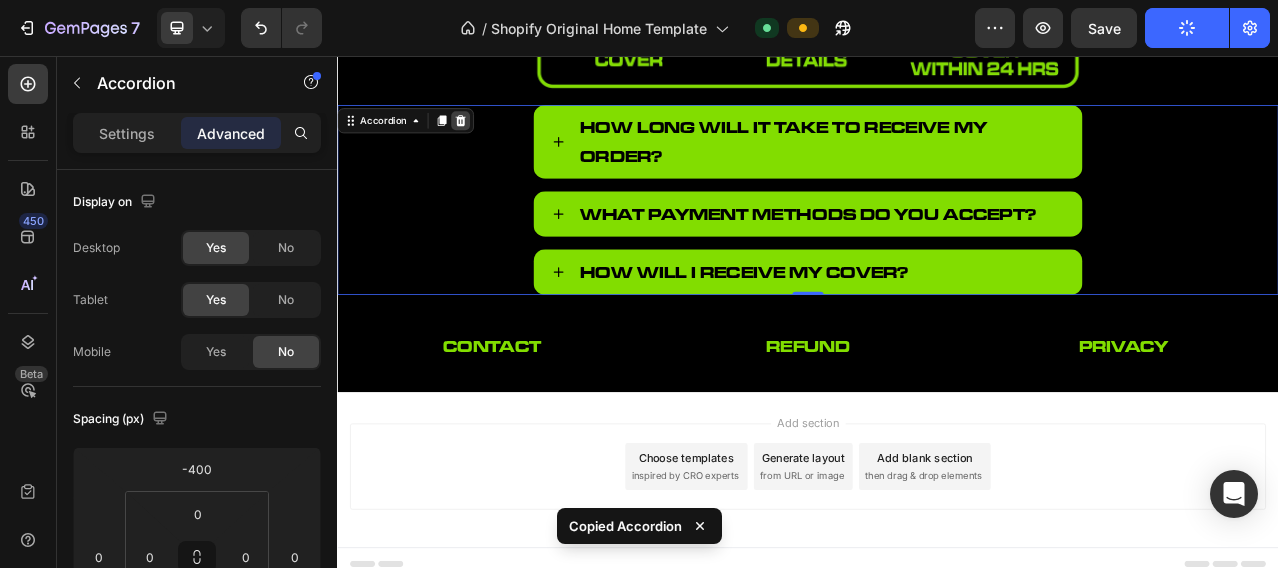 click 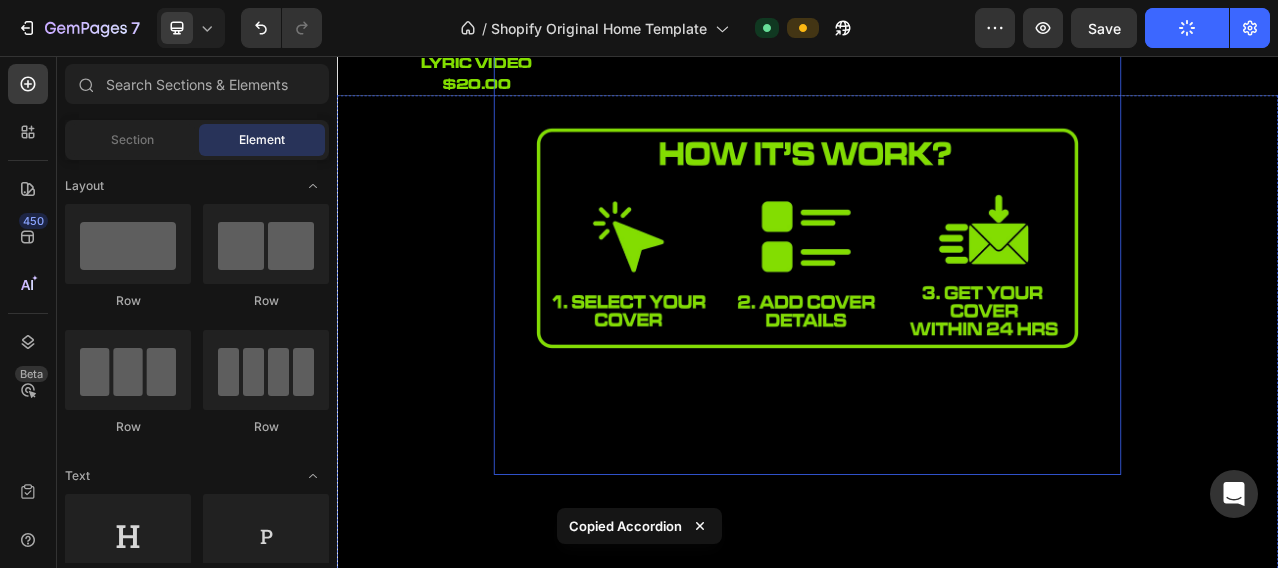 scroll, scrollTop: 2069, scrollLeft: 0, axis: vertical 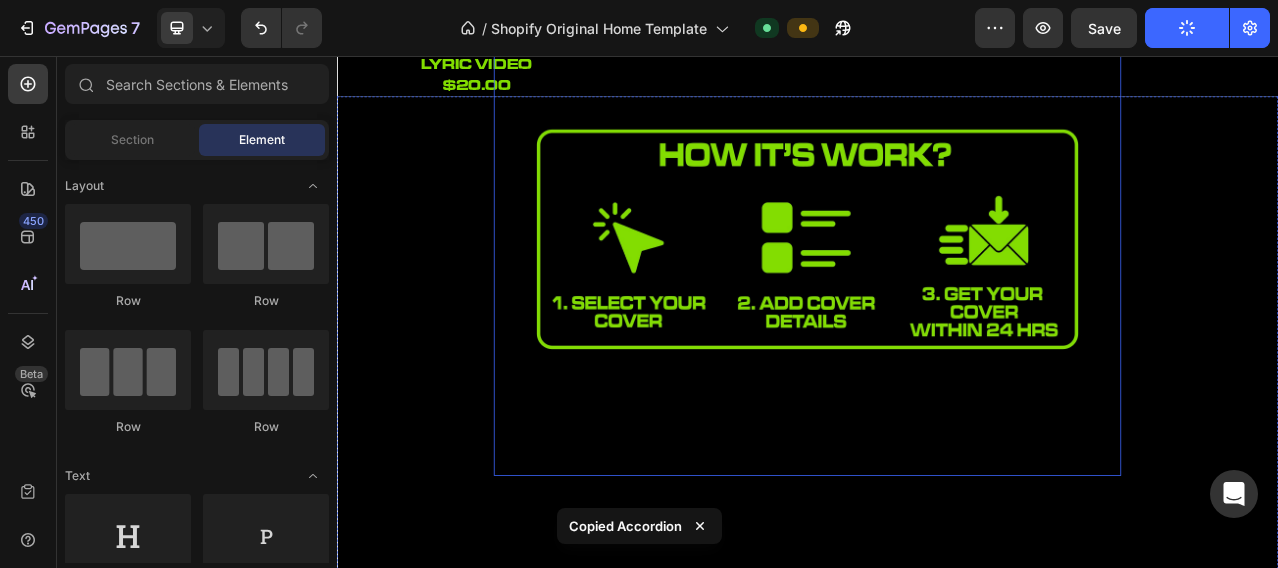 click at bounding box center [937, 291] 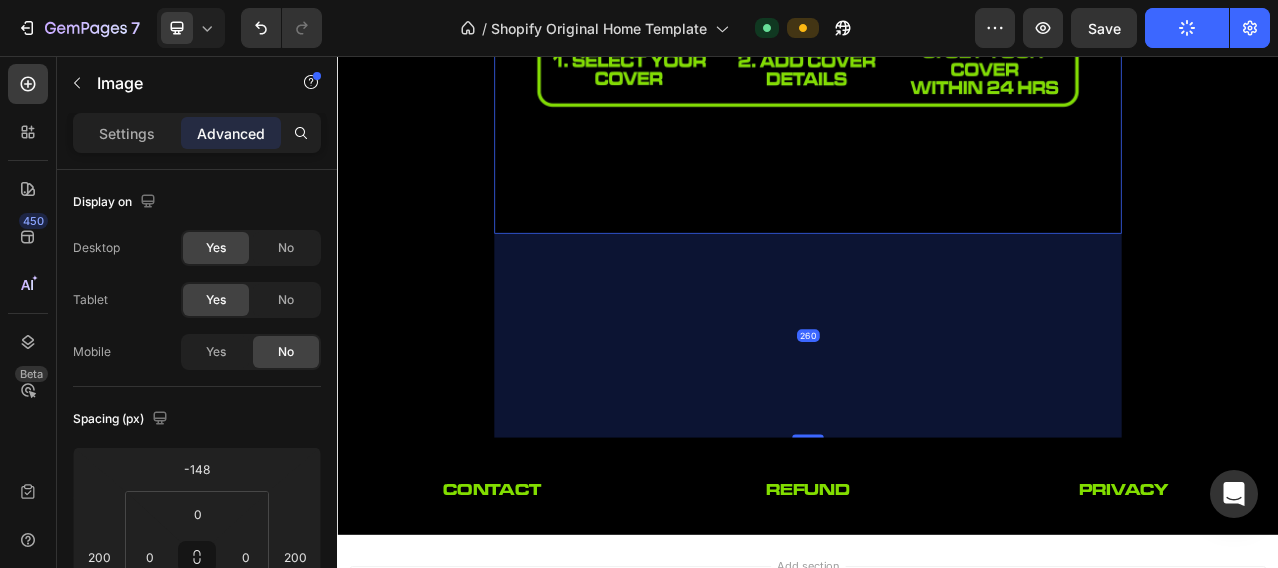 scroll, scrollTop: 2402, scrollLeft: 0, axis: vertical 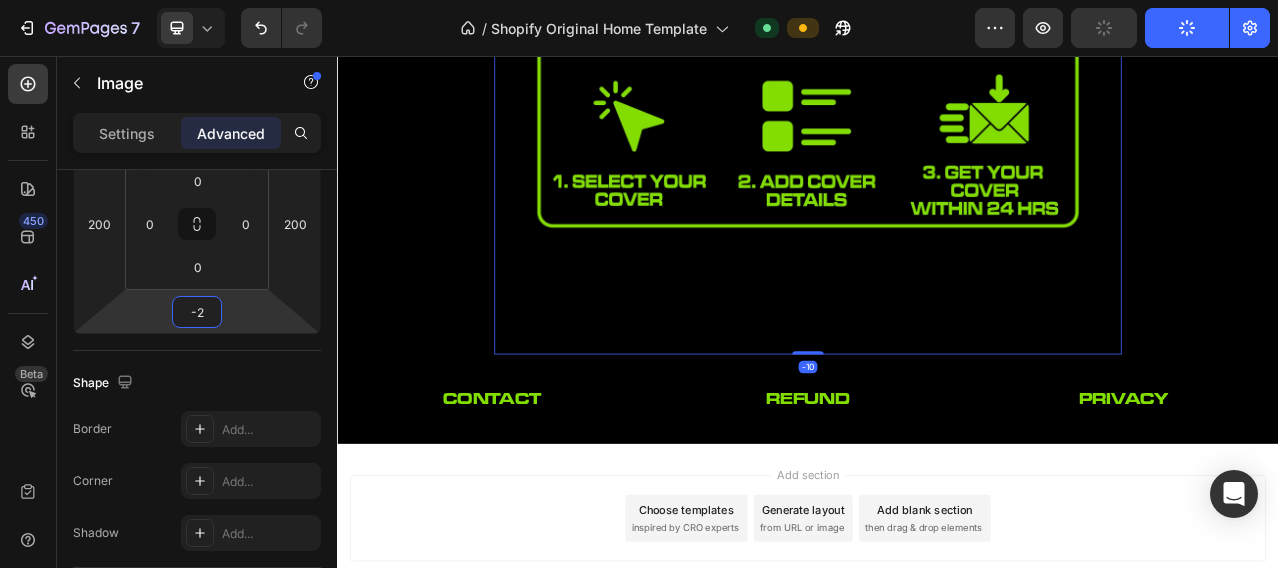 type on "0" 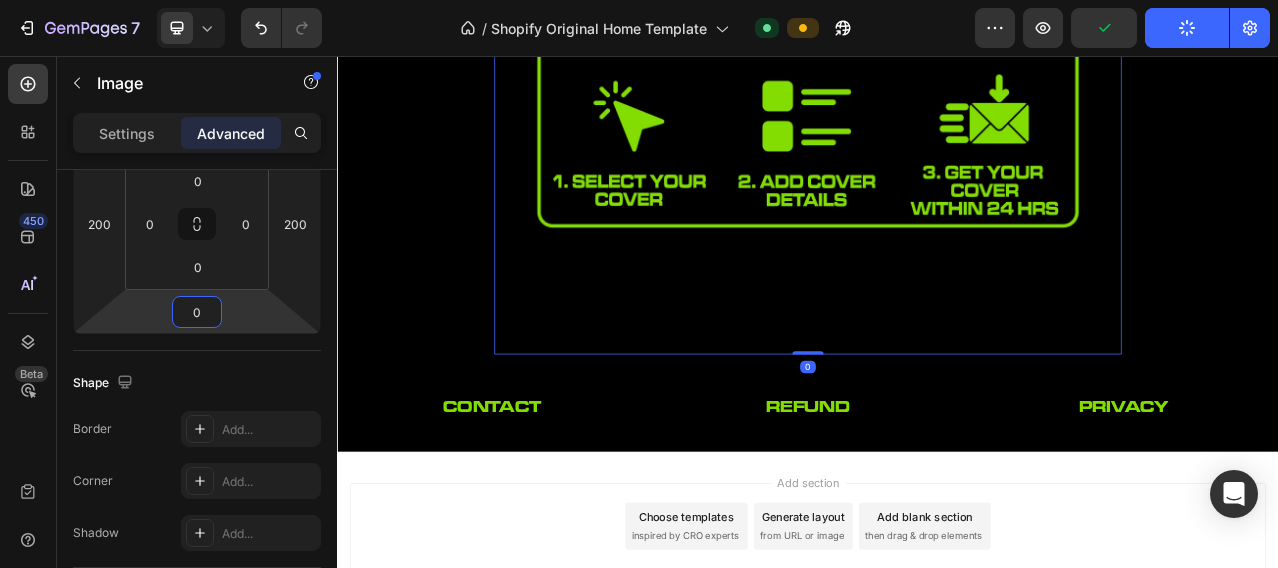 drag, startPoint x: 227, startPoint y: 311, endPoint x: 215, endPoint y: 441, distance: 130.55267 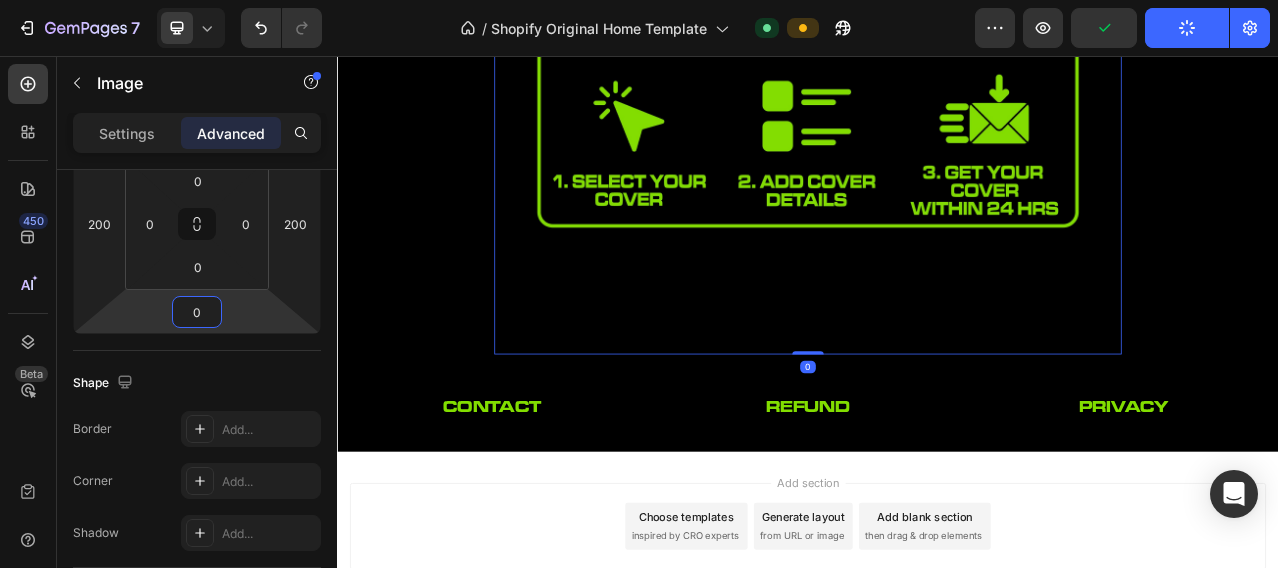 click on "7   /  Shopify Original Home Template Default Preview  Publish  450 Beta Sections(18) Elements(83) Section Element Hero Section Product Detail Brands Trusted Badges Guarantee Product Breakdown How to use Testimonials Compare Bundle FAQs Social Proof Brand Story Product List Collection Blog List Contact Sticky Add to Cart Custom Footer Browse Library 450 Layout
Row
Row
Row
Row Text
Heading
Text Block Button
Button
Button Media
Image
Image
Video" at bounding box center (639, 0) 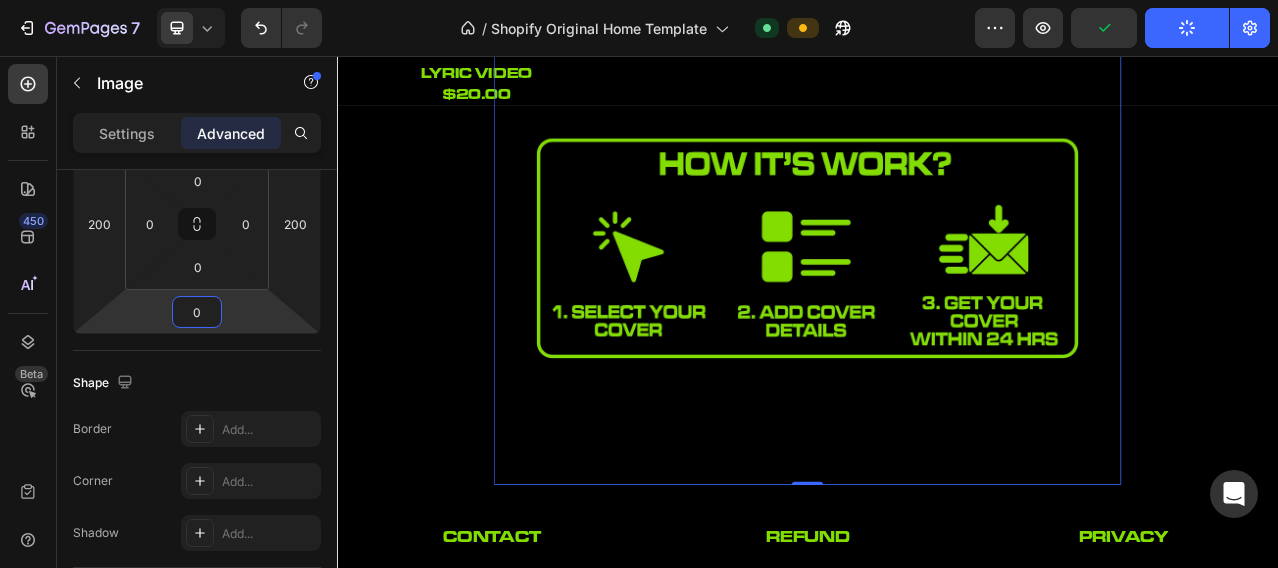 scroll, scrollTop: 1891, scrollLeft: 0, axis: vertical 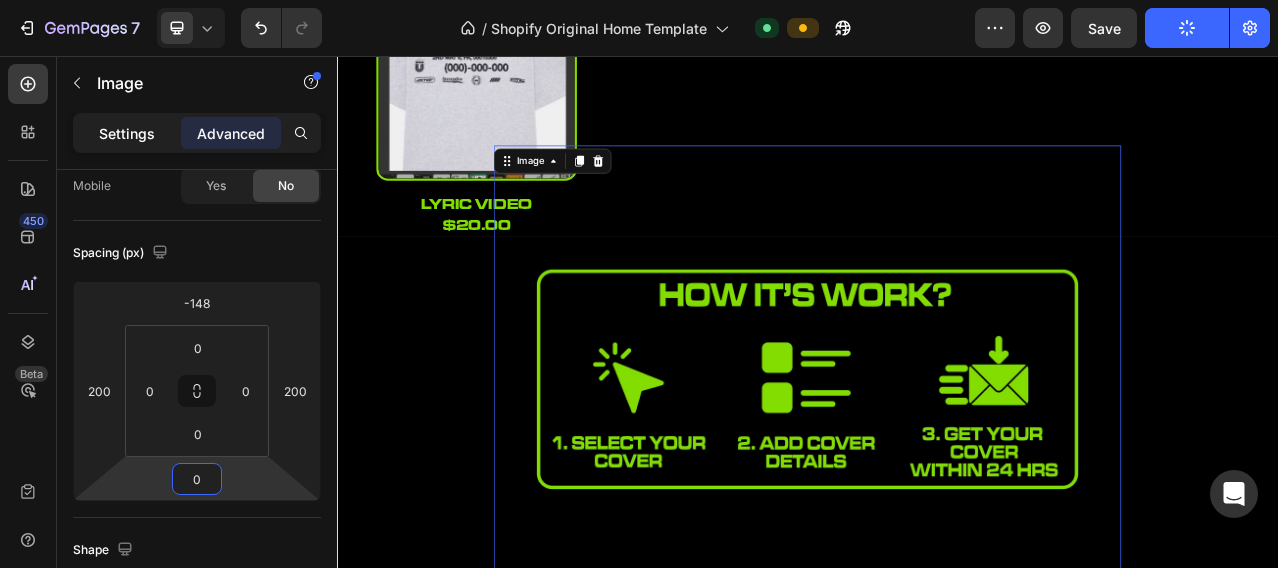 click on "Settings" at bounding box center (127, 133) 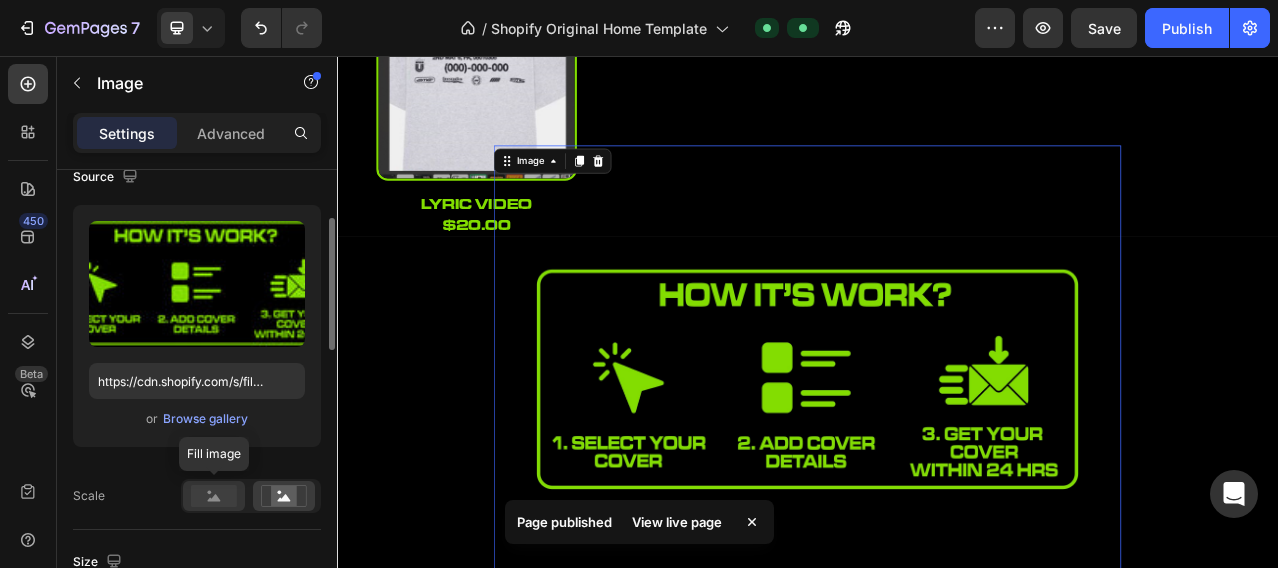 click 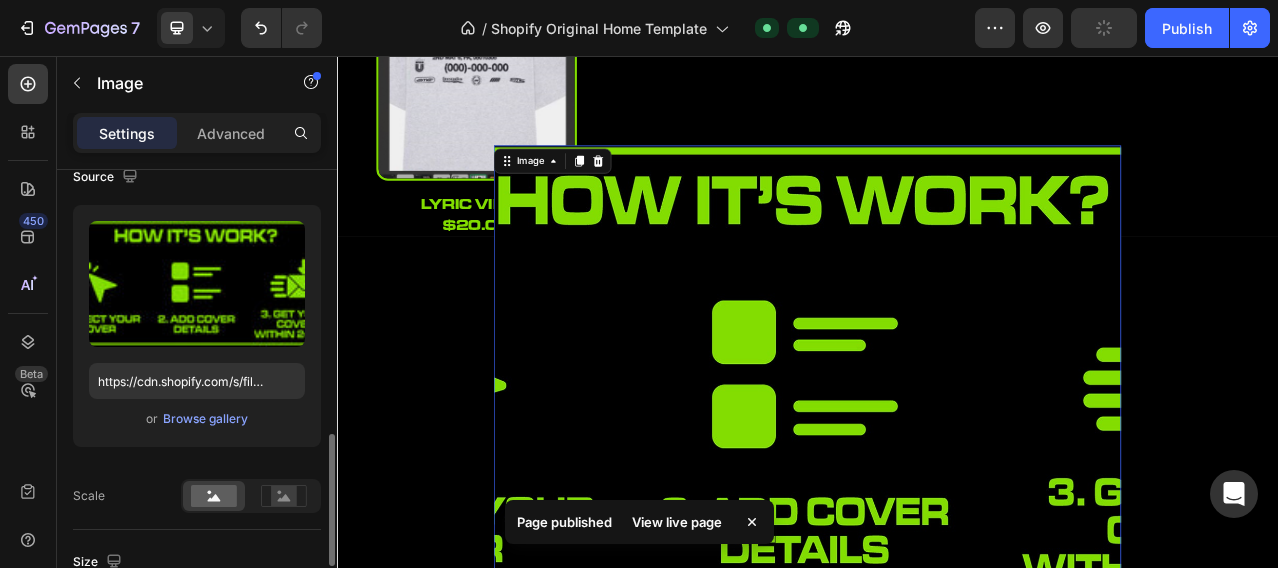 scroll, scrollTop: 333, scrollLeft: 0, axis: vertical 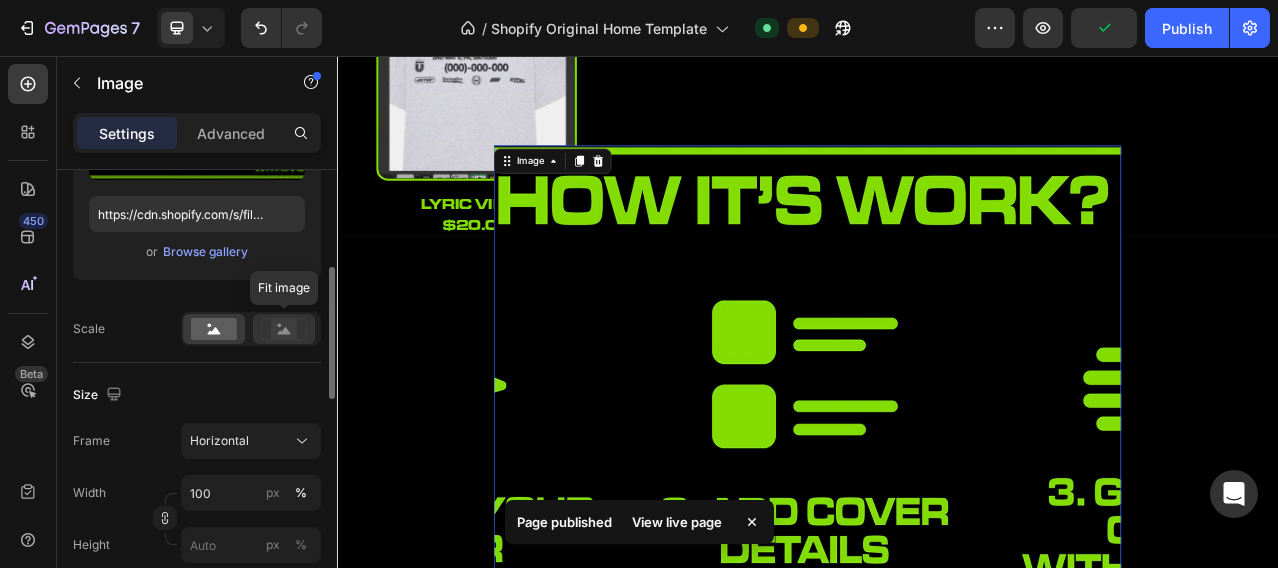 click 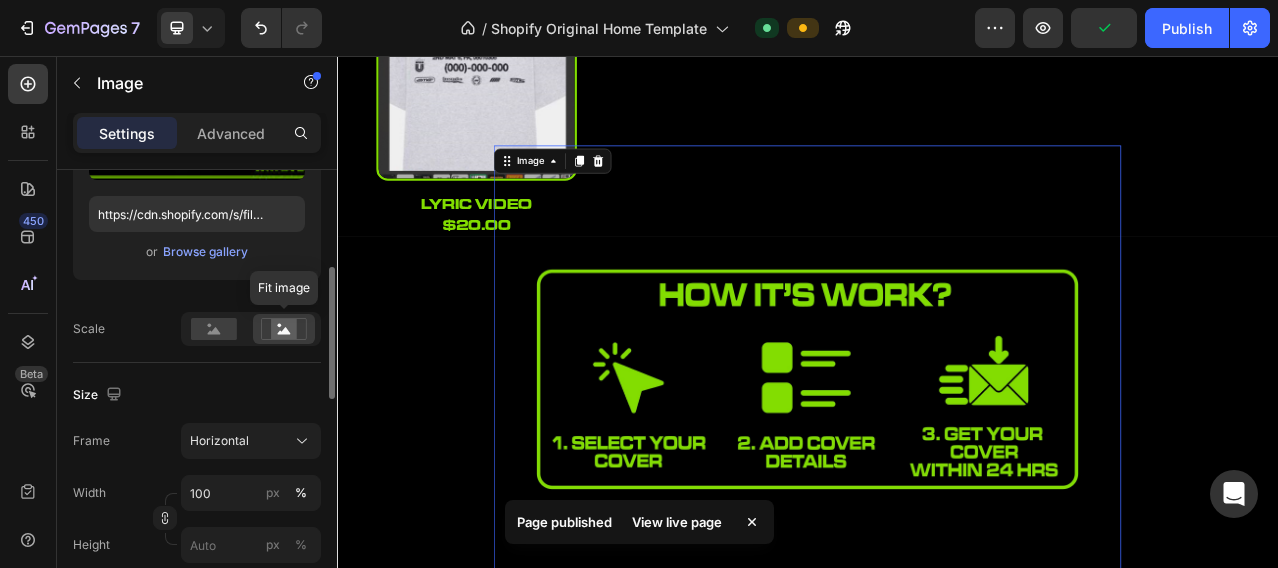 scroll, scrollTop: 500, scrollLeft: 0, axis: vertical 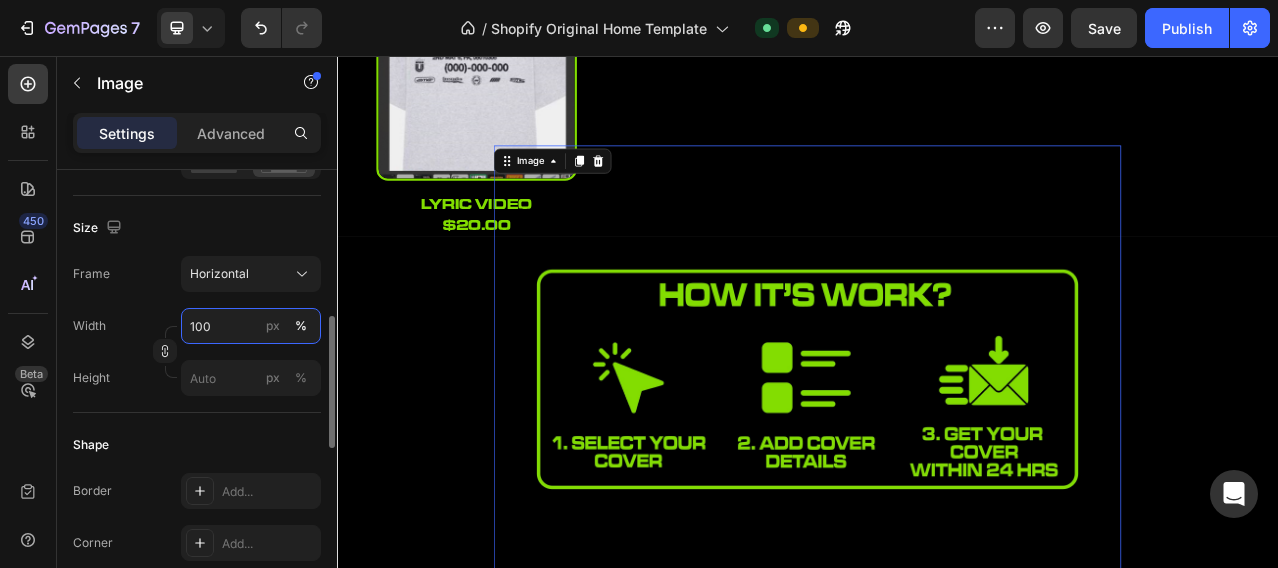 click on "100" at bounding box center (251, 326) 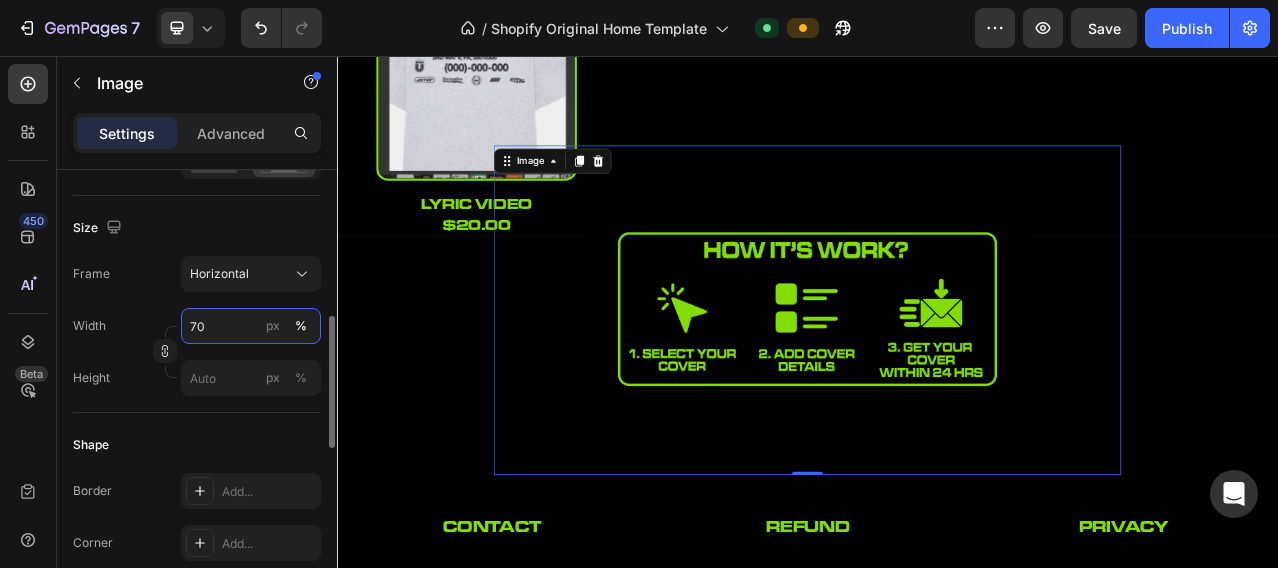 click on "70" at bounding box center (251, 326) 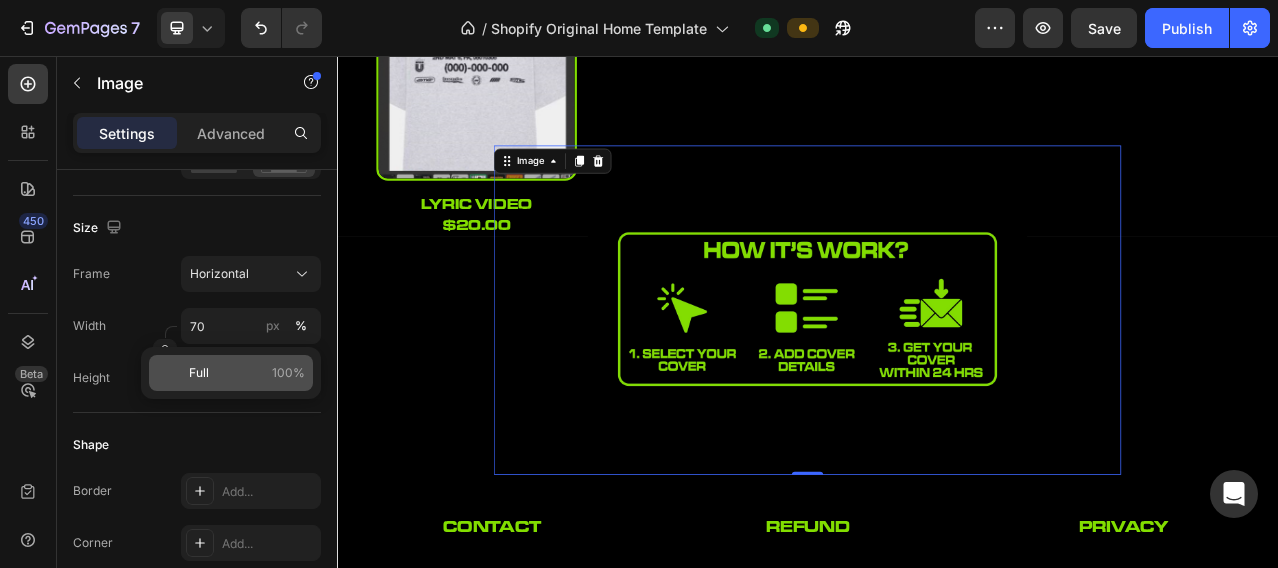 click on "Full" at bounding box center (199, 373) 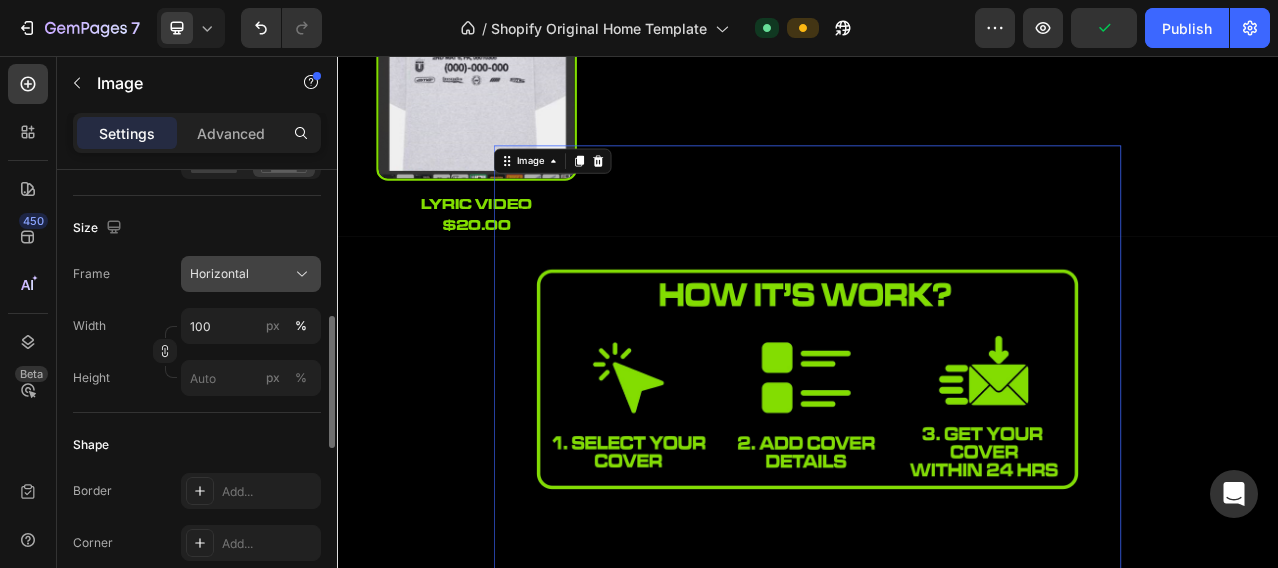 click on "Horizontal" 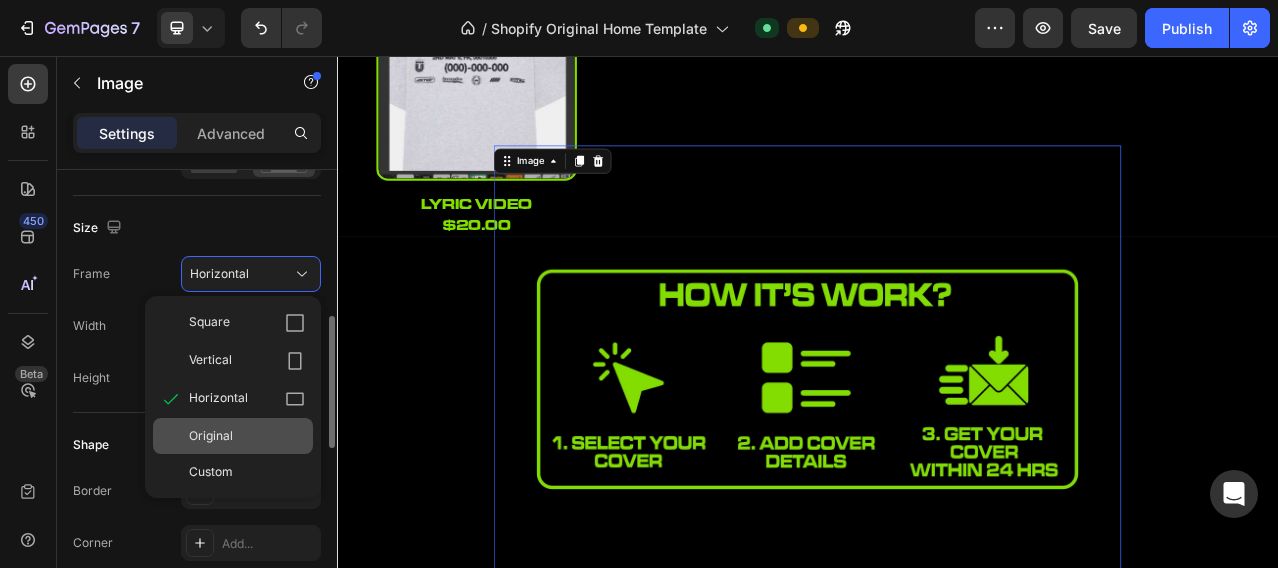 click on "Original" at bounding box center (211, 436) 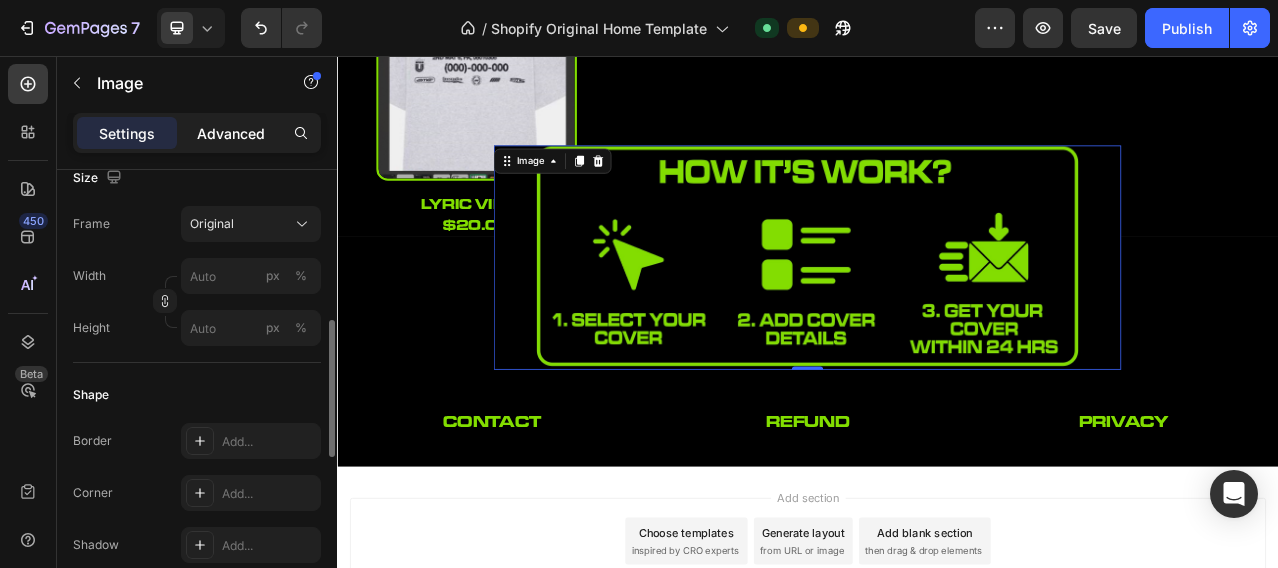 click on "Advanced" at bounding box center (231, 133) 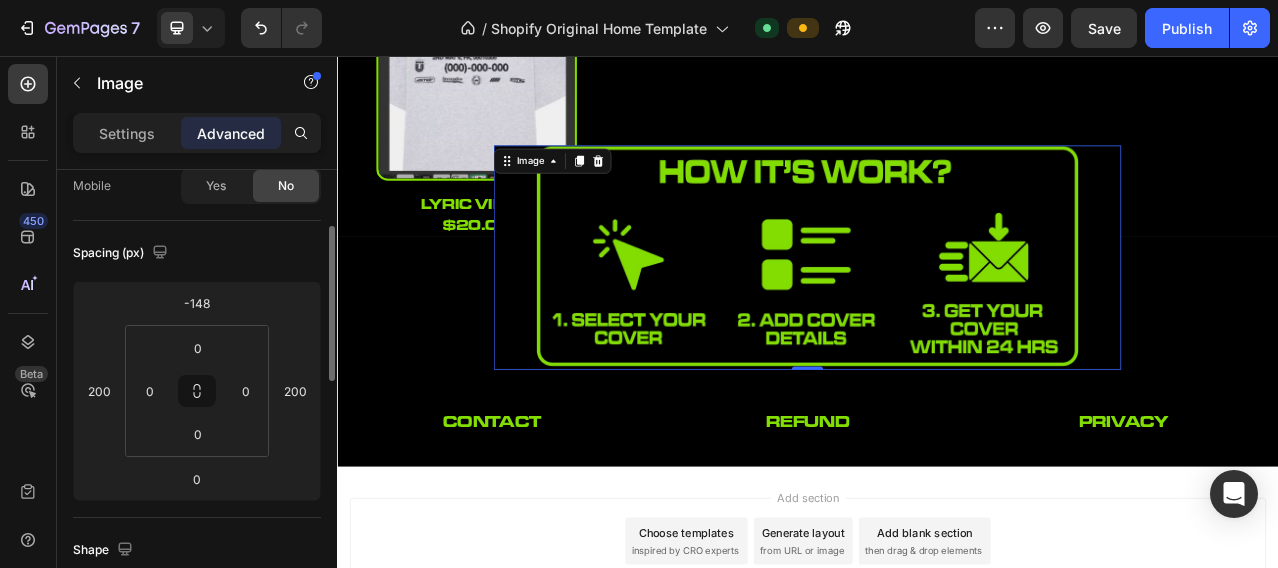 scroll, scrollTop: 0, scrollLeft: 0, axis: both 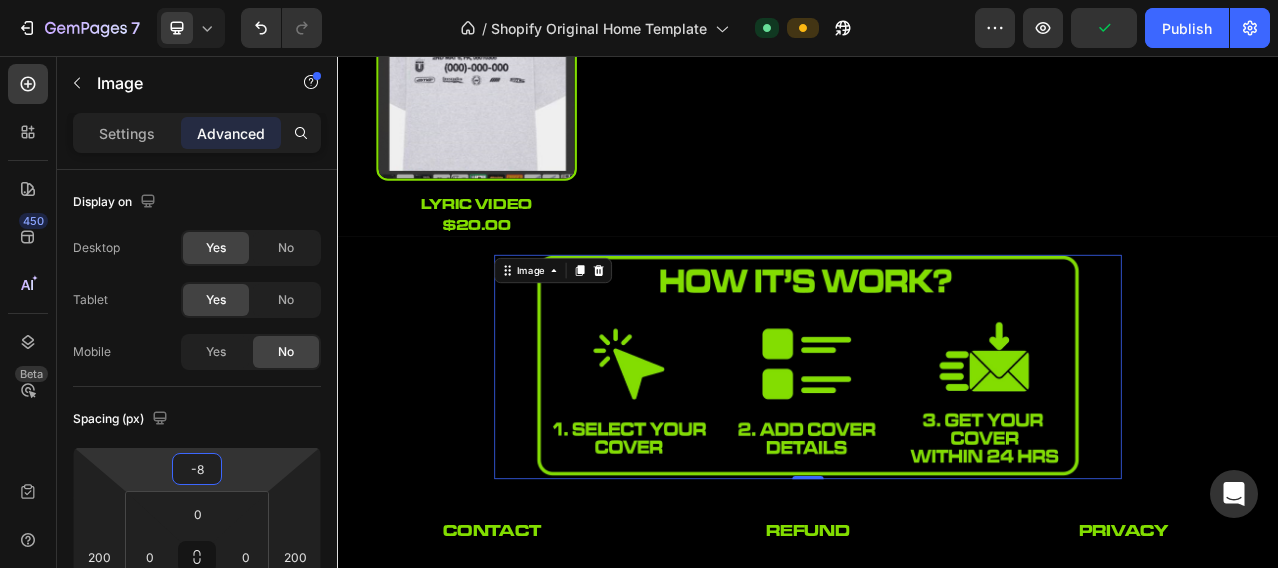 type on "-10" 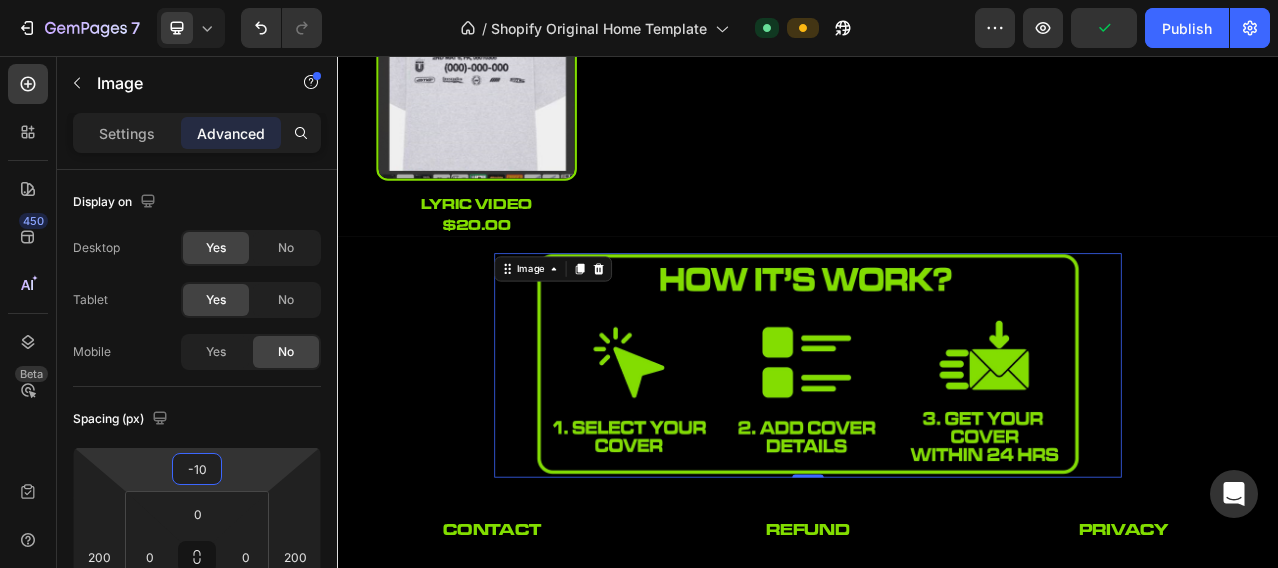 drag, startPoint x: 241, startPoint y: 470, endPoint x: 231, endPoint y: 403, distance: 67.74216 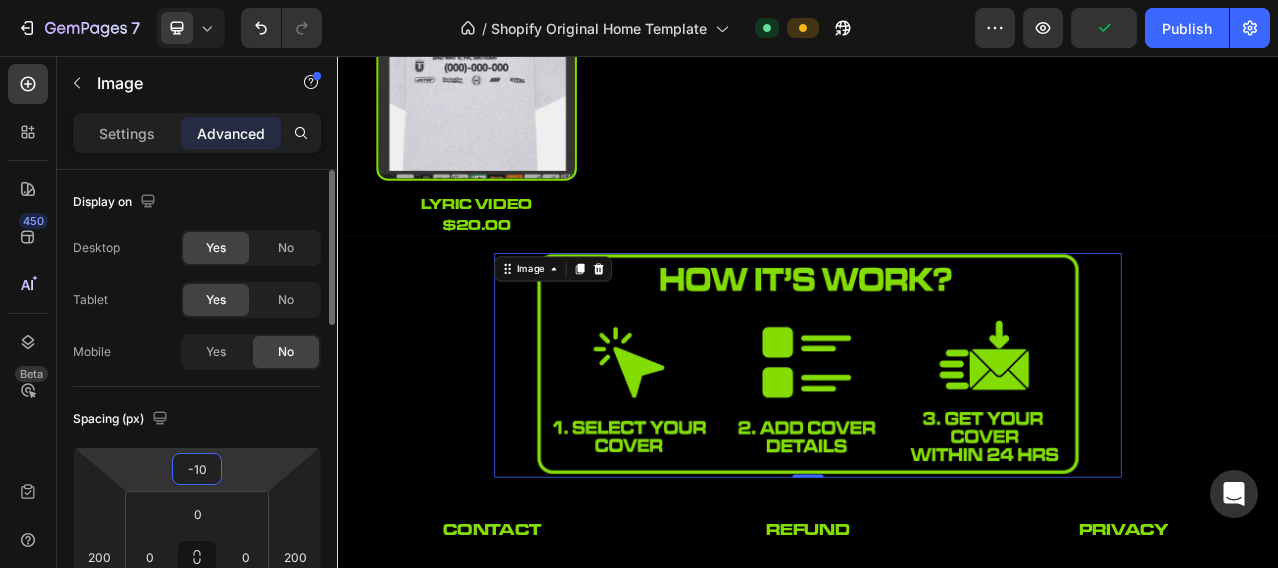 click on "Spacing (px)" at bounding box center (197, 419) 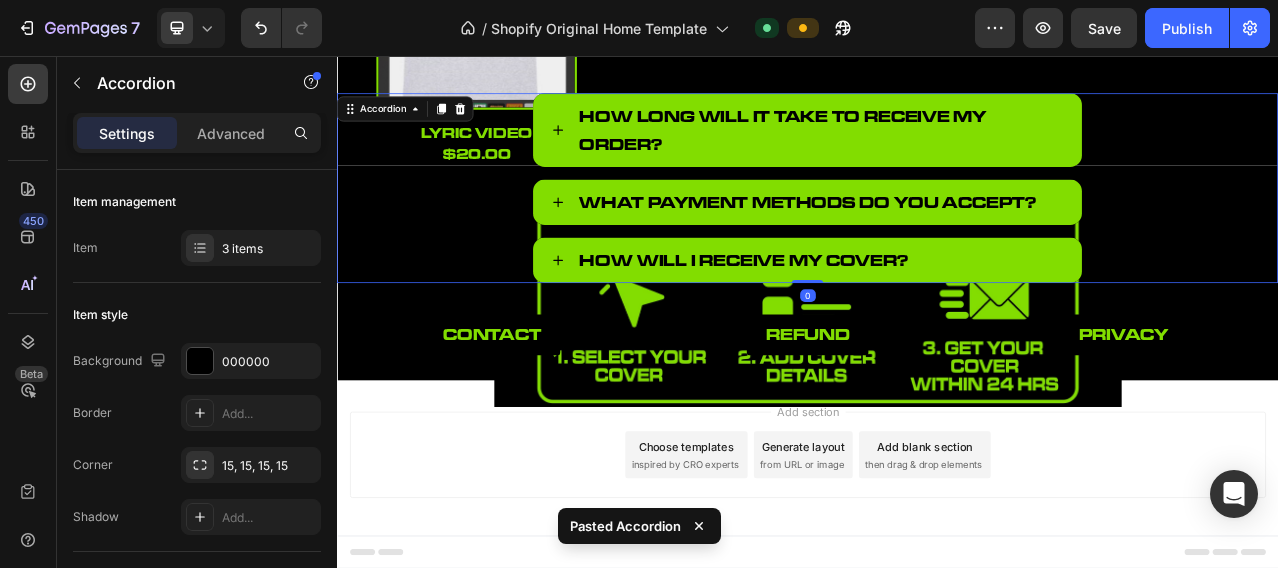 scroll, scrollTop: 1972, scrollLeft: 0, axis: vertical 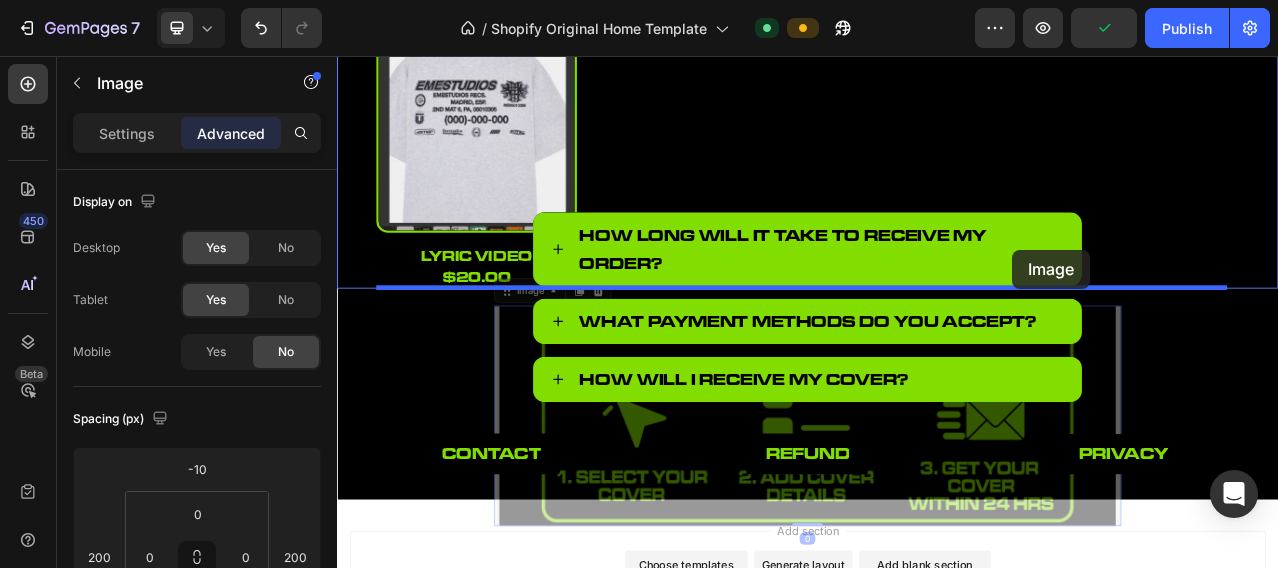 drag, startPoint x: 1295, startPoint y: 494, endPoint x: 1198, endPoint y: 303, distance: 214.21951 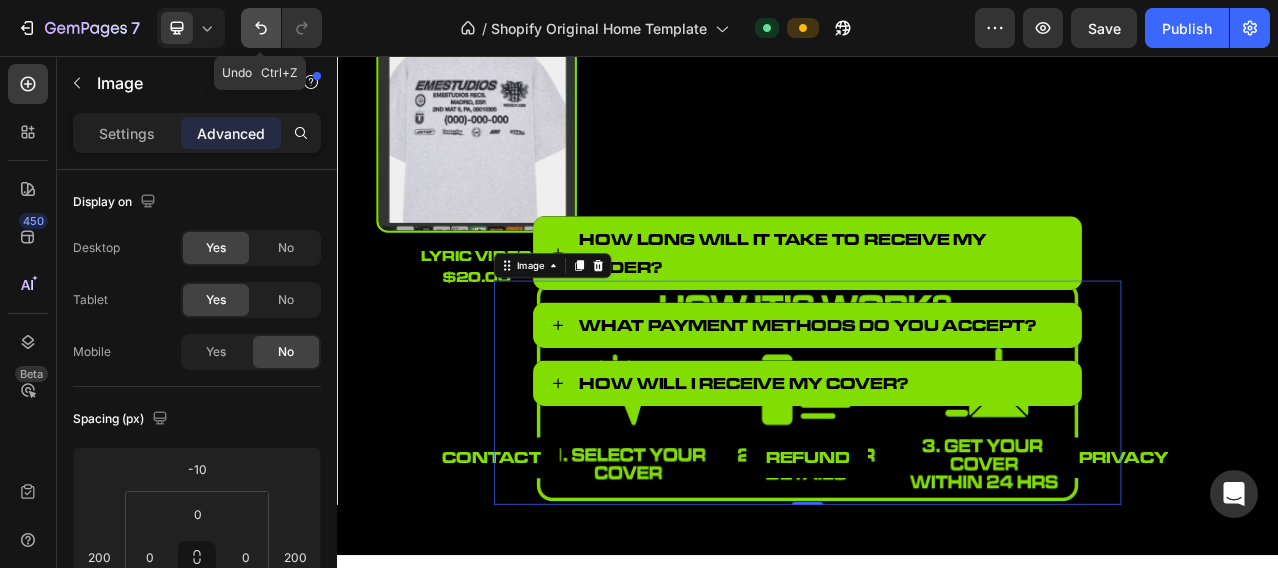 click 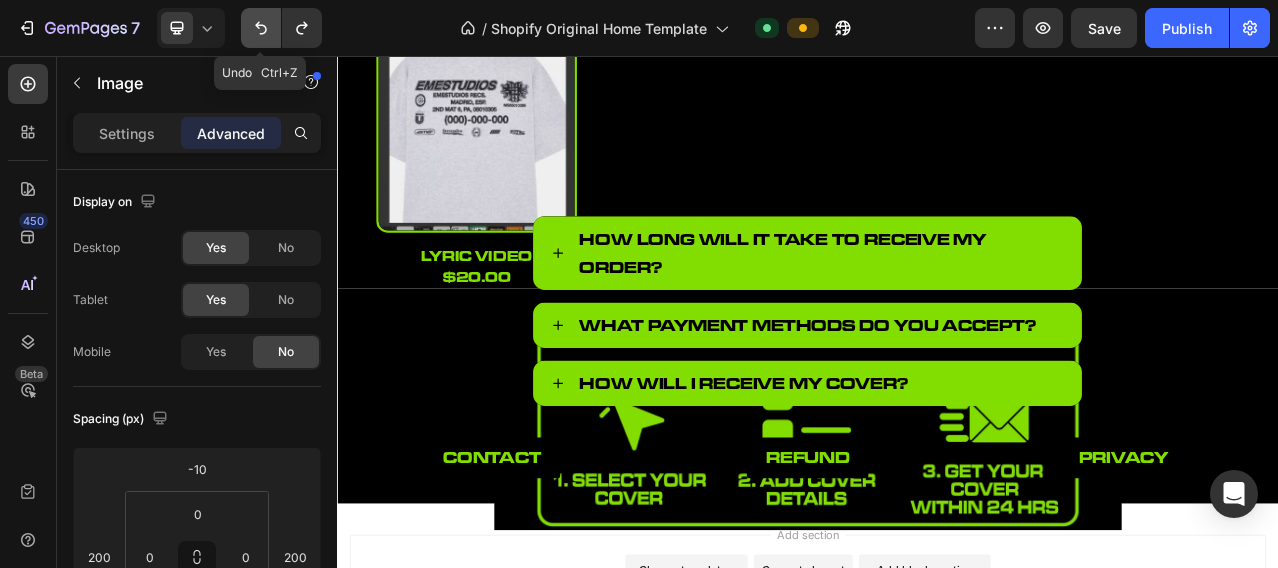 click 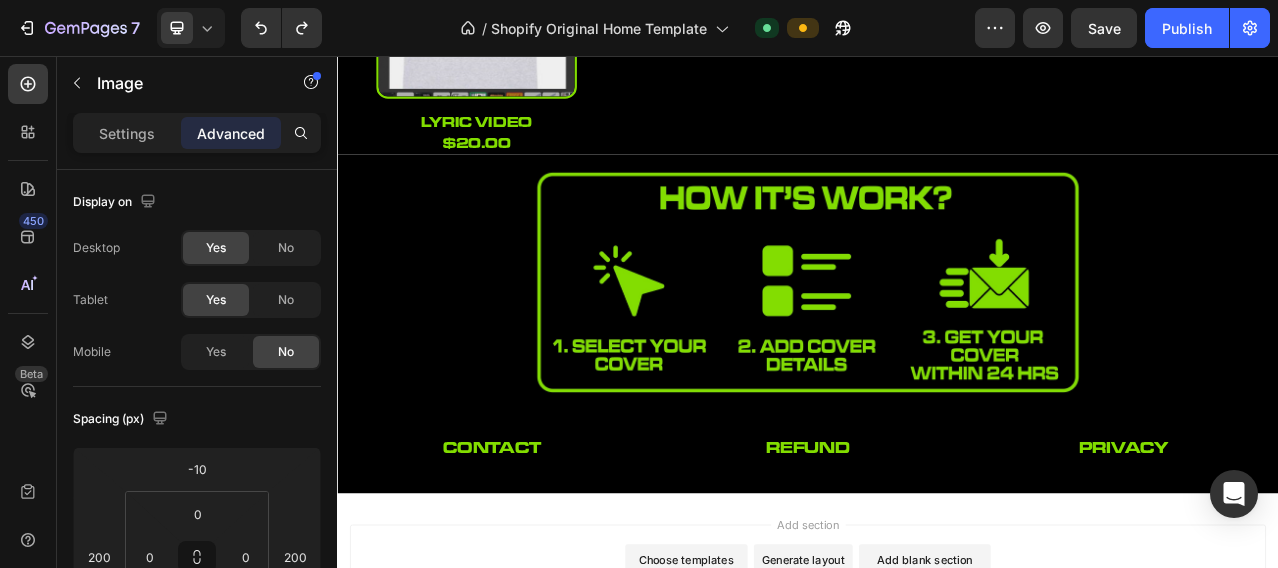 scroll, scrollTop: 2132, scrollLeft: 0, axis: vertical 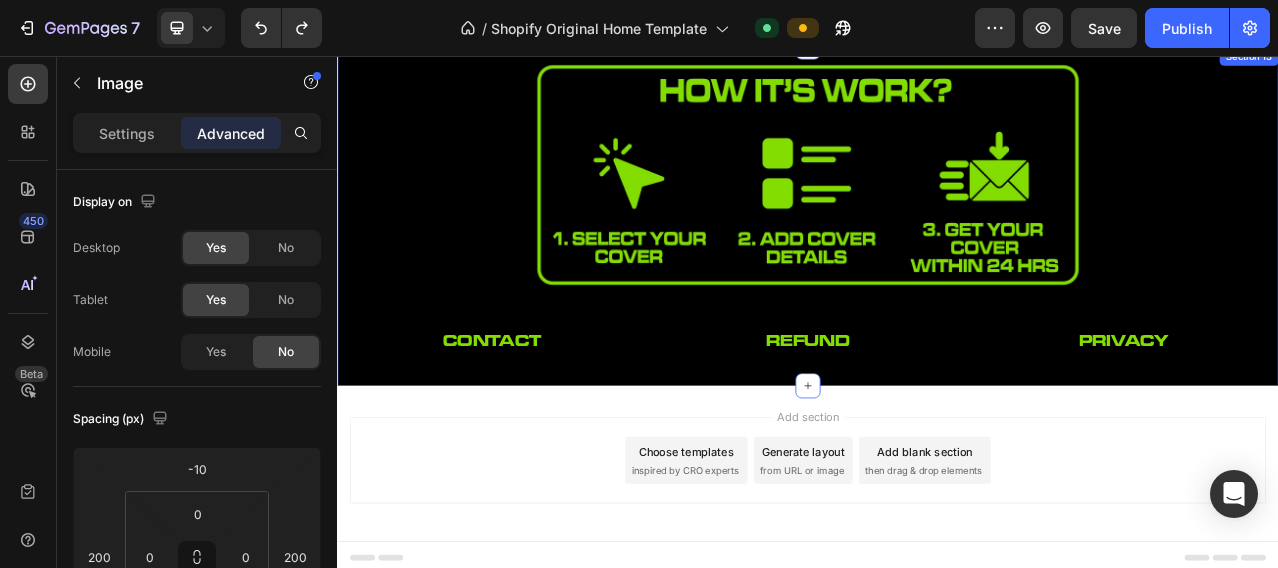 click on "Image contact Button refund Button privacy Button Row" at bounding box center (937, 260) 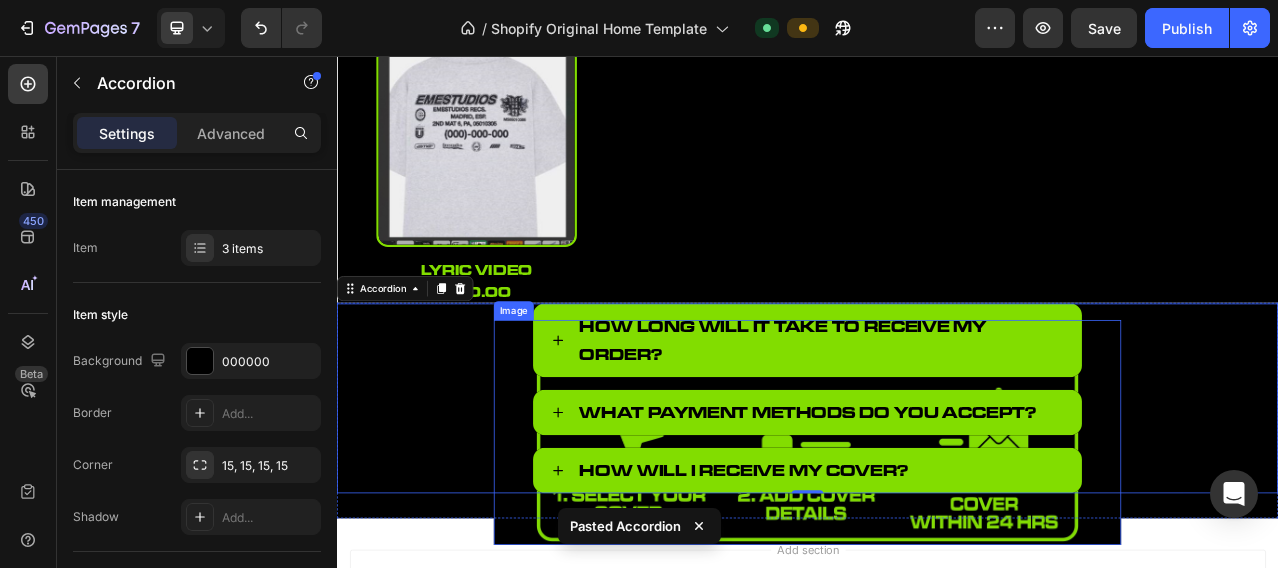 scroll, scrollTop: 1638, scrollLeft: 0, axis: vertical 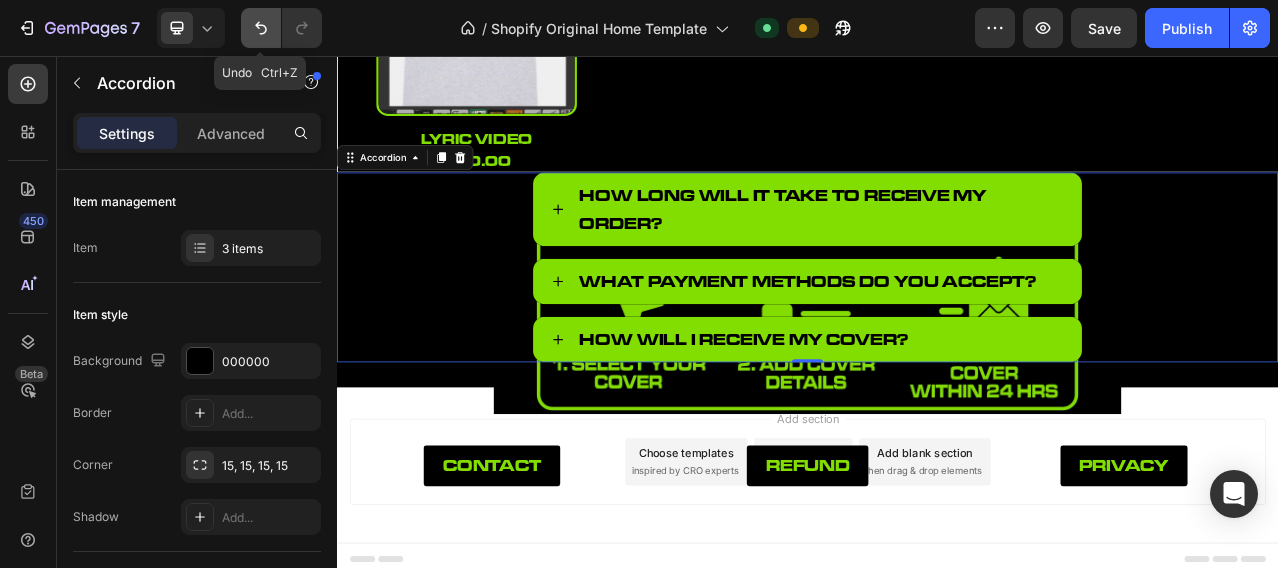 click 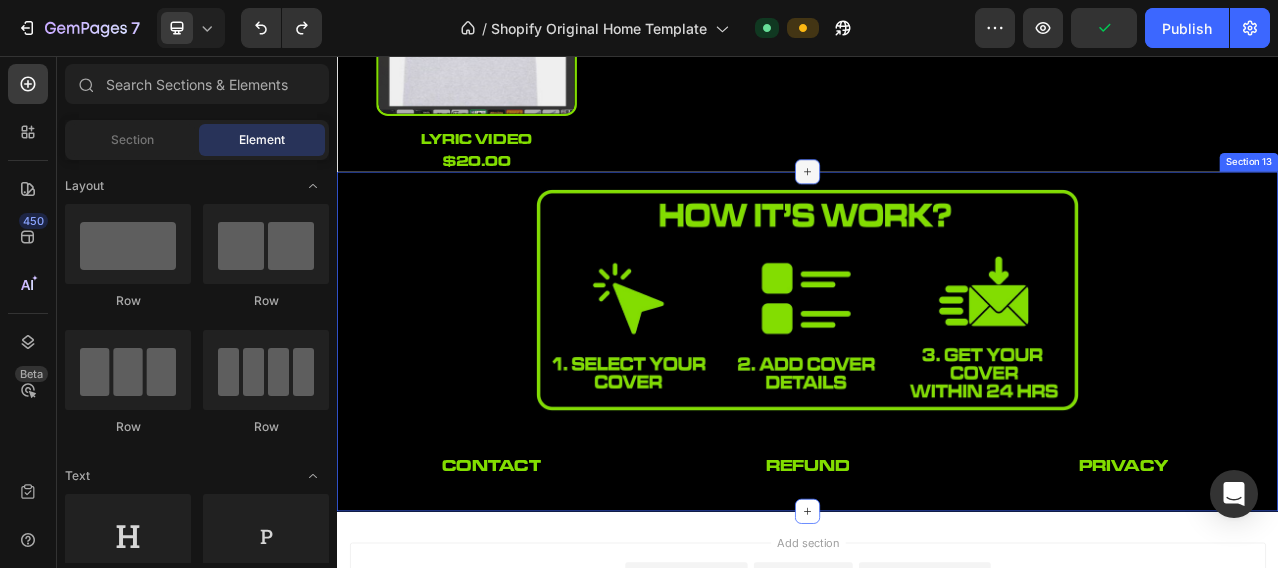 click 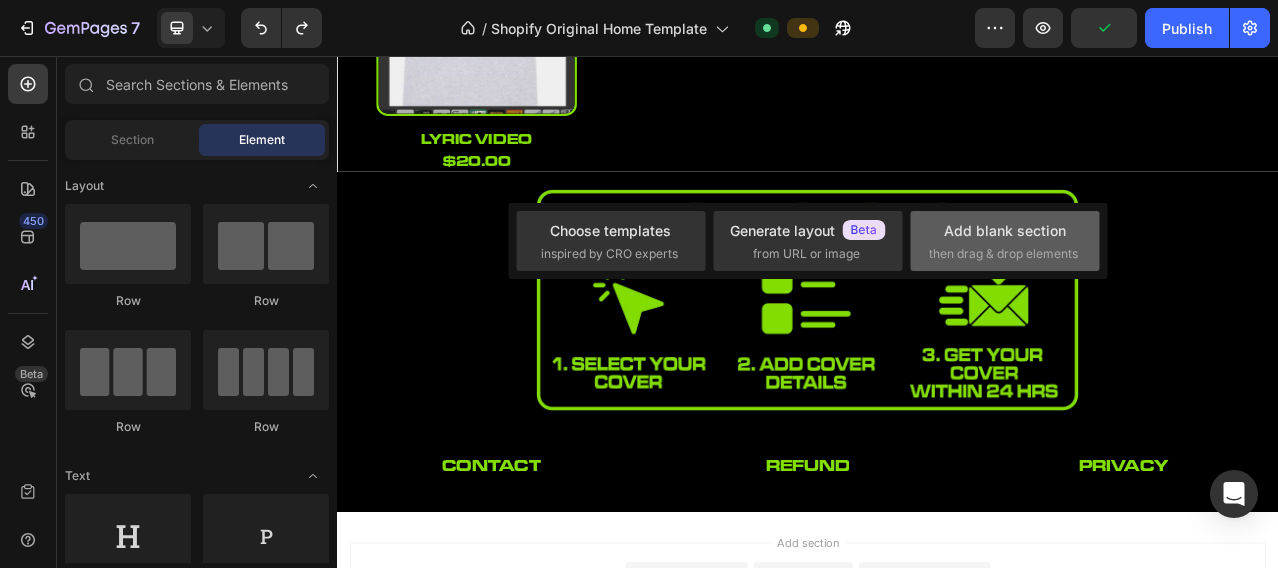 click on "then drag & drop elements" at bounding box center [1003, 254] 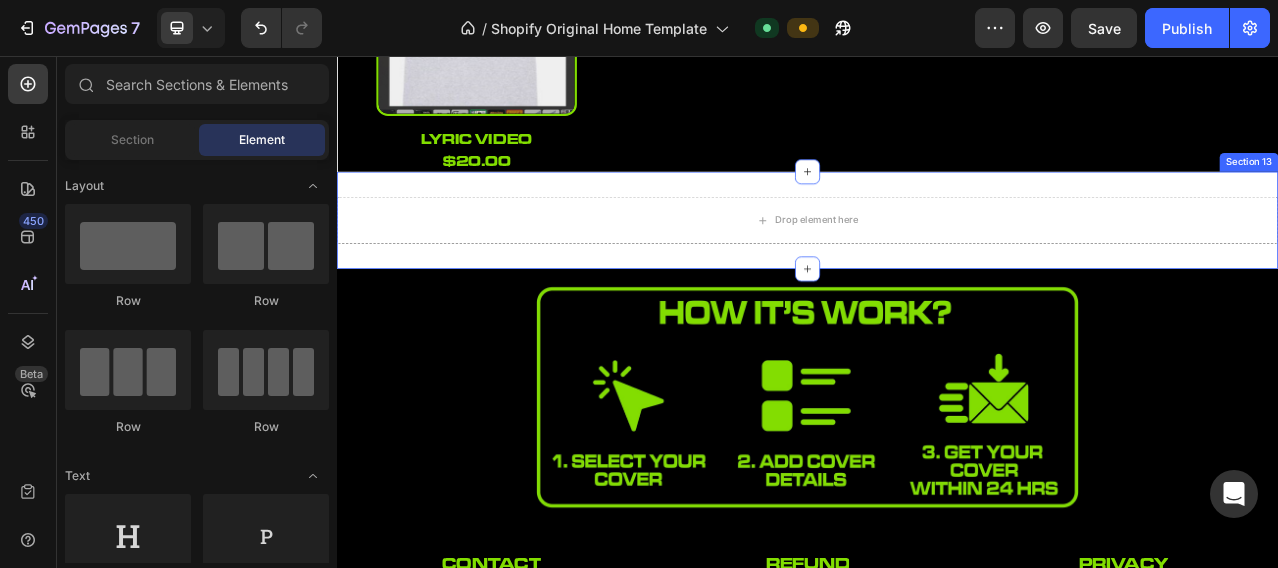 click on "Drop element here Section 13" at bounding box center [937, 265] 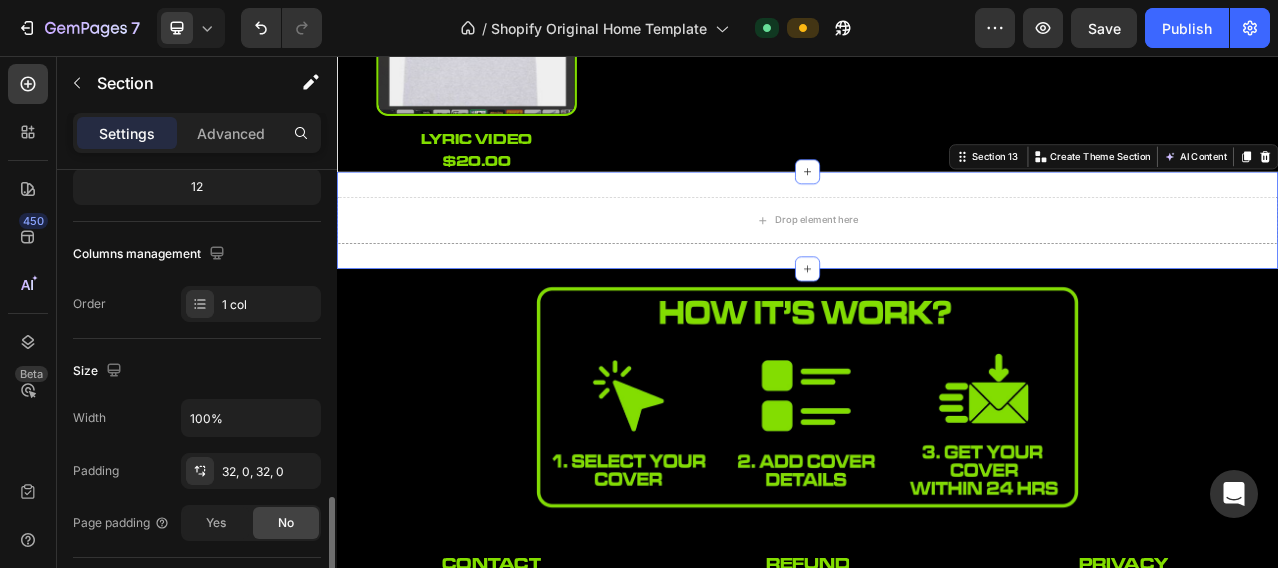 scroll, scrollTop: 429, scrollLeft: 0, axis: vertical 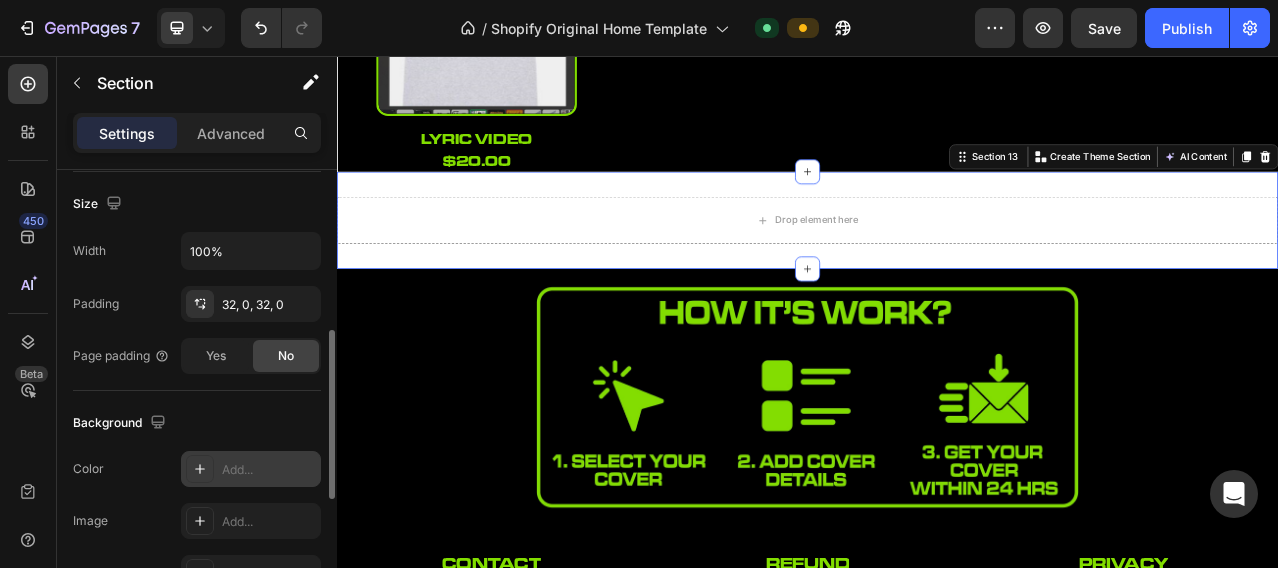 click on "Add..." at bounding box center [251, 469] 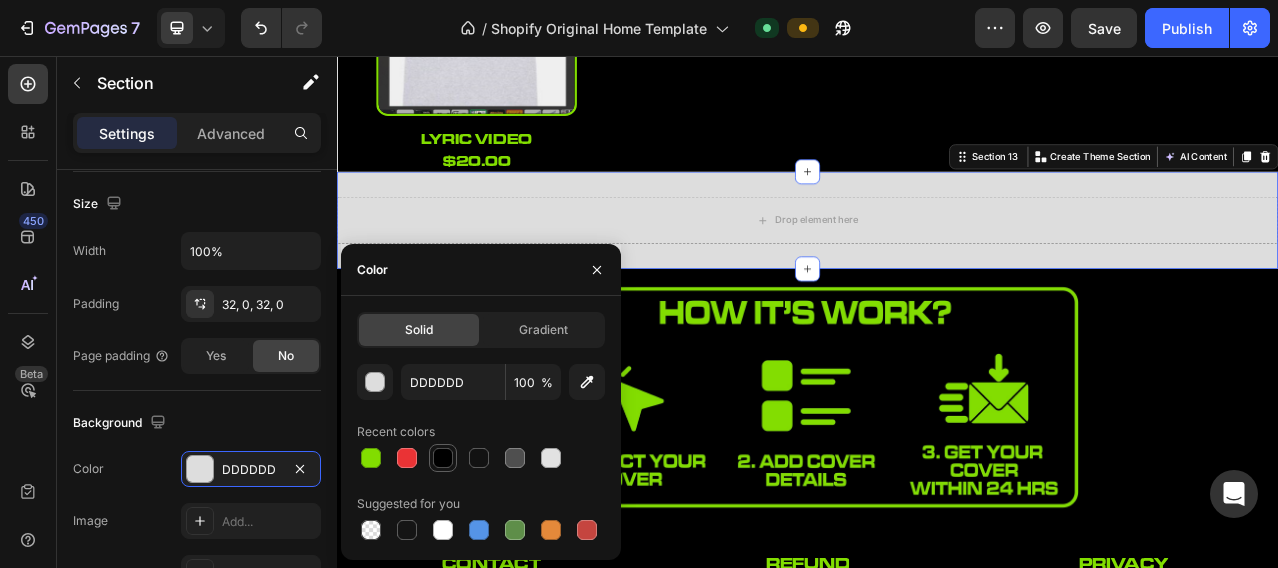click at bounding box center (443, 458) 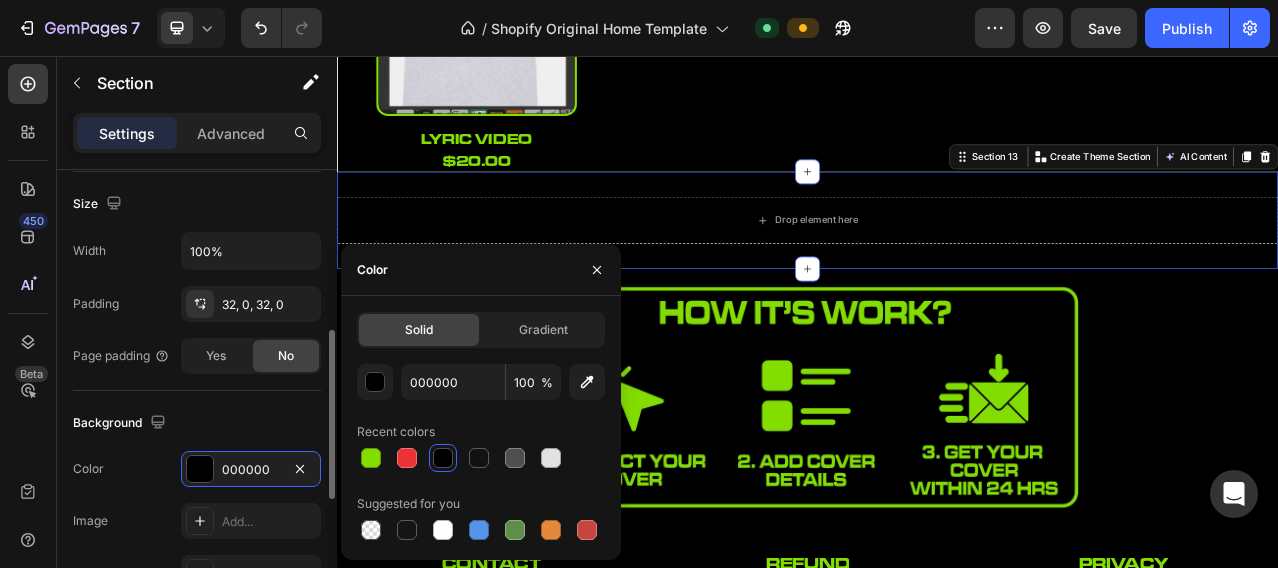 click on "Color 000000" at bounding box center (197, 469) 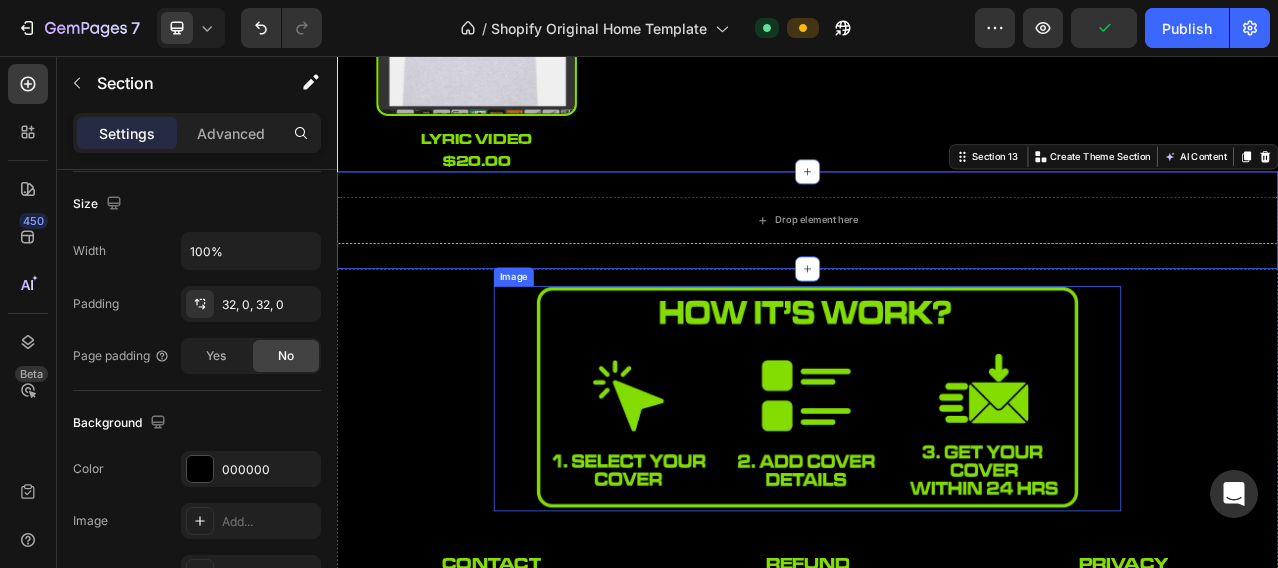 click at bounding box center [937, 492] 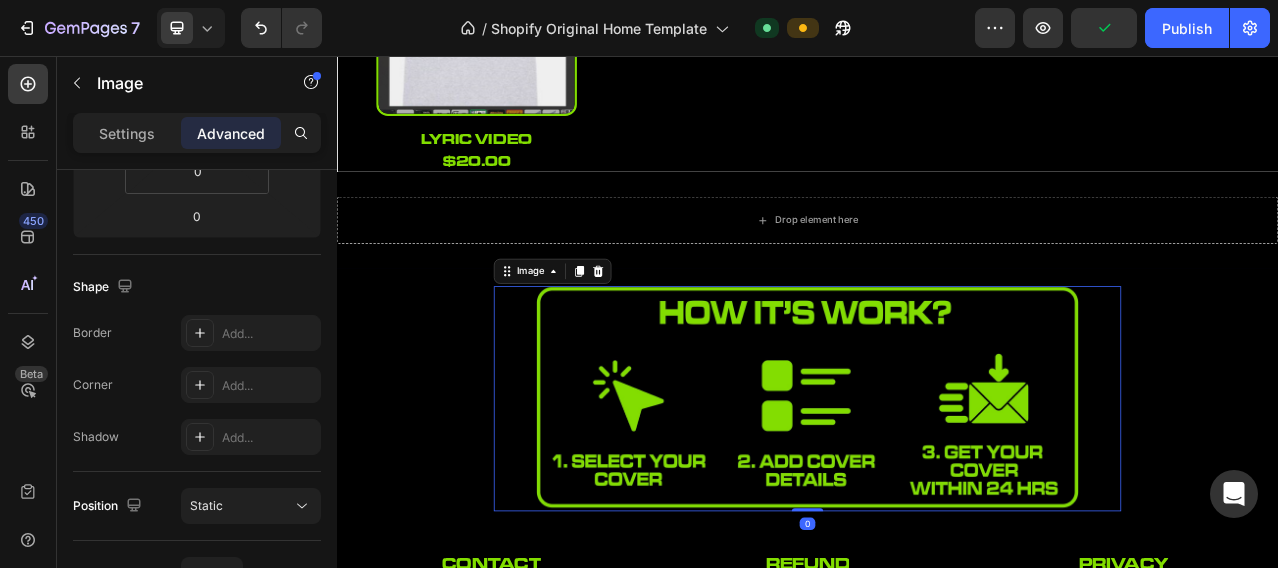 scroll, scrollTop: 0, scrollLeft: 0, axis: both 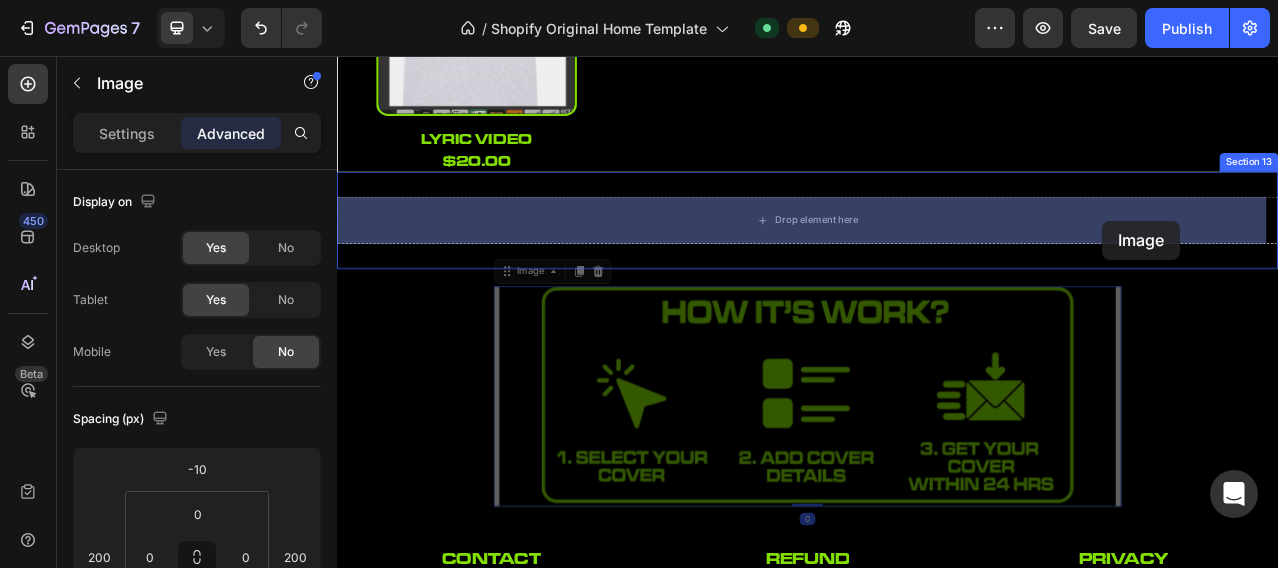 drag, startPoint x: 1285, startPoint y: 481, endPoint x: 1312, endPoint y: 266, distance: 216.68872 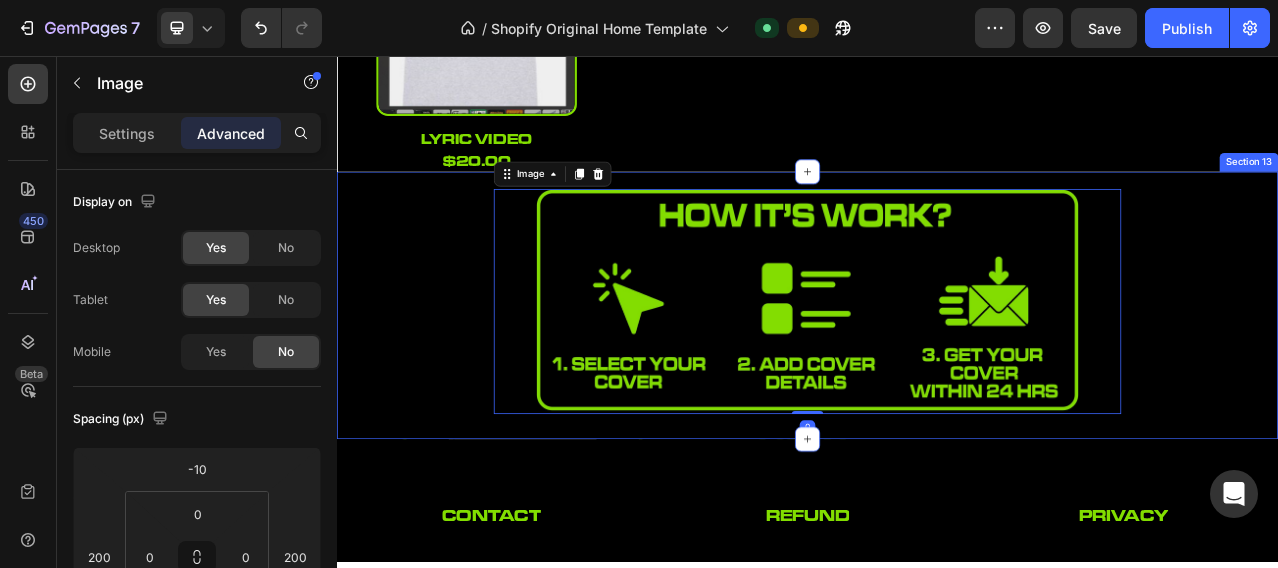 scroll, scrollTop: 1471, scrollLeft: 0, axis: vertical 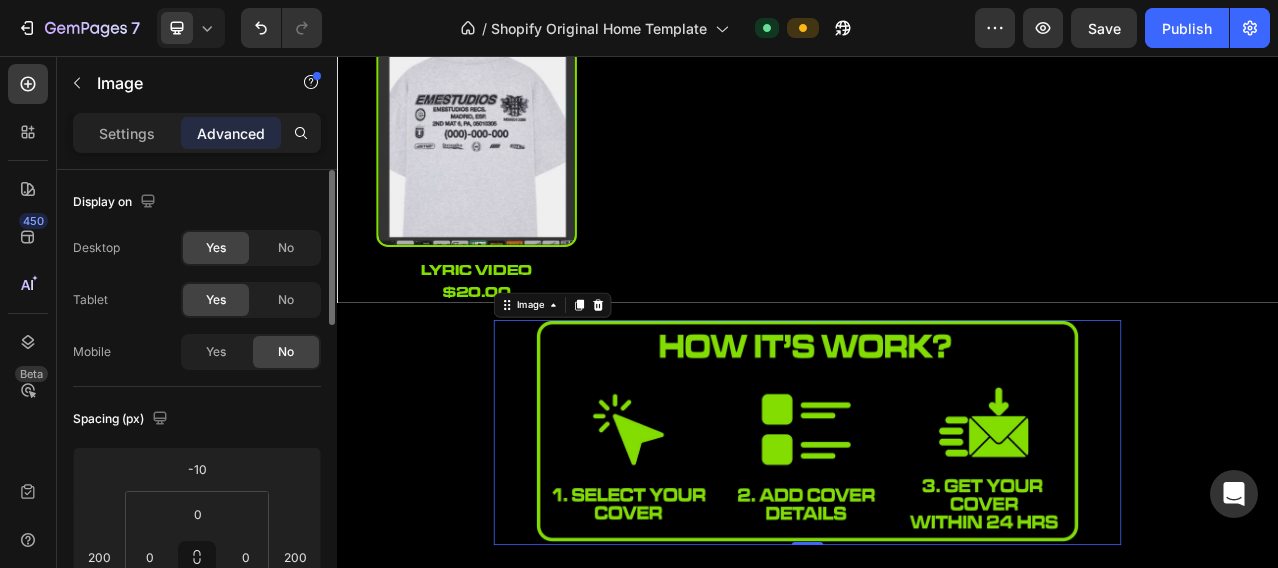 click on "Spacing (px)" at bounding box center (197, 419) 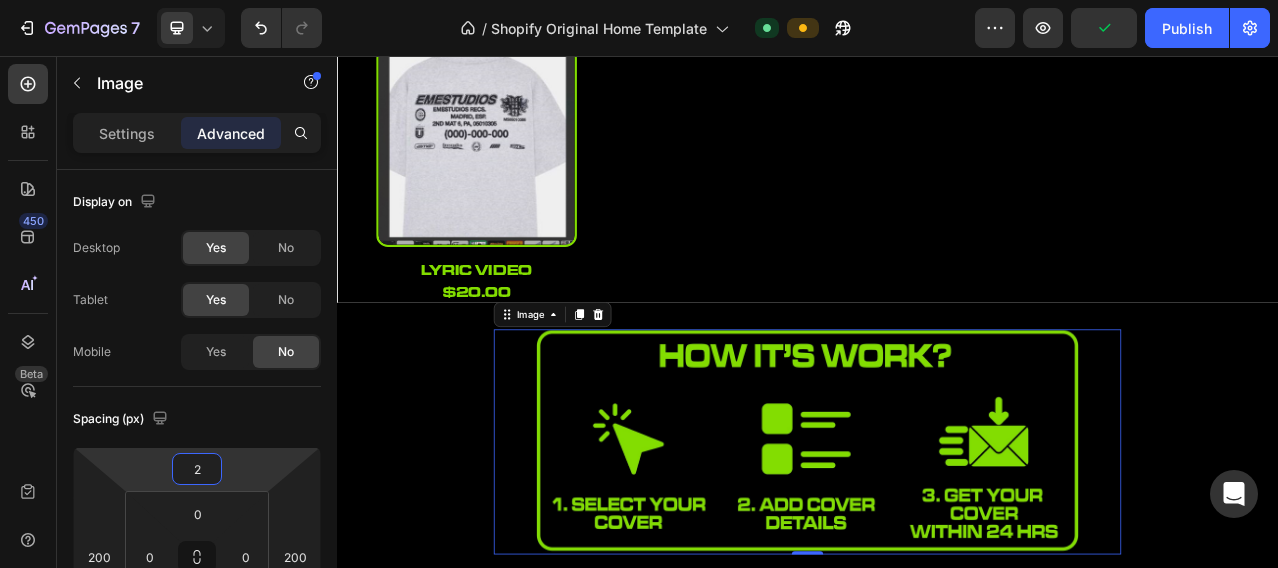 type on "0" 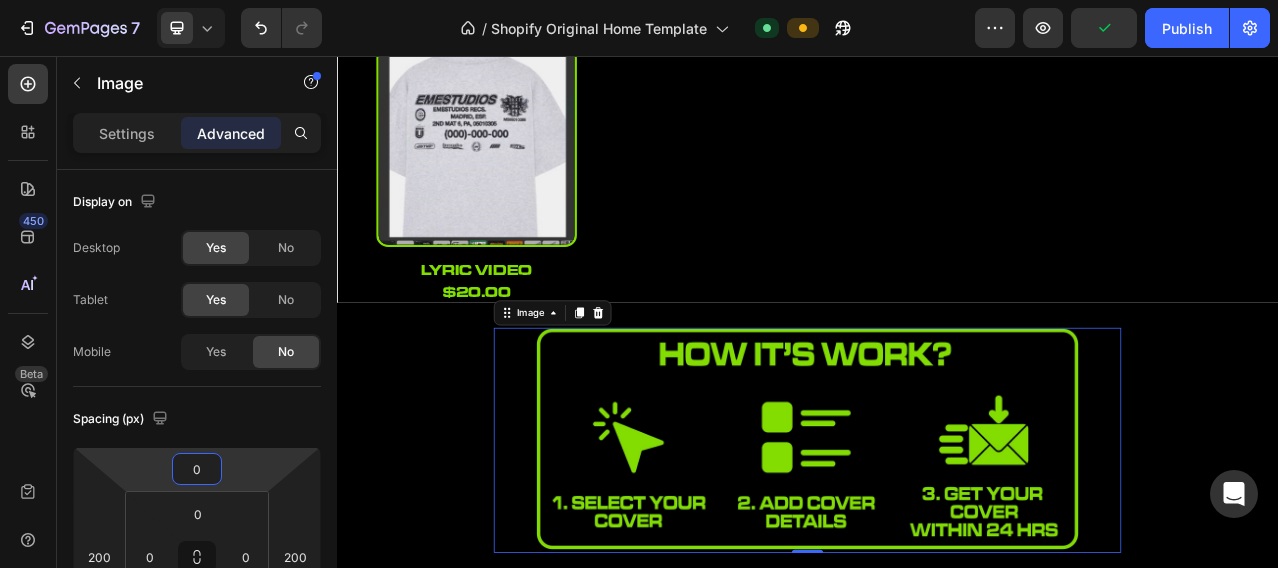 click on "7   /  Shopify Original Home Template Default Preview  Publish  450 Beta Sections(18) Elements(83) Section Element Hero Section Product Detail Brands Trusted Badges Guarantee Product Breakdown How to use Testimonials Compare Bundle FAQs Social Proof Brand Story Product List Collection Blog List Contact Sticky Add to Cart Custom Footer Browse Library 450 Layout
Row
Row
Row
Row Text
Heading
Text Block Button
Button
Button Media
Image
Image
Video" at bounding box center (639, 0) 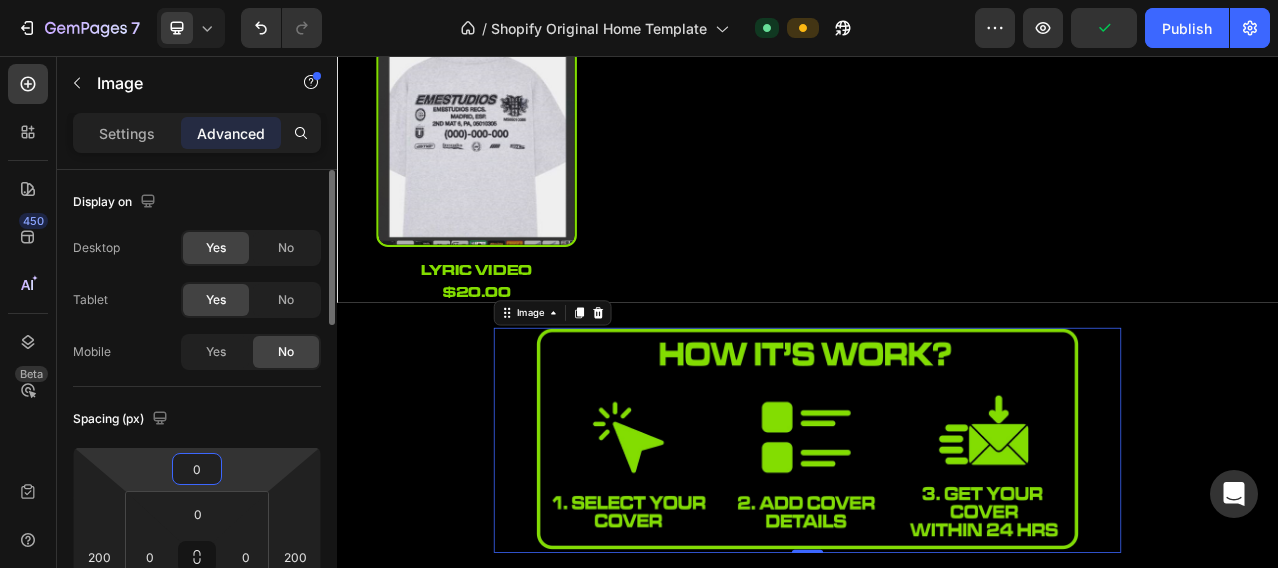click on "Spacing (px)" at bounding box center (197, 419) 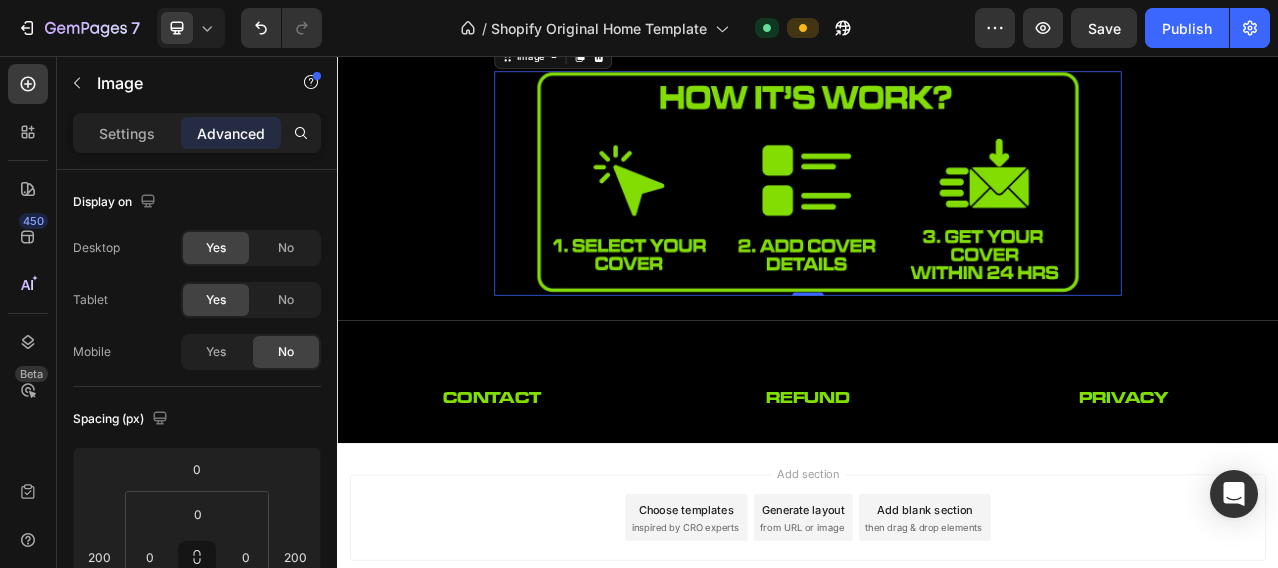 scroll, scrollTop: 1804, scrollLeft: 0, axis: vertical 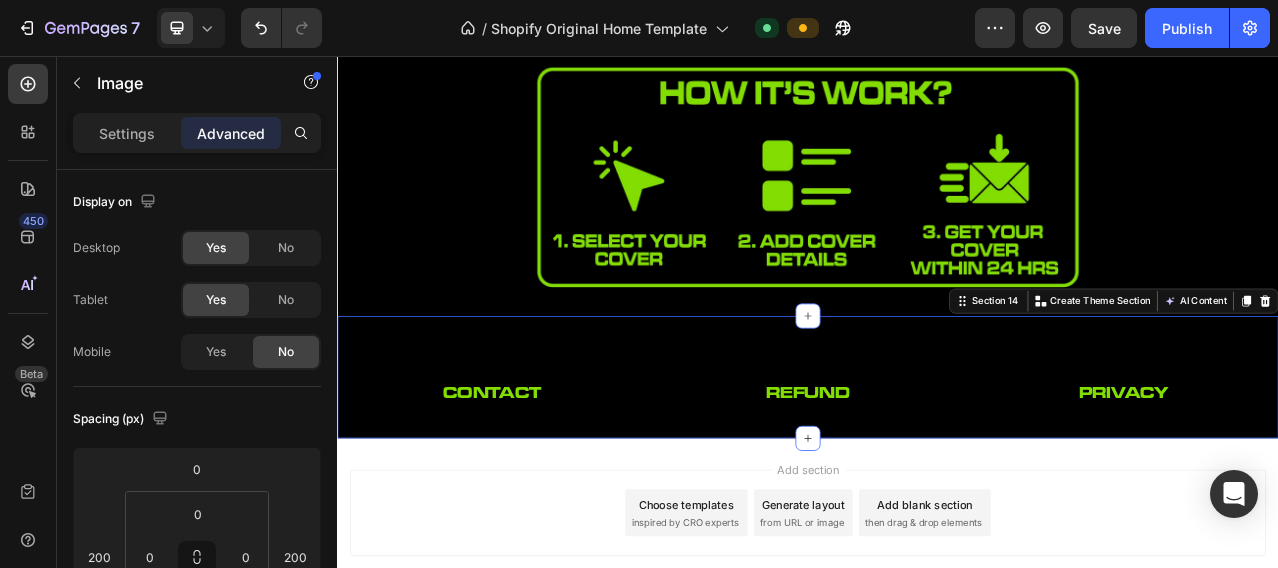 click on "contact Button refund Button privacy Button Row" at bounding box center (937, 465) 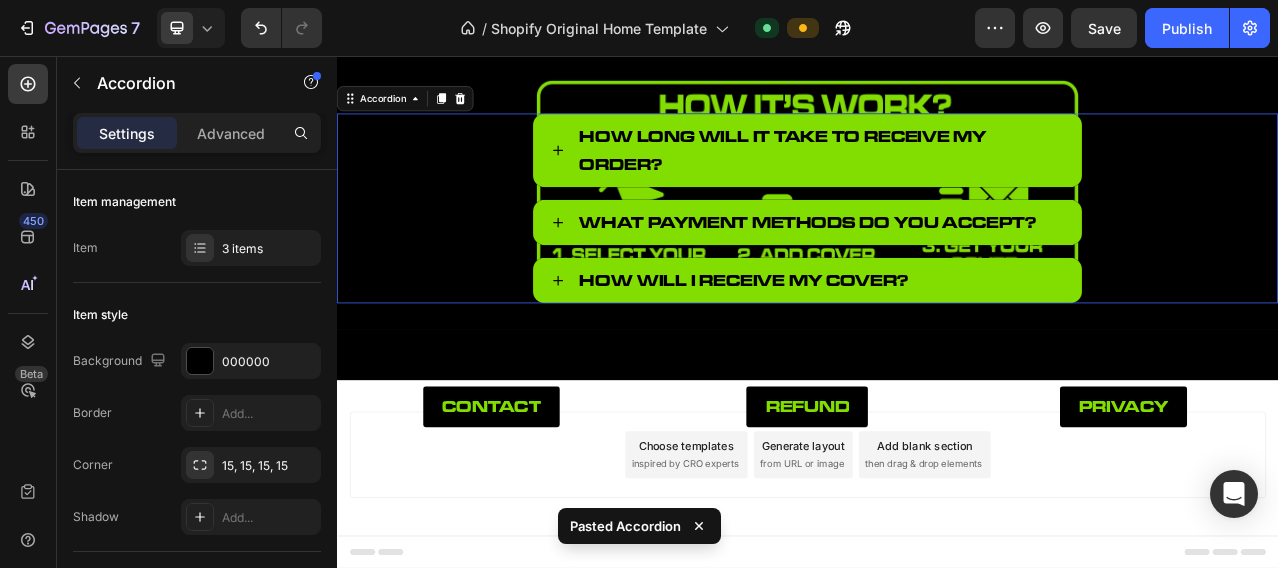 scroll, scrollTop: 1780, scrollLeft: 0, axis: vertical 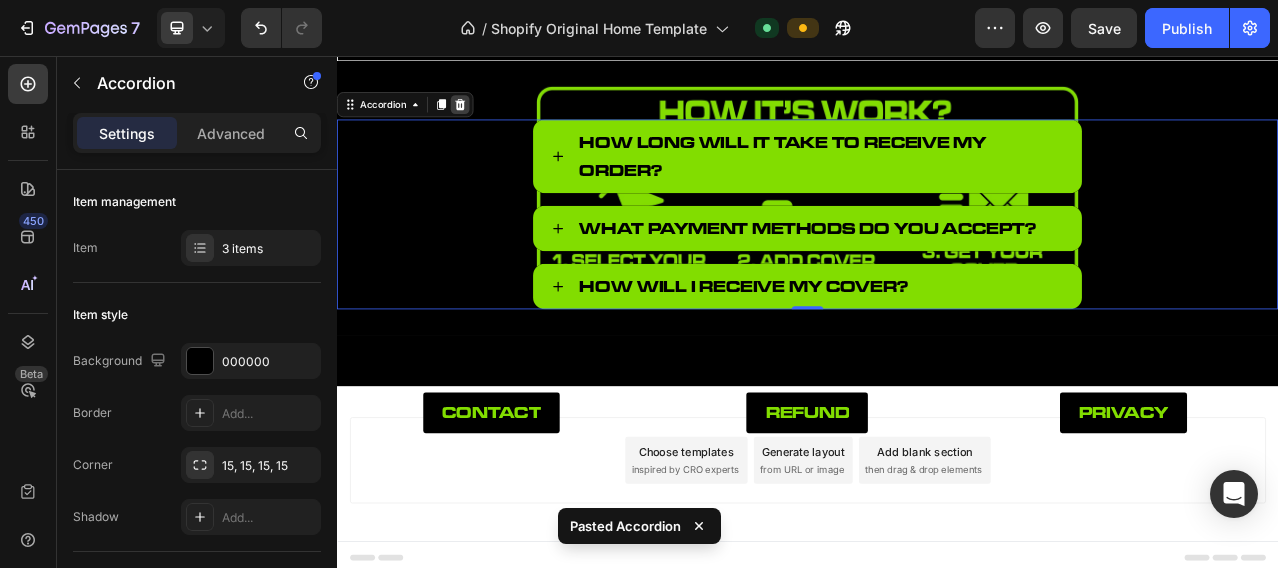 click 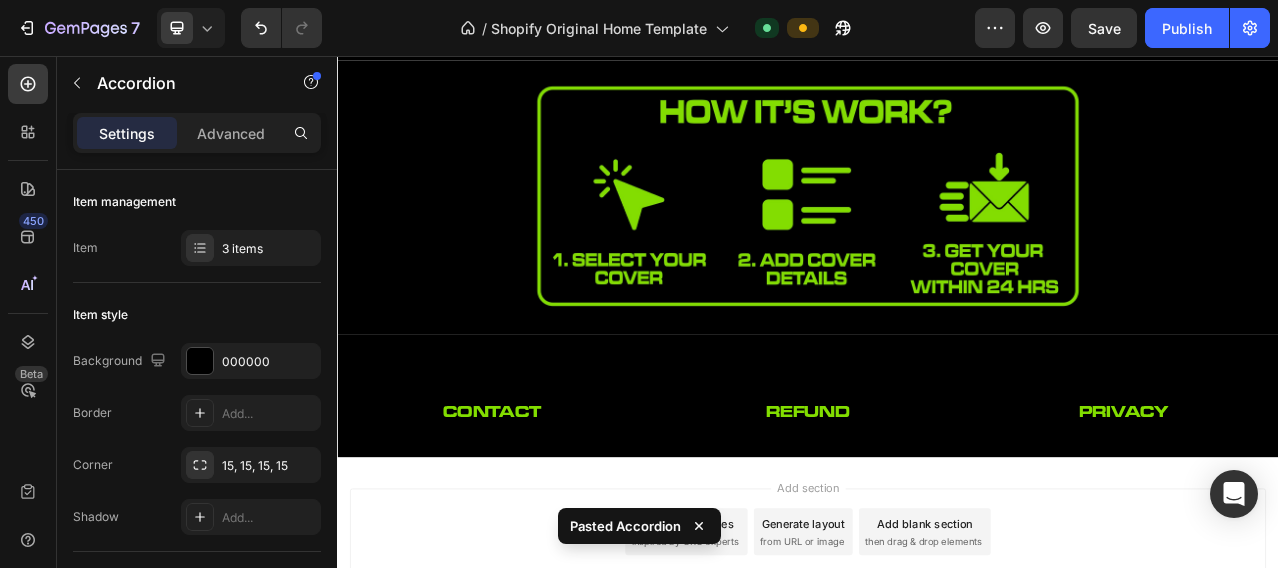 scroll, scrollTop: 1804, scrollLeft: 0, axis: vertical 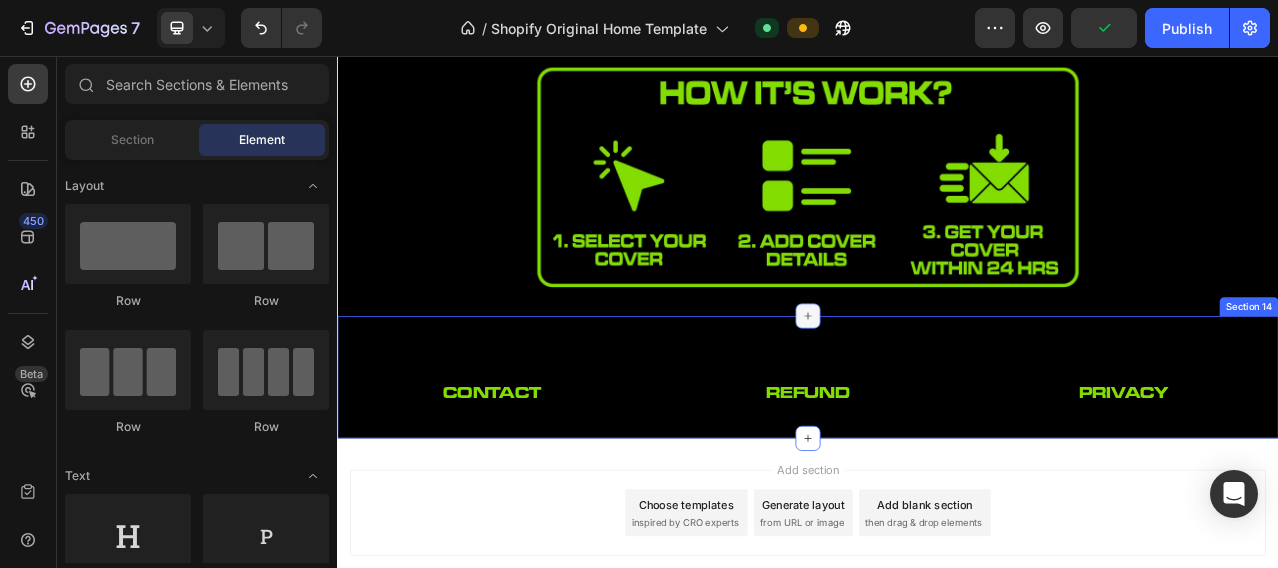 click 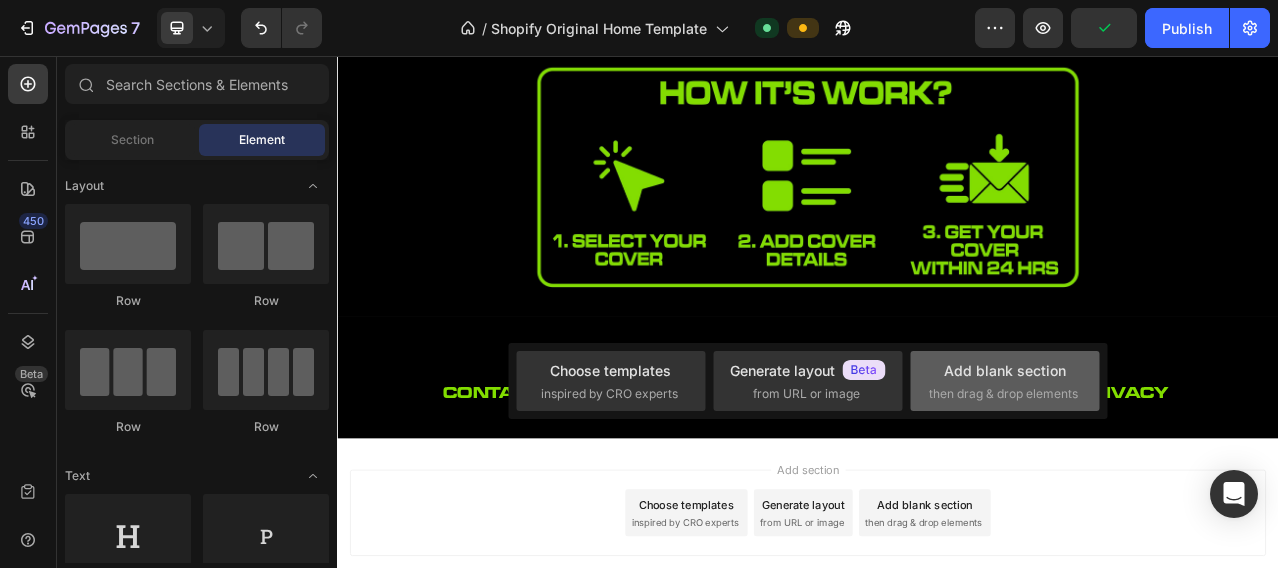 click on "Add blank section" at bounding box center [1005, 370] 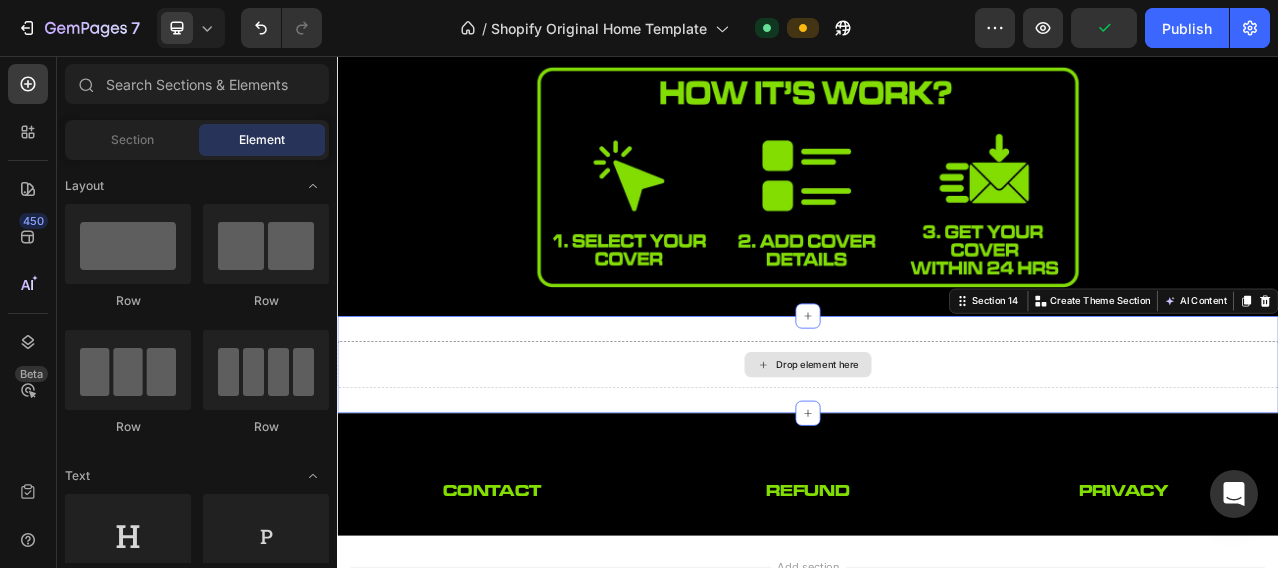 click on "Drop element here" at bounding box center [937, 449] 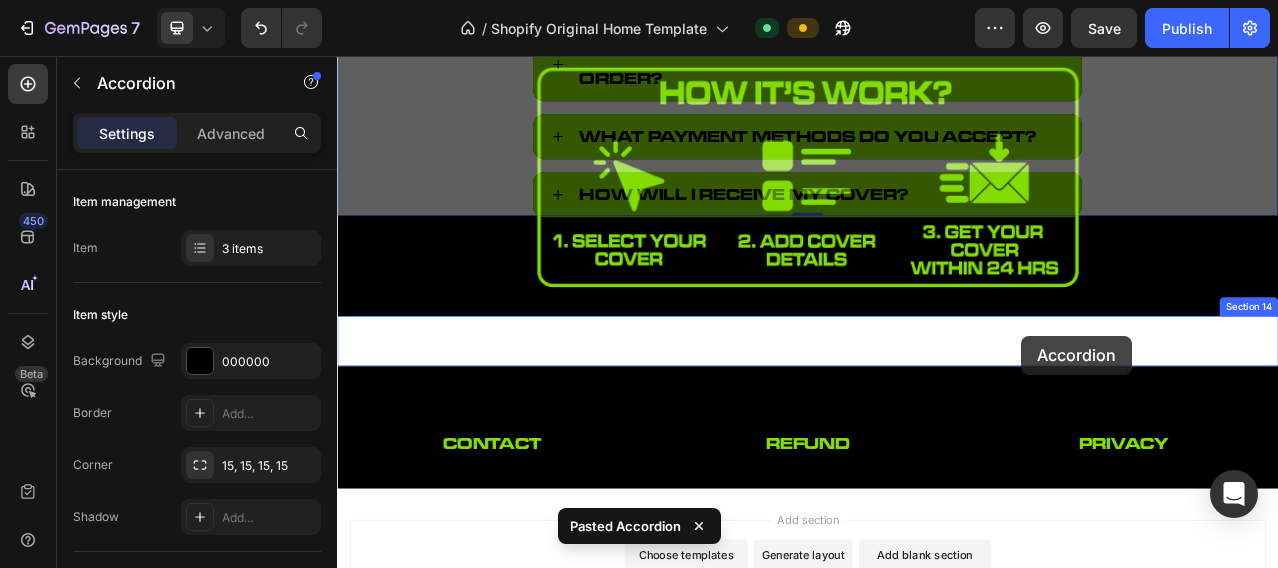 drag, startPoint x: 1255, startPoint y: 132, endPoint x: 1209, endPoint y: 413, distance: 284.74023 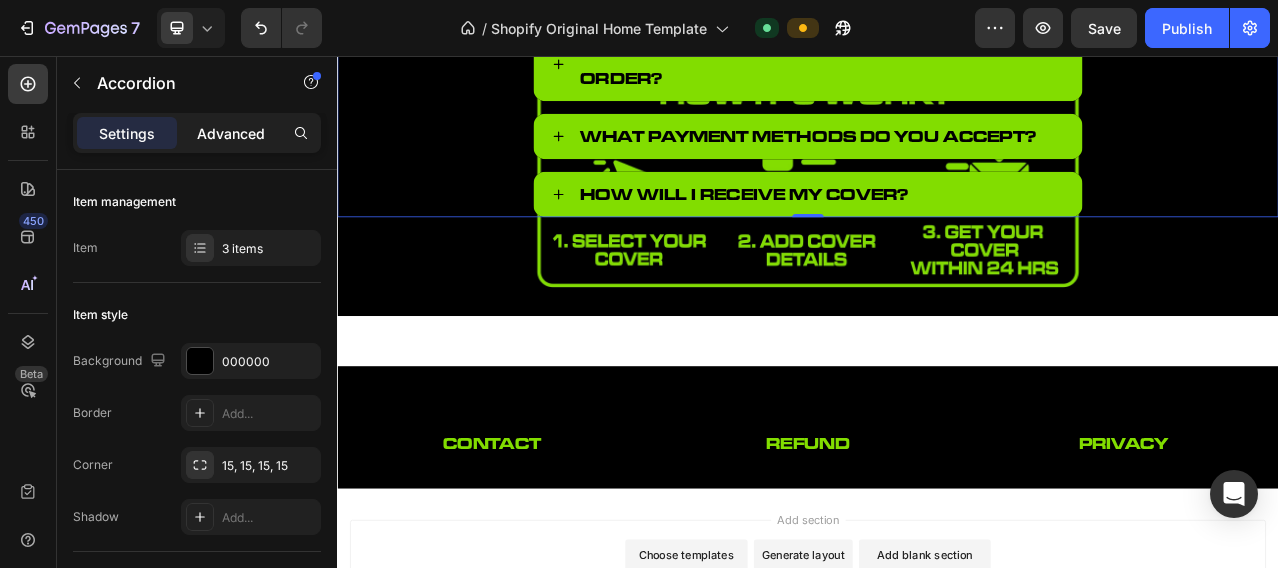 click on "Advanced" at bounding box center [231, 133] 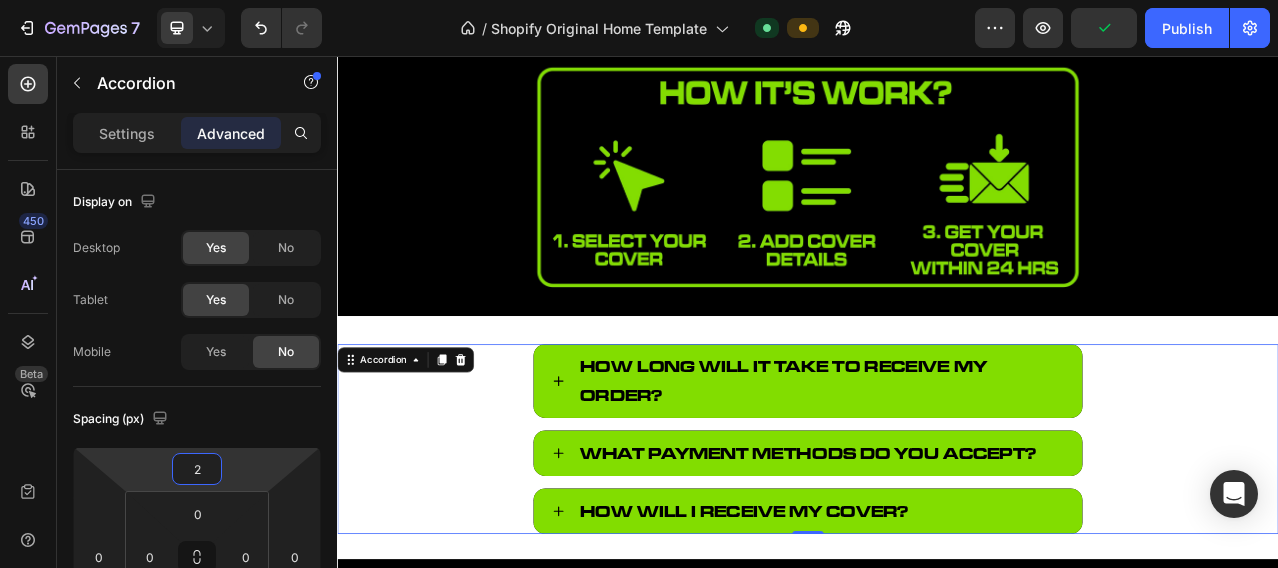 type on "0" 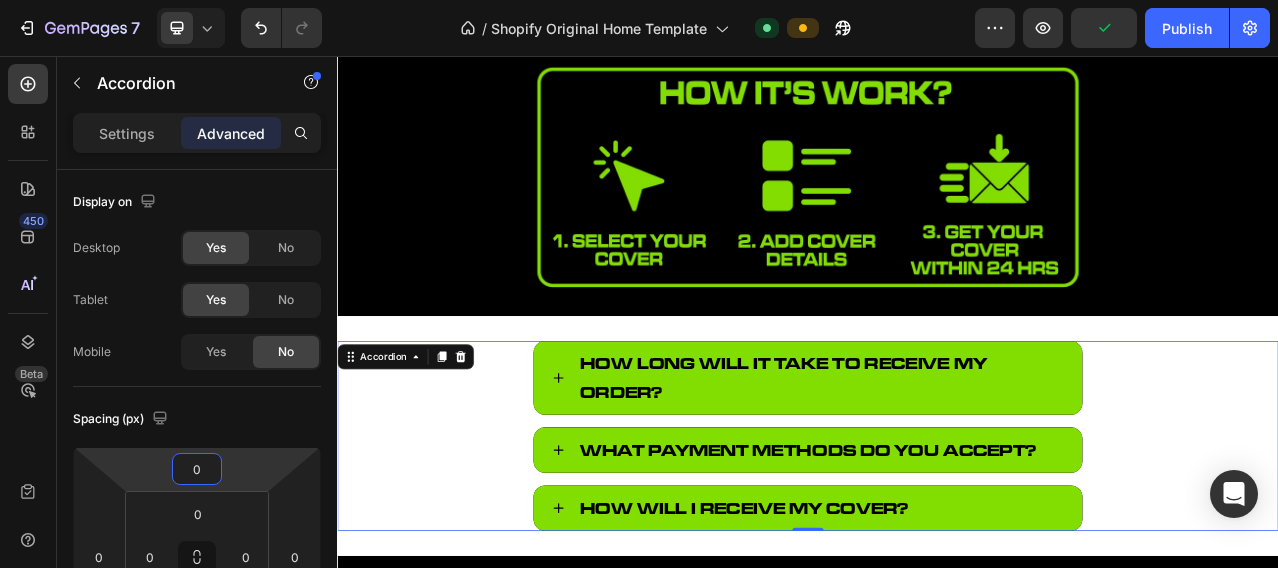 drag, startPoint x: 236, startPoint y: 452, endPoint x: 283, endPoint y: 252, distance: 205.44829 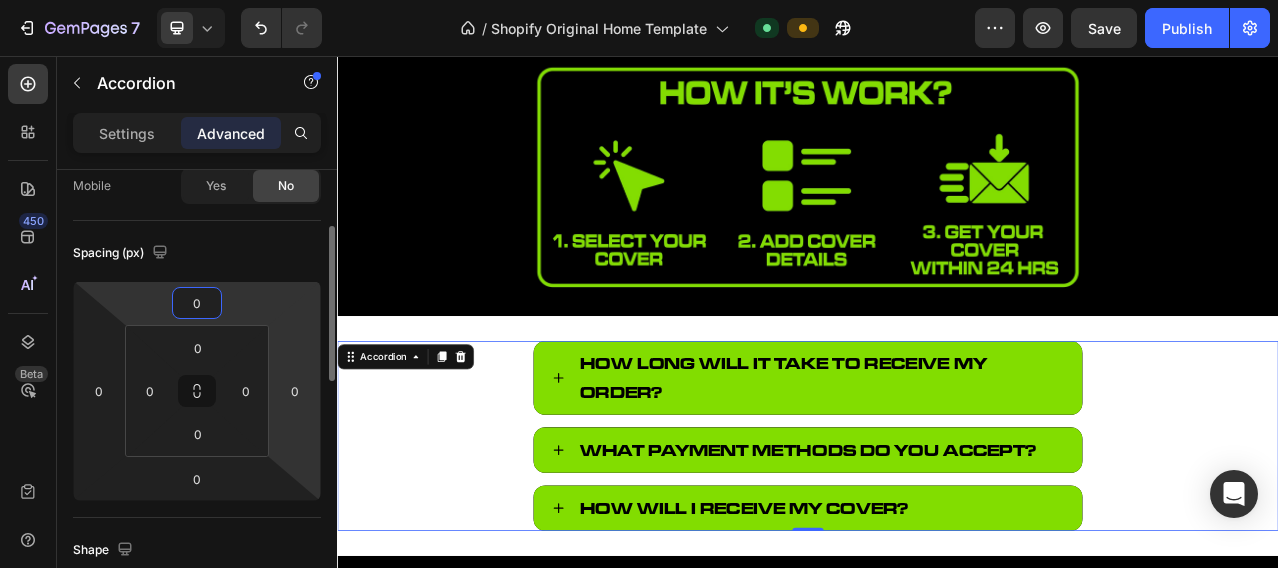 scroll, scrollTop: 333, scrollLeft: 0, axis: vertical 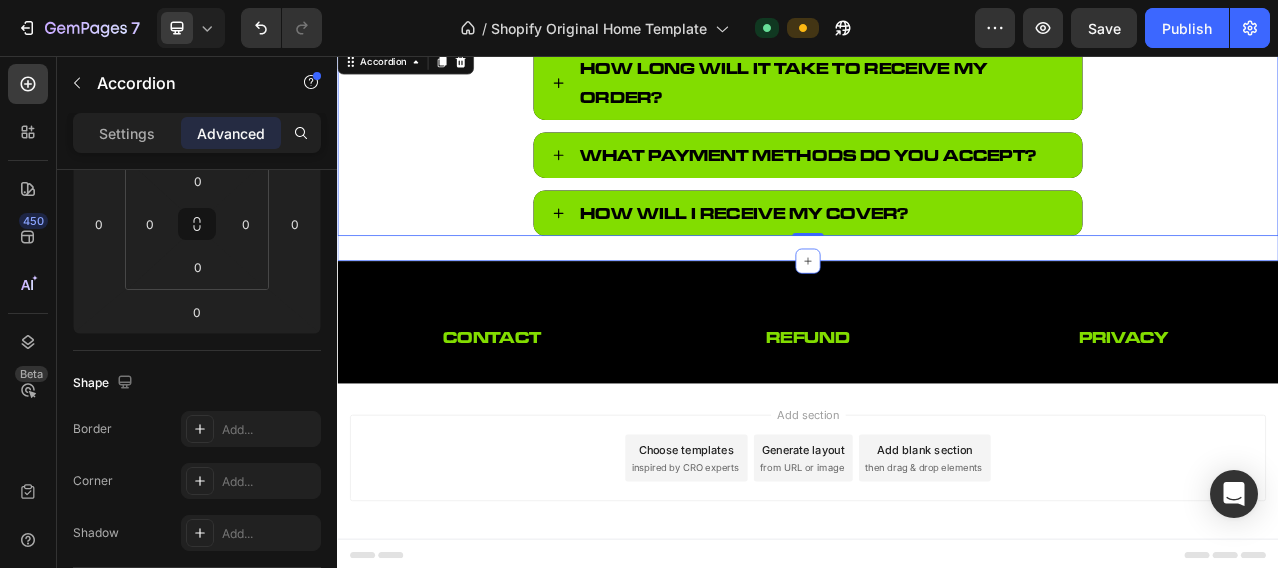 click on "How long will it take to receive my order?
What payment methods do you accept?
How will I receive my Cover? Accordion   0 Section 14" at bounding box center (937, 164) 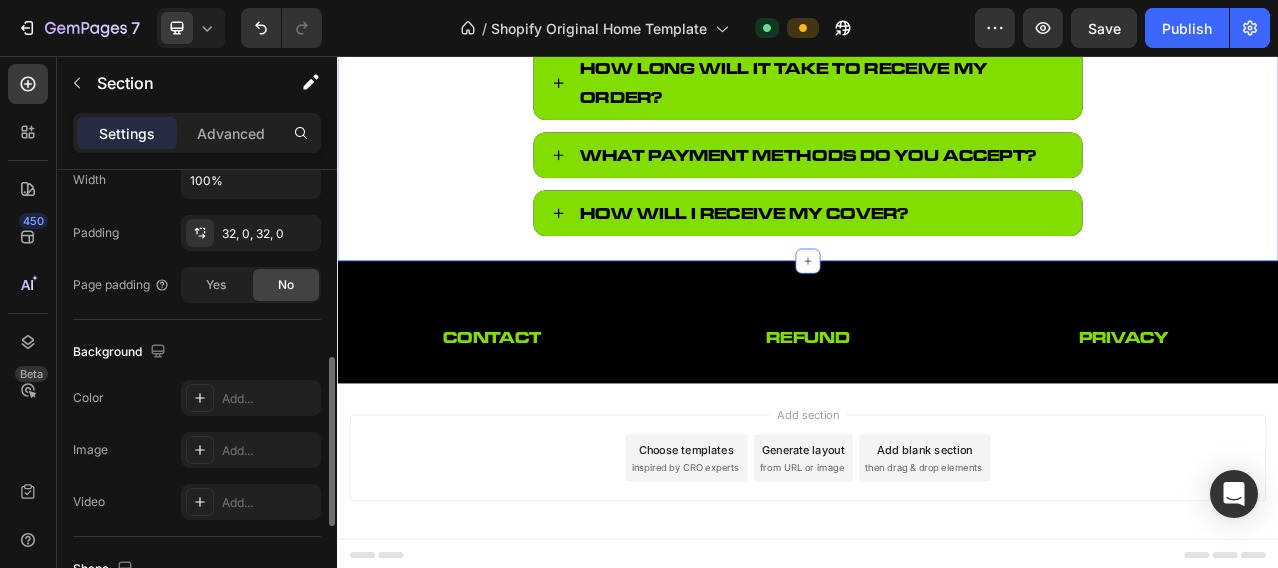 scroll, scrollTop: 666, scrollLeft: 0, axis: vertical 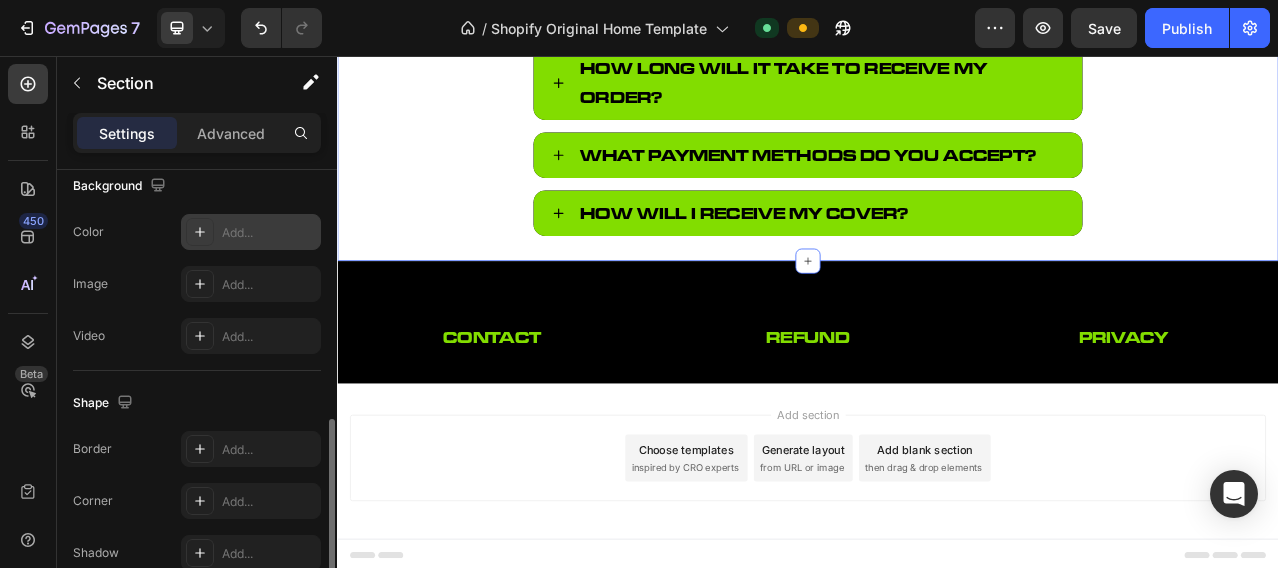 click on "Add..." at bounding box center [269, 233] 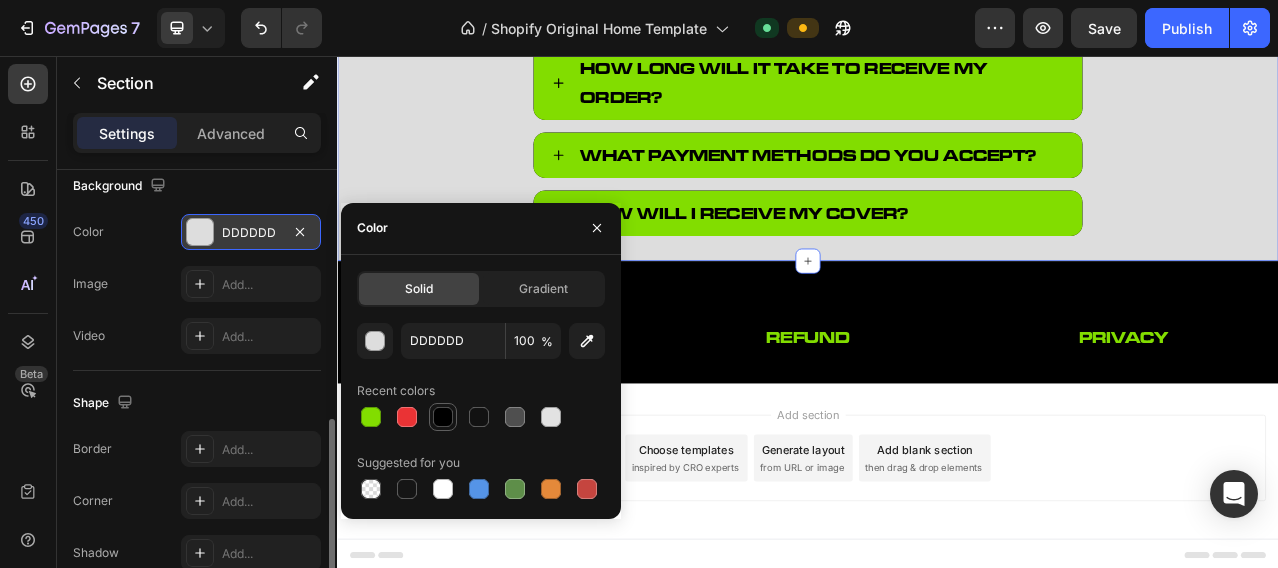 click at bounding box center [443, 417] 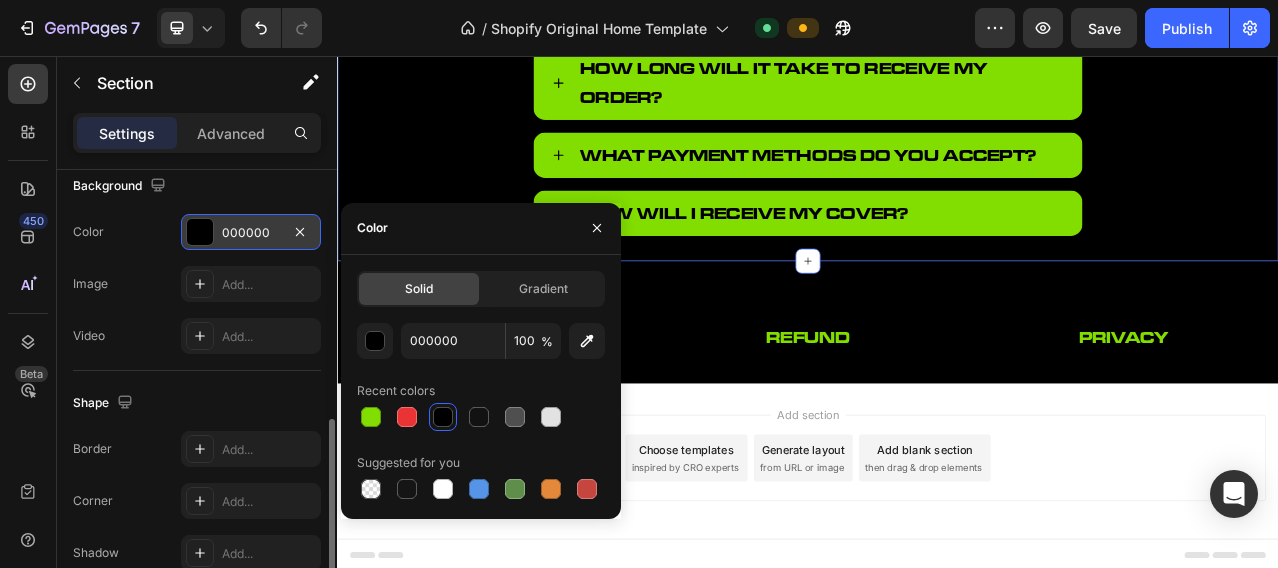 click on "Background The changes might be hidden by  the video. Color 000000 Image Add... Video Add..." 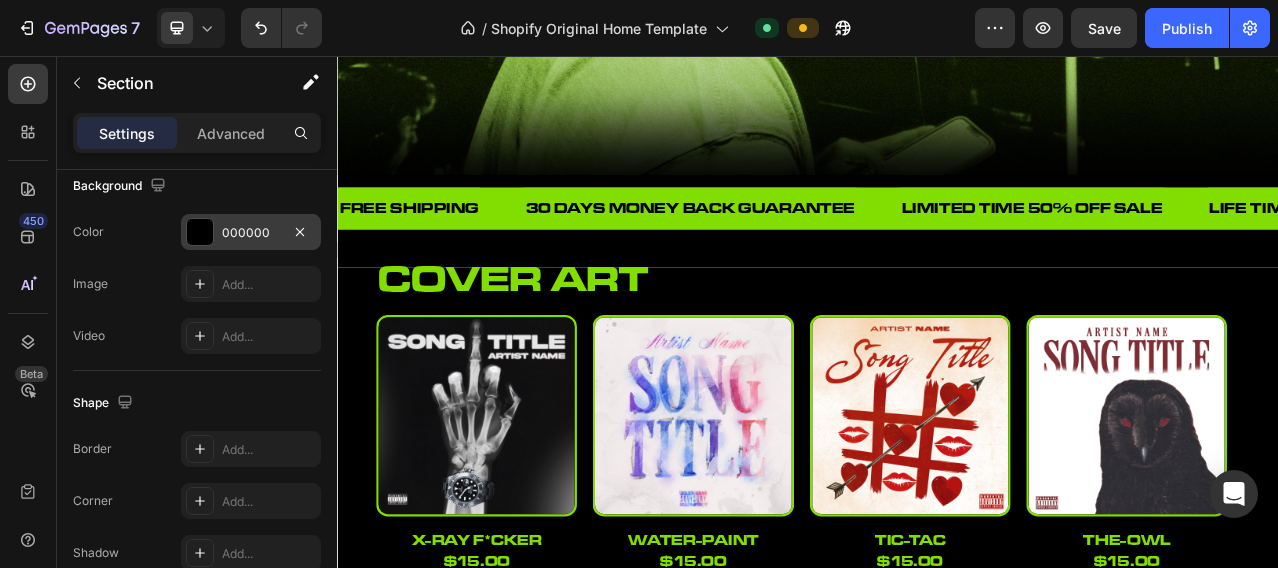 scroll, scrollTop: 199, scrollLeft: 0, axis: vertical 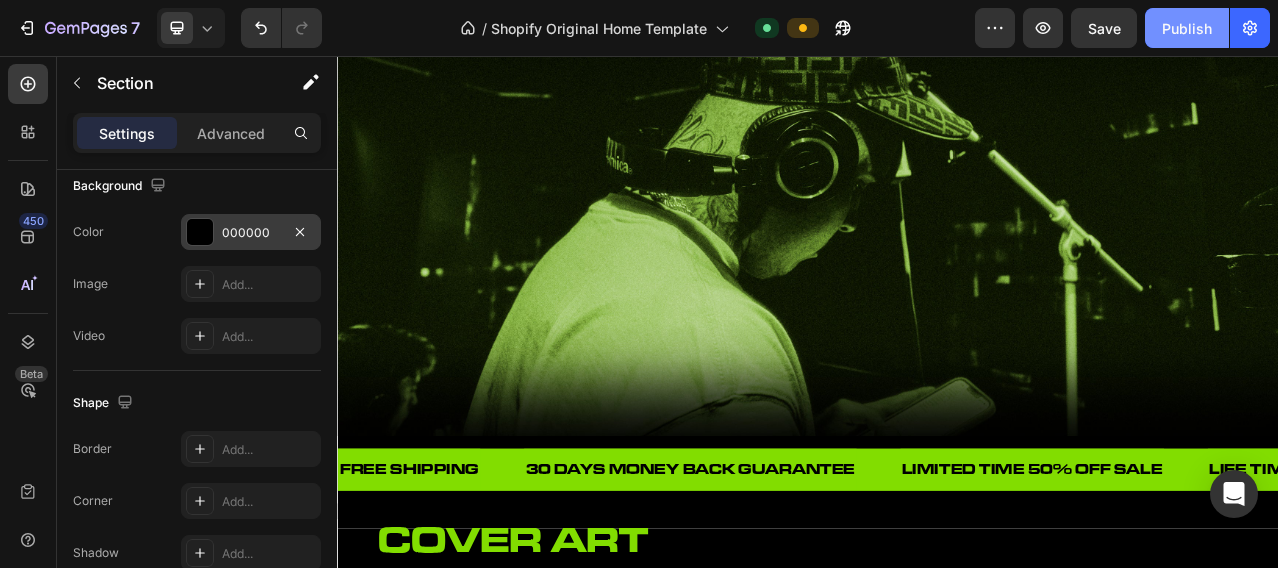 click on "Publish" at bounding box center [1187, 28] 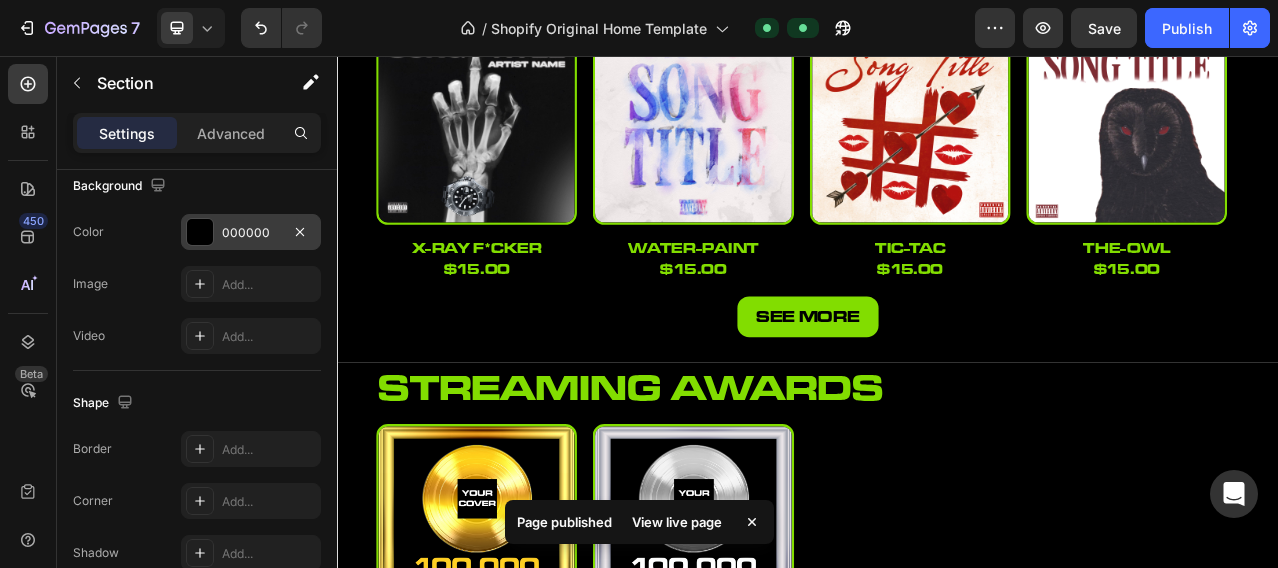 scroll, scrollTop: 1032, scrollLeft: 0, axis: vertical 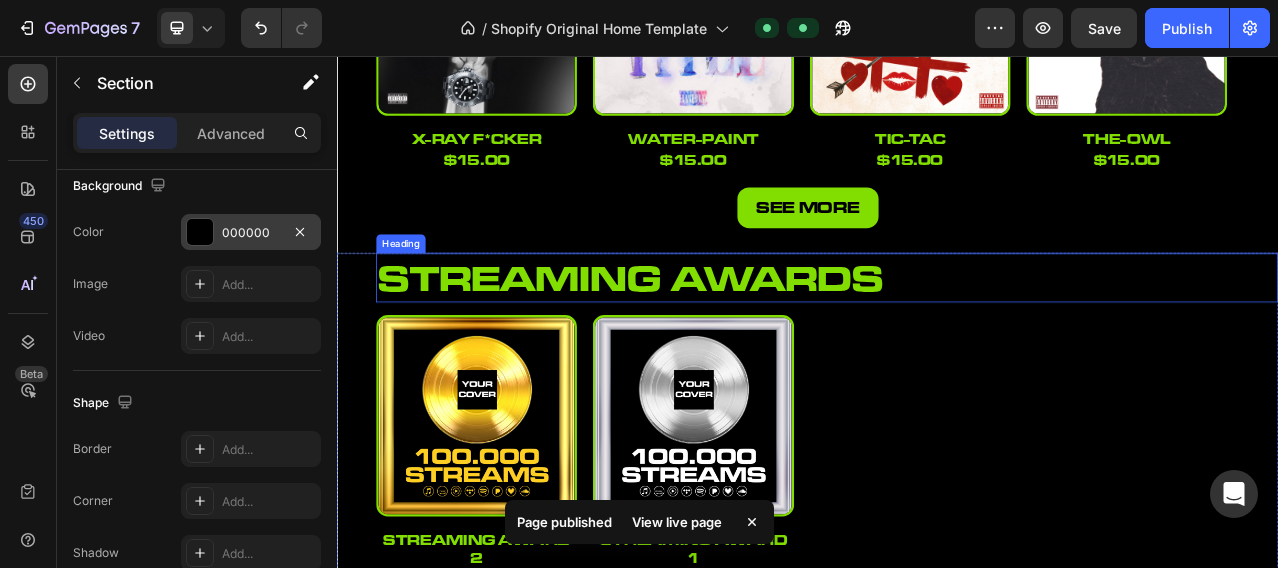 click on "streaming awards" at bounding box center (962, 339) 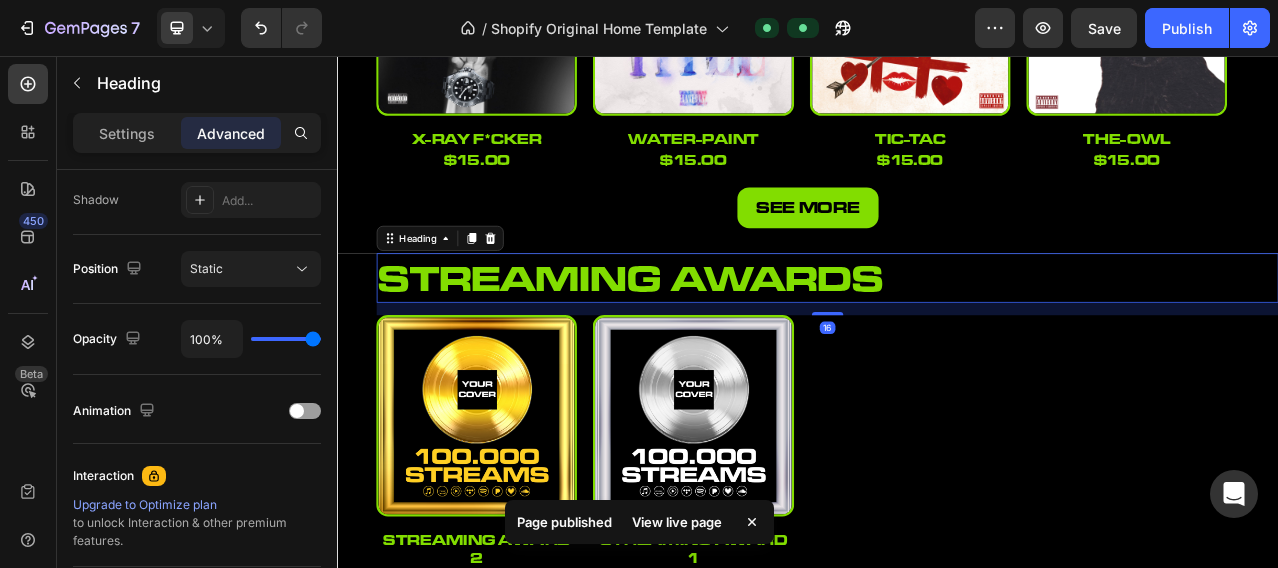 scroll, scrollTop: 0, scrollLeft: 0, axis: both 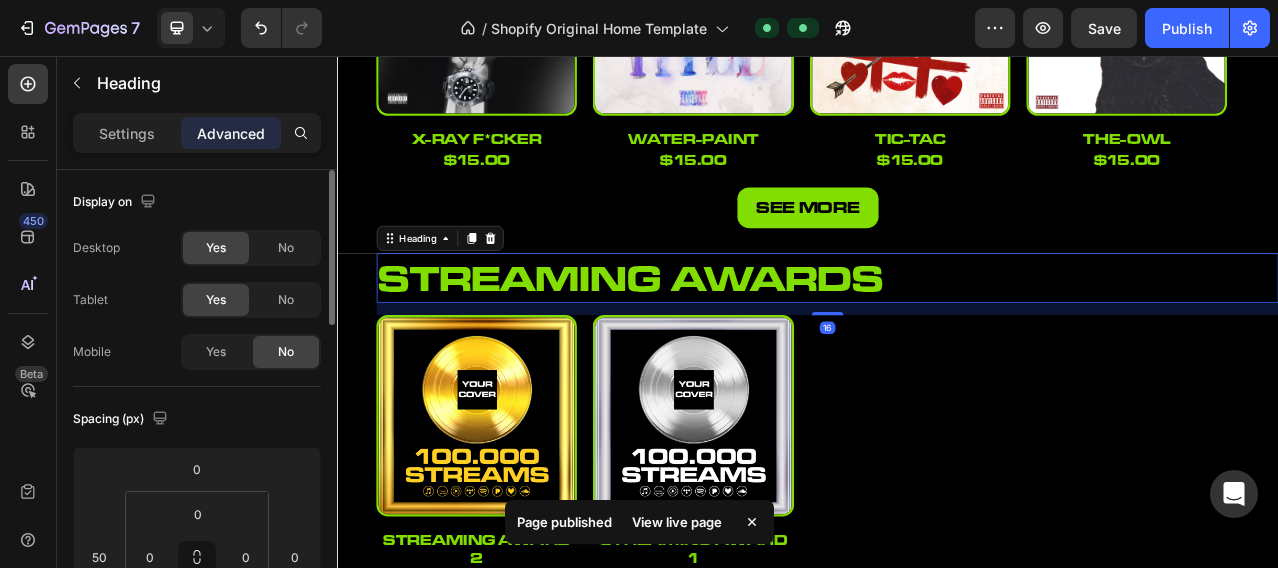 click on "Advanced" at bounding box center (231, 133) 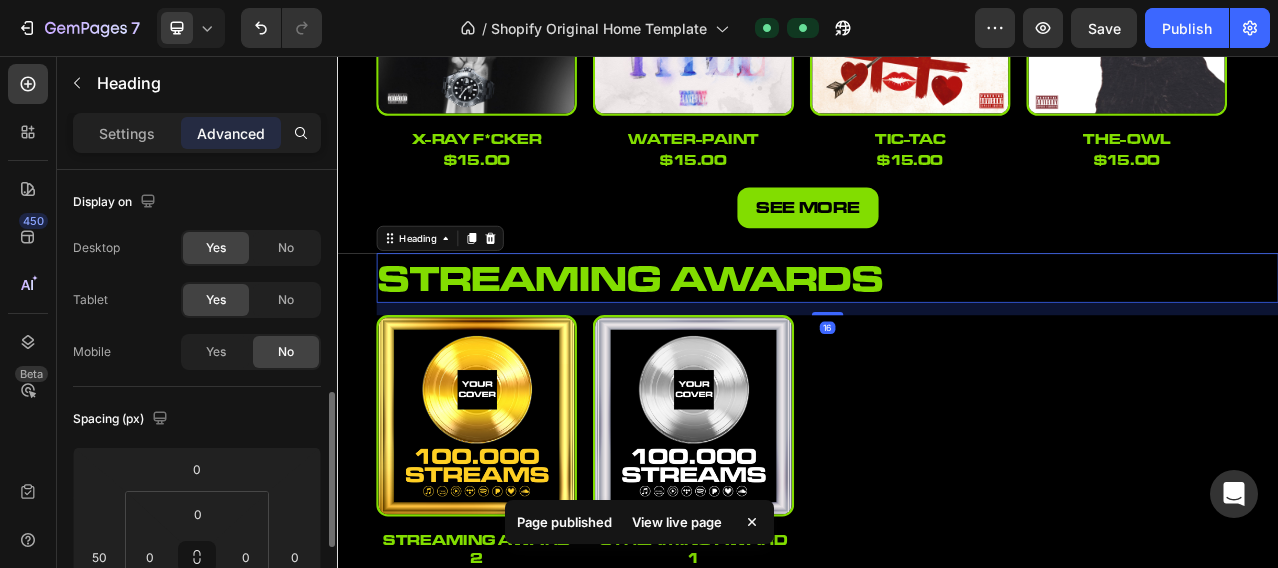 scroll, scrollTop: 166, scrollLeft: 0, axis: vertical 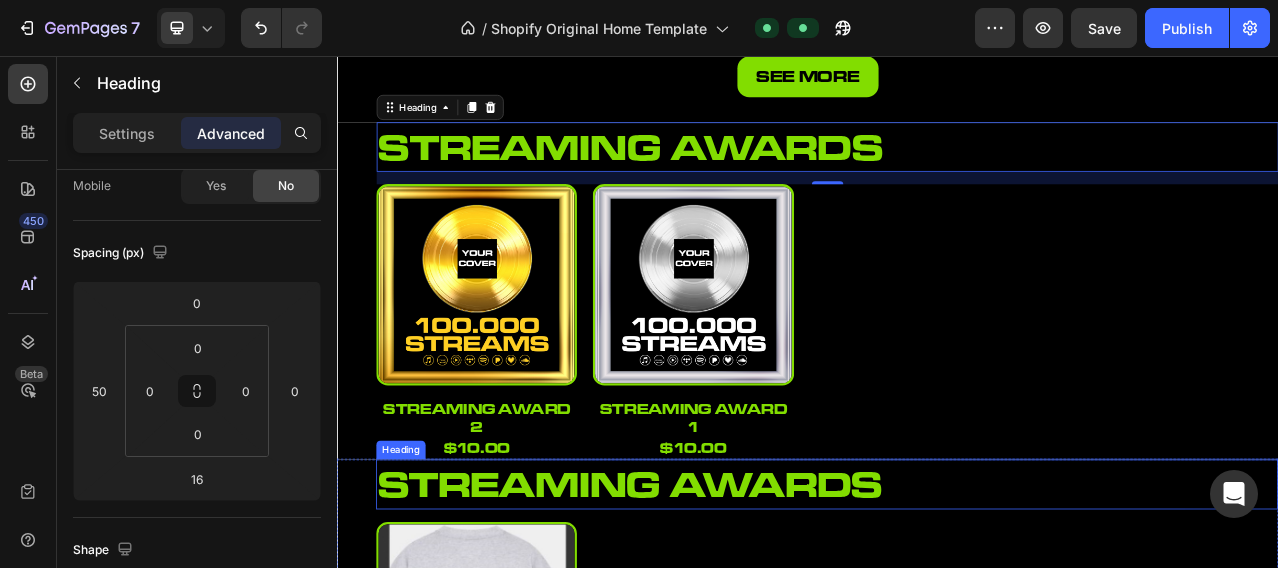 click on "streaming awards" at bounding box center (962, 602) 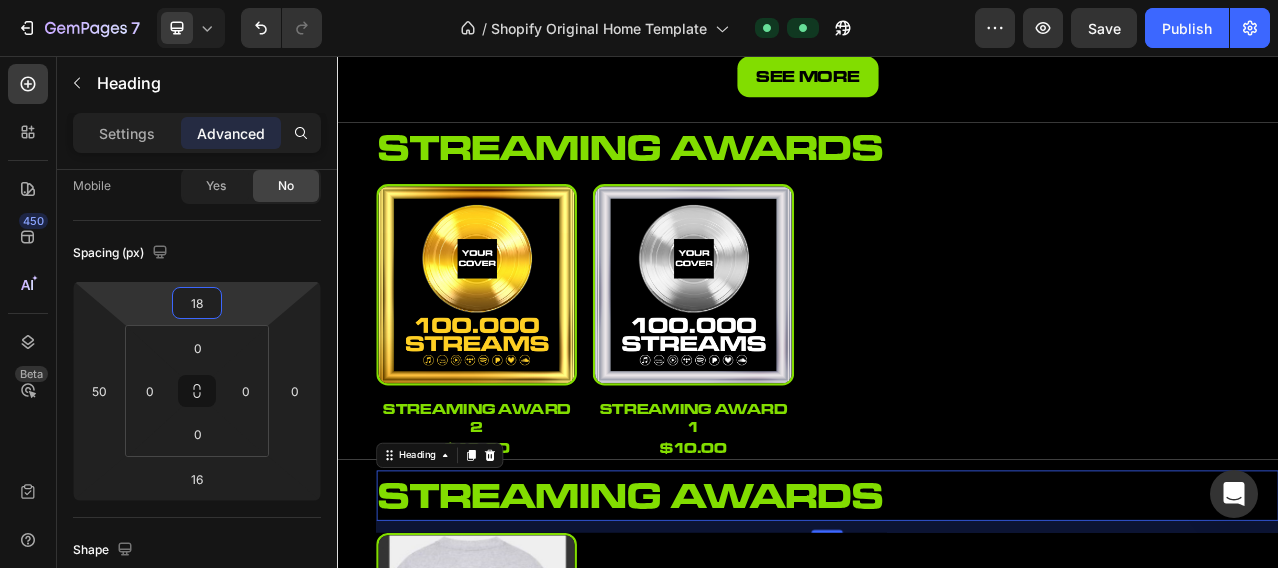 type on "20" 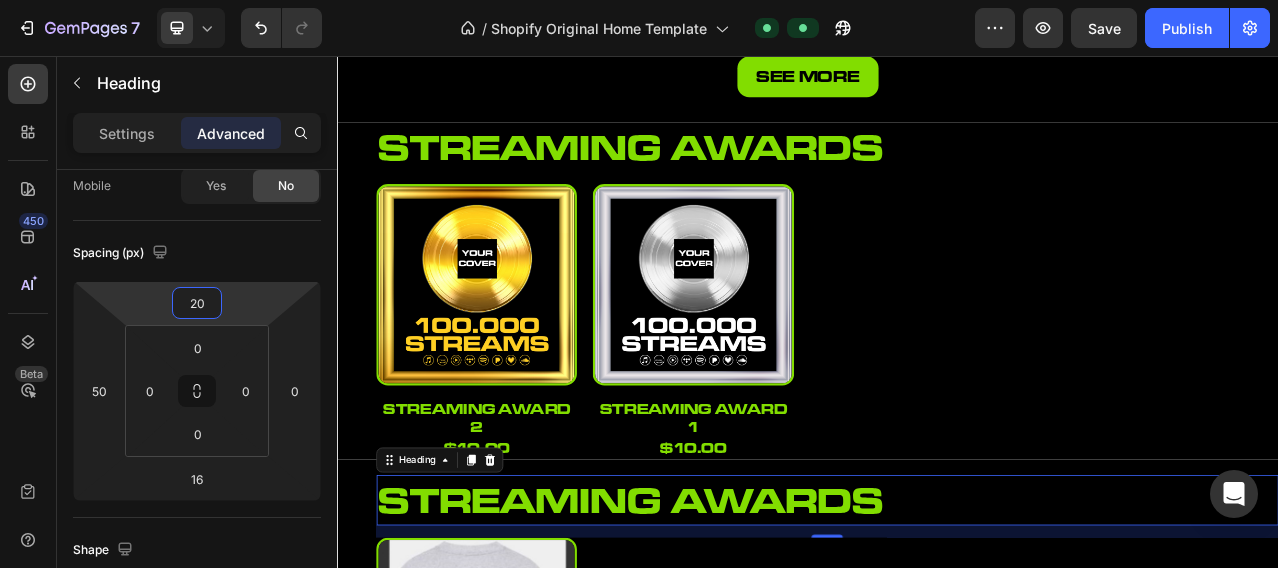drag, startPoint x: 248, startPoint y: 306, endPoint x: 242, endPoint y: 296, distance: 11.661903 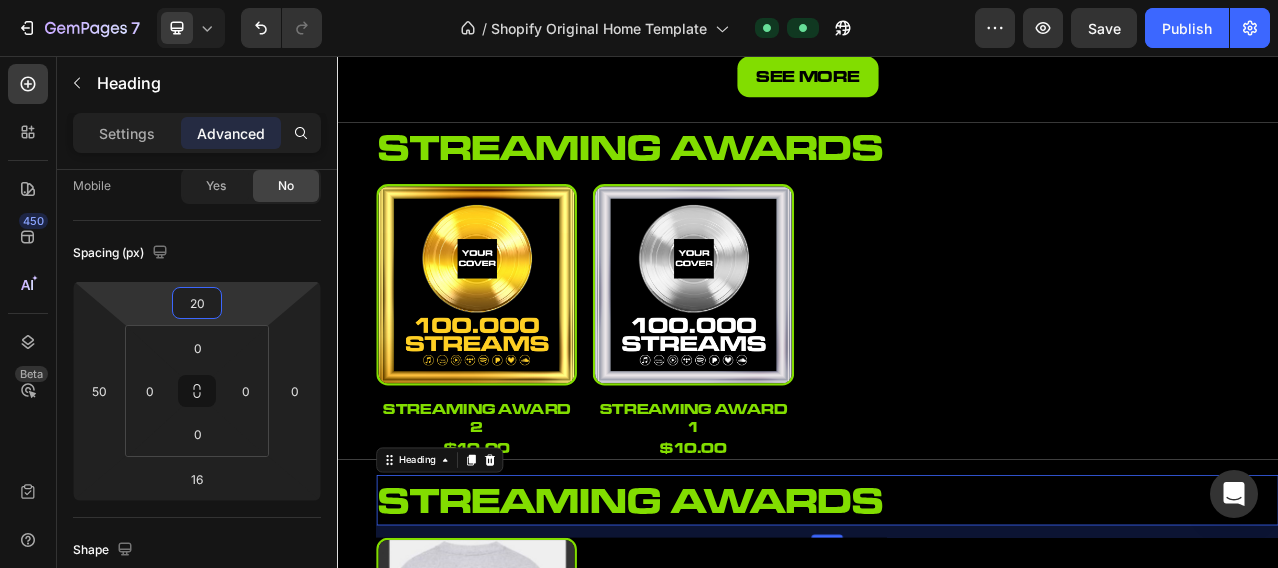 click on "7   /  Shopify Original Home Template Default Preview  Save   Publish  450 Beta Sections(18) Elements(83) Section Element Hero Section Product Detail Brands Trusted Badges Guarantee Product Breakdown How to use Testimonials Compare Bundle FAQs Social Proof Brand Story Product List Collection Blog List Contact Sticky Add to Cart Custom Footer Browse Library 450 Layout
Row
Row
Row
Row Text
Heading
Text Block Button
Button
Button Media
Image
Image" at bounding box center (639, 0) 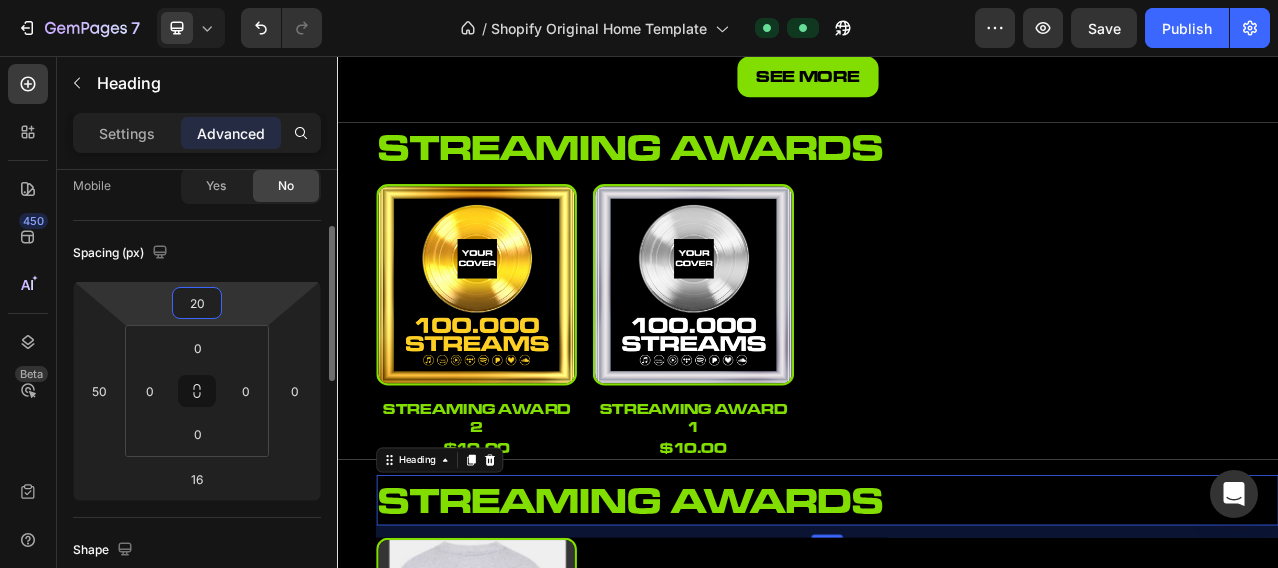 click on "Spacing (px) 20 50 16 0 0 0 0 0" 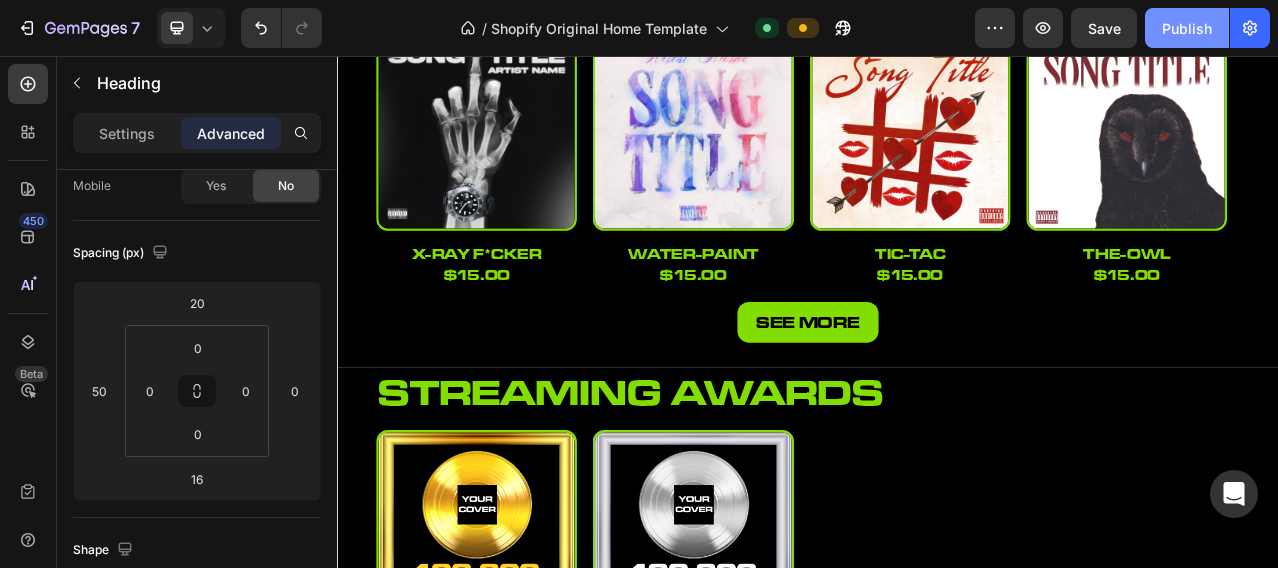 scroll, scrollTop: 1197, scrollLeft: 0, axis: vertical 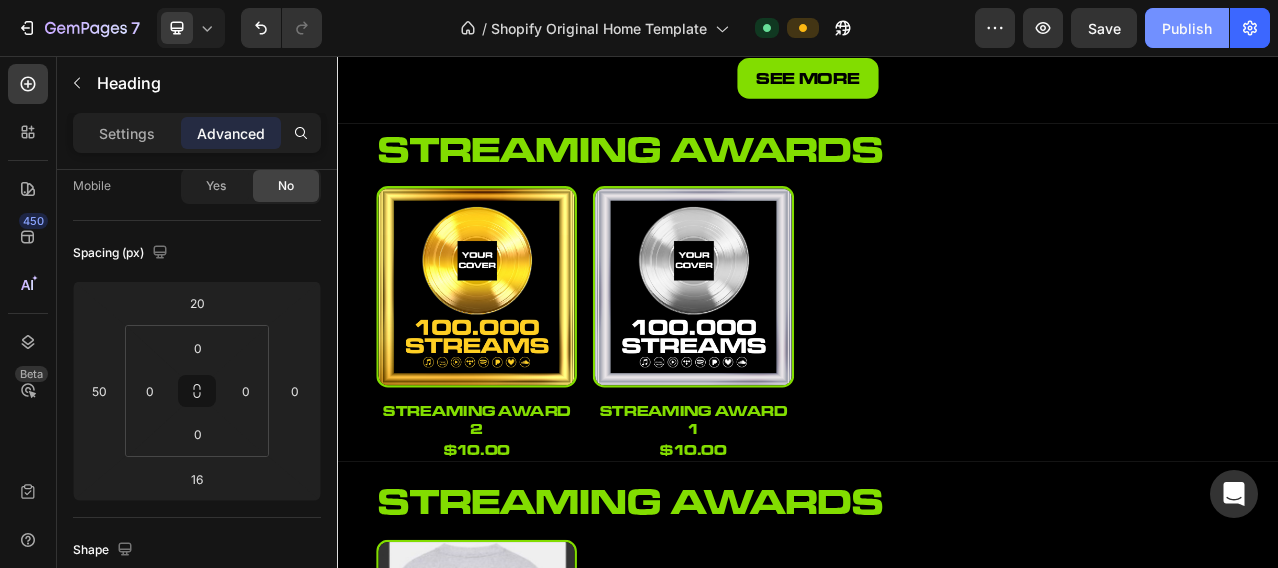 click on "Publish" at bounding box center (1187, 28) 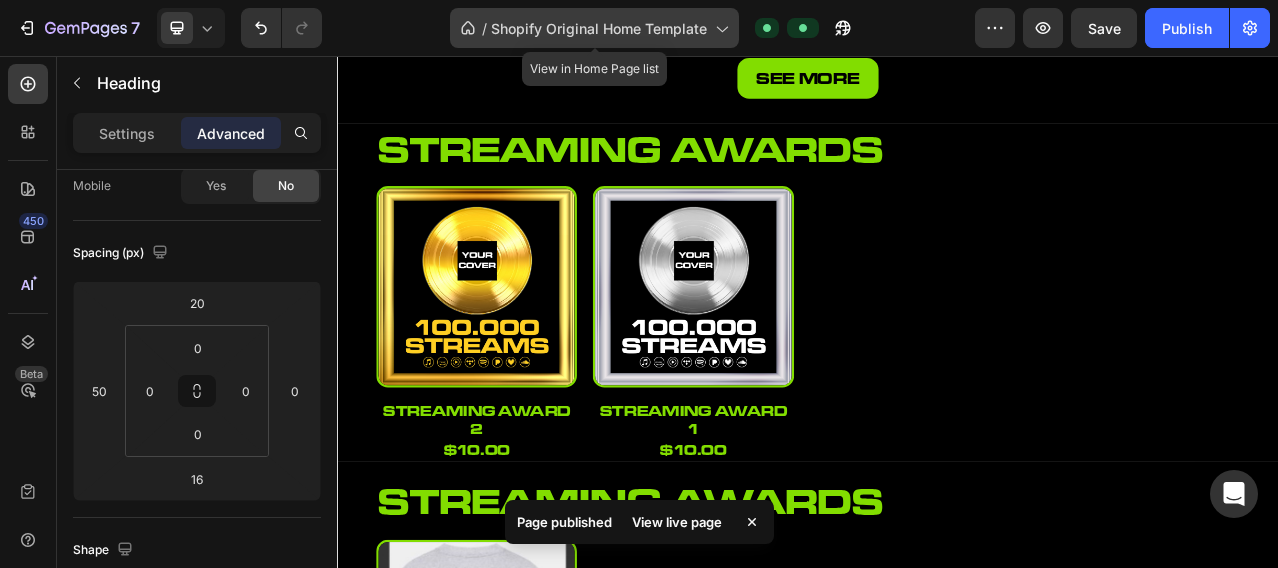 click on "Shopify Original Home Template" at bounding box center [599, 28] 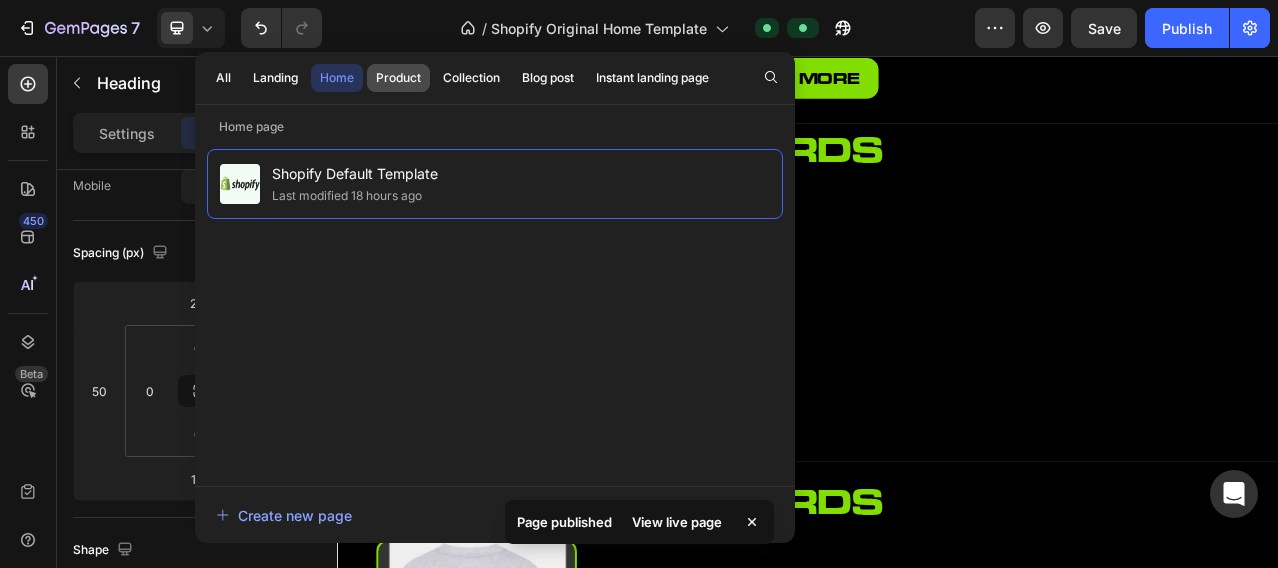 click on "Product" 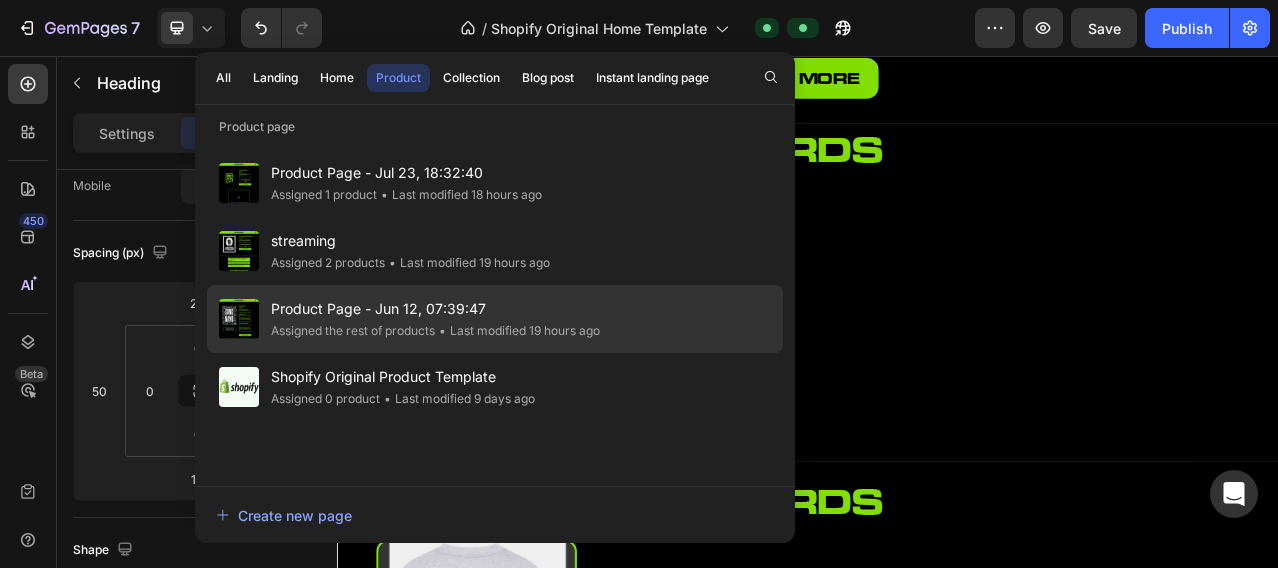 click on "Product Page - Jun 12, 07:39:47" at bounding box center (435, 309) 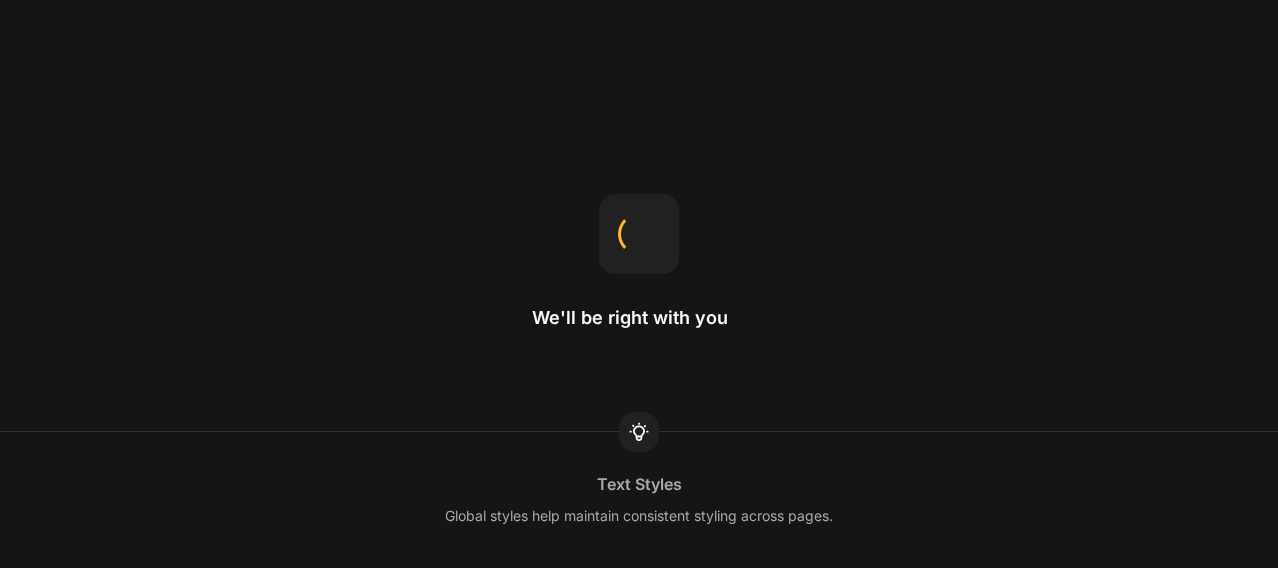 scroll, scrollTop: 0, scrollLeft: 0, axis: both 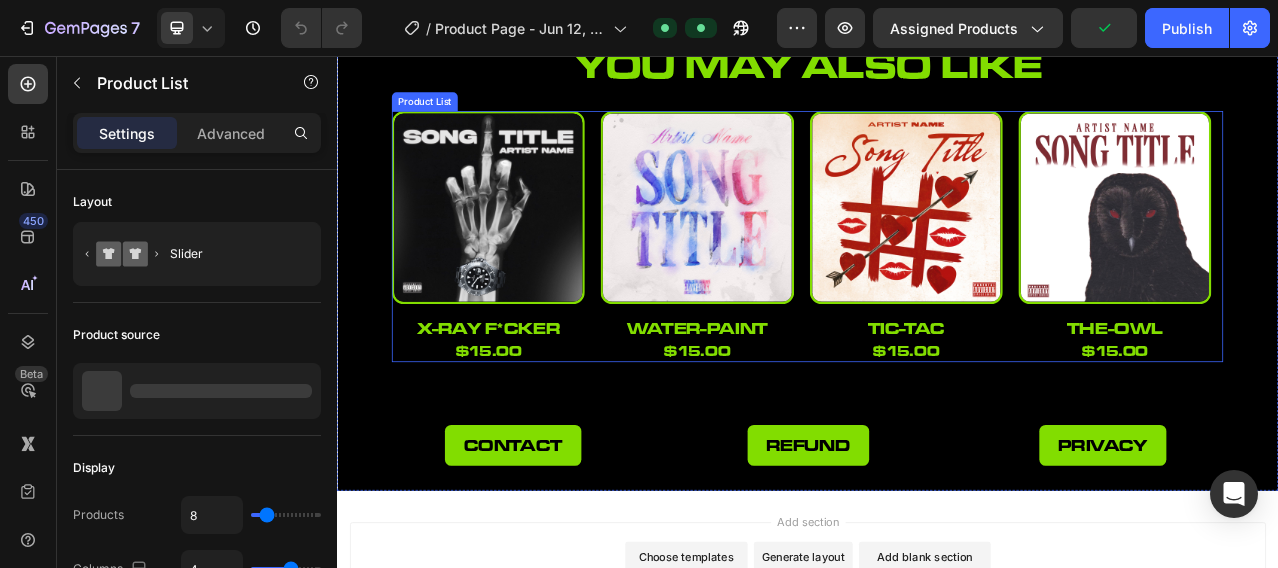click on "Product Images x-ray f*cker Product Title $15.00 Product Price Product Price Row Product List" at bounding box center (937, 286) 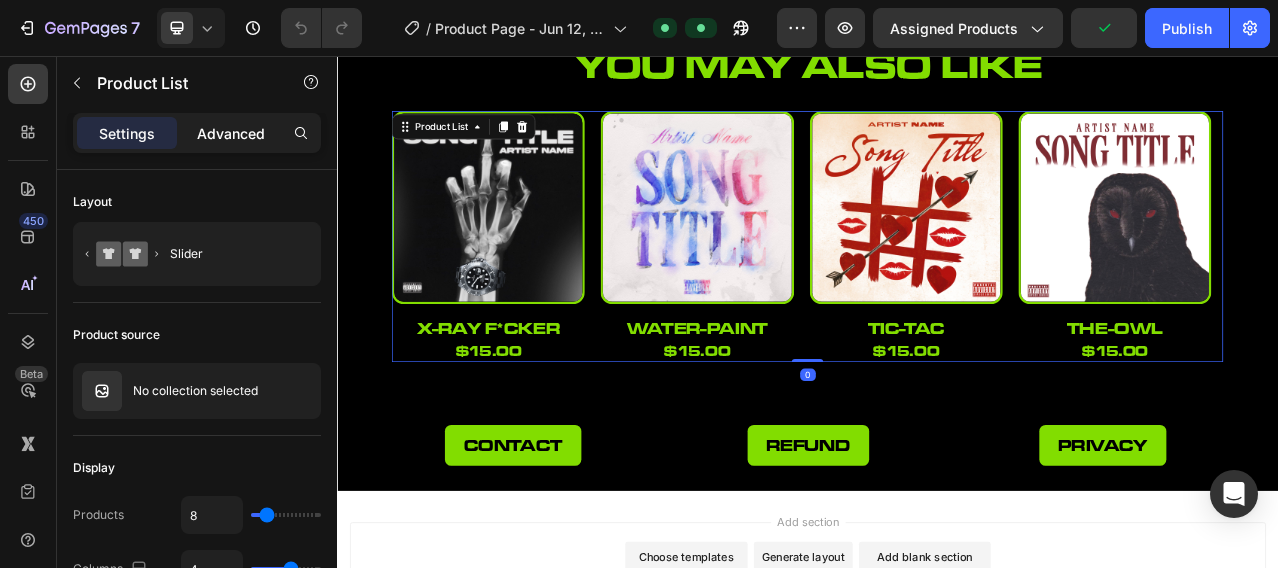 click on "Advanced" at bounding box center (231, 133) 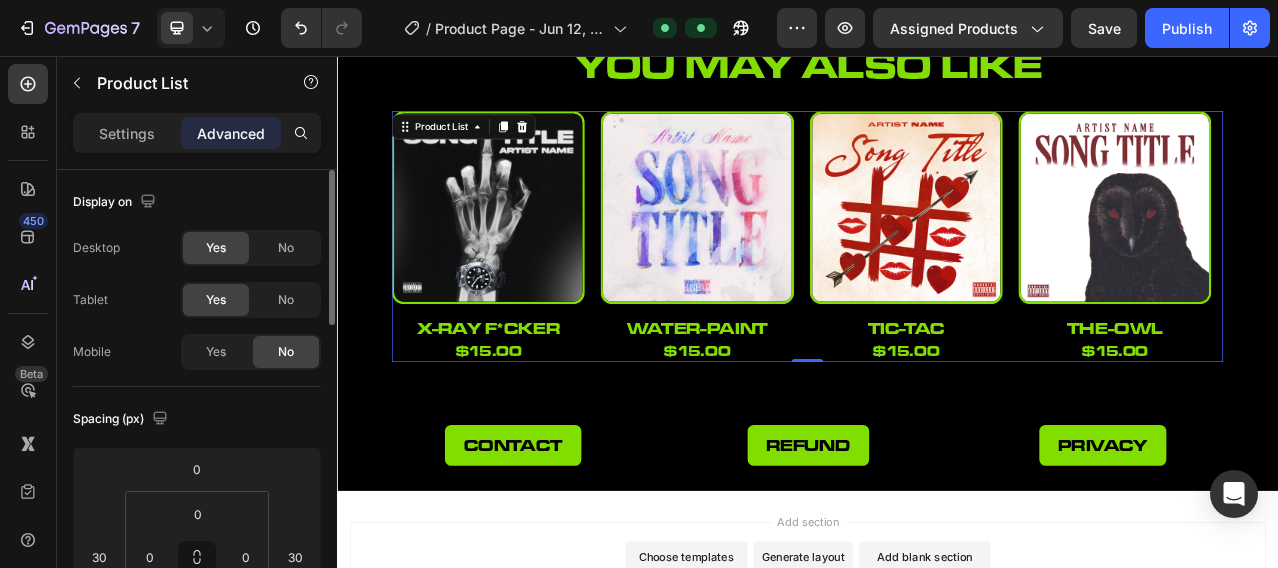 scroll, scrollTop: 166, scrollLeft: 0, axis: vertical 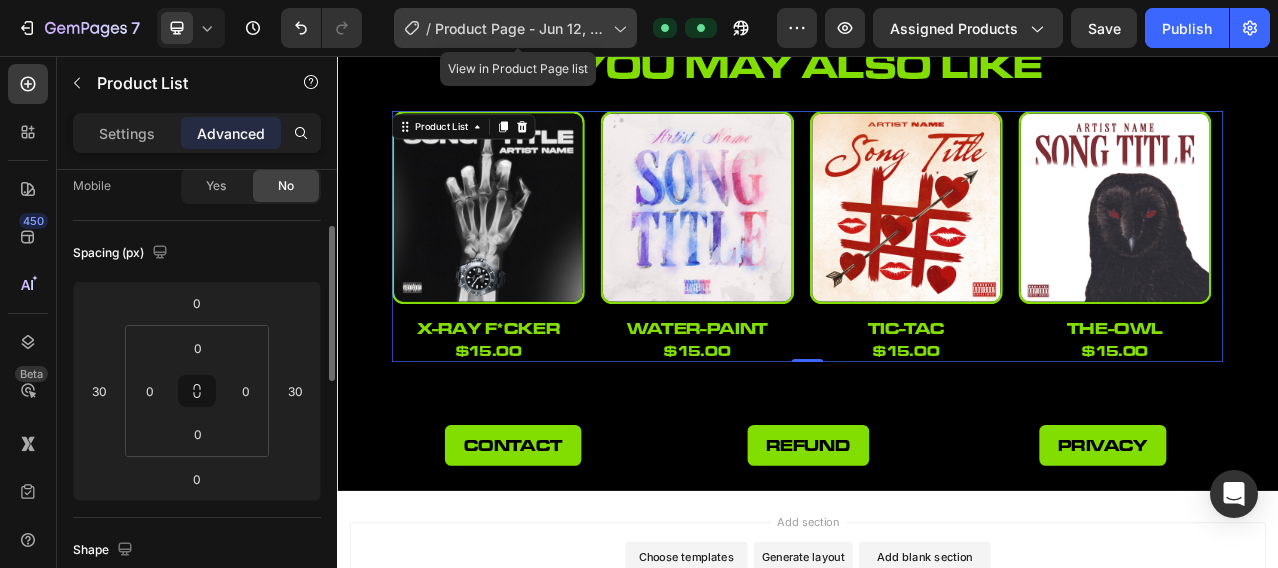 click on "Product Page - Jun 12, 07:39:47" at bounding box center (520, 28) 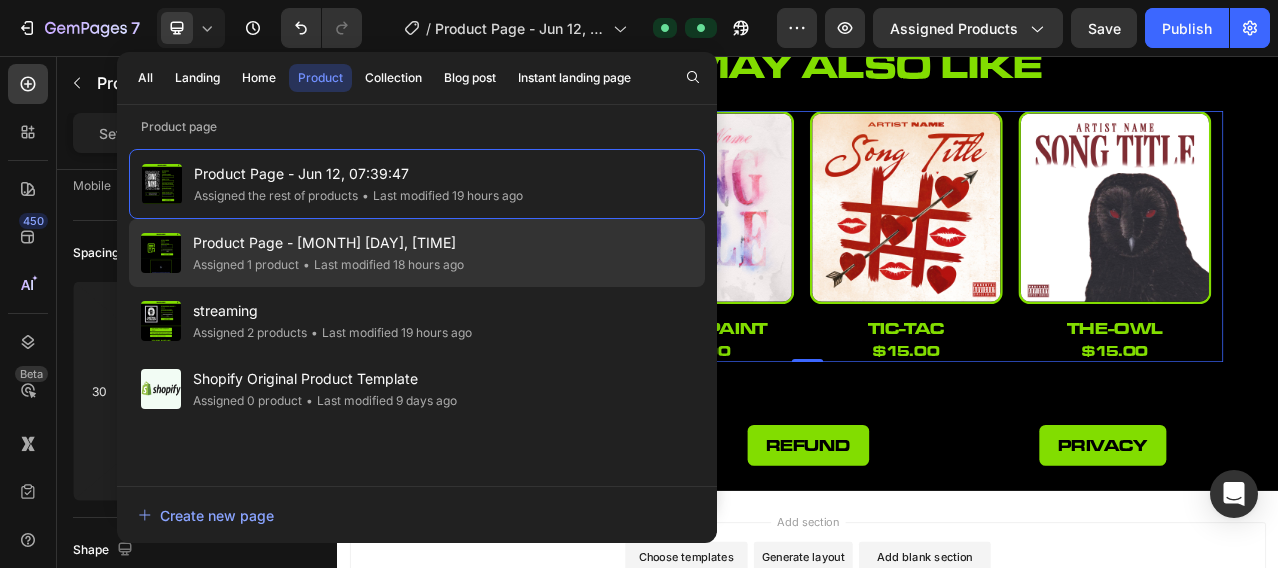 click on "• Last modified 18 hours ago" 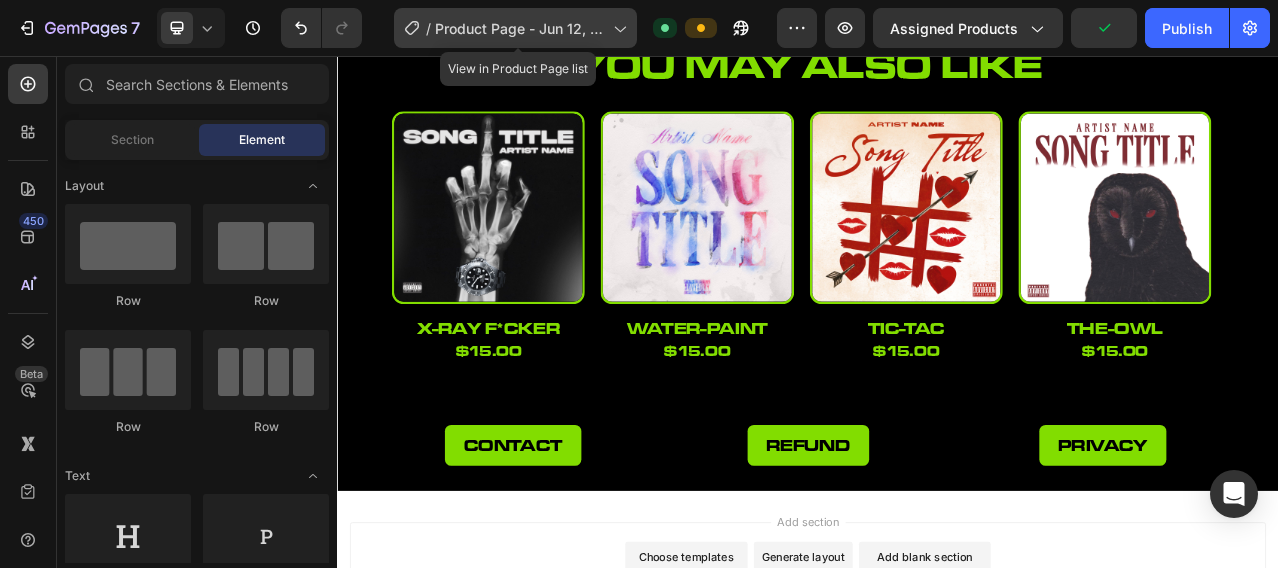click on "Product Page - Jun 12, 07:39:47" at bounding box center (520, 28) 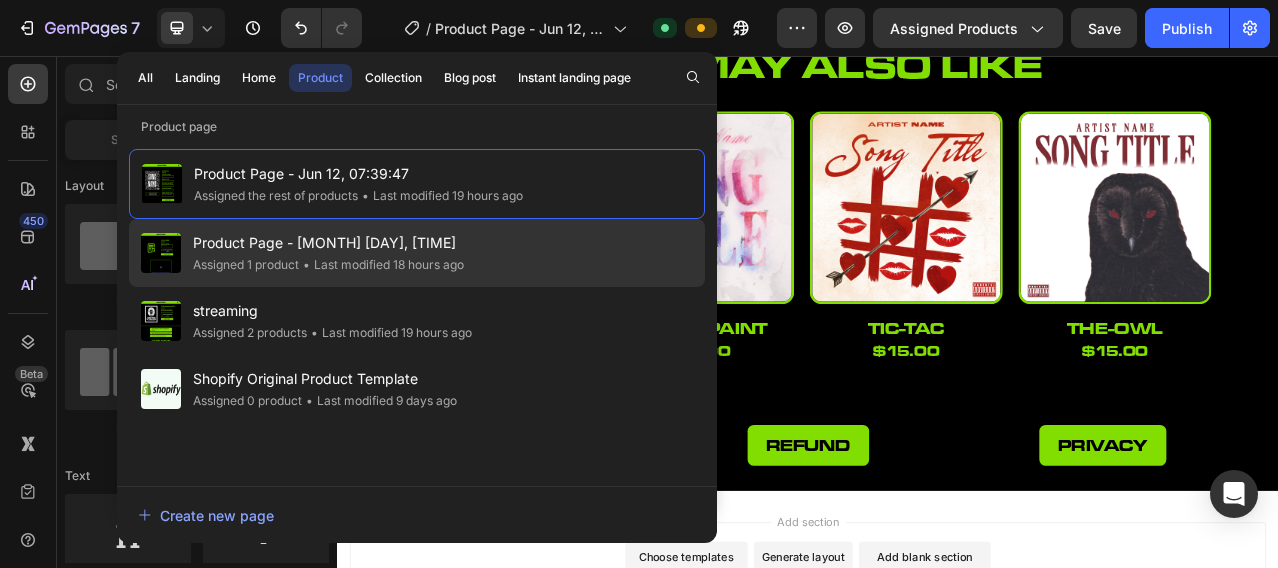 click on "Product Page - [DATE]" at bounding box center (328, 243) 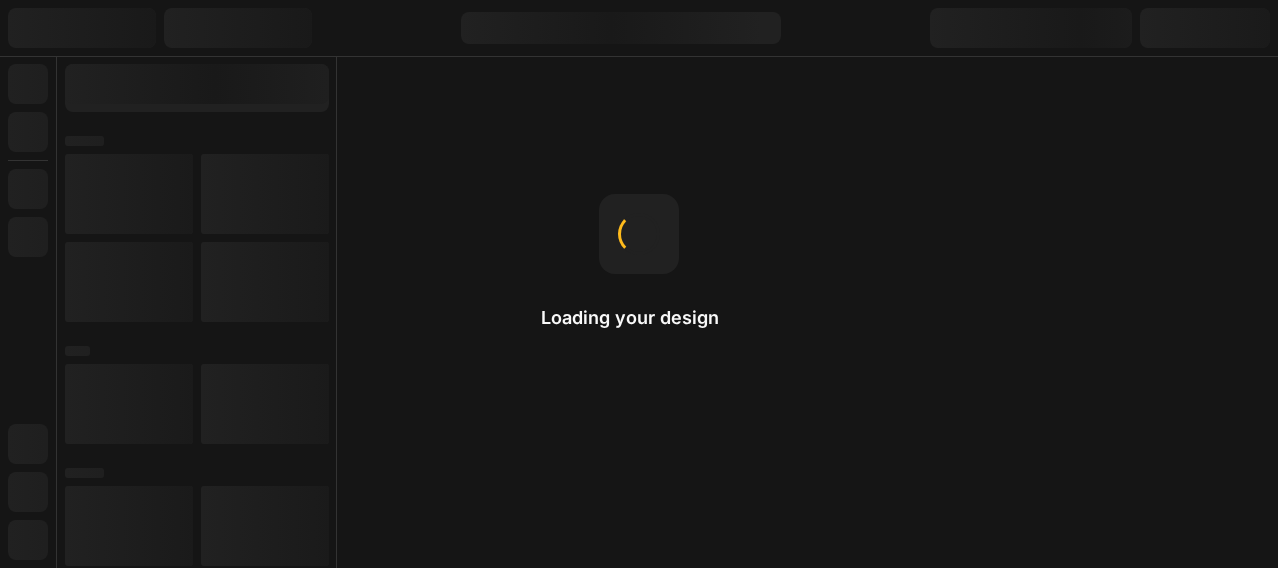 scroll, scrollTop: 0, scrollLeft: 0, axis: both 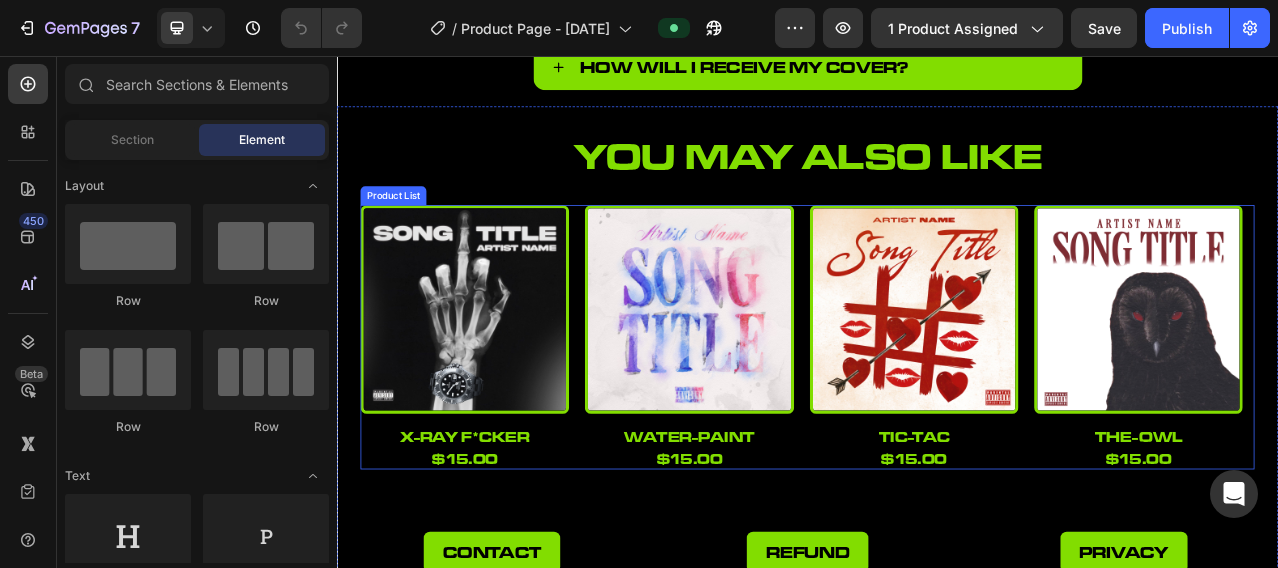 click on "Product Images x-ray f*cker Product Title $15.00 Product Price Product Price Row Product List Product Images water-paint Product Title $15.00 Product Price Product Price Row Product List Product Images tic-tac Product Title $15.00 Product Price Product Price Row Product List Product Images the-owl Product Title $15.00 Product Price Product Price Row Product List Product Images the-bag Product Title $15.00 Product Price Product Price Row Product List Product Images suspect Product Title $15.00 Product Price Product Price Row Product List Product Images super-car Product Title $15.00 Product Price Product Price Row Product List Product Images studio-mic Product Title $15.00 Product Price Product Price Row Product List" at bounding box center [937, 413] 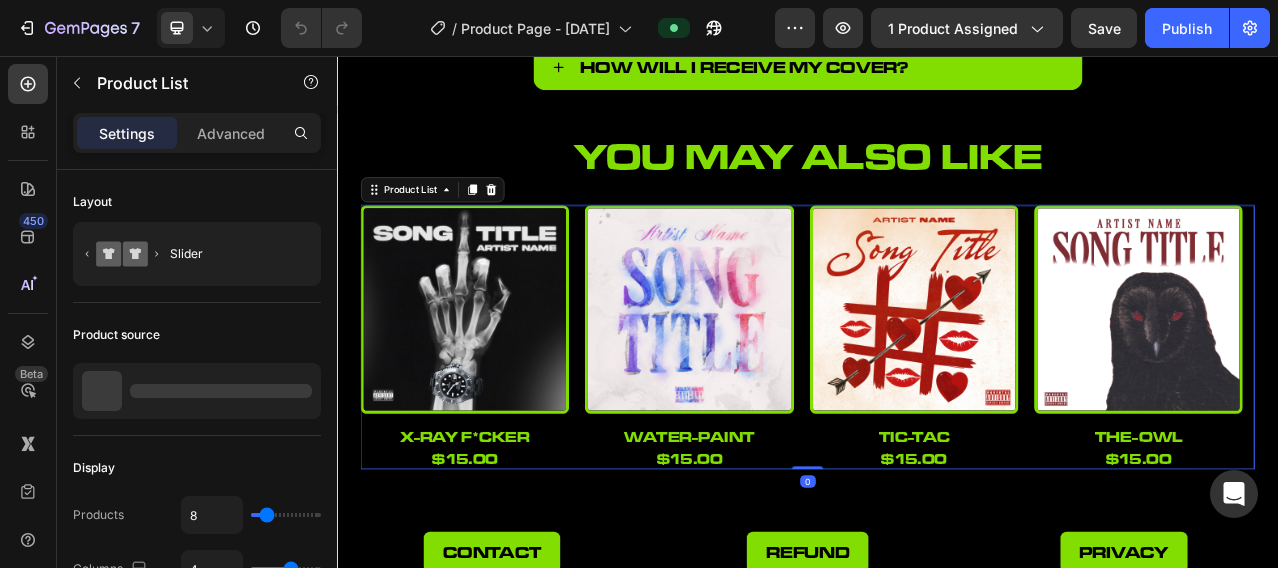 click on "Settings Advanced" at bounding box center [197, 133] 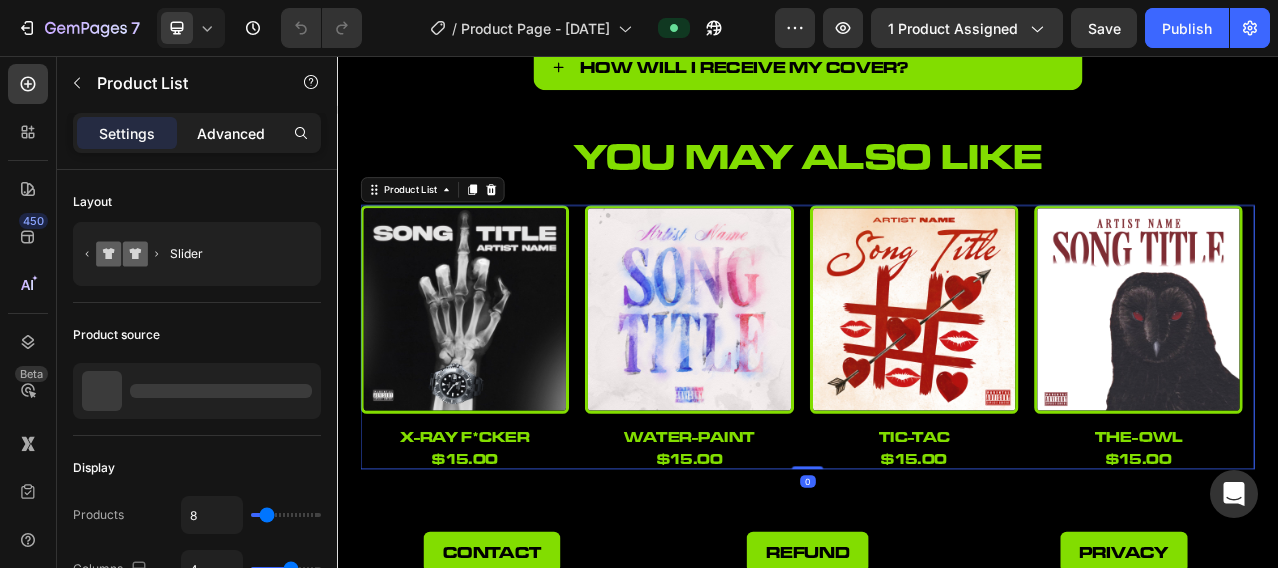 click on "Advanced" 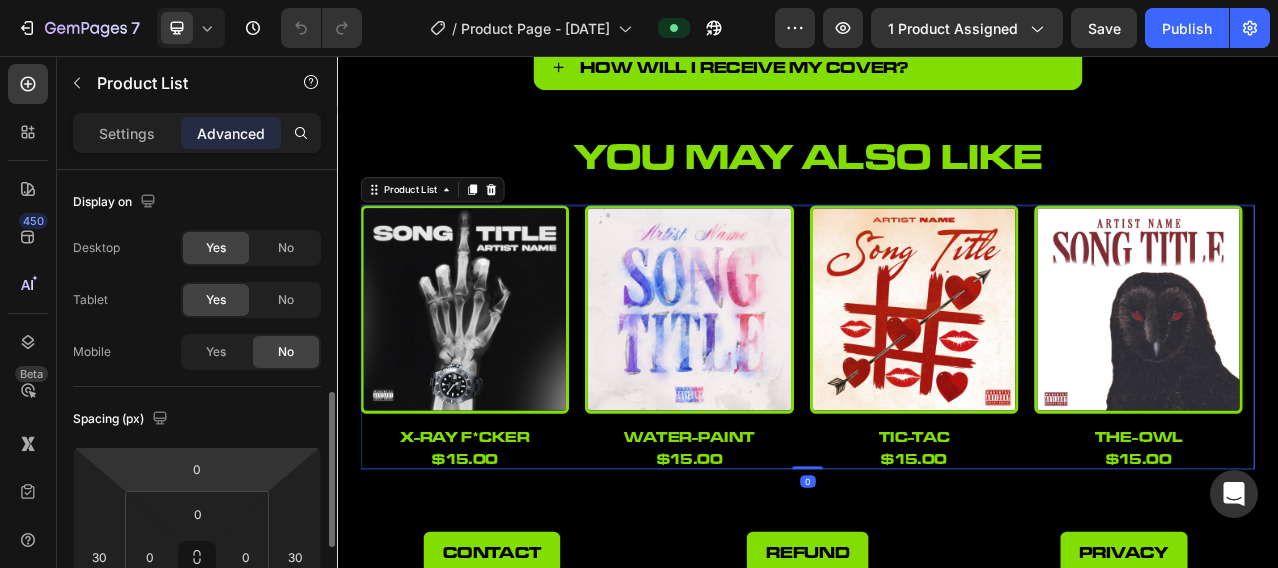 scroll, scrollTop: 166, scrollLeft: 0, axis: vertical 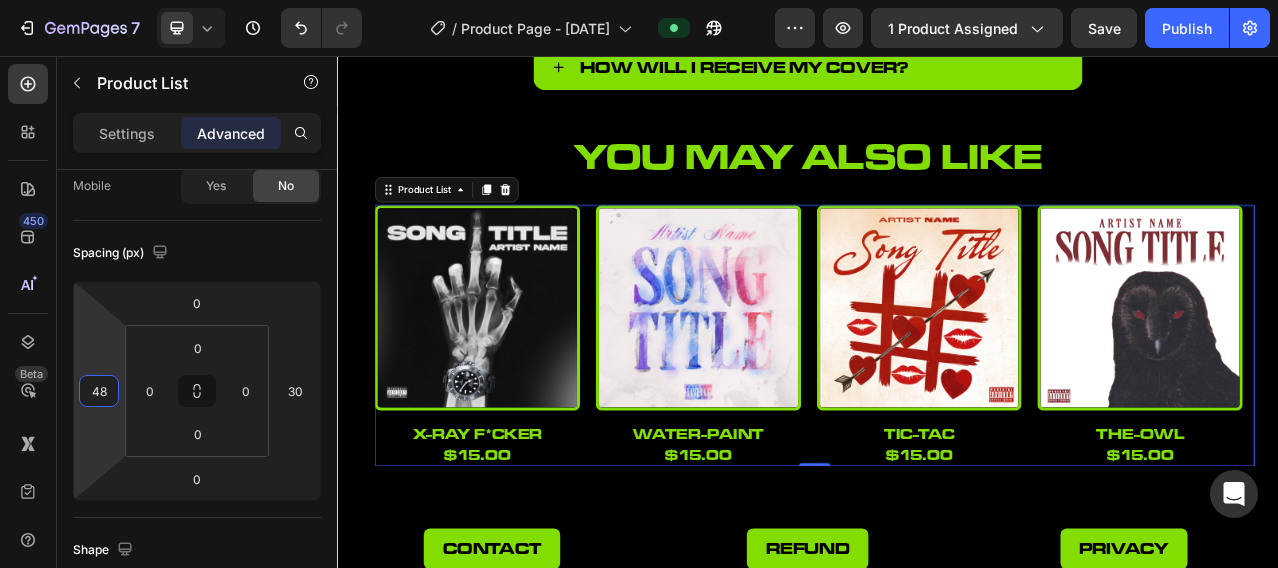 type on "50" 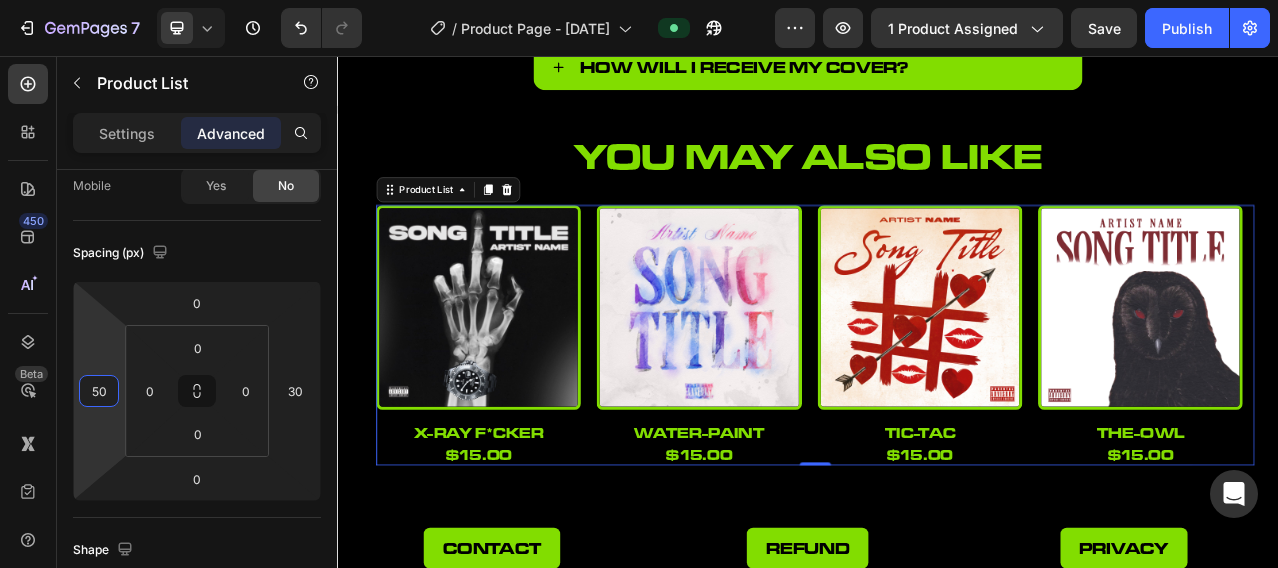 drag, startPoint x: 95, startPoint y: 349, endPoint x: 86, endPoint y: 339, distance: 13.453624 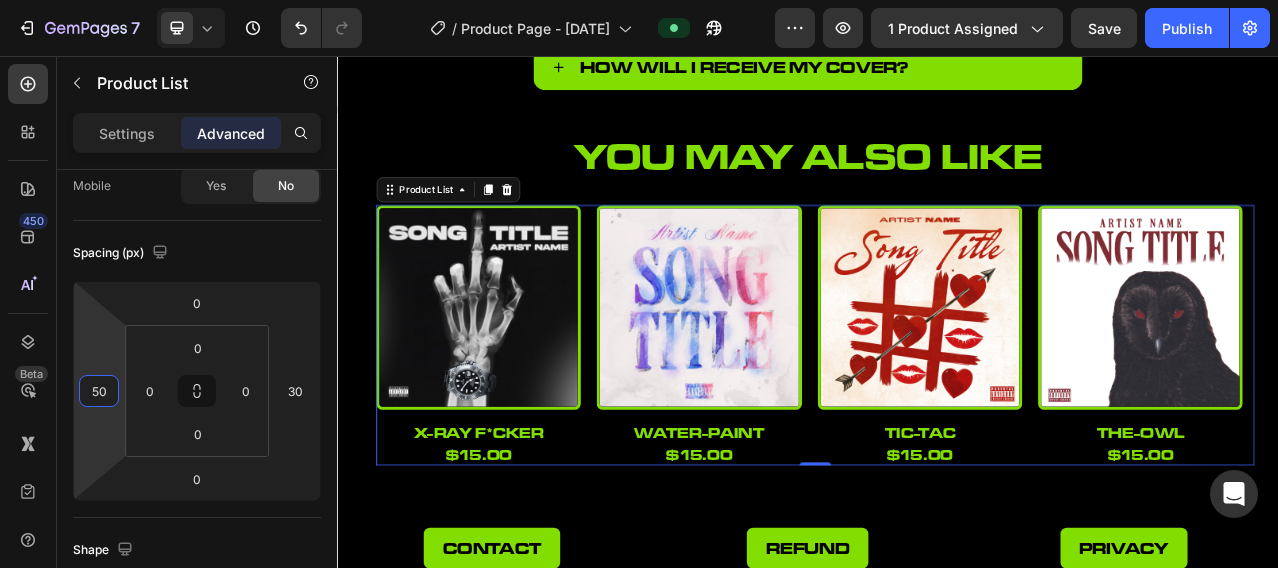 click on "7  Version history  /  Product Page - Jul 23, 18:32:40 Preview 1 product assigned  Save   Publish  450 Beta Sections(18) Elements(84) Section Element Hero Section Product Detail Brands Trusted Badges Guarantee Product Breakdown How to use Testimonials Compare Bundle FAQs Social Proof Brand Story Product List Collection Blog List Contact Sticky Add to Cart Custom Footer Browse Library 450 Layout
Row
Row
Row
Row Text
Heading
Text Block Button
Button
Button Media
Image
Image
Video" at bounding box center [639, 0] 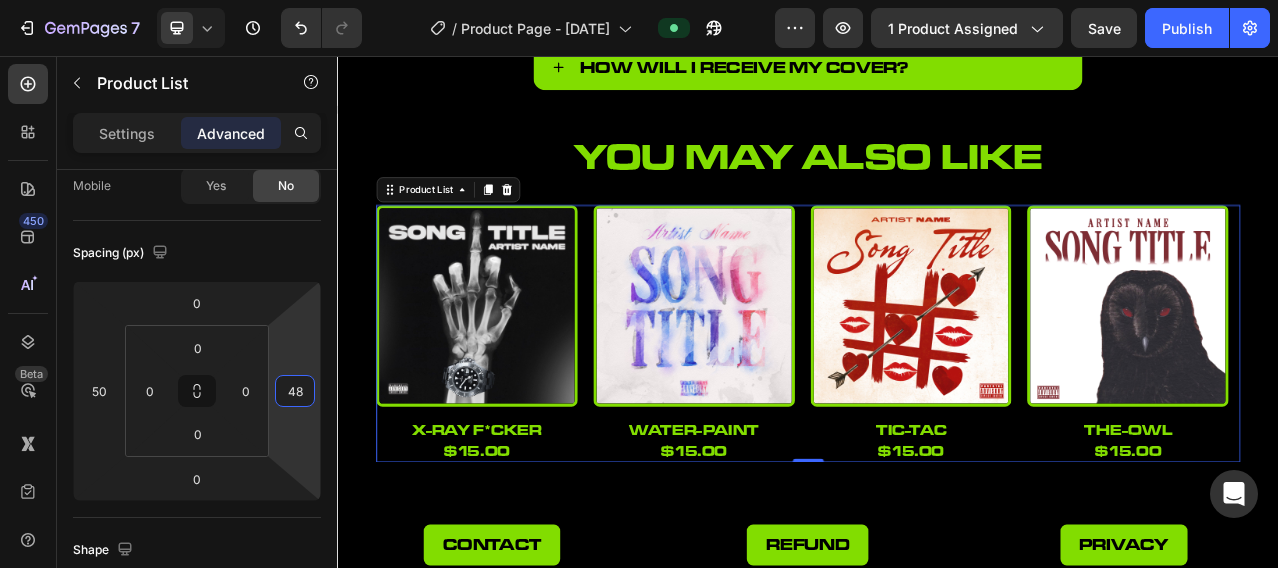 type on "50" 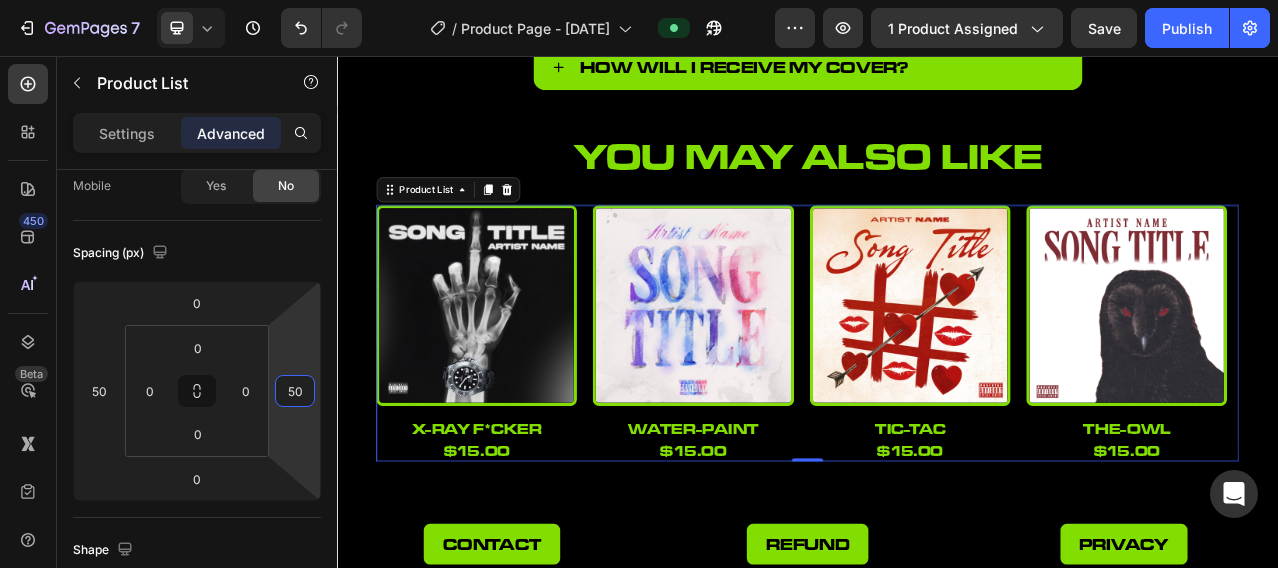 drag, startPoint x: 285, startPoint y: 364, endPoint x: 287, endPoint y: 354, distance: 10.198039 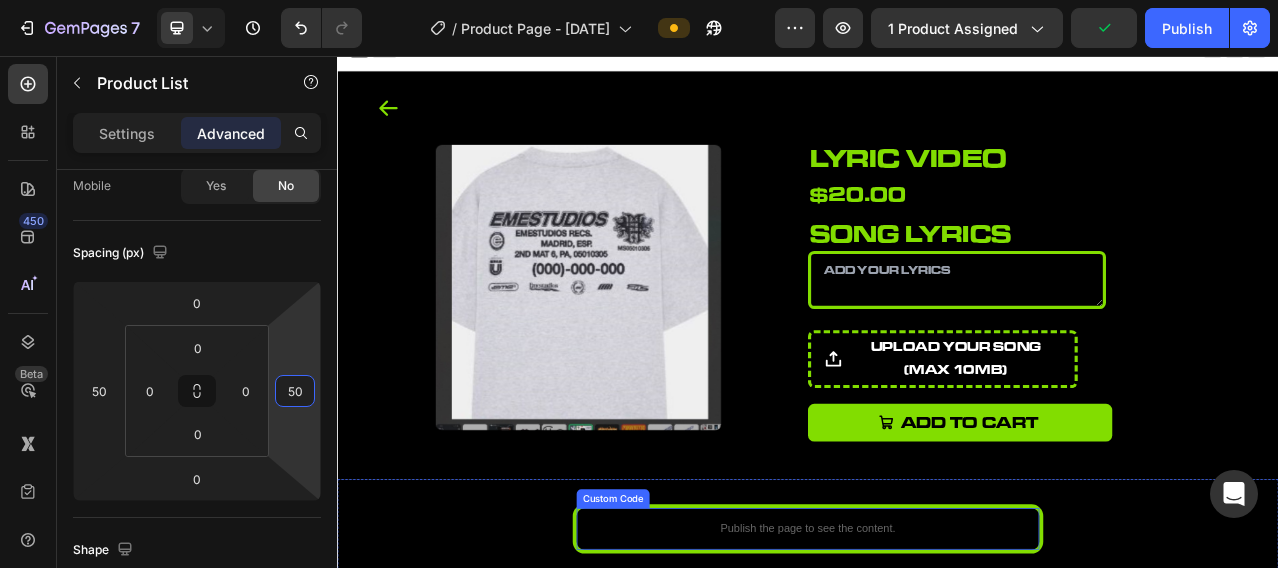 scroll, scrollTop: 0, scrollLeft: 0, axis: both 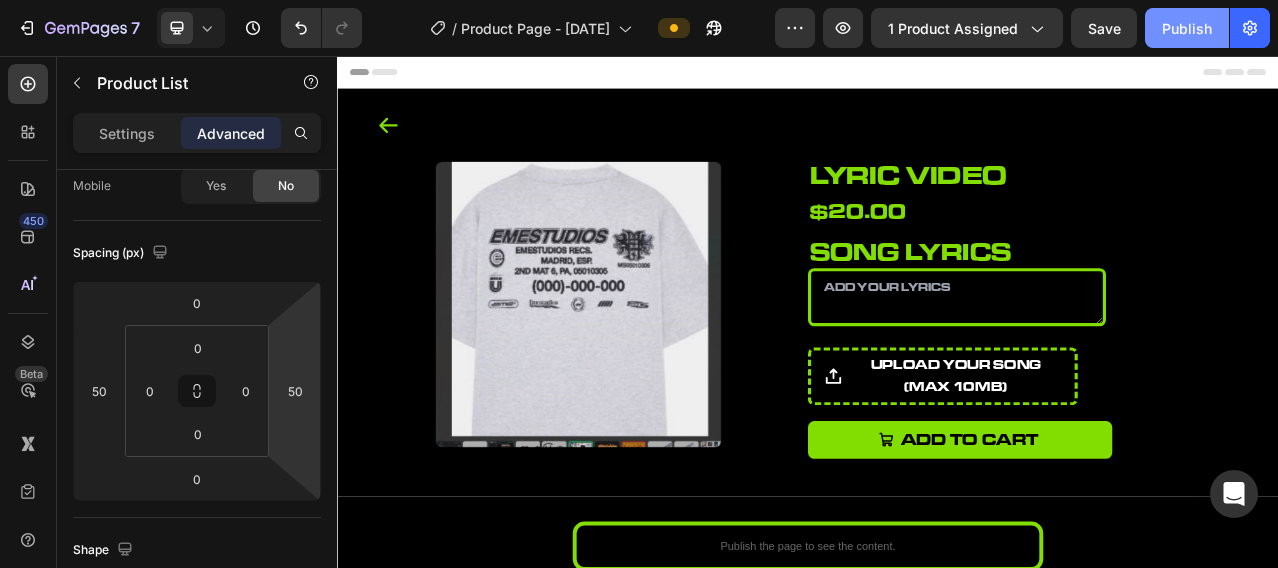 click on "Publish" at bounding box center (1187, 28) 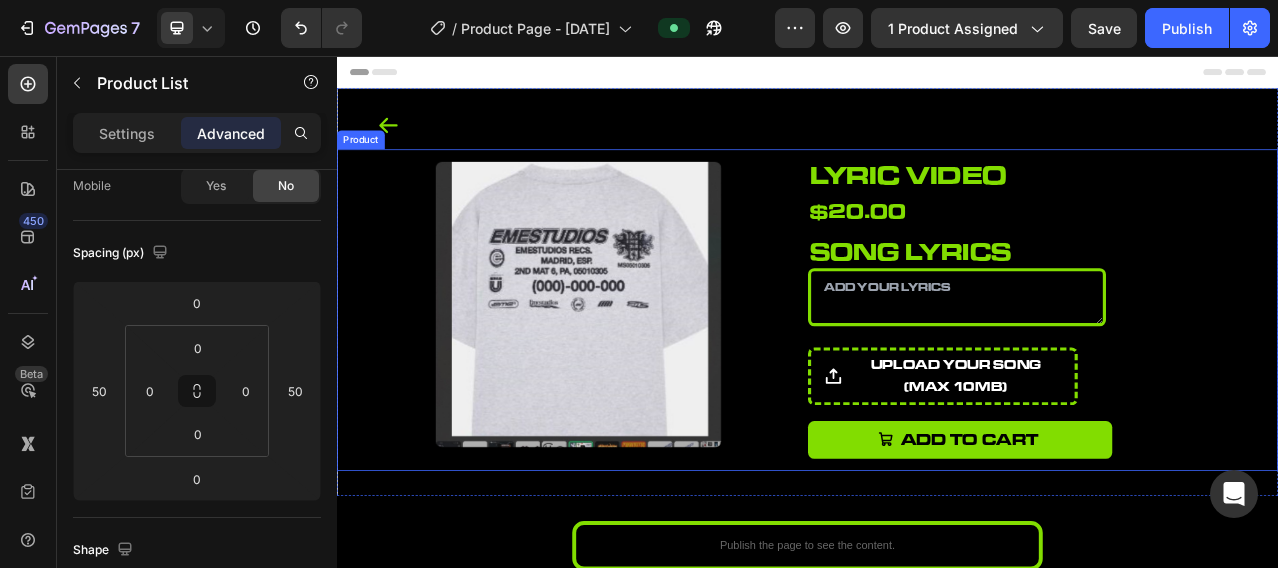 click on "Product Images lyric video Product Title $20.00 Product Price Product Price Row song lyrics Heading Product Custom Field
upload your song (Max 10MB) Product File Upload
Add to cart Add to Cart Product" at bounding box center (937, 380) 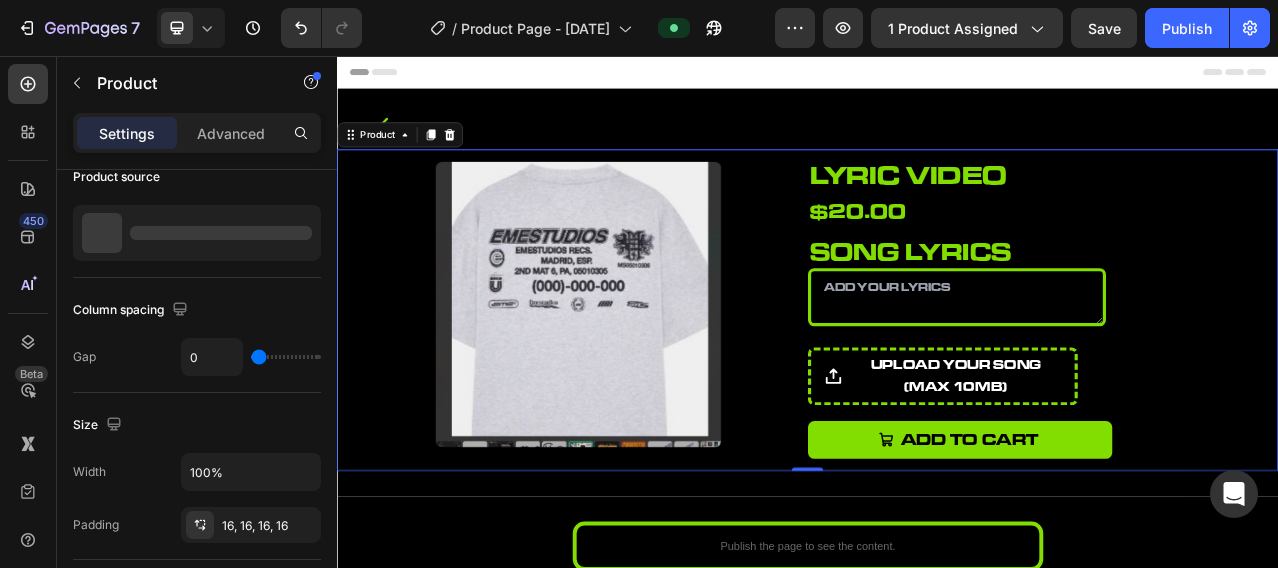scroll, scrollTop: 0, scrollLeft: 0, axis: both 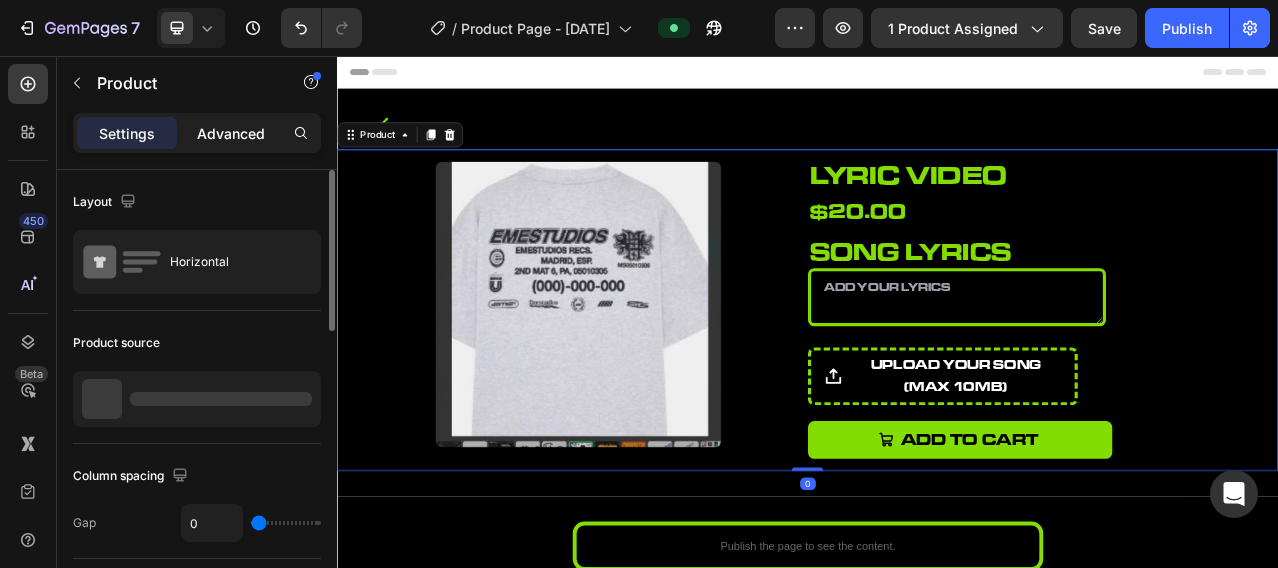click on "Advanced" at bounding box center (231, 133) 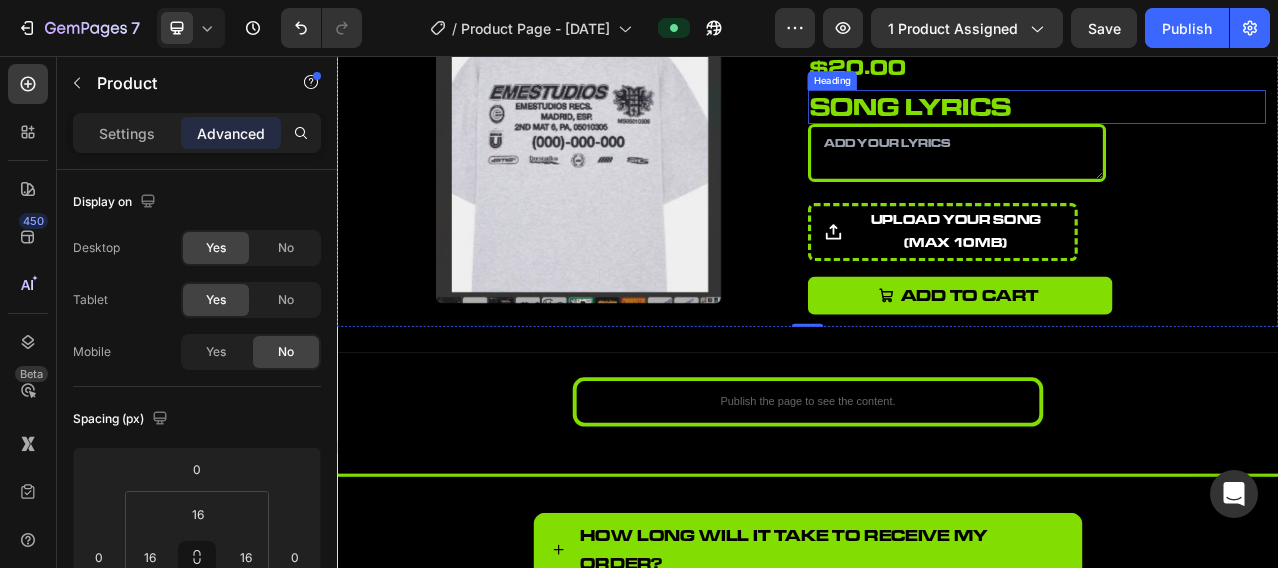 scroll, scrollTop: 333, scrollLeft: 0, axis: vertical 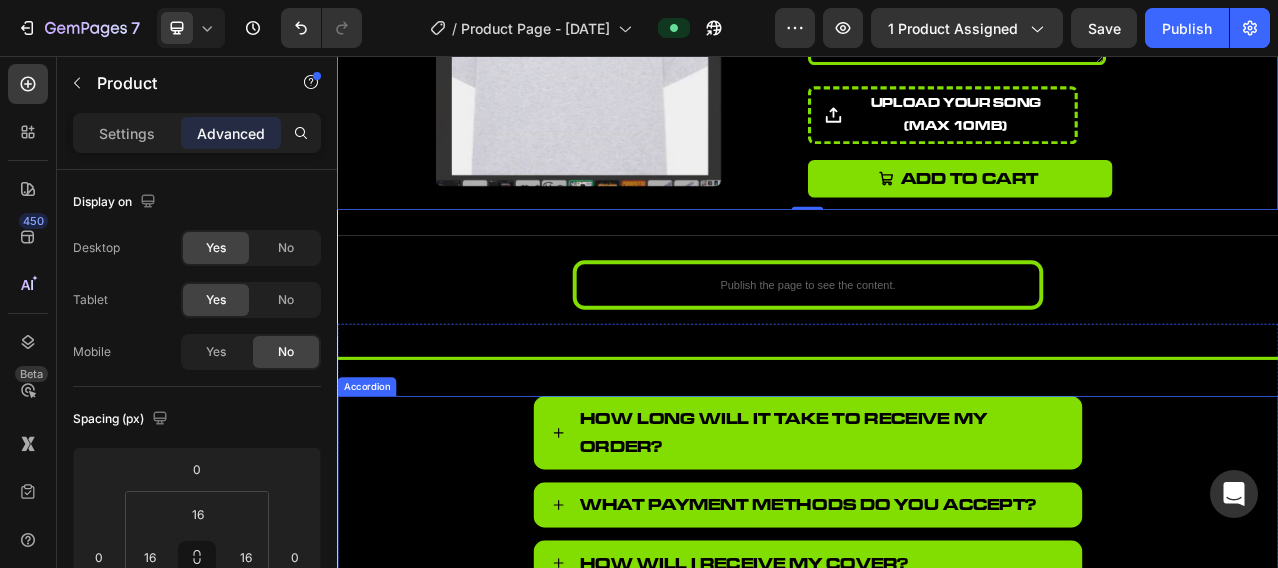 click on "How long will it take to receive my order?" at bounding box center (937, 536) 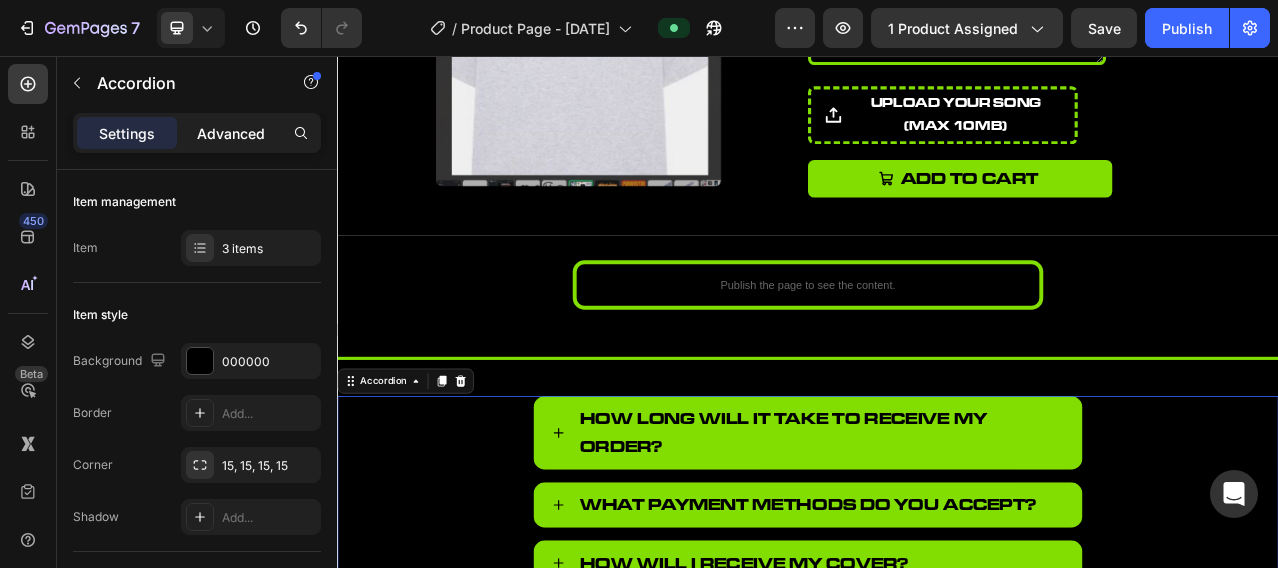 click on "Advanced" 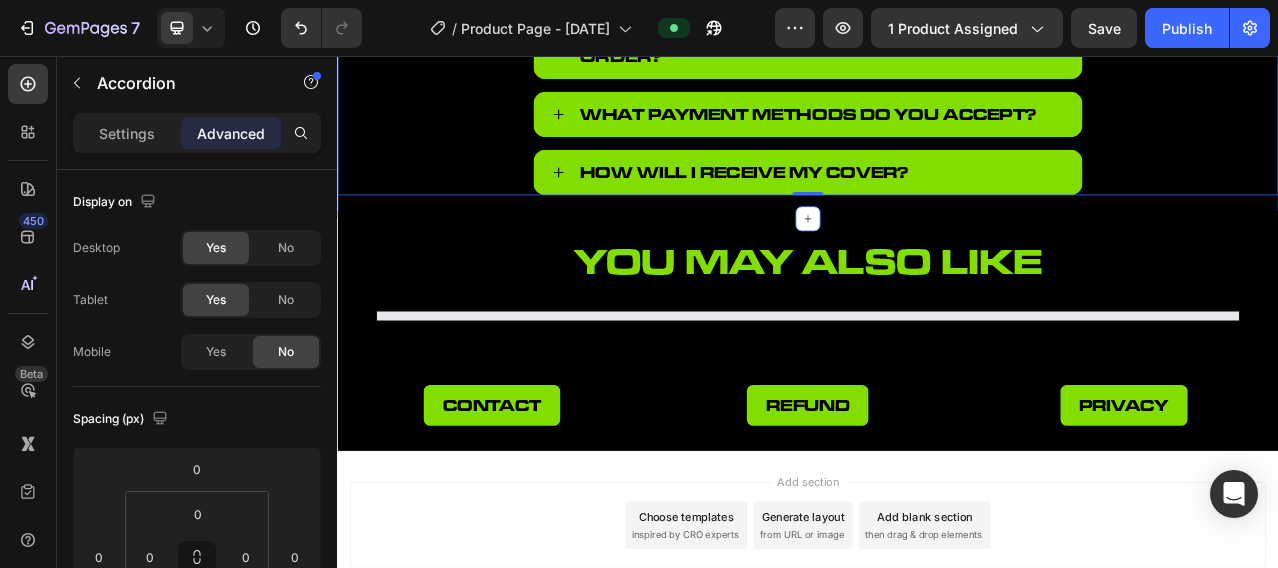 scroll, scrollTop: 833, scrollLeft: 0, axis: vertical 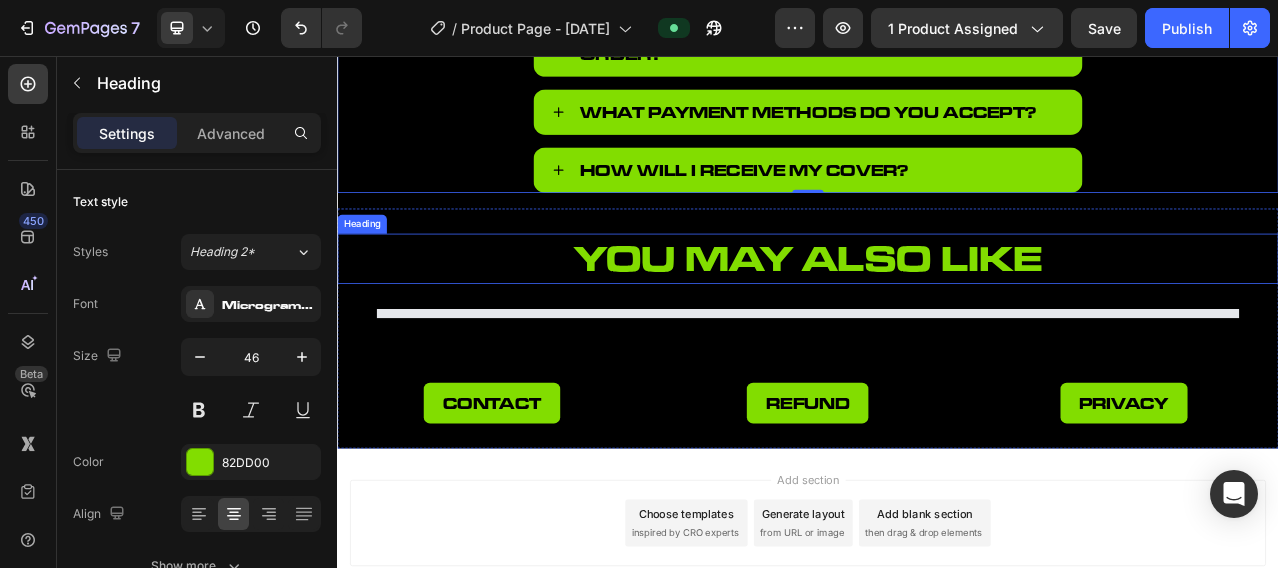 click on "you may also like" at bounding box center (937, 314) 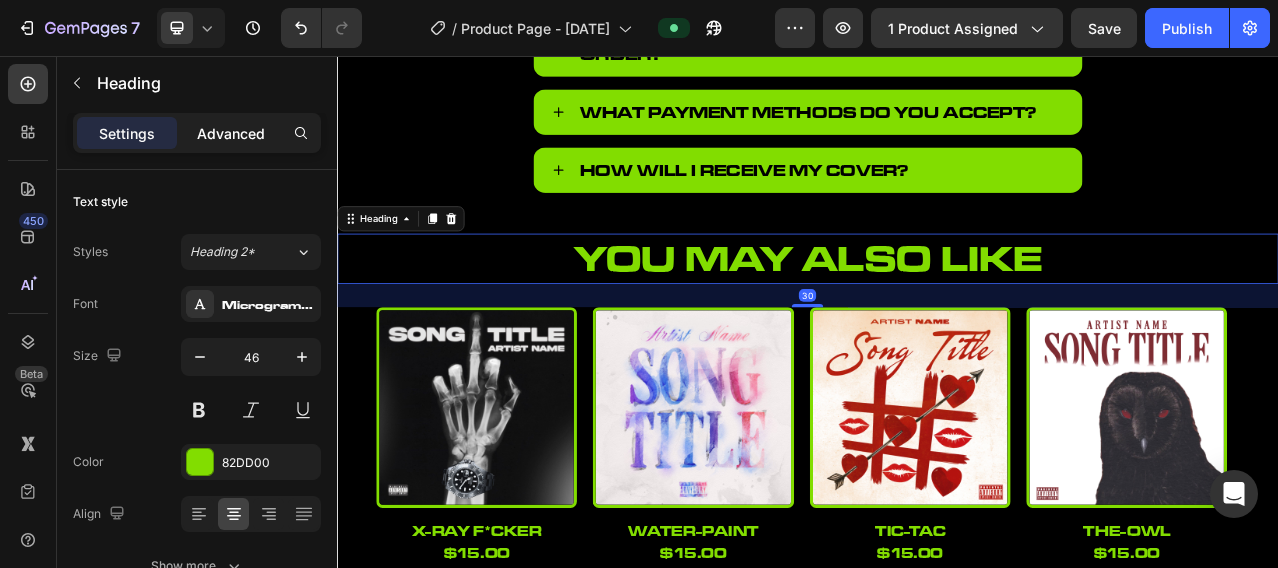 click on "Advanced" at bounding box center (231, 133) 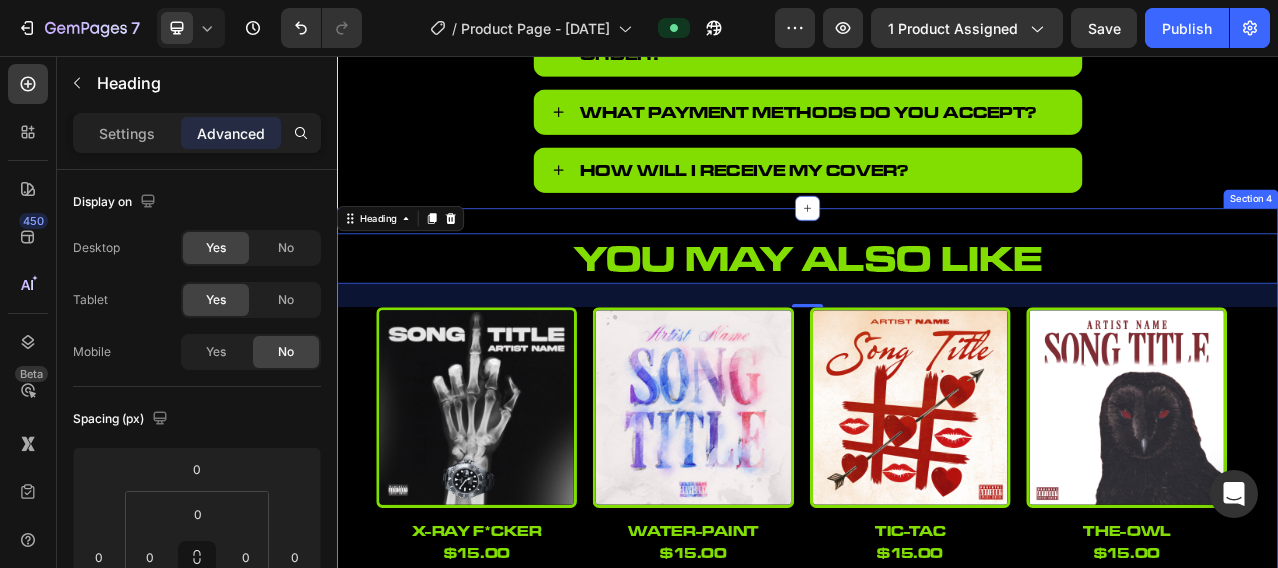 click on "you may also like Heading   30 Product Images x-ray f*cker Product Title $15.00 Product Price Product Price Row Product List Product Images water-paint Product Title $15.00 Product Price Product Price Row Product List Product Images tic-tac Product Title $15.00 Product Price Product Price Row Product List Product Images the-owl Product Title $15.00 Product Price Product Price Row Product List Product Images the-bag Product Title $15.00 Product Price Product Price Row Product List Product Images suspect Product Title $15.00 Product Price Product Price Row Product List Product Images super-car Product Title $15.00 Product Price Product Price Row Product List Product Images studio-mic Product Title $15.00 Product Price Product Price Row Product List Product List contact Button refund Button privacy Button Row" at bounding box center (937, 558) 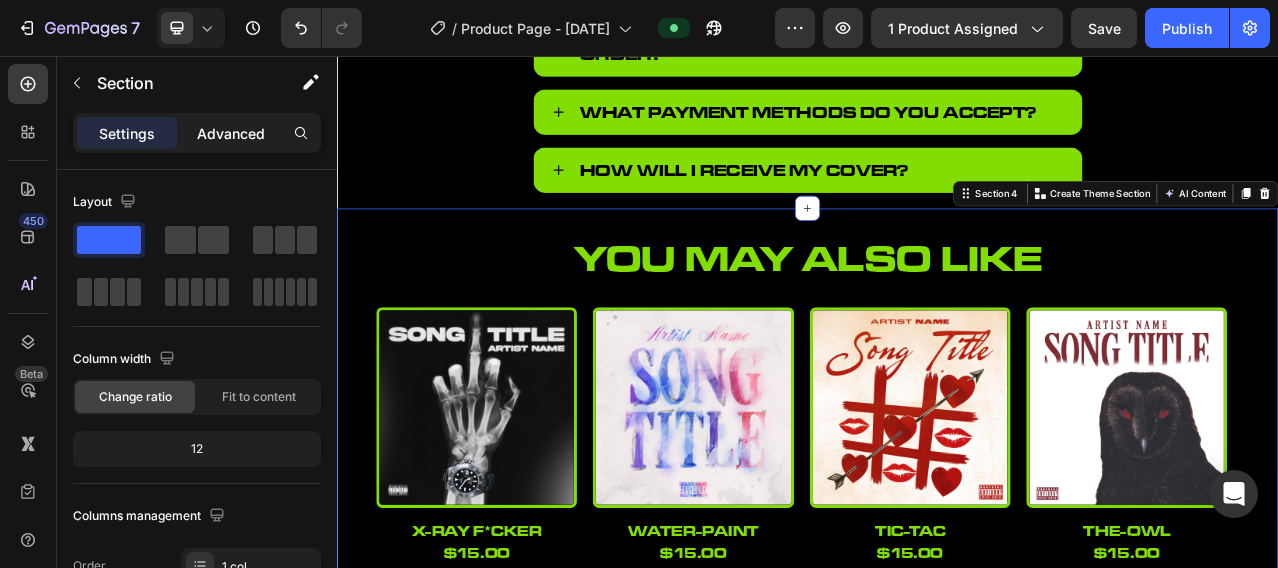 click on "Advanced" at bounding box center [231, 133] 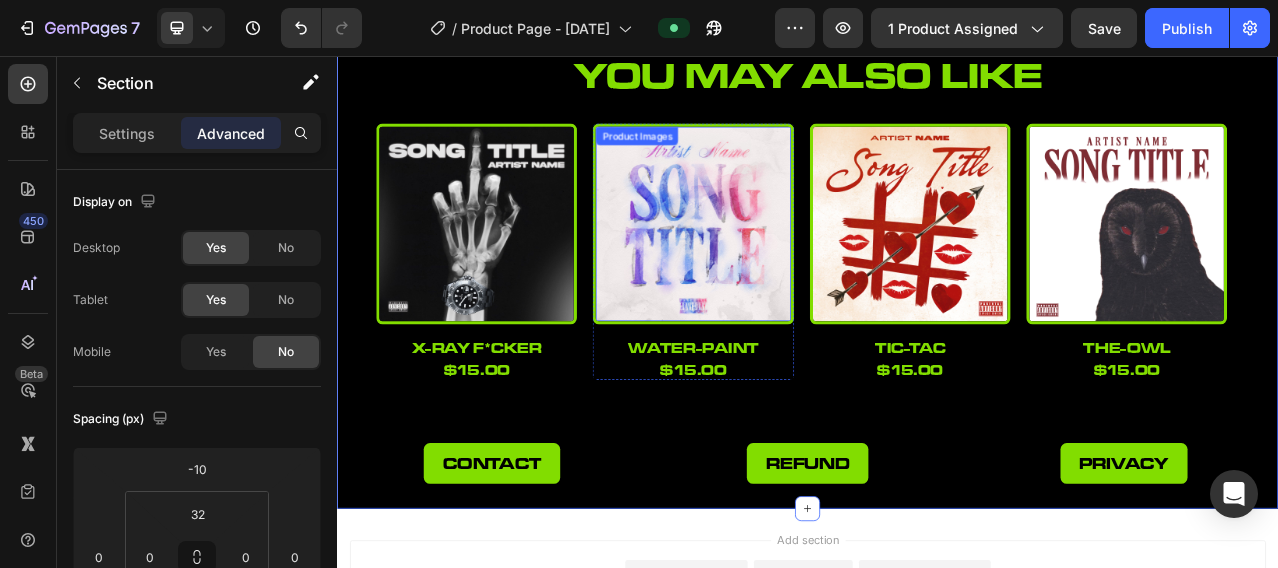 scroll, scrollTop: 1166, scrollLeft: 0, axis: vertical 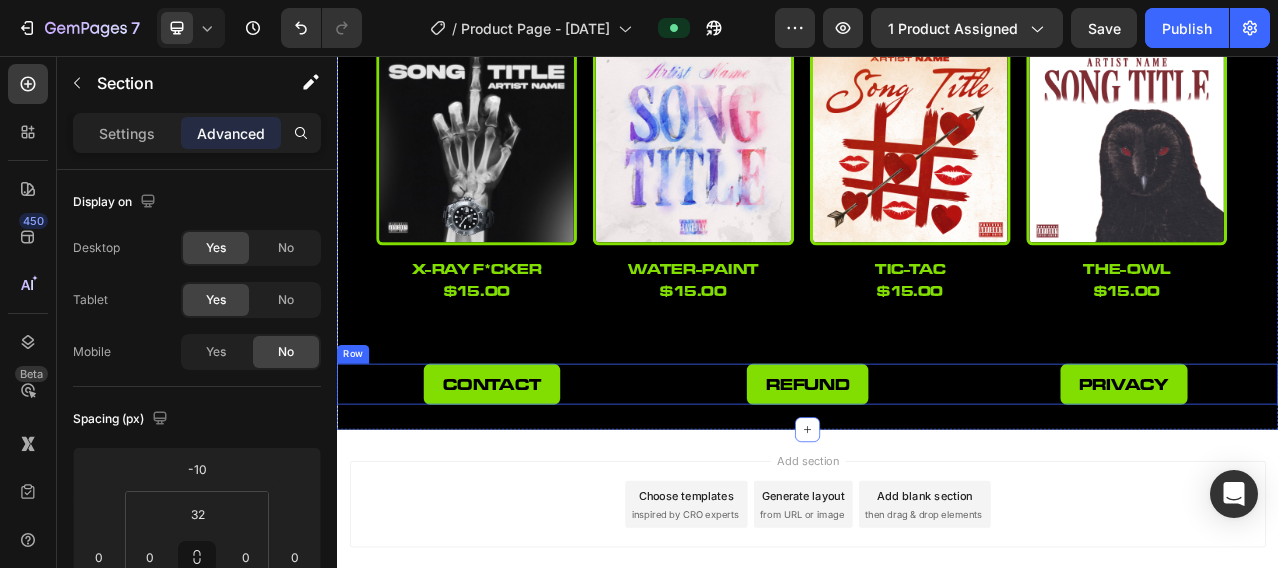 click on "contact Button refund Button privacy Button Row" at bounding box center (937, 474) 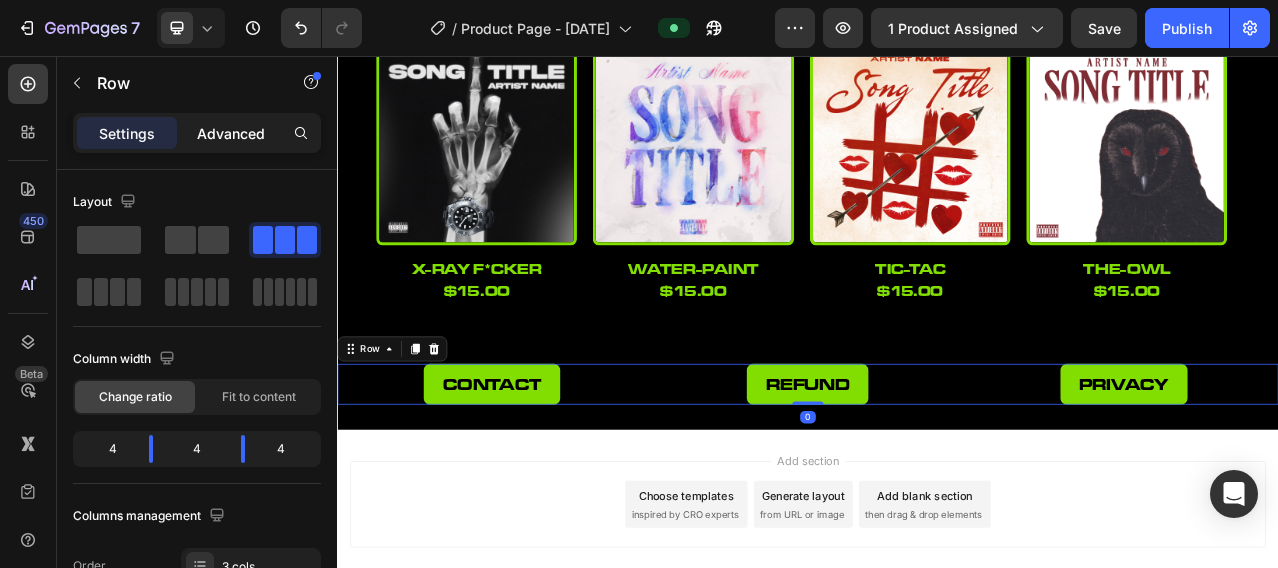 click on "Advanced" at bounding box center [231, 133] 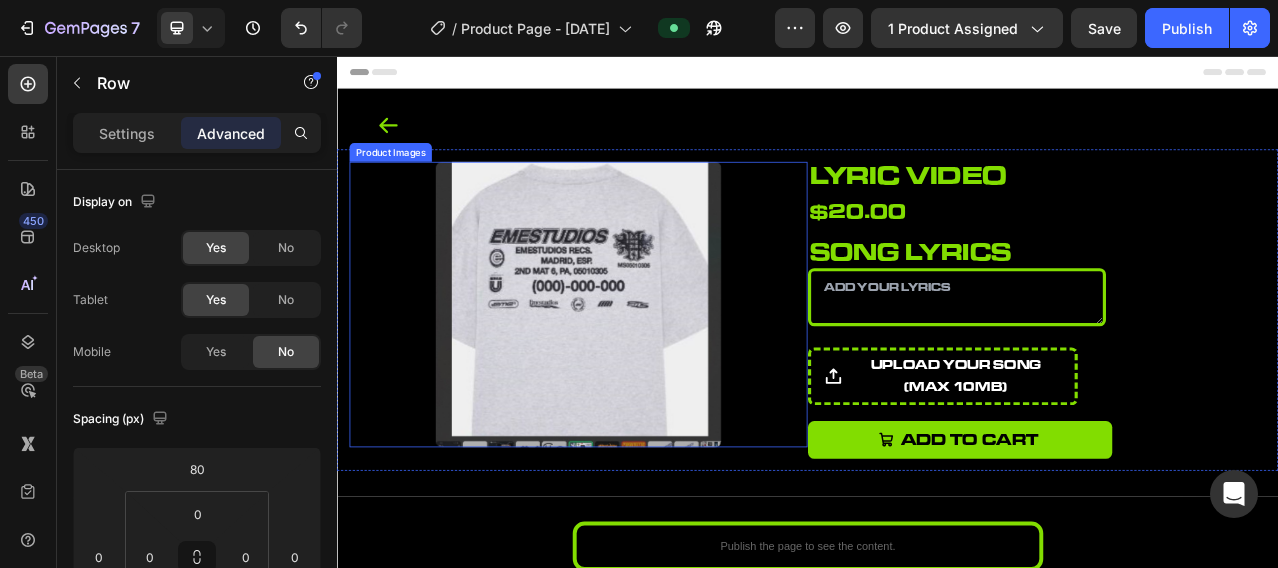 scroll, scrollTop: 166, scrollLeft: 0, axis: vertical 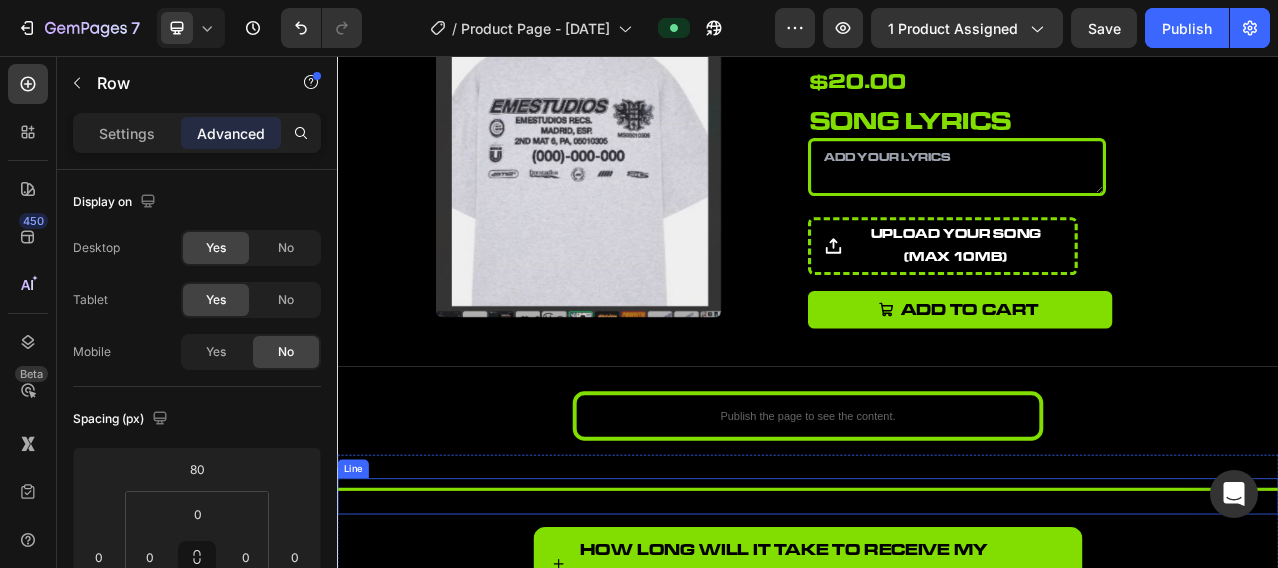 click on "Title Line" at bounding box center [937, 617] 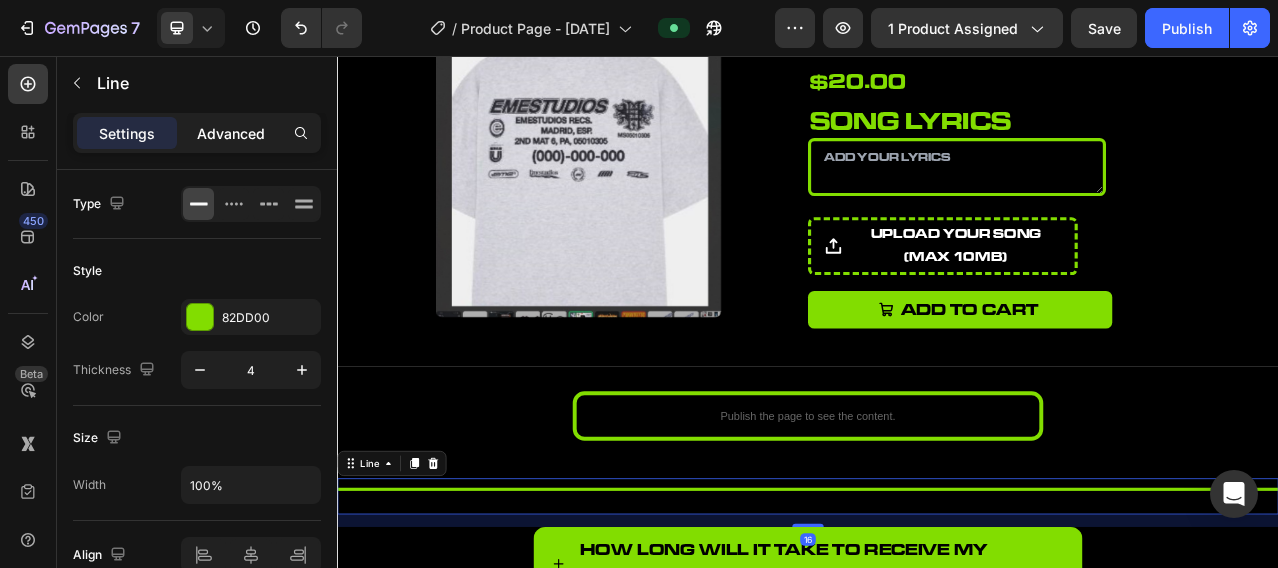 click on "Advanced" at bounding box center [231, 133] 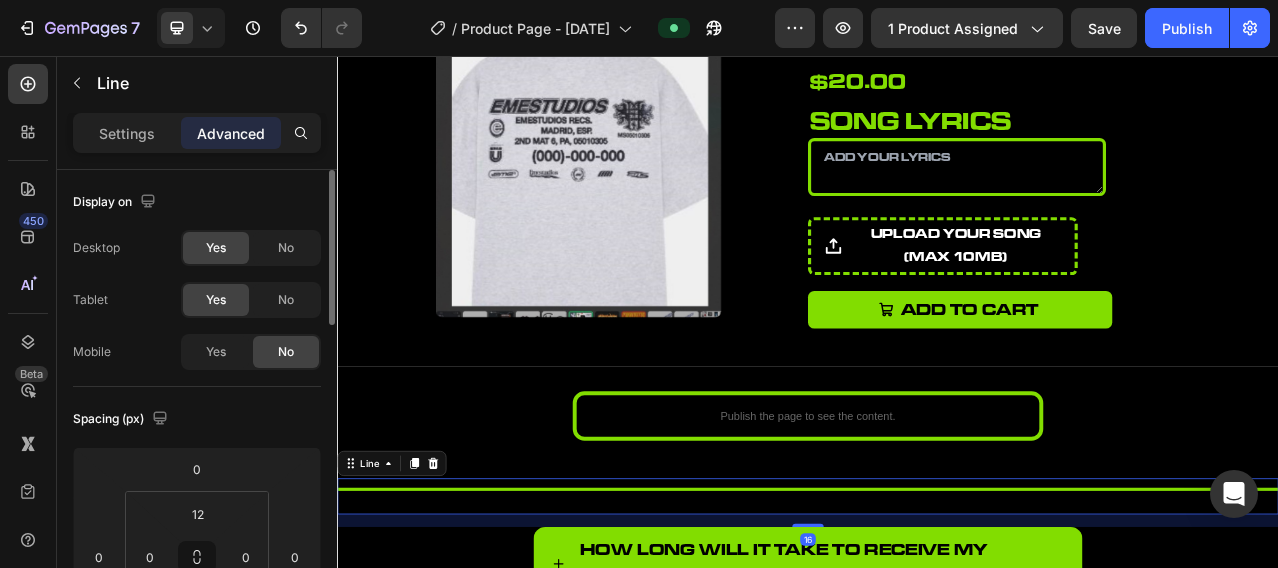 click on "Display on" at bounding box center [197, 202] 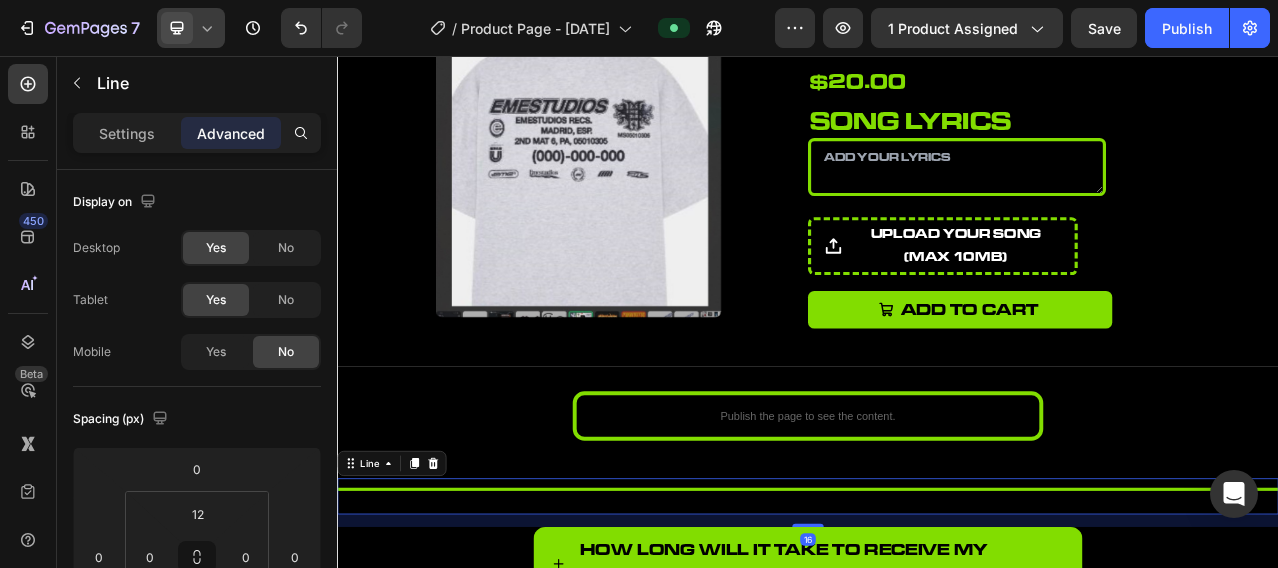click 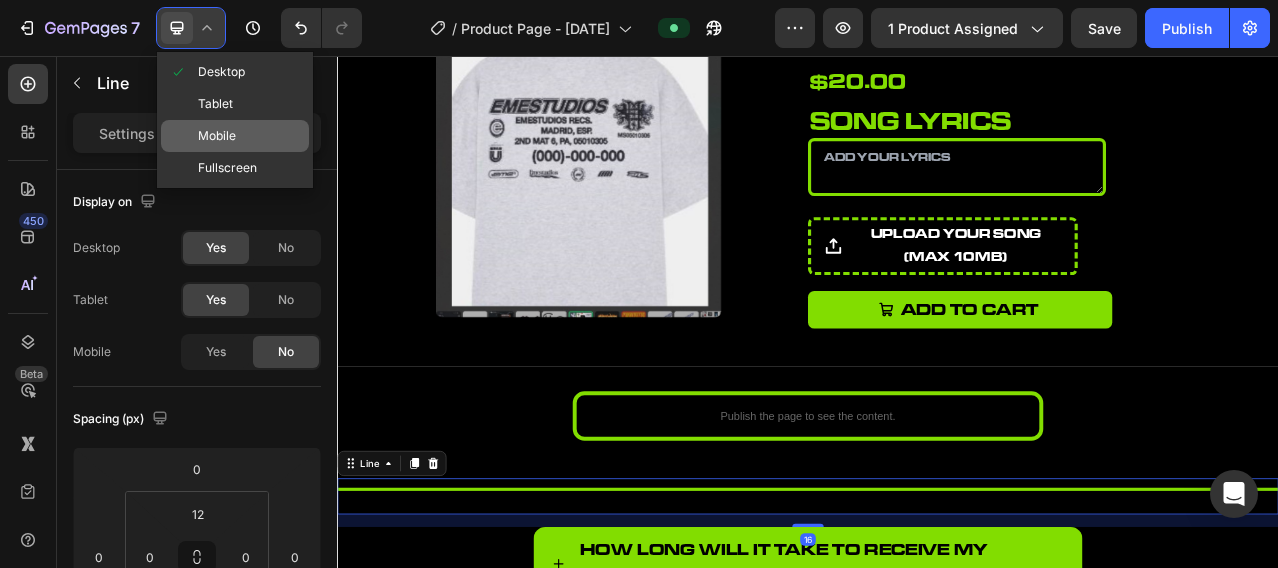click on "Mobile" at bounding box center (217, 136) 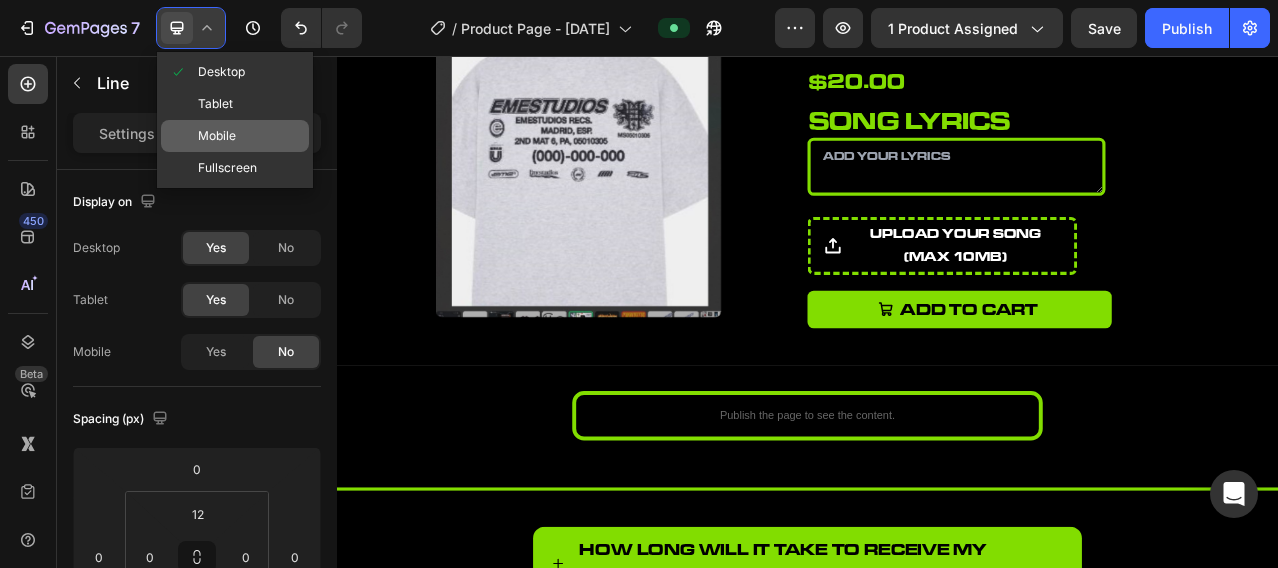 scroll, scrollTop: 0, scrollLeft: 0, axis: both 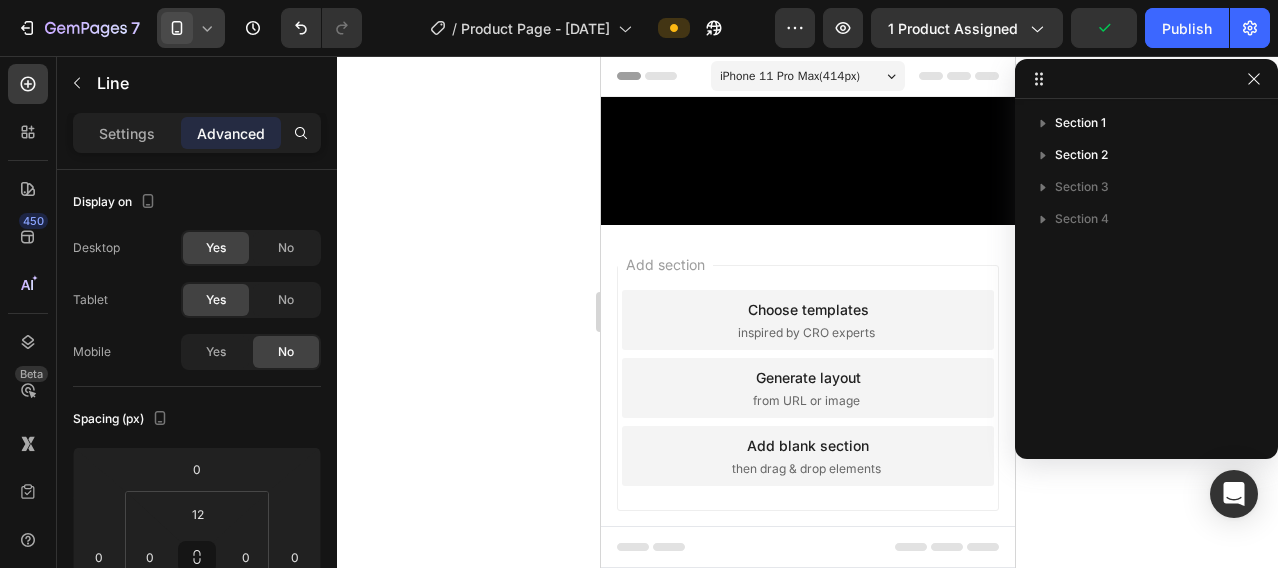 click 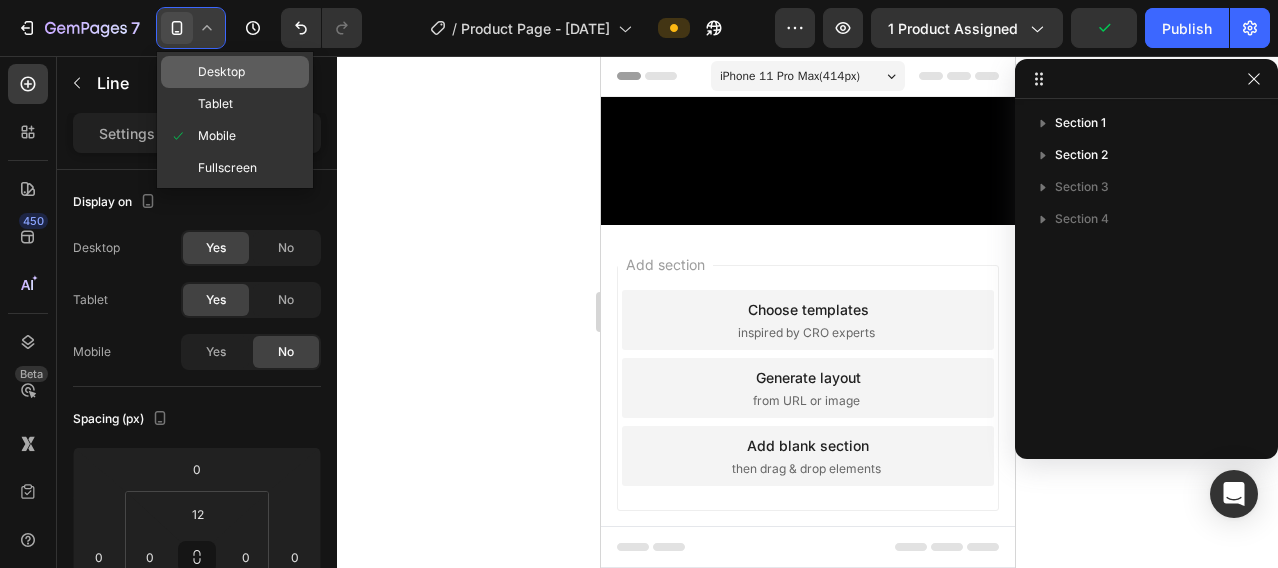 click on "Desktop" at bounding box center (221, 72) 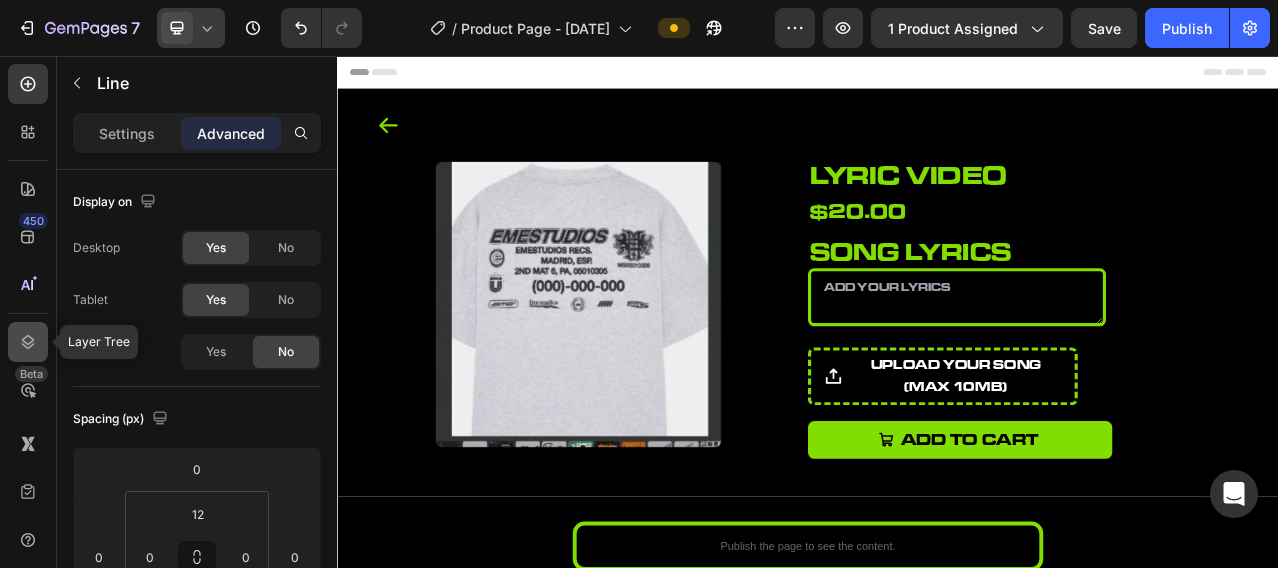 click 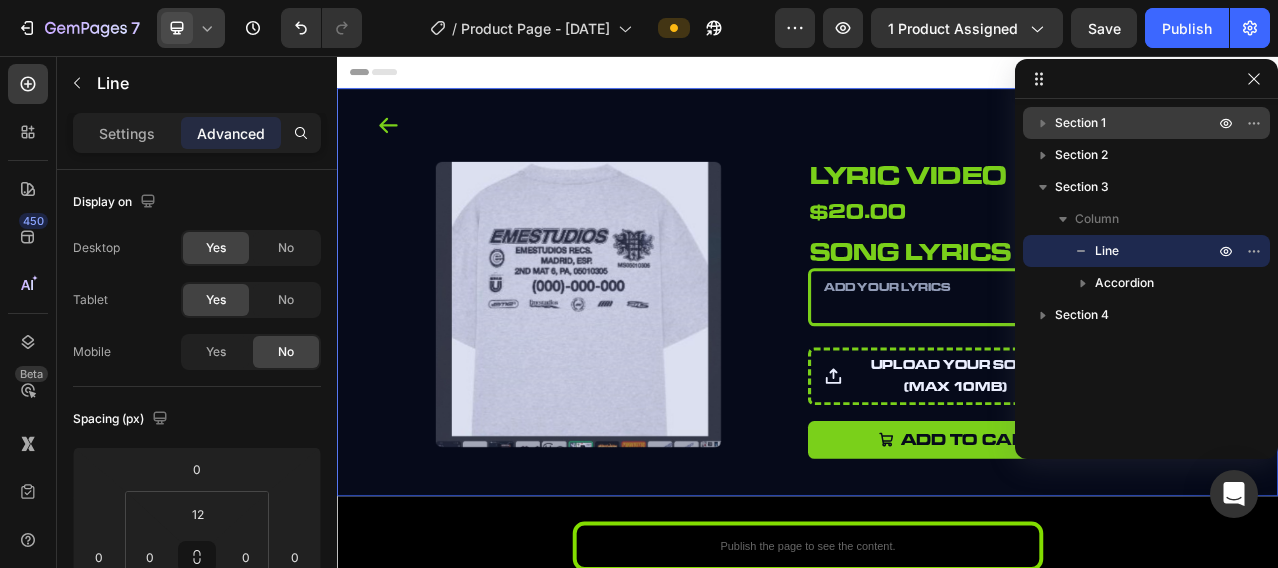 click on "Section 1" at bounding box center [1136, 123] 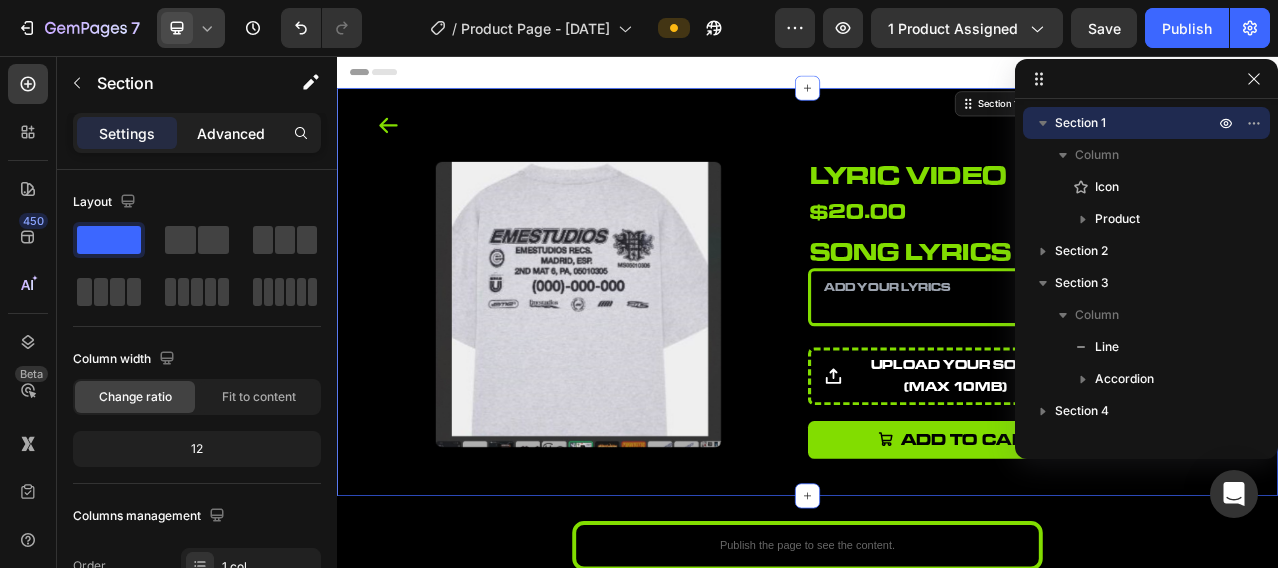 click on "Advanced" at bounding box center (231, 133) 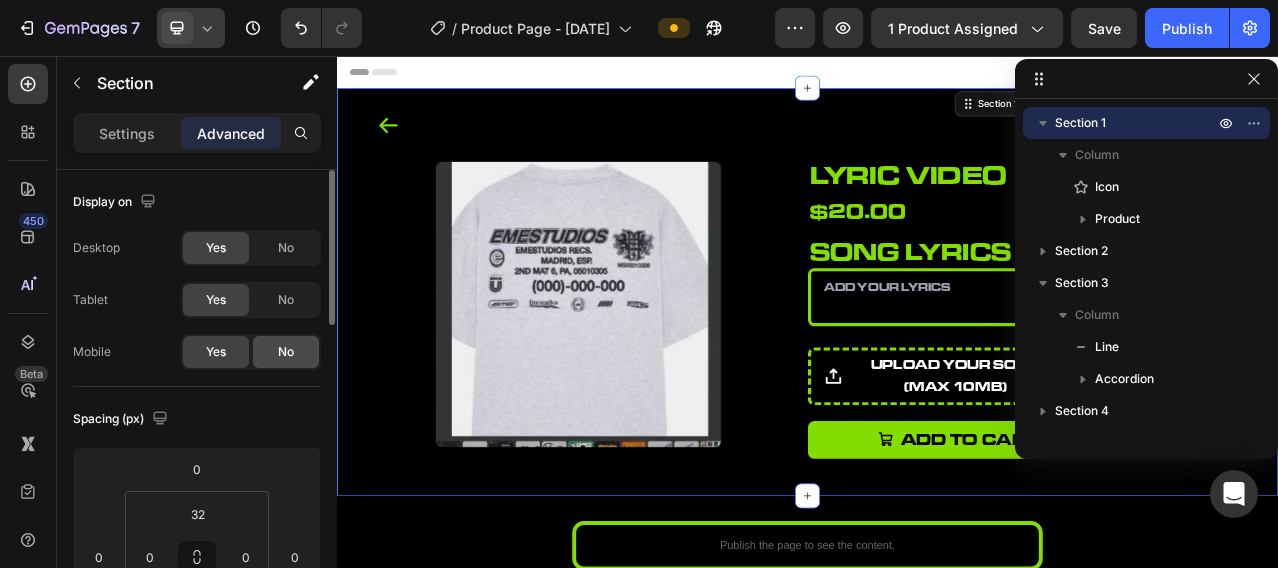 click on "No" 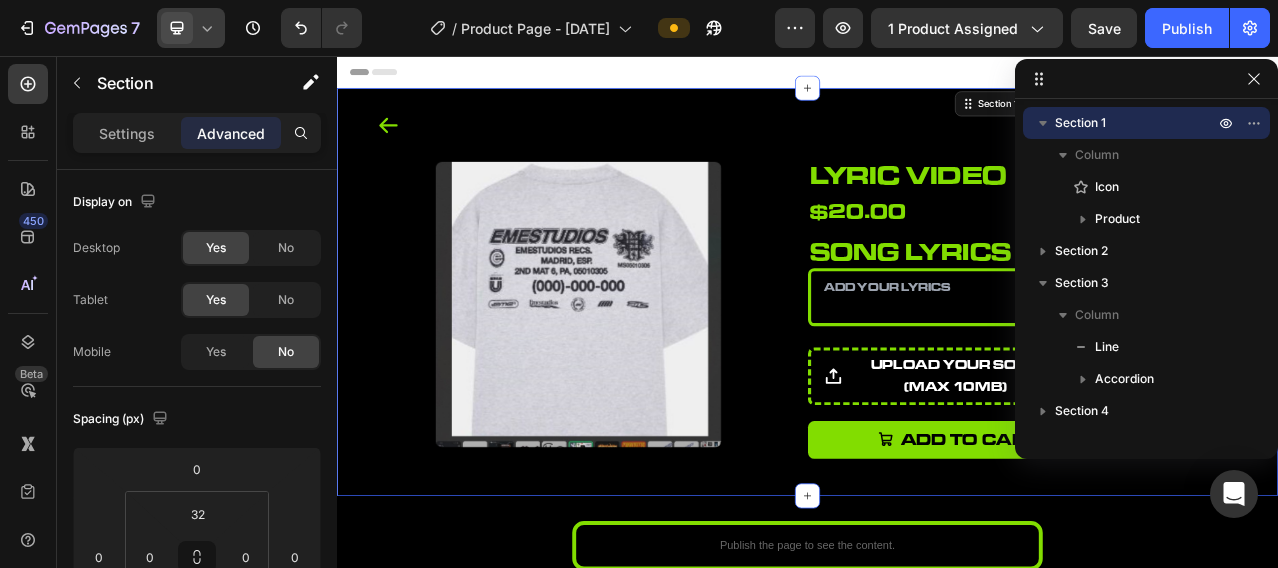 click 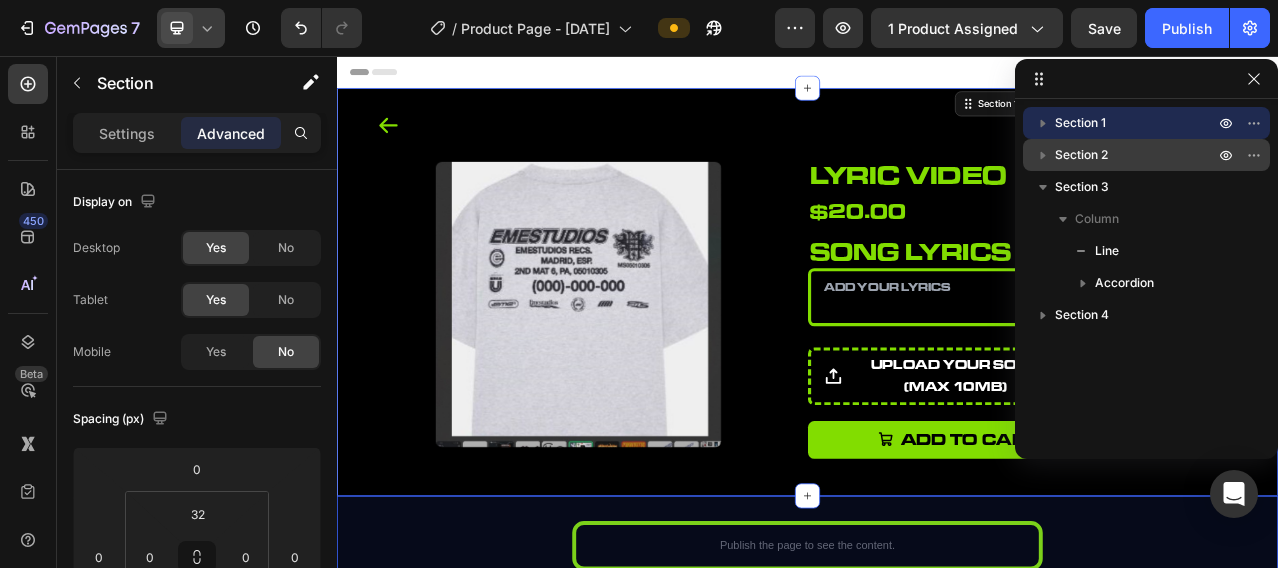 click on "Section 2" at bounding box center [1136, 155] 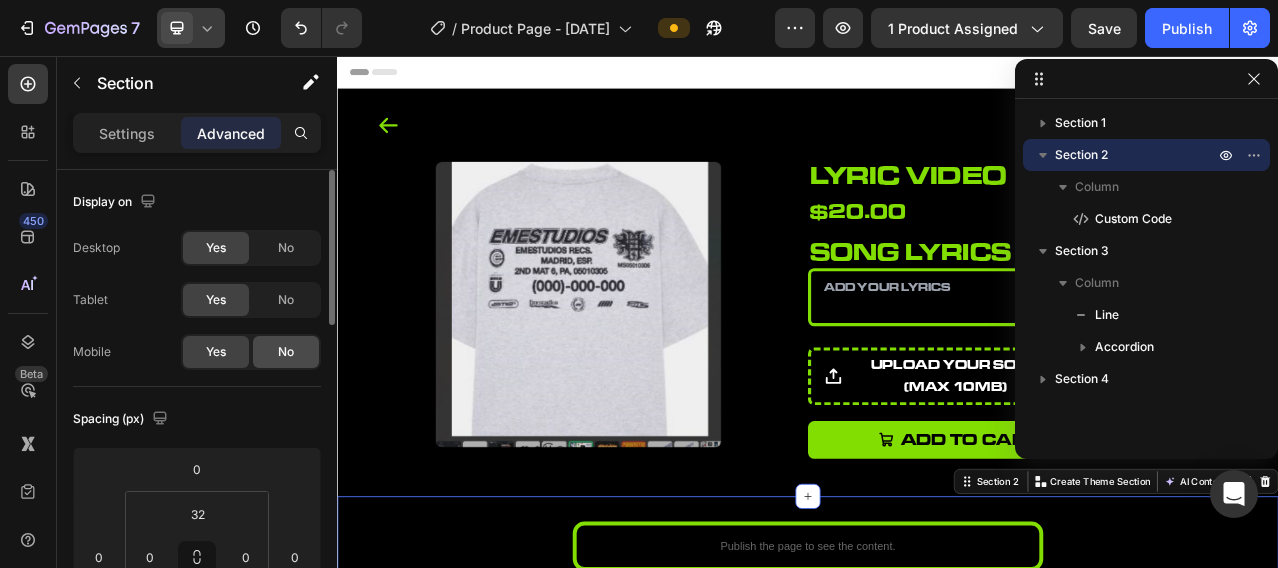 click on "No" 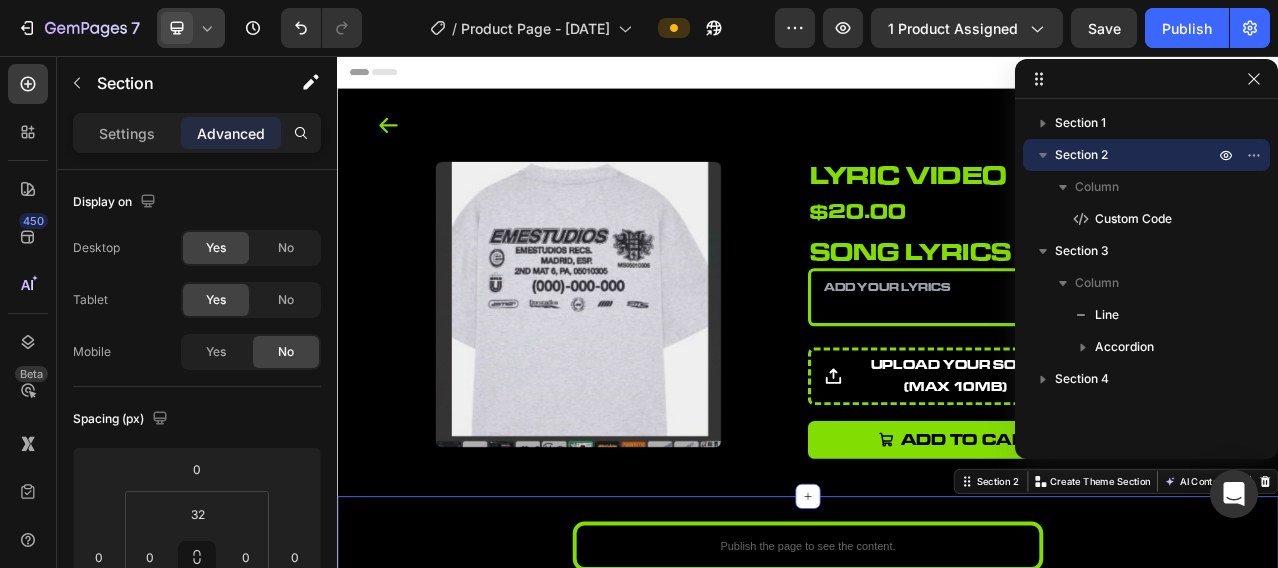 click 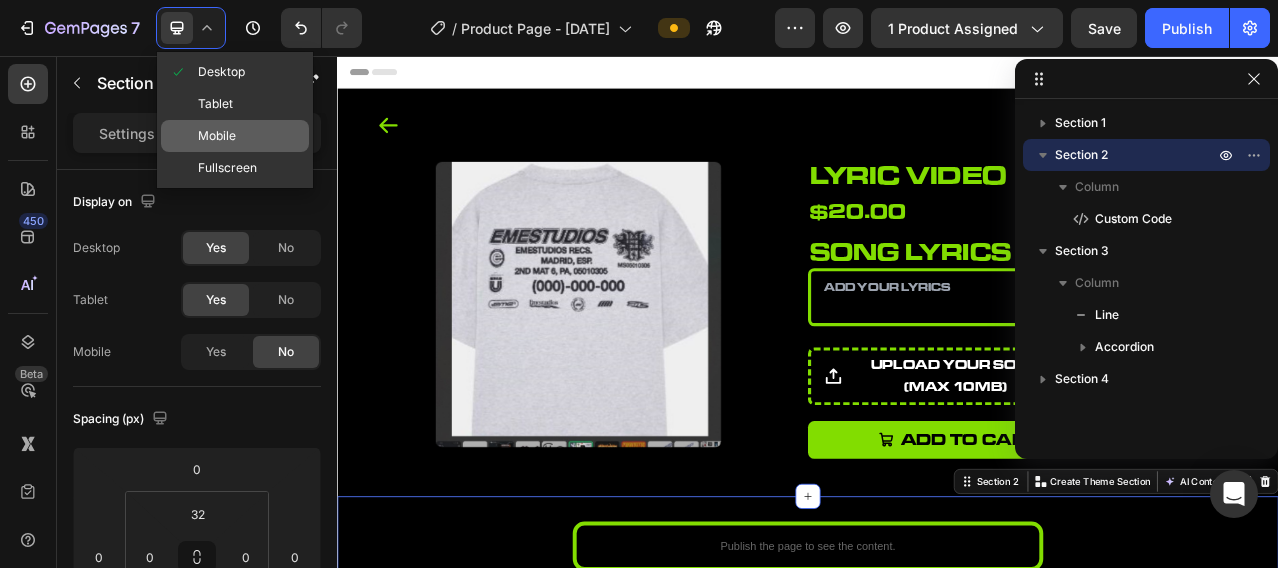 click on "Mobile" at bounding box center [217, 136] 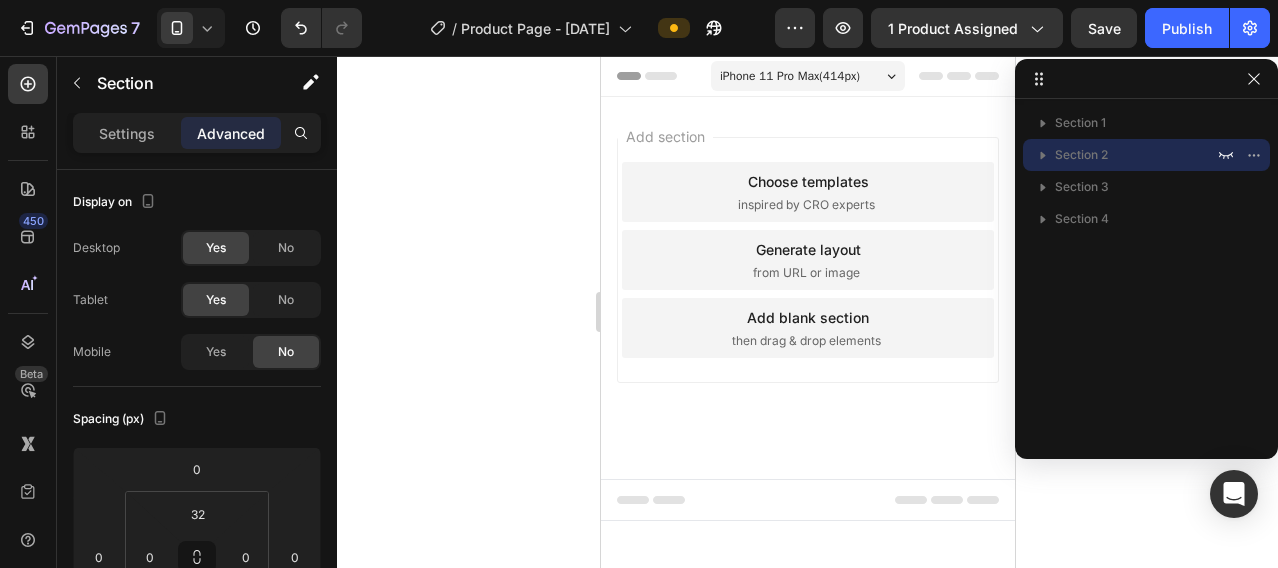 click 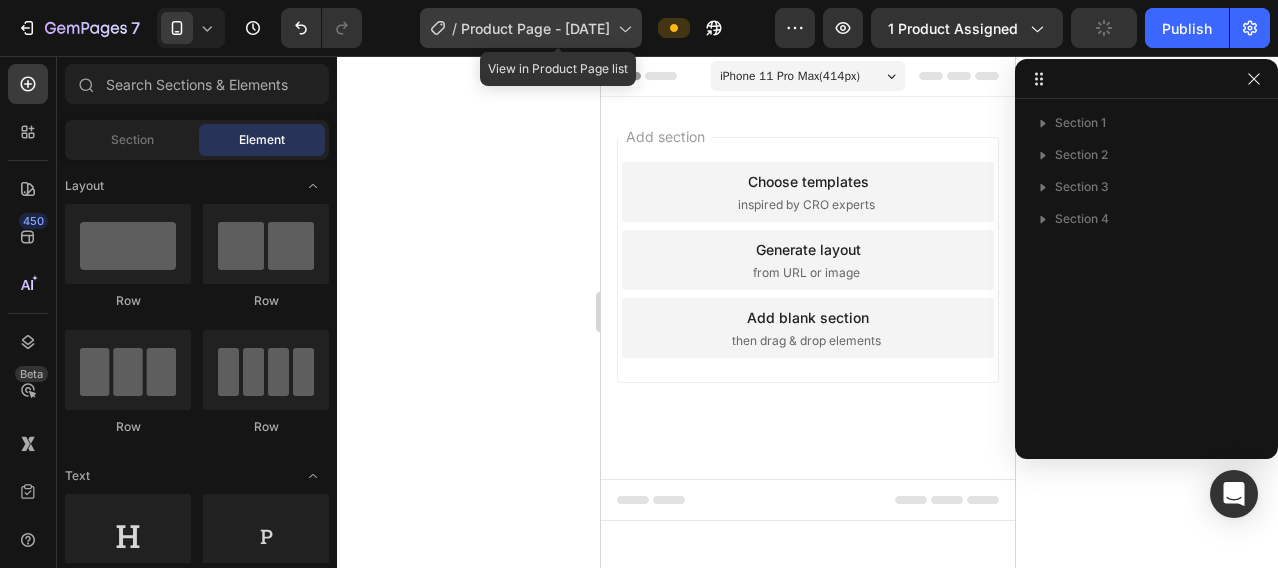 click on "Product Page - Jul 23, 18:32:40" at bounding box center [535, 28] 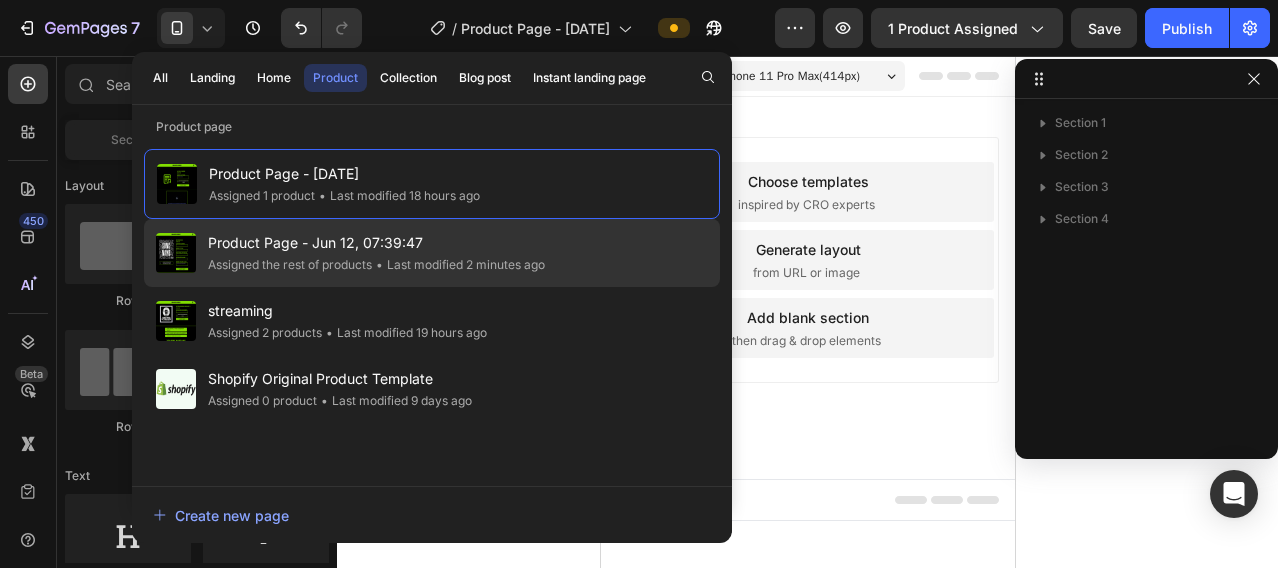 click on "Product Page - Jun 12, 07:39:47" at bounding box center [376, 243] 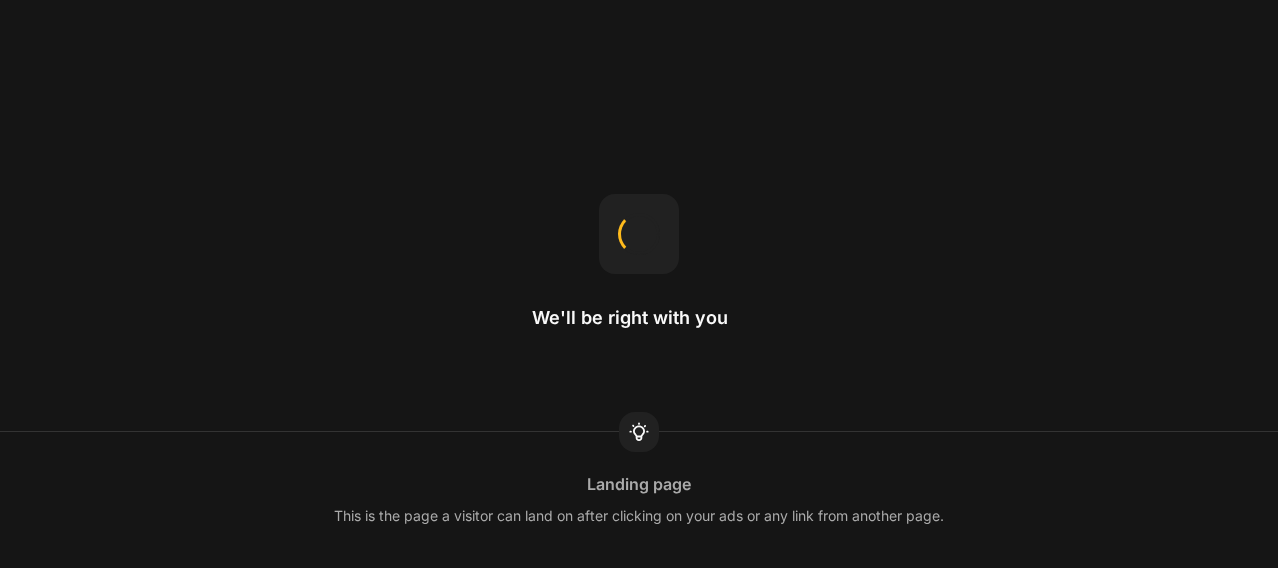 scroll, scrollTop: 0, scrollLeft: 0, axis: both 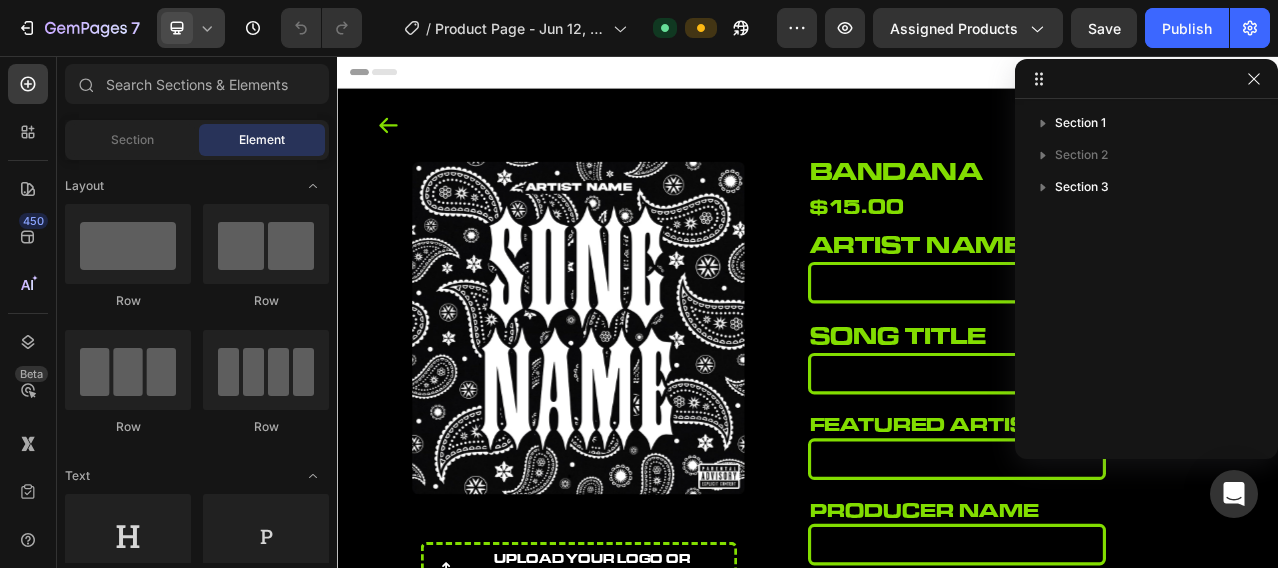 click 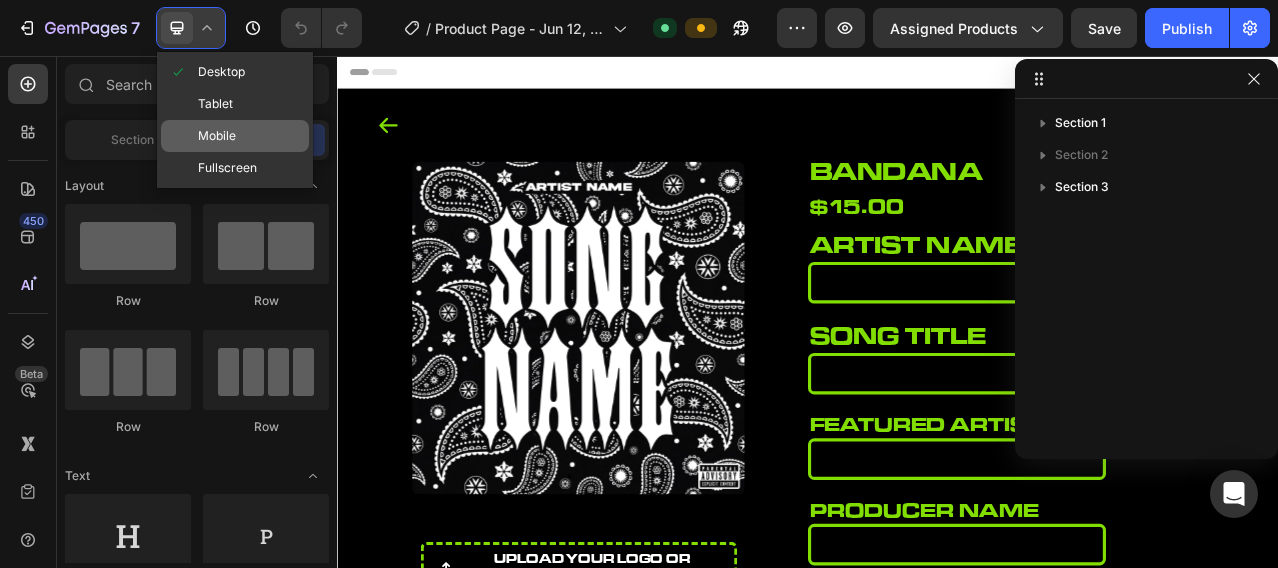 click on "Mobile" at bounding box center (217, 136) 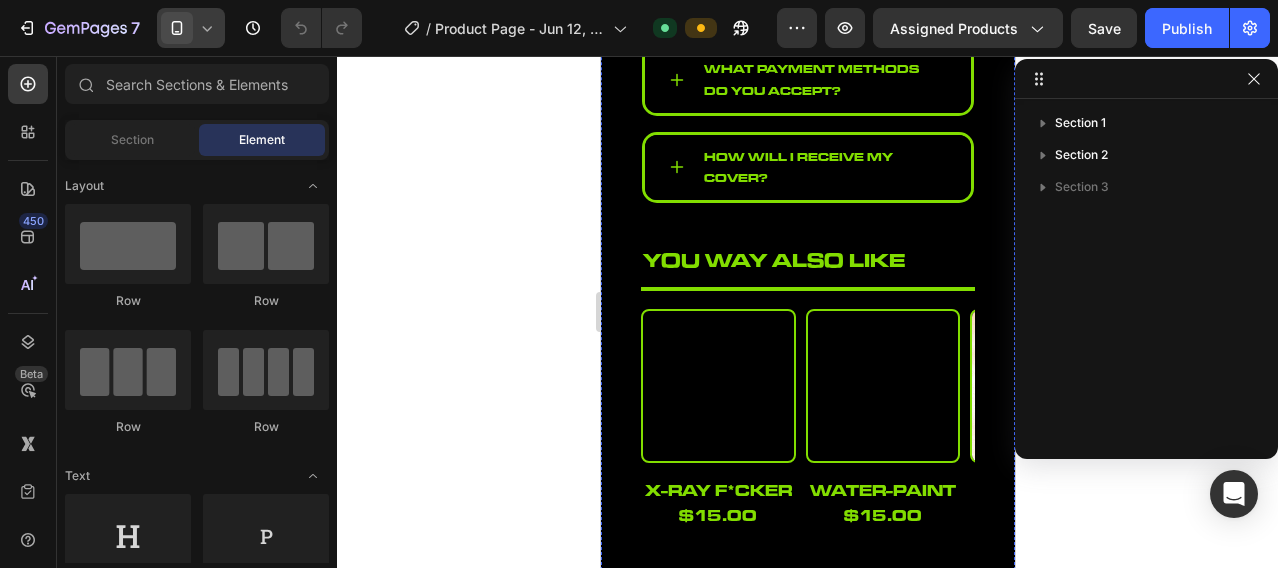 scroll, scrollTop: 1000, scrollLeft: 0, axis: vertical 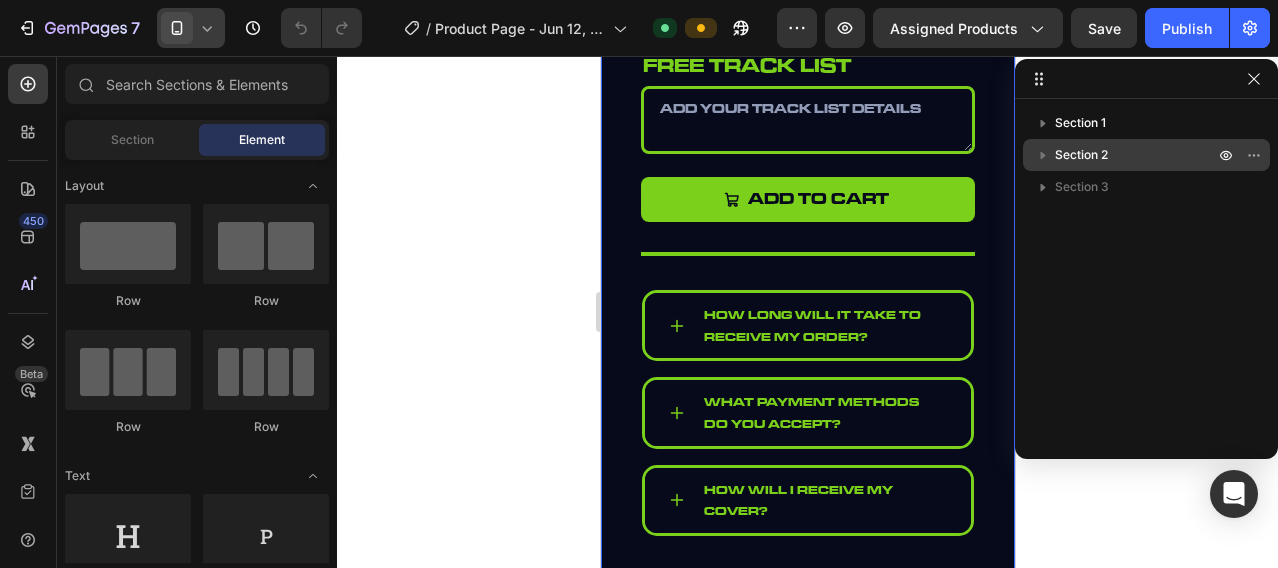 click on "Section 2" at bounding box center [1136, 155] 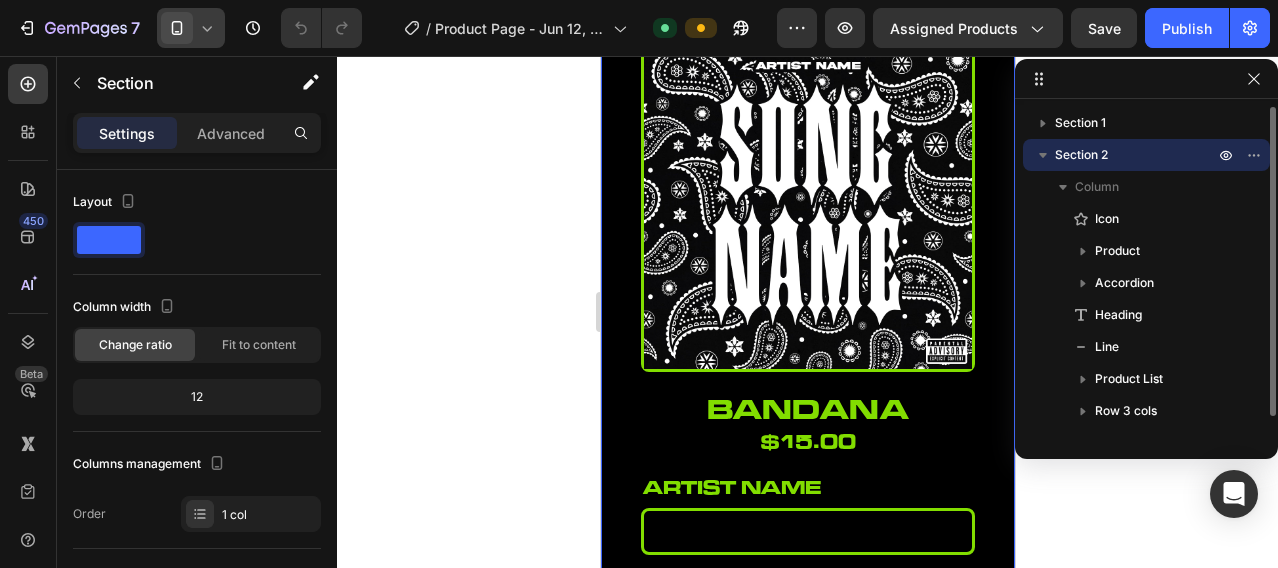 scroll, scrollTop: 34, scrollLeft: 0, axis: vertical 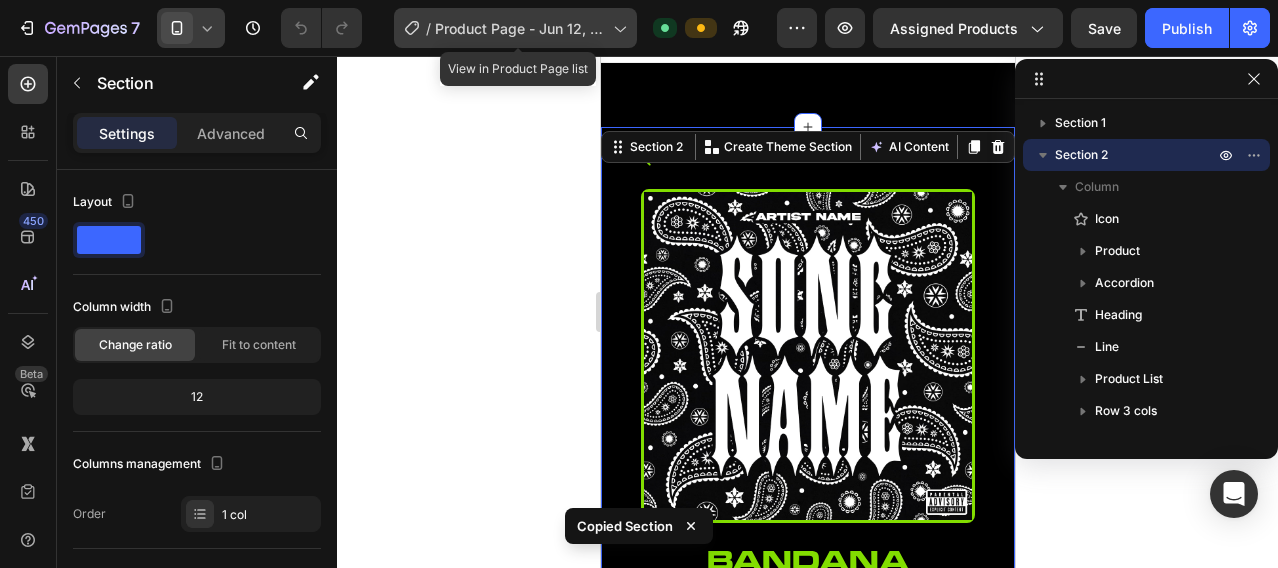 click on "Product Page - Jun 12, 07:39:47" at bounding box center [520, 28] 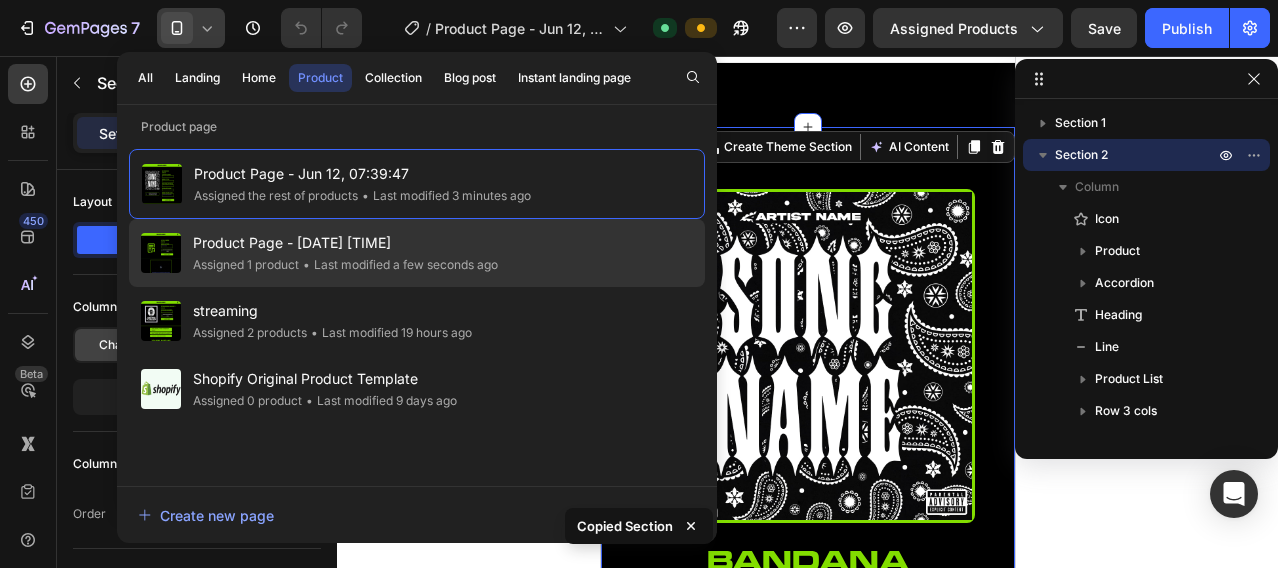 click on "• Last modified a few seconds ago" 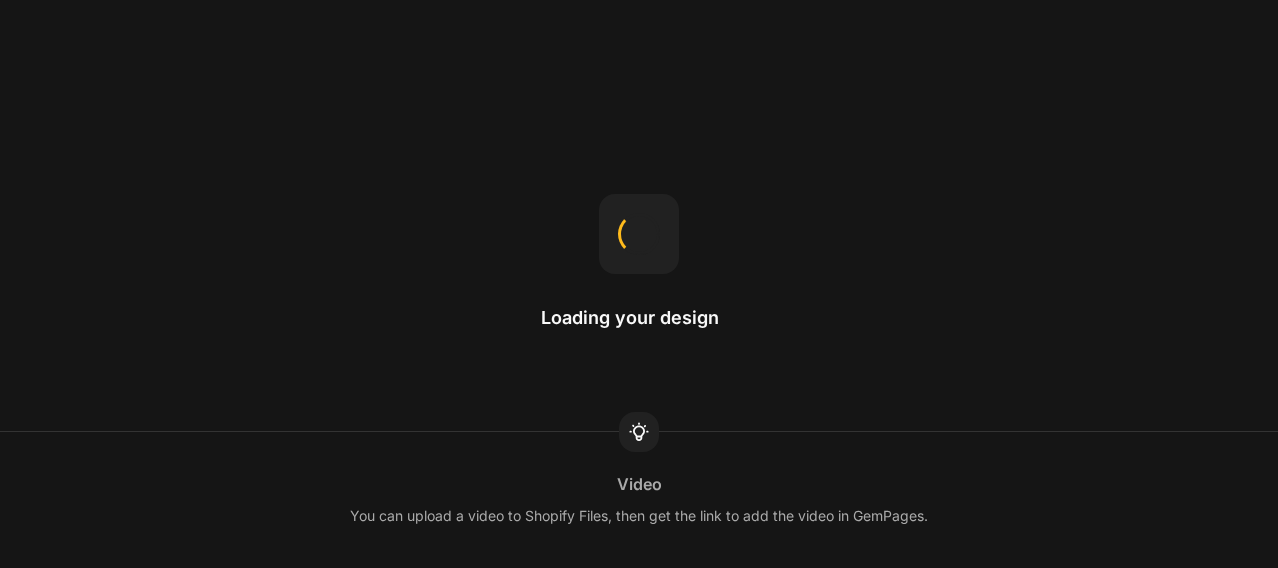 scroll, scrollTop: 0, scrollLeft: 0, axis: both 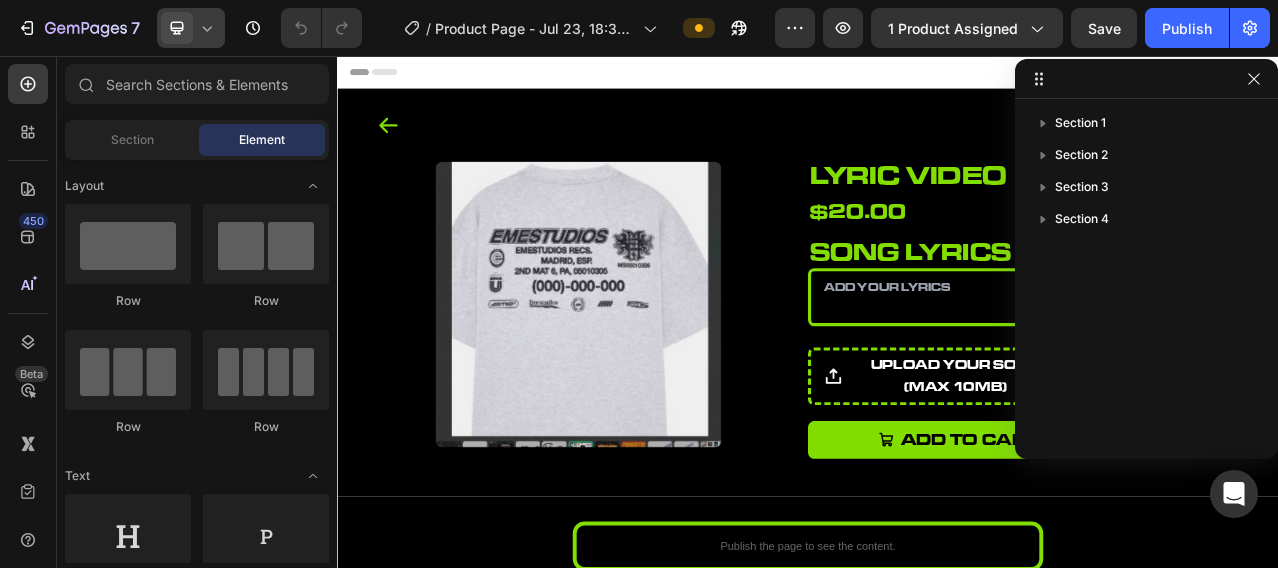 click 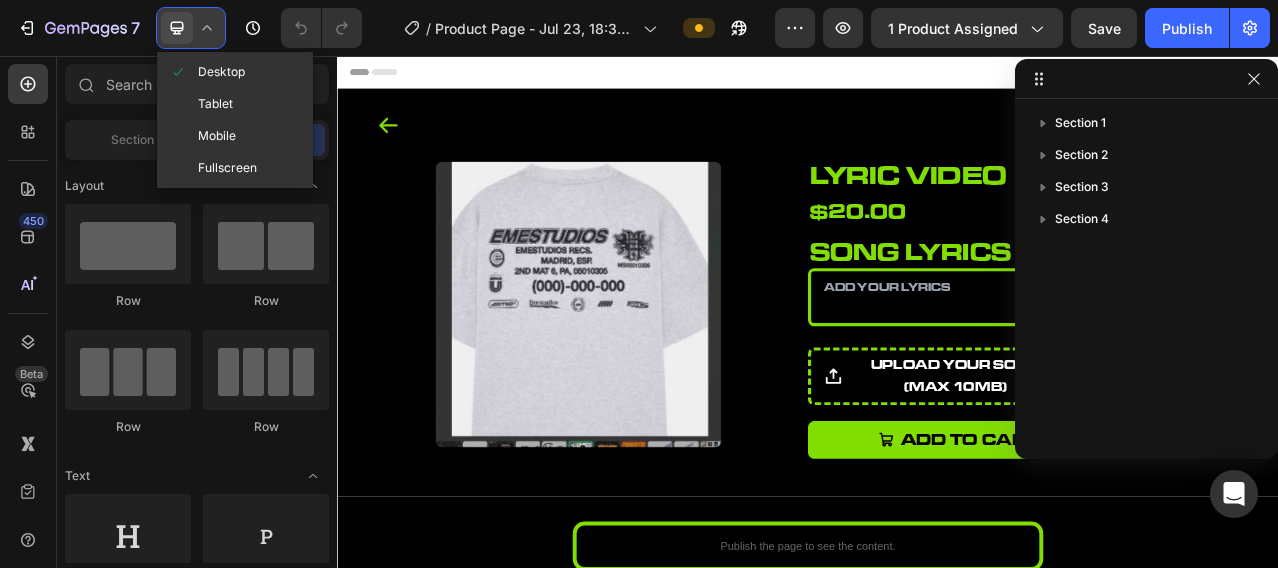 click 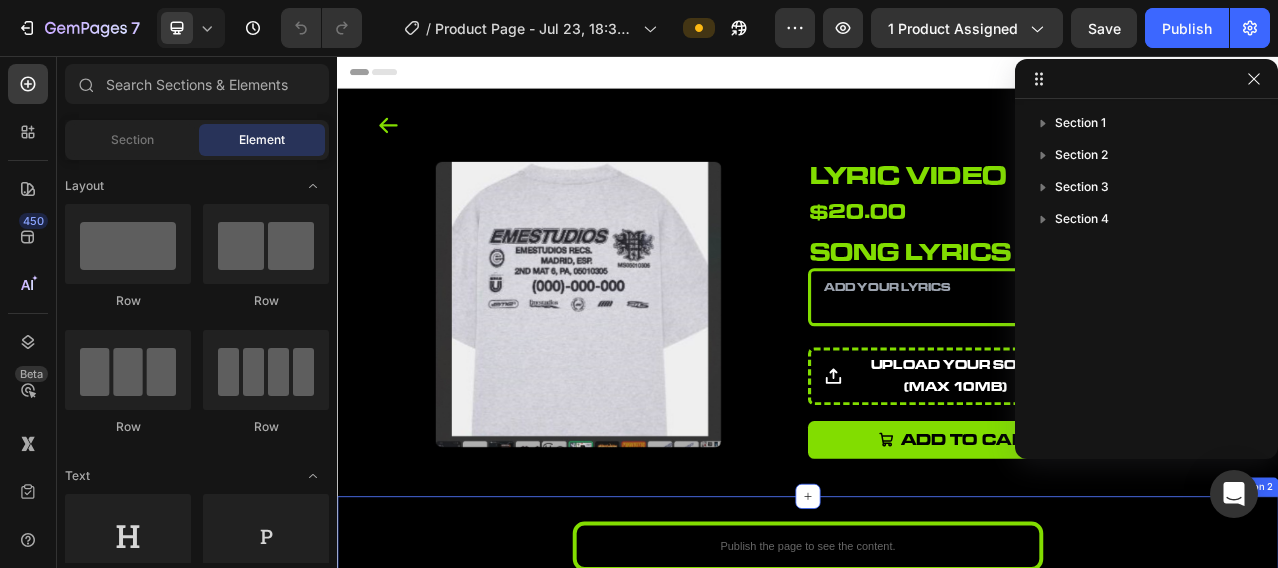 click on "Publish the page to see the content.
Custom Code" at bounding box center (937, 681) 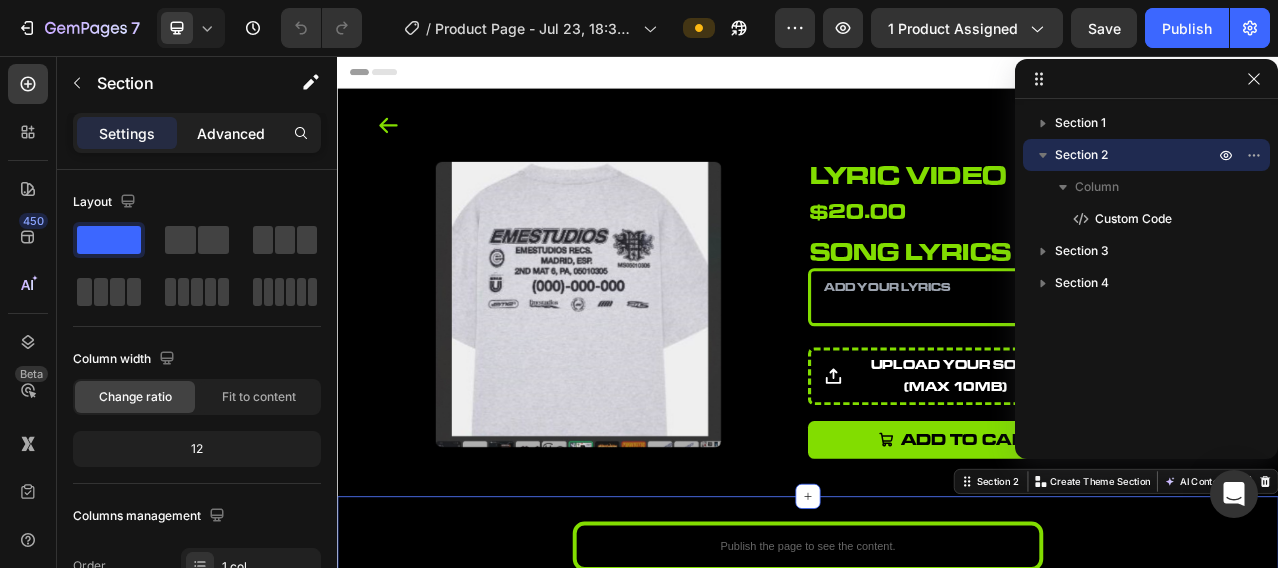 click on "Advanced" at bounding box center [231, 133] 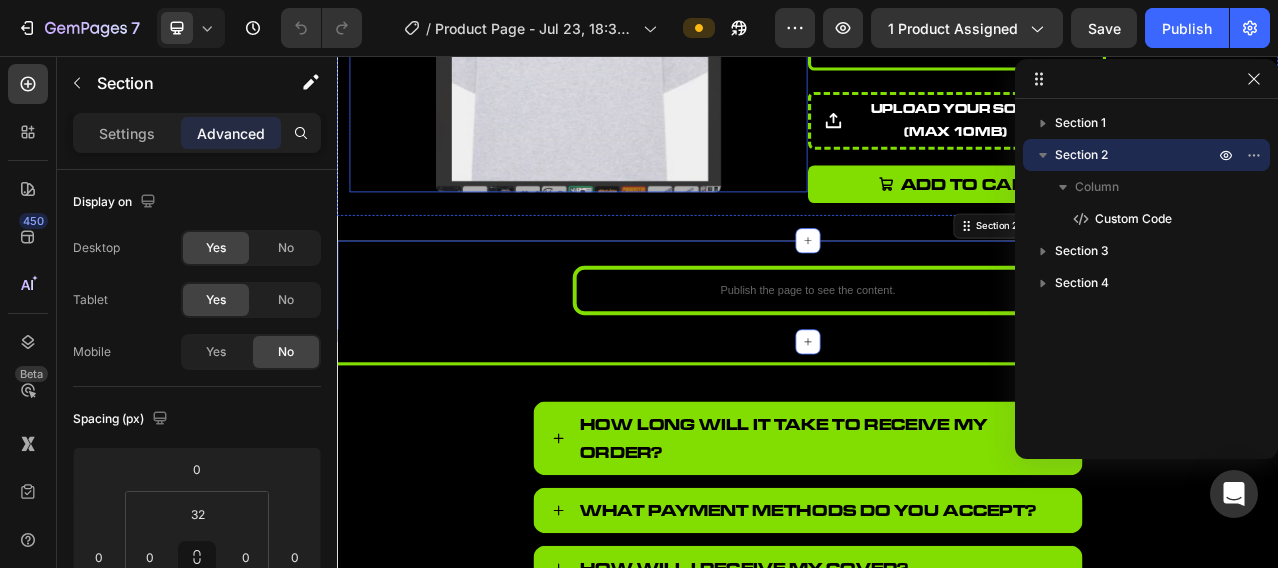 scroll, scrollTop: 333, scrollLeft: 0, axis: vertical 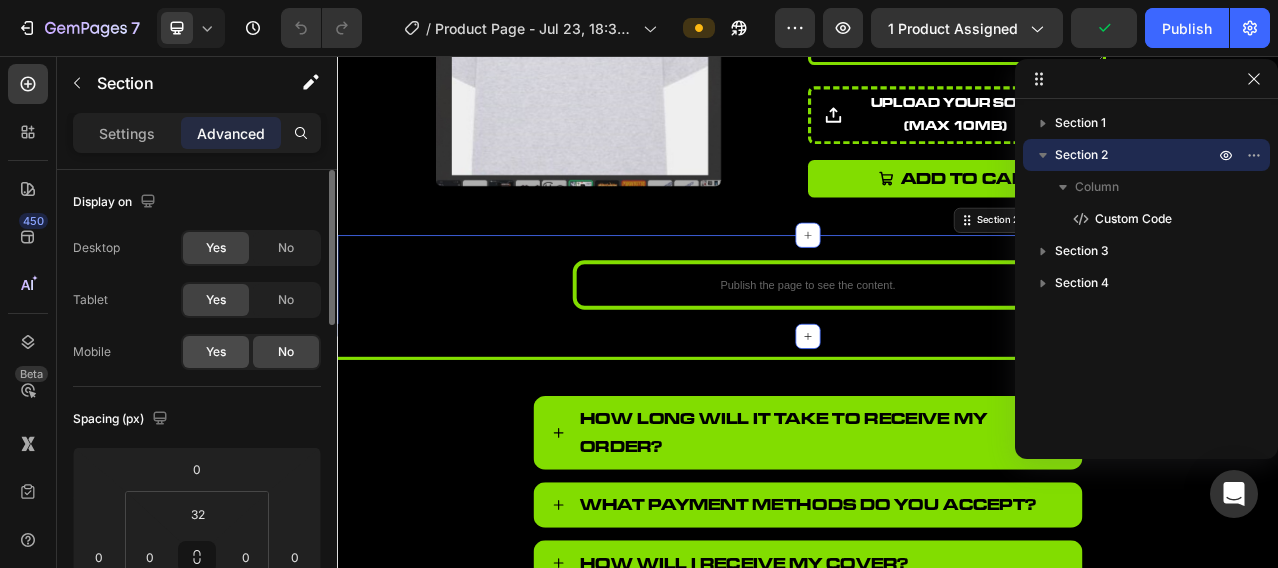 click on "Yes" 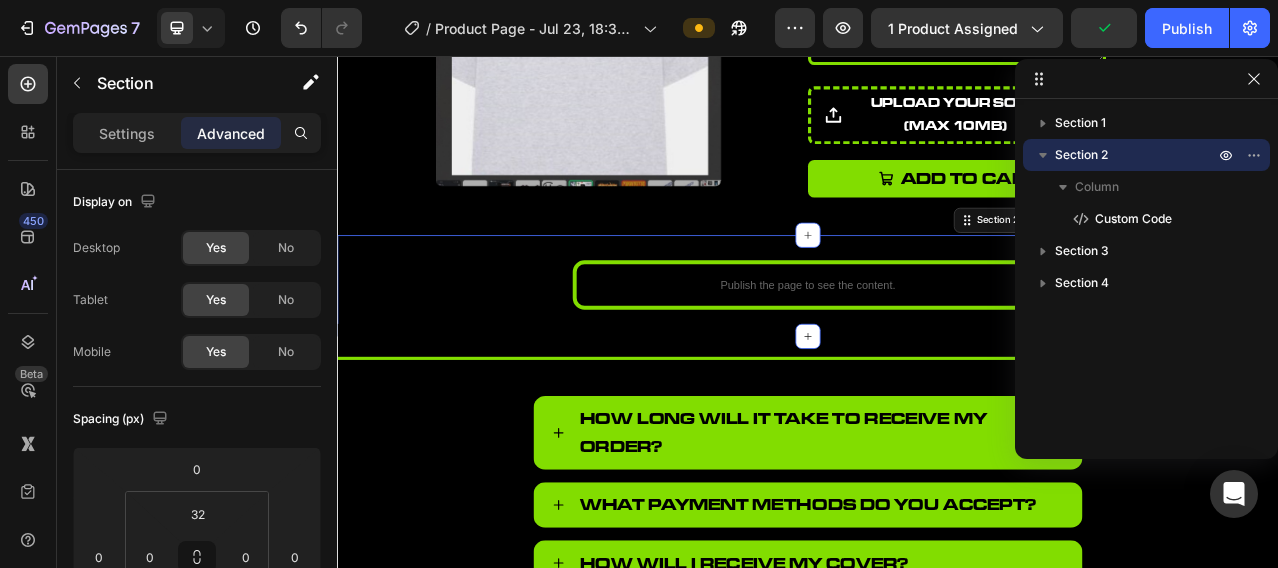 click 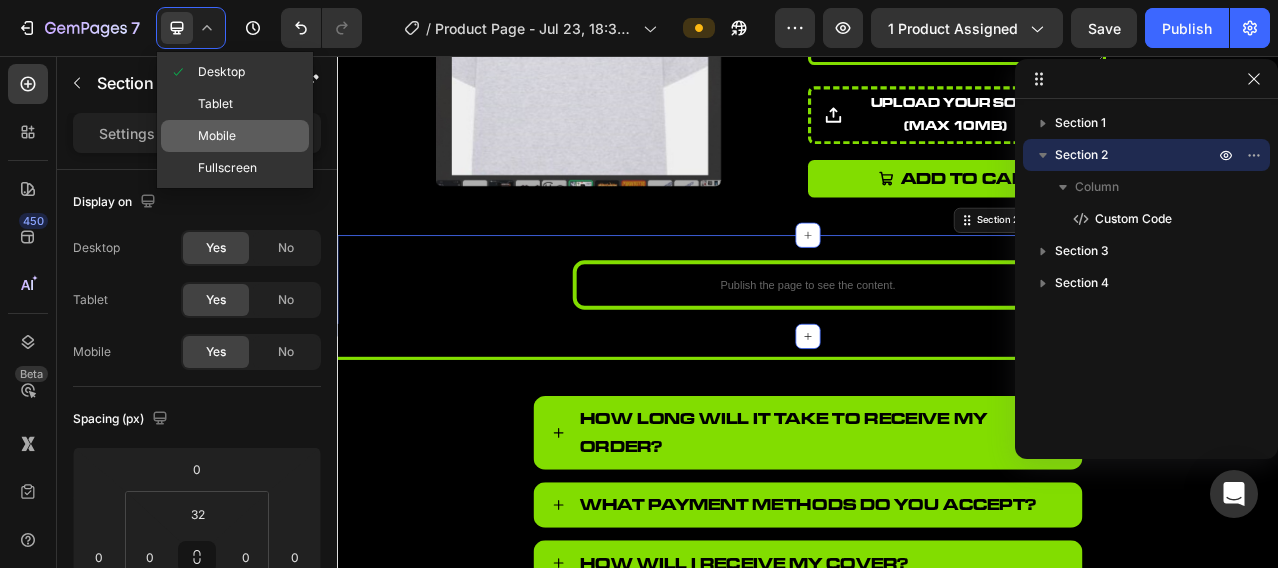 click on "Mobile" 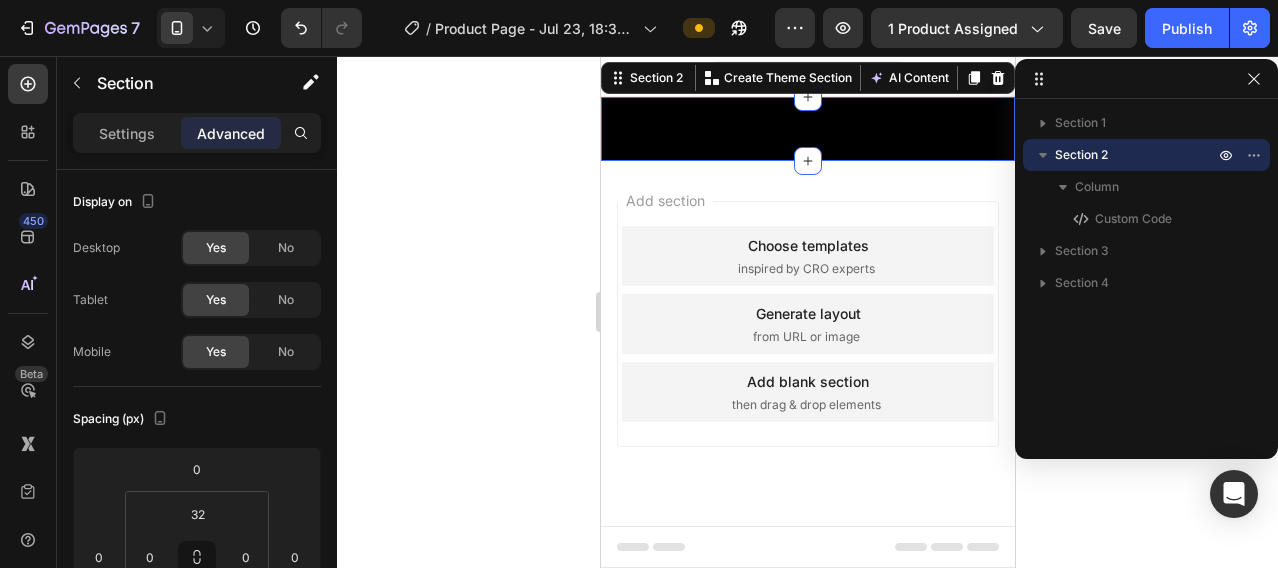 scroll, scrollTop: 0, scrollLeft: 0, axis: both 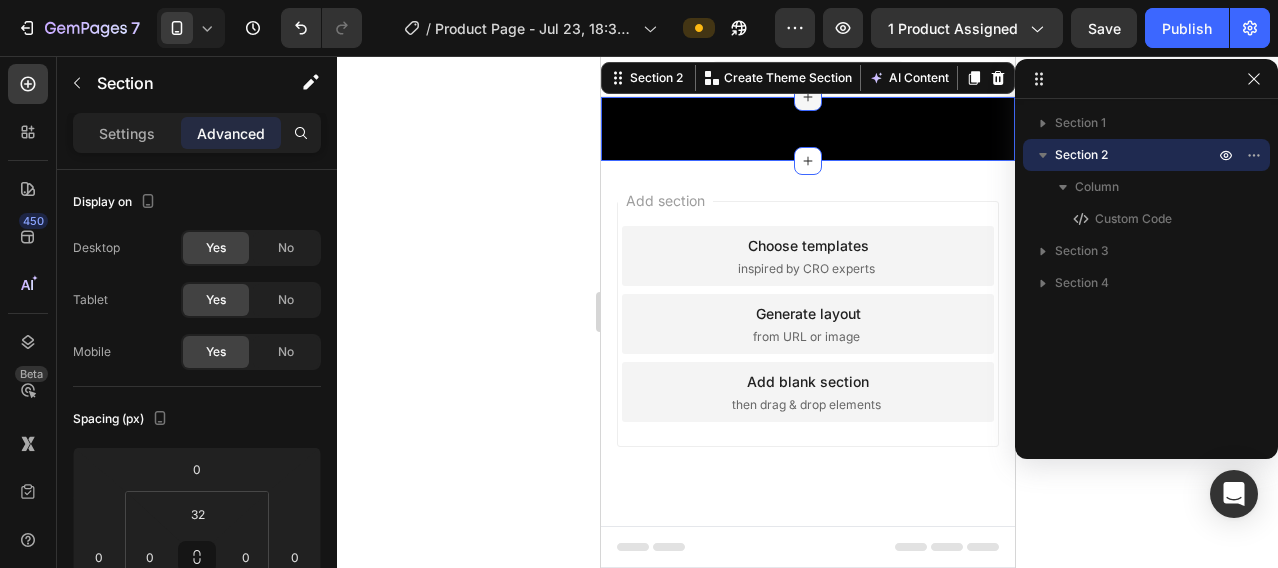 click 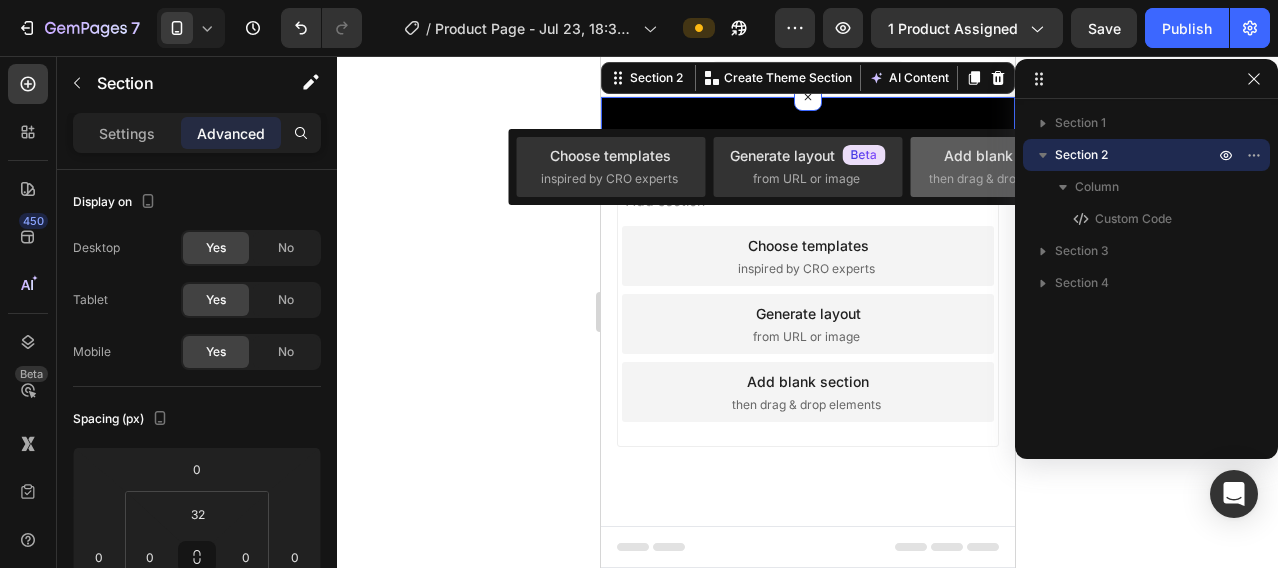 click on "Add blank section" at bounding box center (1005, 155) 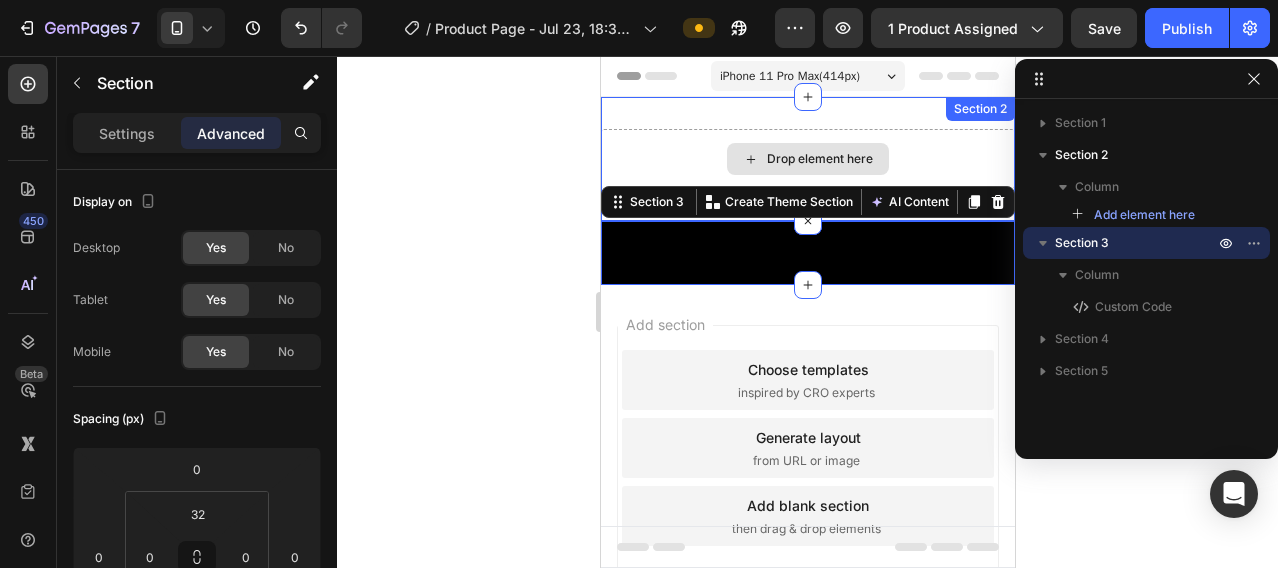 click on "Drop element here Section 2" at bounding box center [807, 159] 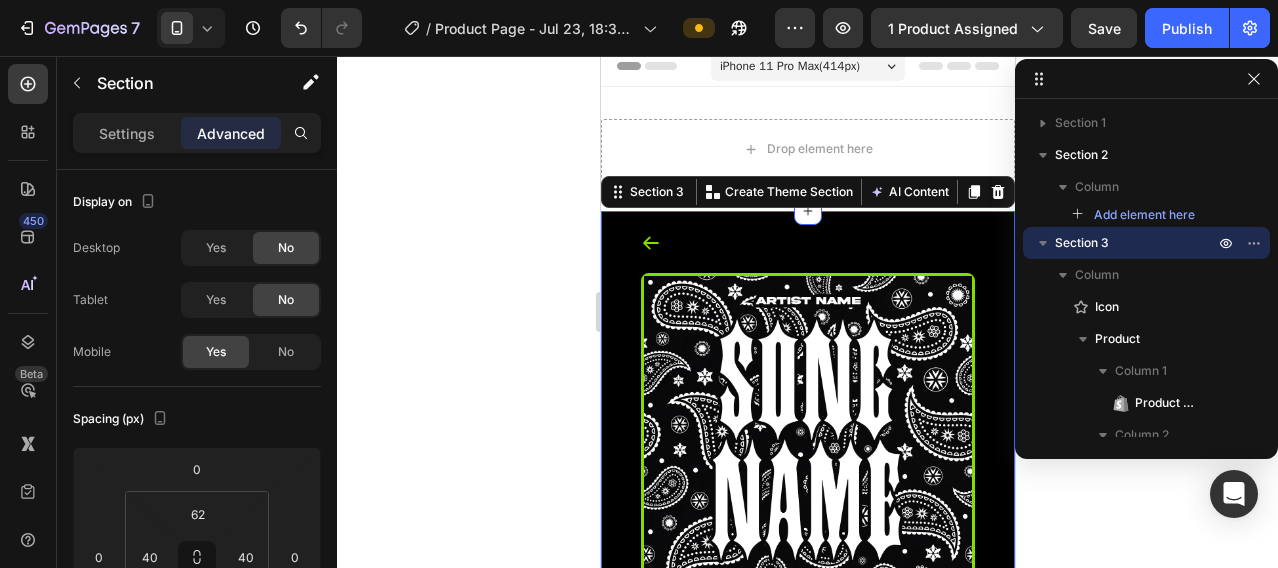 scroll, scrollTop: 0, scrollLeft: 0, axis: both 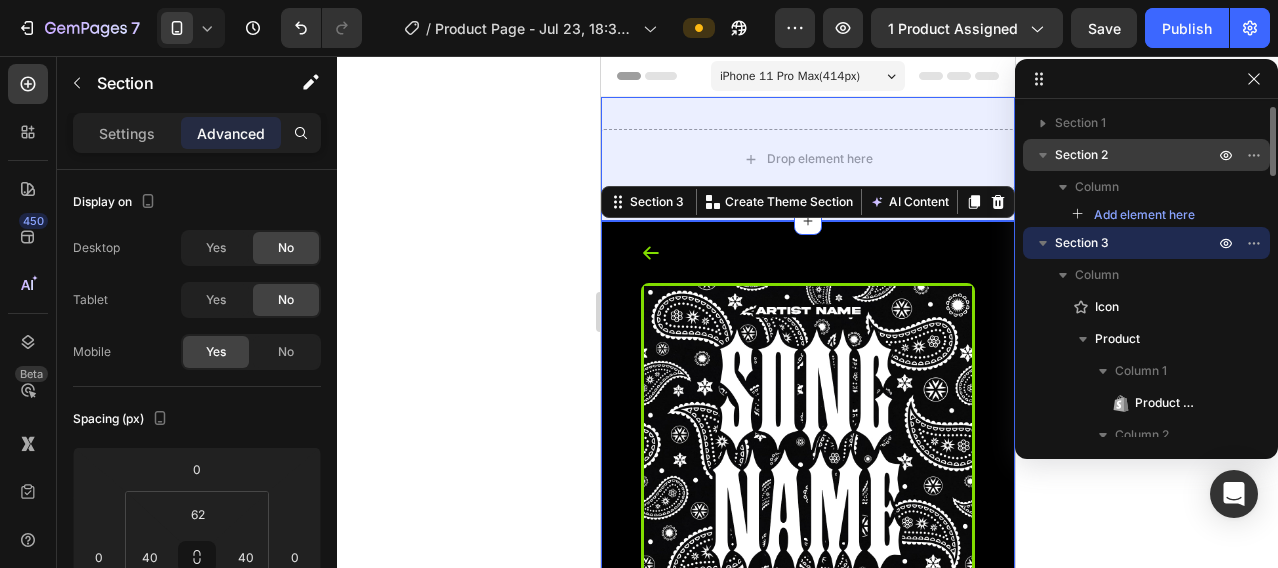 click 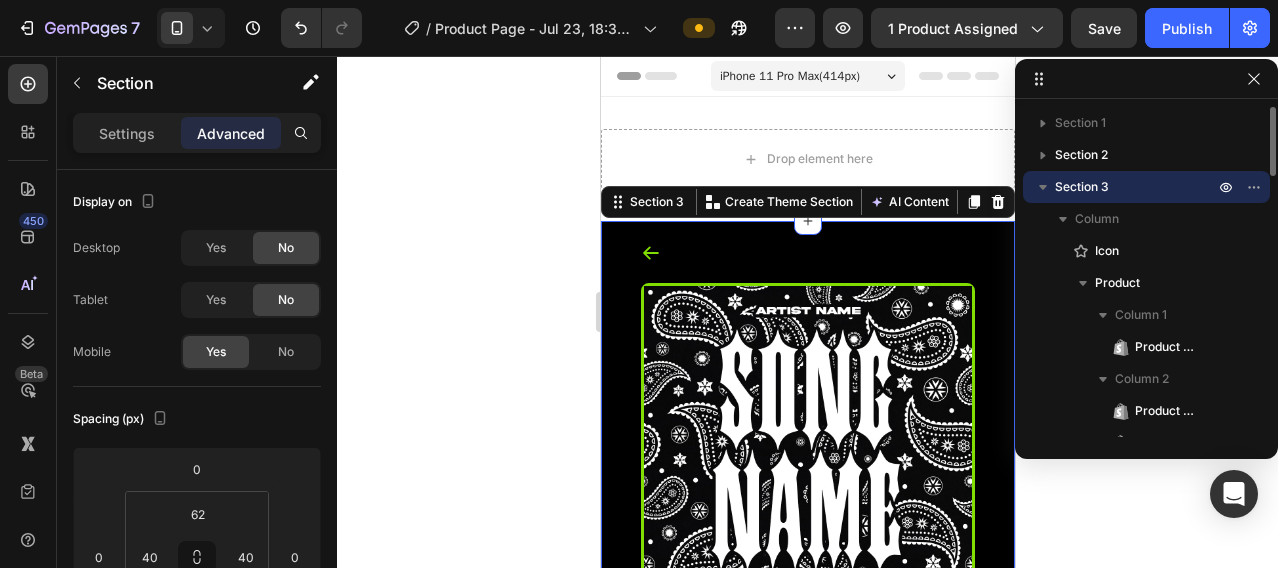 click 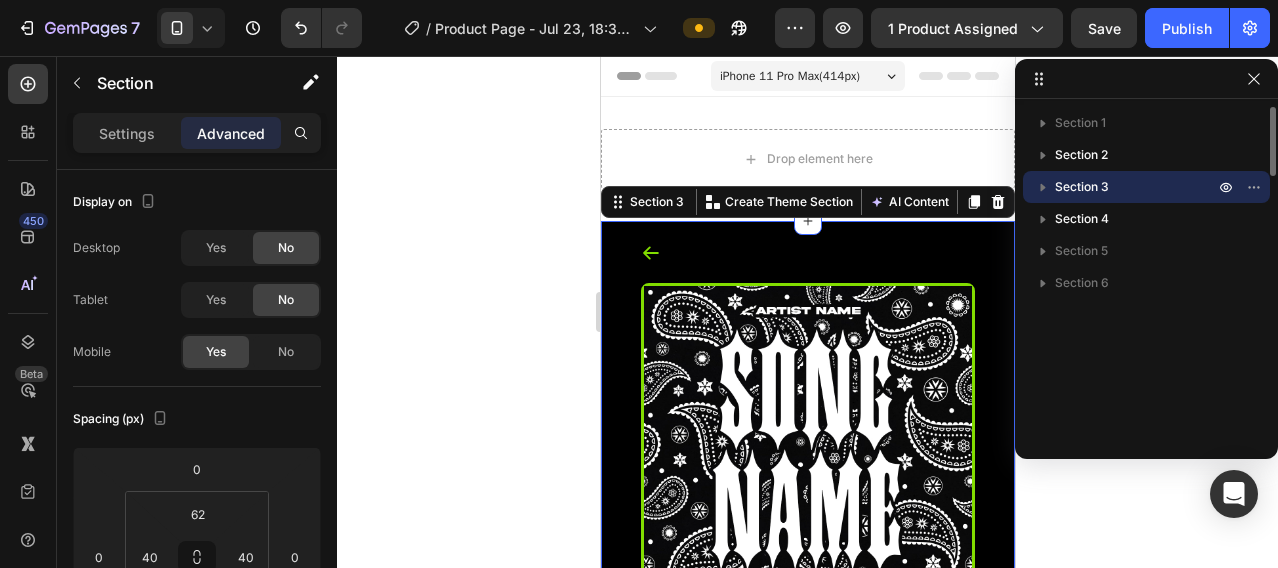 click 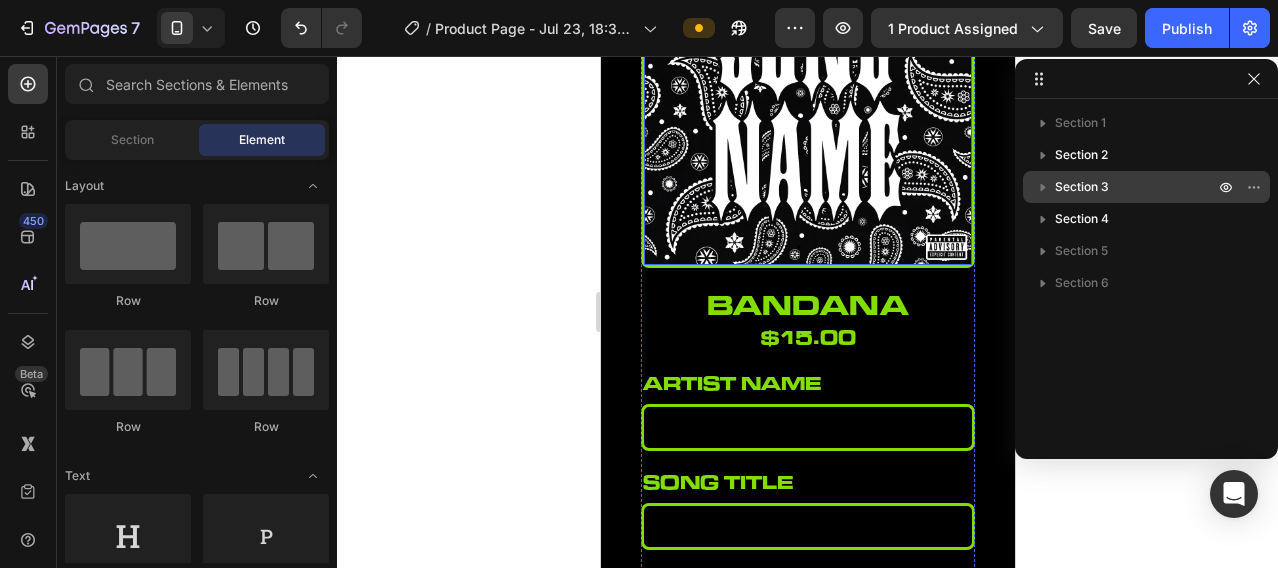 scroll, scrollTop: 500, scrollLeft: 0, axis: vertical 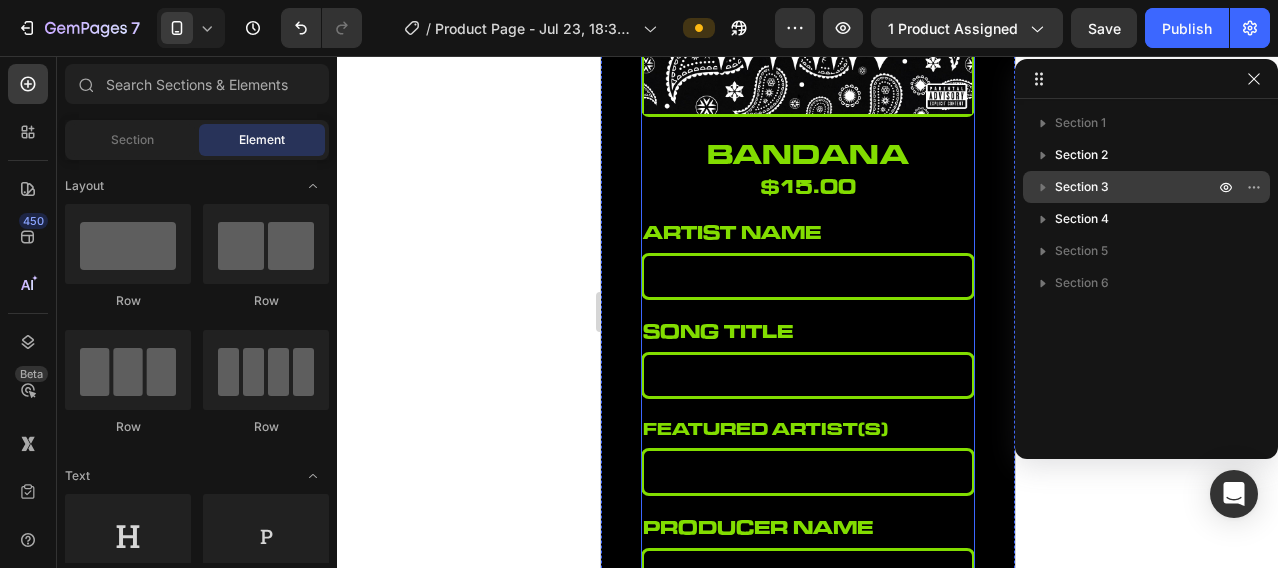 click on "Product Images" at bounding box center (807, -42) 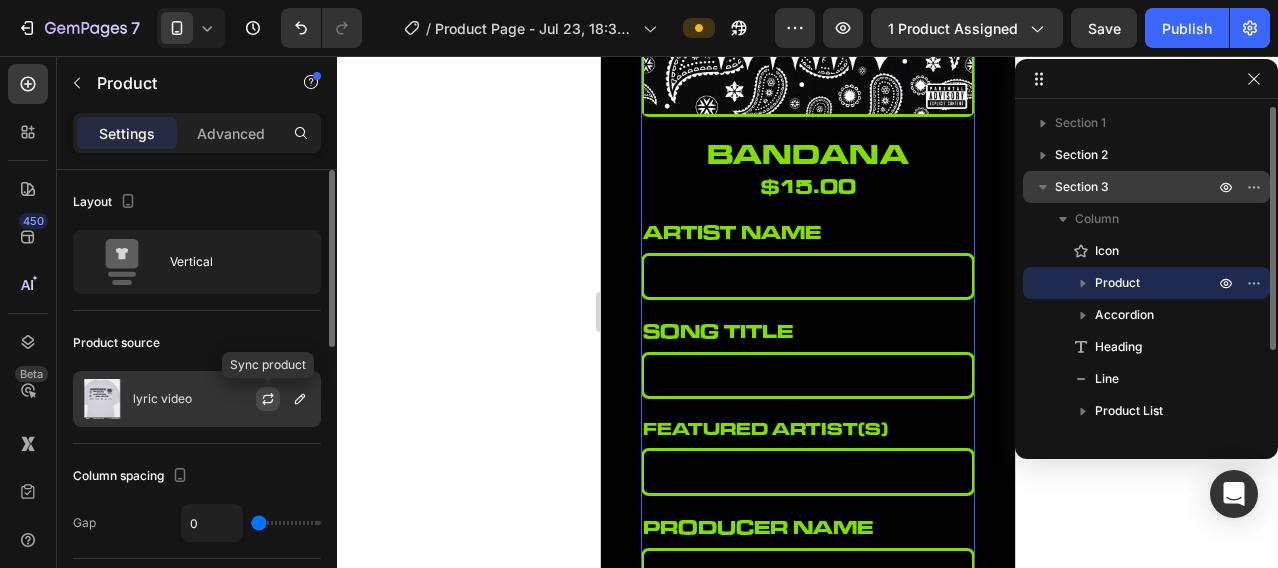 click 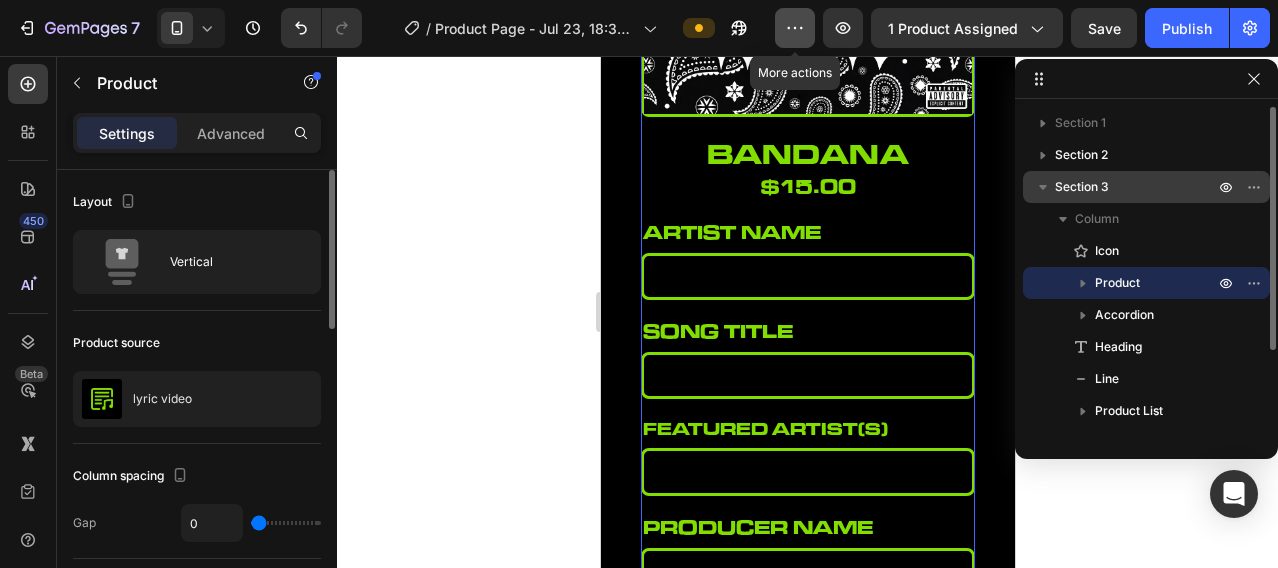 click 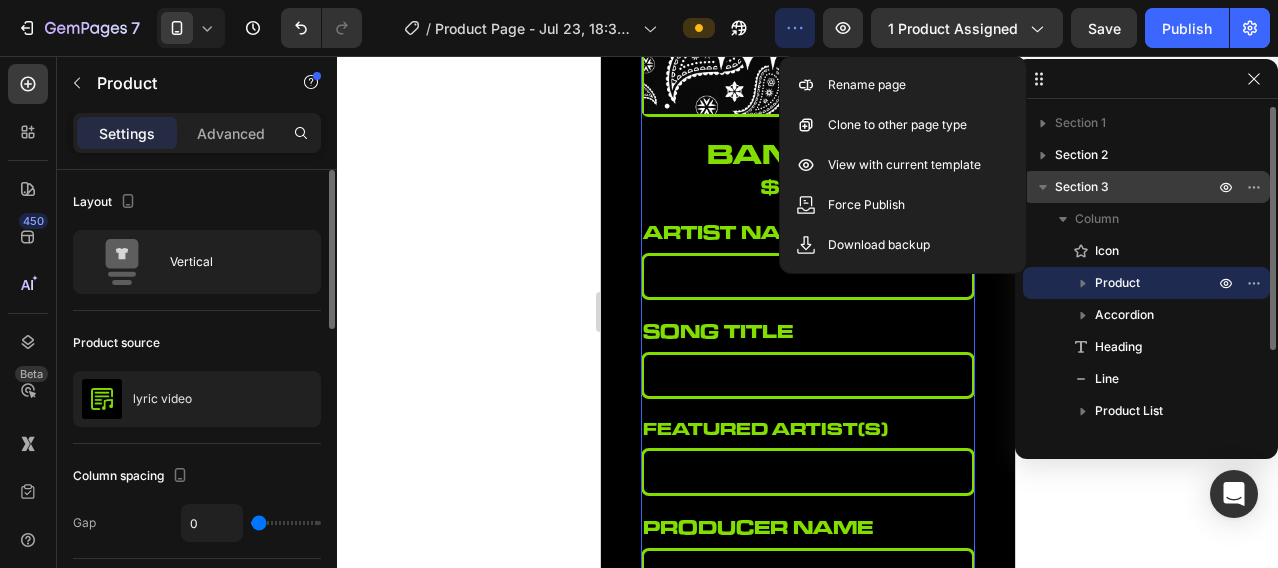 click 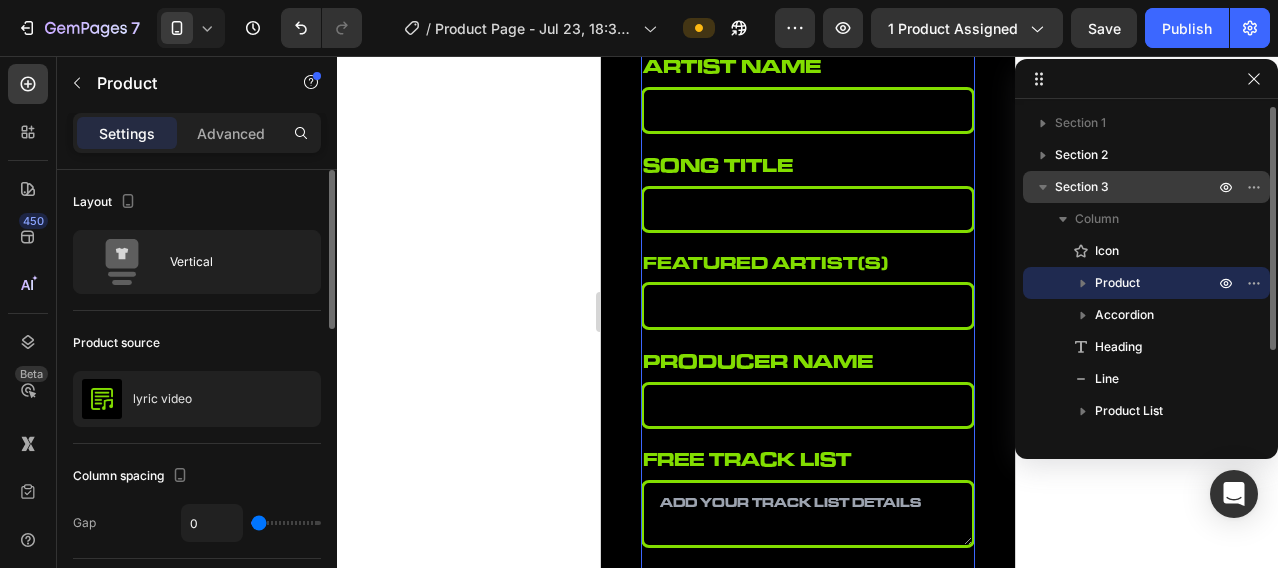 scroll, scrollTop: 500, scrollLeft: 0, axis: vertical 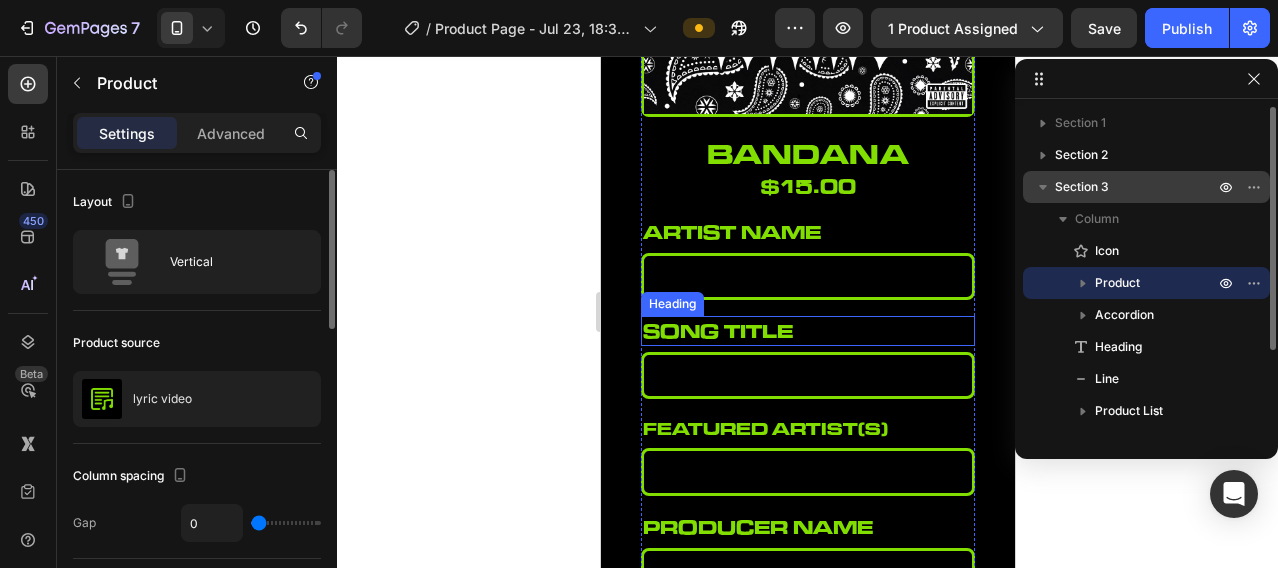 click on "song title" at bounding box center (807, 331) 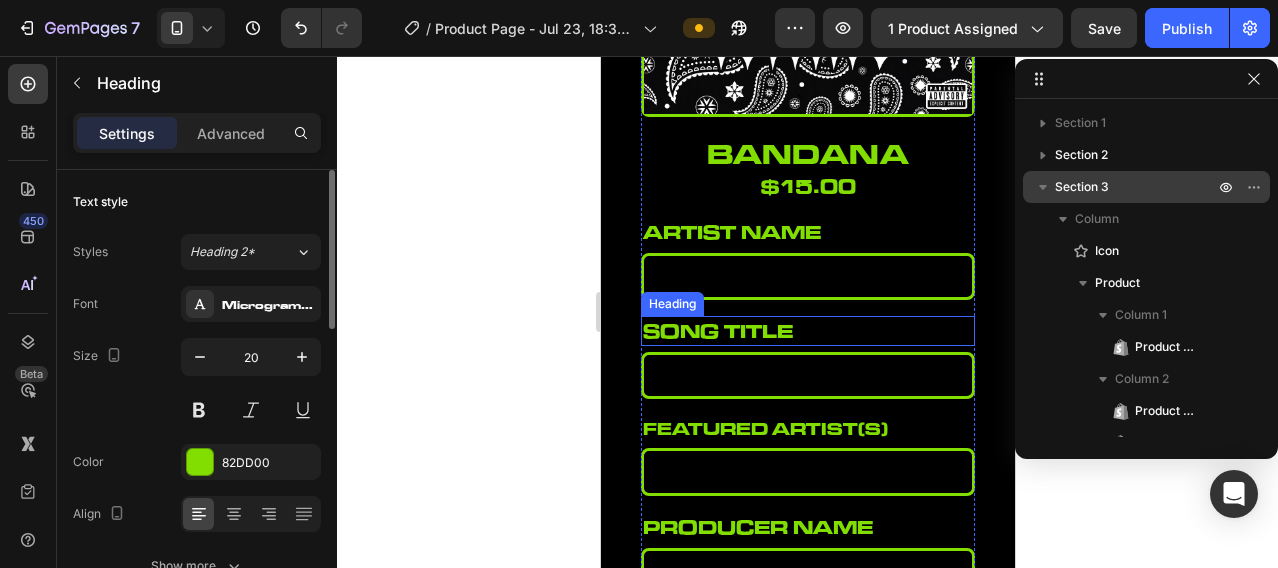 scroll, scrollTop: 282, scrollLeft: 0, axis: vertical 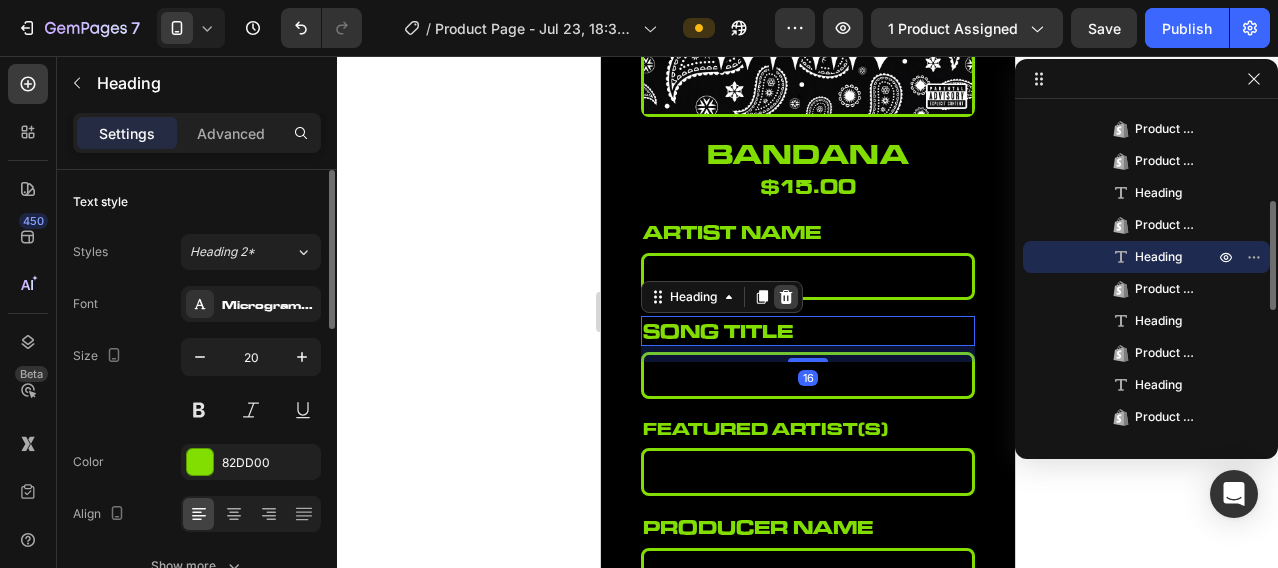 click at bounding box center (785, 297) 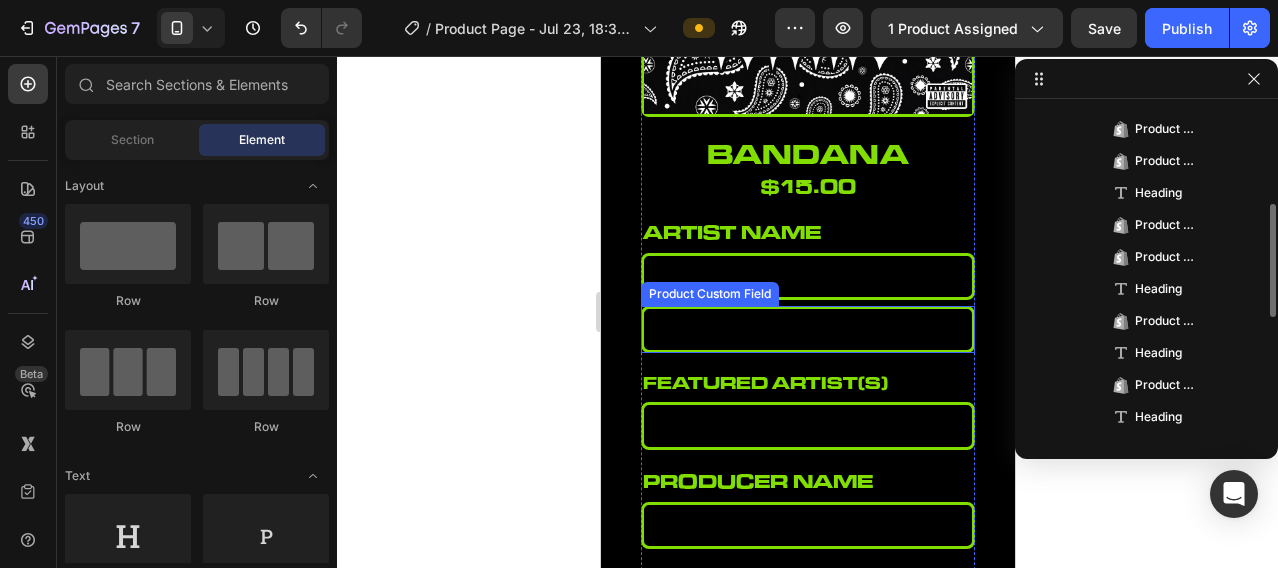 click at bounding box center [807, 329] 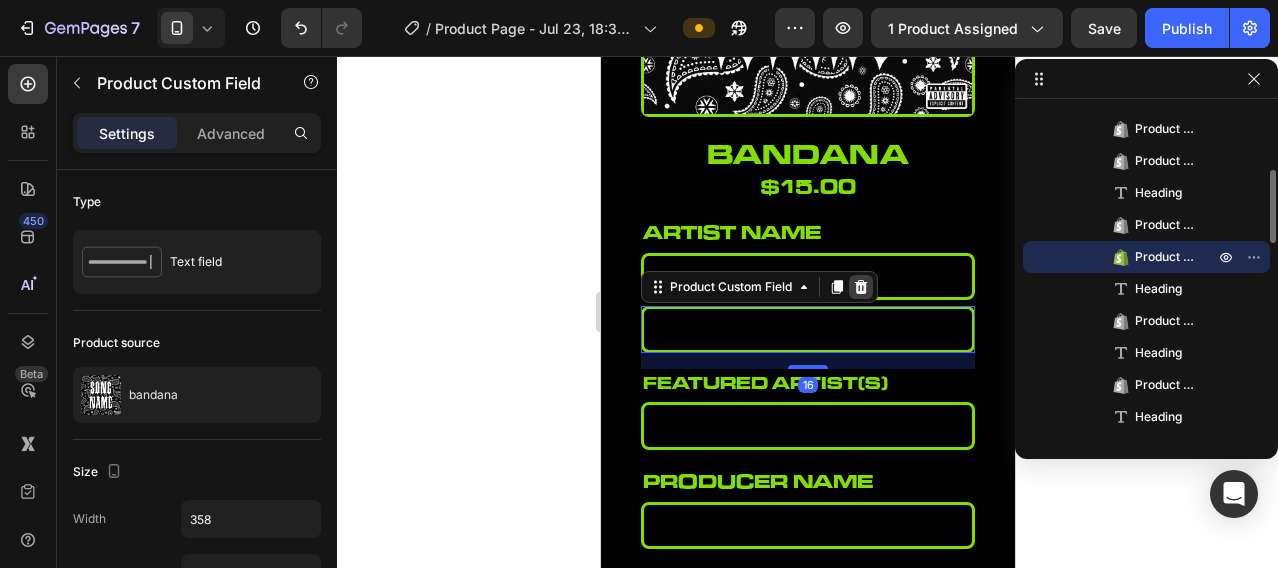 click 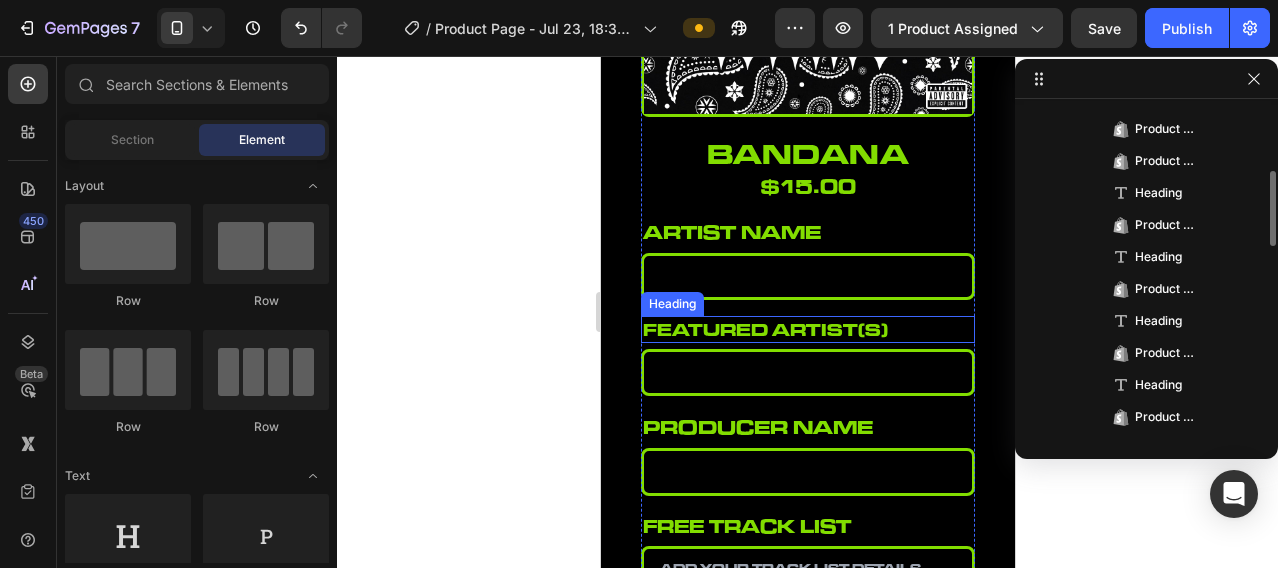 click on "featured artist(s)" at bounding box center [807, 329] 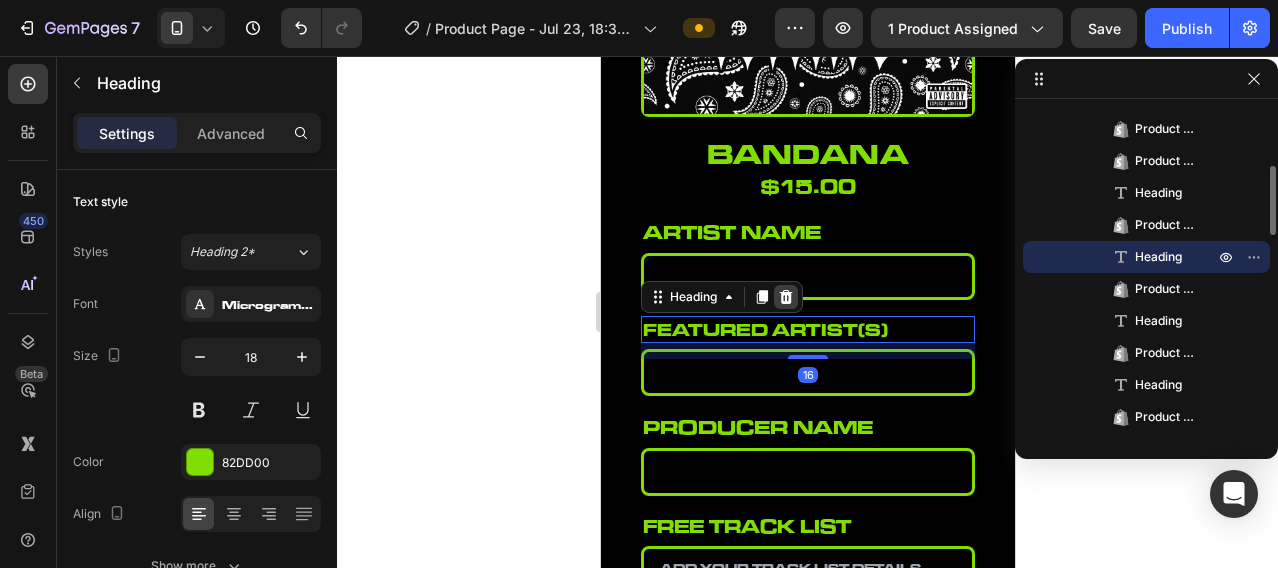 click 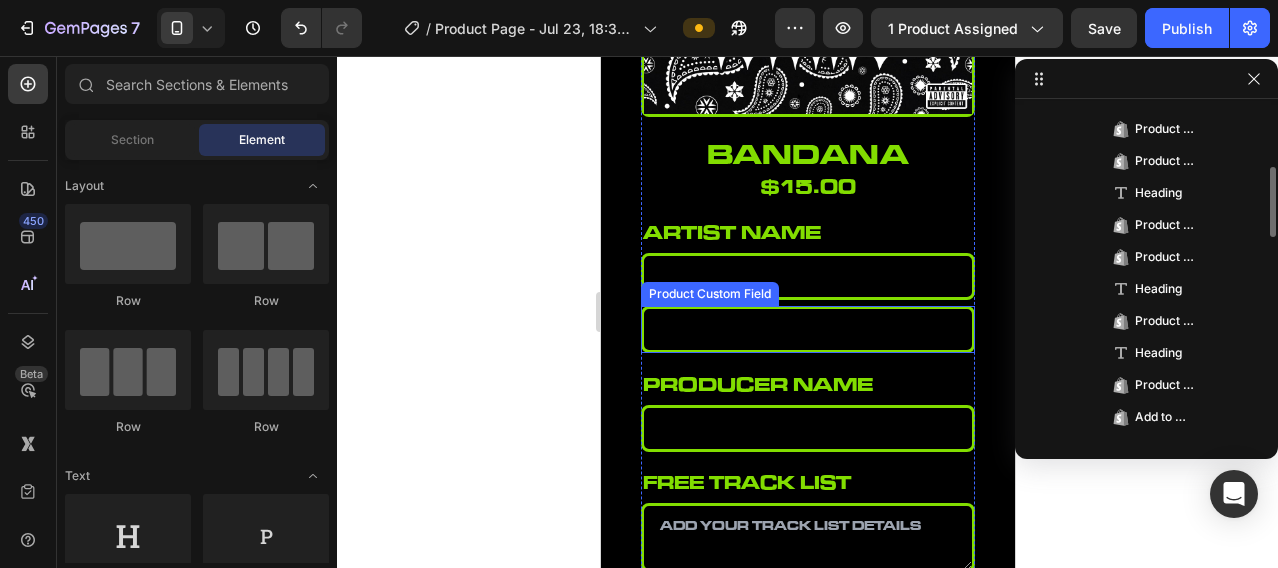 click at bounding box center (807, 329) 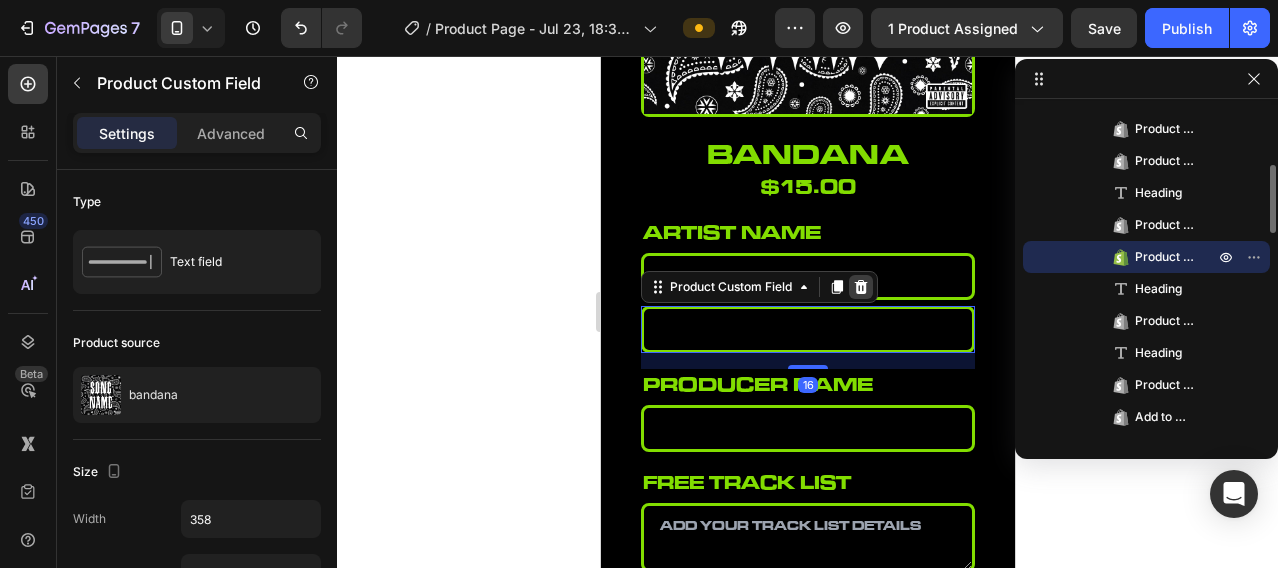 click 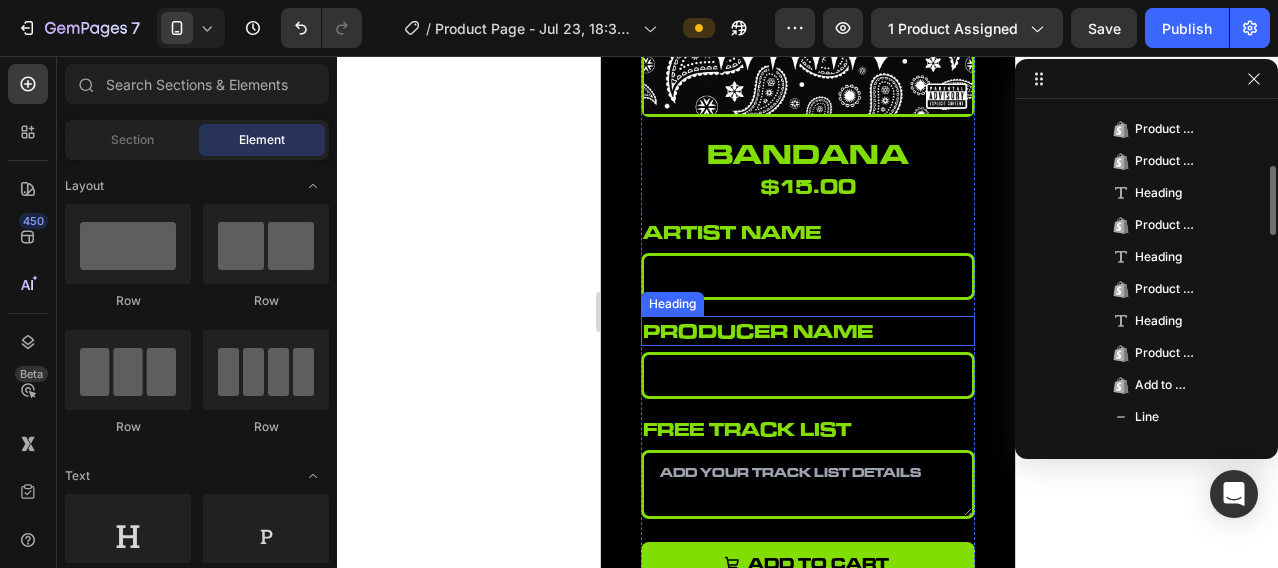 click on "producer name" at bounding box center (807, 331) 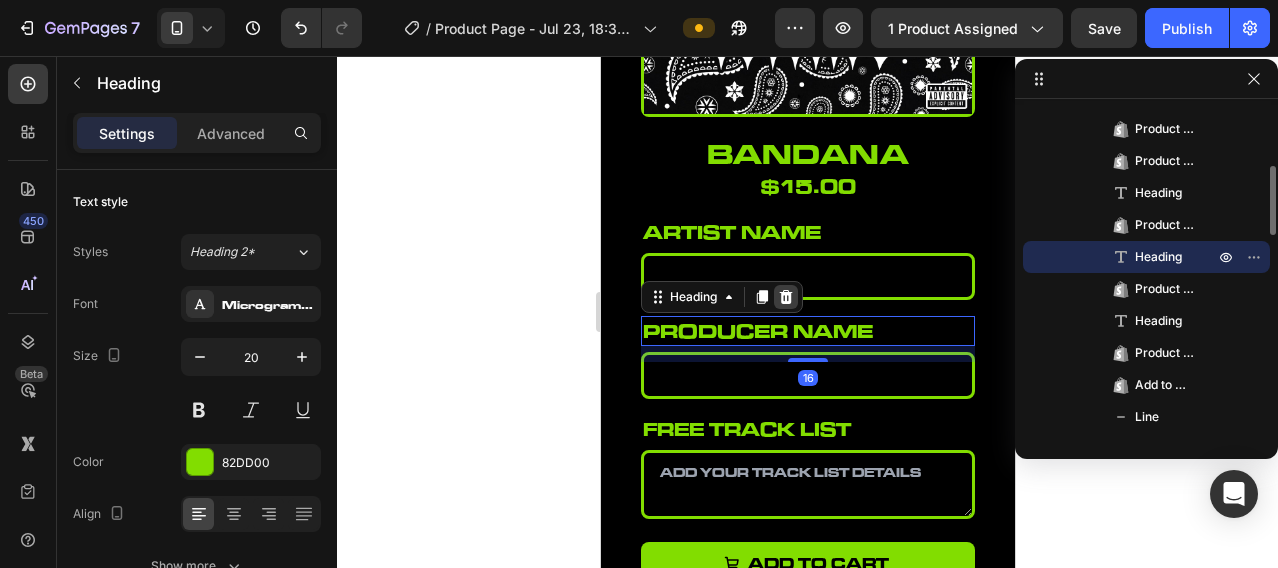 click 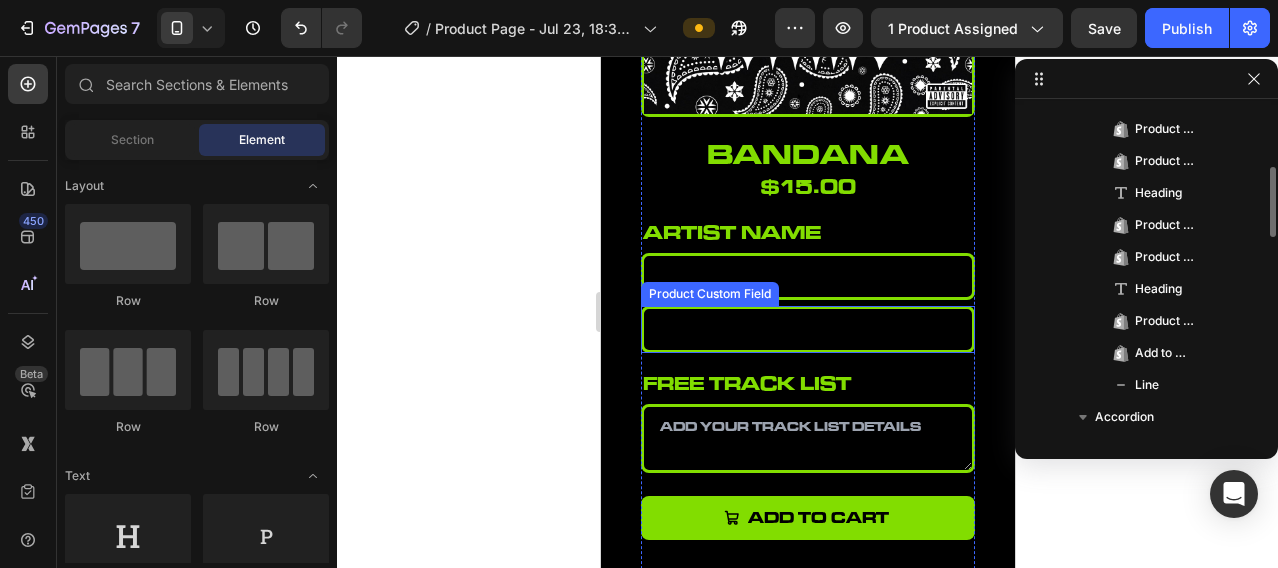 click at bounding box center (807, 329) 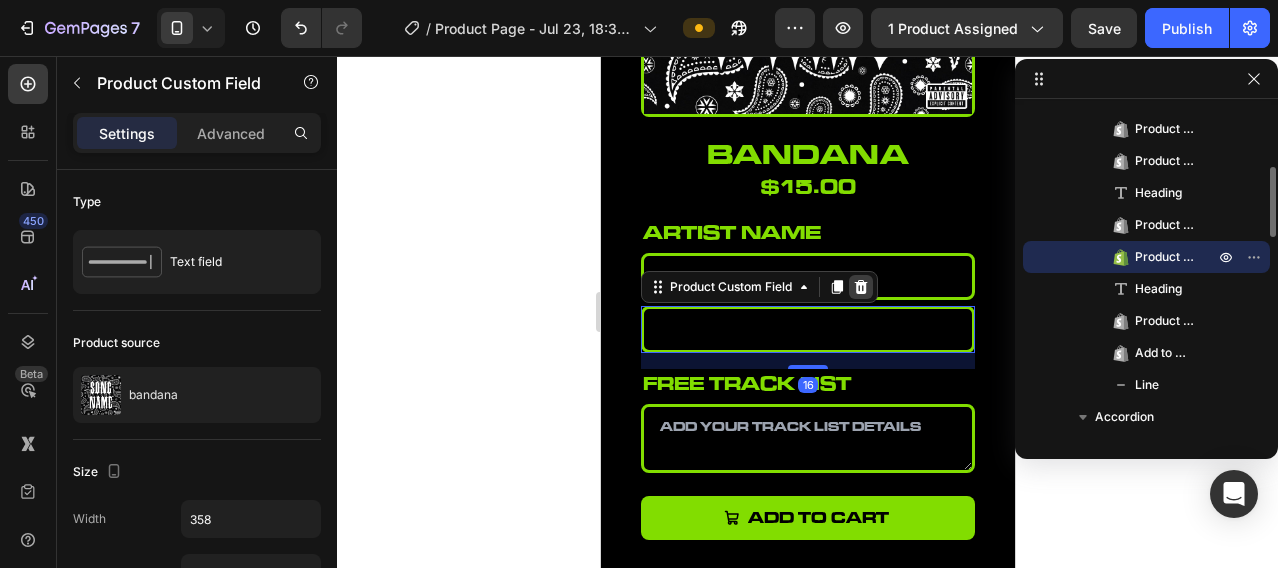 click 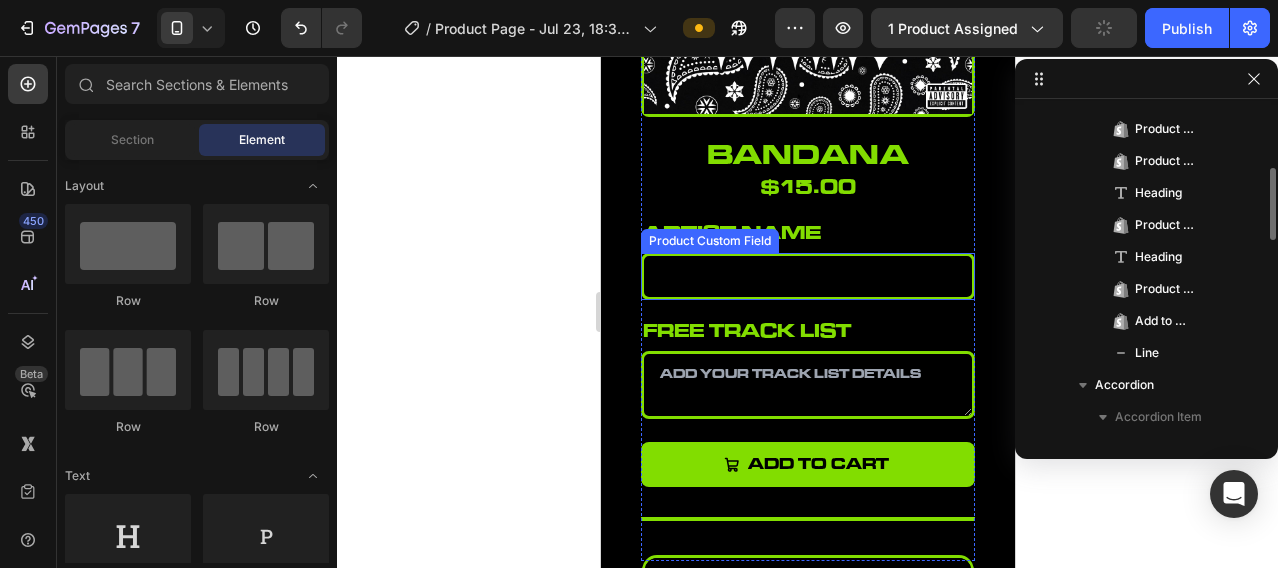 click at bounding box center [807, 276] 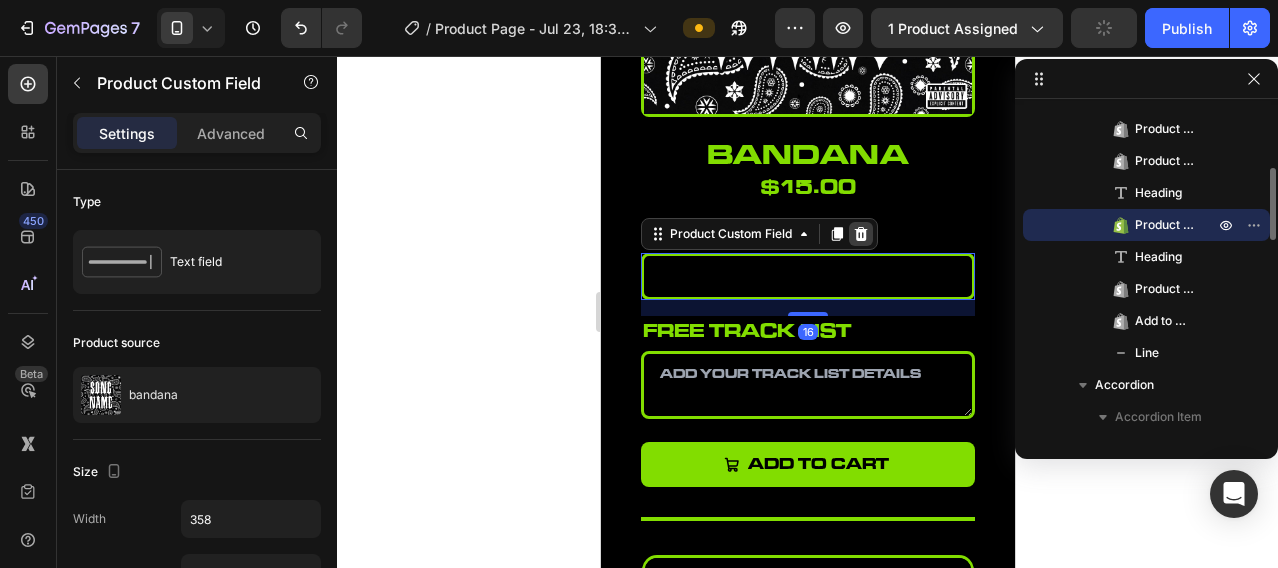 click 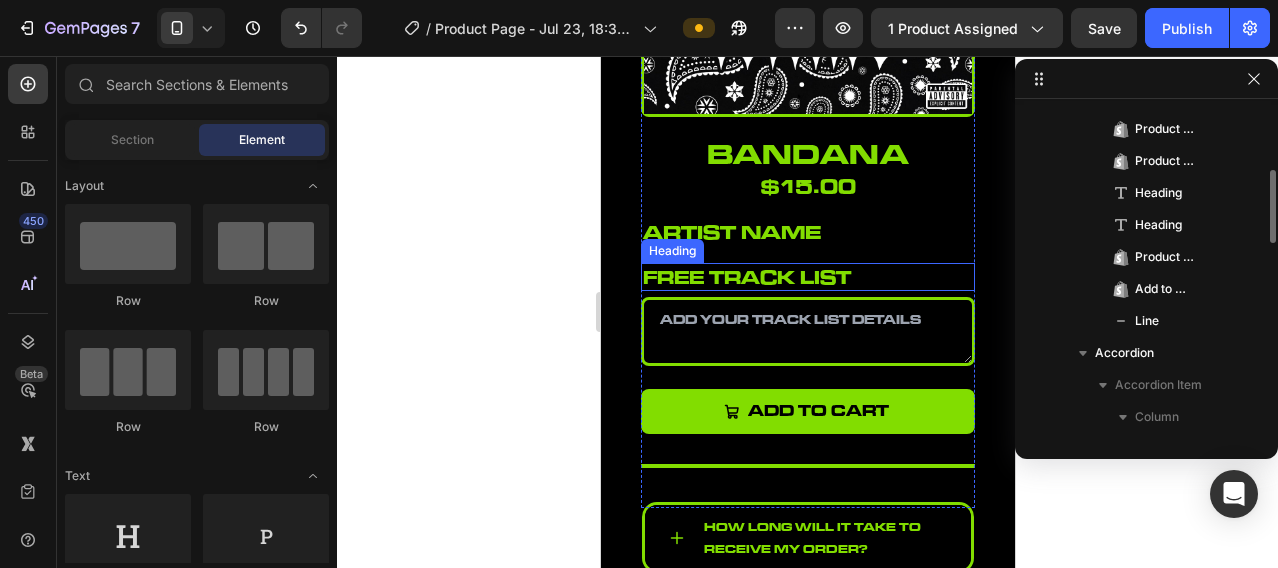 click on "free track list" at bounding box center (807, 277) 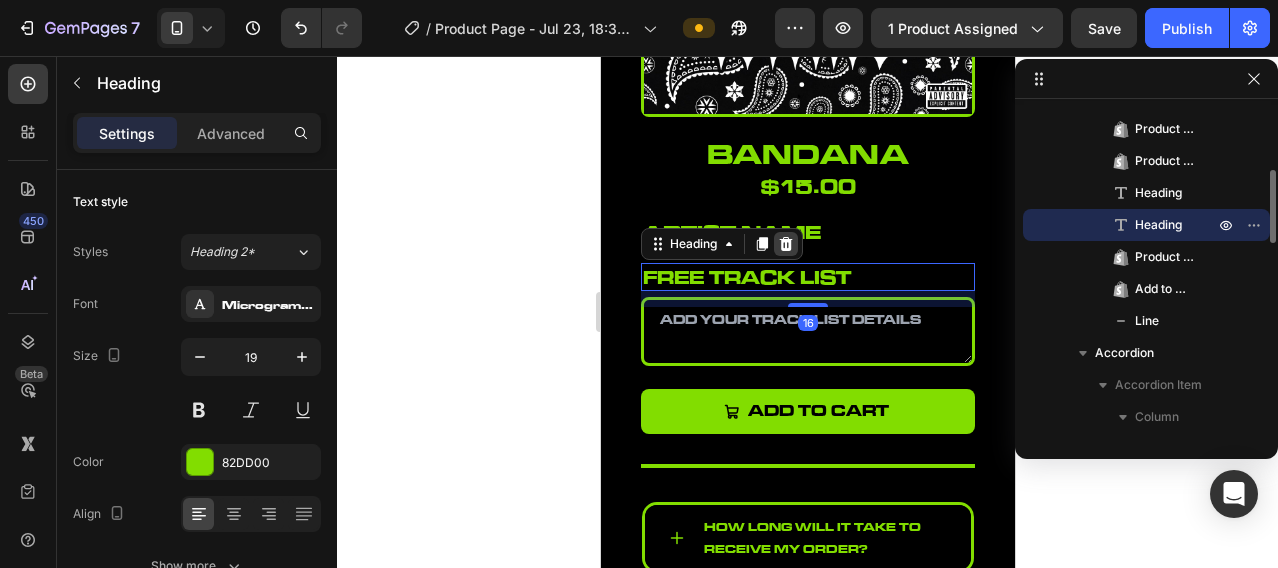 click 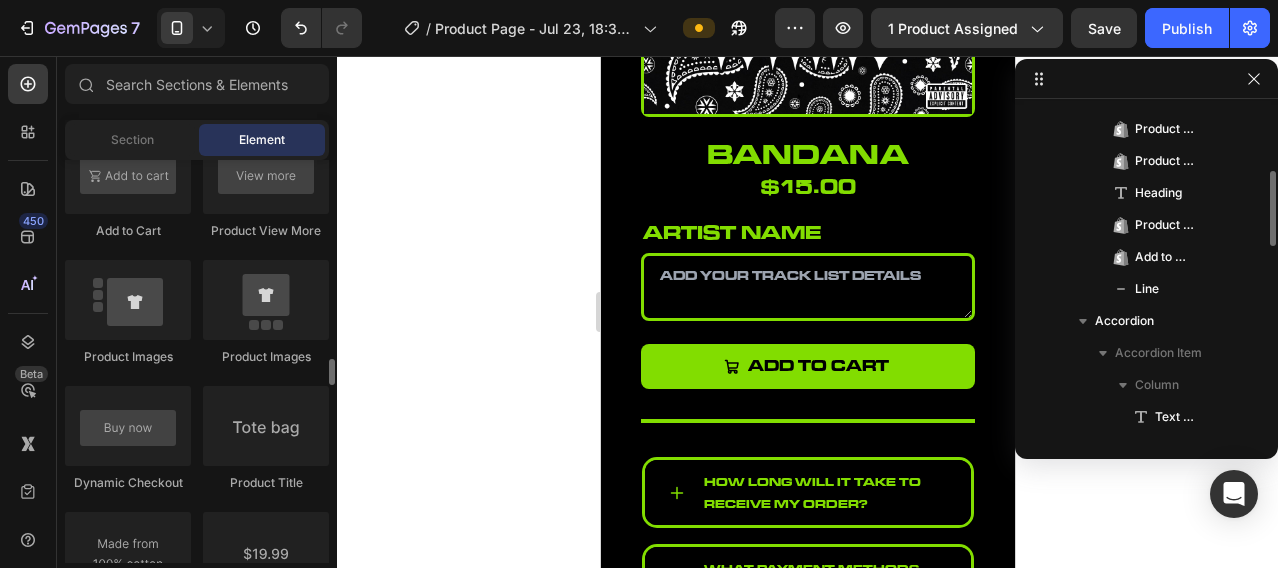 scroll, scrollTop: 3500, scrollLeft: 0, axis: vertical 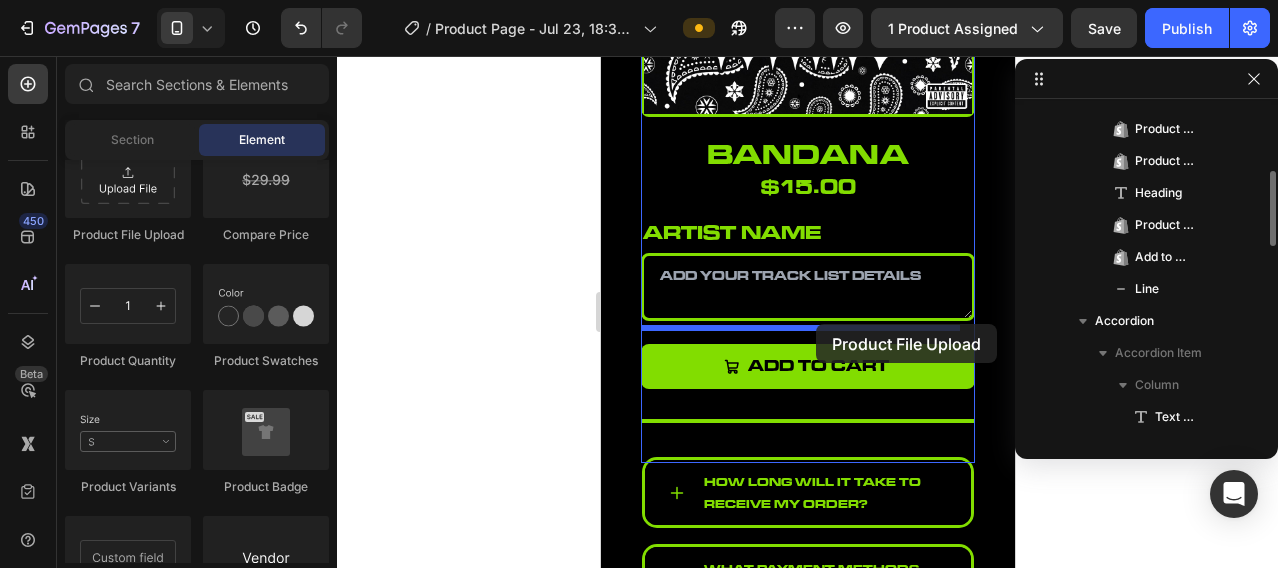 drag, startPoint x: 733, startPoint y: 250, endPoint x: 815, endPoint y: 324, distance: 110.45361 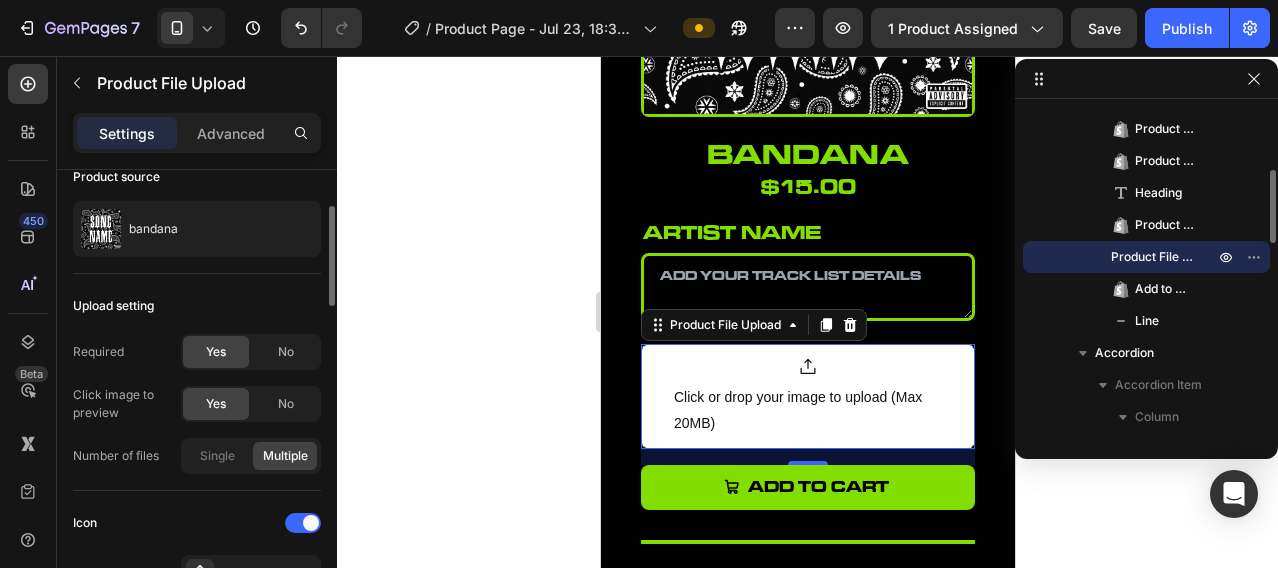 scroll, scrollTop: 333, scrollLeft: 0, axis: vertical 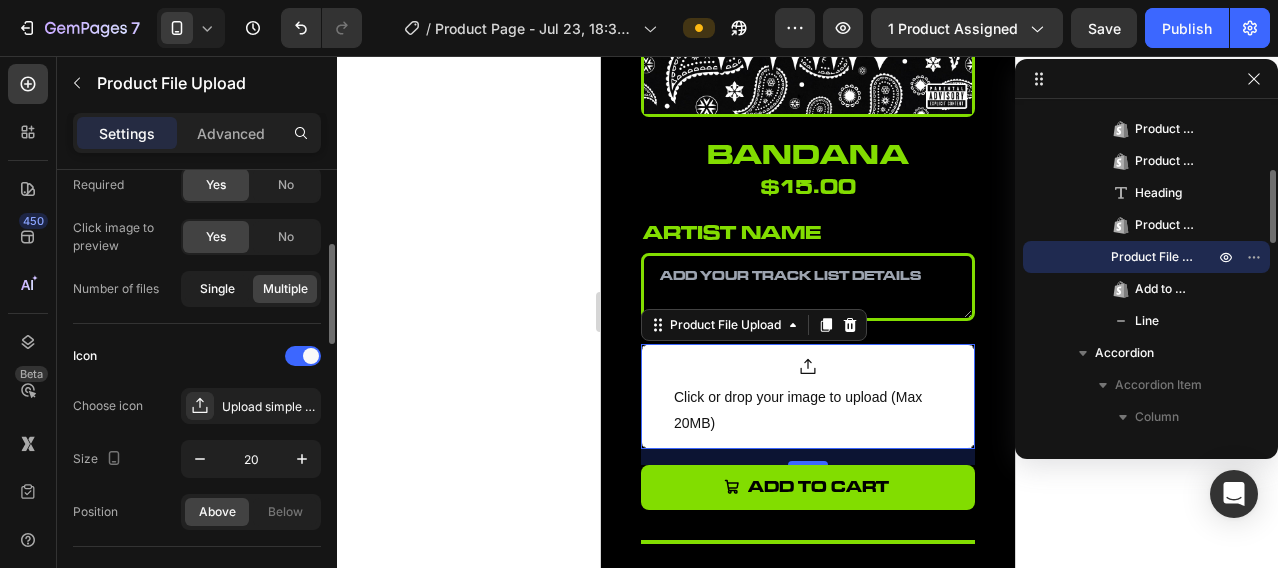 click on "Single" 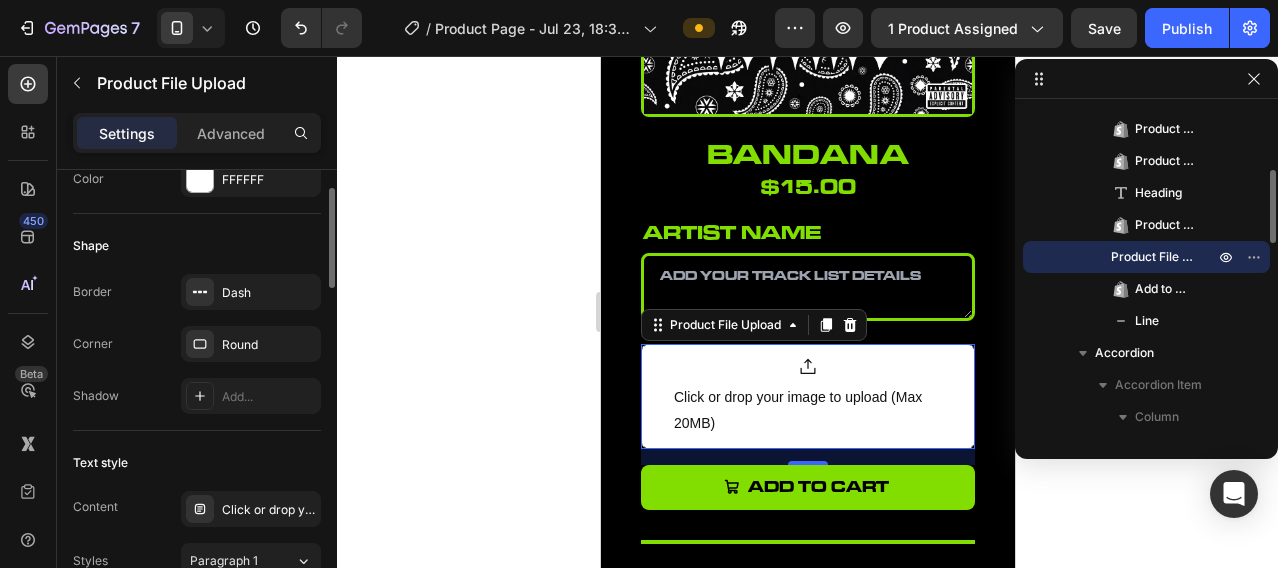 scroll, scrollTop: 833, scrollLeft: 0, axis: vertical 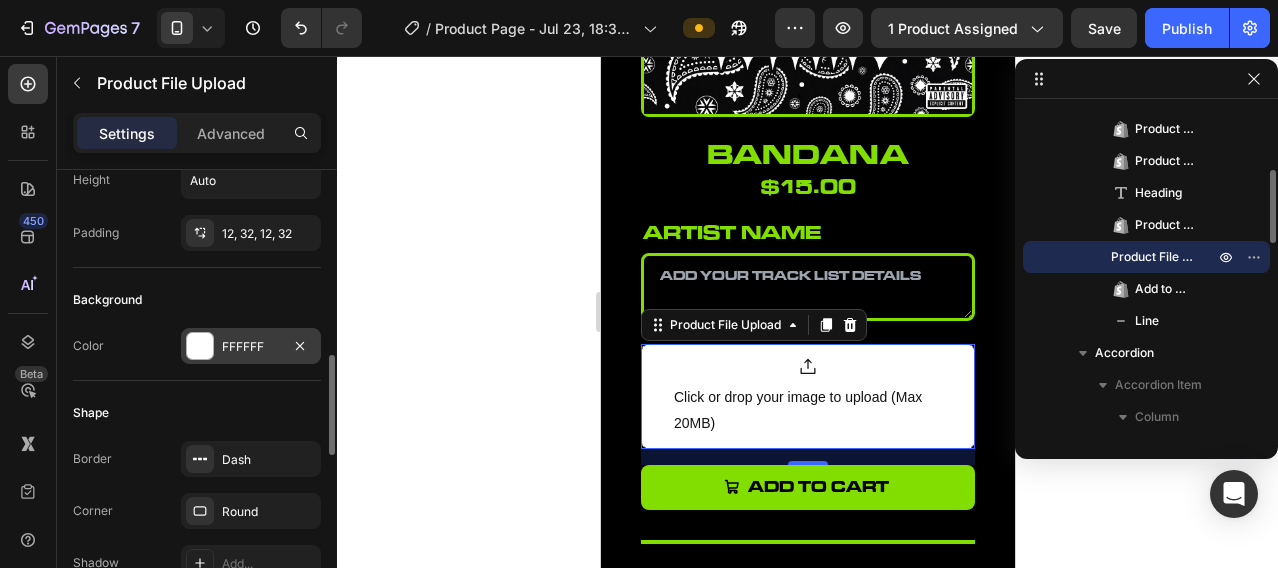 click on "FFFFFF" at bounding box center (251, 347) 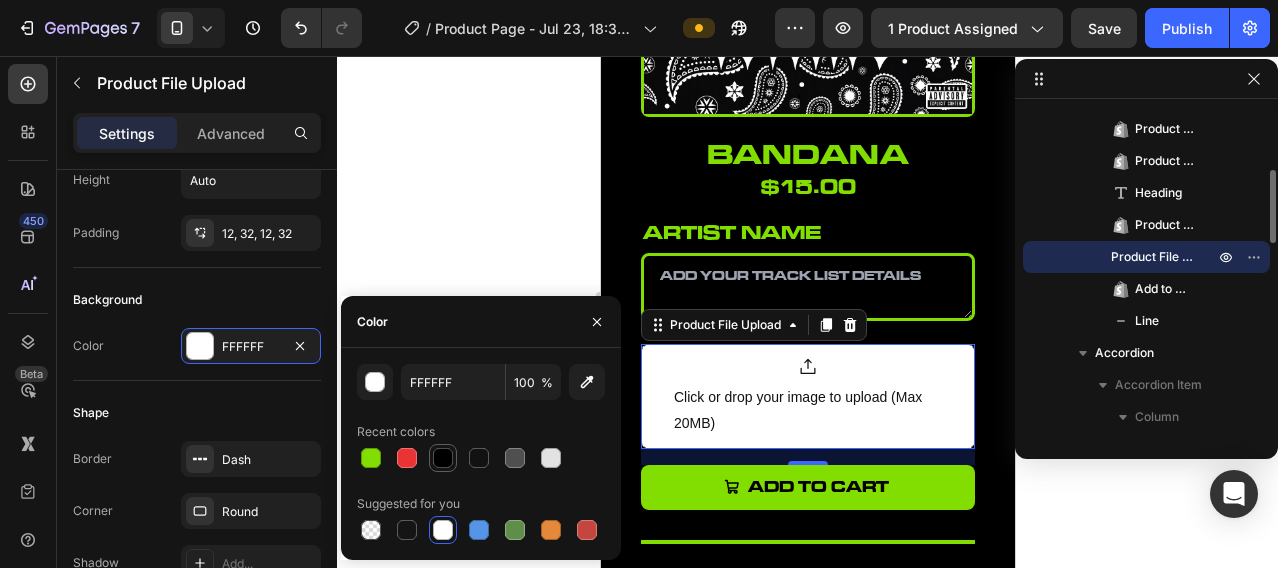 click at bounding box center [443, 458] 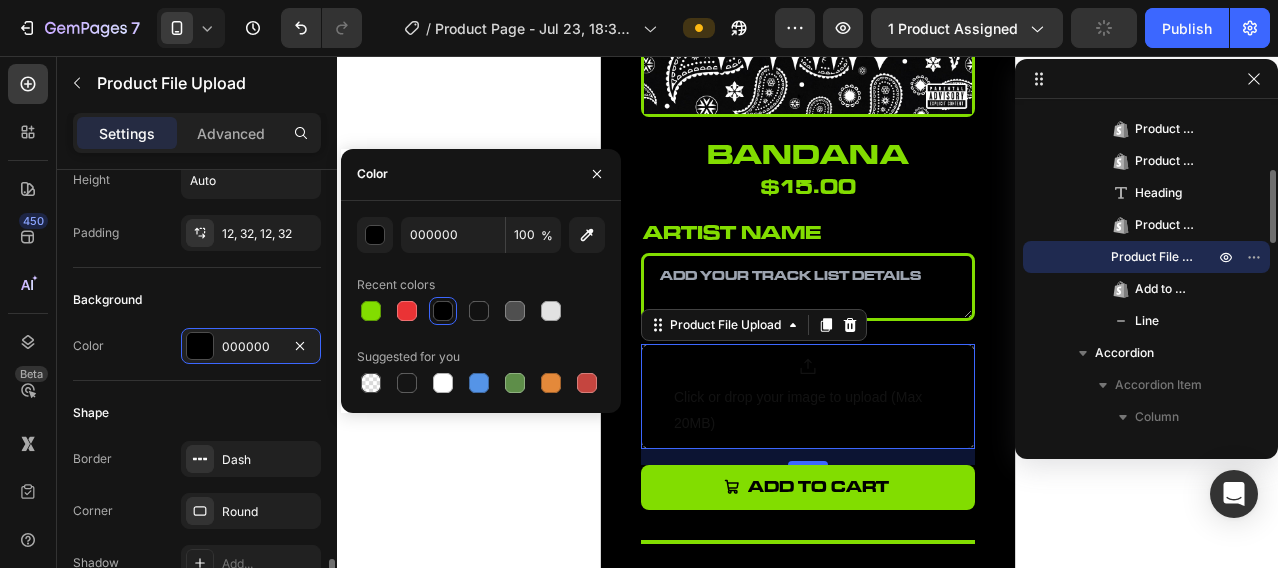 scroll, scrollTop: 1000, scrollLeft: 0, axis: vertical 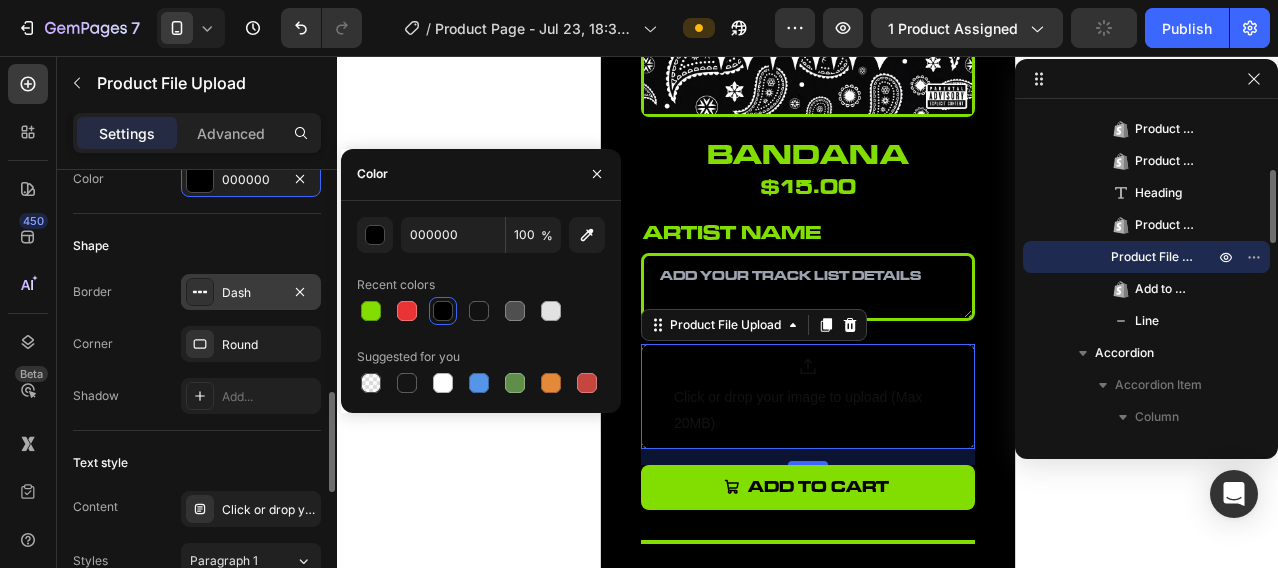 click on "Dash" at bounding box center [251, 293] 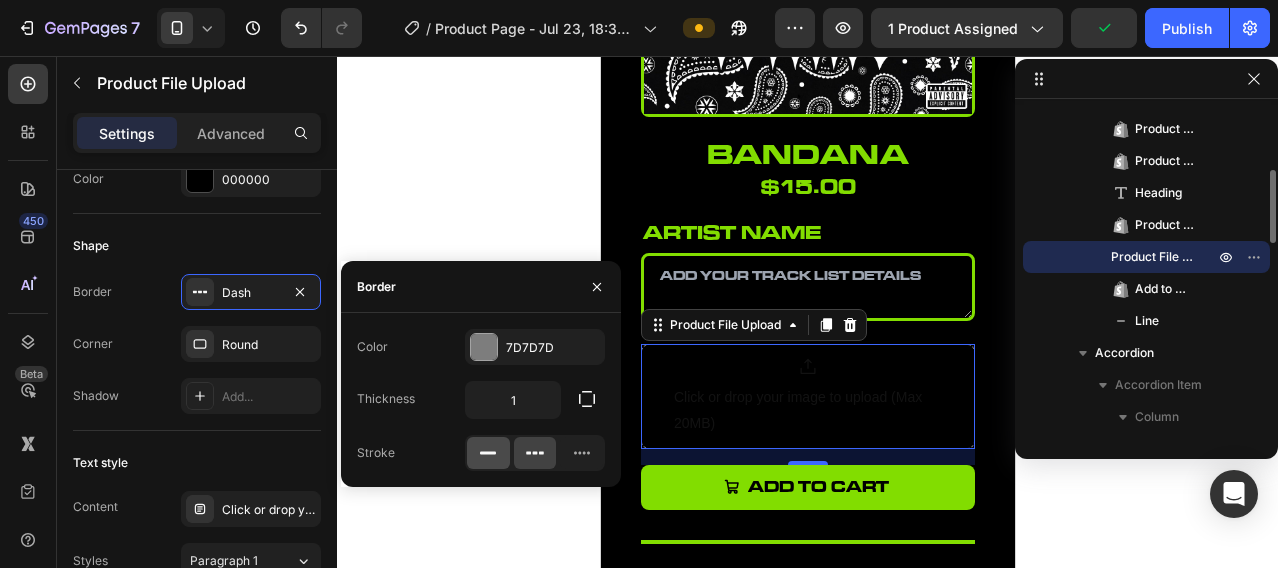 click 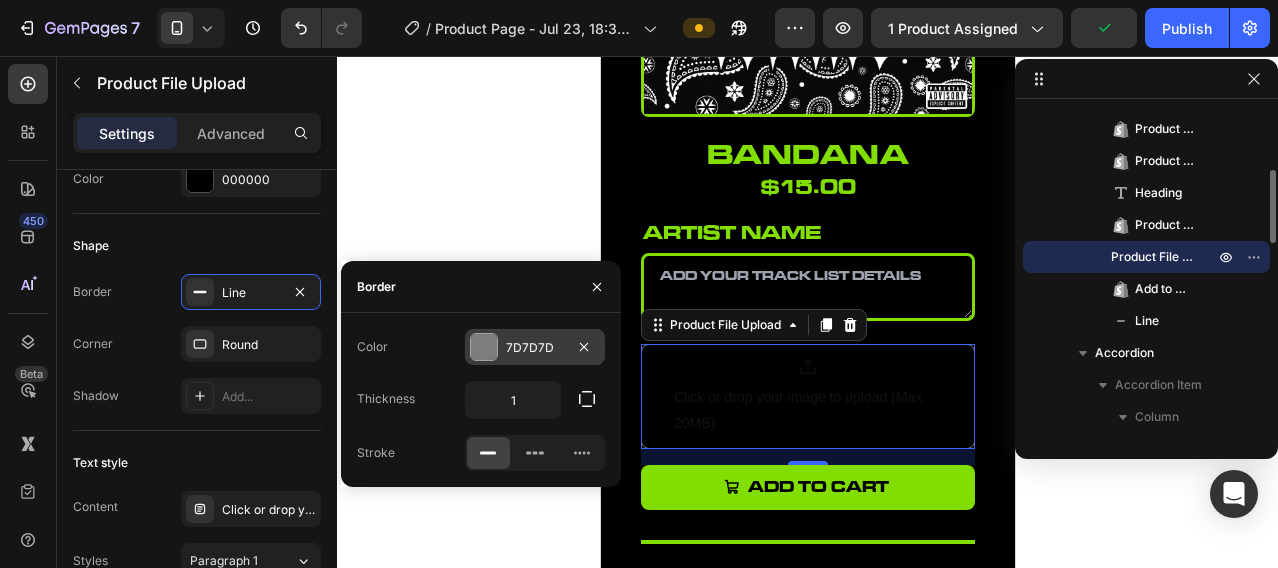 click at bounding box center [484, 347] 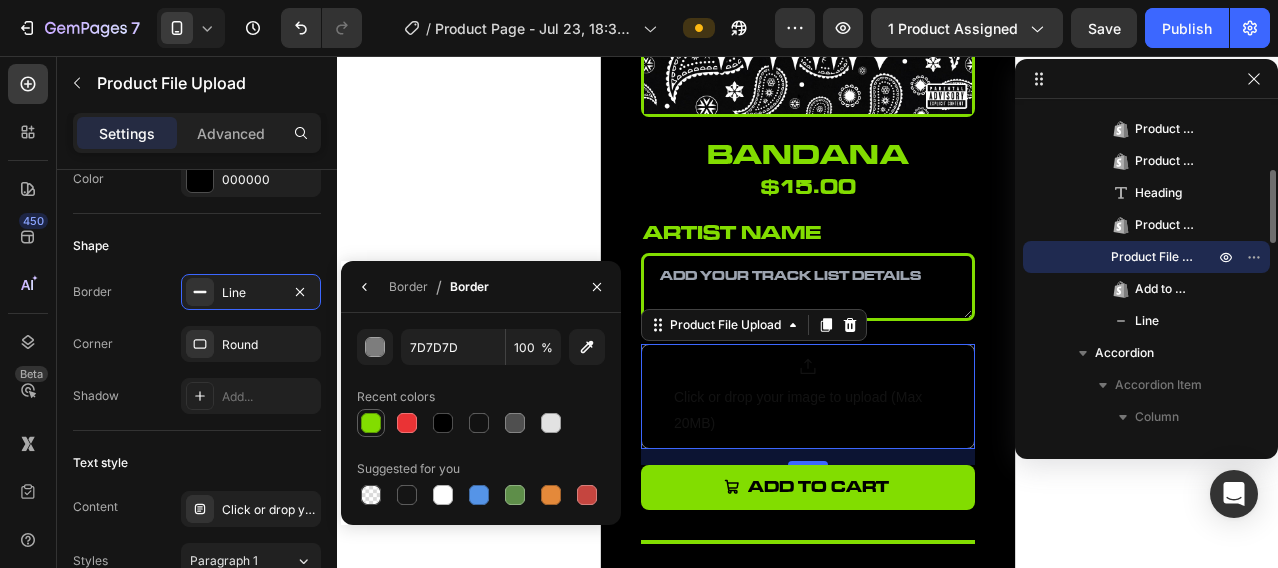 click at bounding box center [371, 423] 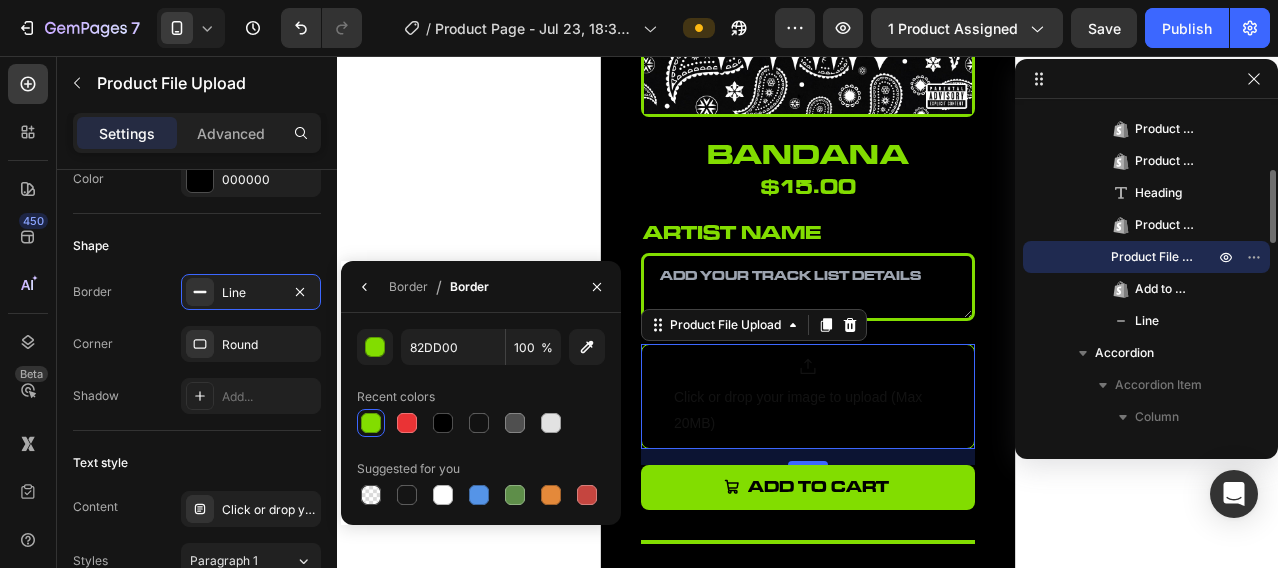 click on "Border / Border" at bounding box center (481, 287) 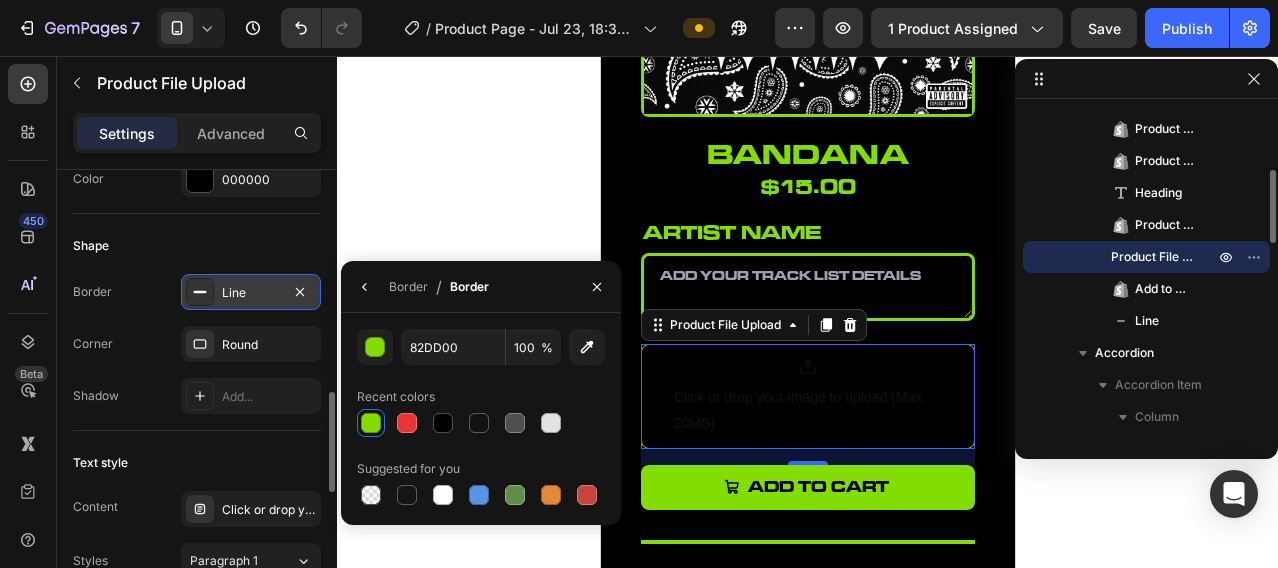 click on "Line" at bounding box center [251, 293] 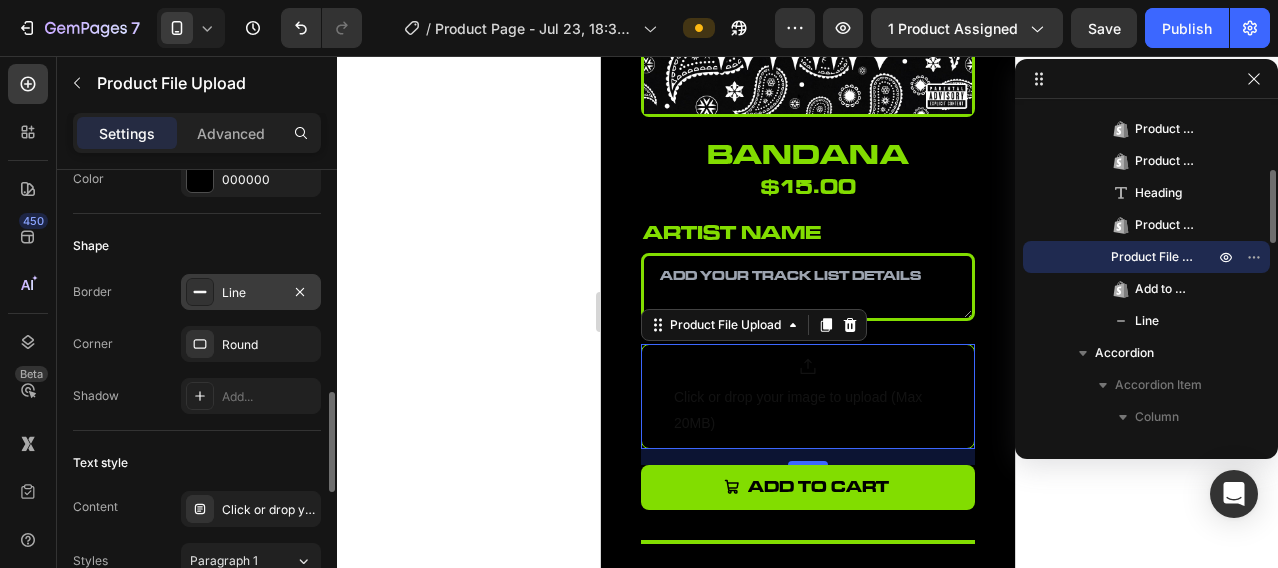 click on "Line" at bounding box center (251, 293) 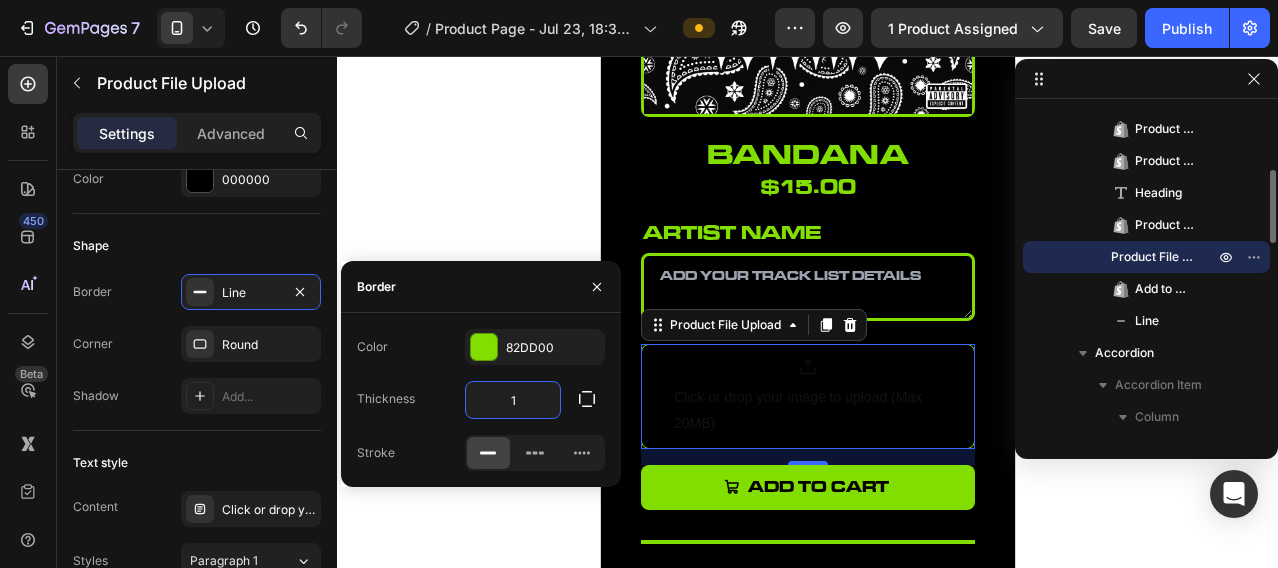 type on "3" 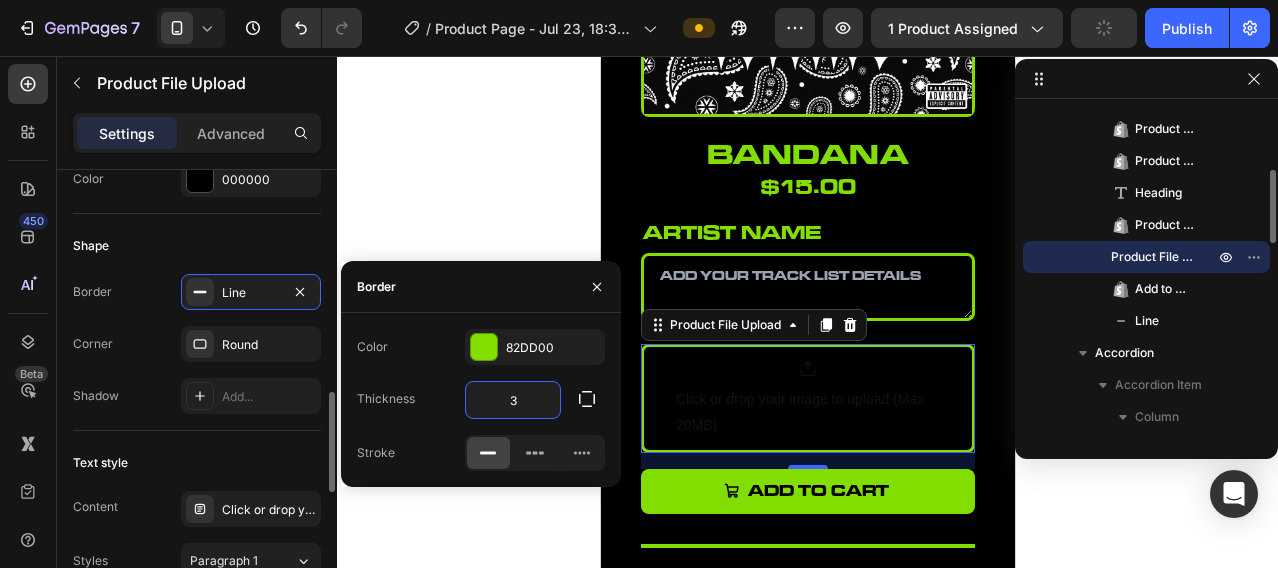 click on "Shape Border Line Corner Round Shadow Add..." 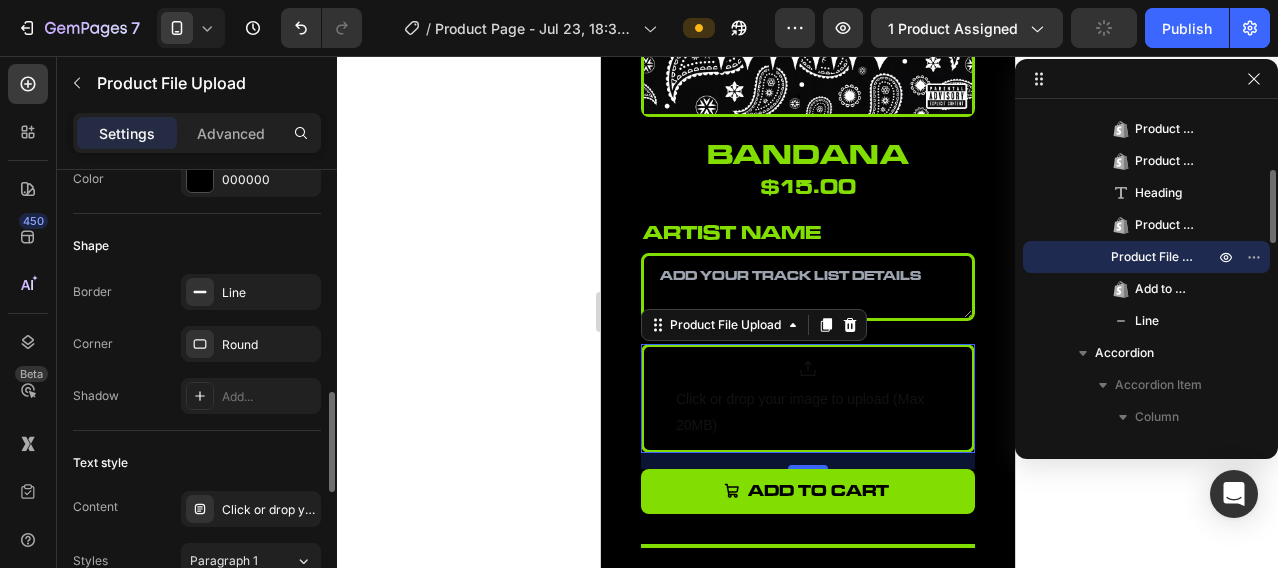 scroll, scrollTop: 1166, scrollLeft: 0, axis: vertical 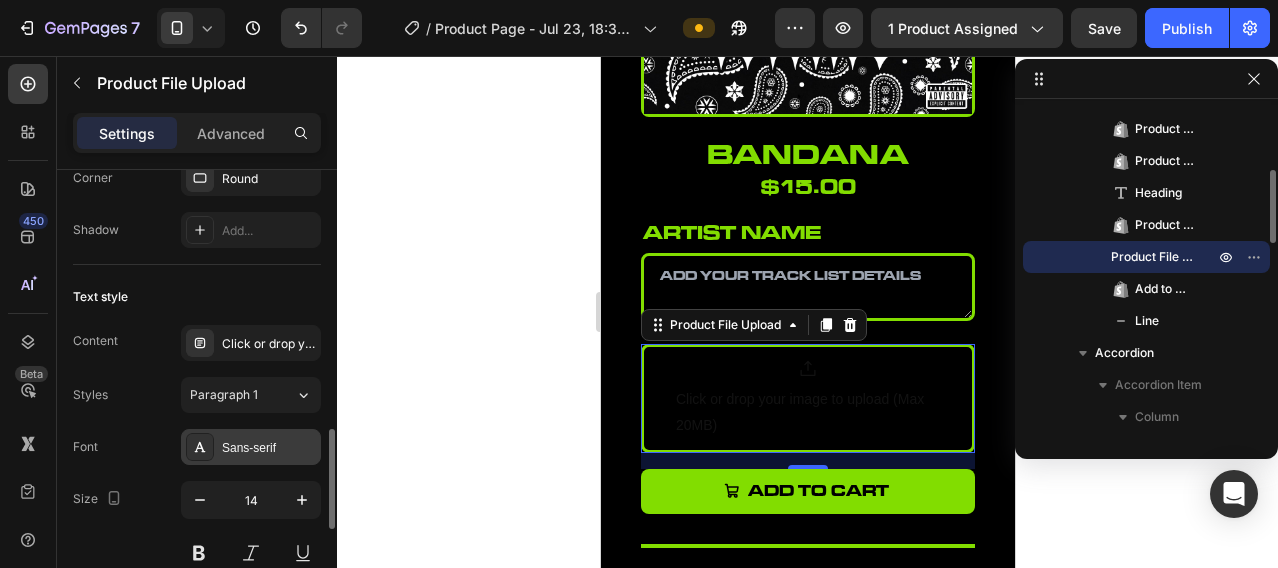 click on "Sans-serif" at bounding box center (269, 448) 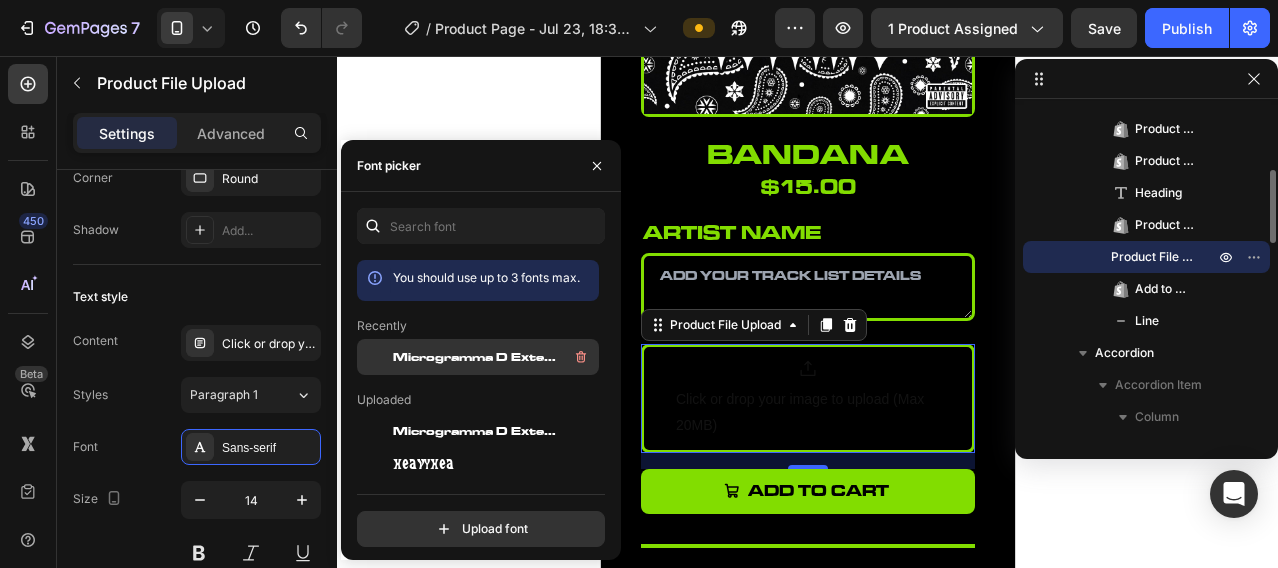 click on "Microgramma D Extended Bold" at bounding box center [476, 357] 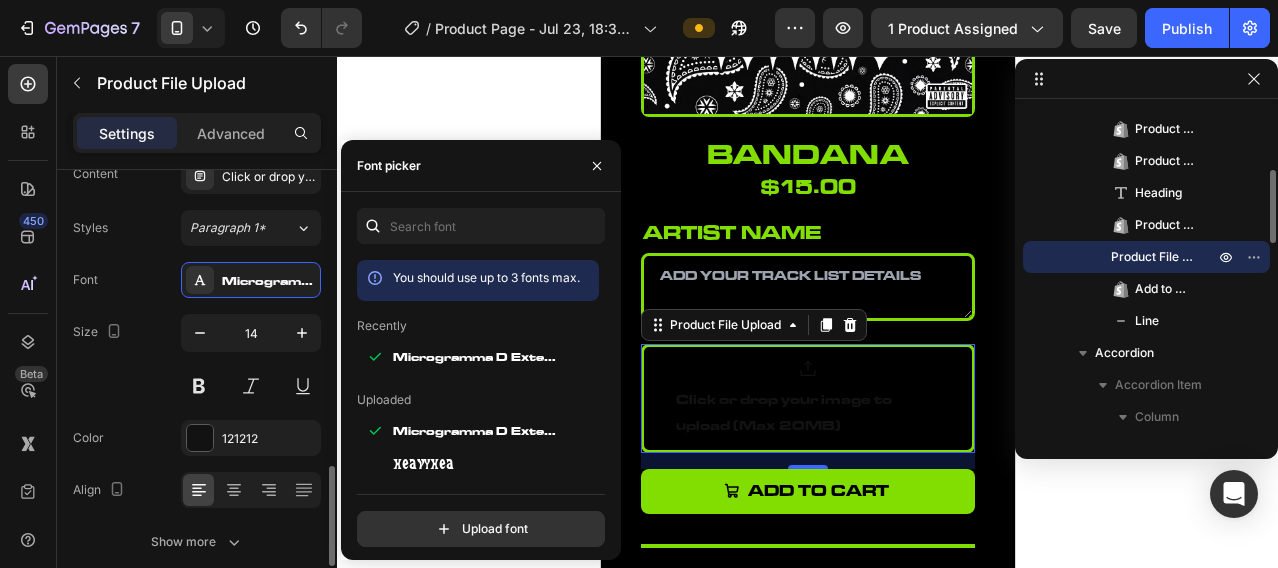 scroll, scrollTop: 1500, scrollLeft: 0, axis: vertical 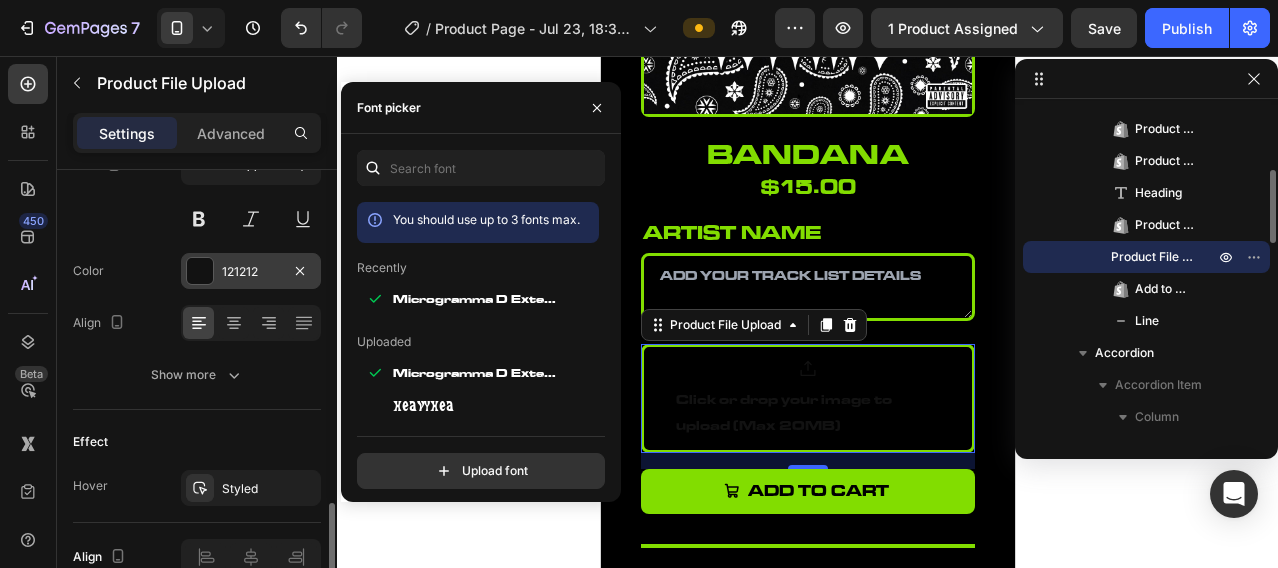 click on "121212" at bounding box center (251, 272) 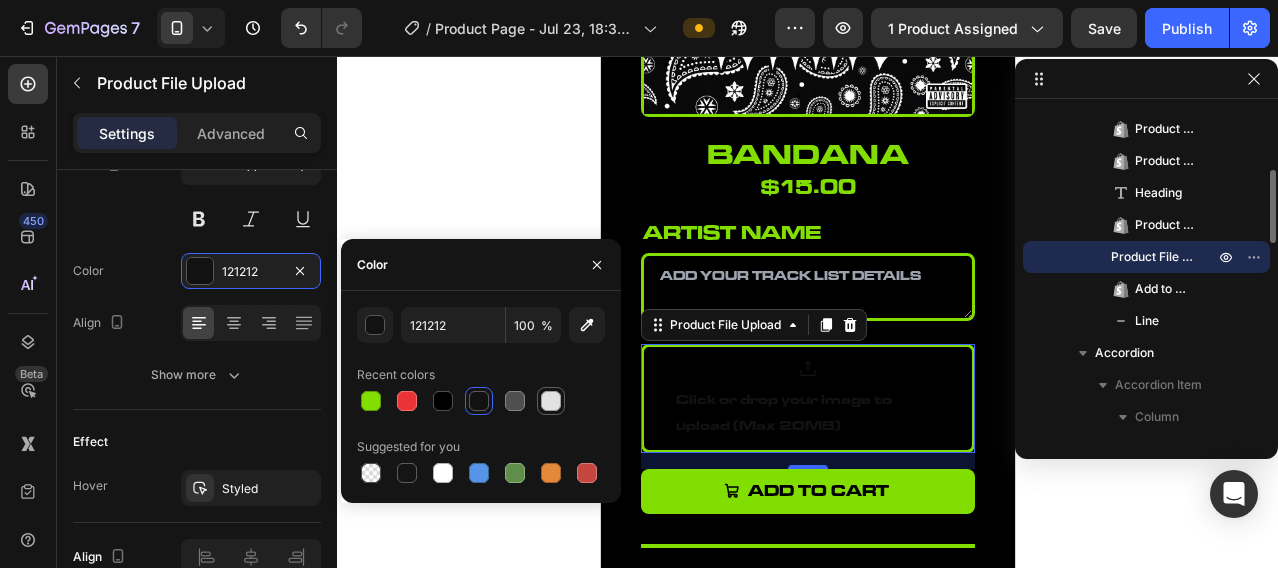 click at bounding box center [551, 401] 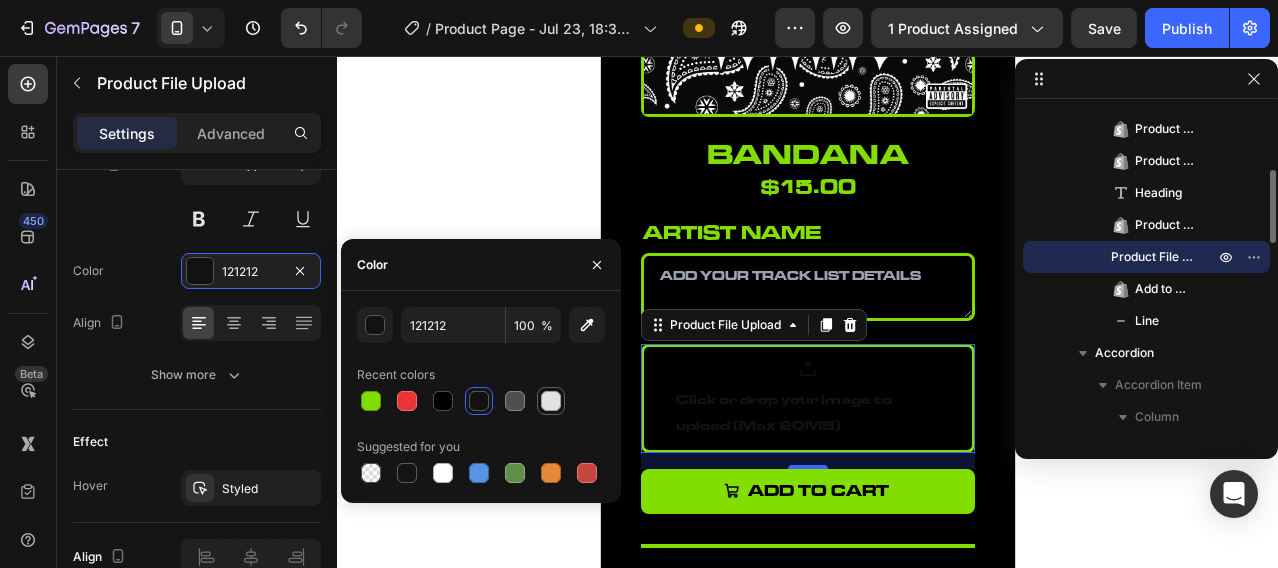 type on "E2E2E2" 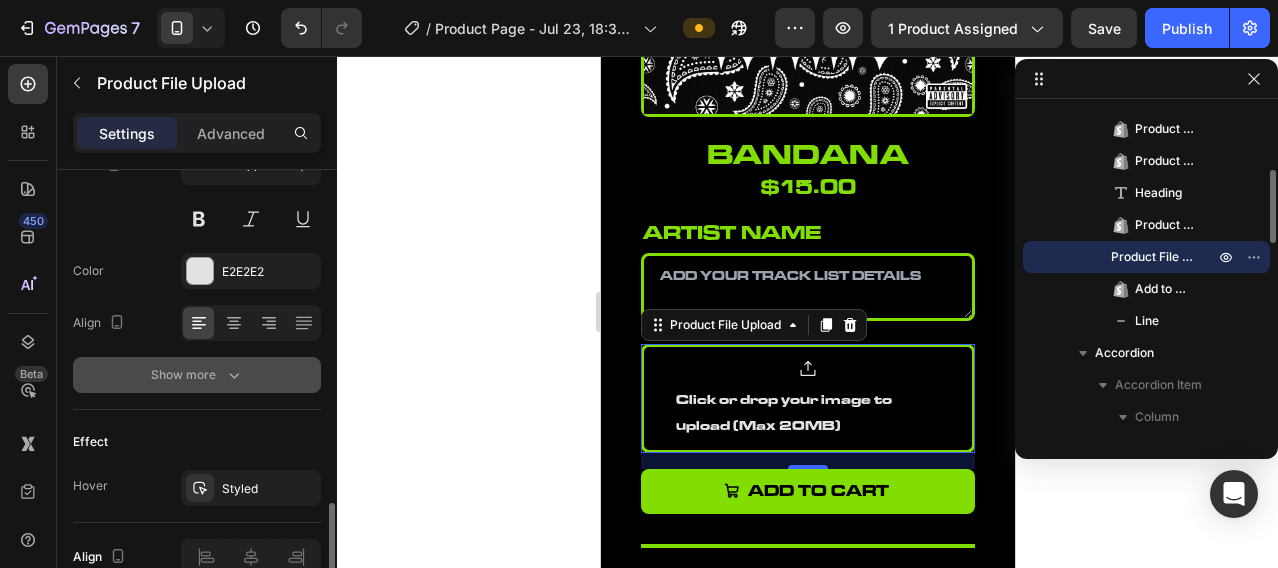 click on "Show more" at bounding box center (197, 375) 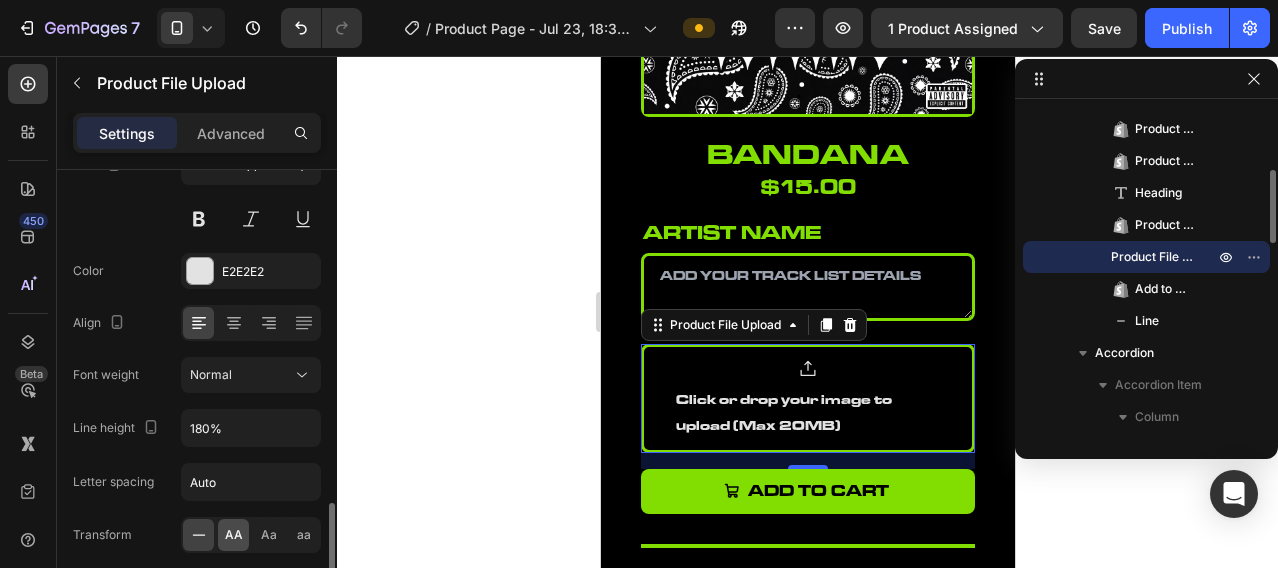 click on "AA" 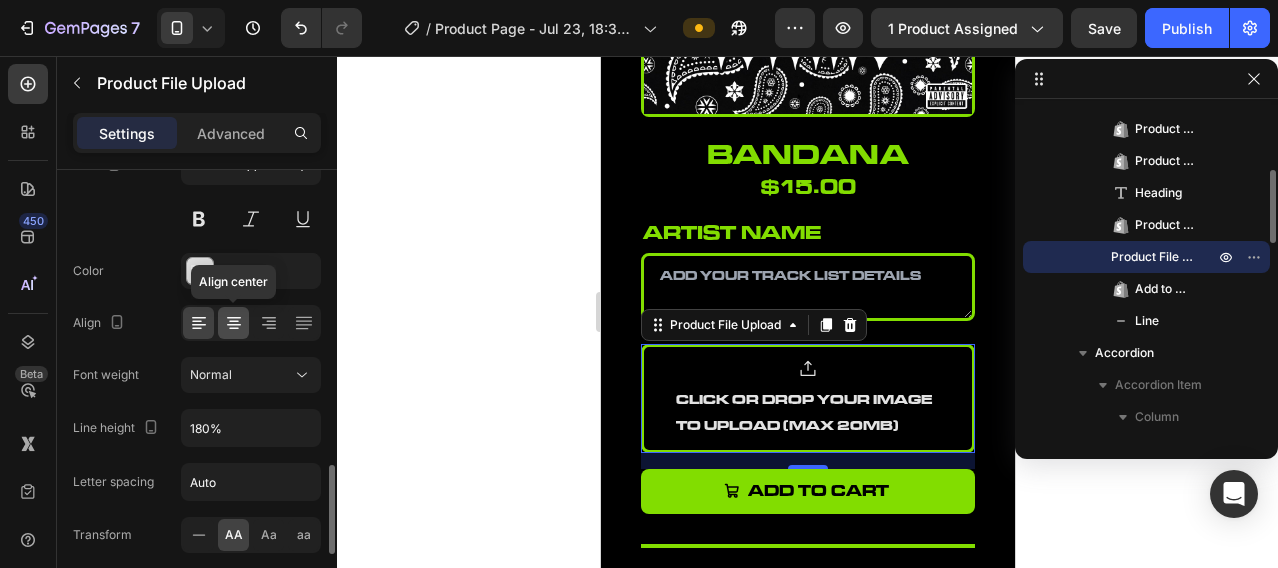 click 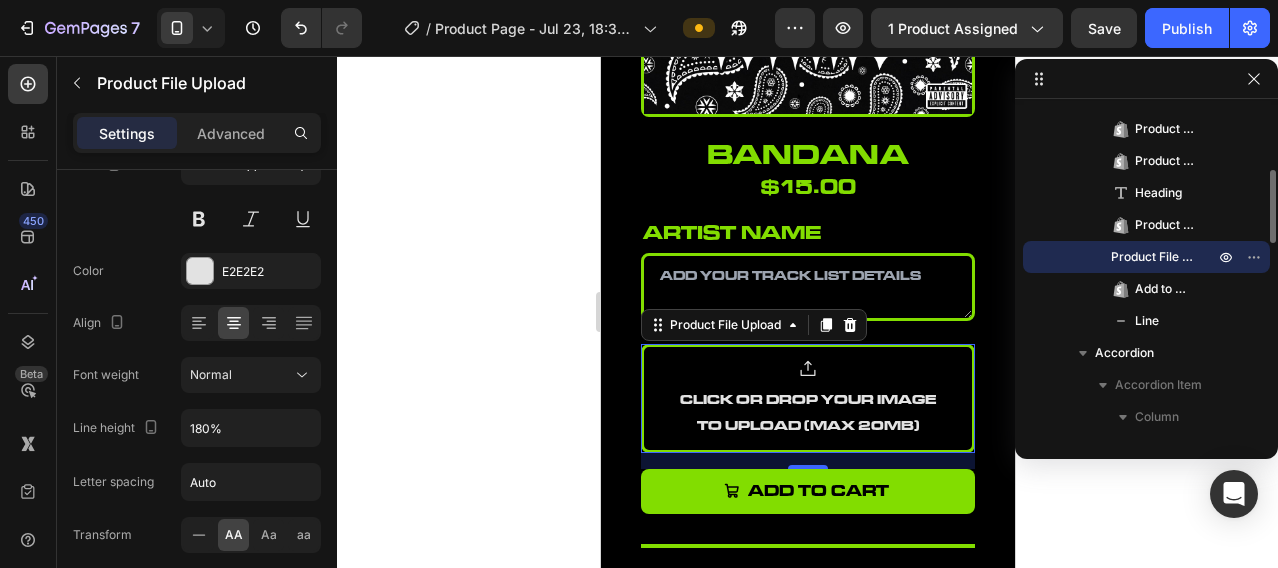 scroll, scrollTop: 1666, scrollLeft: 0, axis: vertical 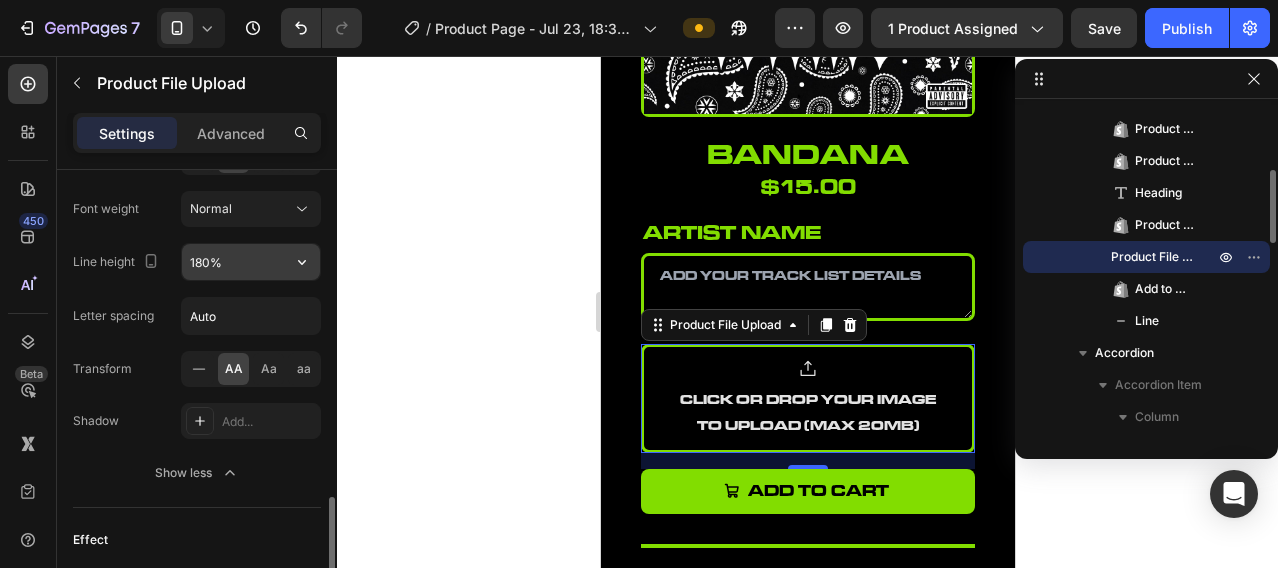 click on "180%" at bounding box center [251, 262] 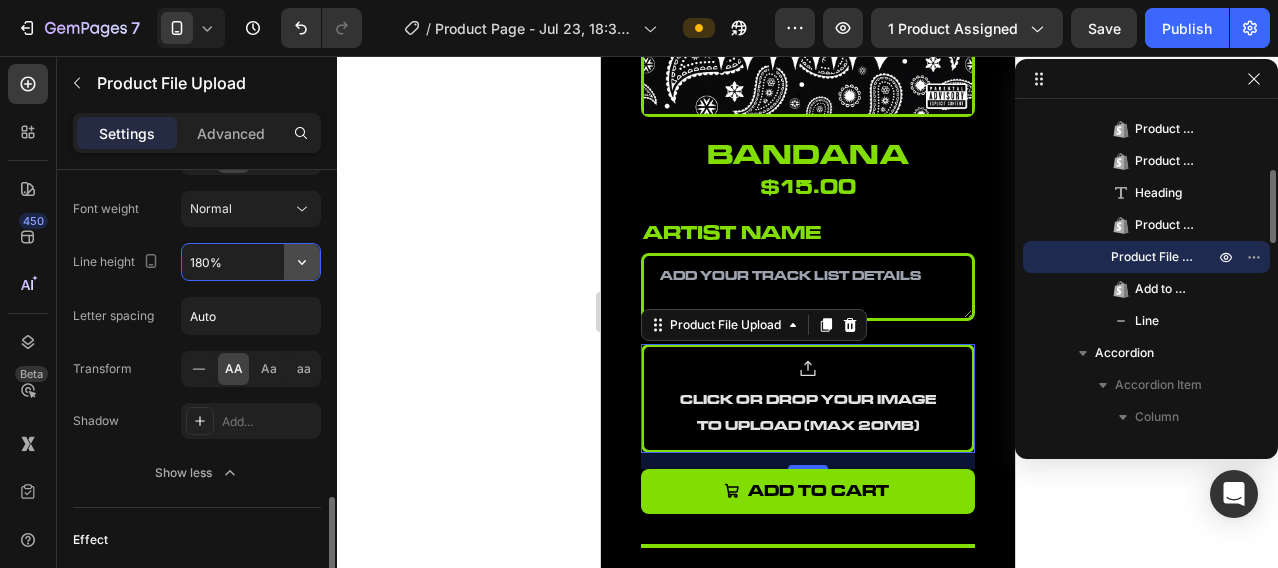 click 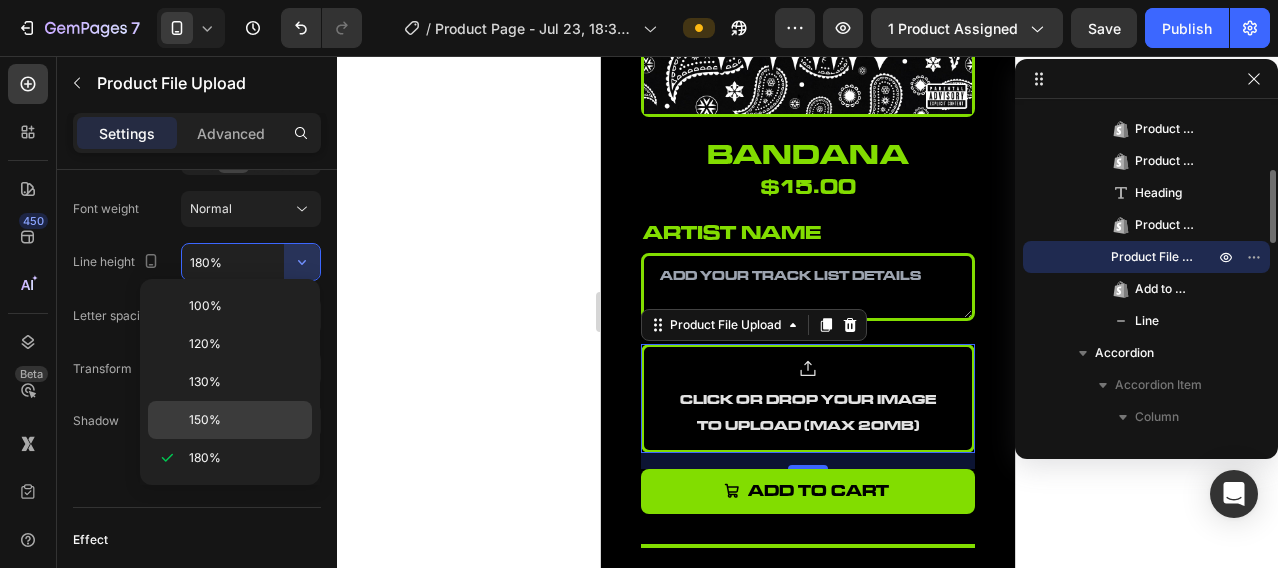 click on "150%" 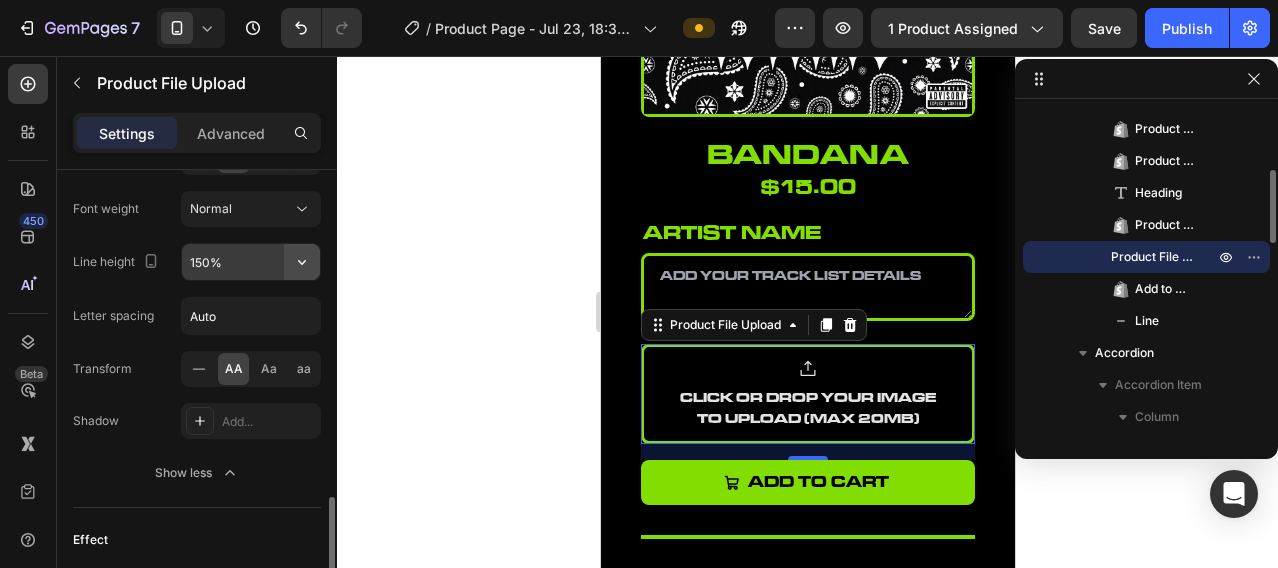 click 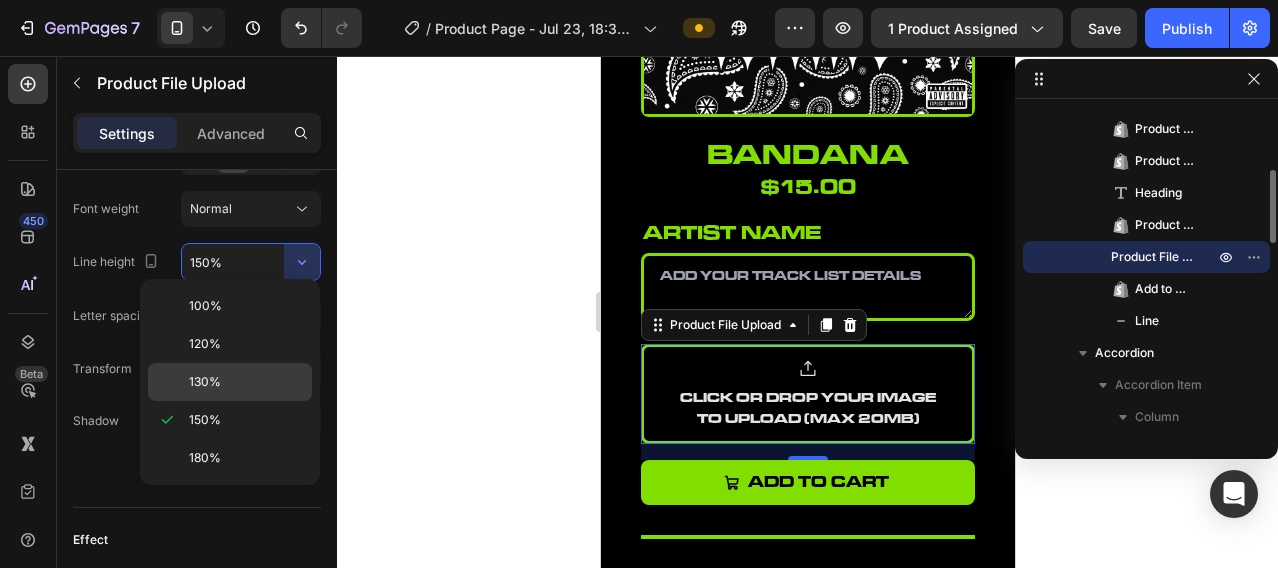 click on "130%" at bounding box center [246, 382] 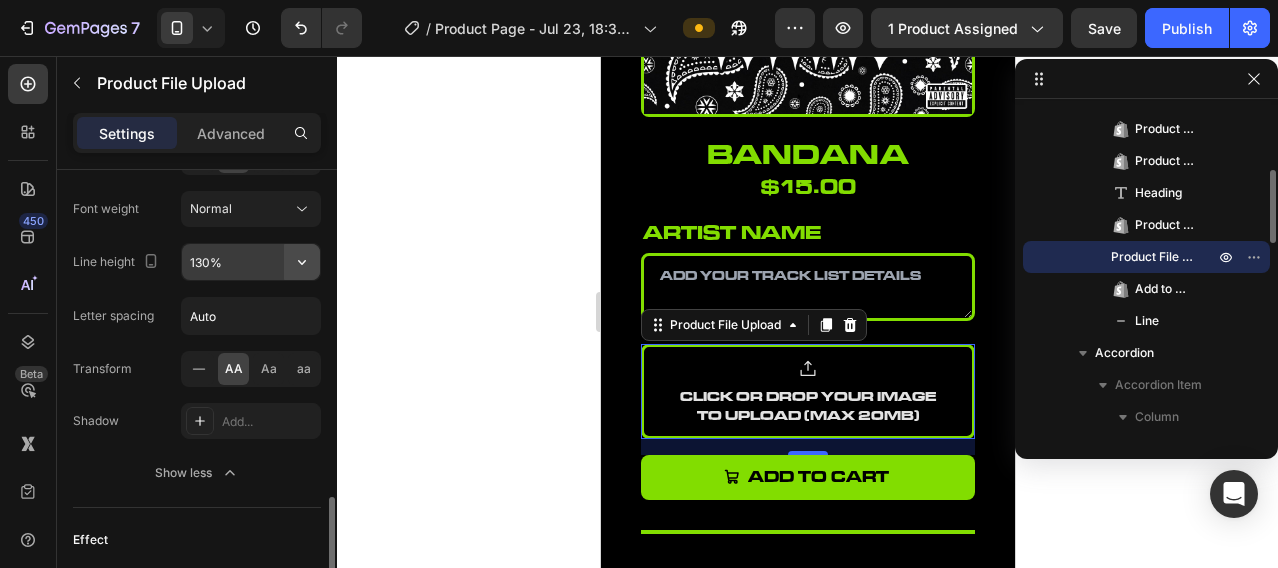 click 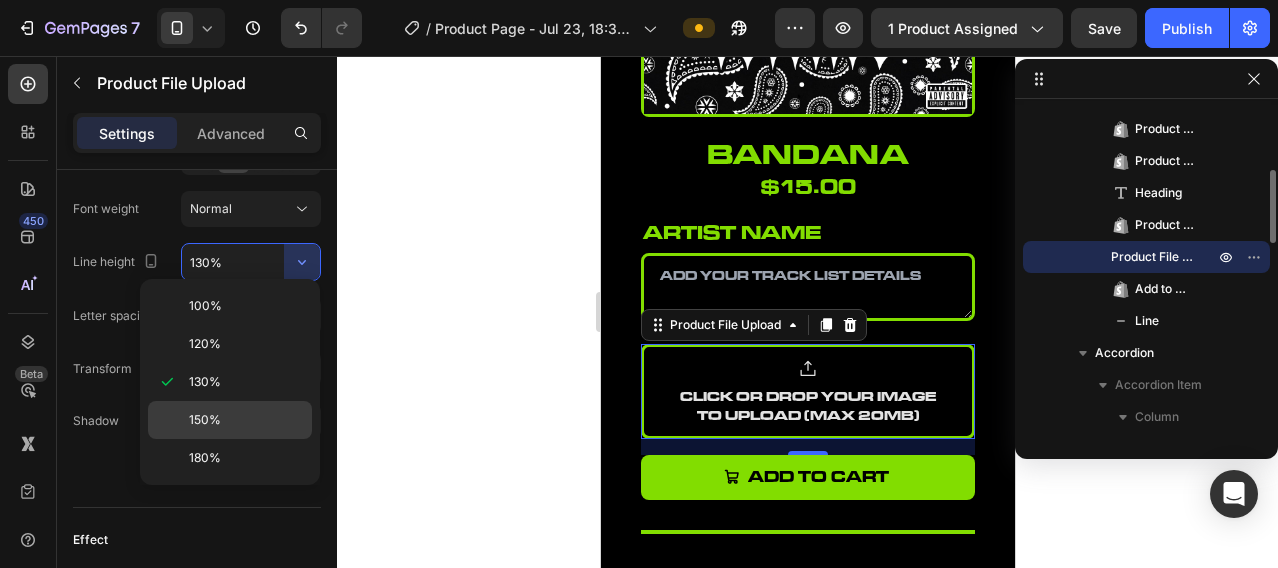 click on "150%" at bounding box center (205, 420) 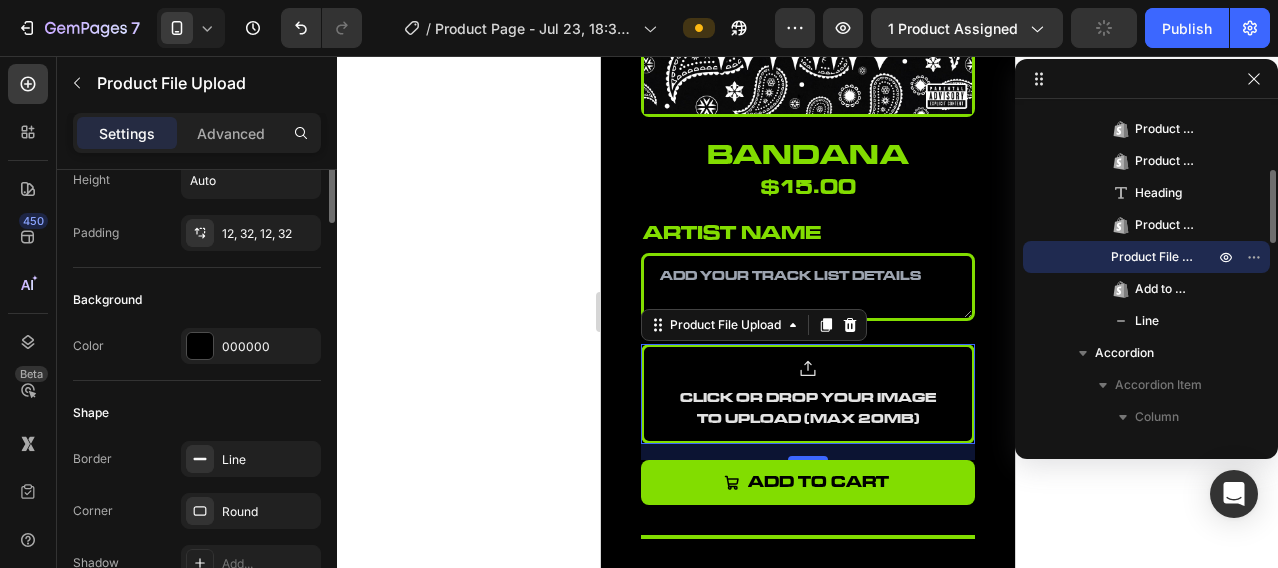 scroll, scrollTop: 666, scrollLeft: 0, axis: vertical 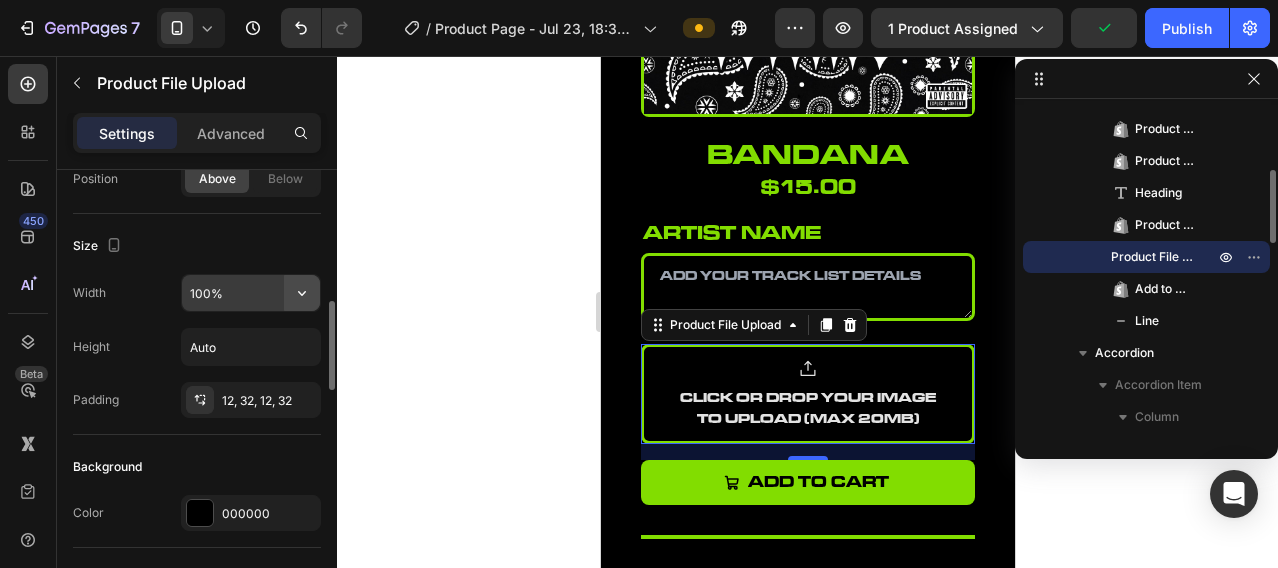 click 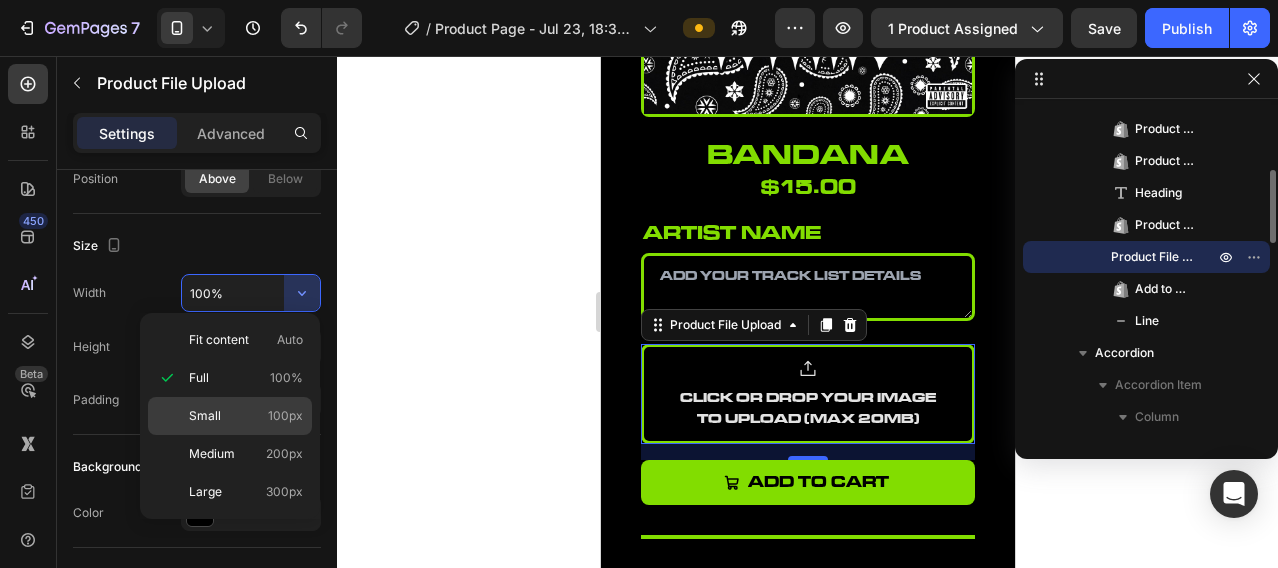 click on "Small 100px" at bounding box center (246, 416) 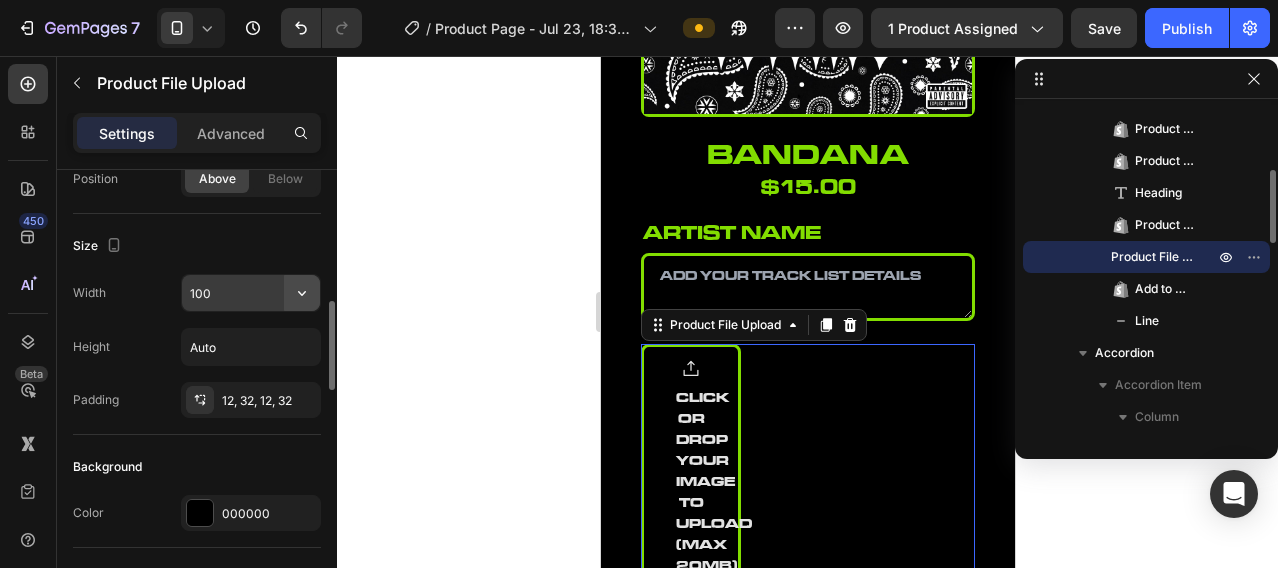click 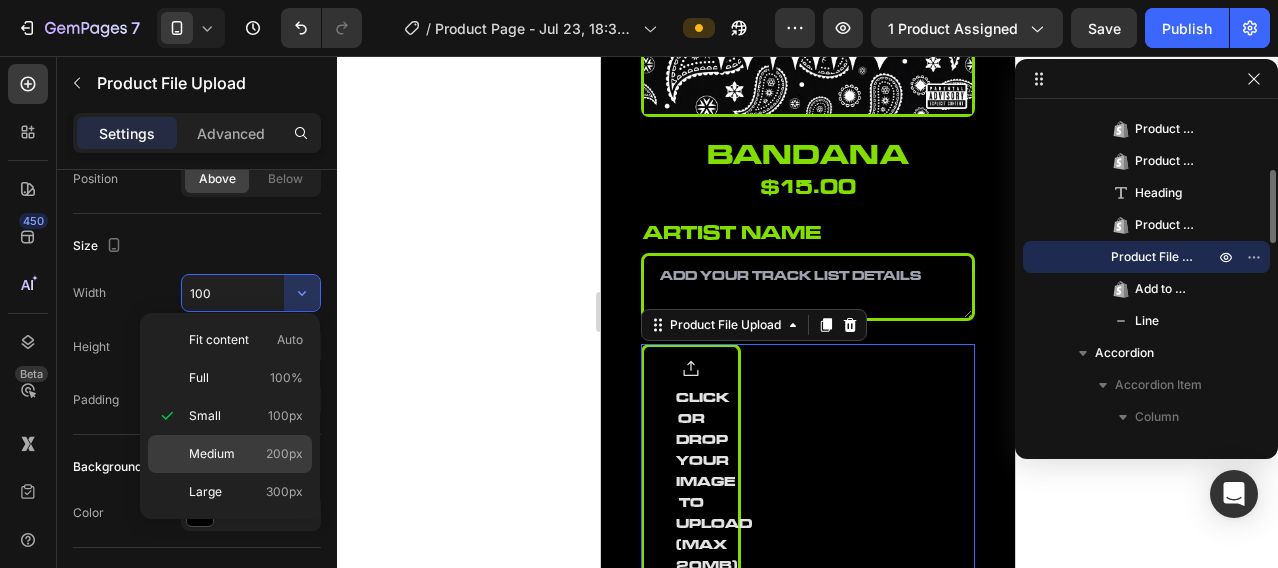 click on "Medium" at bounding box center (212, 454) 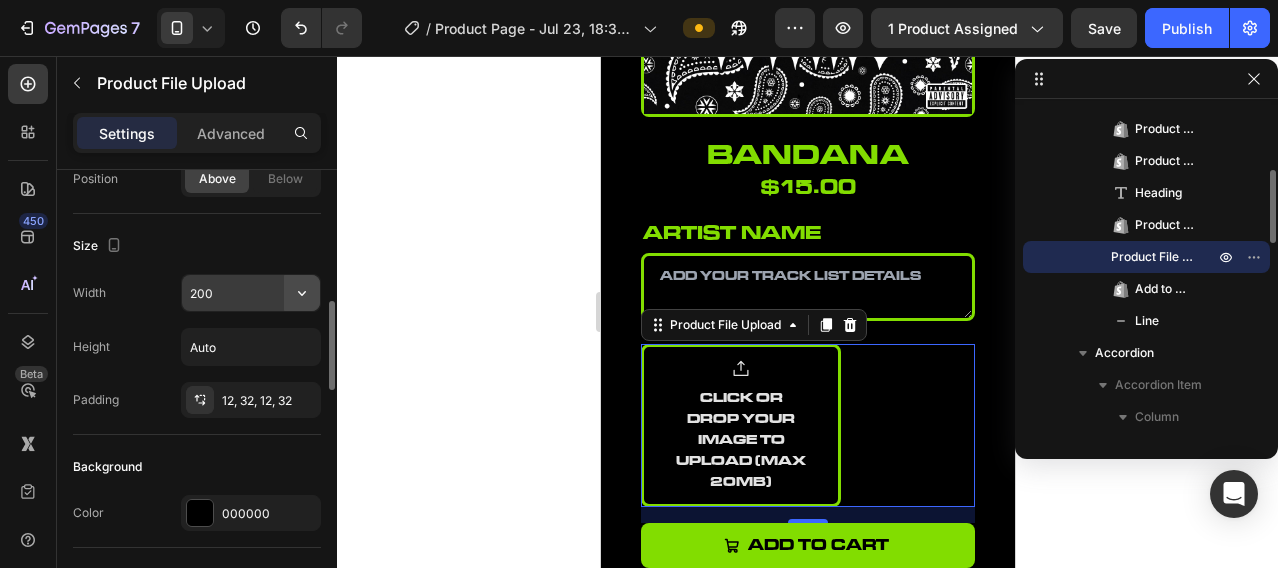 click 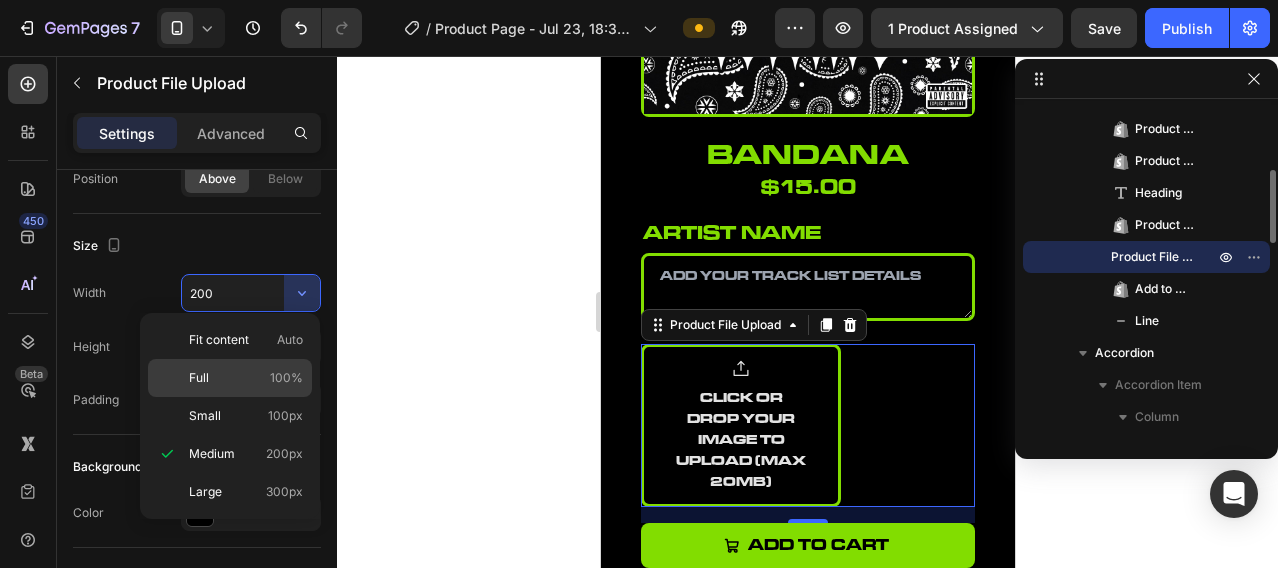click on "Full 100%" at bounding box center [246, 378] 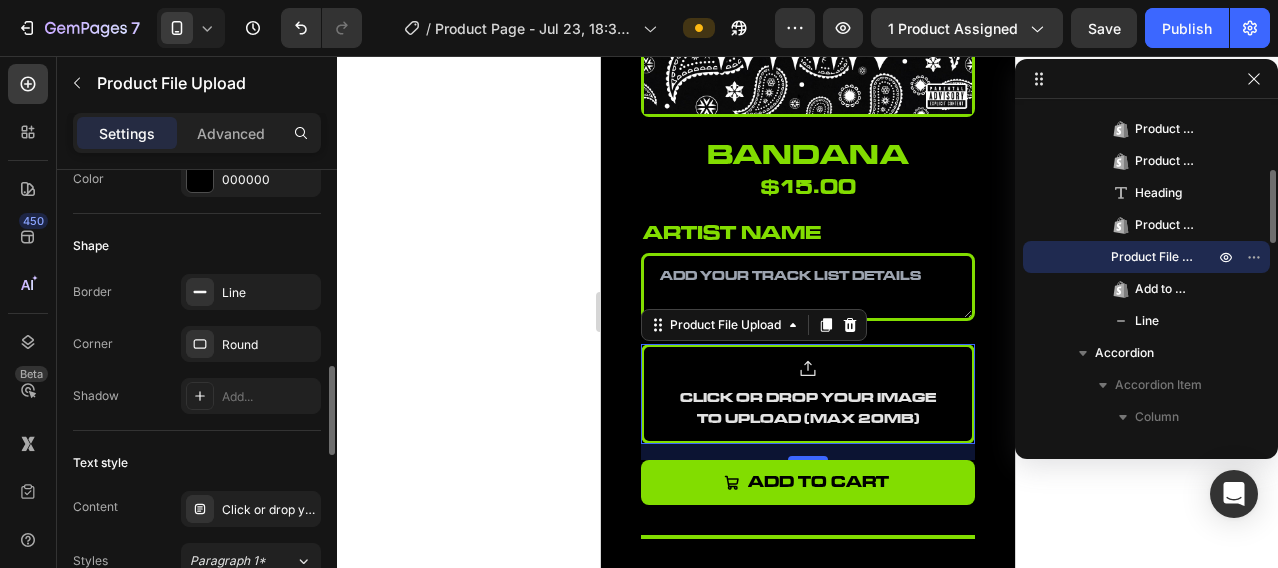 scroll, scrollTop: 833, scrollLeft: 0, axis: vertical 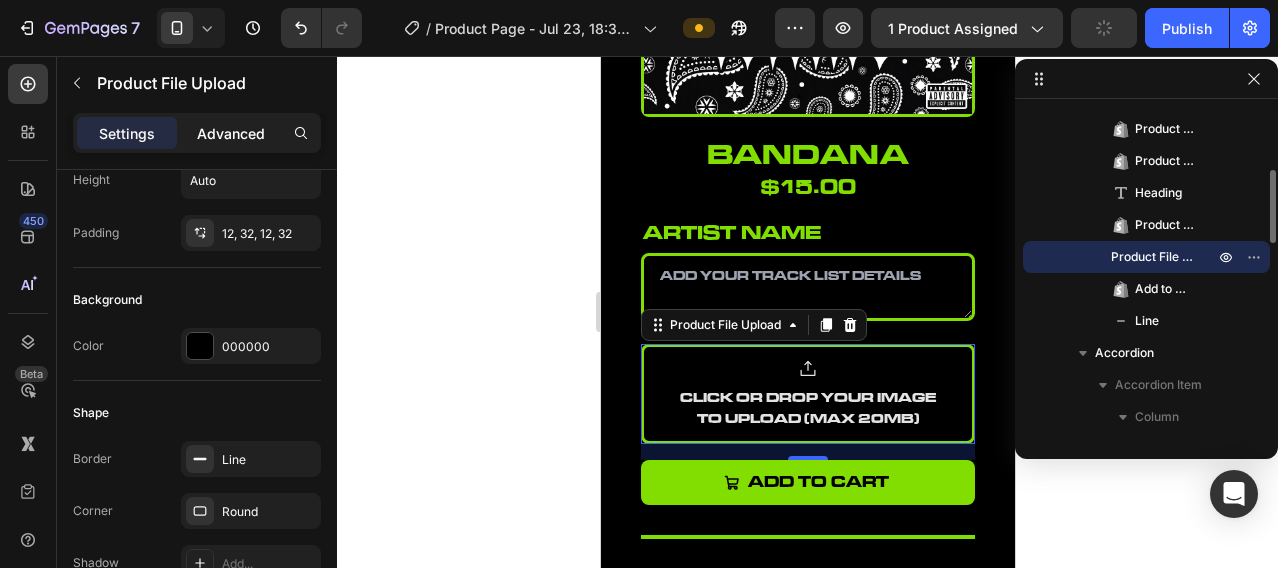 click on "Advanced" at bounding box center (231, 133) 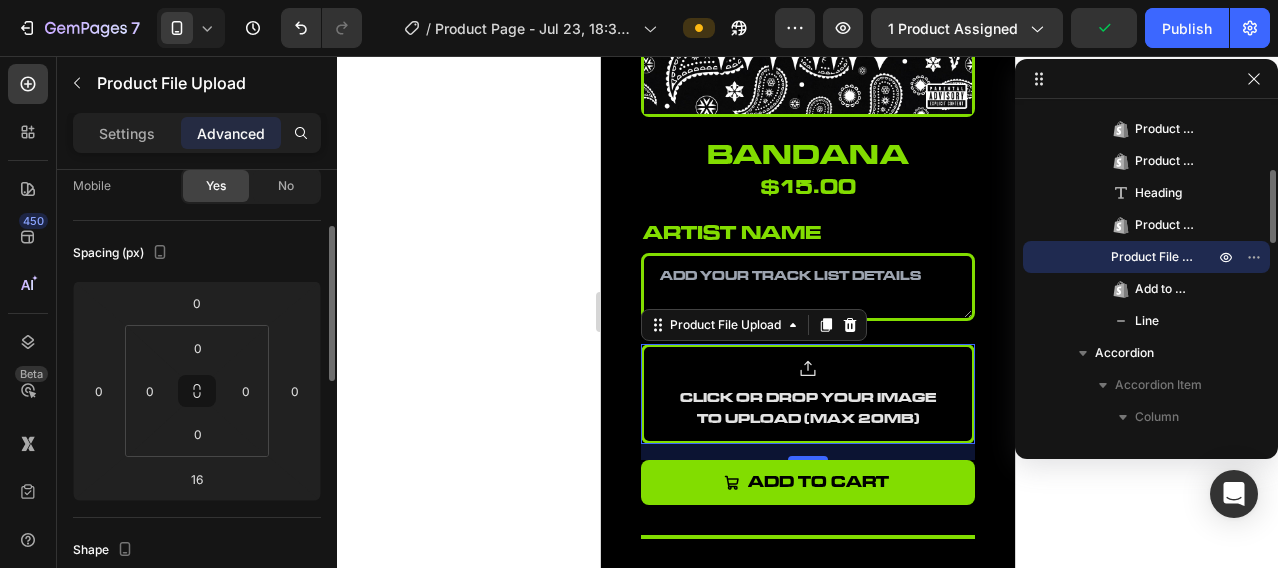 scroll, scrollTop: 0, scrollLeft: 0, axis: both 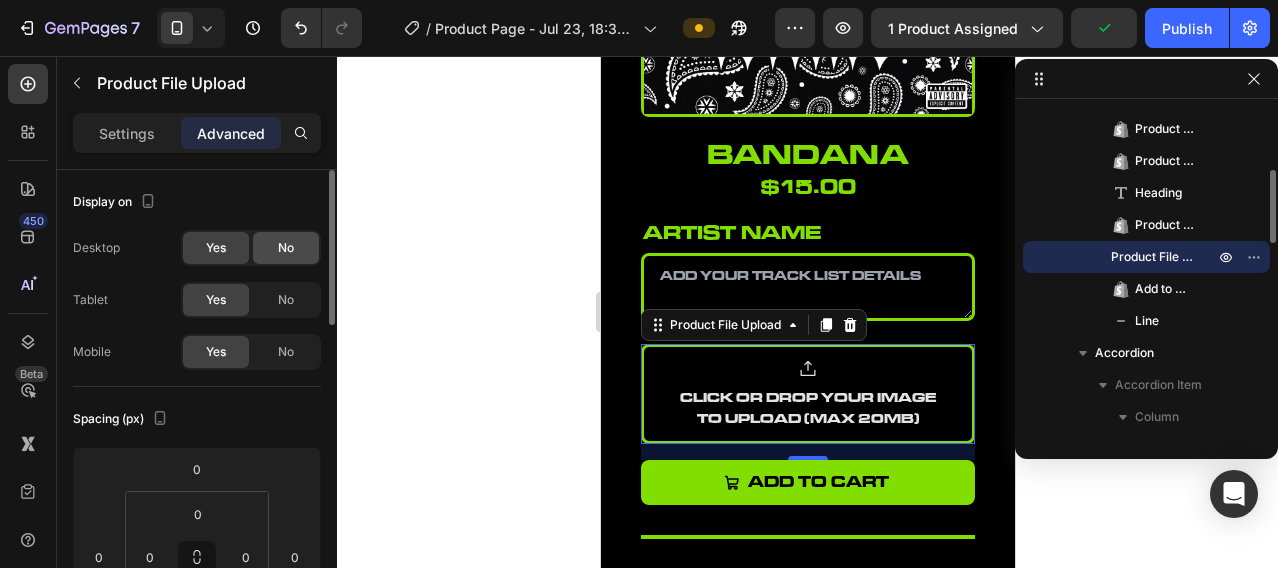 click on "No" 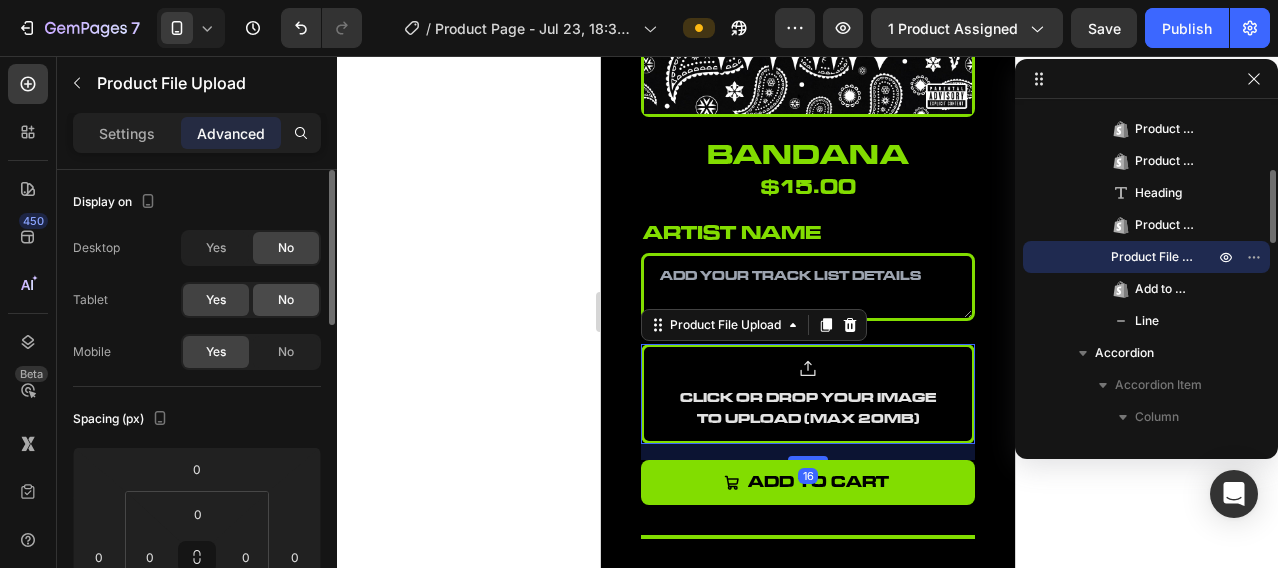 click on "No" 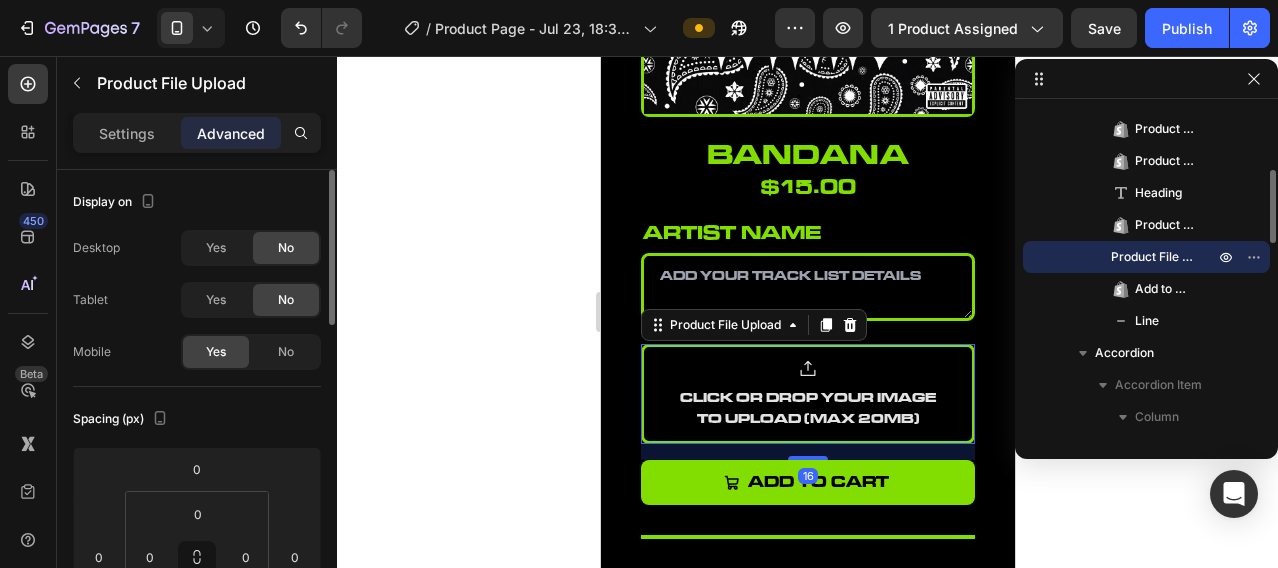 scroll, scrollTop: 166, scrollLeft: 0, axis: vertical 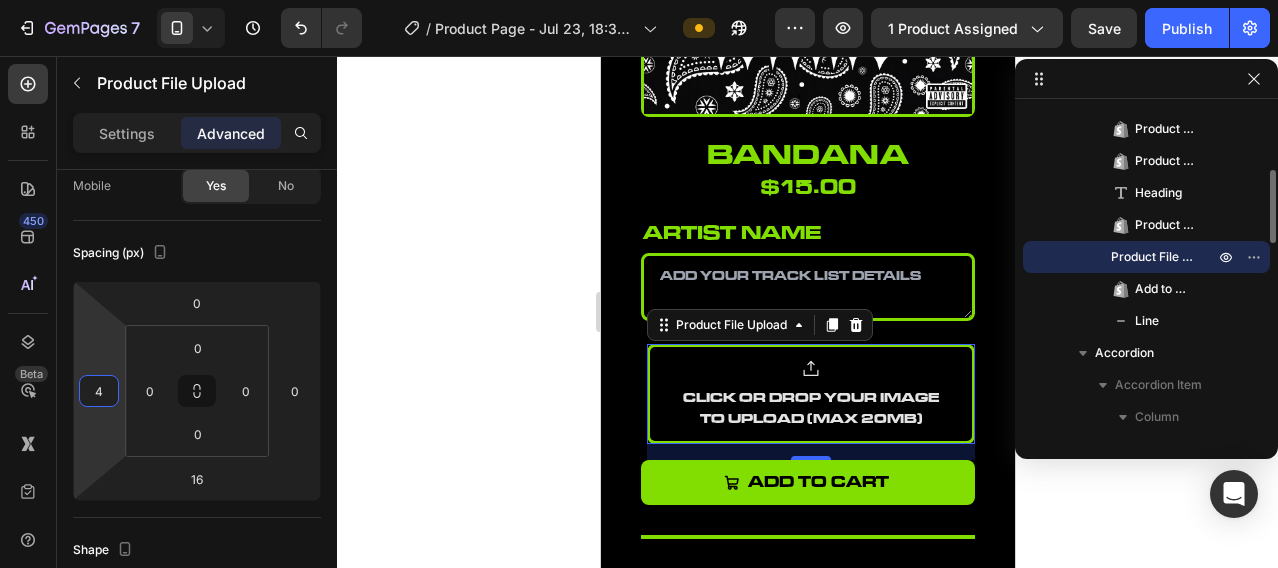type on "0" 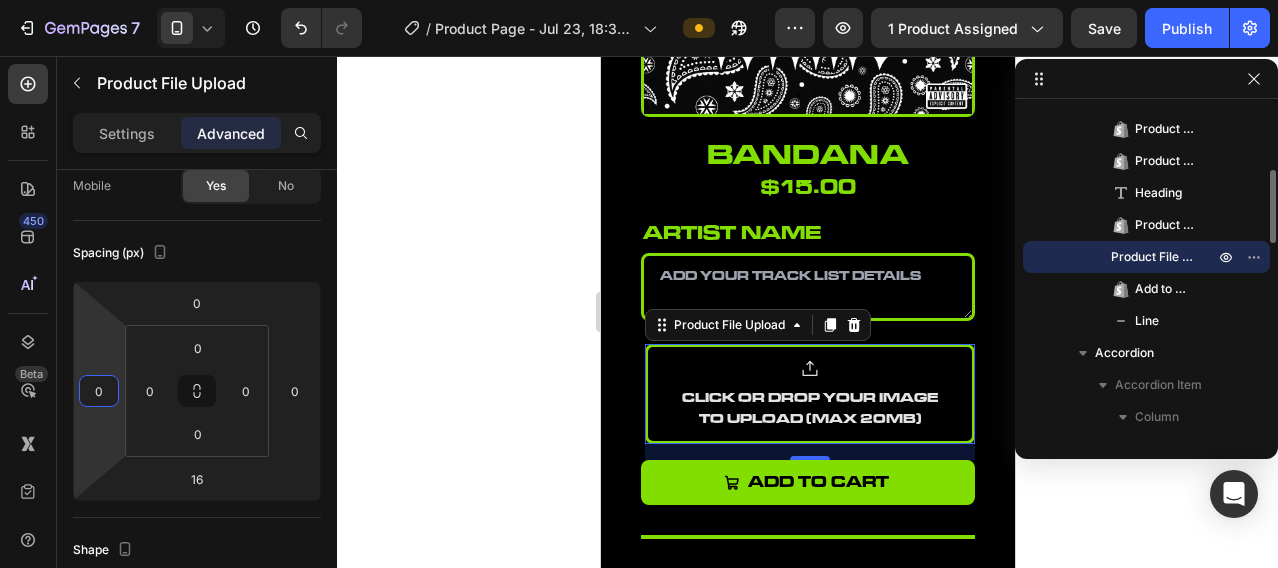 click on "7  Version history  /  Product Page - Jul 23, 18:32:40 Preview 1 product assigned  Save   Publish  450 Beta Sections(18) Elements(84) Section Element Hero Section Product Detail Brands Trusted Badges Guarantee Product Breakdown How to use Testimonials Compare Bundle FAQs Social Proof Brand Story Product List Collection Blog List Contact Sticky Add to Cart Custom Footer Browse Library 450 Layout
Row
Row
Row
Row Text
Heading
Text Block Button
Button
Button Media
Image
Image
Video" at bounding box center [639, 0] 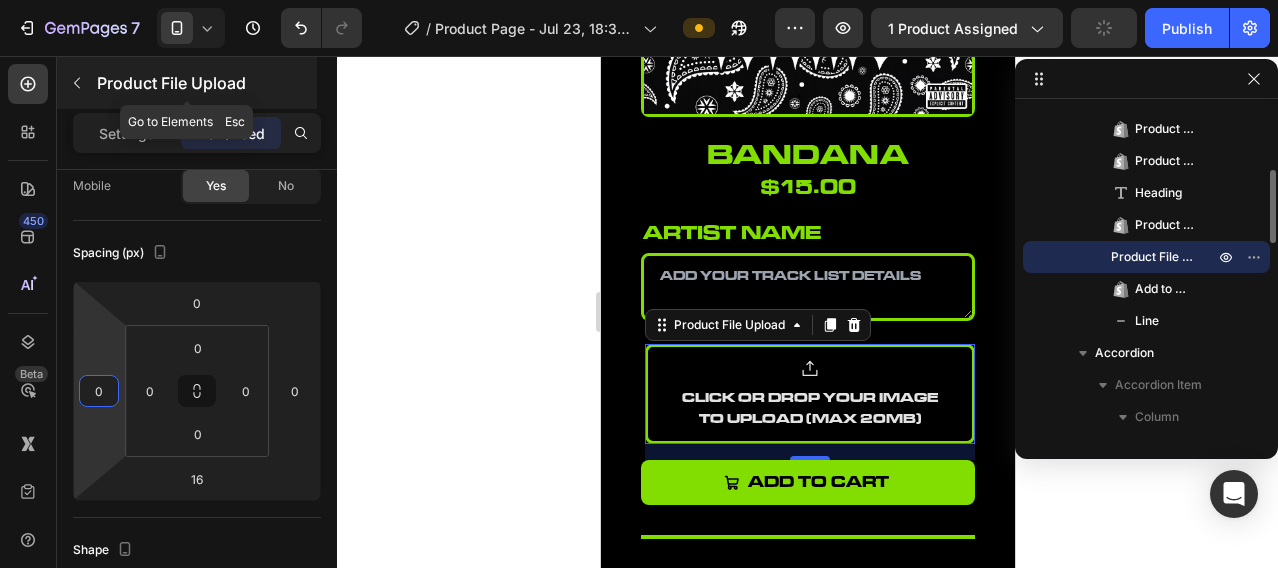 click 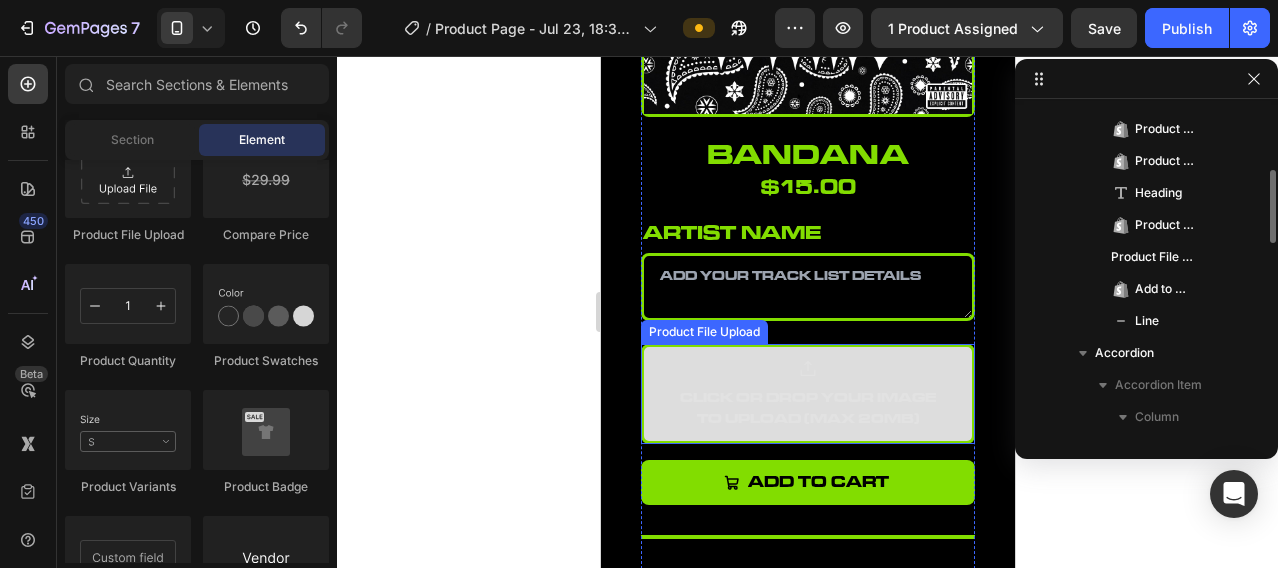 click on "Click or drop your image to upload (Max 20MB)" at bounding box center [807, 394] 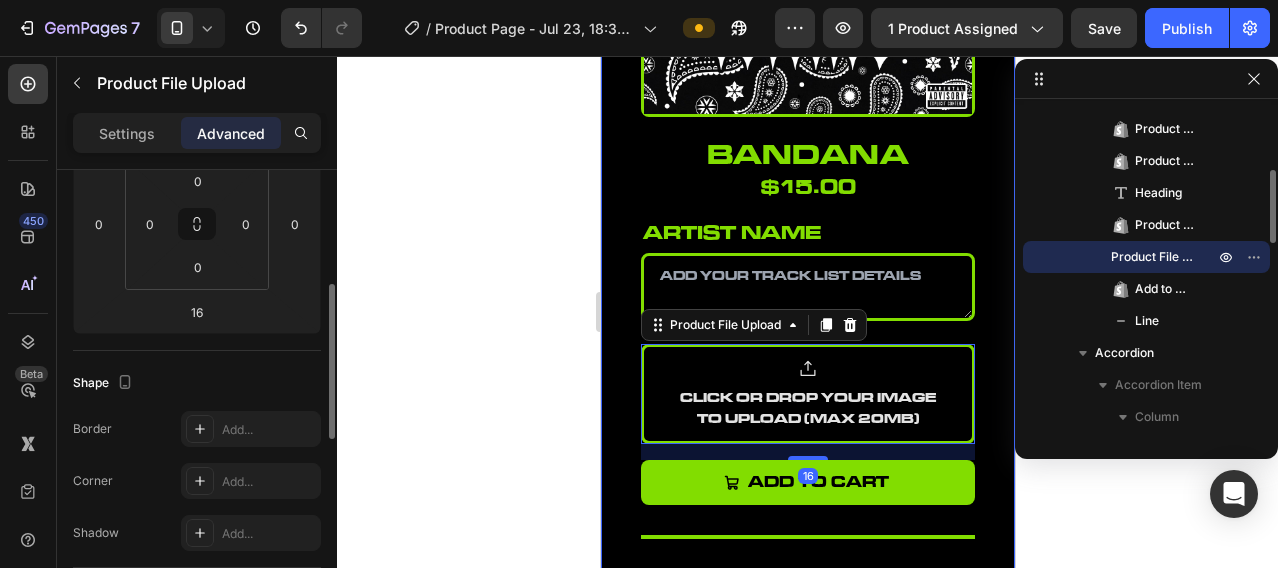 scroll, scrollTop: 666, scrollLeft: 0, axis: vertical 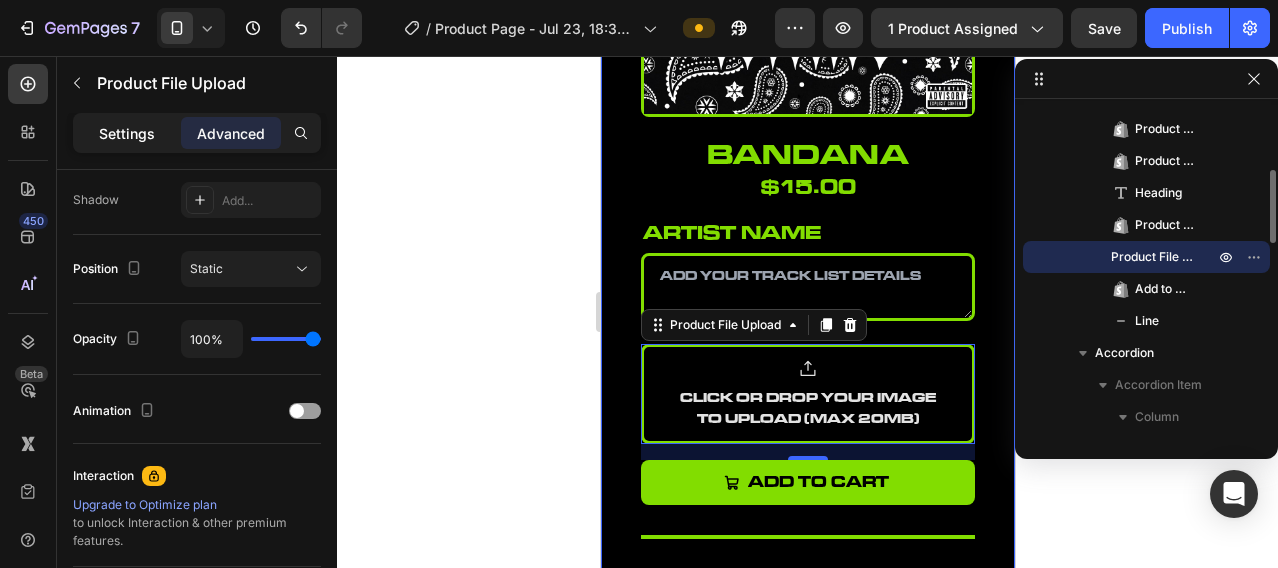 click on "Settings" at bounding box center (127, 133) 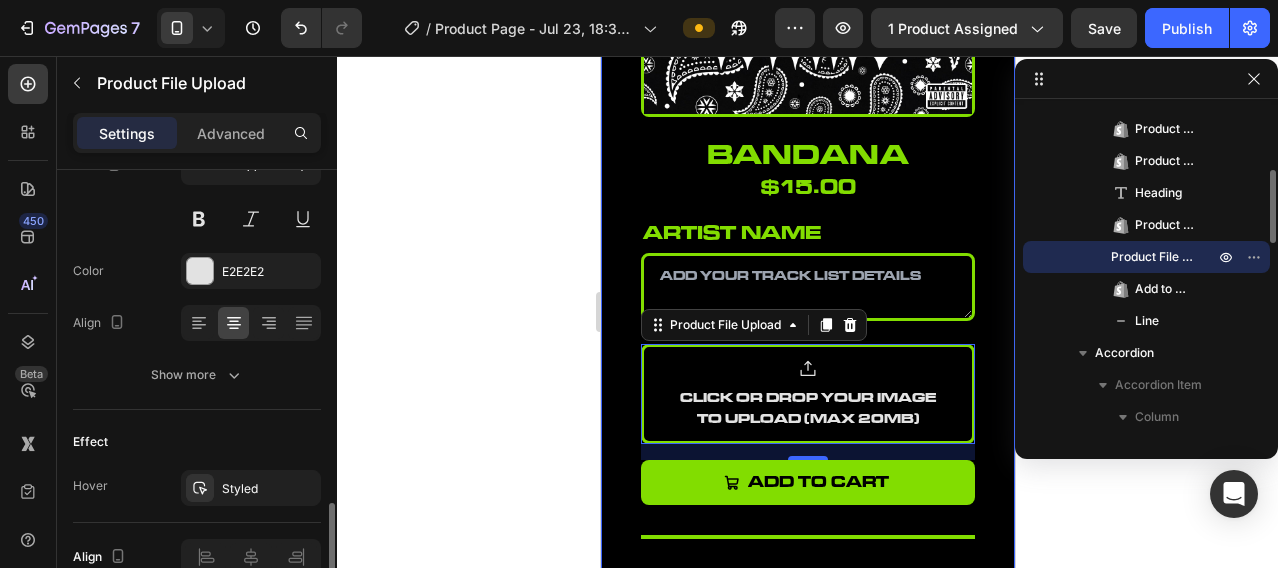 scroll, scrollTop: 1597, scrollLeft: 0, axis: vertical 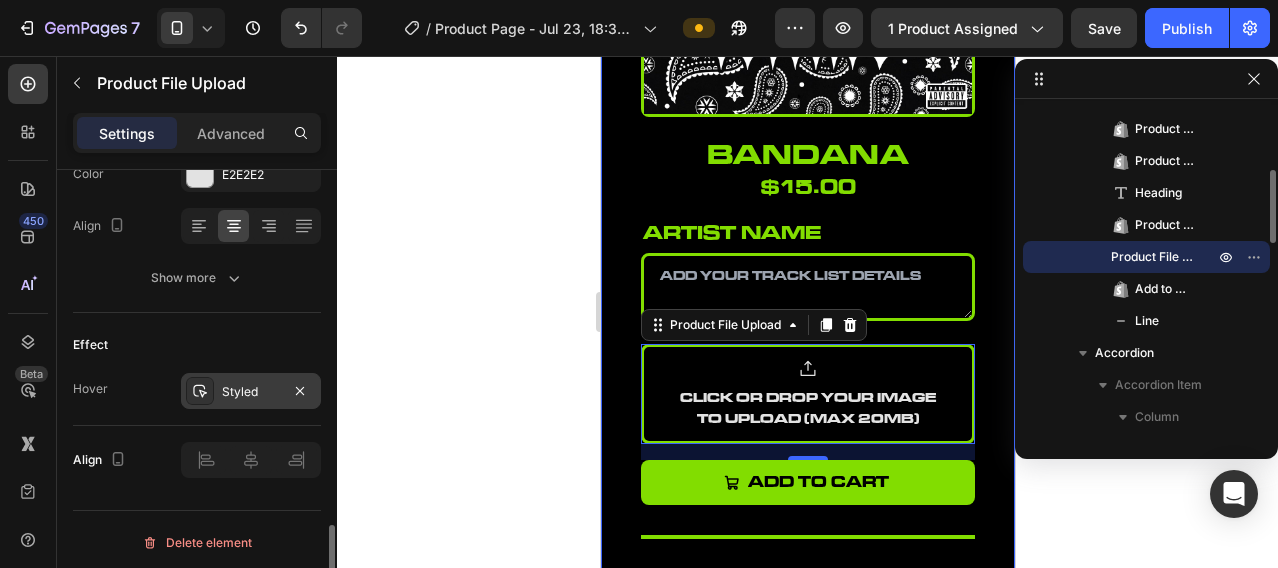 click at bounding box center [200, 391] 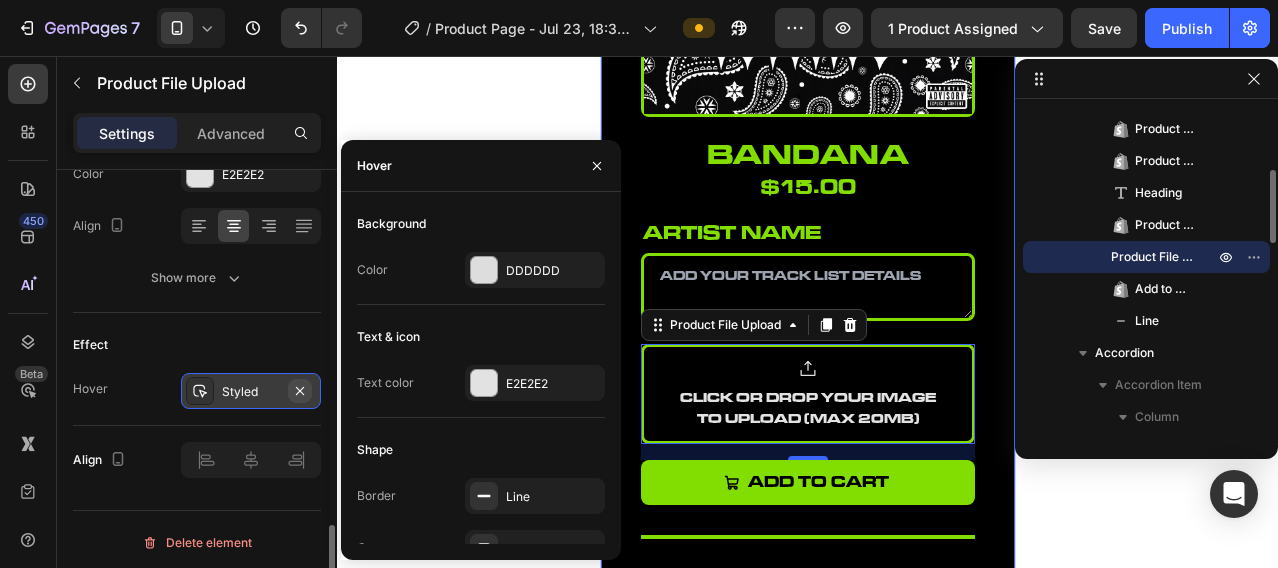 click 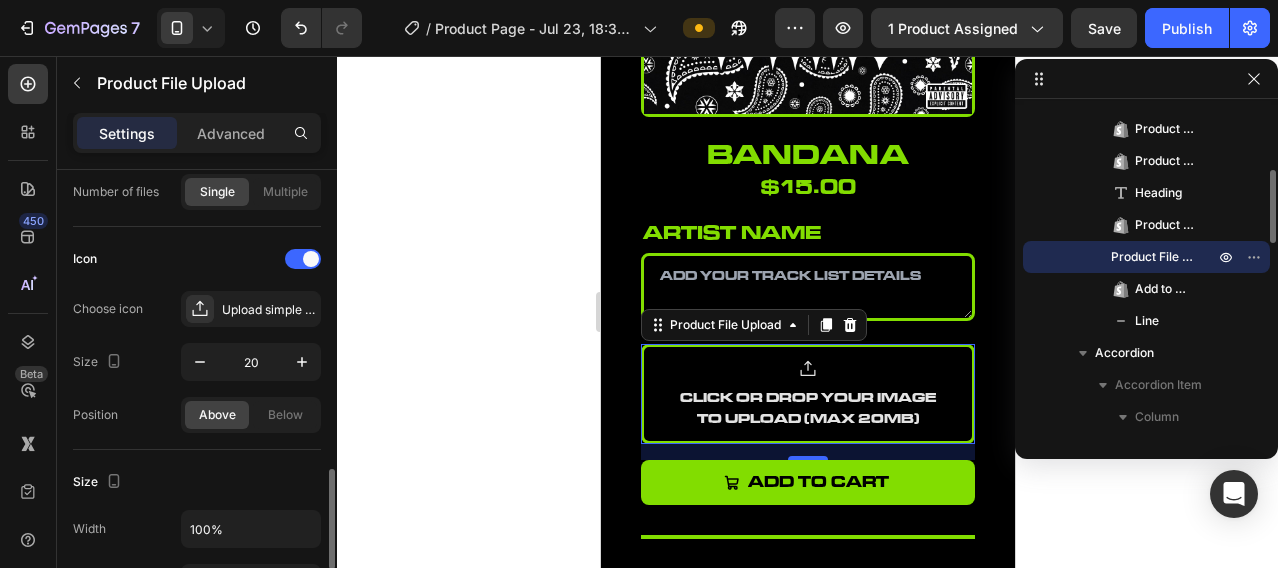 scroll, scrollTop: 597, scrollLeft: 0, axis: vertical 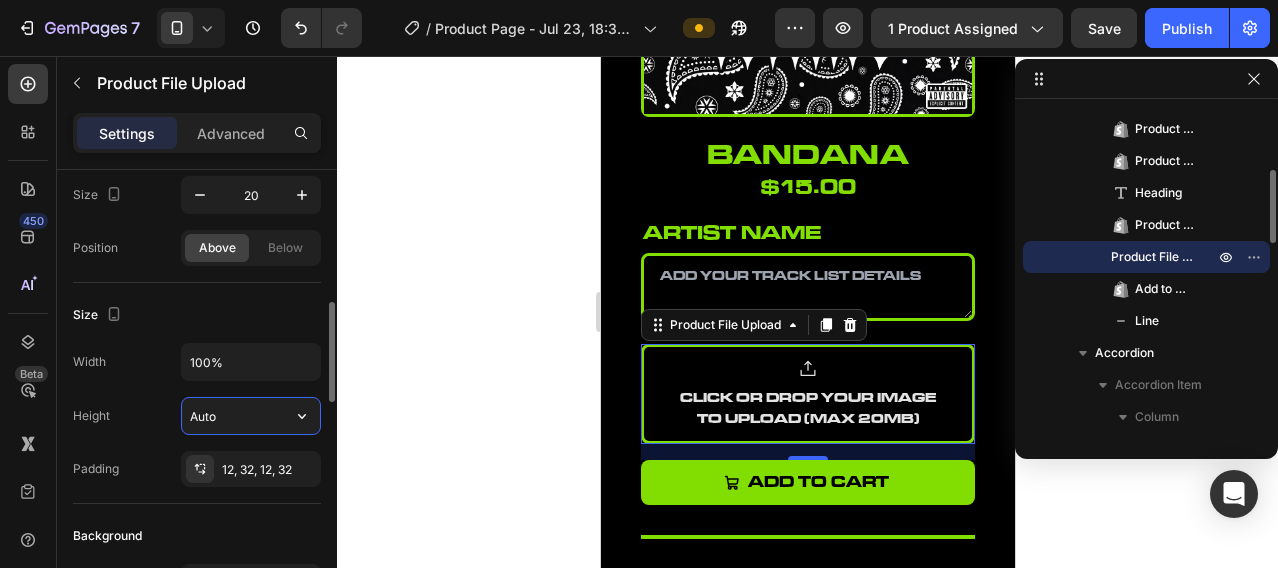 click on "Auto" at bounding box center (251, 416) 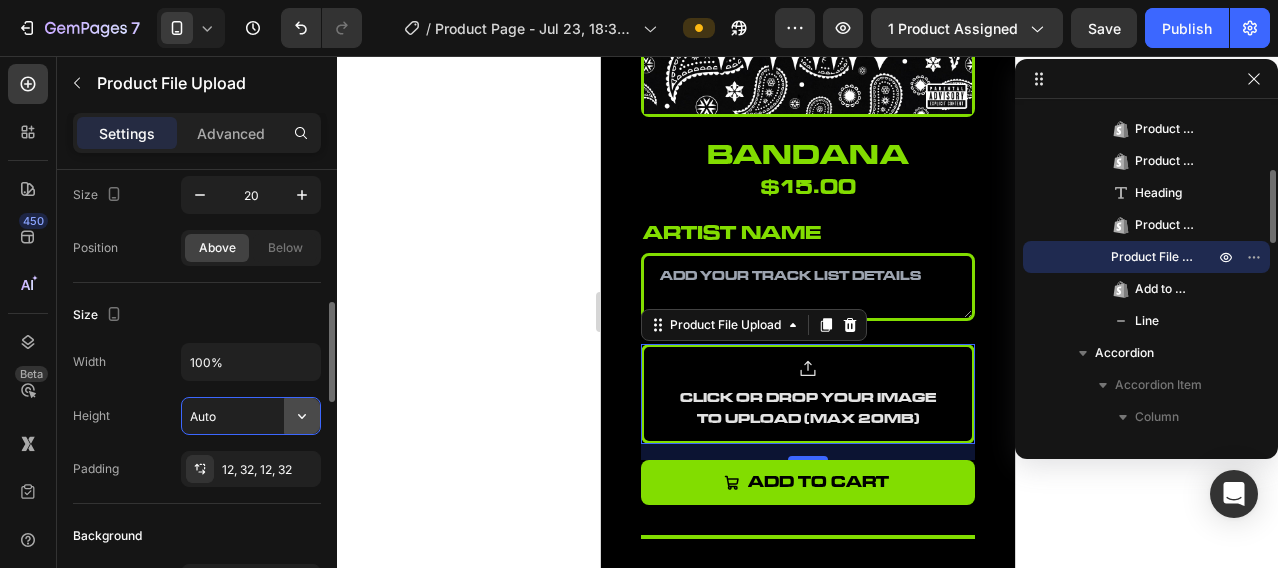 click 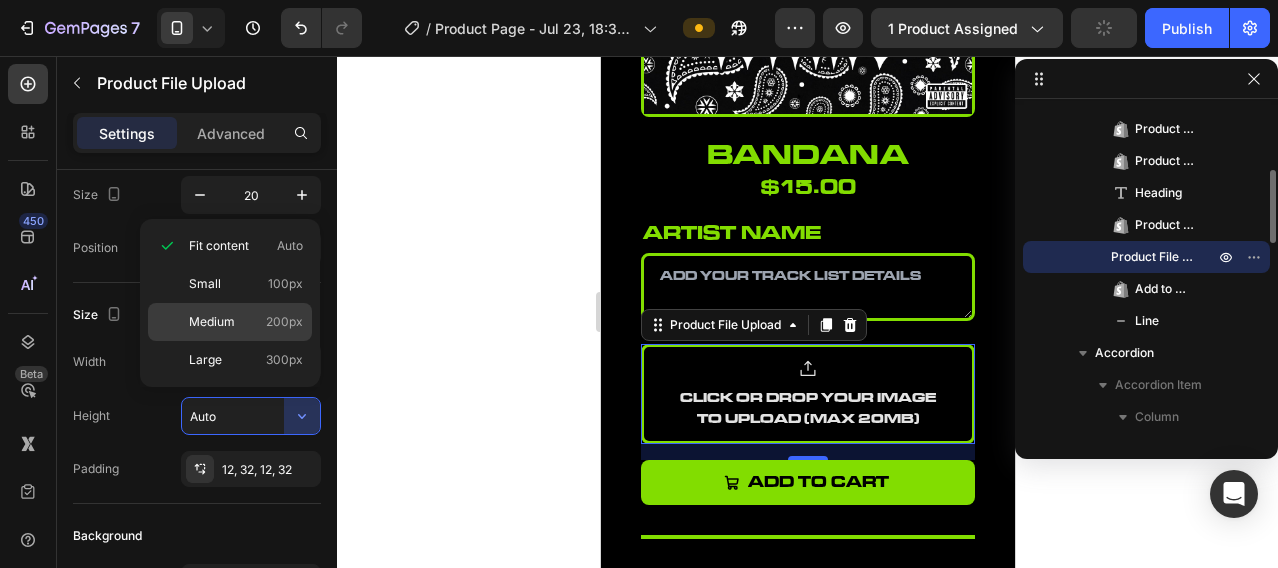 click on "Medium 200px" at bounding box center [246, 322] 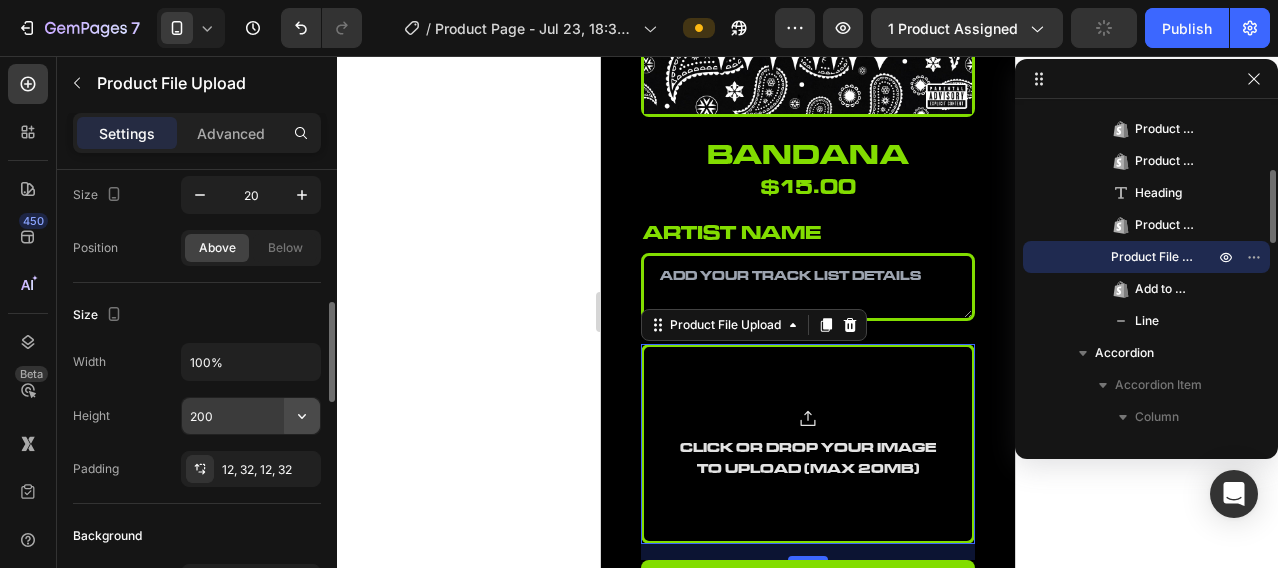 click 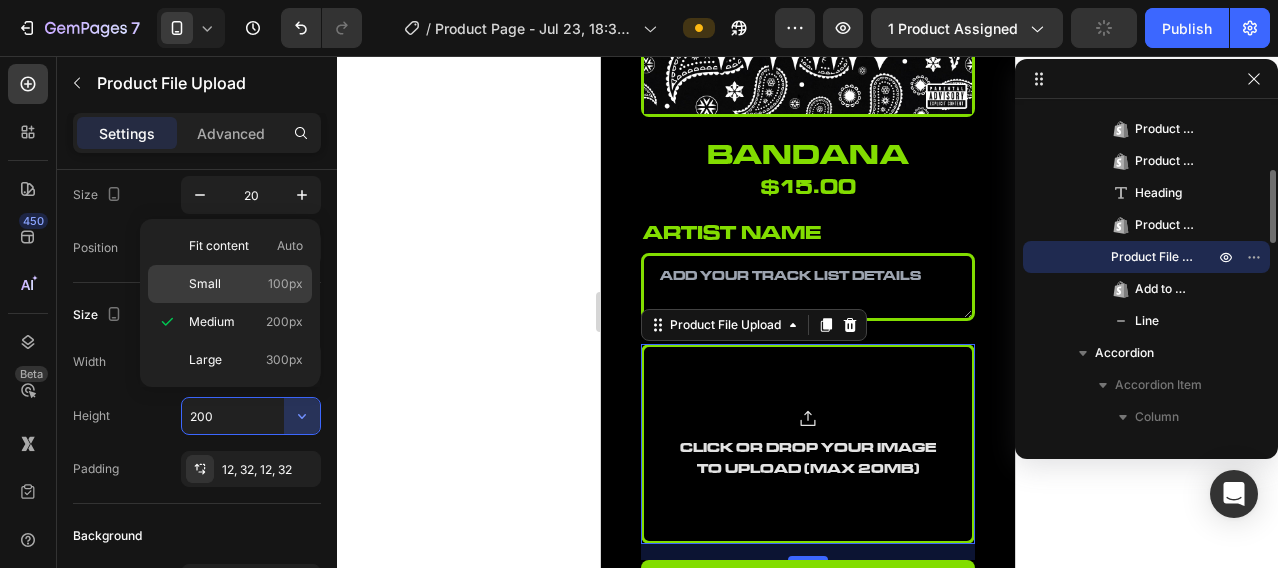 click on "100px" at bounding box center [285, 284] 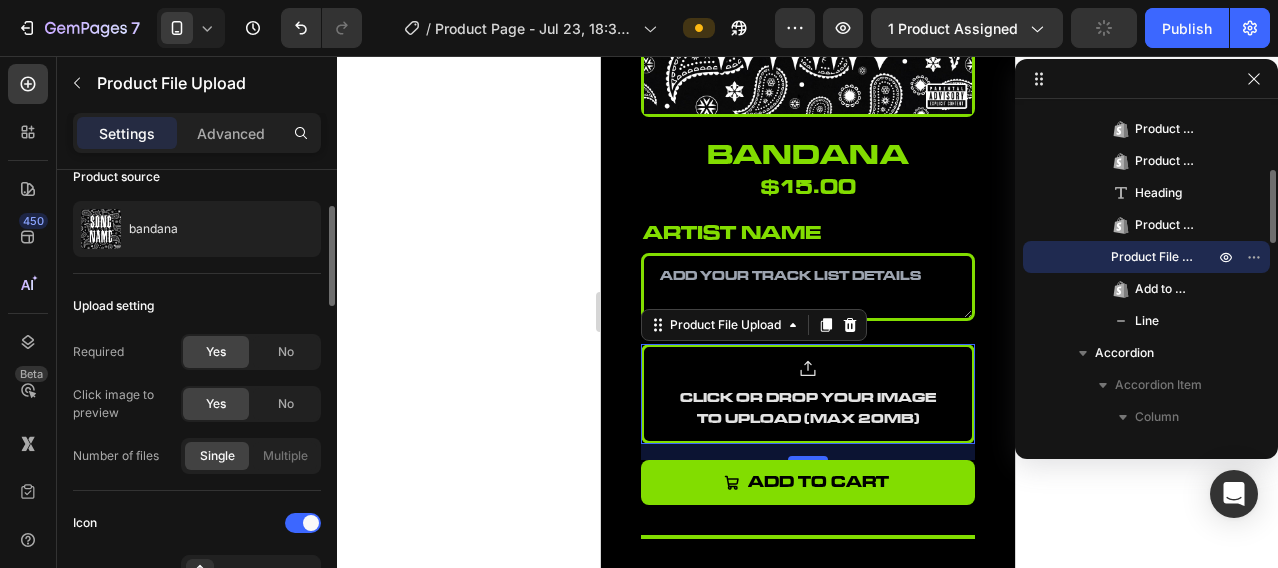 scroll, scrollTop: 500, scrollLeft: 0, axis: vertical 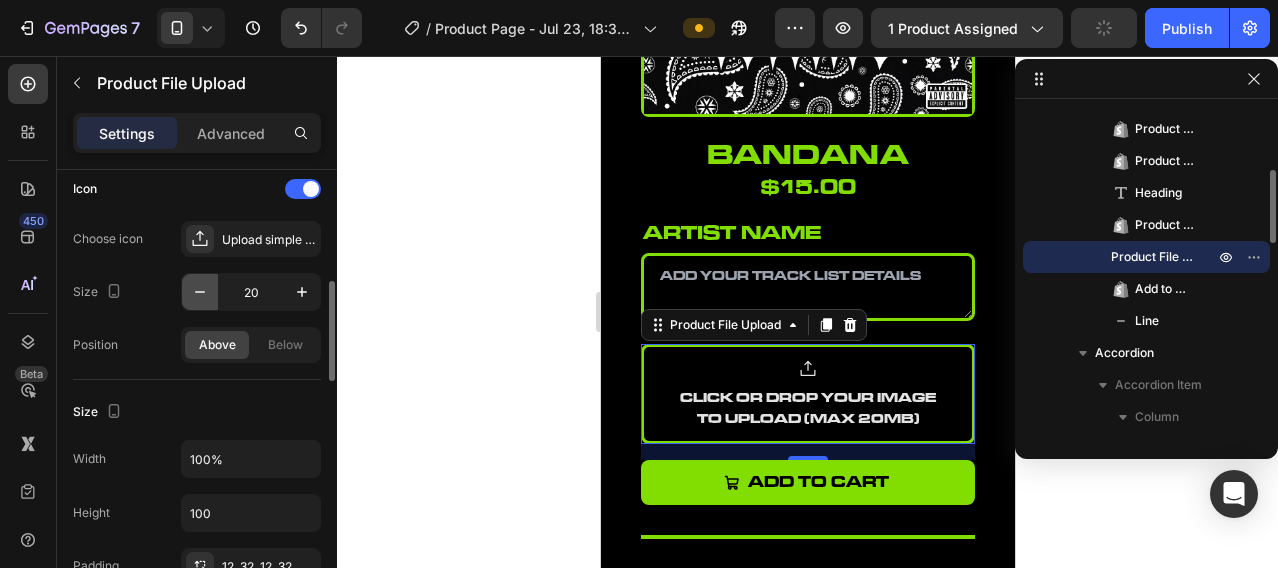 click 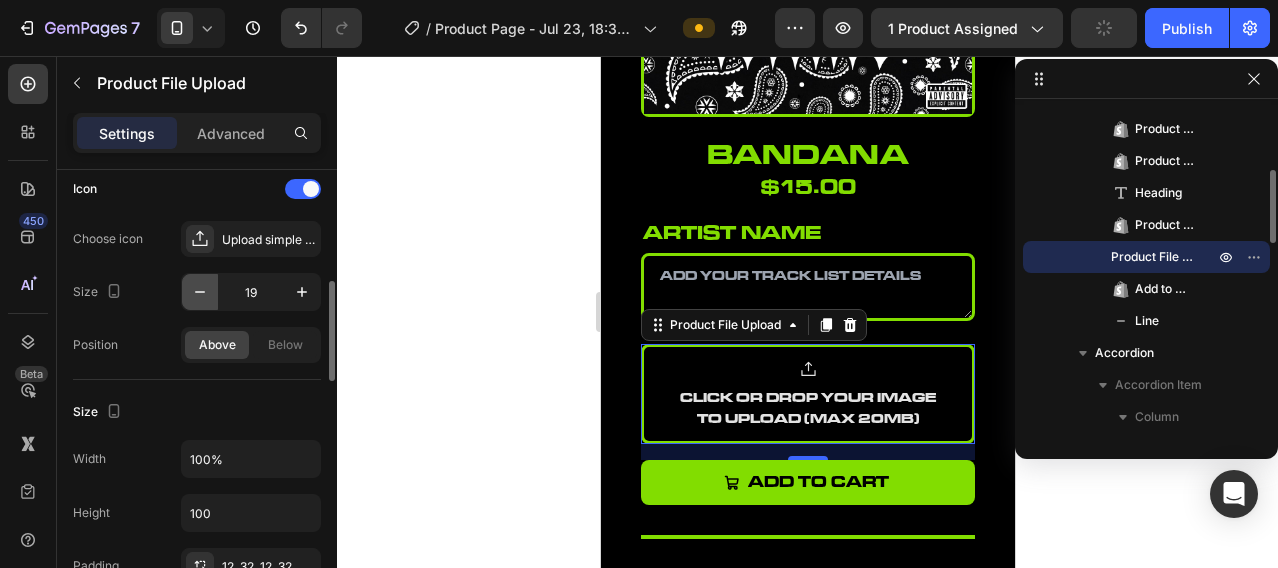 click 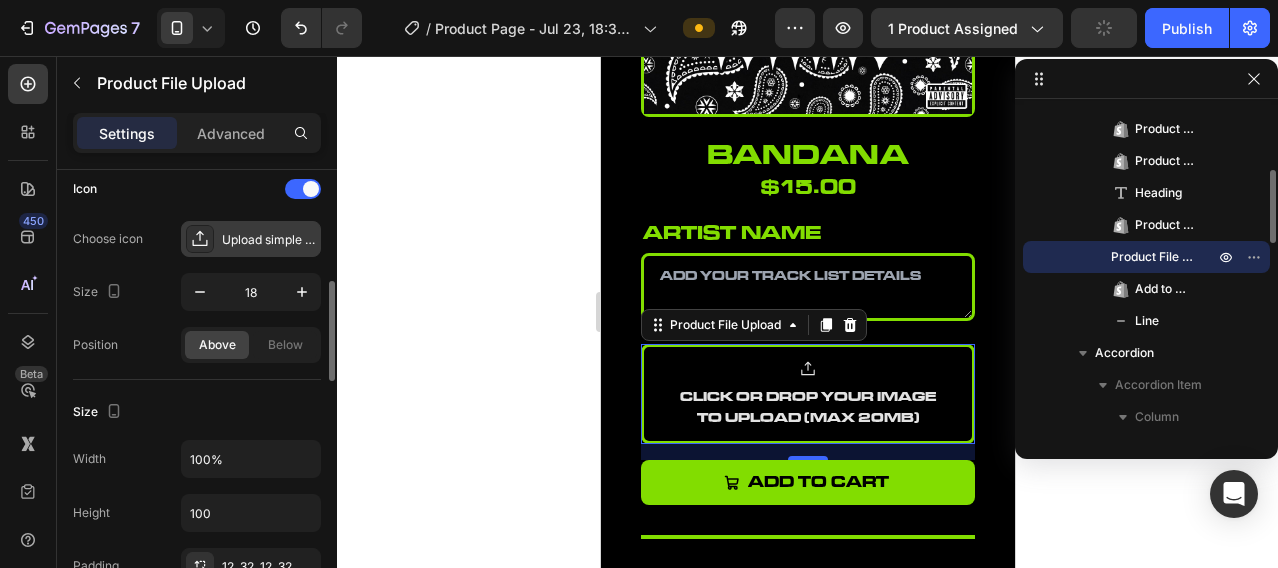 click on "Upload simple regular" at bounding box center (269, 240) 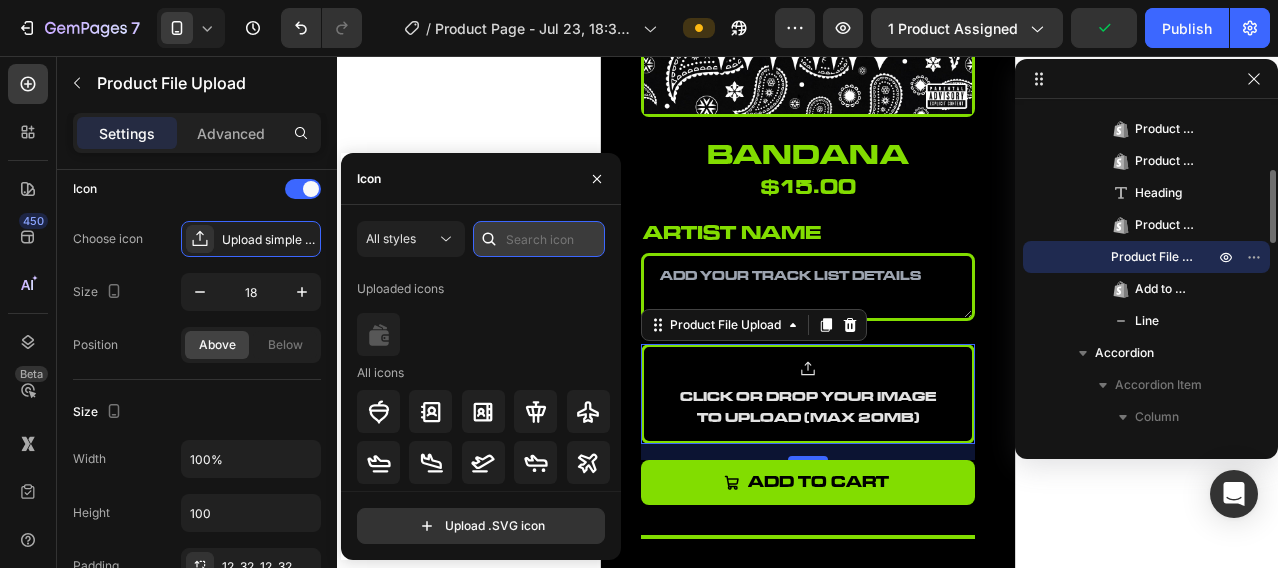 click at bounding box center [539, 239] 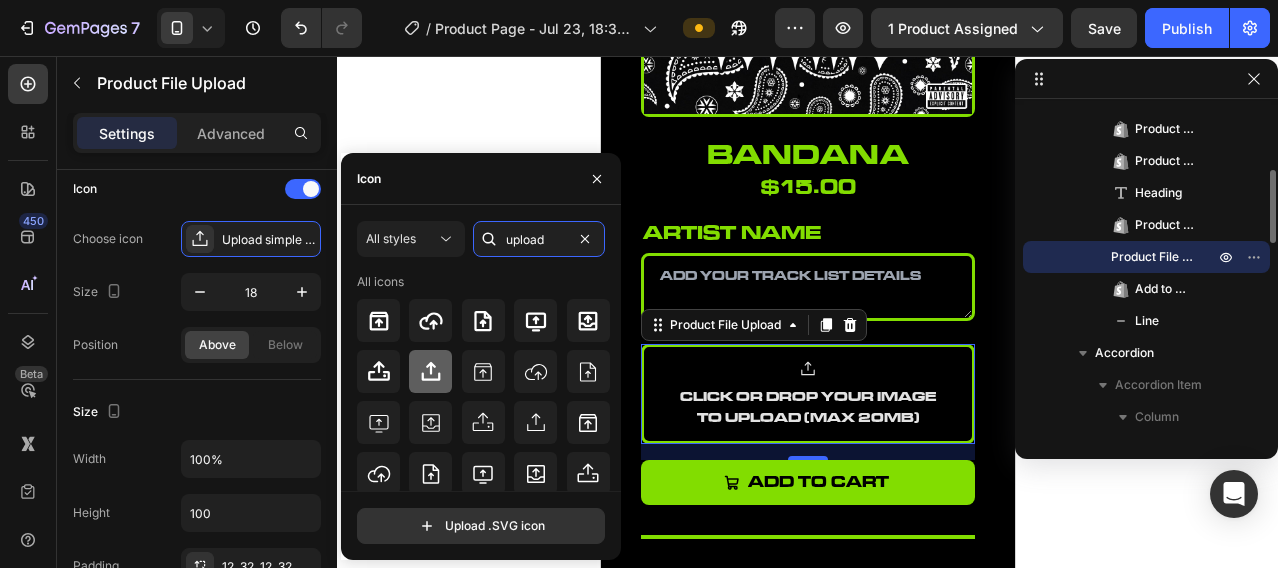 type on "upload" 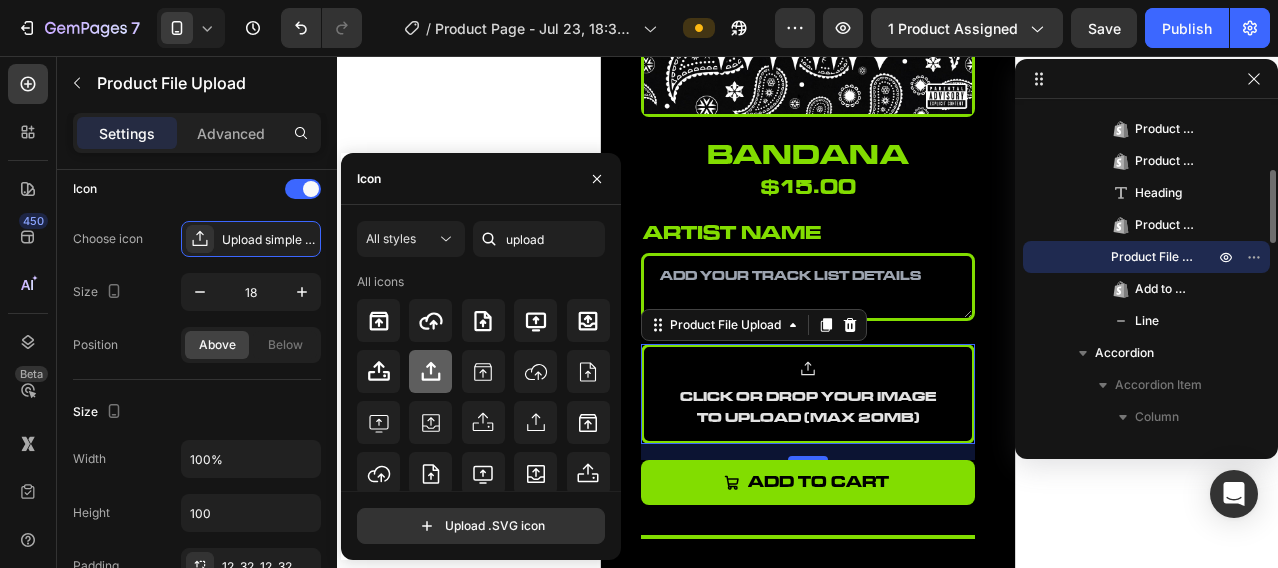 click 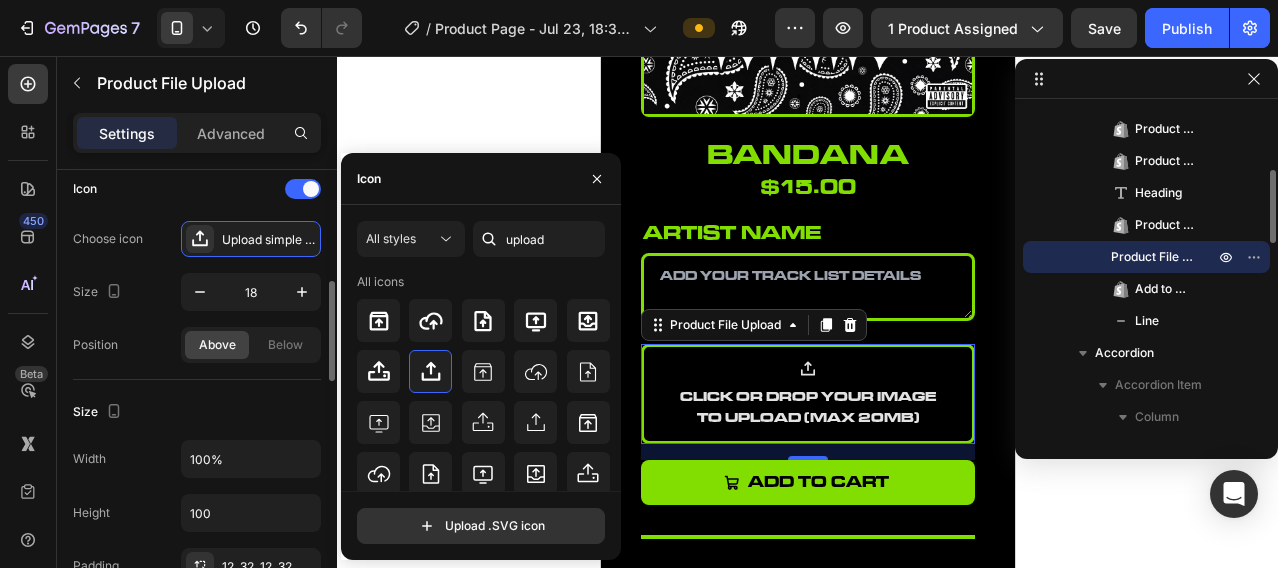 click on "Size Width 100% Height 100 Padding 12, 32, 12, 32" 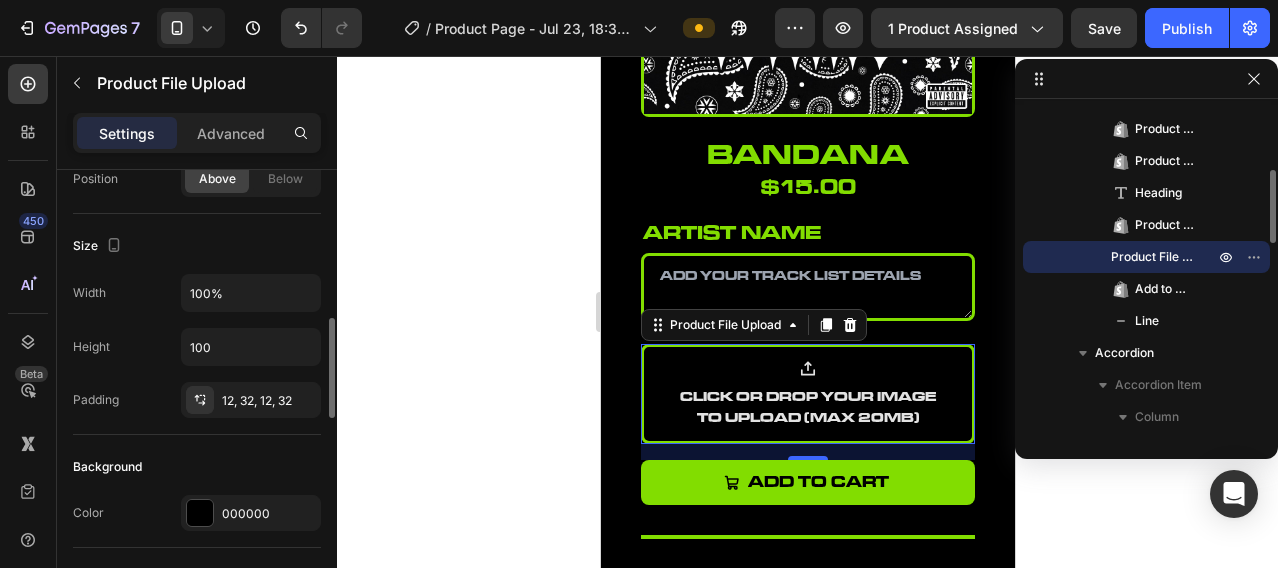 scroll, scrollTop: 500, scrollLeft: 0, axis: vertical 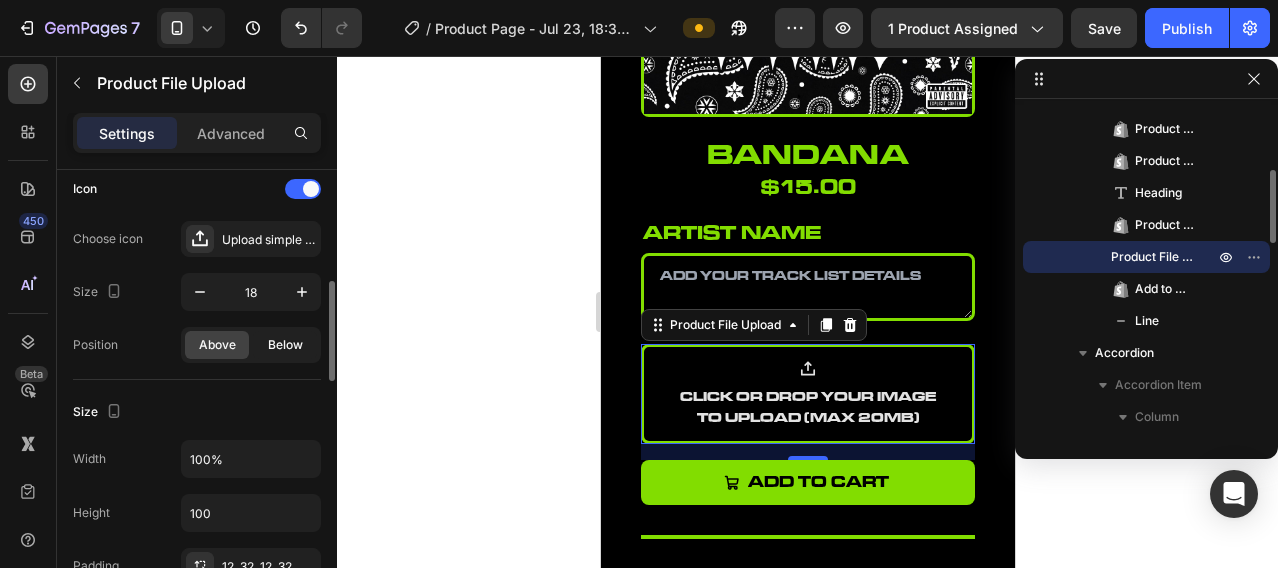 click on "Below" 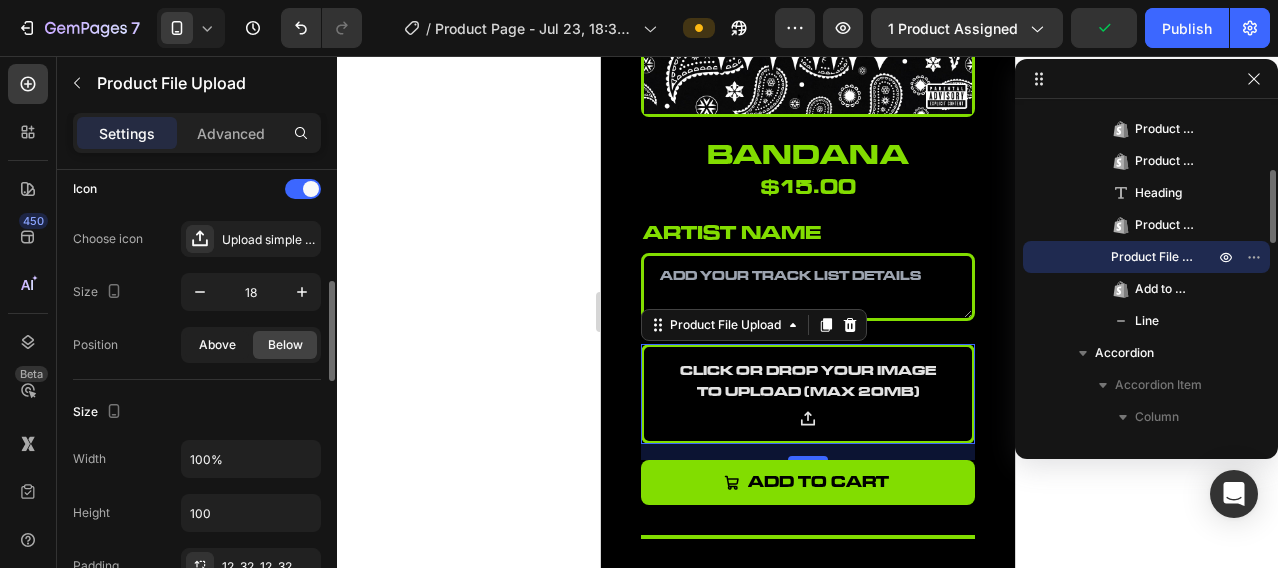 click on "Above" 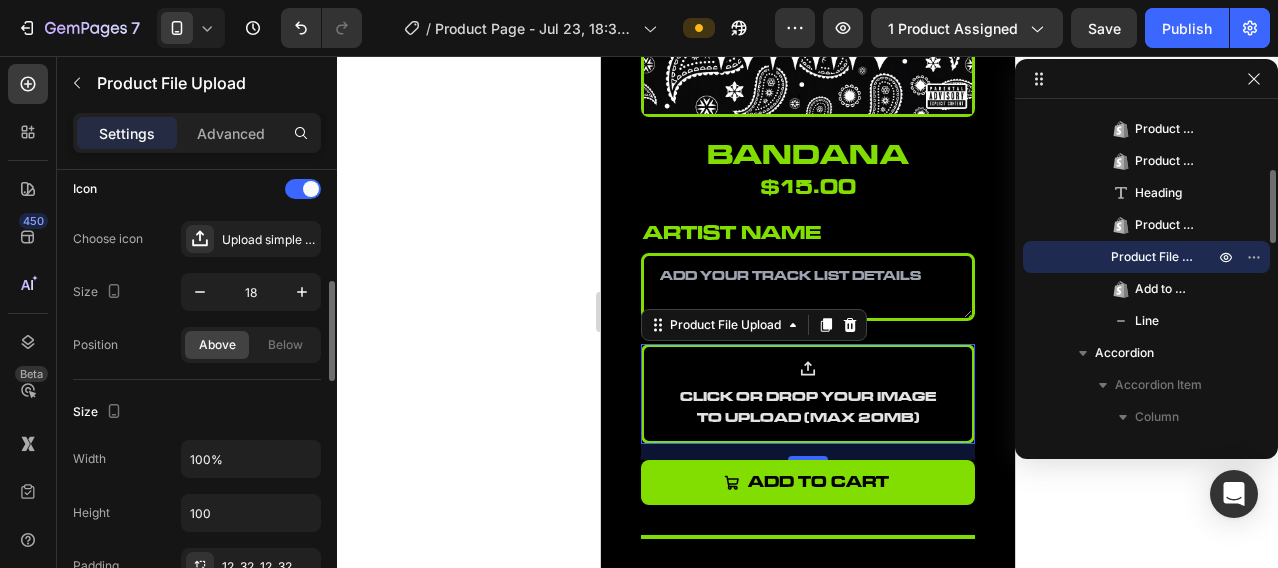 click on "Size" at bounding box center (197, 412) 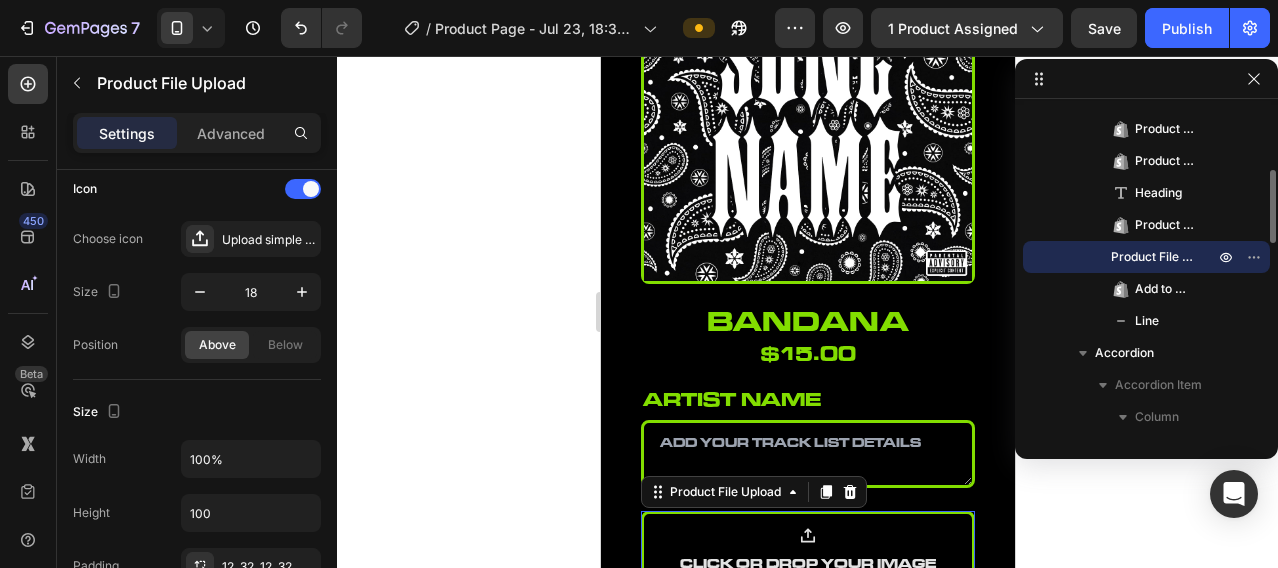scroll, scrollTop: 0, scrollLeft: 0, axis: both 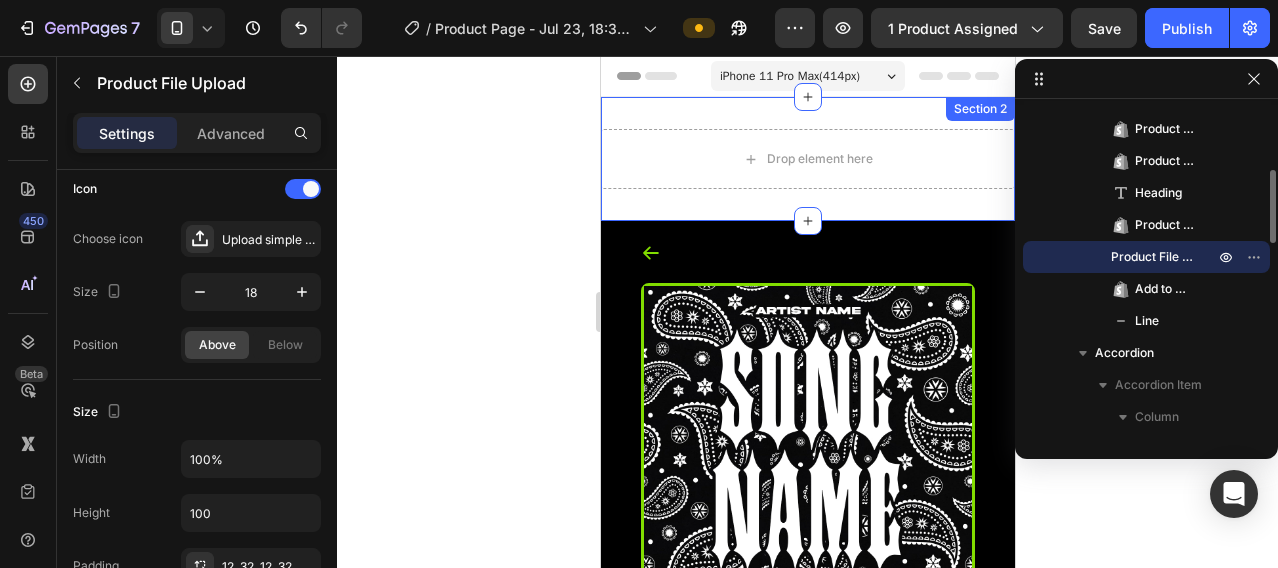 click on "Drop element here Section 2" at bounding box center [807, 159] 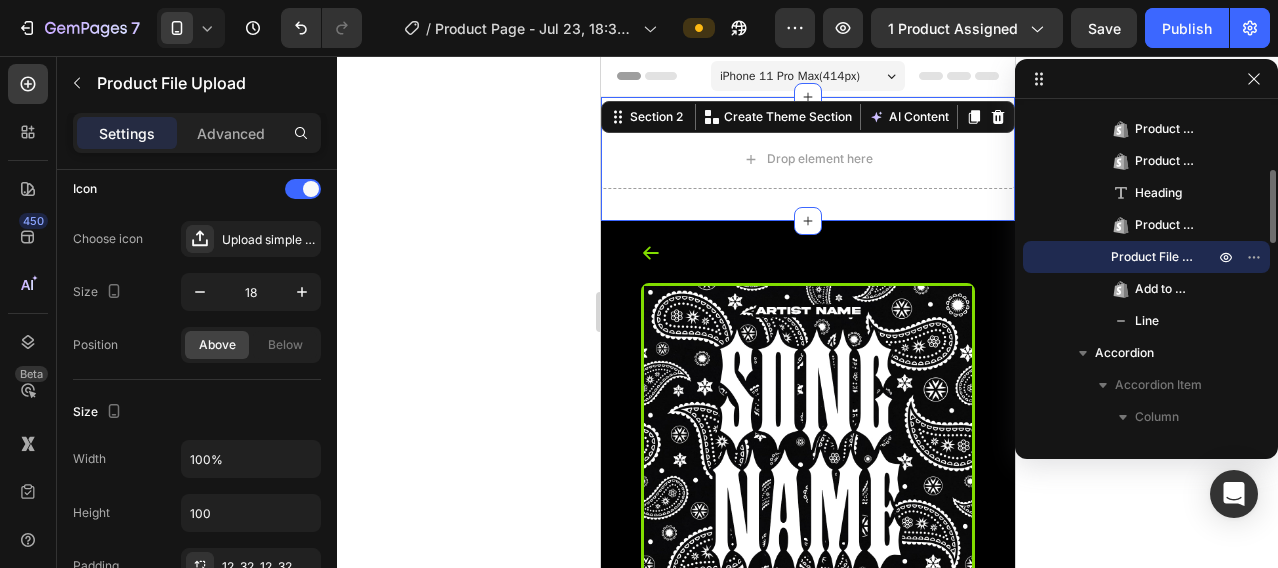 scroll, scrollTop: 0, scrollLeft: 0, axis: both 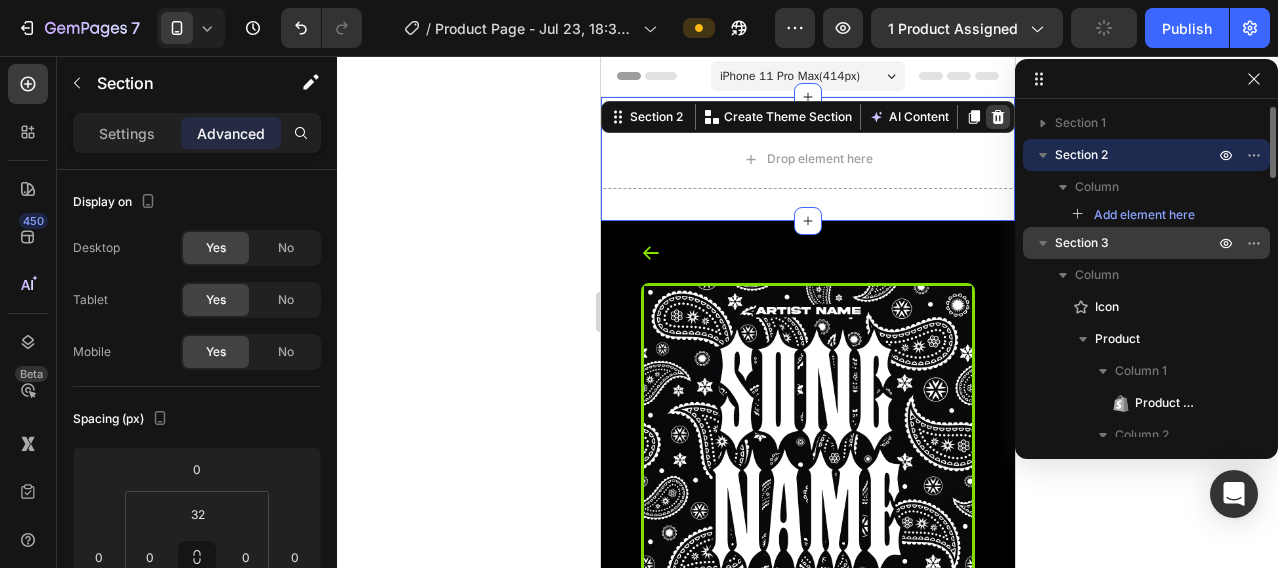 click 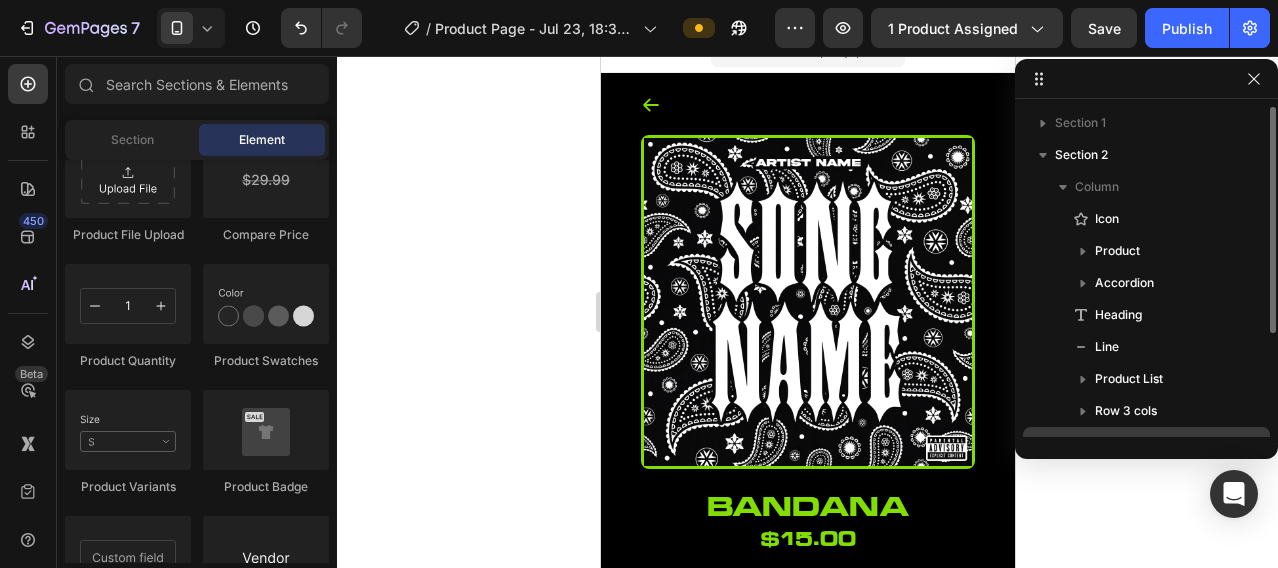 scroll, scrollTop: 0, scrollLeft: 0, axis: both 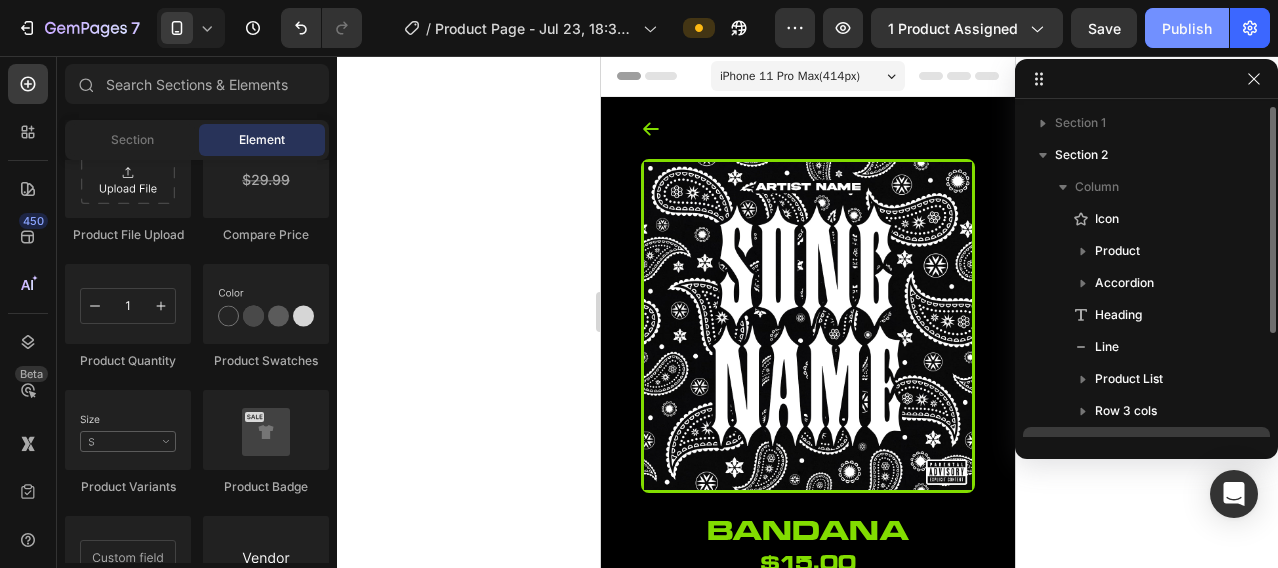click on "Publish" at bounding box center (1187, 28) 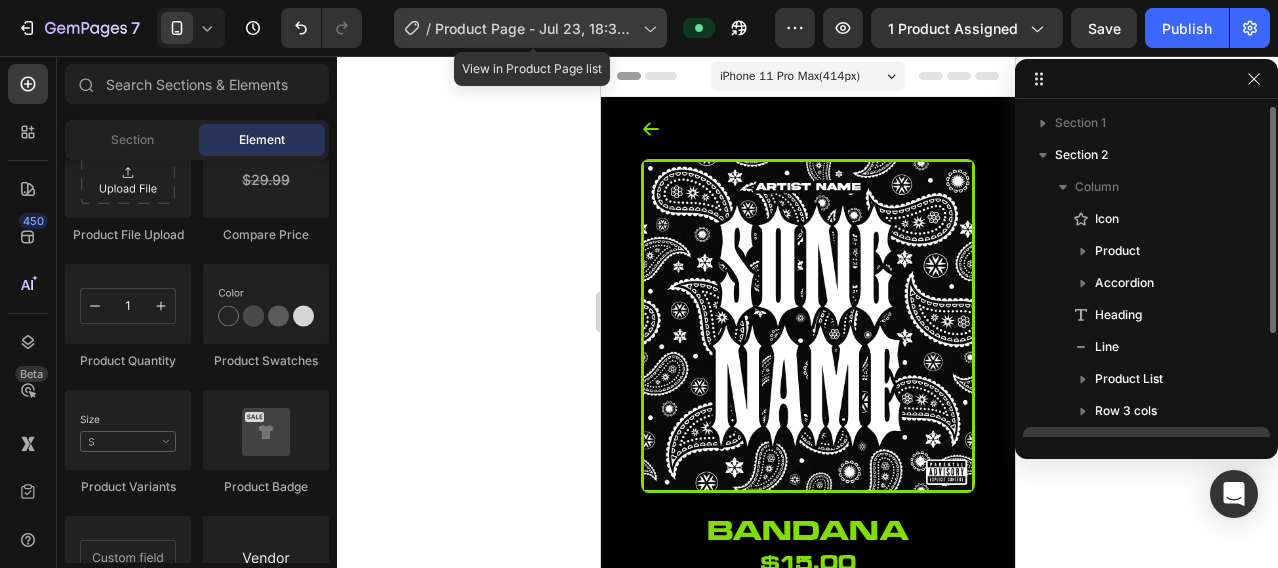 click on "Product Page - Jul 23, 18:32:40" at bounding box center [535, 28] 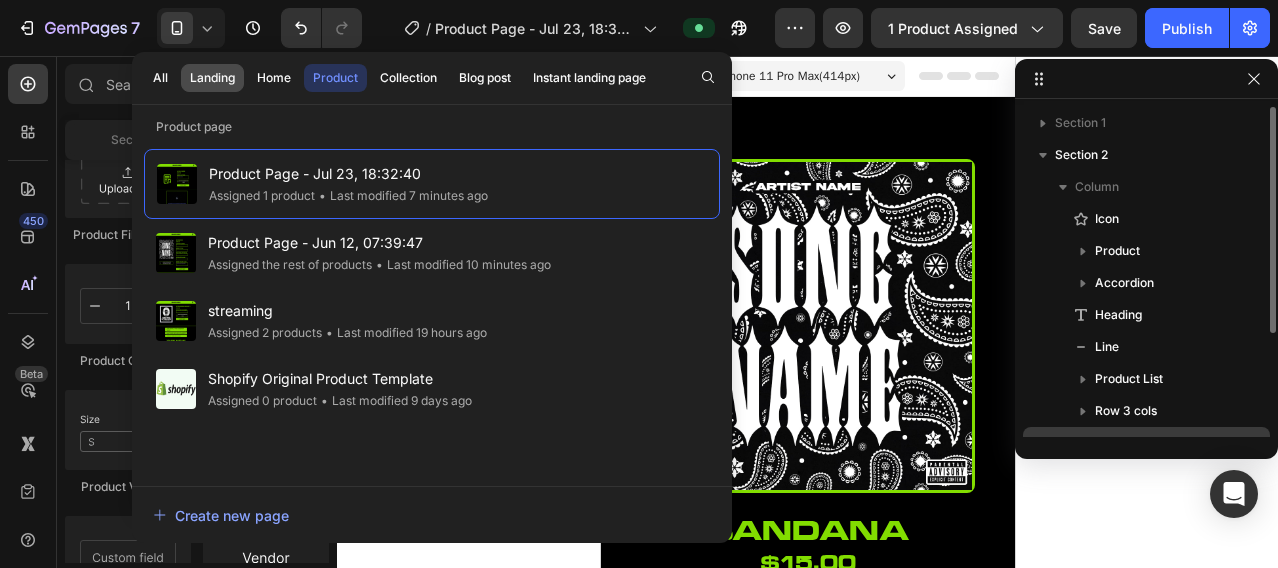 click on "Landing" at bounding box center [212, 78] 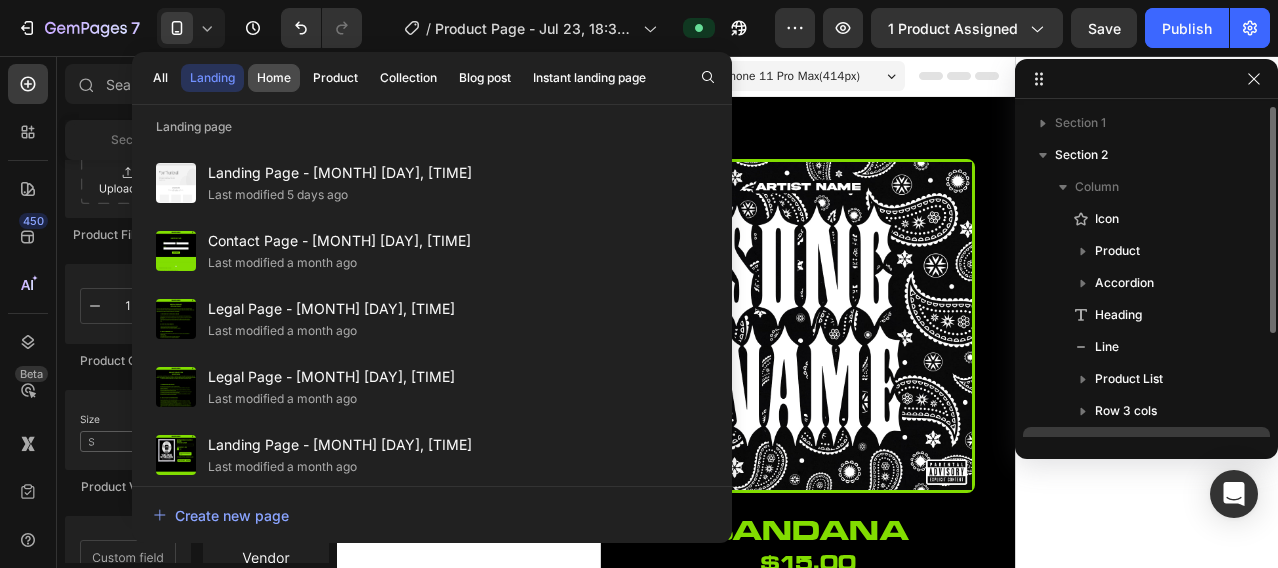 click on "Home" 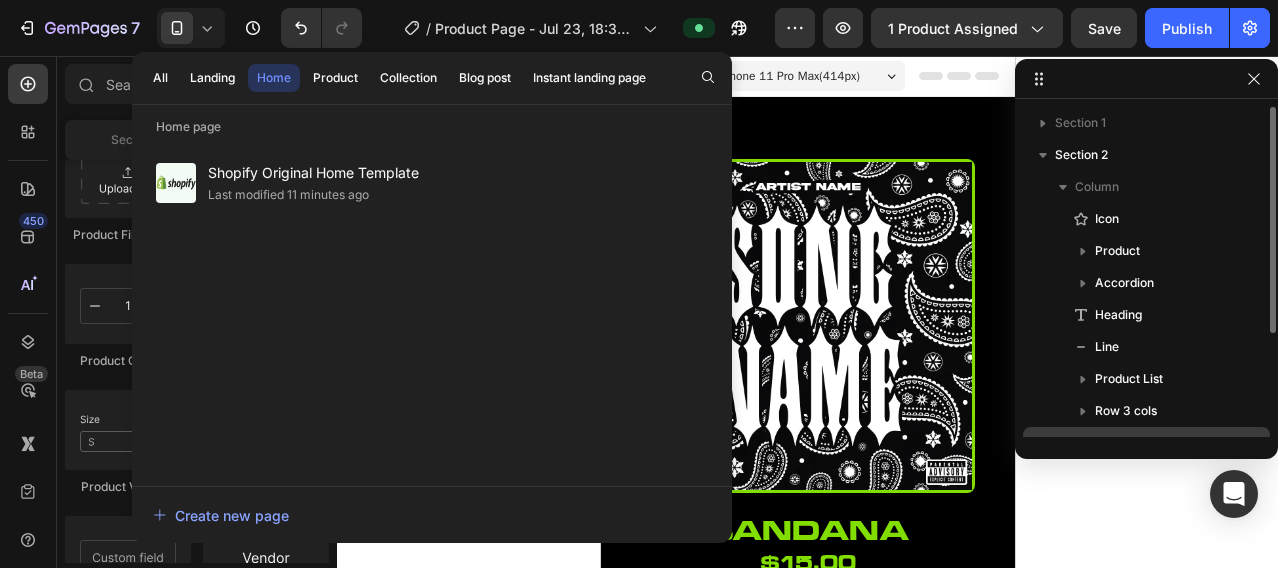 click on "Shopify Original Home Template" at bounding box center [313, 173] 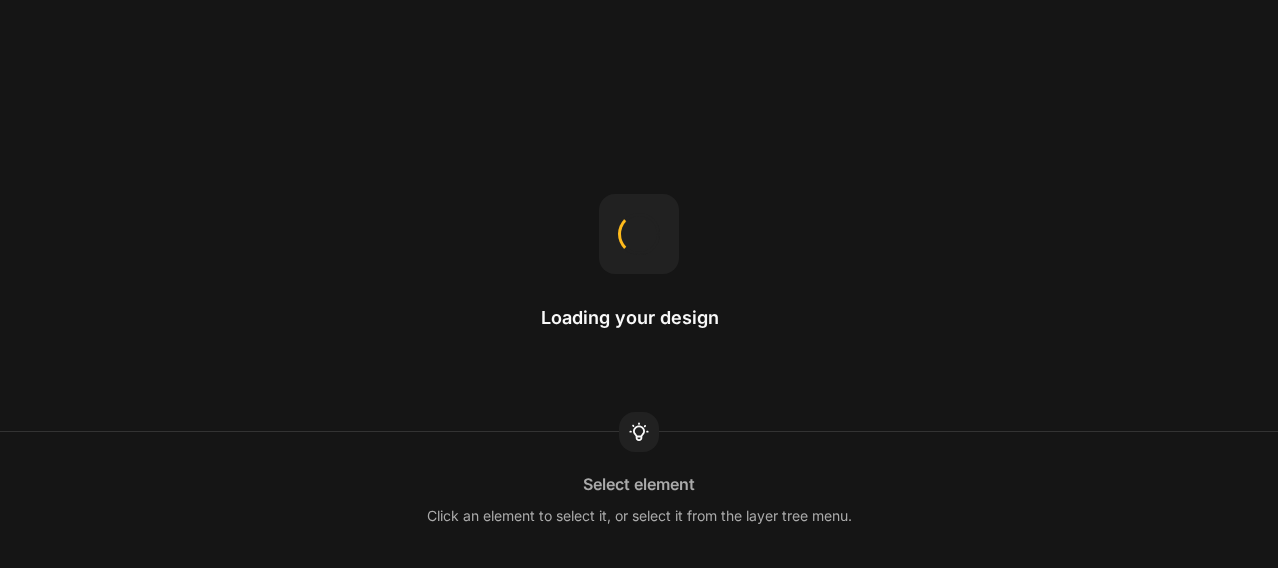 scroll, scrollTop: 0, scrollLeft: 0, axis: both 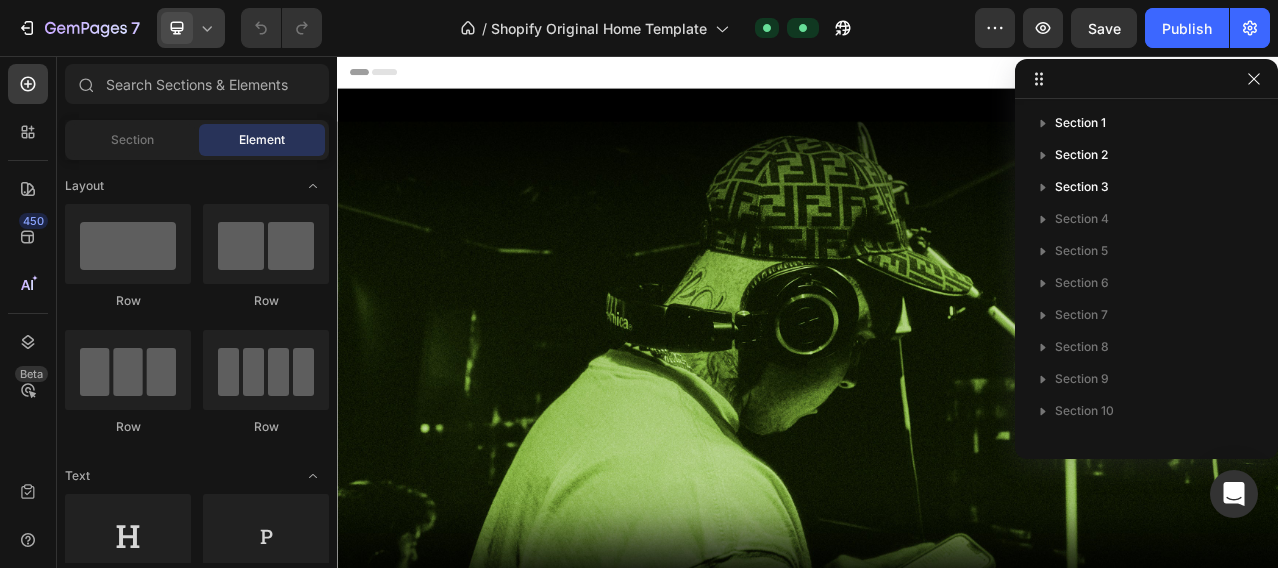 click 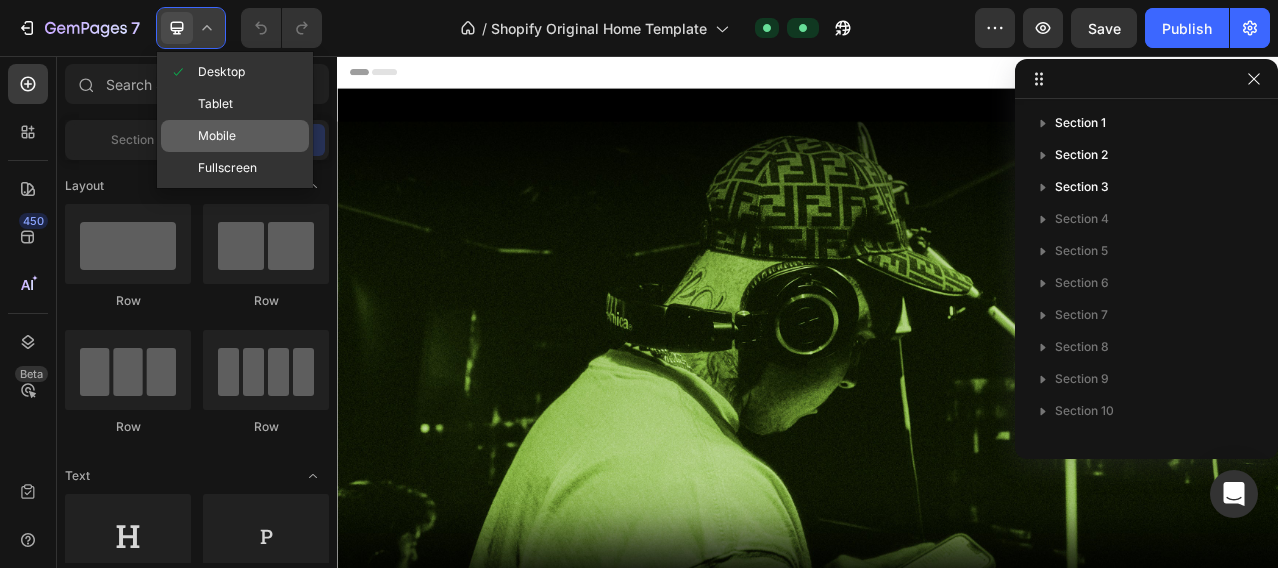 click on "Mobile" at bounding box center [217, 136] 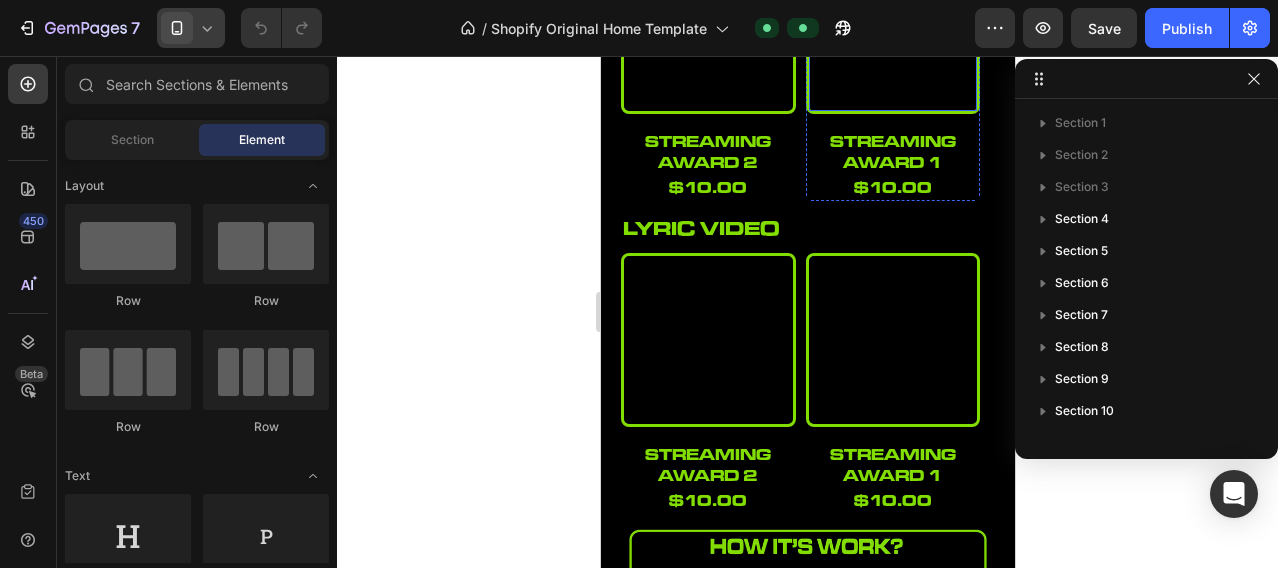 scroll, scrollTop: 1166, scrollLeft: 0, axis: vertical 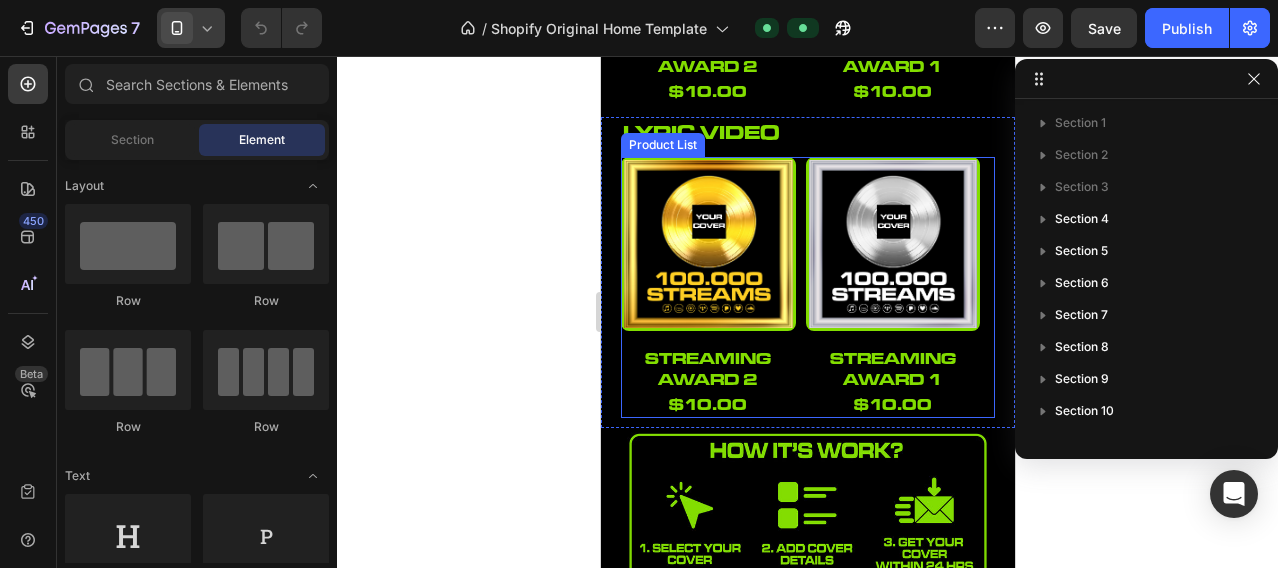 click on "Product Images streaming award 2 Product Title $10.00 Product Price Product Price Row Product List Product Images streaming award 1 Product Title $10.00 Product Price Product Price Row Product List" at bounding box center [807, 287] 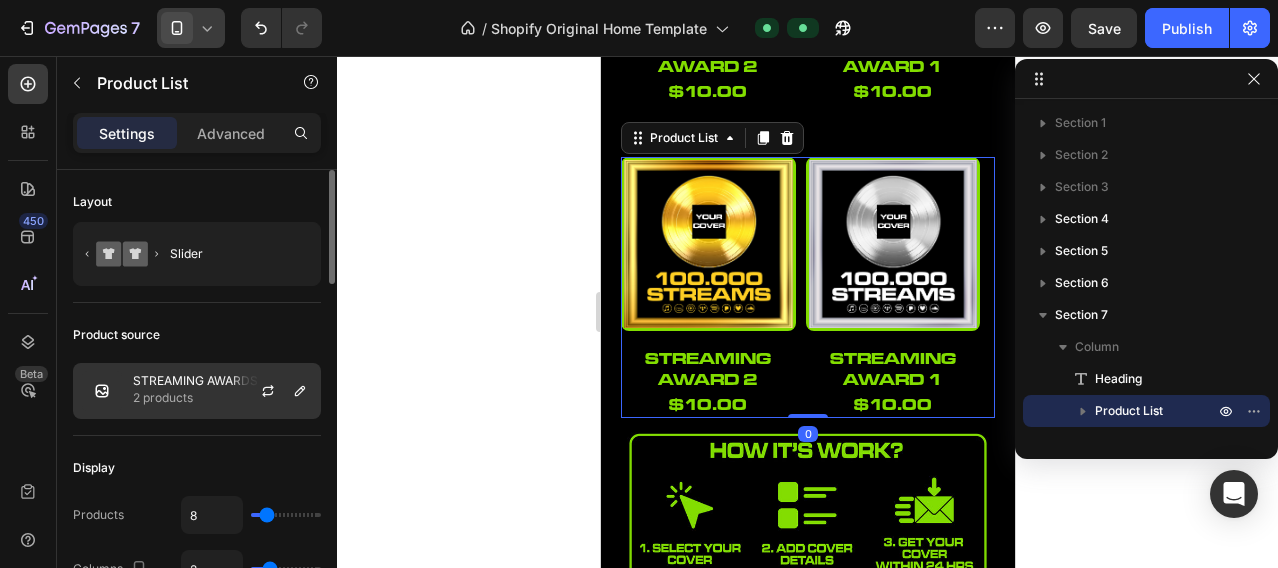 click on "STREAMING AWARDS" at bounding box center [195, 381] 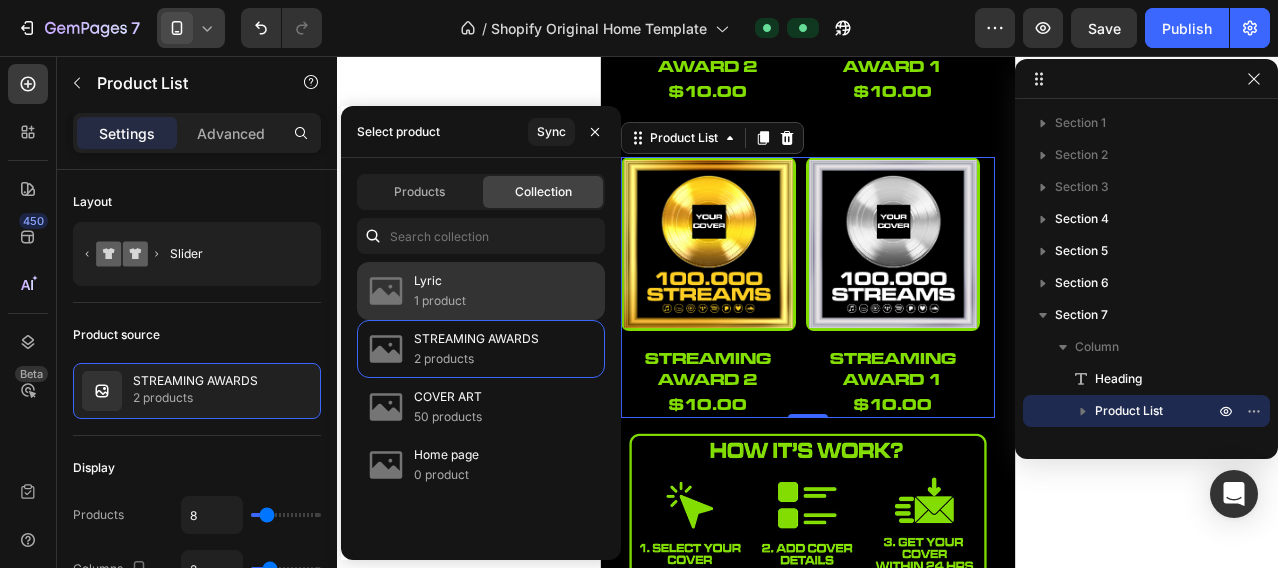 click at bounding box center (386, 291) 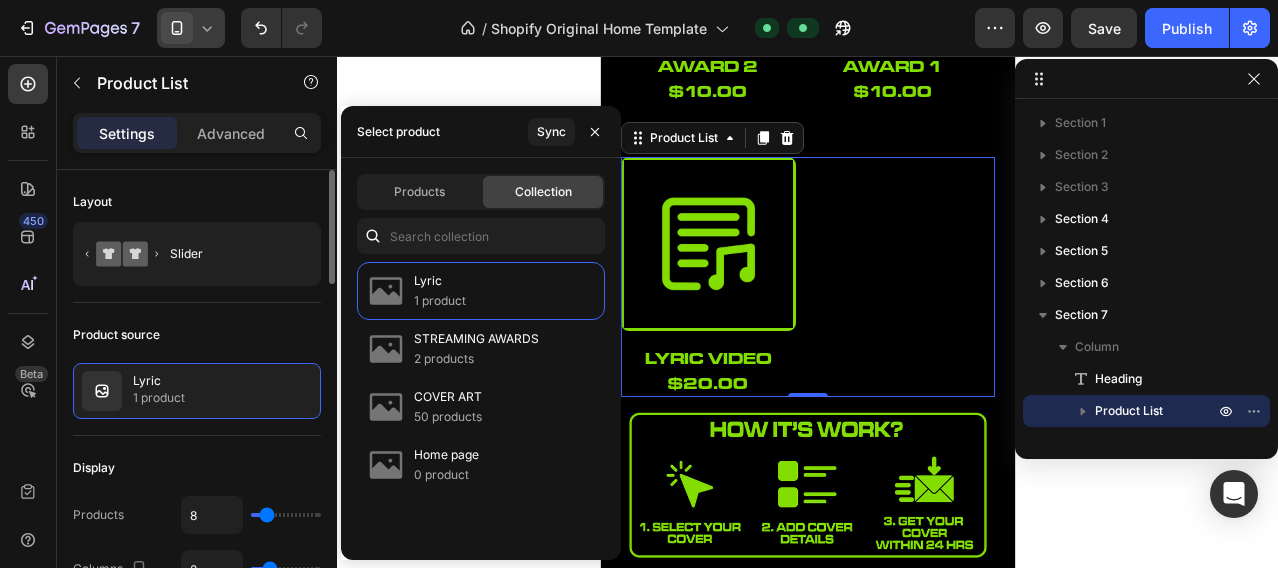 click on "Product source" at bounding box center [197, 335] 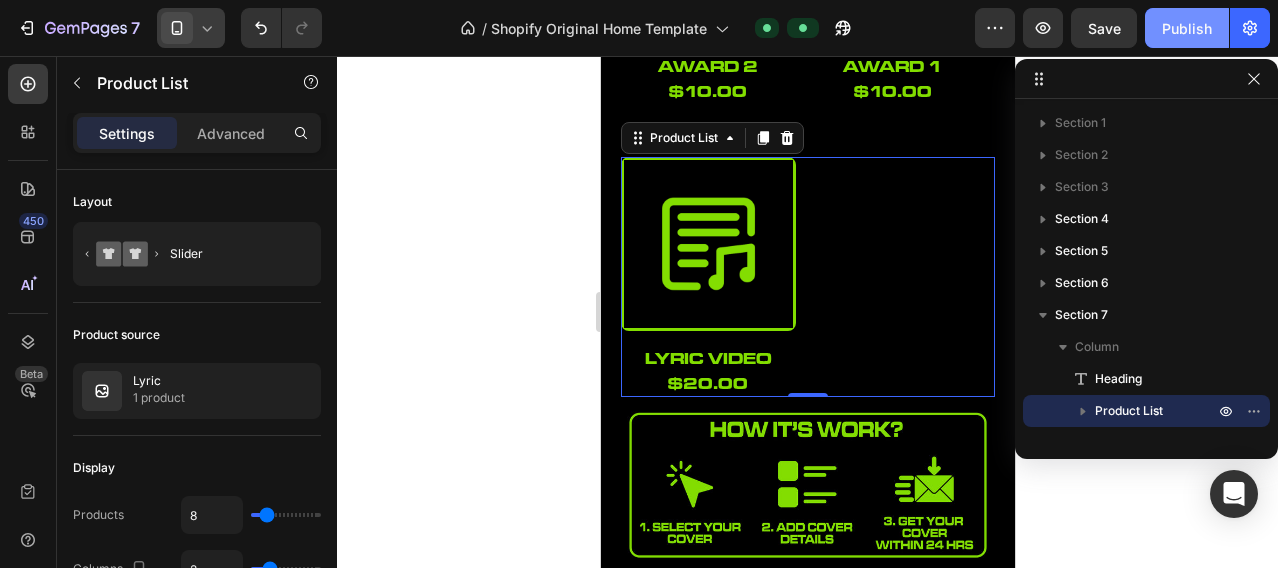 click on "Publish" at bounding box center [1187, 28] 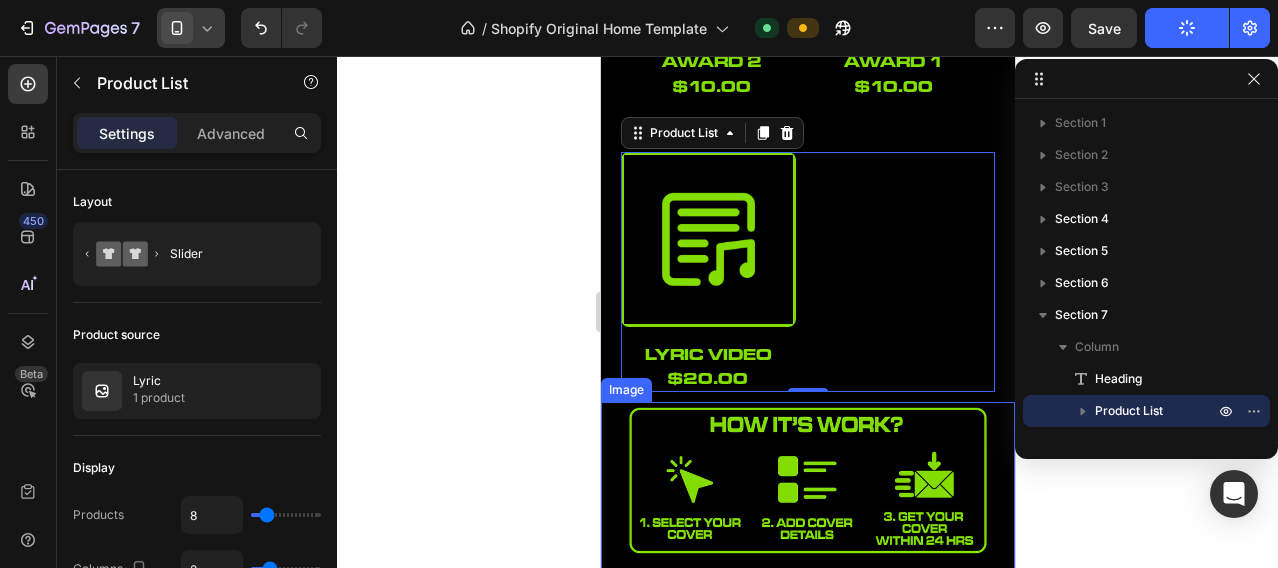 scroll, scrollTop: 1000, scrollLeft: 0, axis: vertical 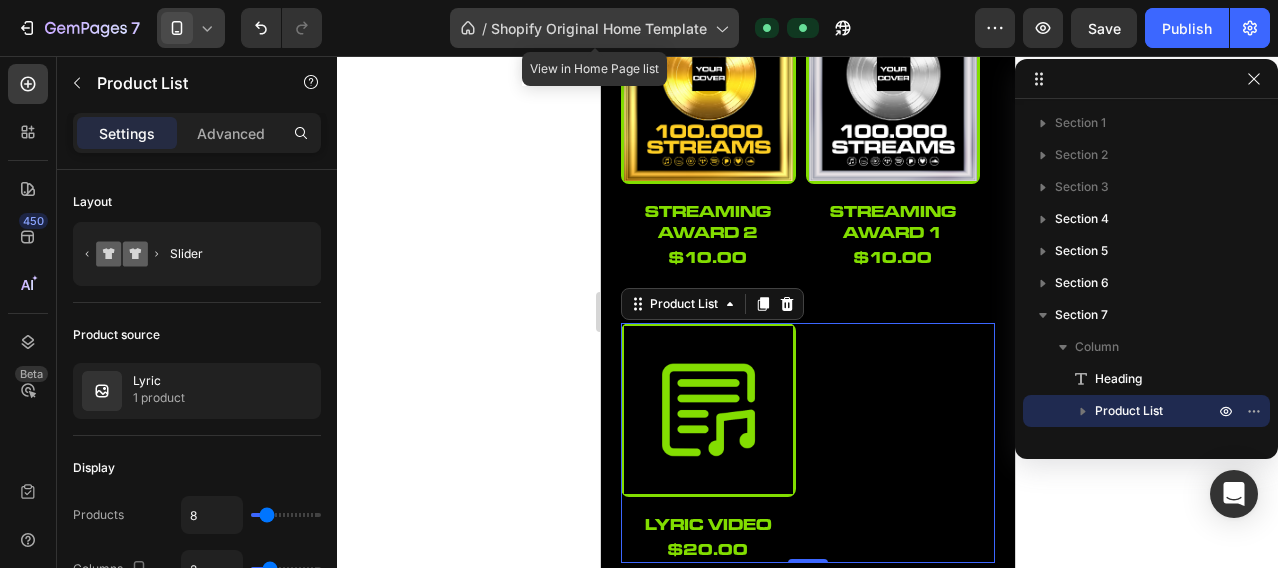 click on "Shopify Original Home Template" at bounding box center (599, 28) 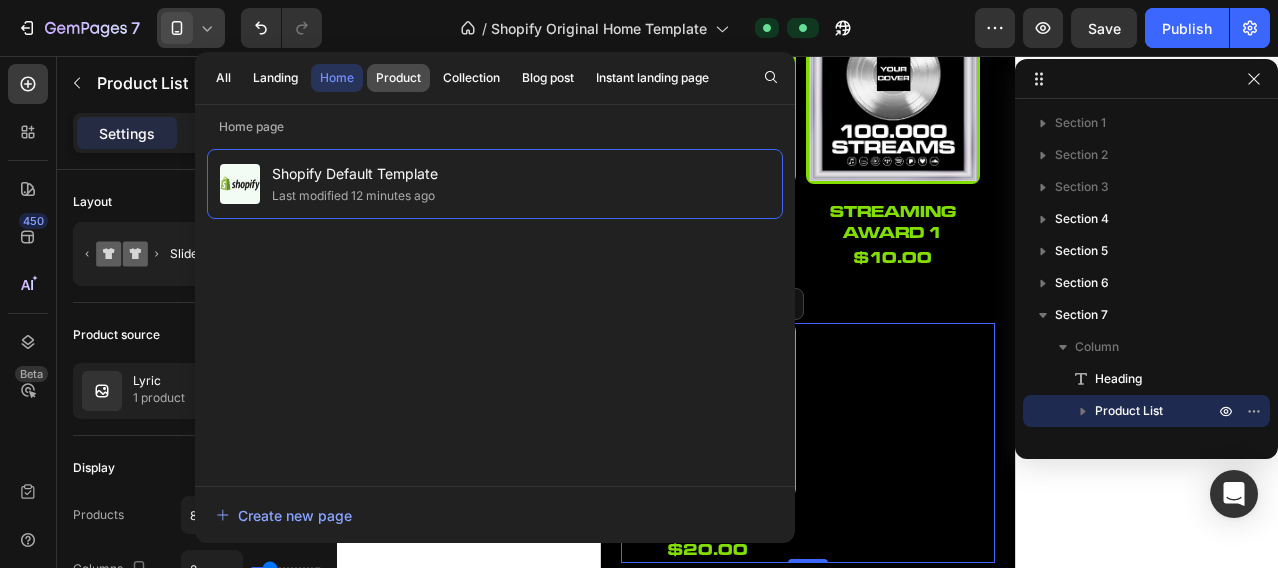 click on "Product" at bounding box center (398, 78) 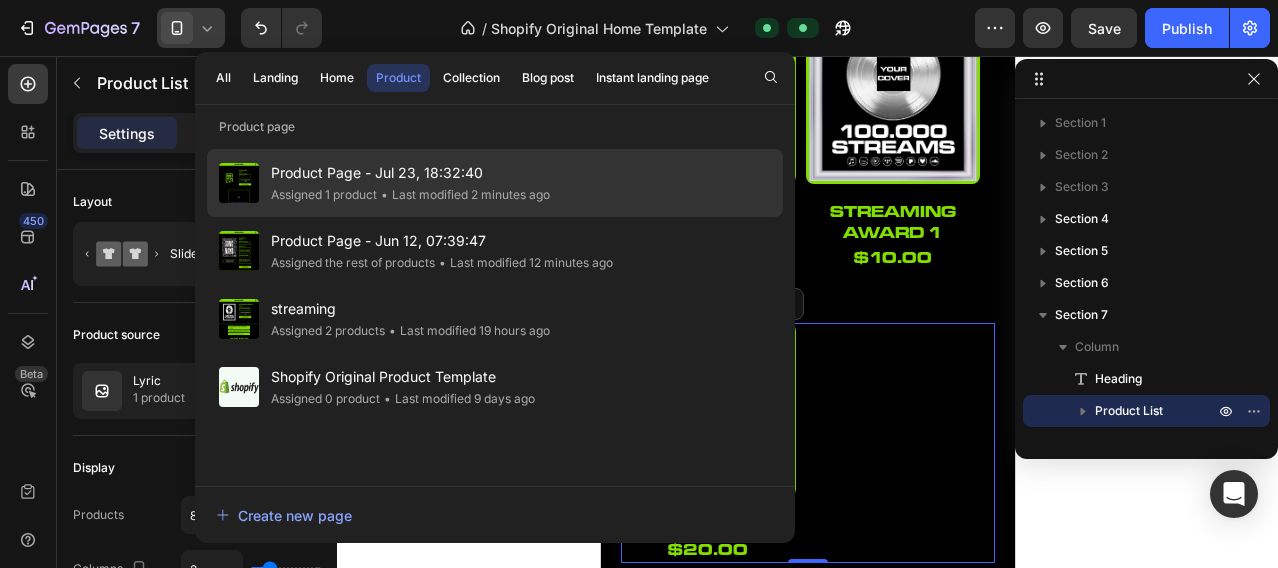 click on "Product Page - Jul 23, 18:32:40" at bounding box center (410, 173) 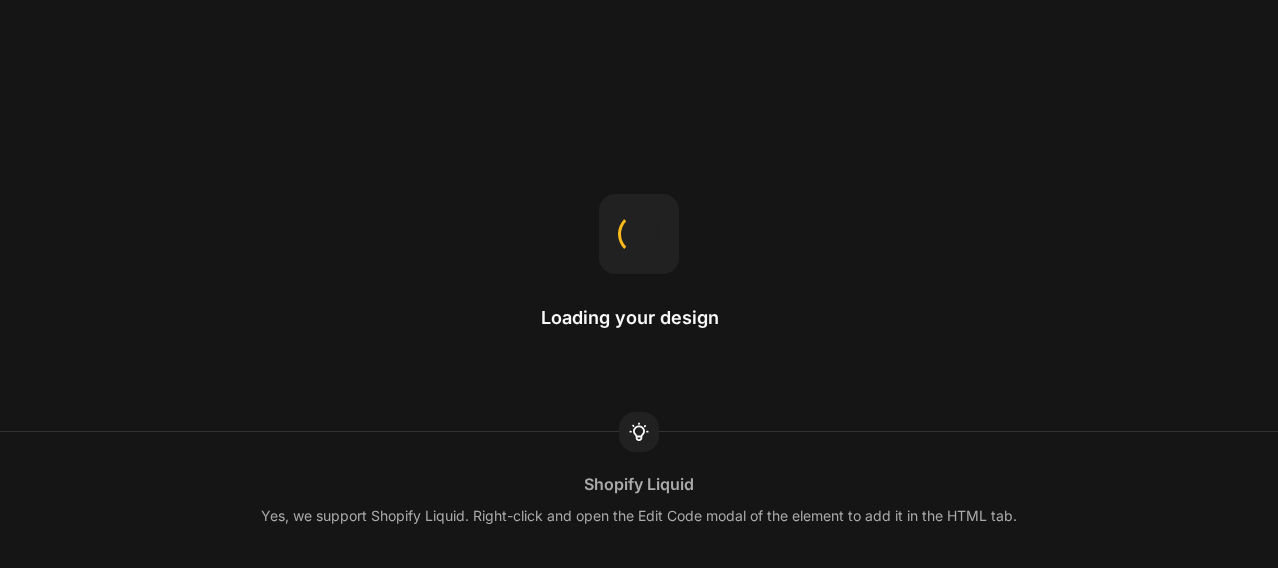 scroll, scrollTop: 0, scrollLeft: 0, axis: both 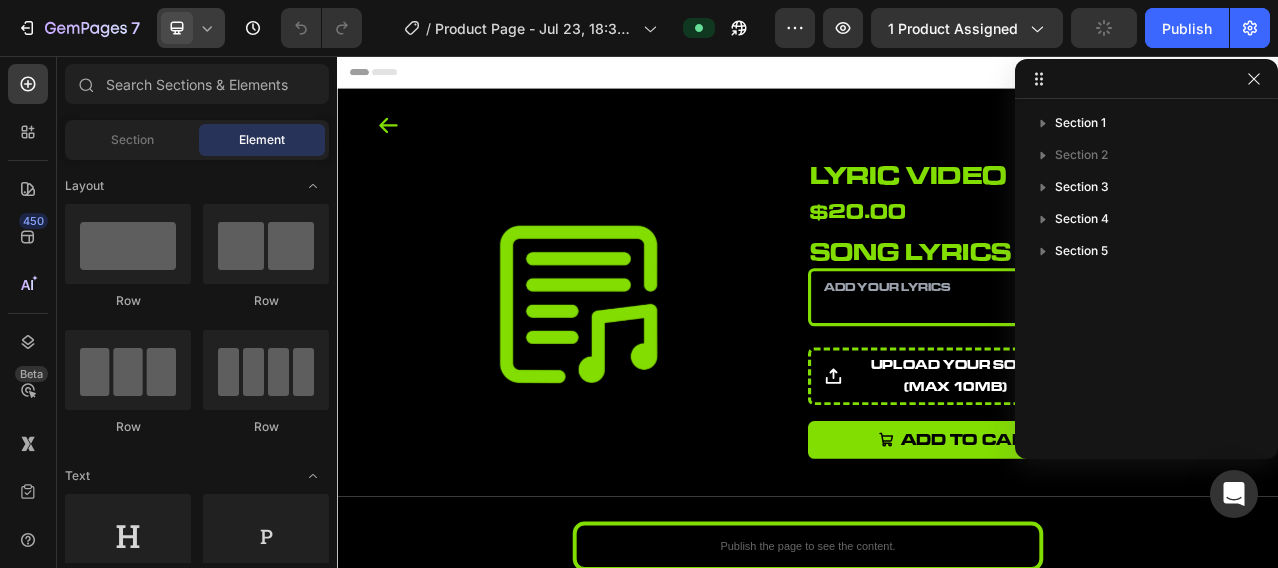 click 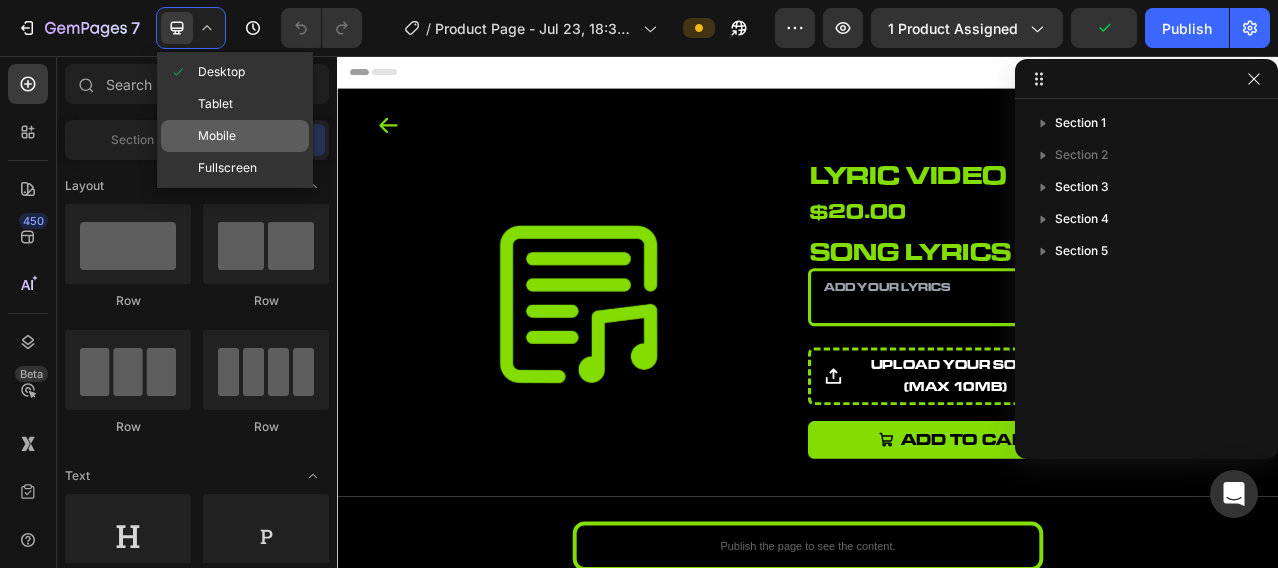 click on "Mobile" at bounding box center [217, 136] 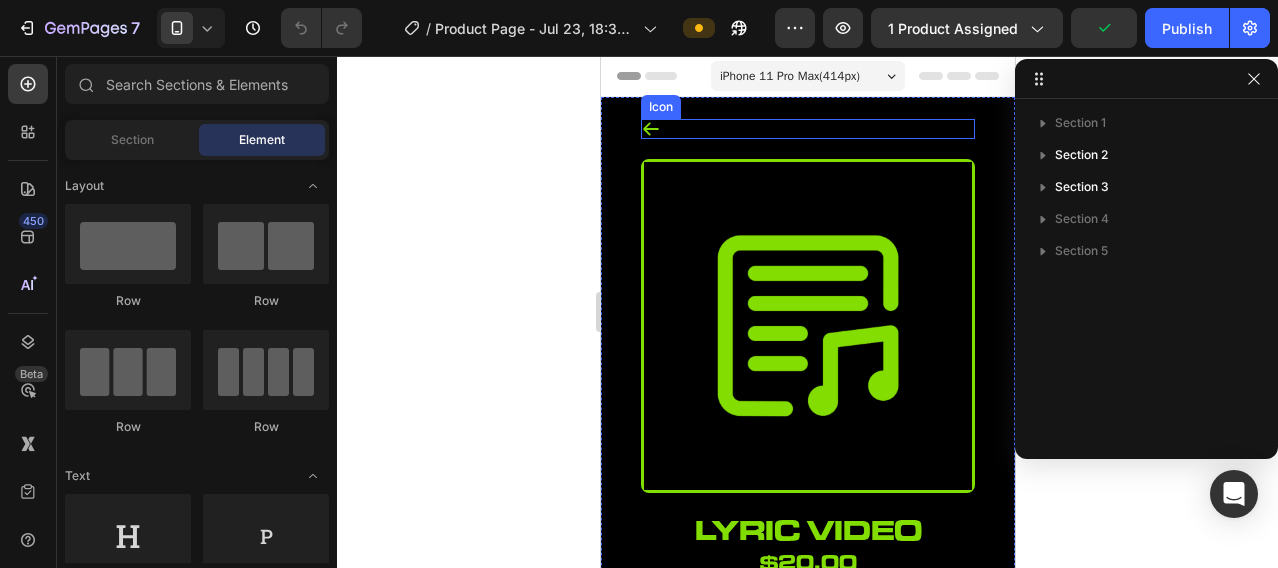 click on "Icon" at bounding box center [807, 129] 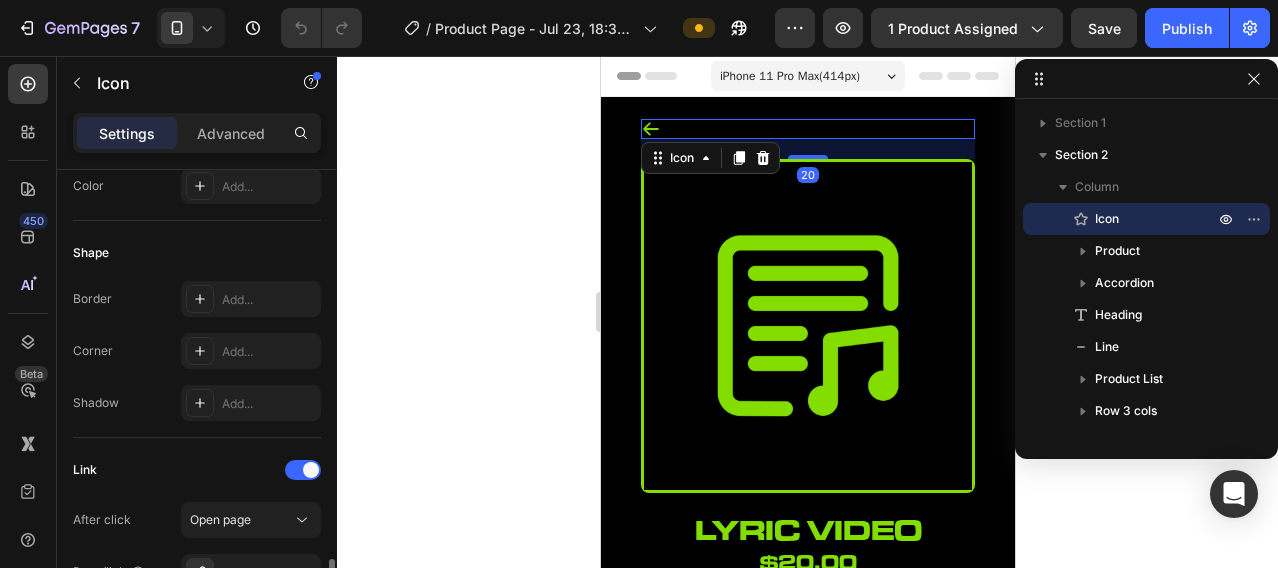 scroll, scrollTop: 500, scrollLeft: 0, axis: vertical 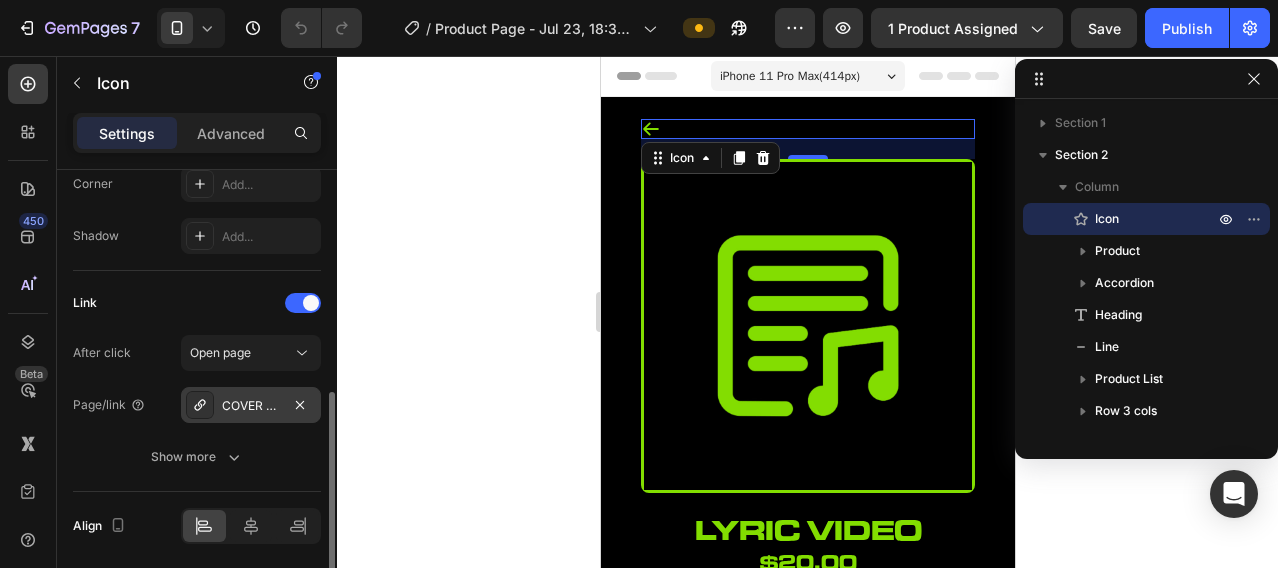 click on "COVER ART" at bounding box center (251, 406) 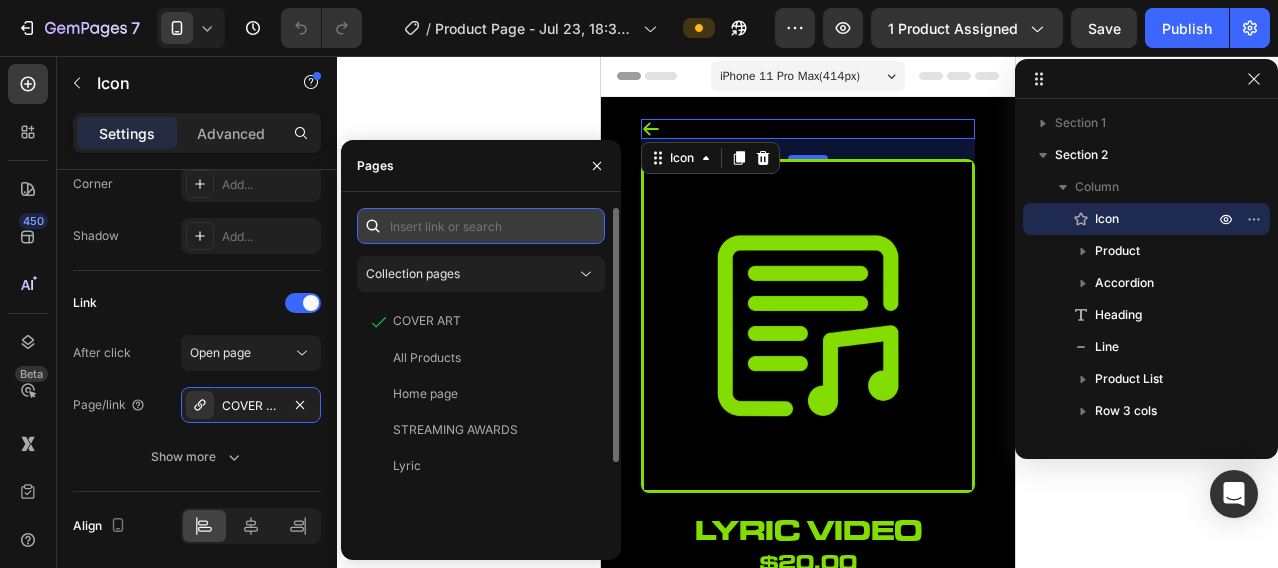 click at bounding box center [481, 226] 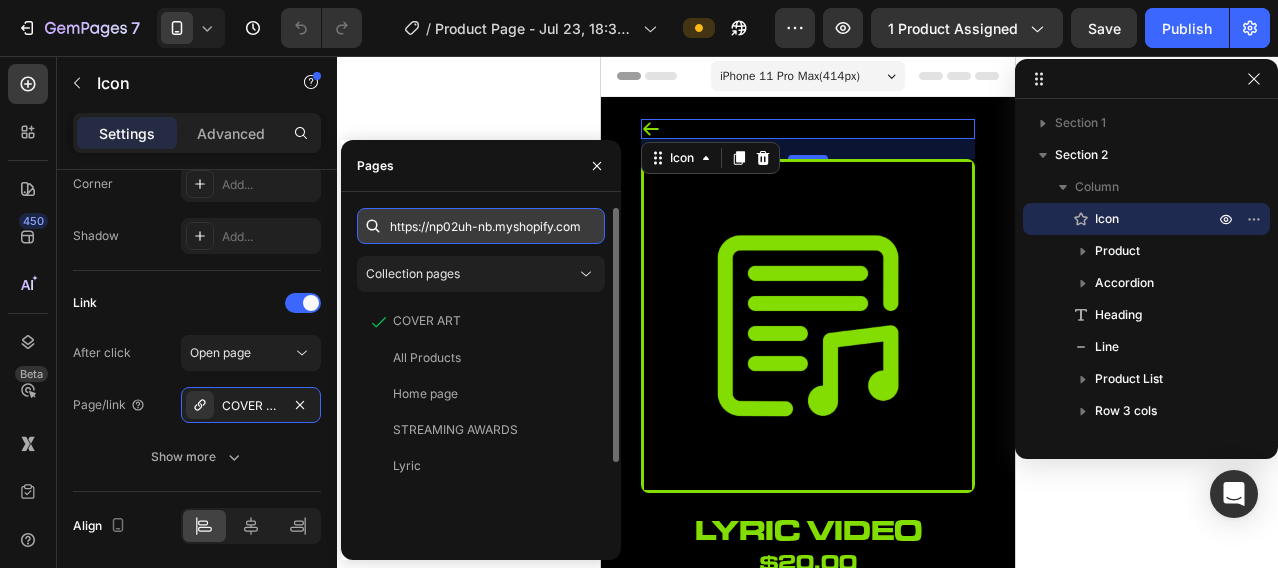 scroll, scrollTop: 0, scrollLeft: 19, axis: horizontal 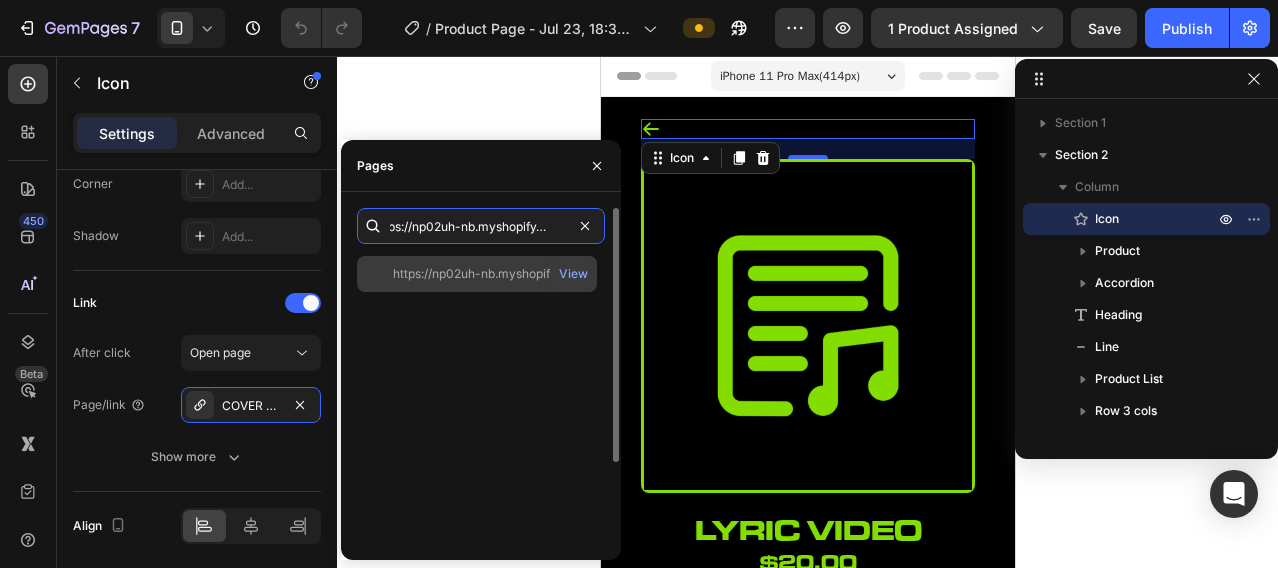 type on "https://np02uh-nb.myshopify.com" 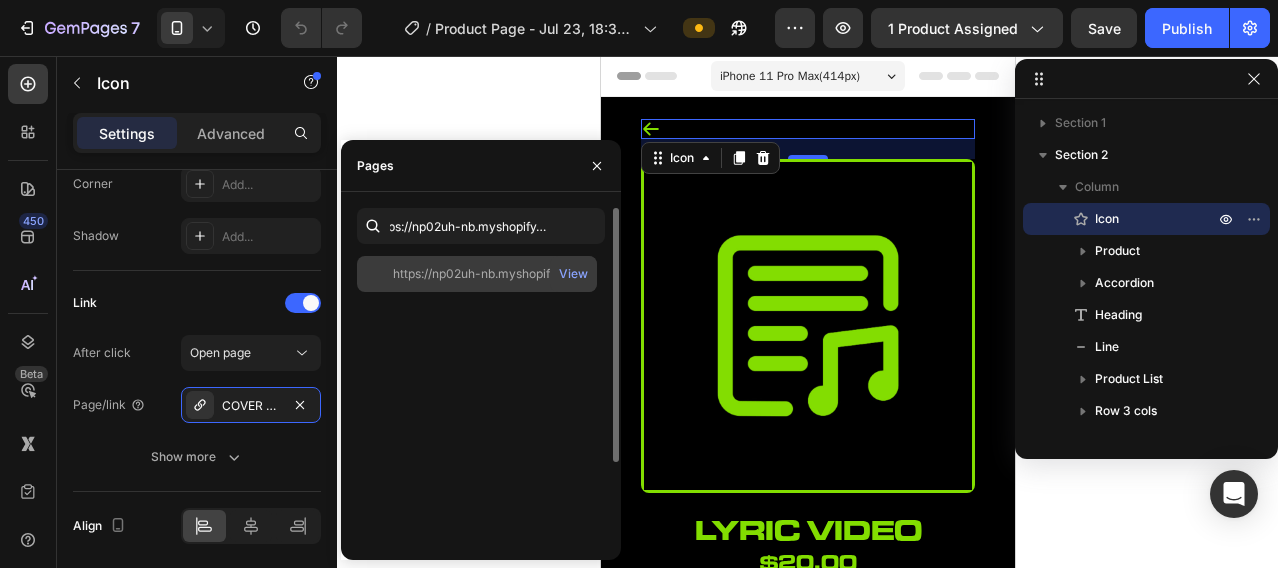 click on "https://np02uh-nb.myshopify.com" 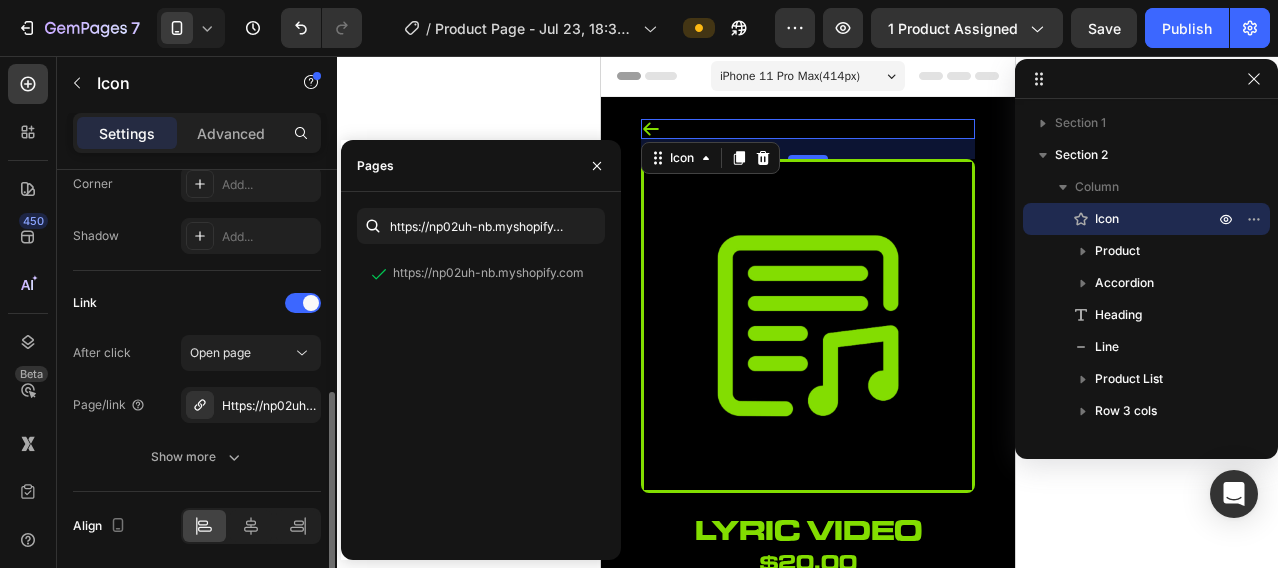 click on "After click Open page" at bounding box center [197, 353] 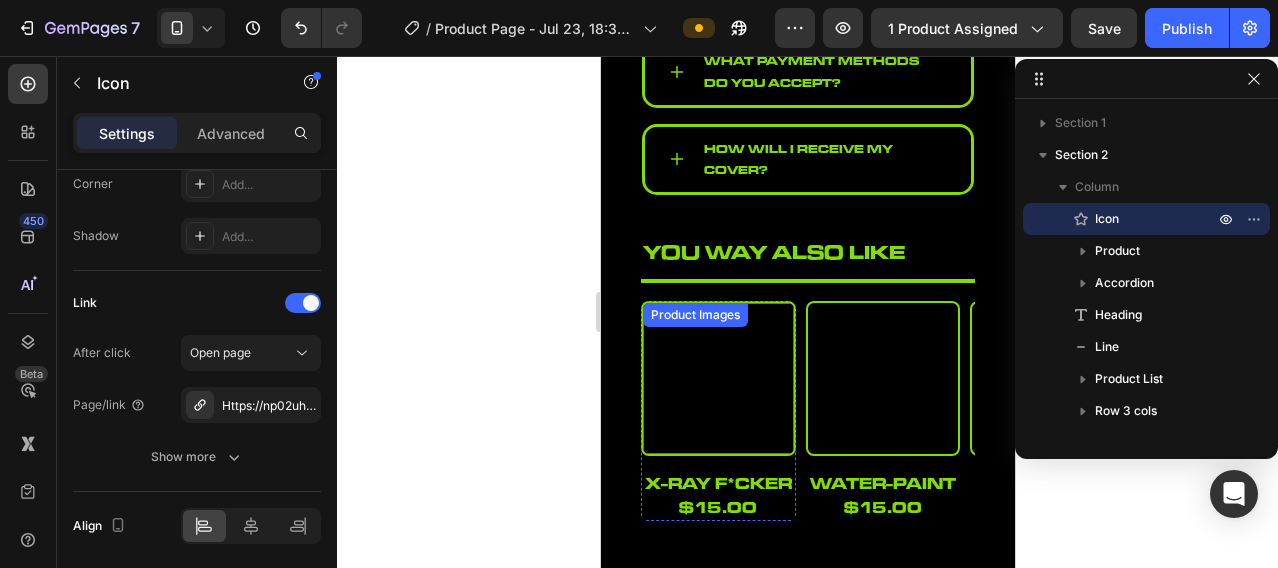 scroll, scrollTop: 1333, scrollLeft: 0, axis: vertical 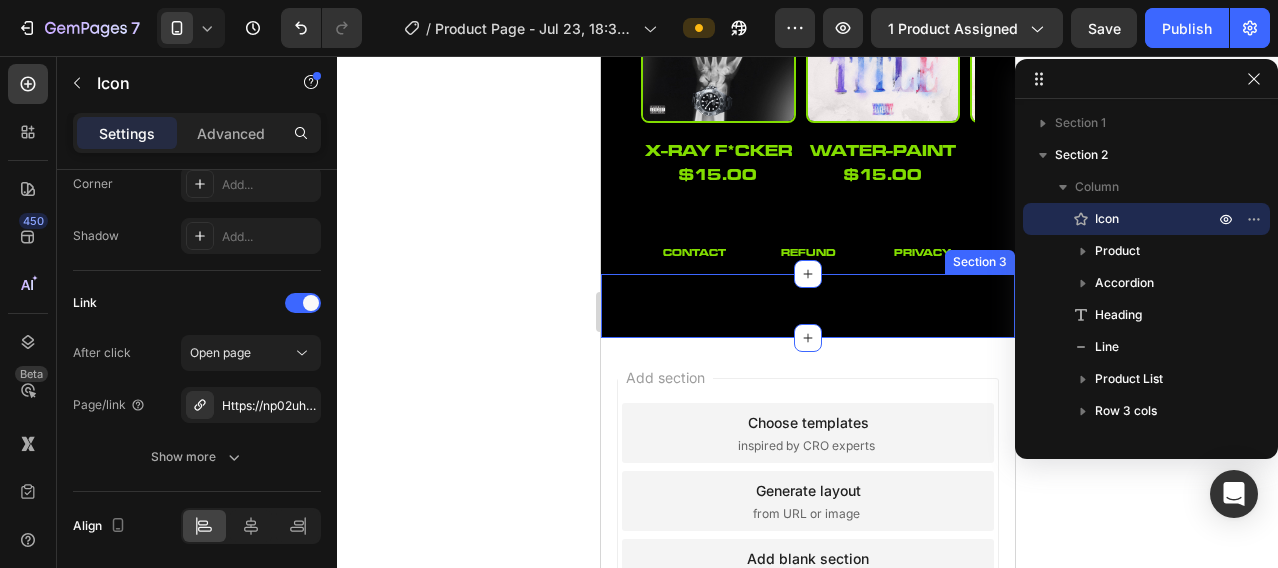 click on "Publish the page to see the content.
Custom Code Section 3" at bounding box center (807, 306) 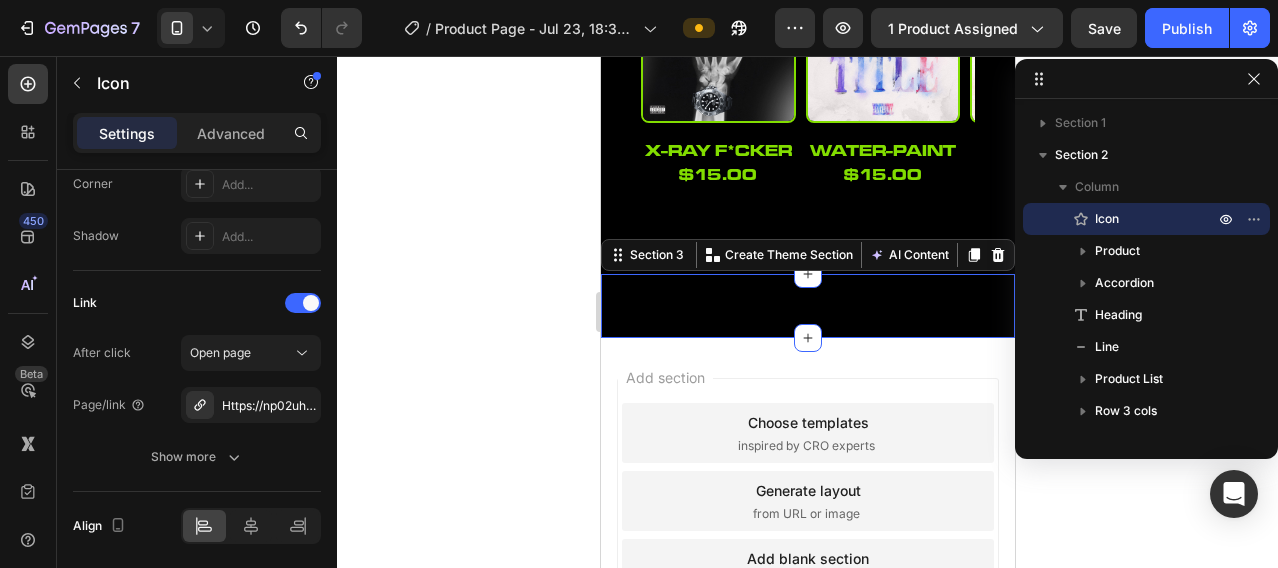 scroll, scrollTop: 150, scrollLeft: 0, axis: vertical 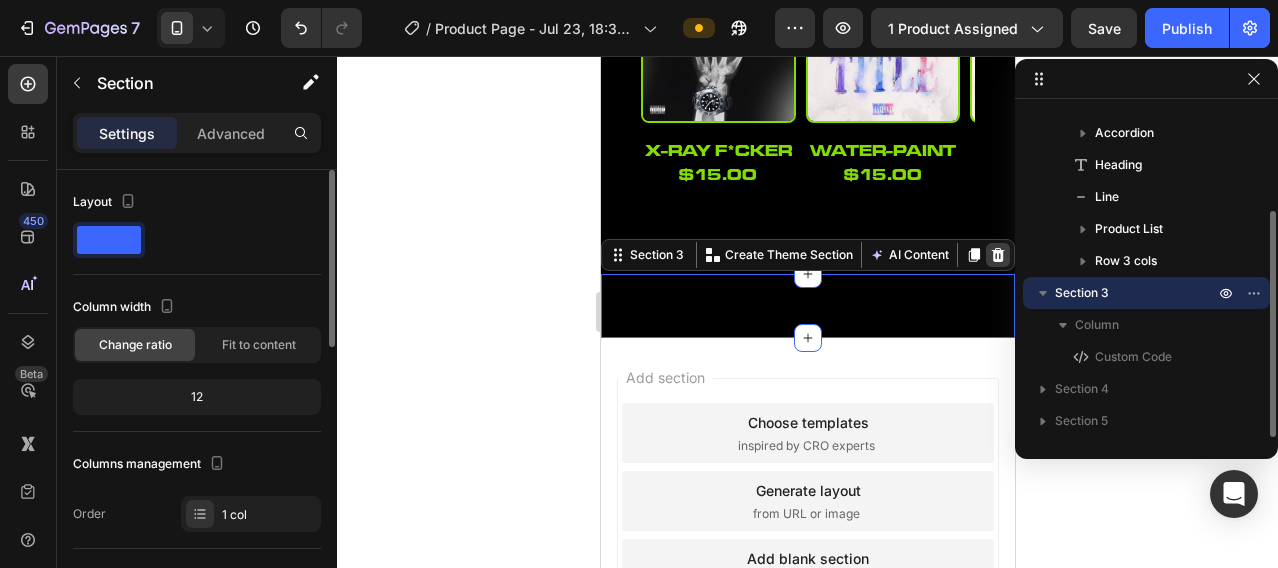 click 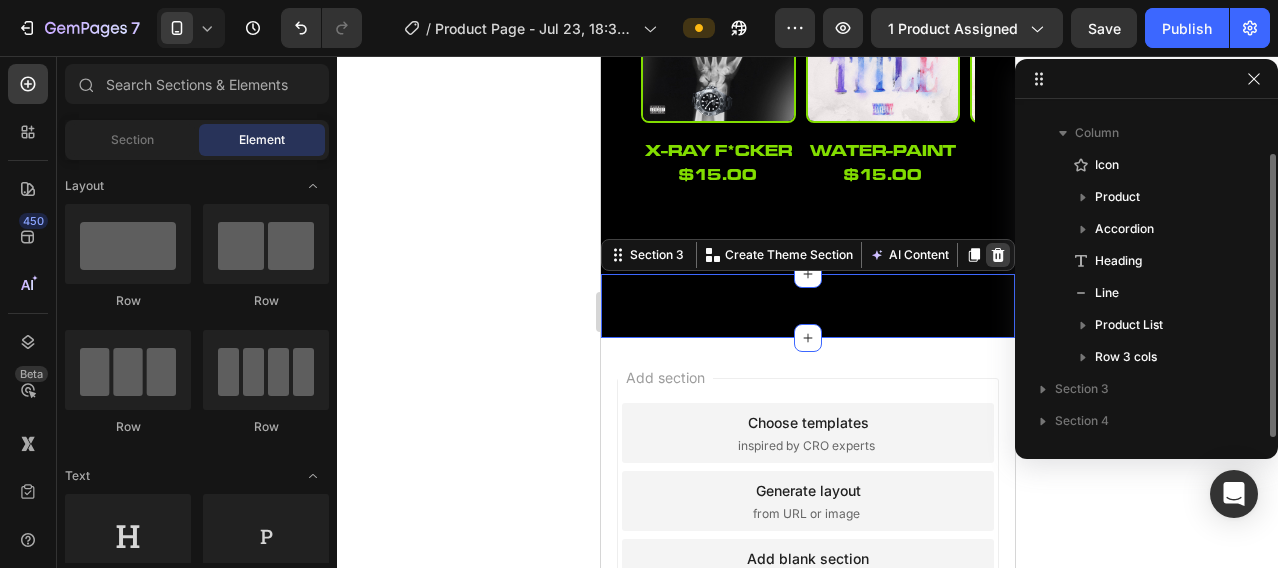 scroll, scrollTop: 54, scrollLeft: 0, axis: vertical 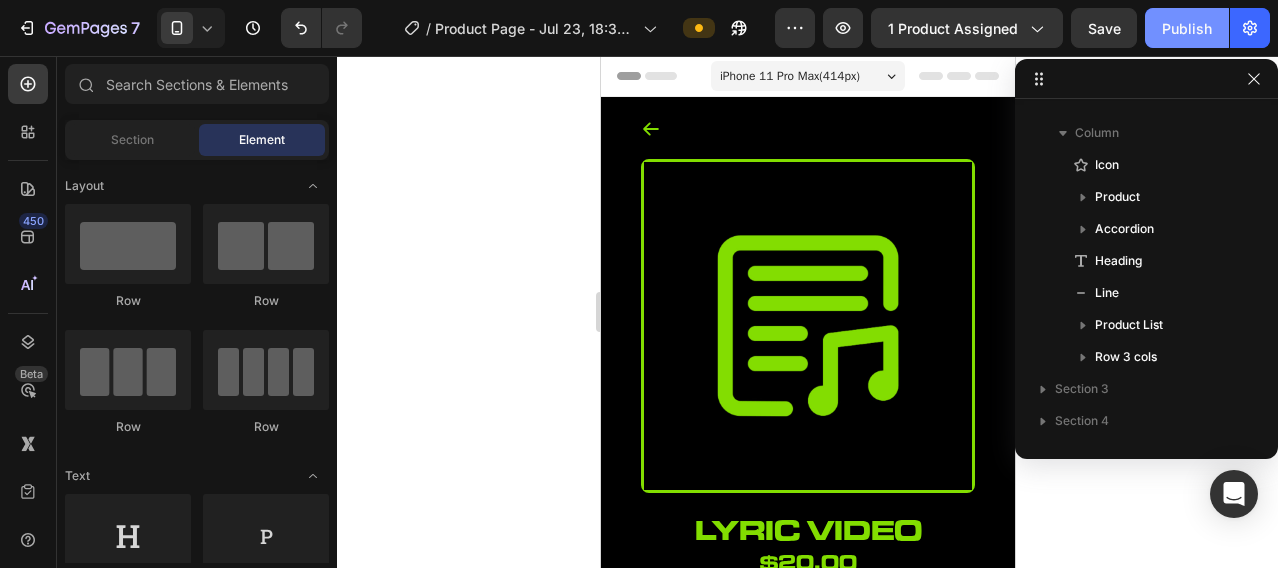click on "Publish" 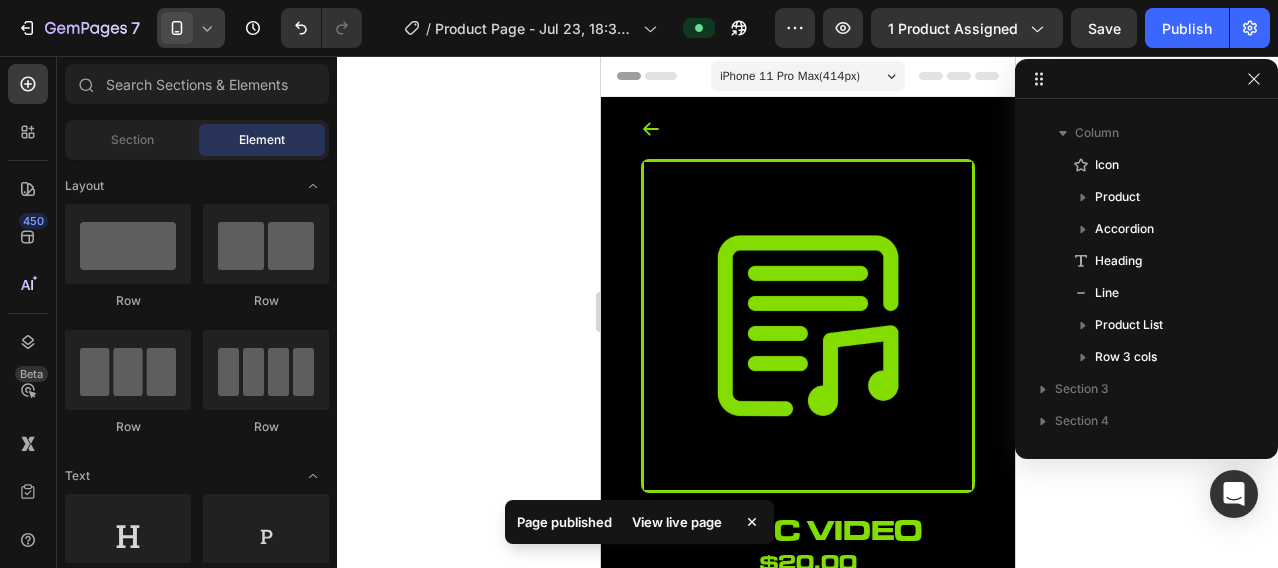 click 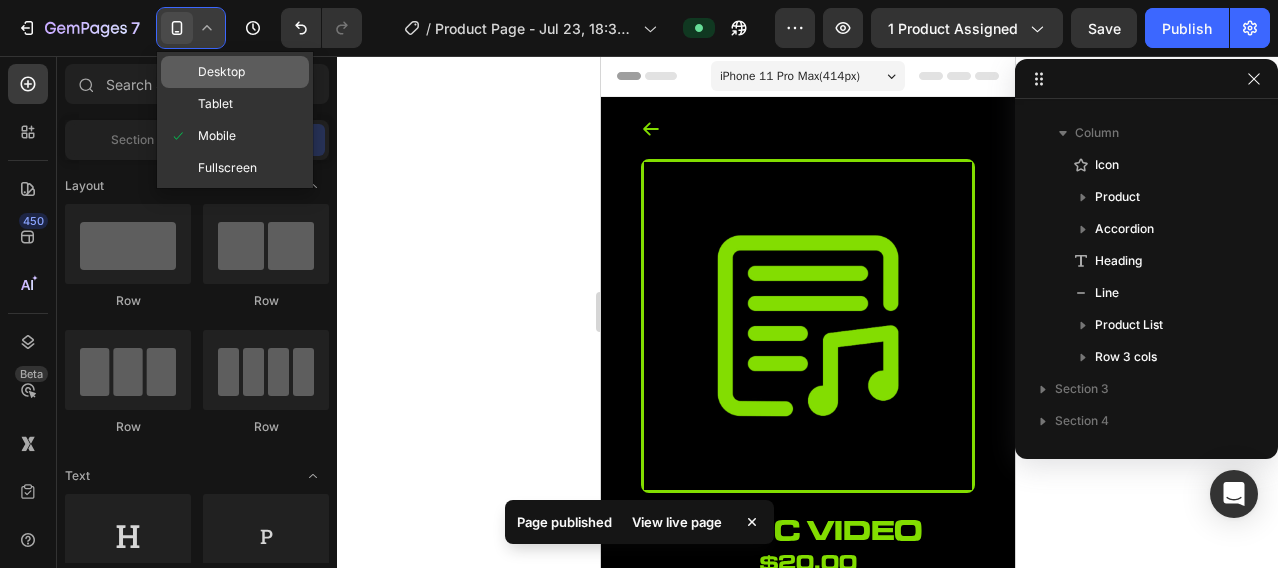 click on "Desktop" at bounding box center [221, 72] 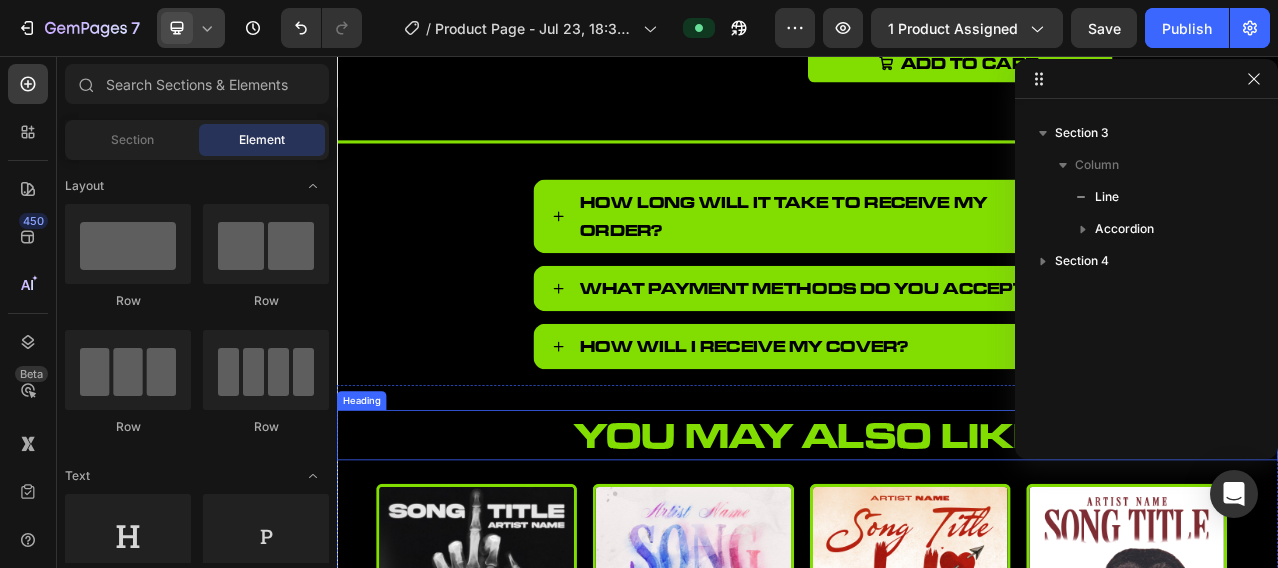 scroll, scrollTop: 314, scrollLeft: 0, axis: vertical 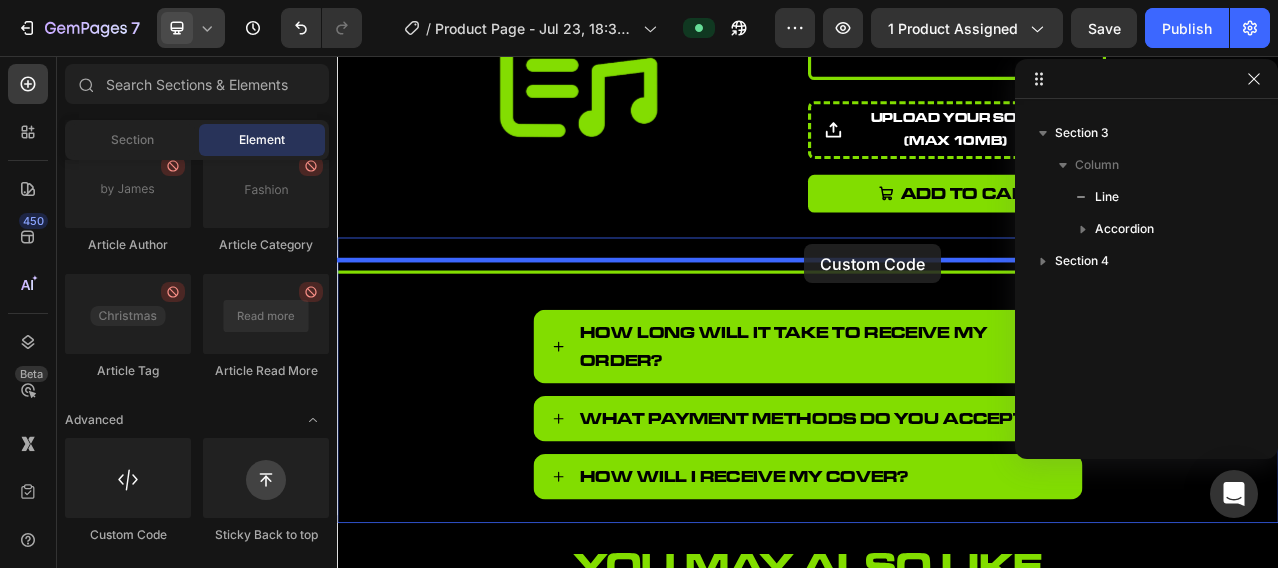 drag, startPoint x: 474, startPoint y: 545, endPoint x: 933, endPoint y: 296, distance: 522.18964 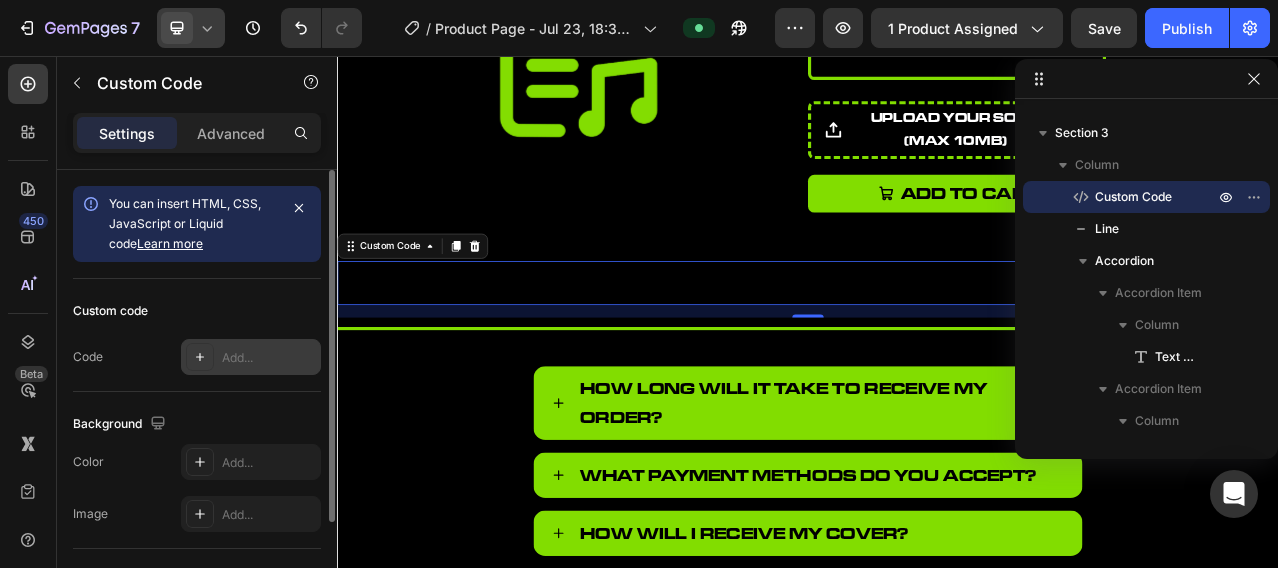 click on "Add..." at bounding box center [269, 358] 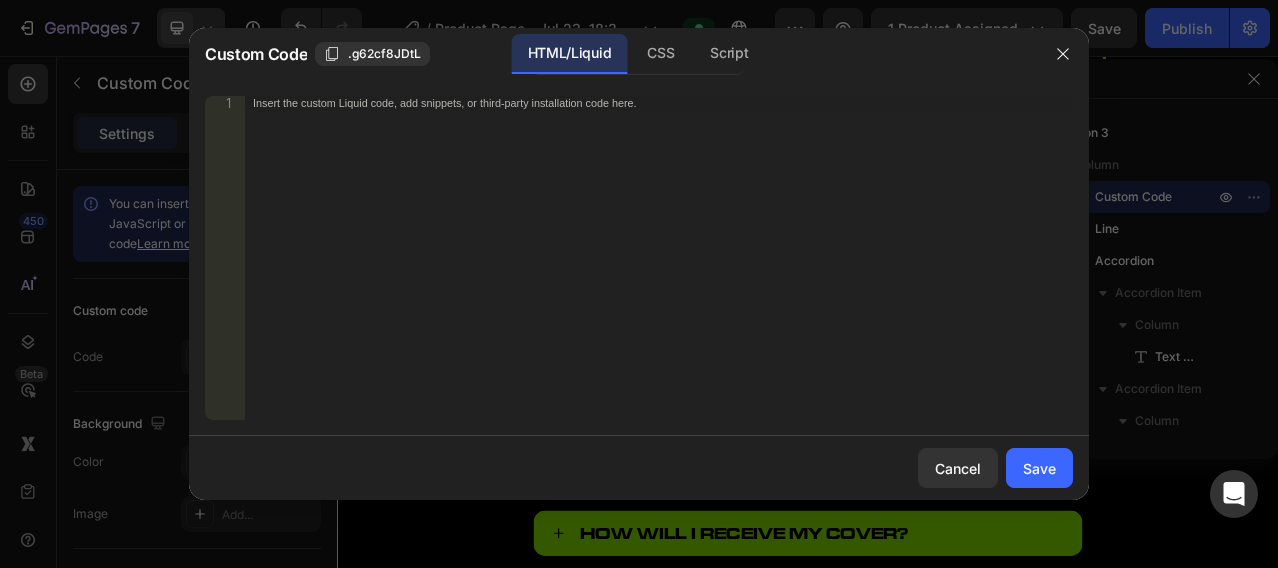 click on "Insert the custom Liquid code, add snippets, or third-party installation code here." at bounding box center (659, 273) 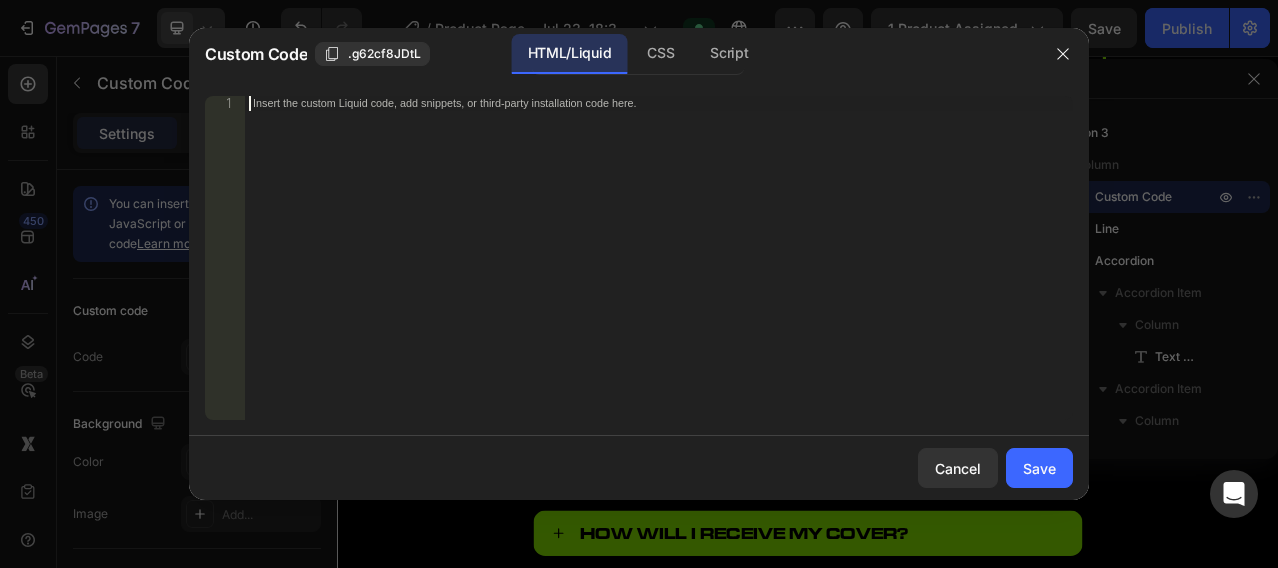 paste on "<script src="https://go.screenpal.com/player/appearance/cTjVDLnIk3o"></script>" 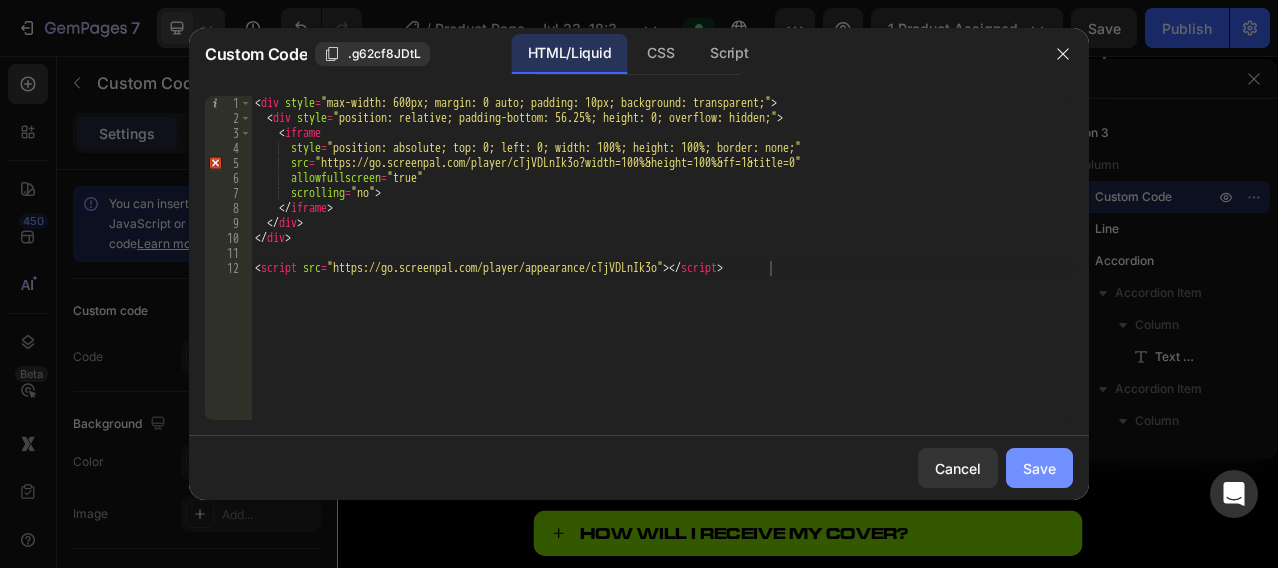click on "Save" 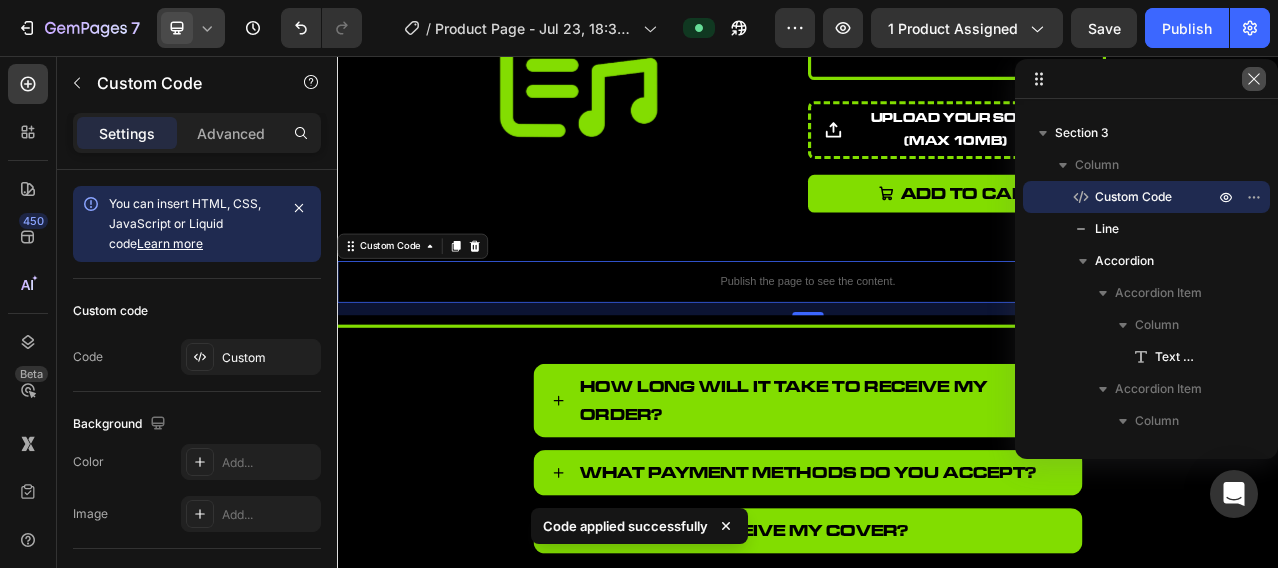 click 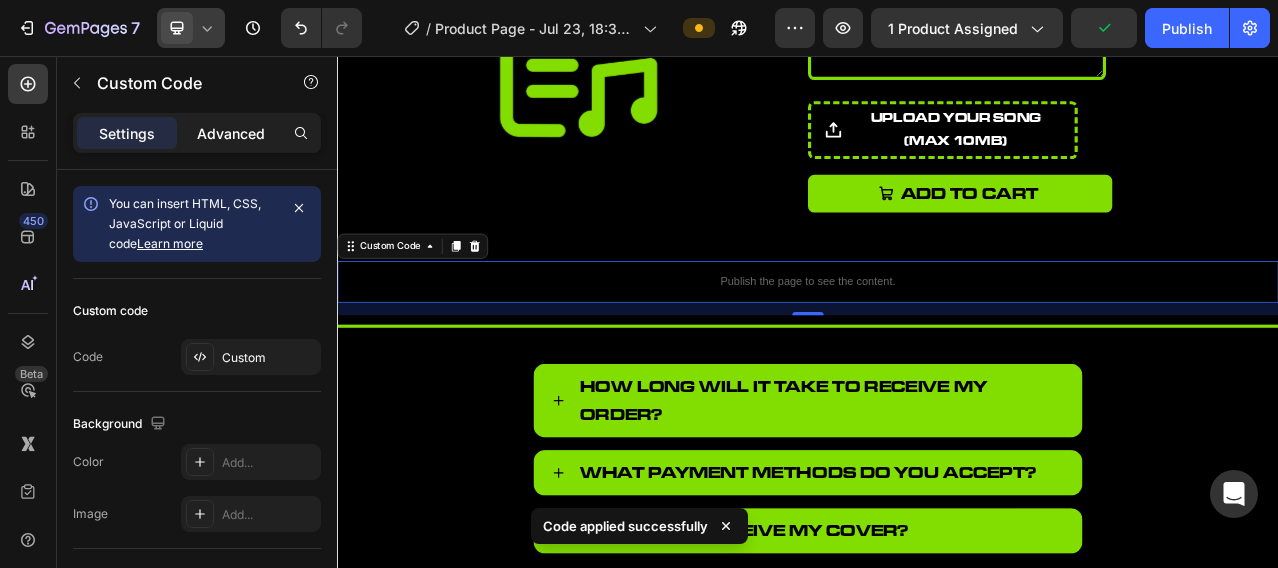 click on "Advanced" at bounding box center [231, 133] 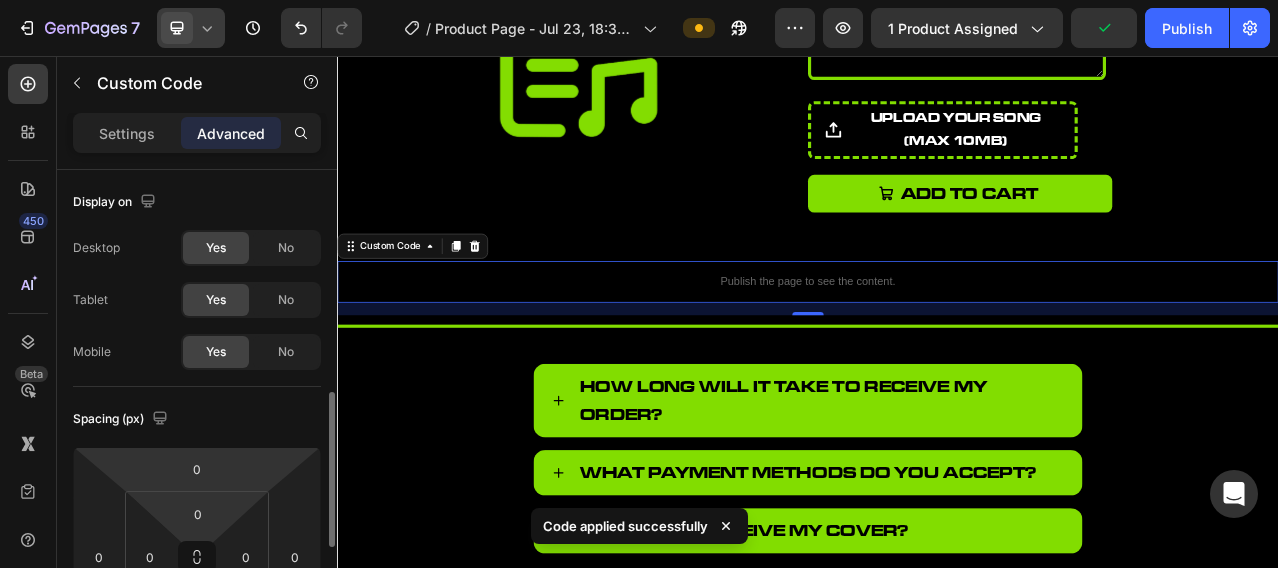 scroll, scrollTop: 166, scrollLeft: 0, axis: vertical 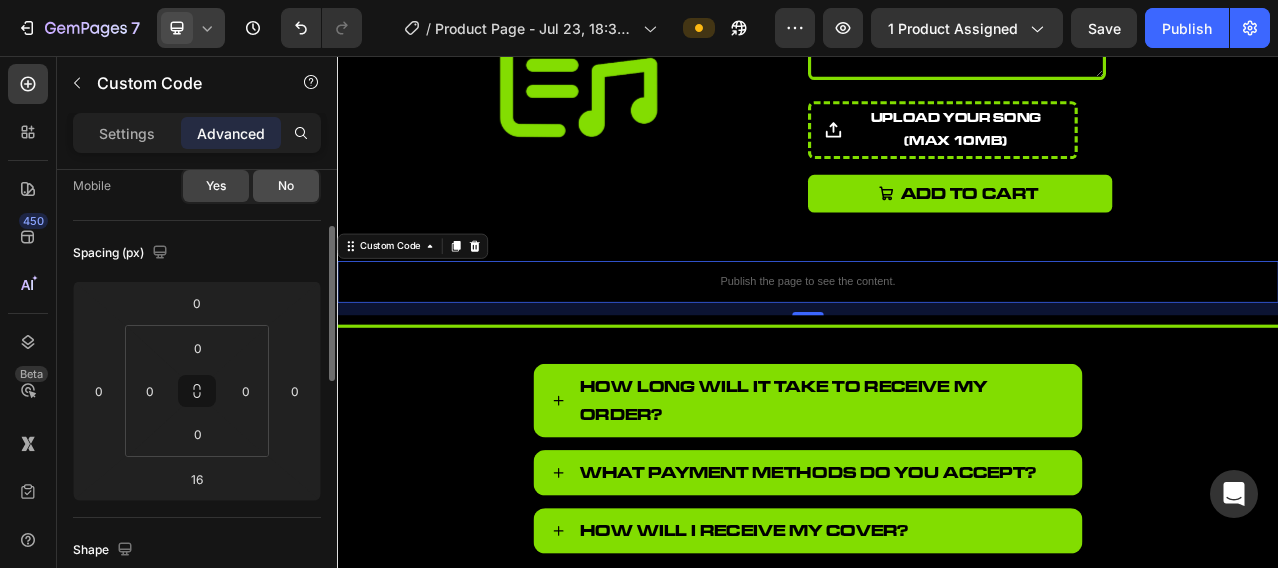 click on "No" 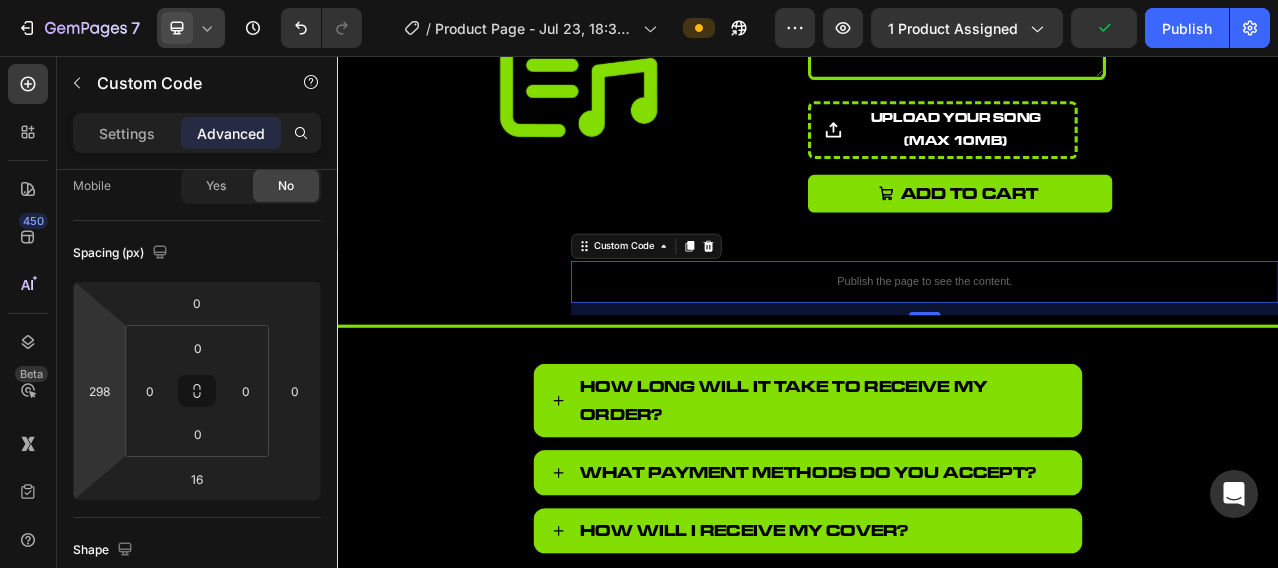 type on "300" 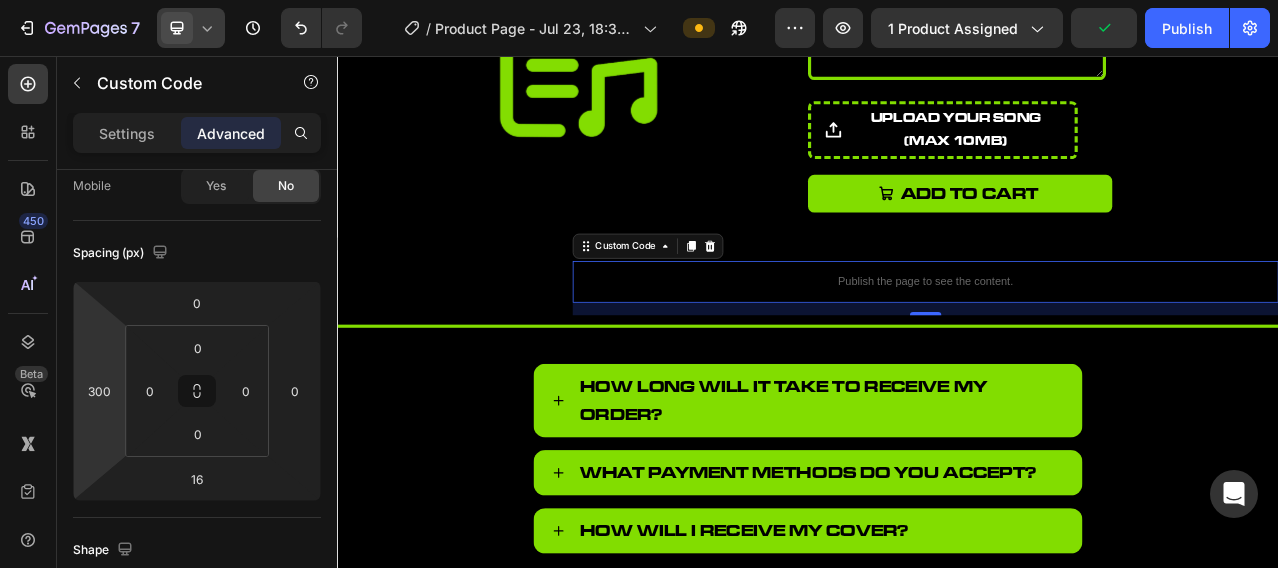 drag, startPoint x: 107, startPoint y: 352, endPoint x: 113, endPoint y: 202, distance: 150.11995 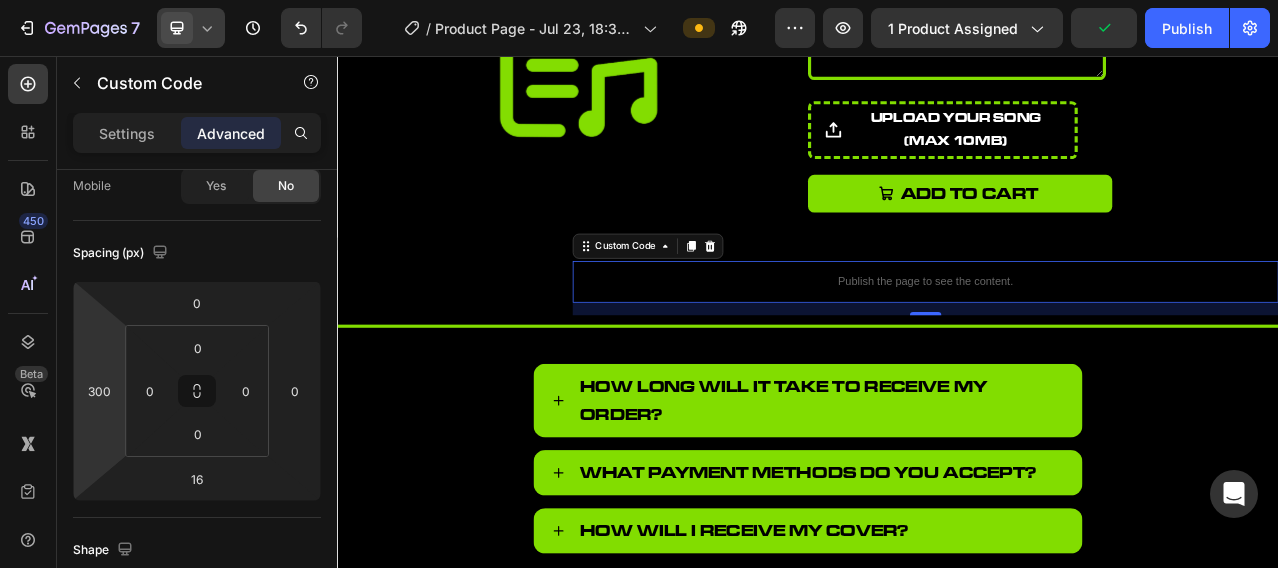 click on "7  Version history  /  Product Page - Jul 23, 18:32:40 Preview 1 product assigned  Publish  450 Beta Sections(18) Elements(84) Section Element Hero Section Product Detail Brands Trusted Badges Guarantee Product Breakdown How to use Testimonials Compare Bundle FAQs Social Proof Brand Story Product List Collection Blog List Contact Sticky Add to Cart Custom Footer Browse Library 450 Layout
Row
Row
Row
Row Text
Heading
Text Block Button
Button
Button Media
Image
Image" at bounding box center (639, 0) 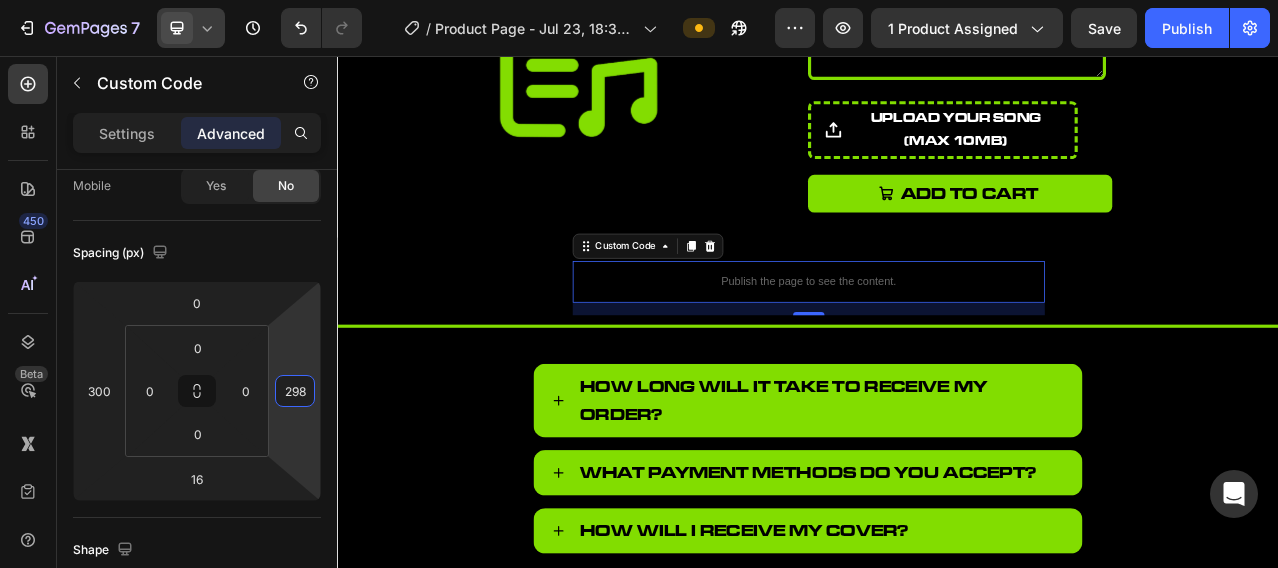 type on "300" 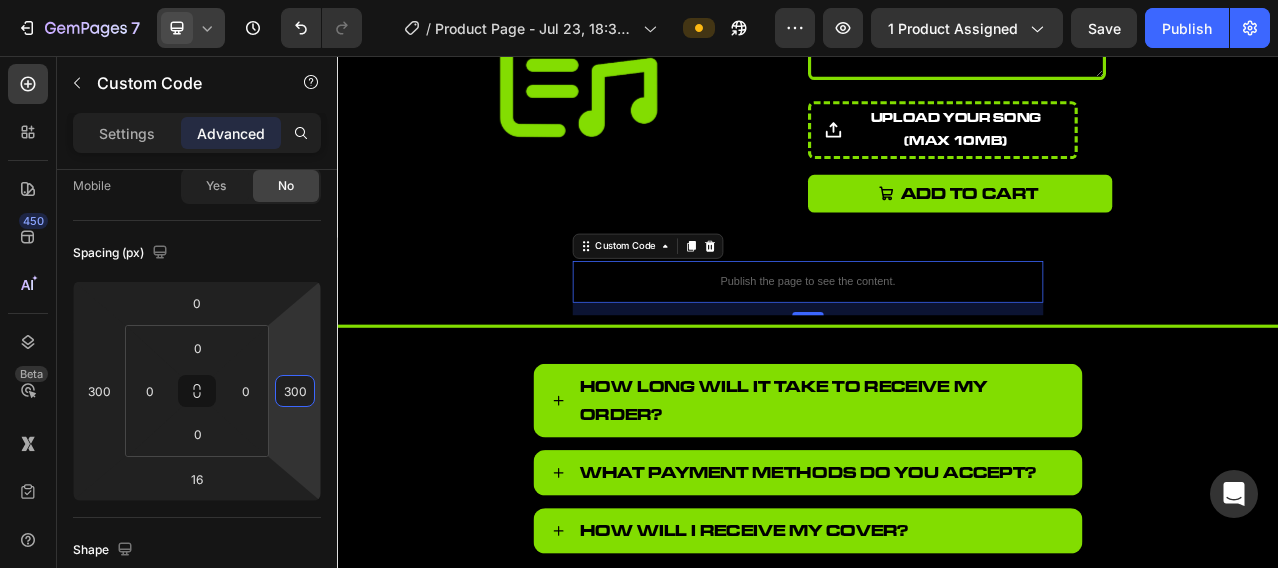 drag, startPoint x: 305, startPoint y: 353, endPoint x: 278, endPoint y: 203, distance: 152.41063 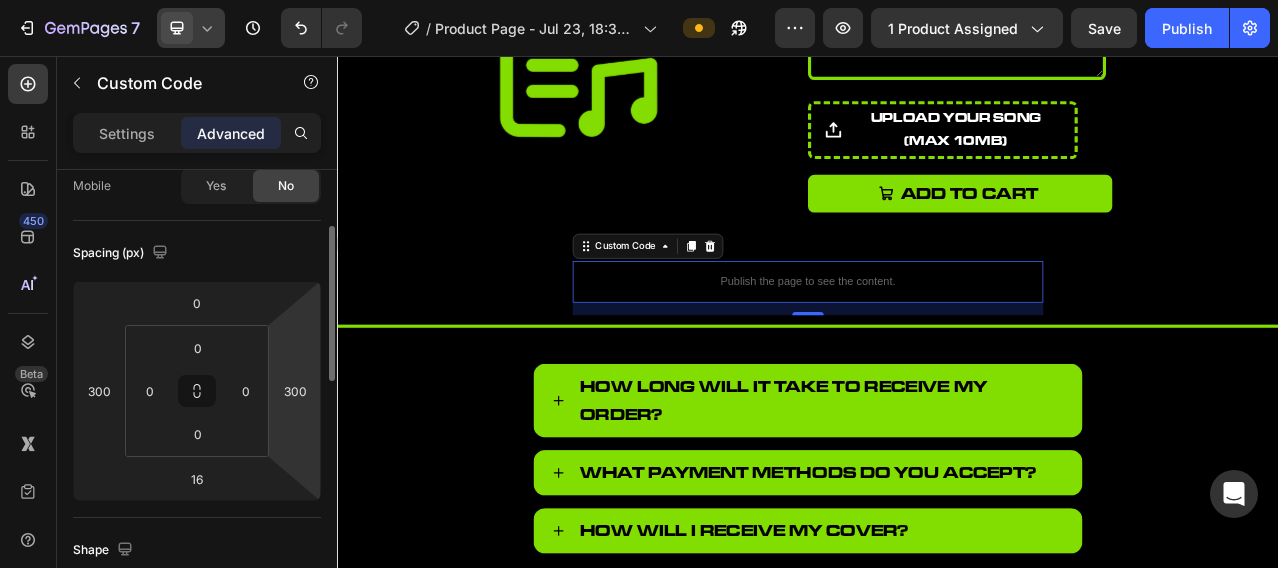 click on "Spacing (px)" at bounding box center (197, 253) 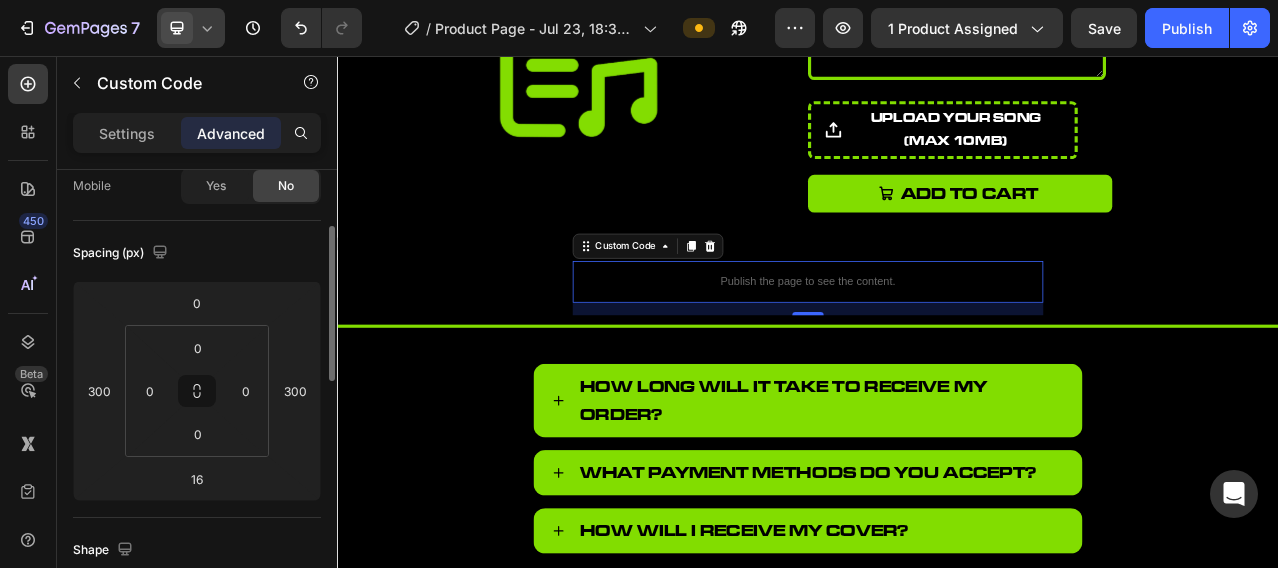 scroll, scrollTop: 500, scrollLeft: 0, axis: vertical 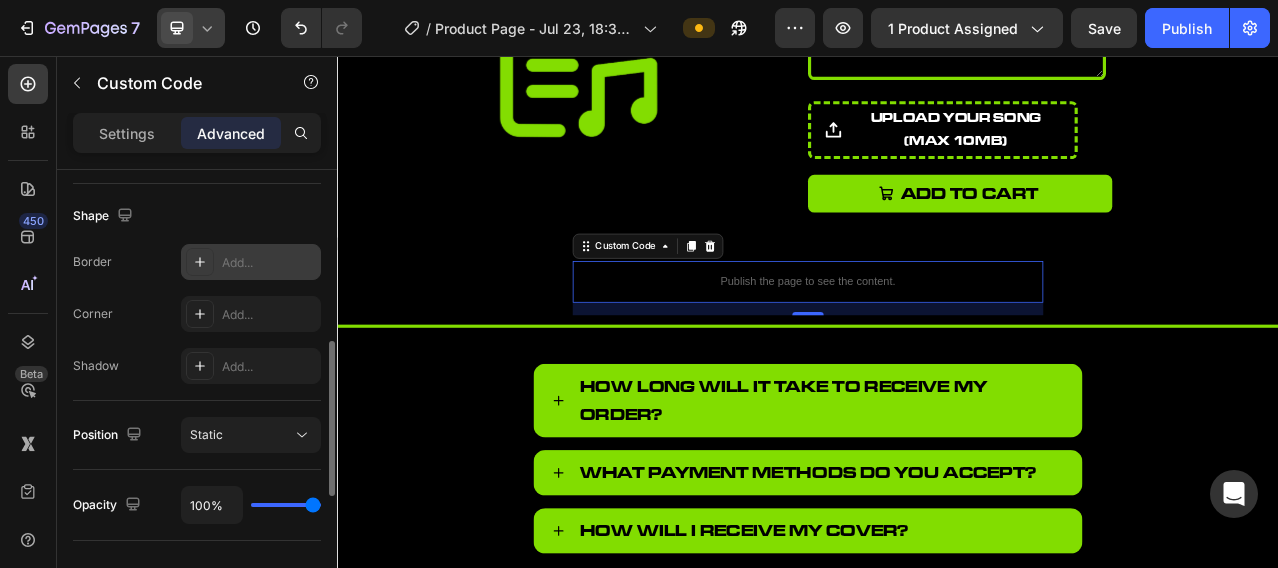 click on "Add..." at bounding box center (251, 262) 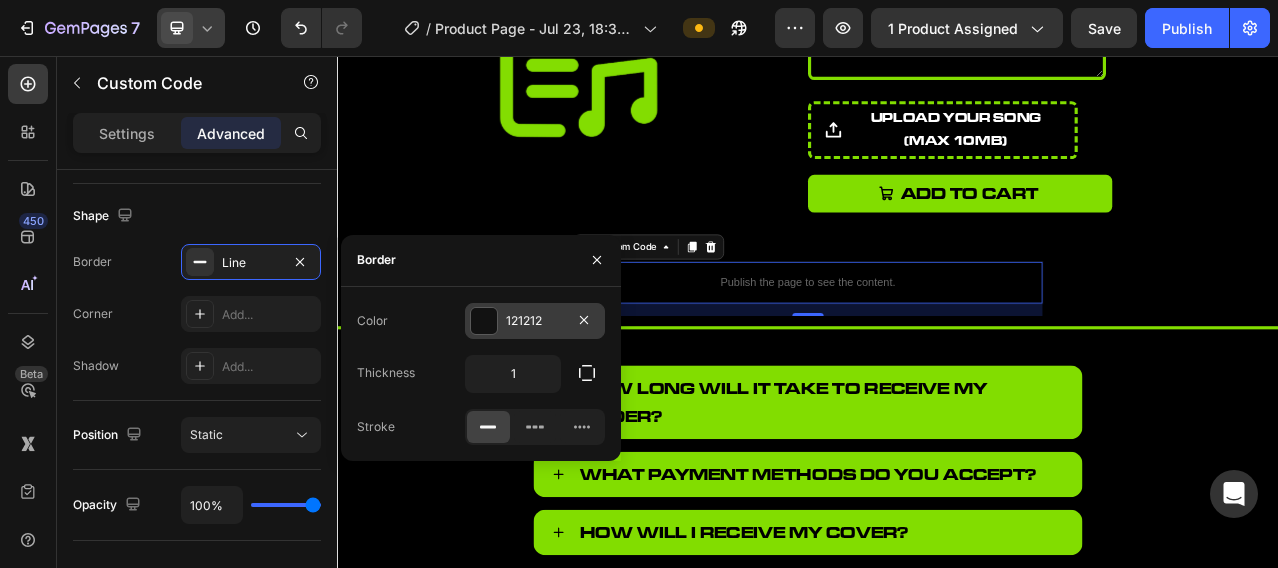 click on "121212" at bounding box center [535, 321] 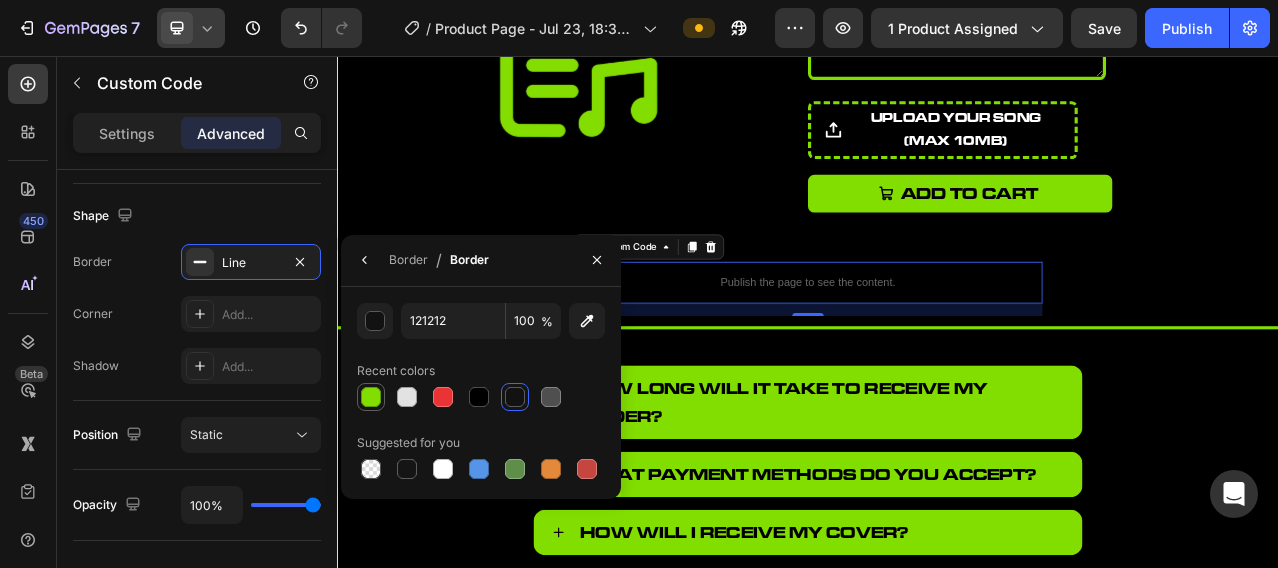 click at bounding box center (371, 397) 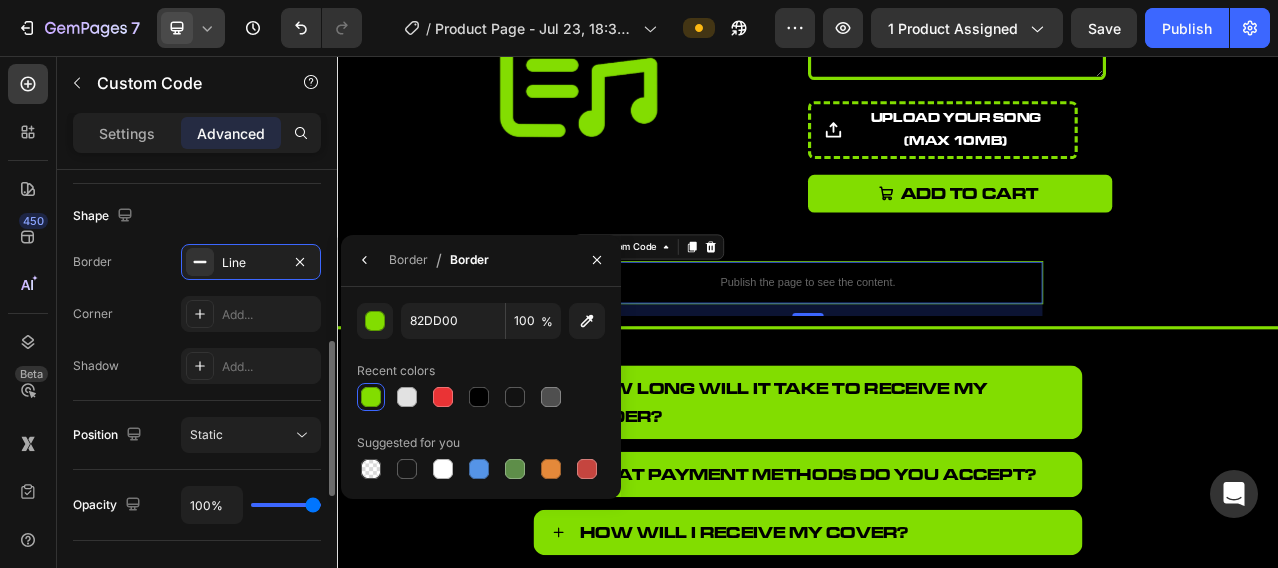 click on "Border Line Corner Add... Shadow Add..." at bounding box center [197, 314] 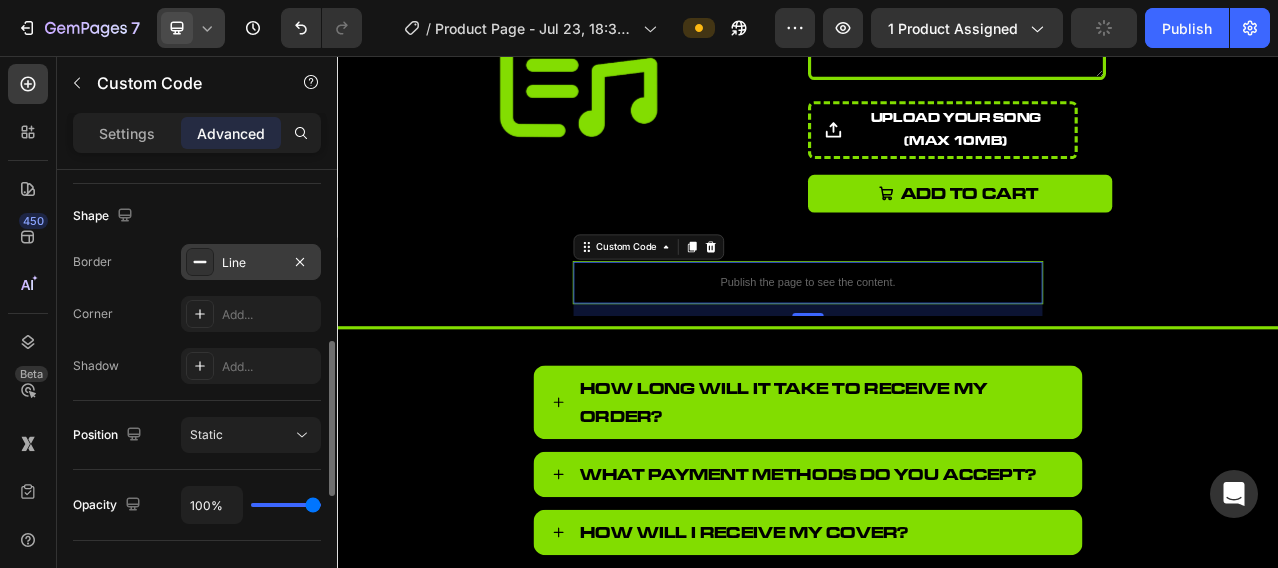 click on "Line" at bounding box center [251, 262] 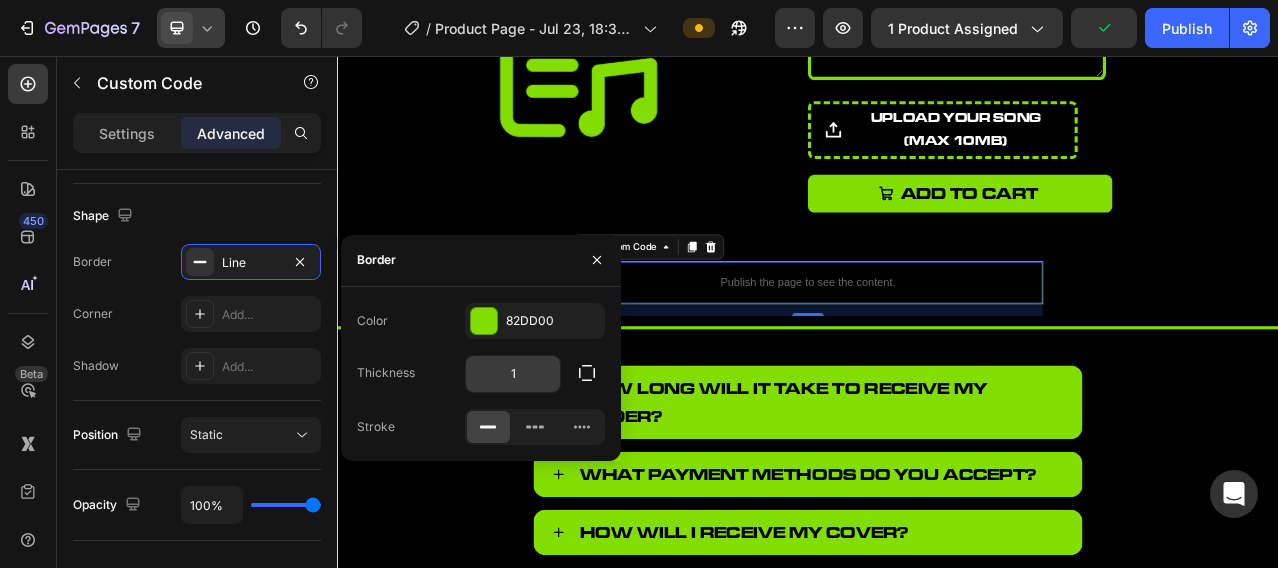 click on "1" at bounding box center [513, 374] 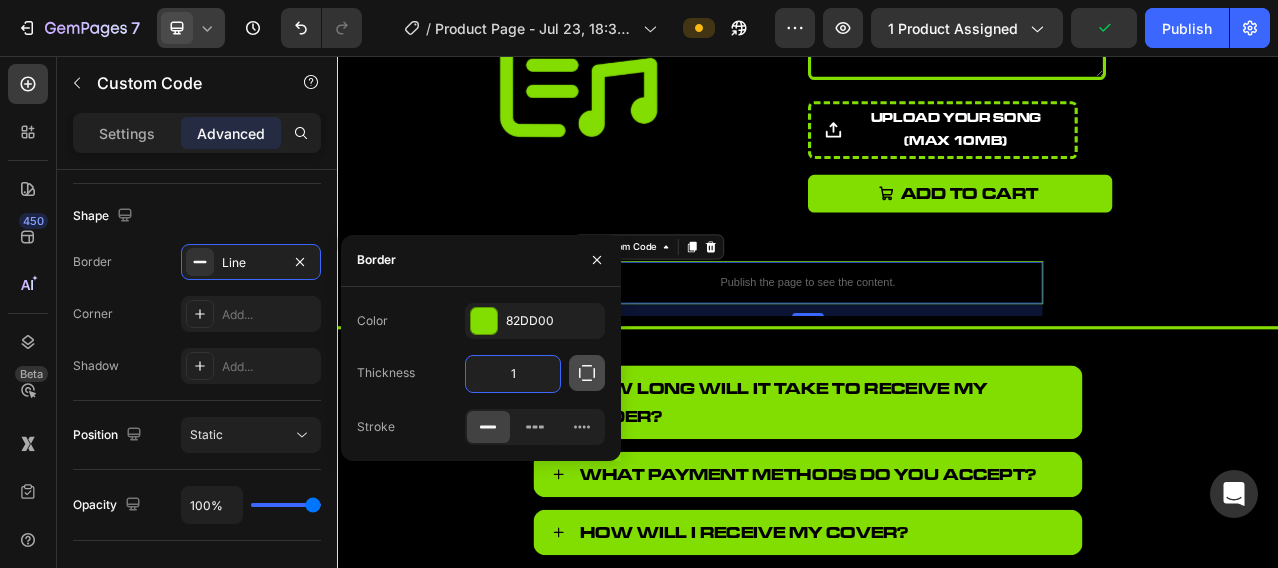 type on "3" 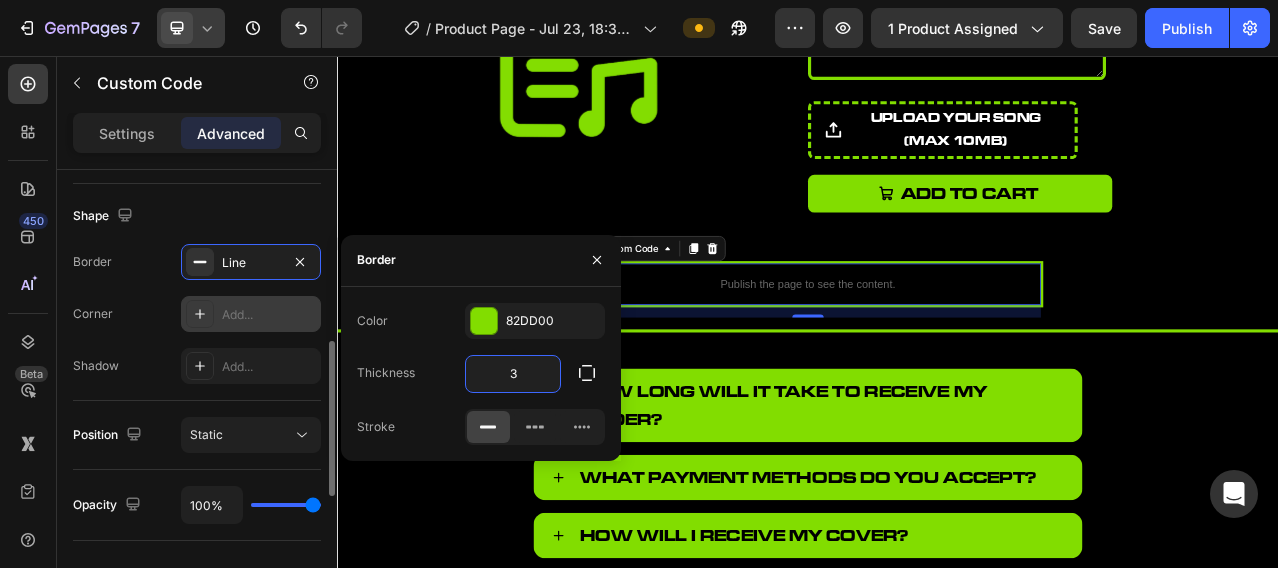 click on "Add..." at bounding box center (251, 314) 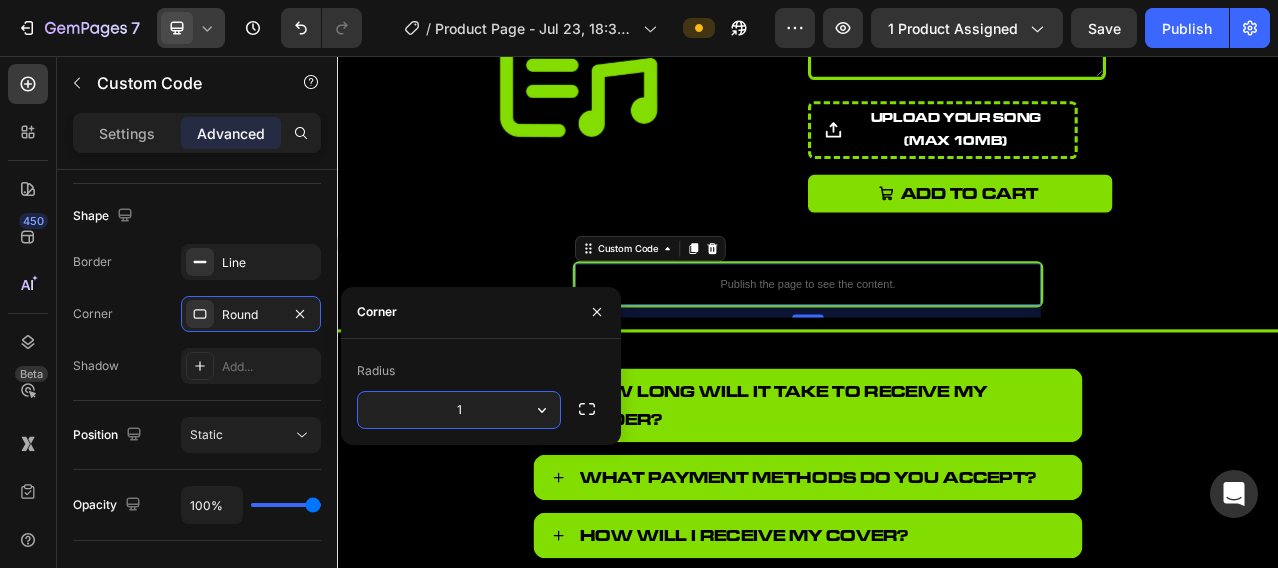 type on "15" 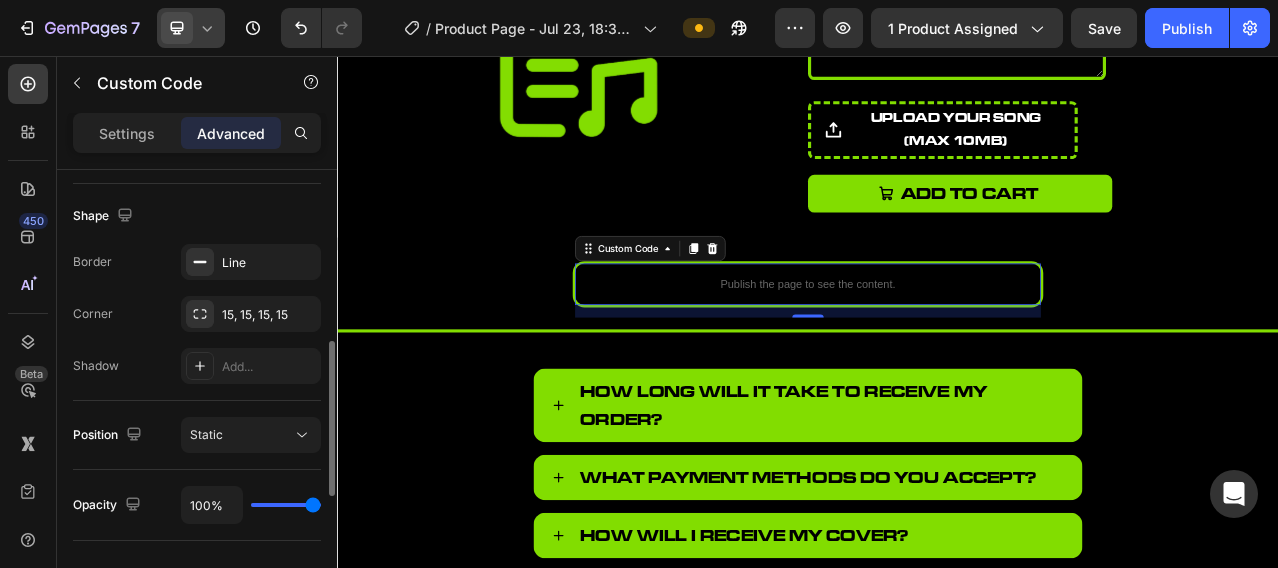 click on "Shadow Add..." at bounding box center [197, 366] 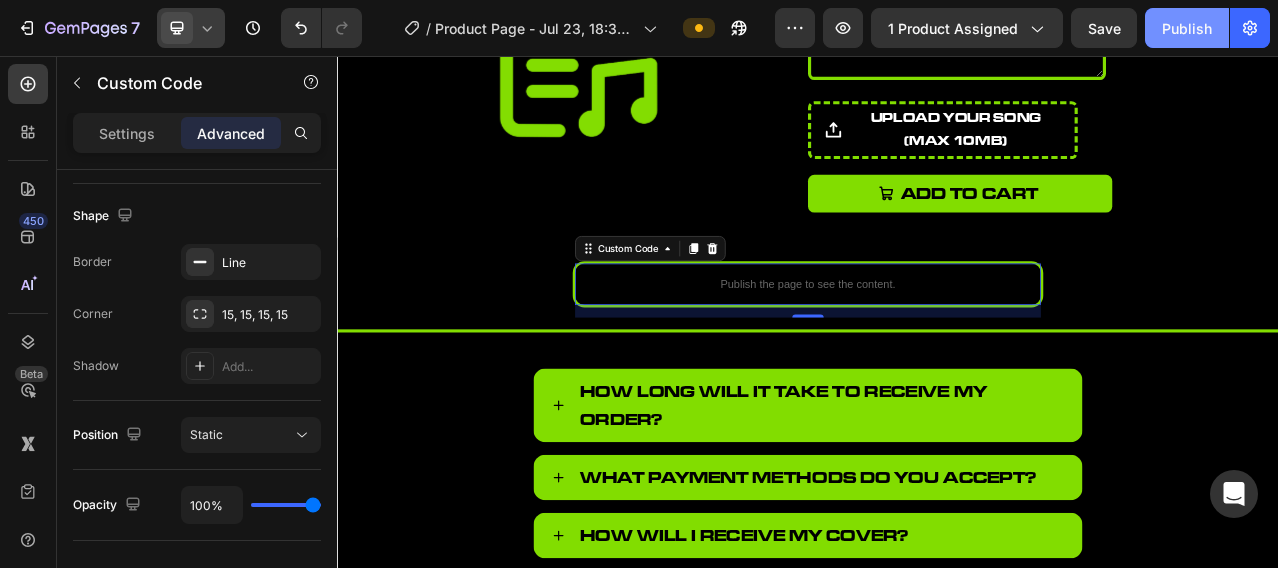 click on "Publish" at bounding box center (1187, 28) 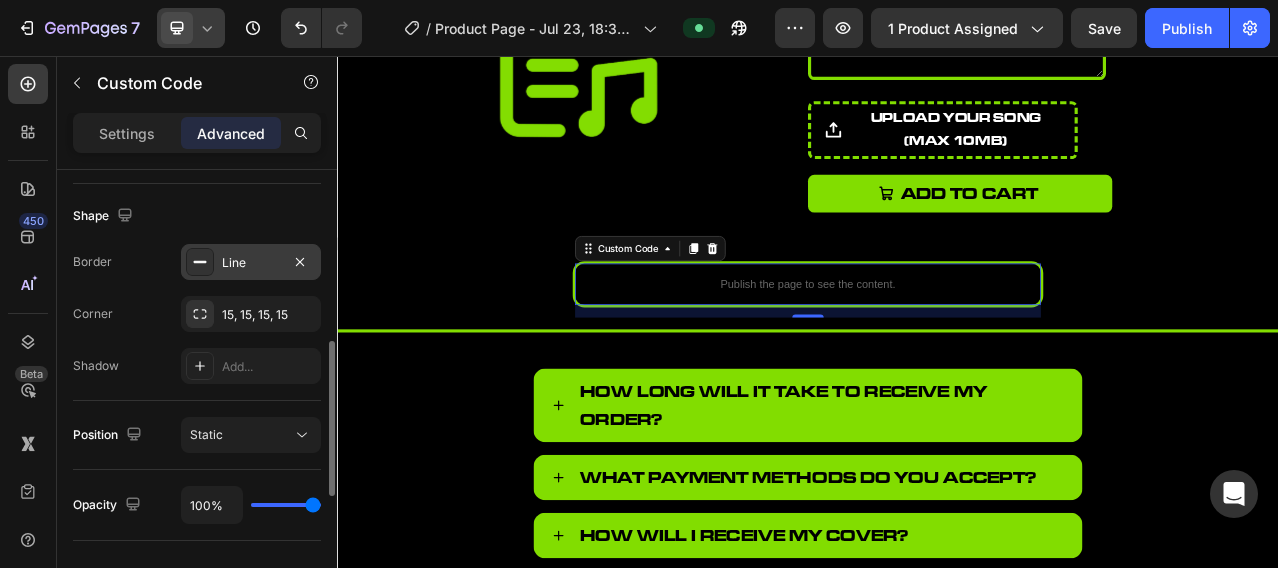 scroll, scrollTop: 0, scrollLeft: 0, axis: both 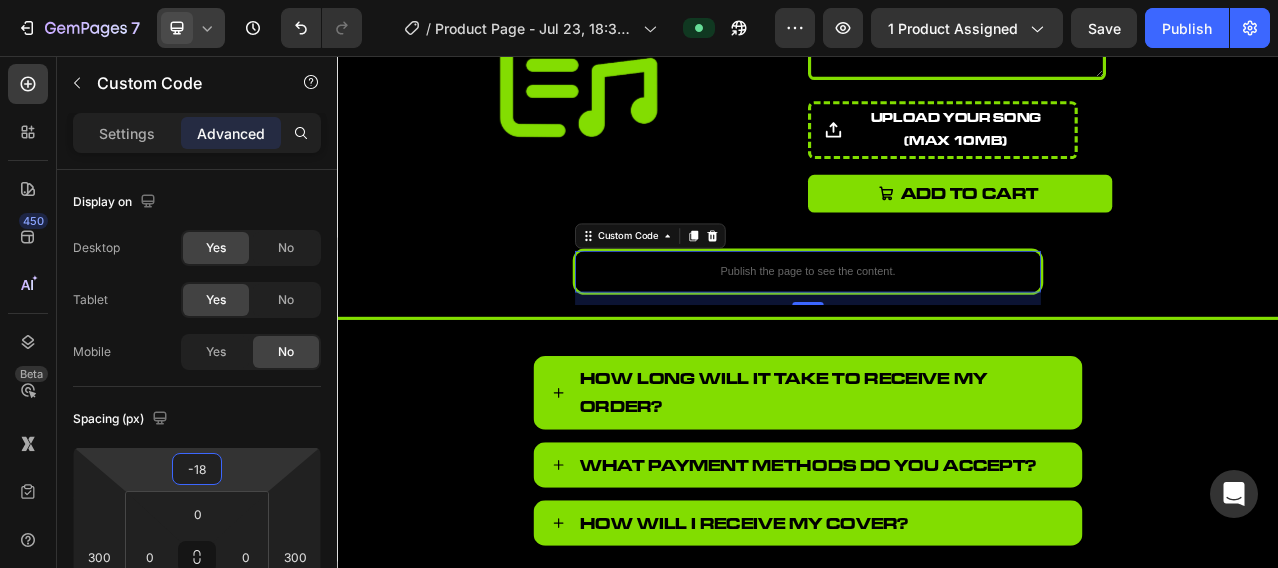 type on "-20" 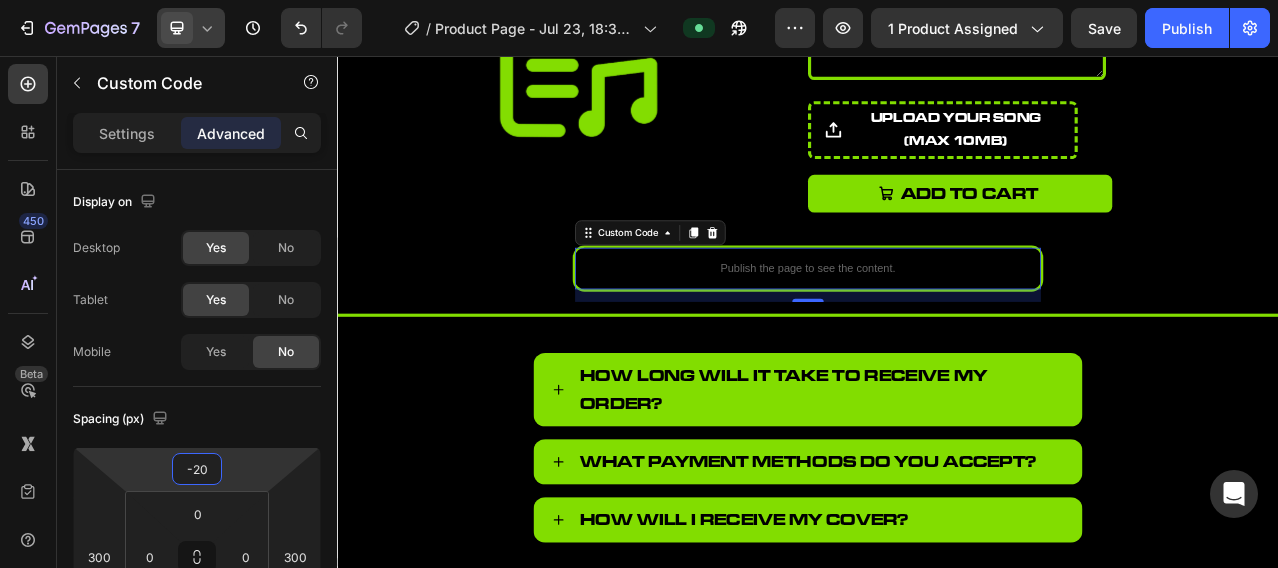 drag, startPoint x: 225, startPoint y: 460, endPoint x: 228, endPoint y: 470, distance: 10.440307 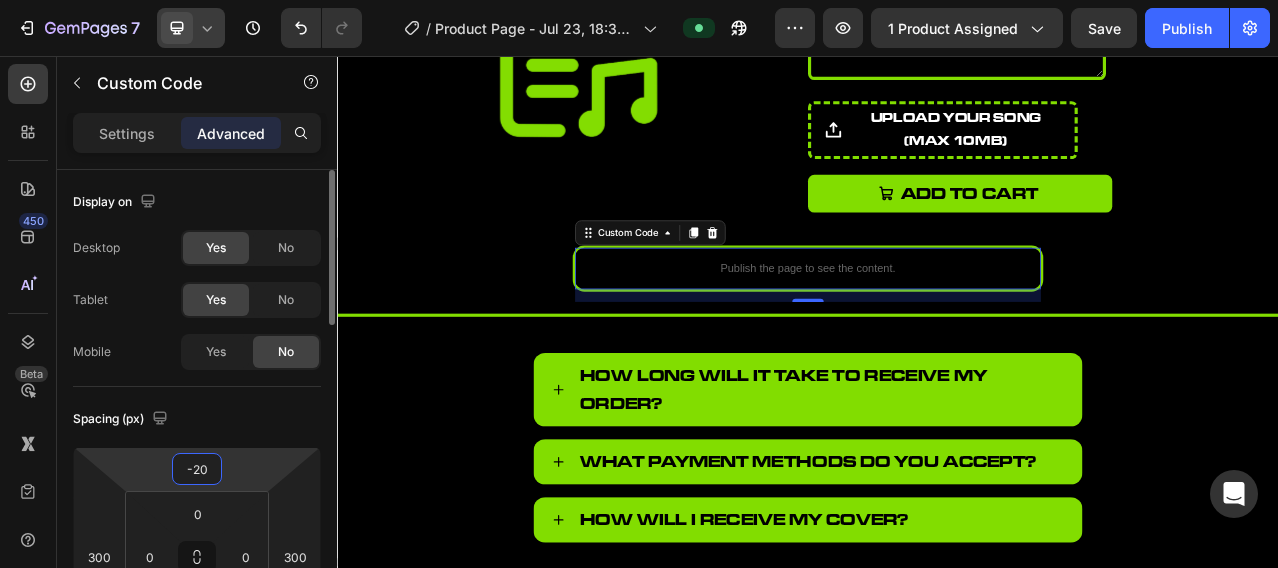 click on "Spacing (px)" at bounding box center [197, 419] 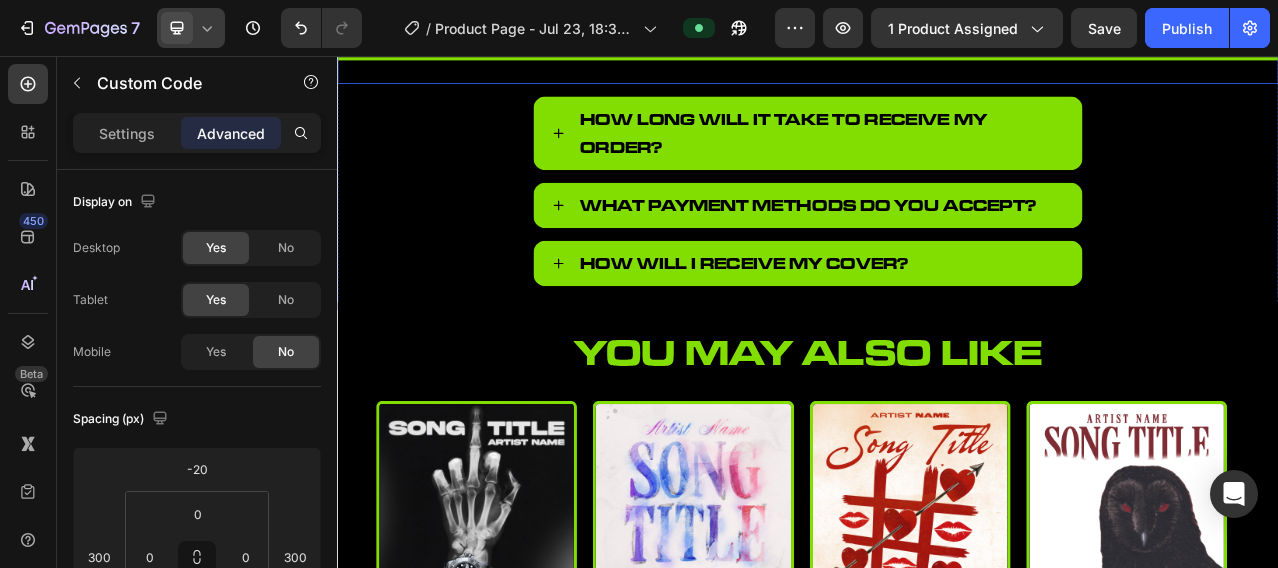 scroll, scrollTop: 647, scrollLeft: 0, axis: vertical 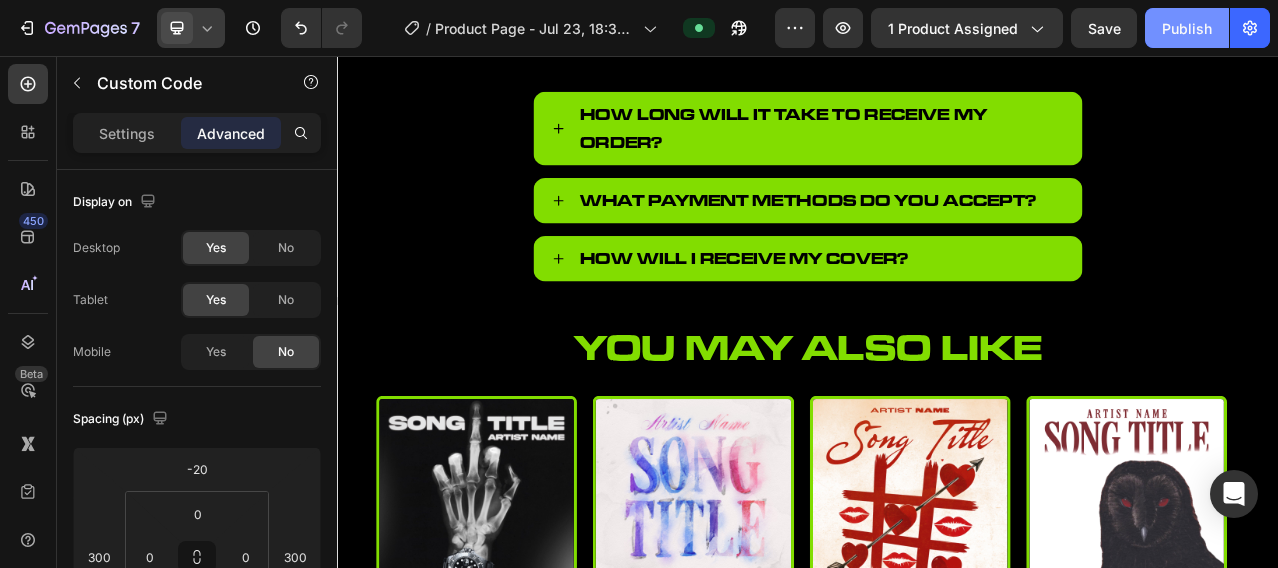 click on "Publish" at bounding box center [1187, 28] 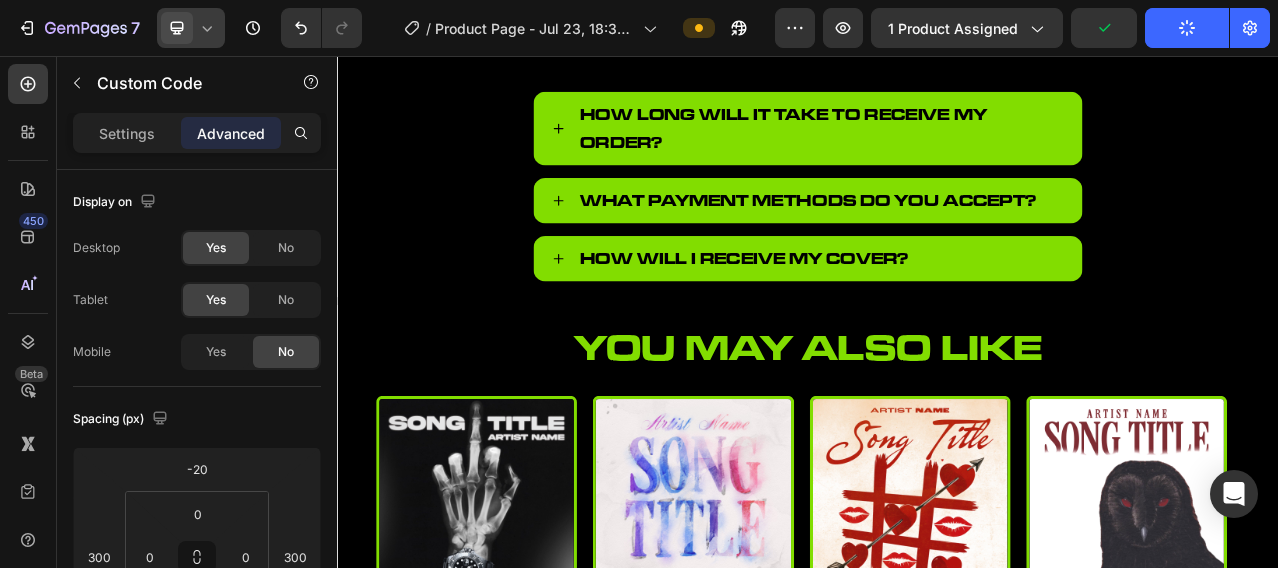 click 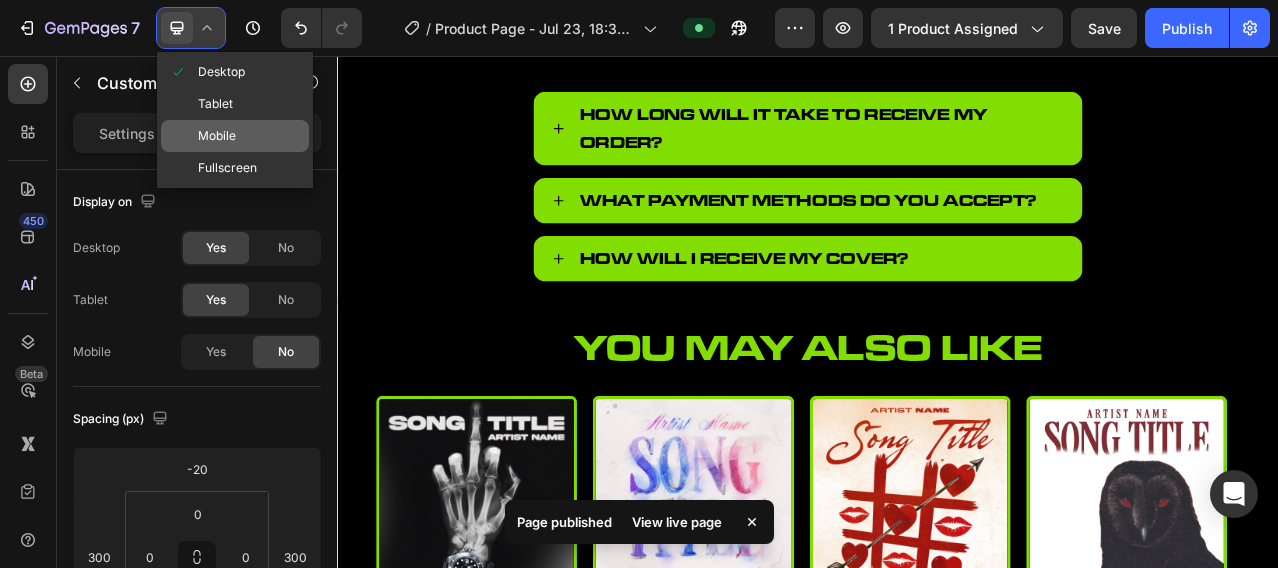 click on "Mobile" at bounding box center [217, 136] 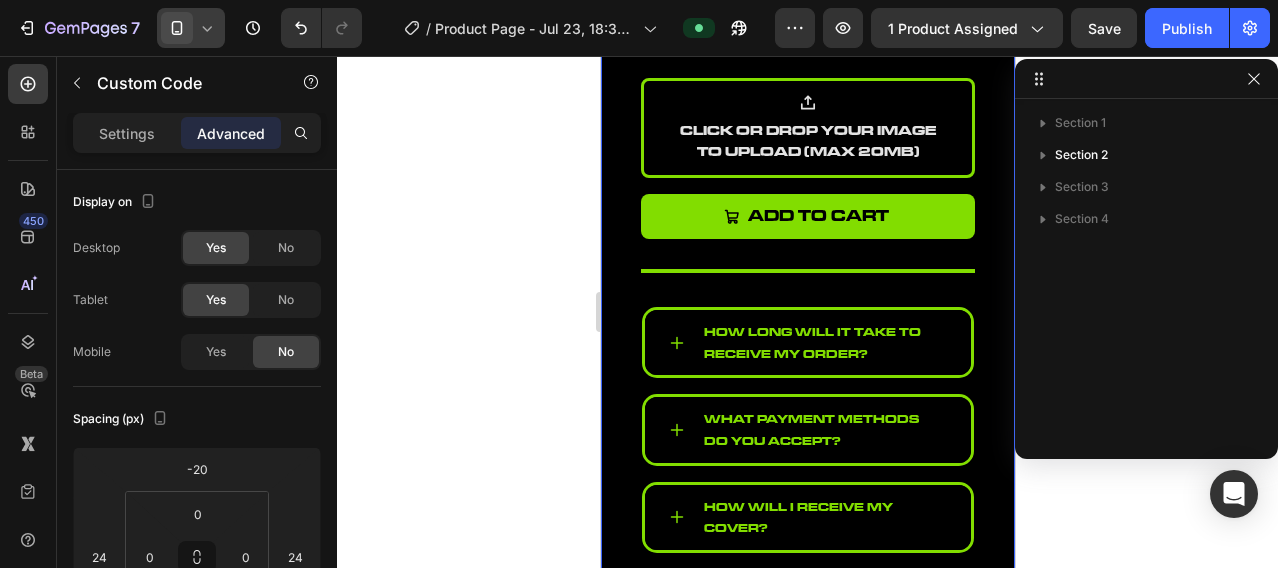 scroll, scrollTop: 666, scrollLeft: 0, axis: vertical 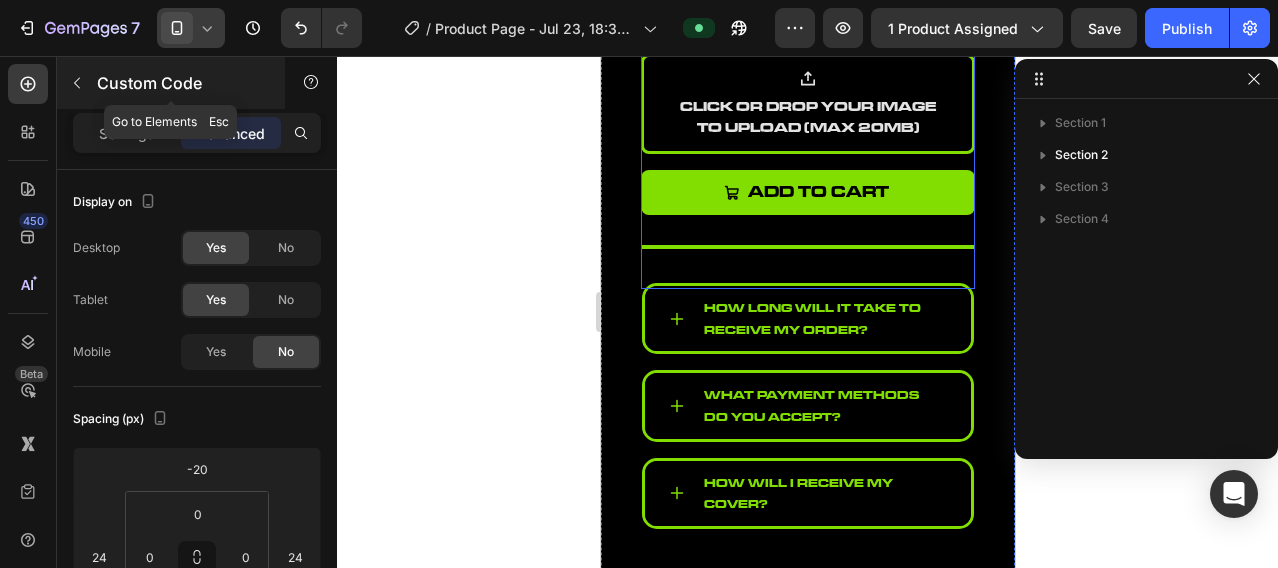 click at bounding box center [77, 83] 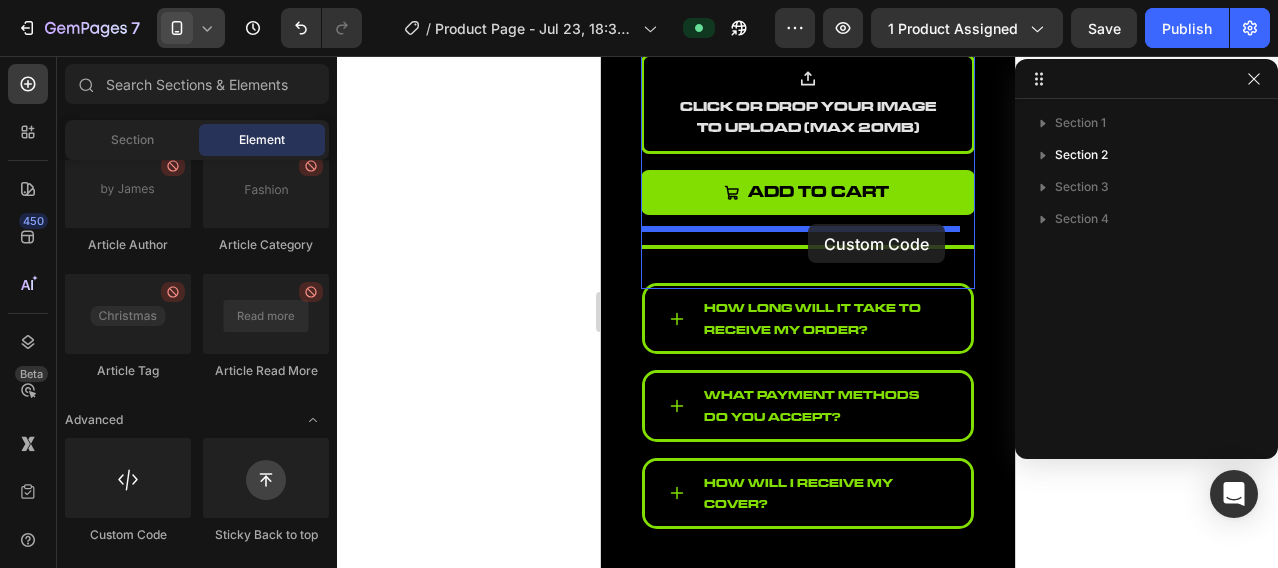 drag, startPoint x: 744, startPoint y: 548, endPoint x: 807, endPoint y: 224, distance: 330.06818 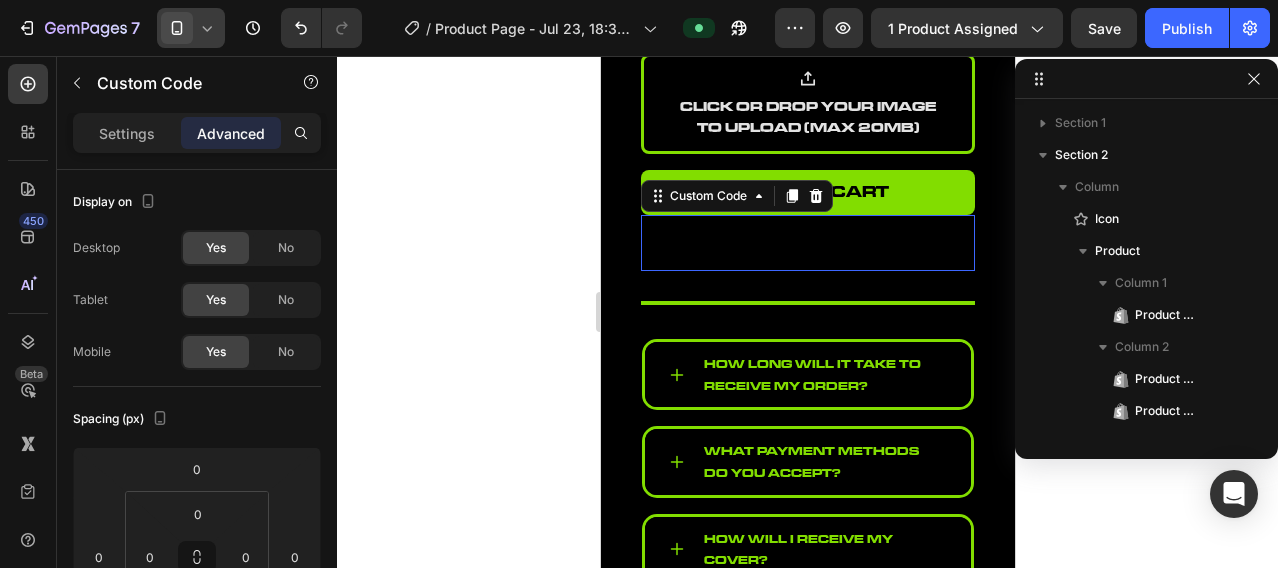 scroll, scrollTop: 314, scrollLeft: 0, axis: vertical 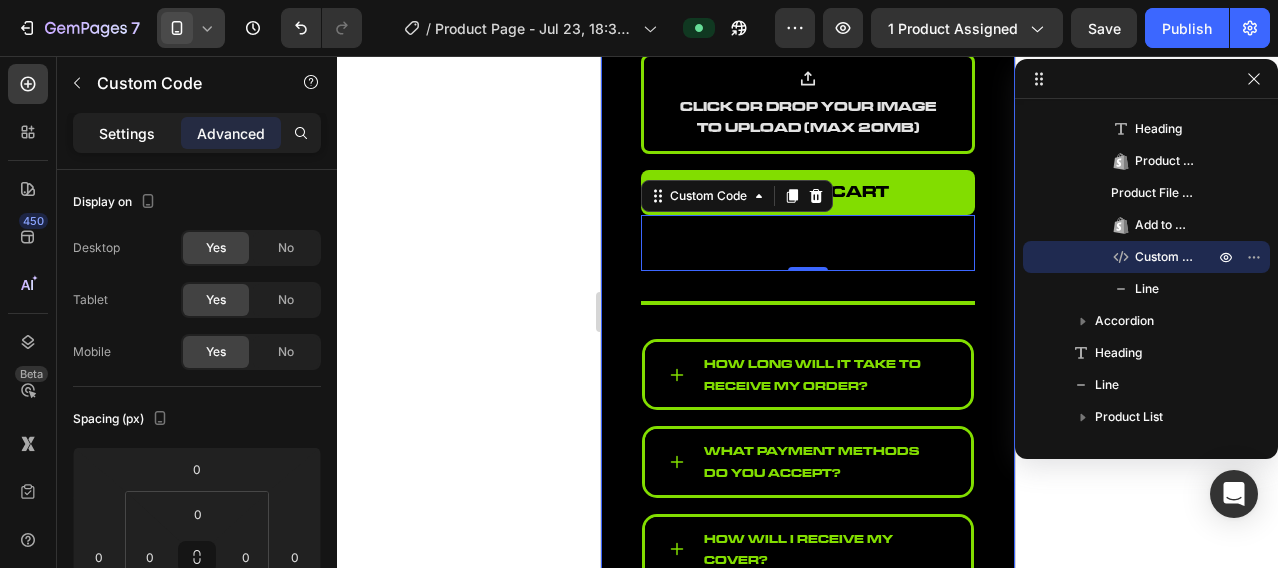 click on "Settings" at bounding box center [127, 133] 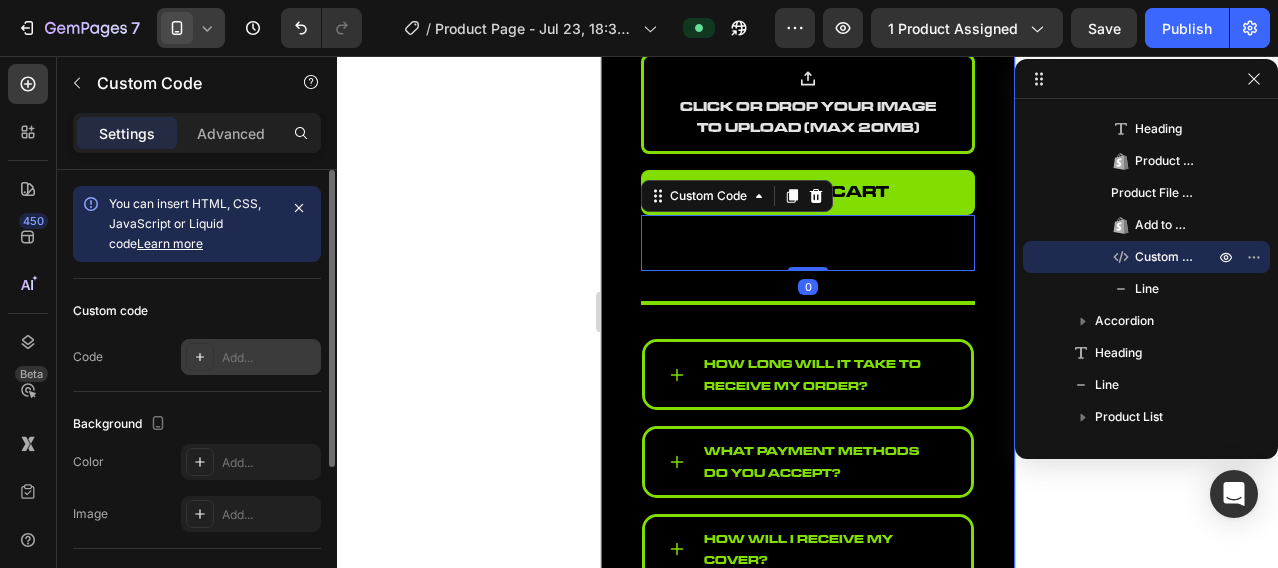 click on "Add..." at bounding box center [269, 358] 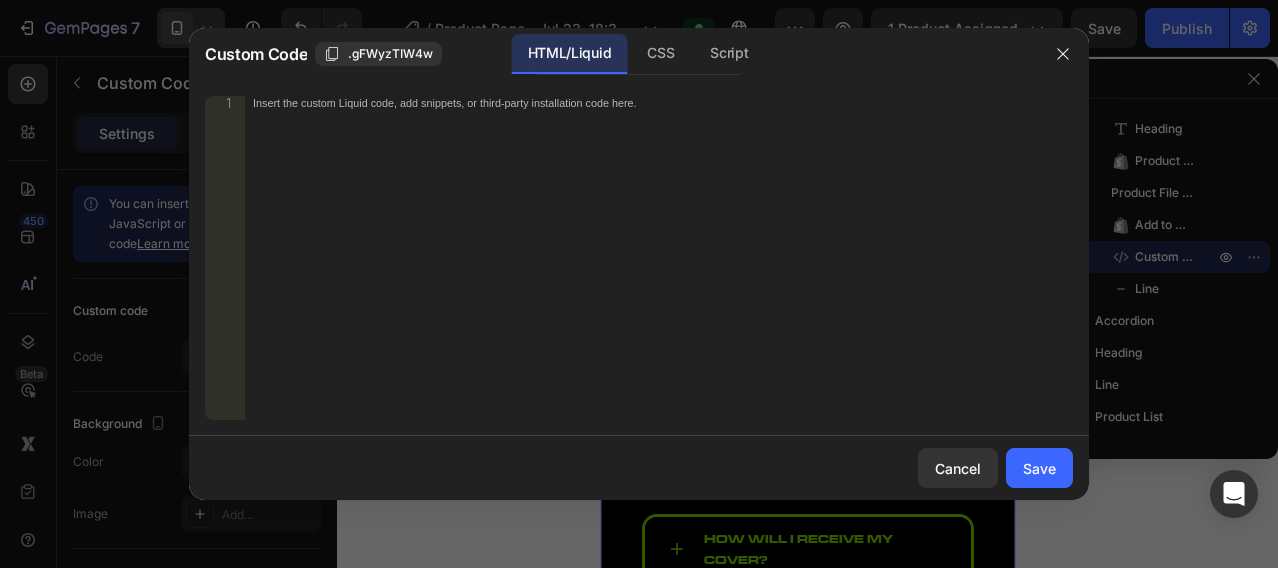 click on "Insert the custom Liquid code, add snippets, or third-party installation code here." at bounding box center (659, 273) 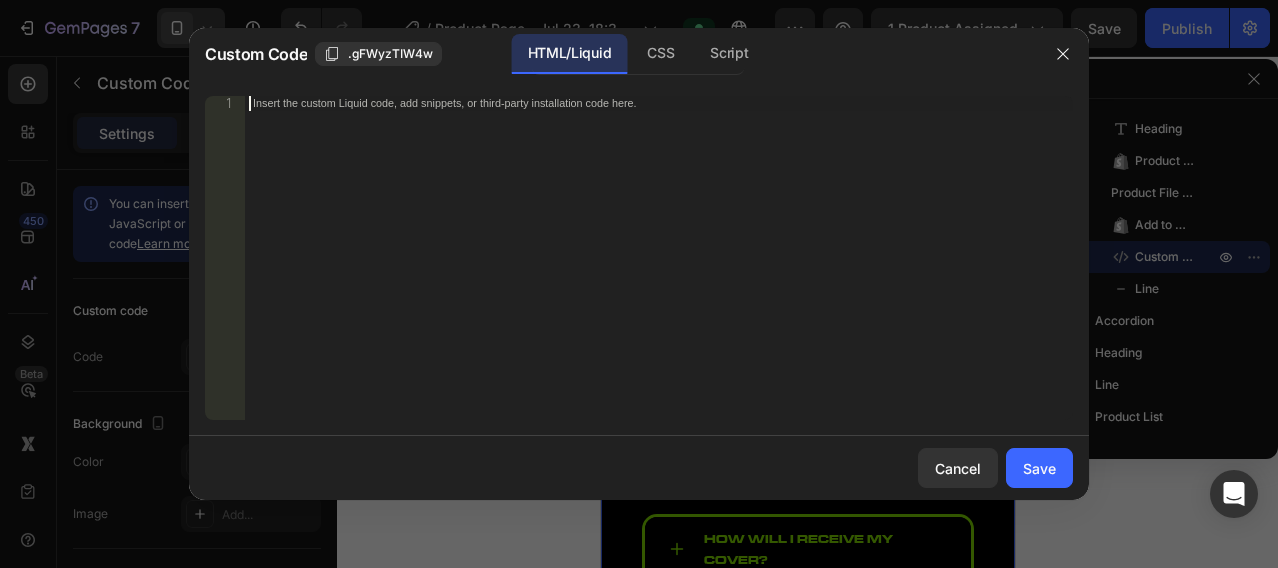 paste on "<script src="https://go.screenpal.com/player/appearance/cTjVDLnIk3o"></script>" 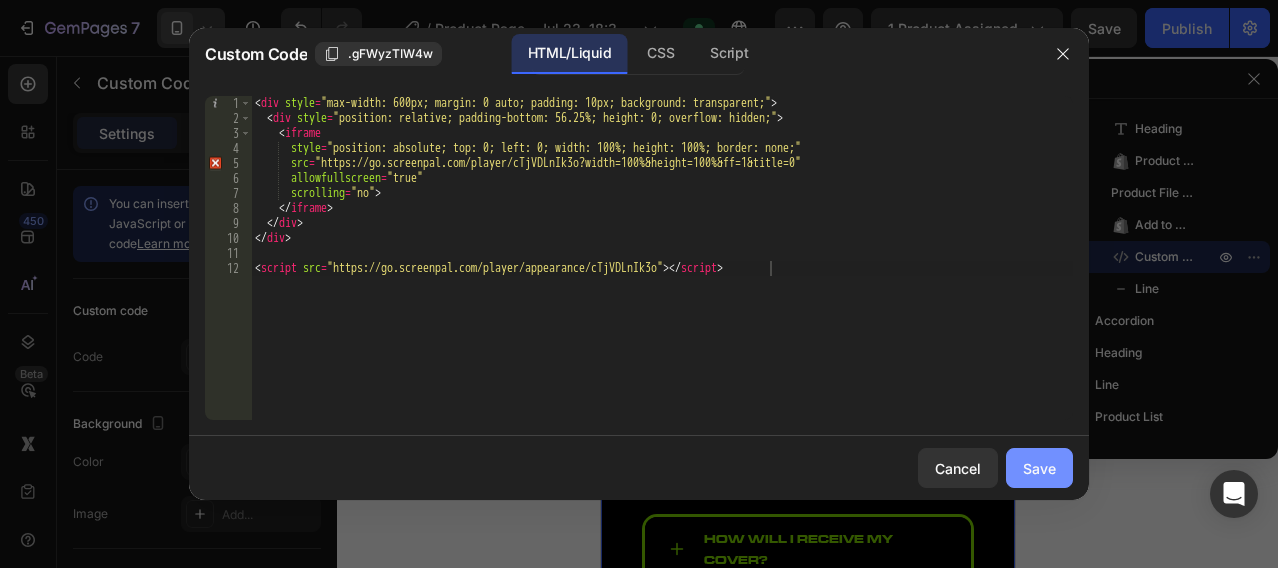 click on "Save" at bounding box center (1039, 468) 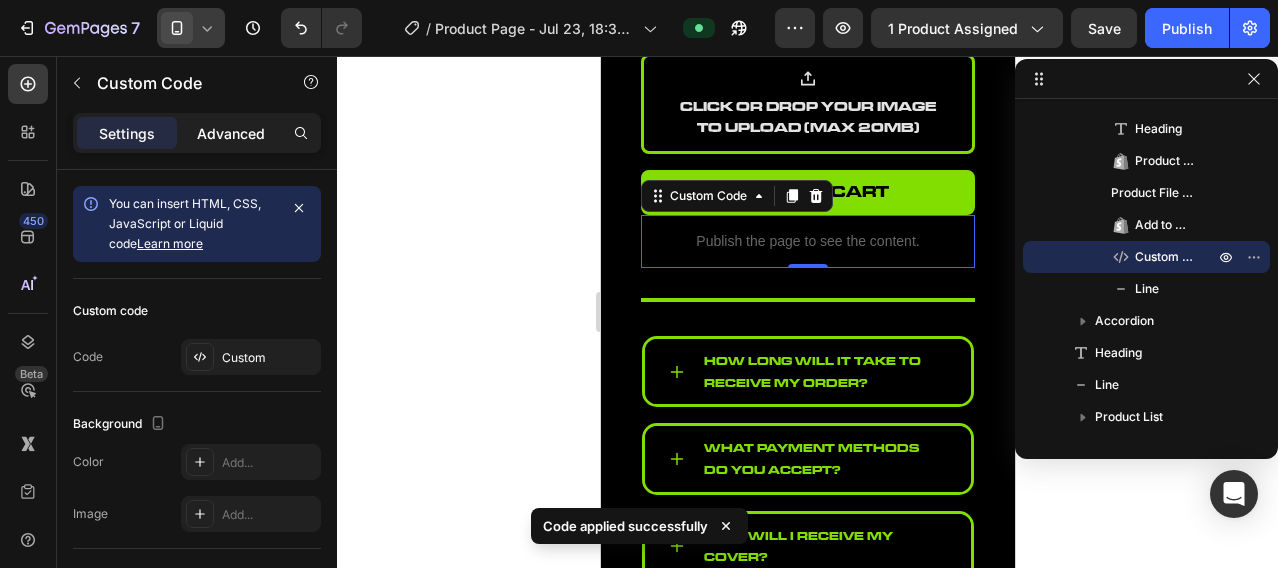 click on "Advanced" at bounding box center [231, 133] 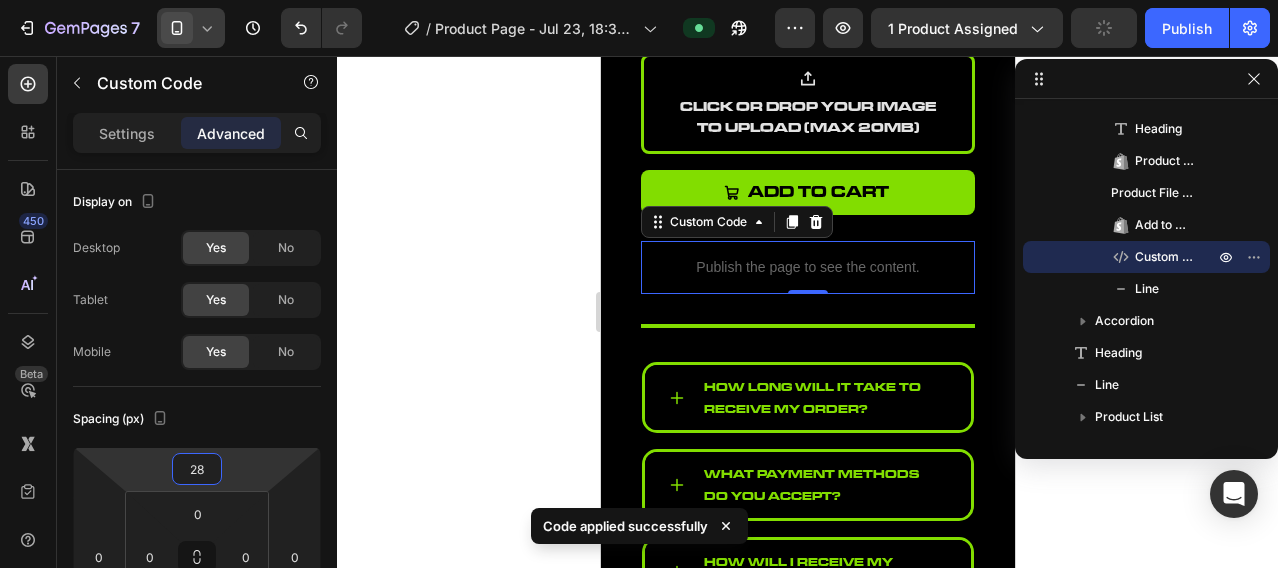 type on "30" 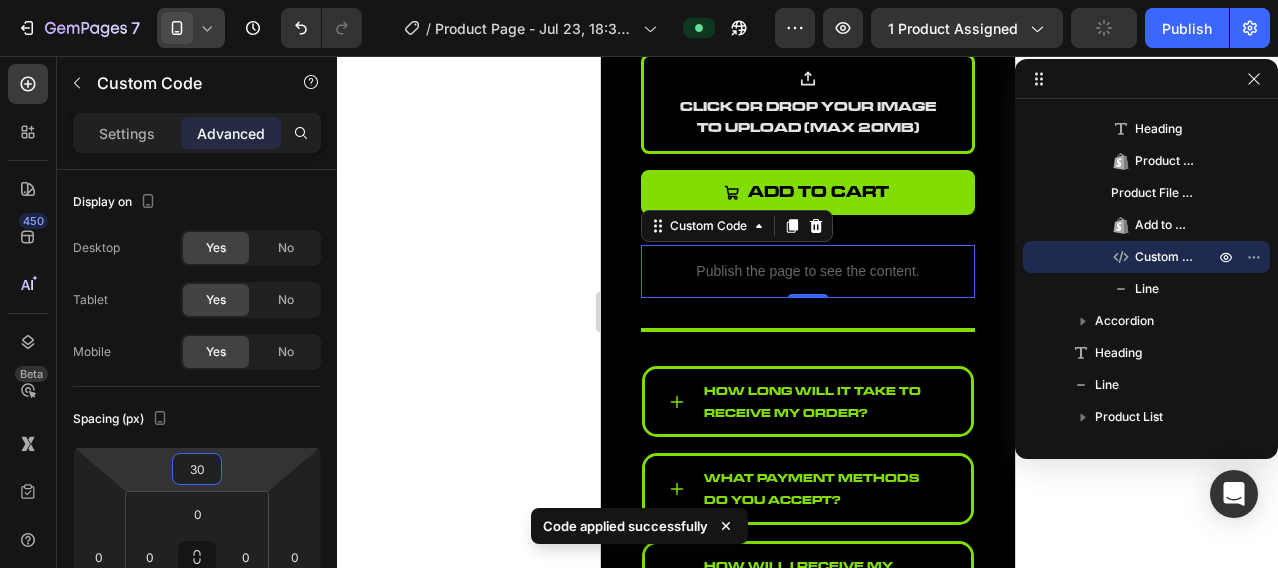 drag, startPoint x: 245, startPoint y: 475, endPoint x: 243, endPoint y: 460, distance: 15.132746 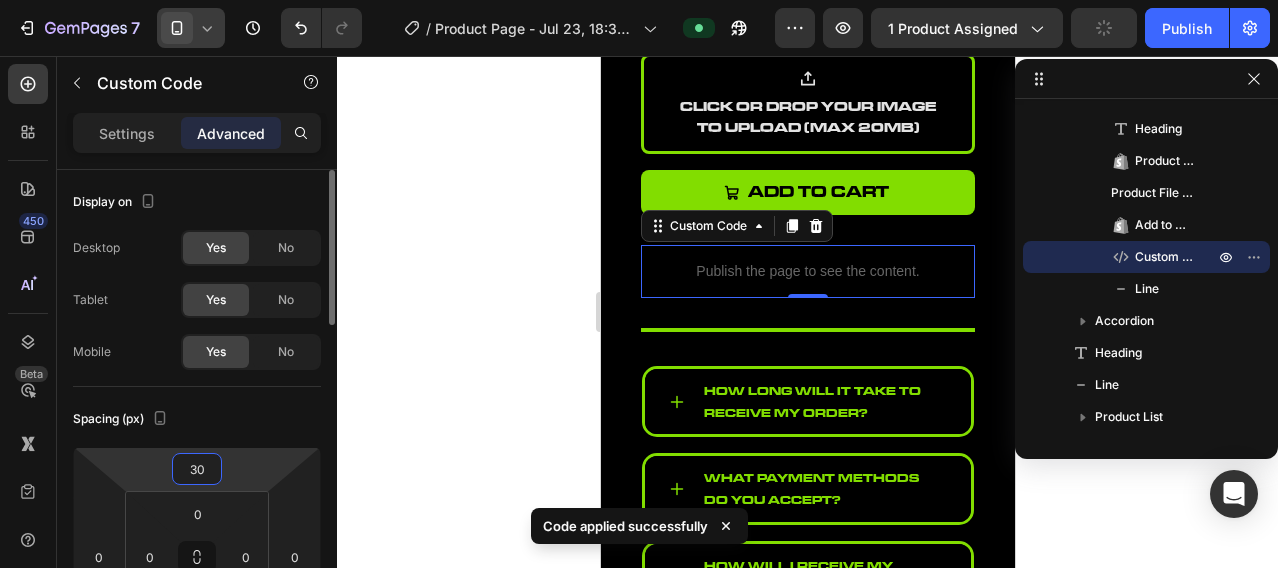 click on "Spacing (px)" at bounding box center [197, 419] 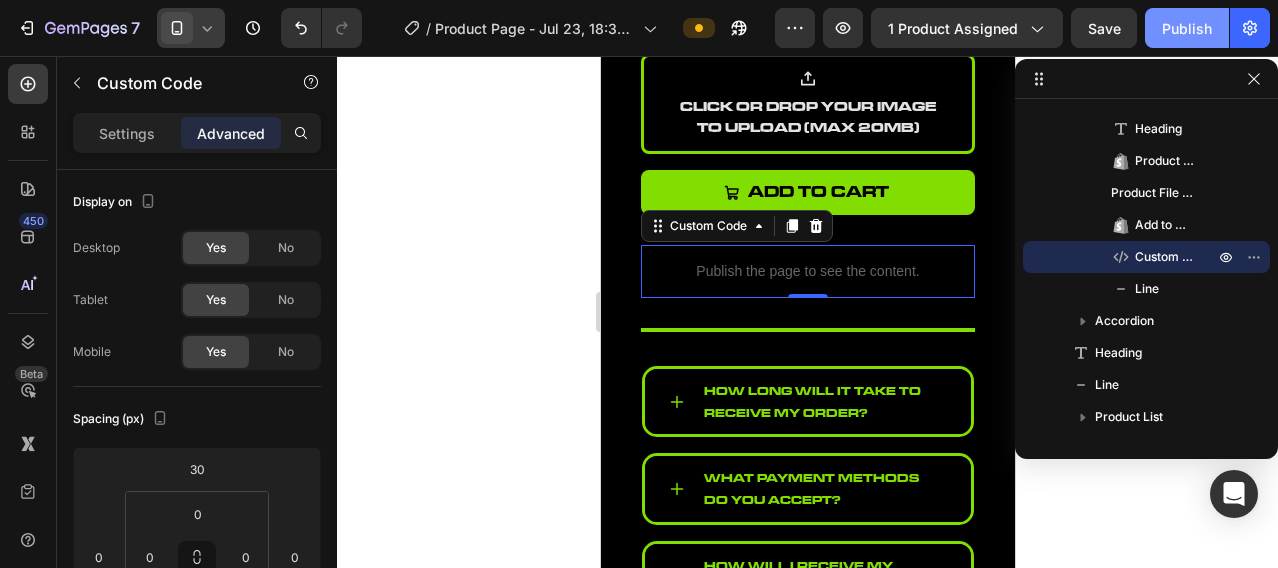 click on "Publish" 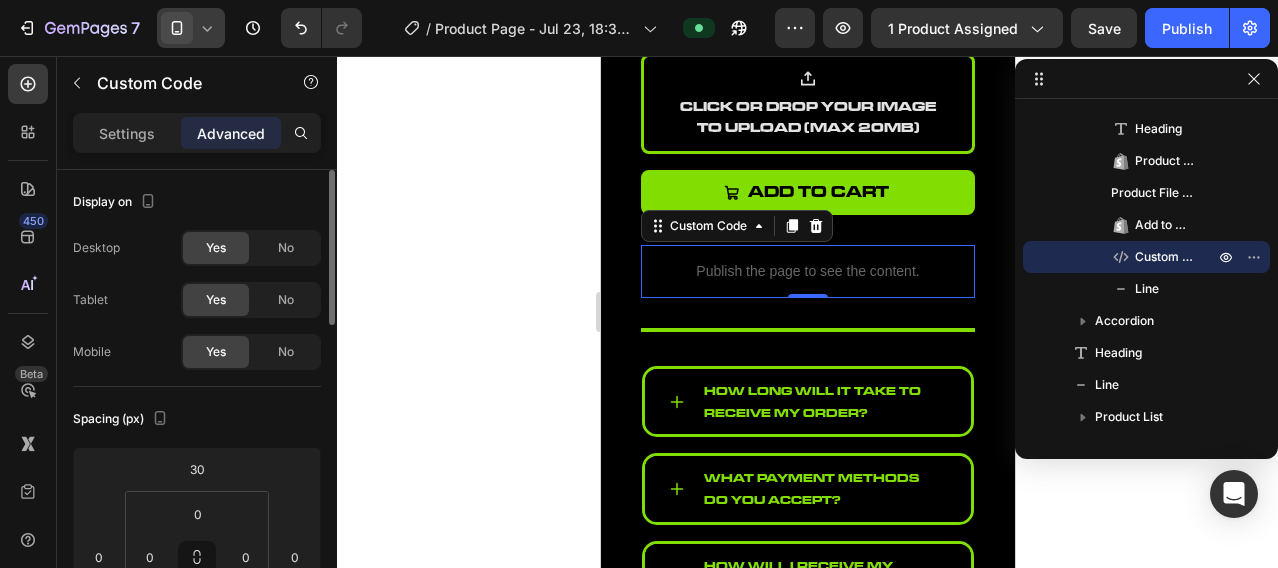 scroll, scrollTop: 166, scrollLeft: 0, axis: vertical 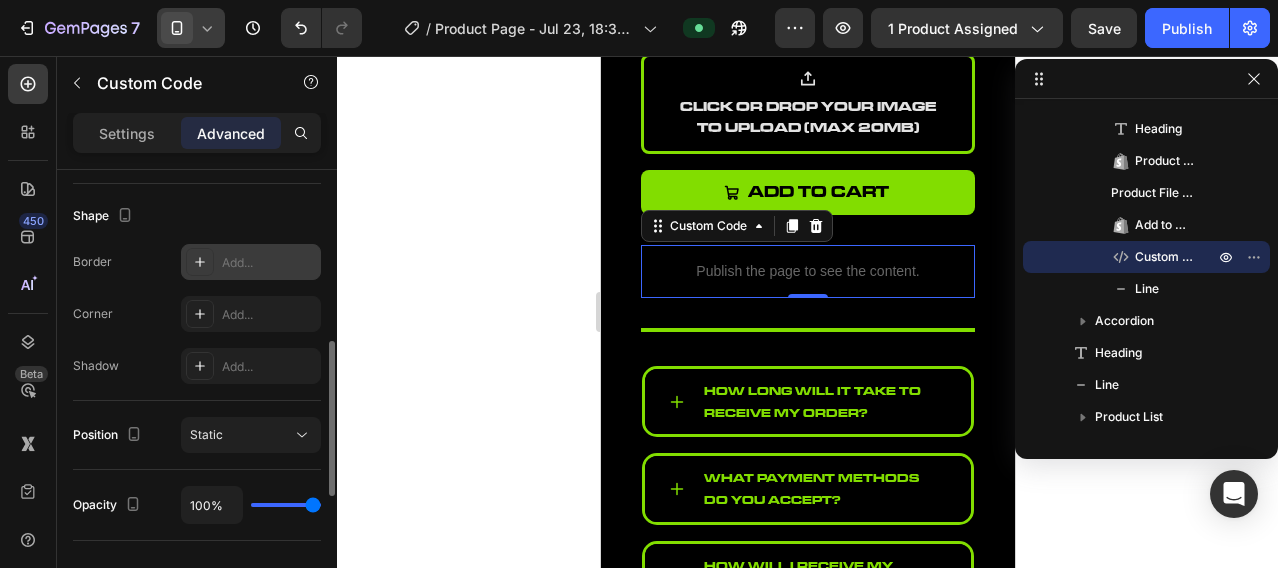 click on "Add..." at bounding box center (251, 262) 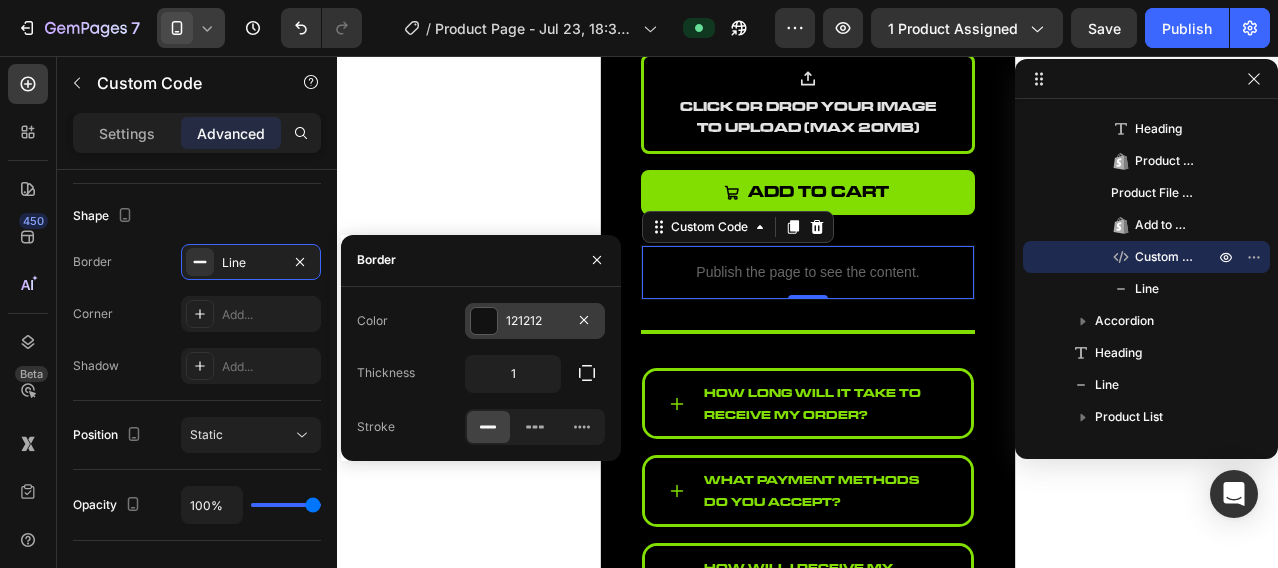 click on "121212" at bounding box center (535, 321) 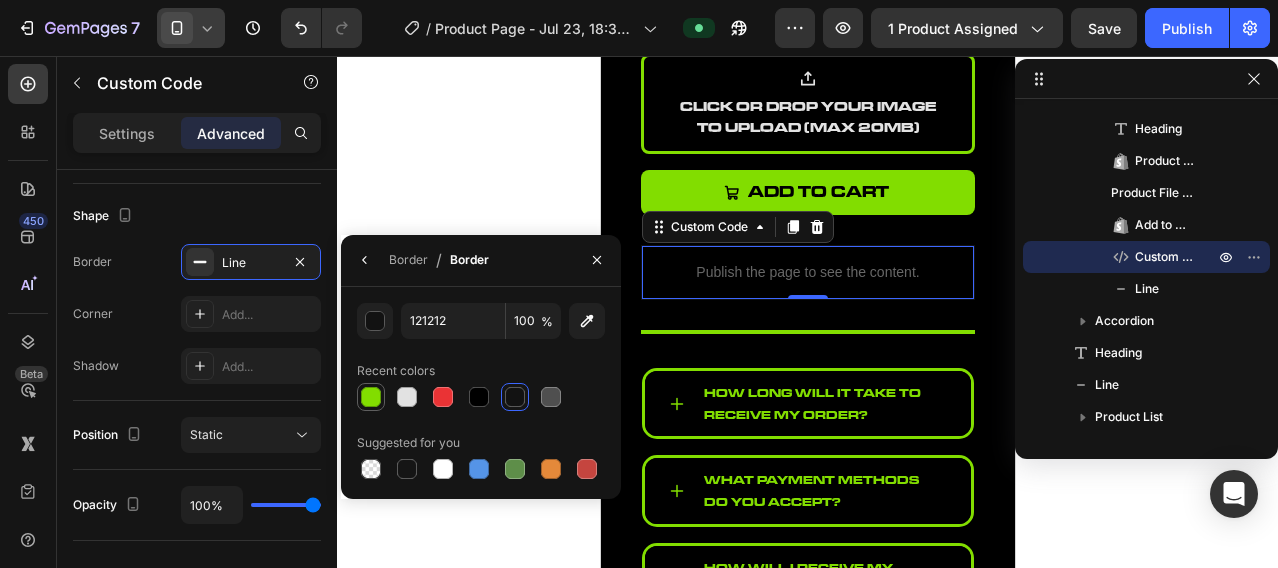 click at bounding box center [371, 397] 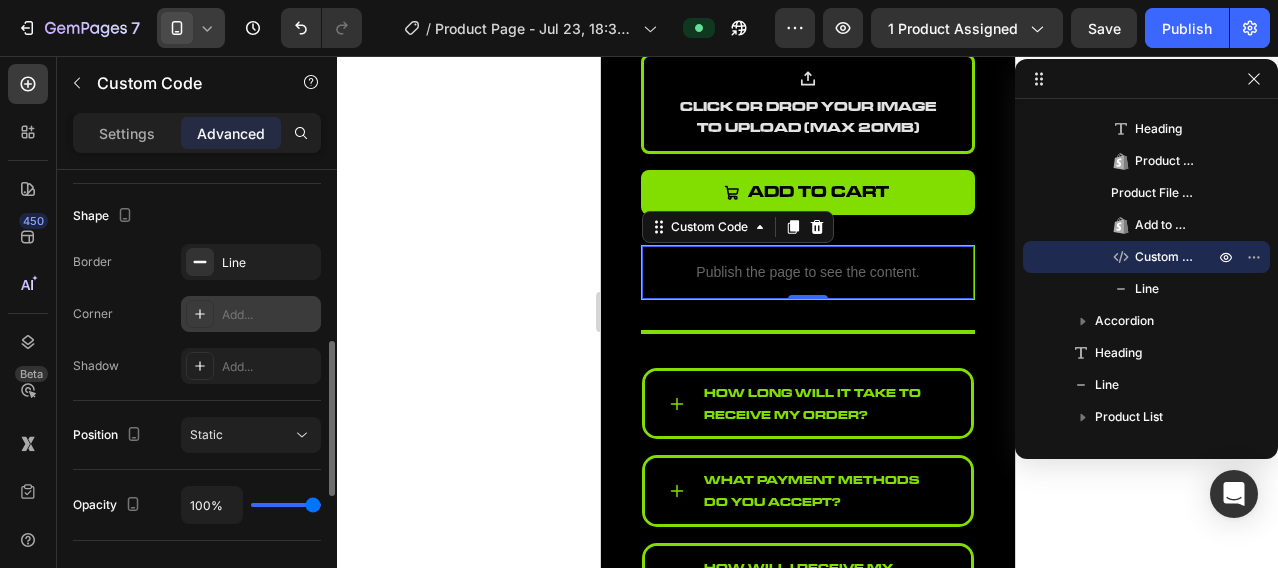click on "Add..." at bounding box center [251, 314] 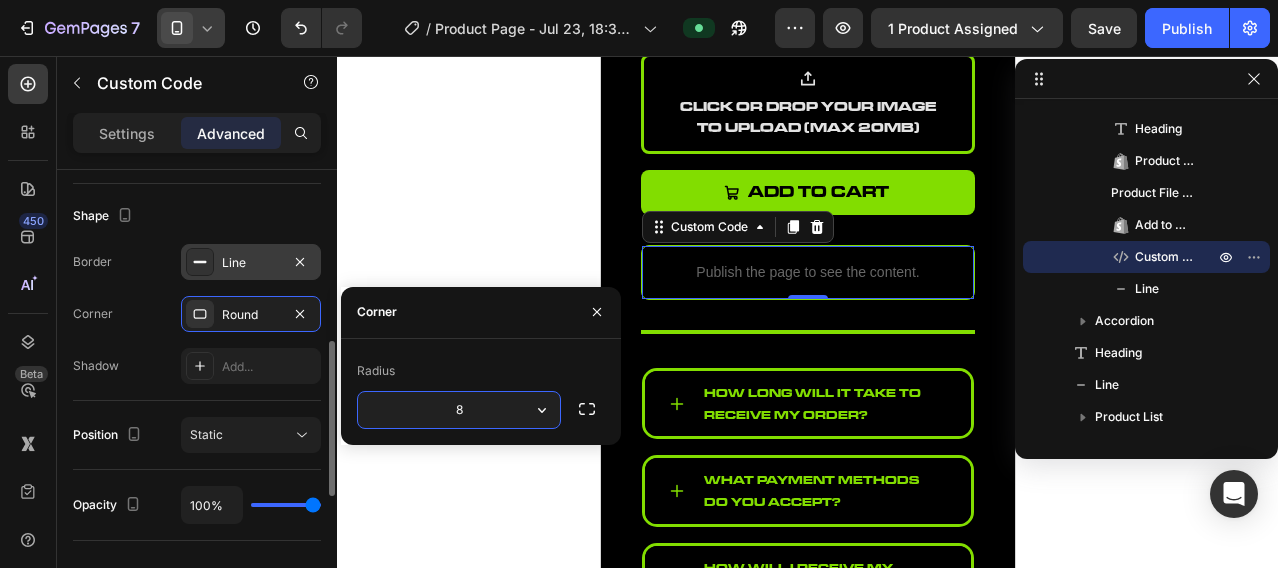 click on "Line" at bounding box center [251, 262] 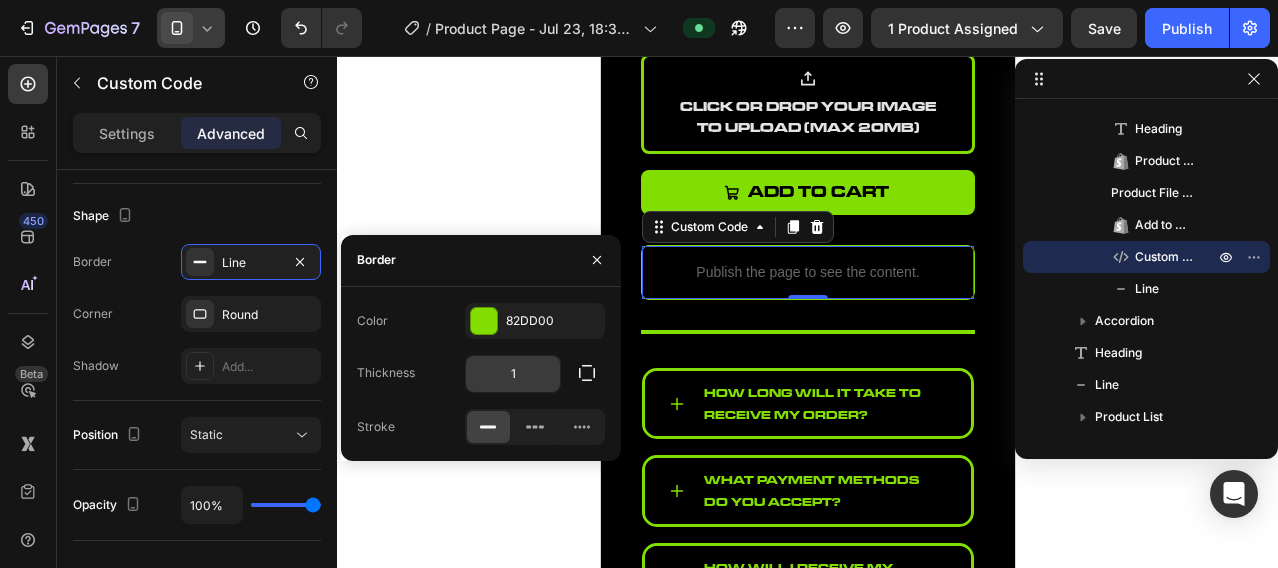 click on "1" at bounding box center [513, 374] 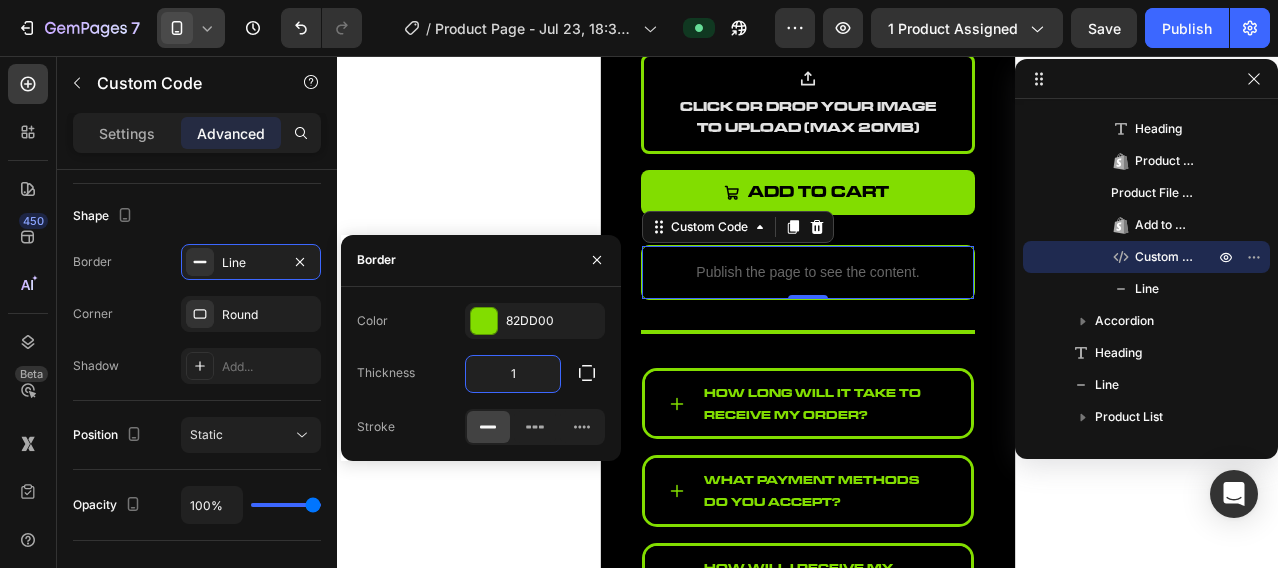 type on "3" 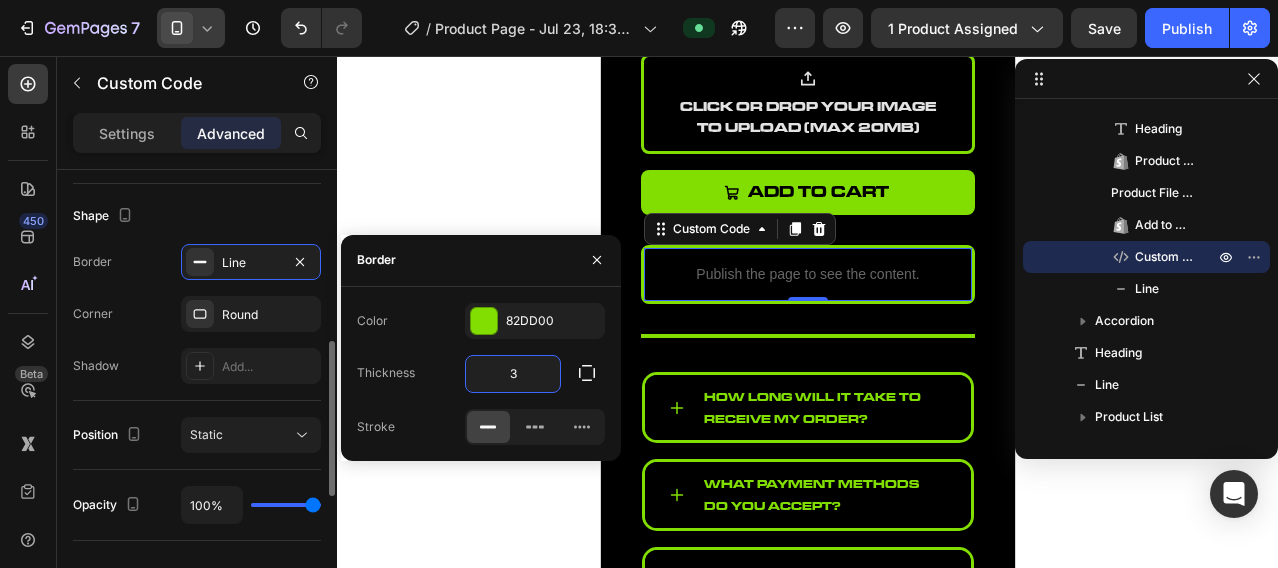 click on "Shape Border Line Corner Round Shadow Add..." 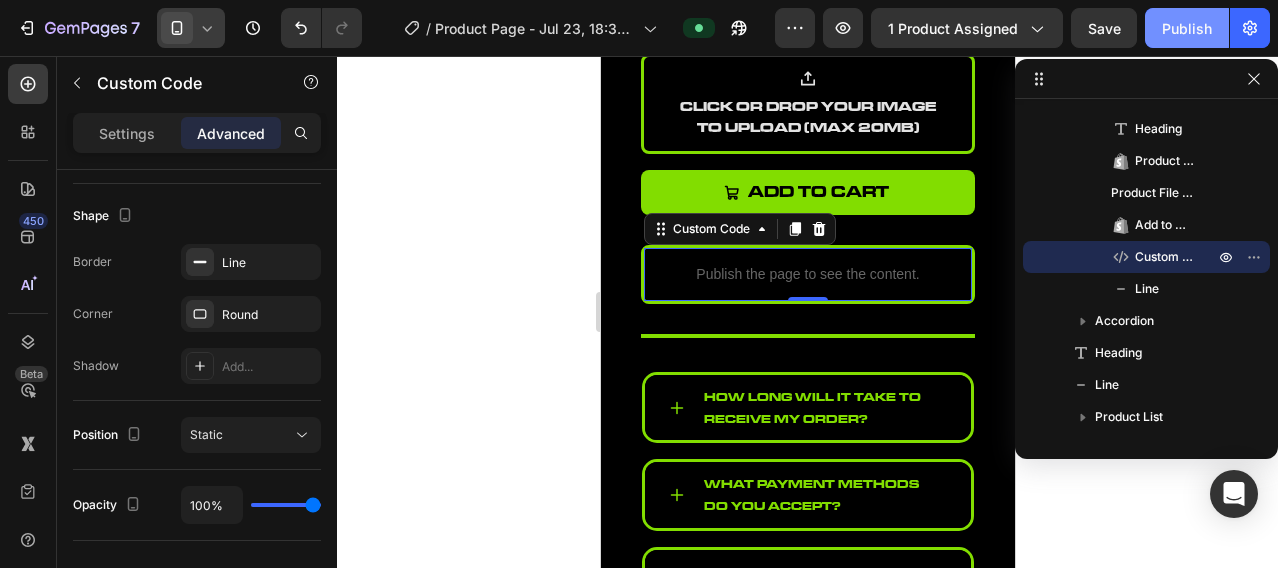 click on "Publish" at bounding box center (1187, 28) 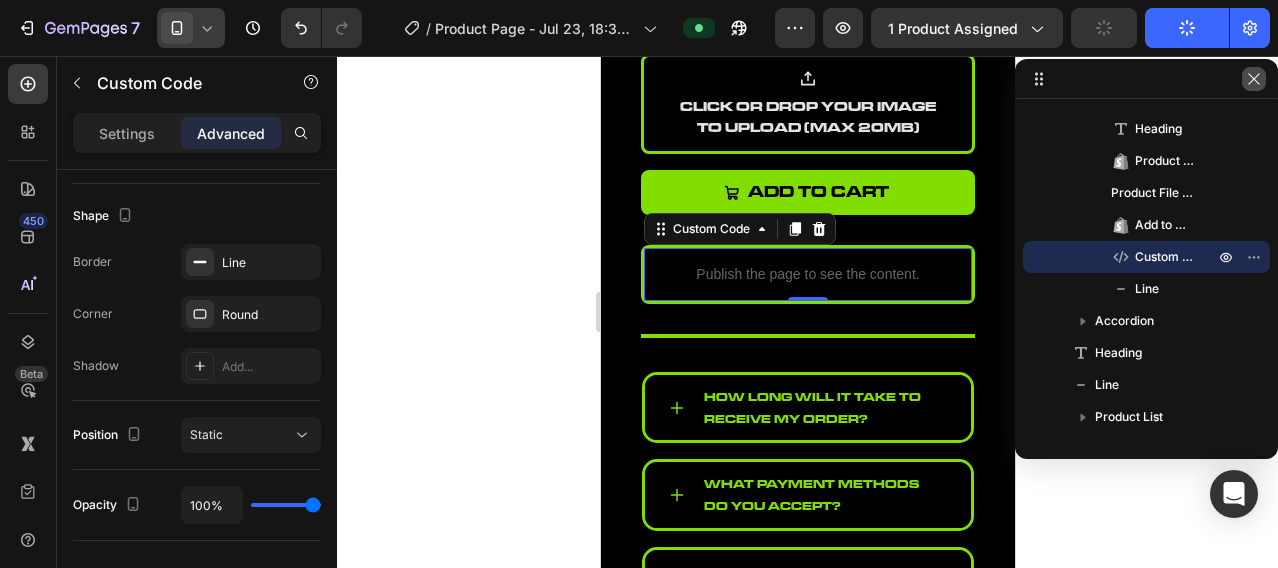 click 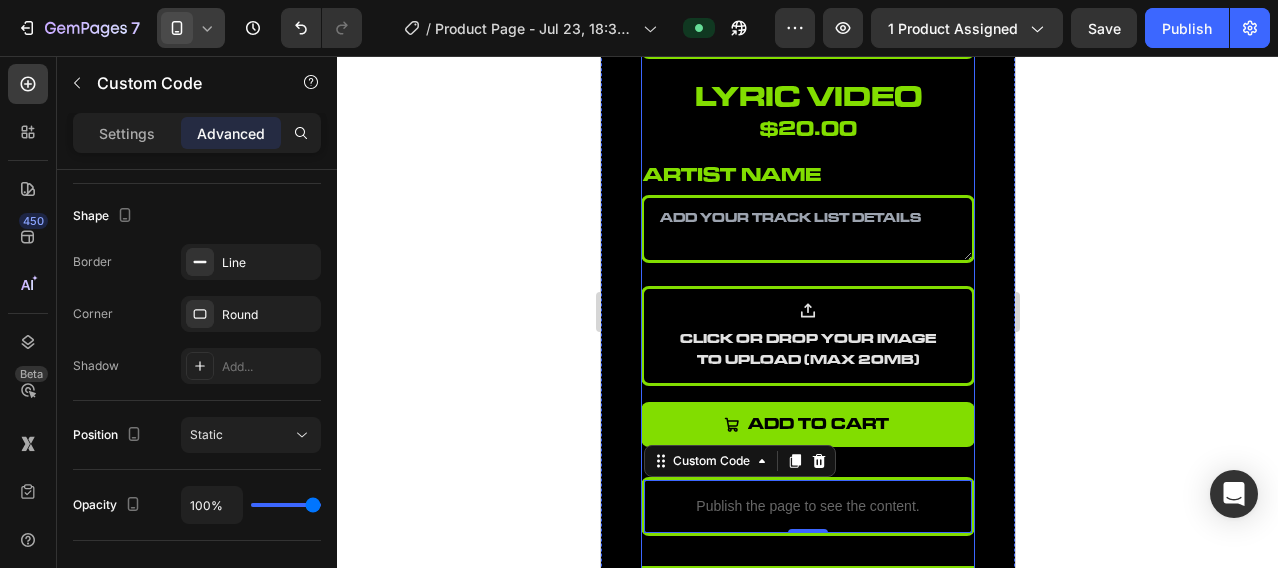 scroll, scrollTop: 0, scrollLeft: 0, axis: both 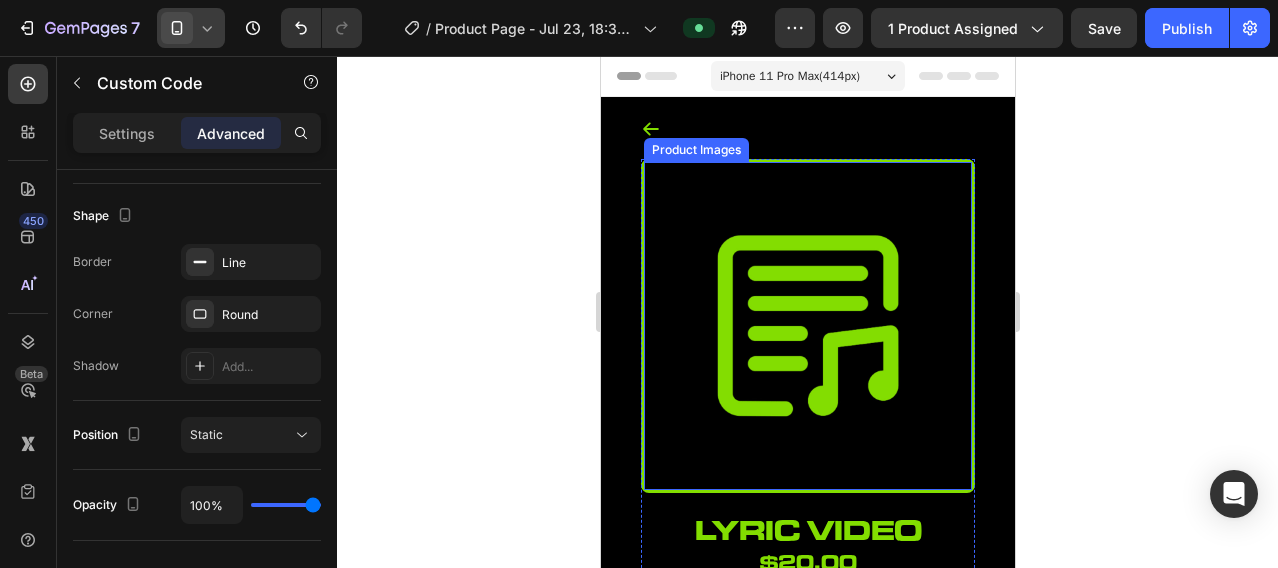 click at bounding box center [807, 326] 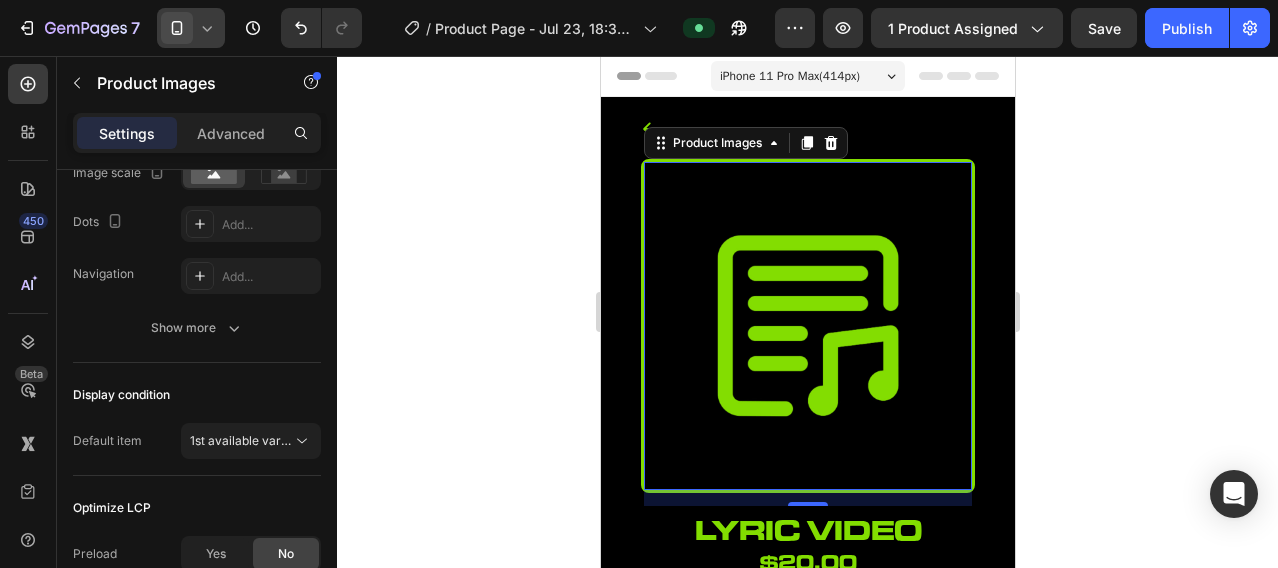 scroll, scrollTop: 0, scrollLeft: 0, axis: both 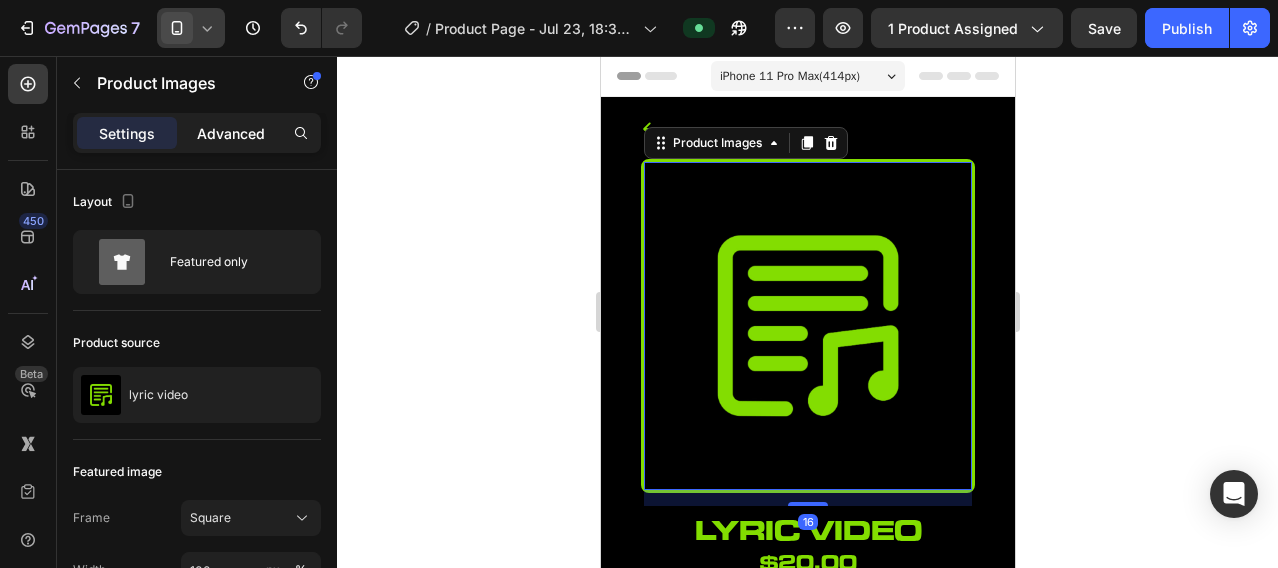 click on "Advanced" at bounding box center [231, 133] 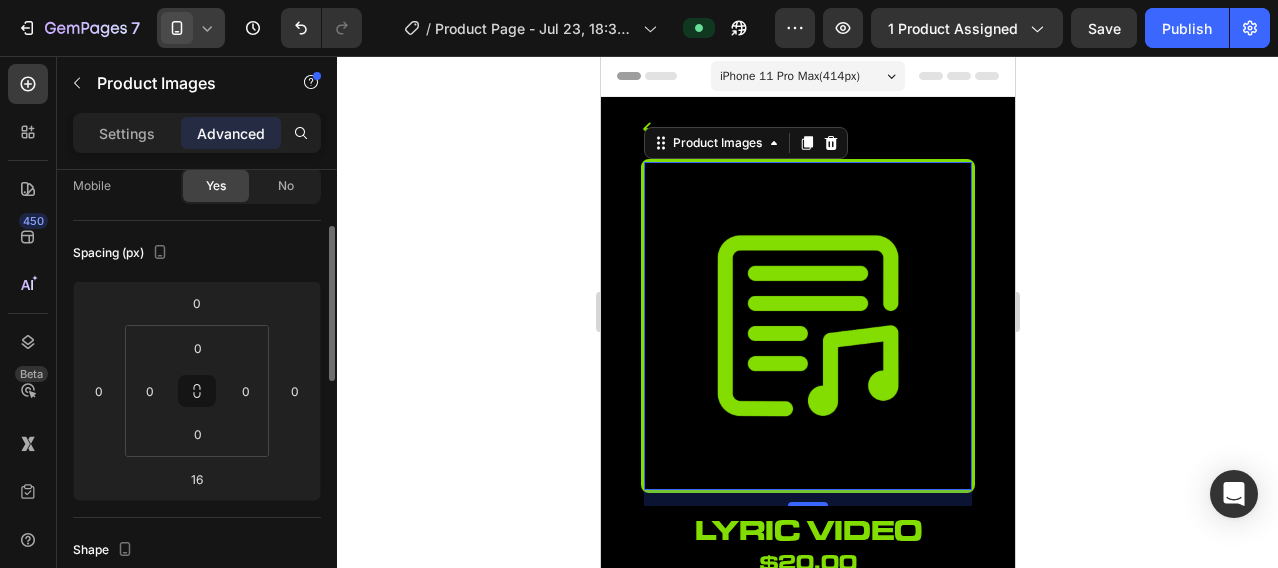 scroll, scrollTop: 0, scrollLeft: 0, axis: both 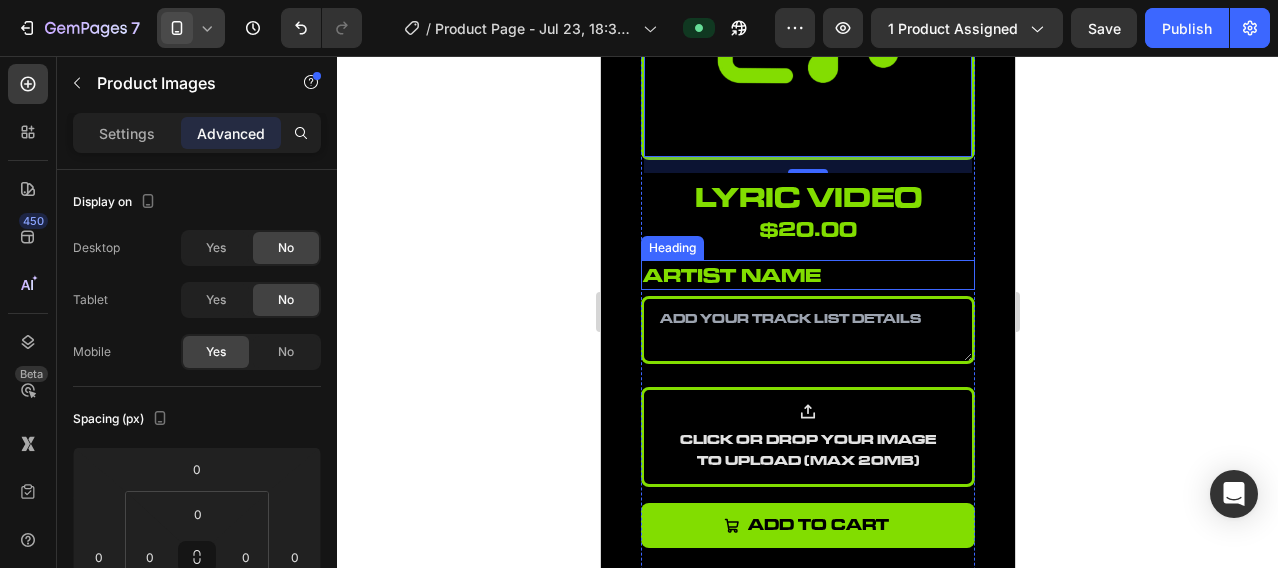 click on "Artist name" at bounding box center (807, 275) 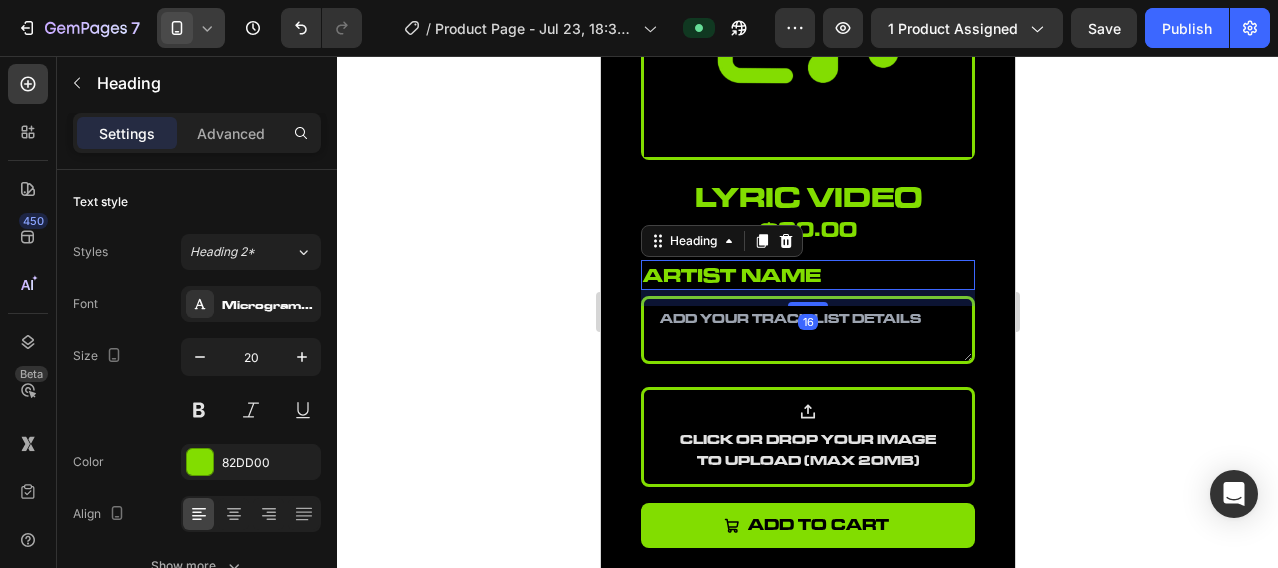 click on "Artist name" at bounding box center [807, 275] 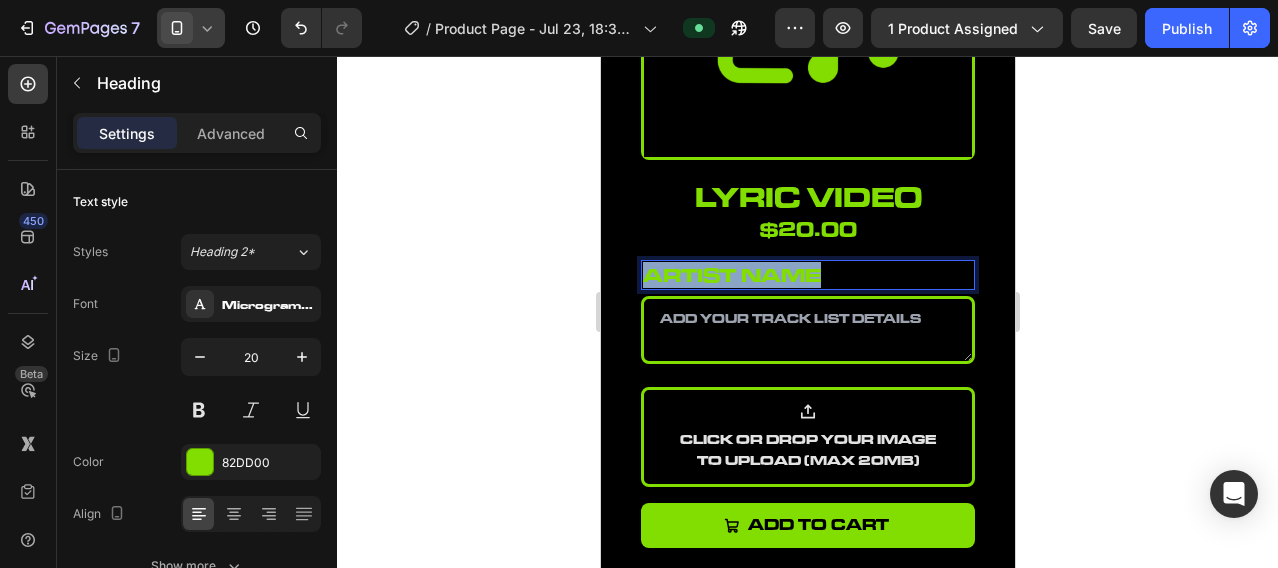 drag, startPoint x: 823, startPoint y: 260, endPoint x: 647, endPoint y: 269, distance: 176.22997 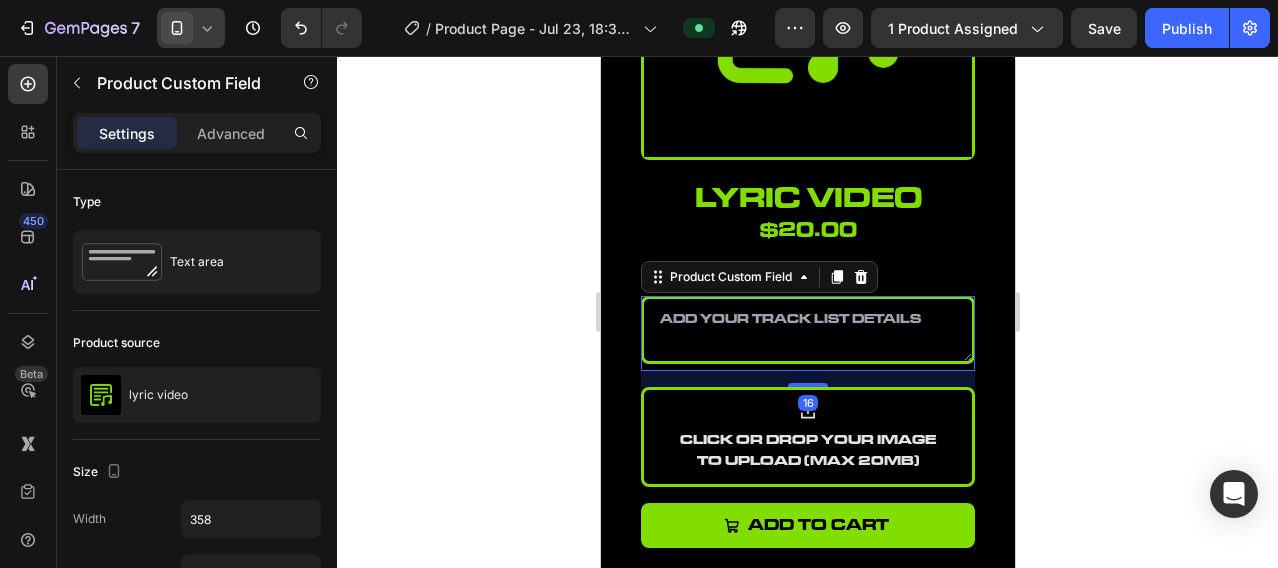 click at bounding box center [807, 330] 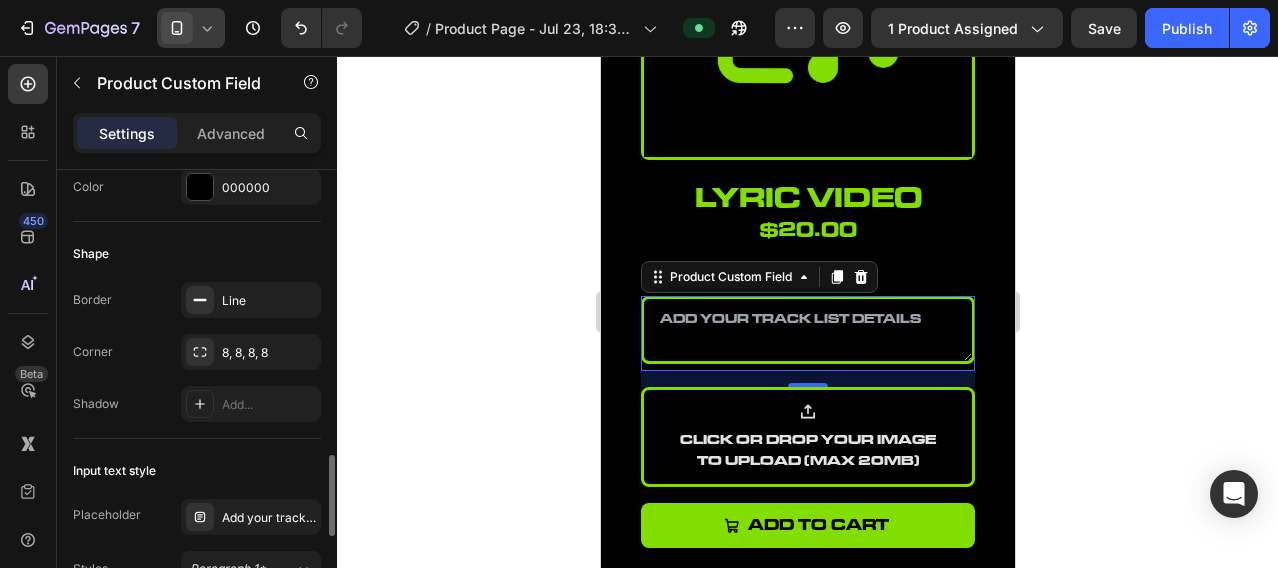 scroll, scrollTop: 666, scrollLeft: 0, axis: vertical 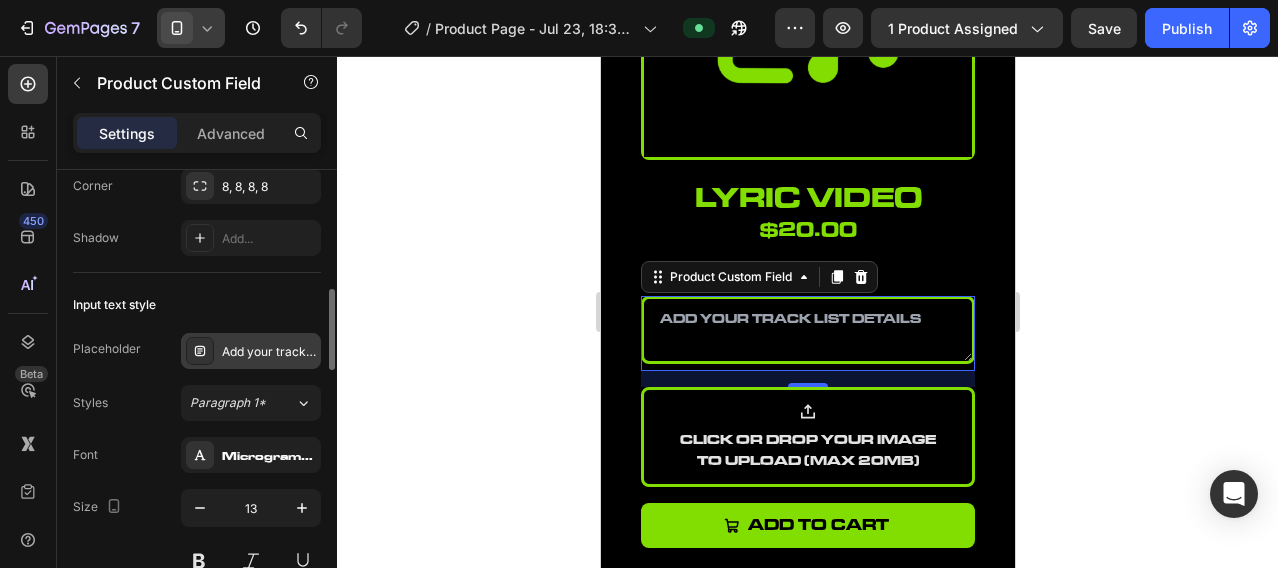 click on "Add your track list details" at bounding box center [269, 352] 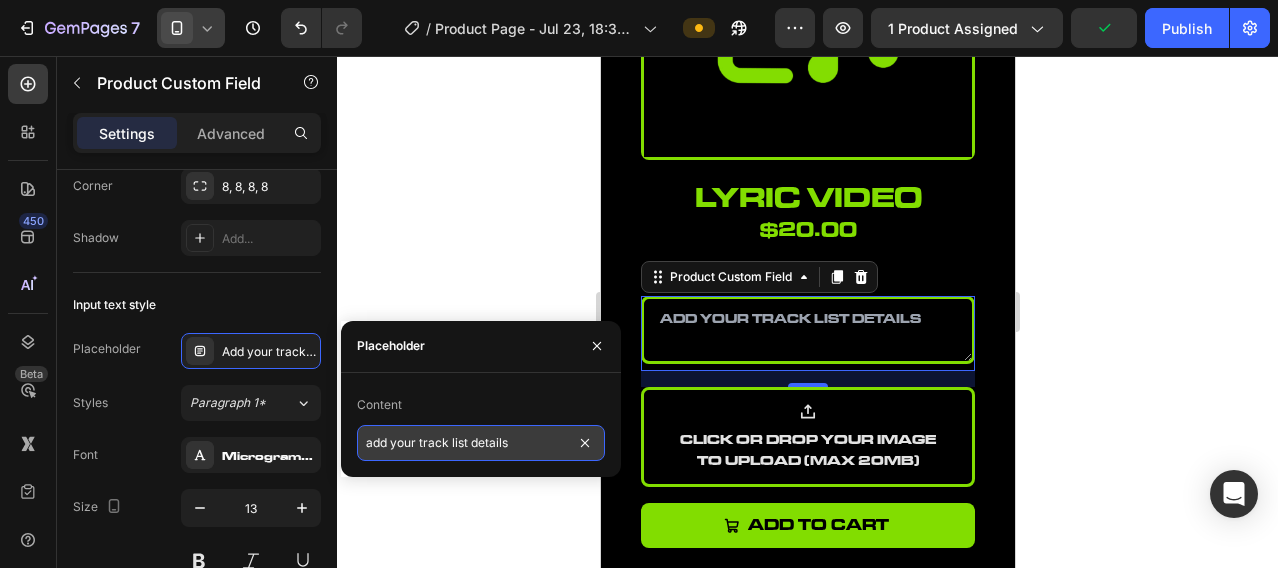 click on "add your track list details" at bounding box center [481, 443] 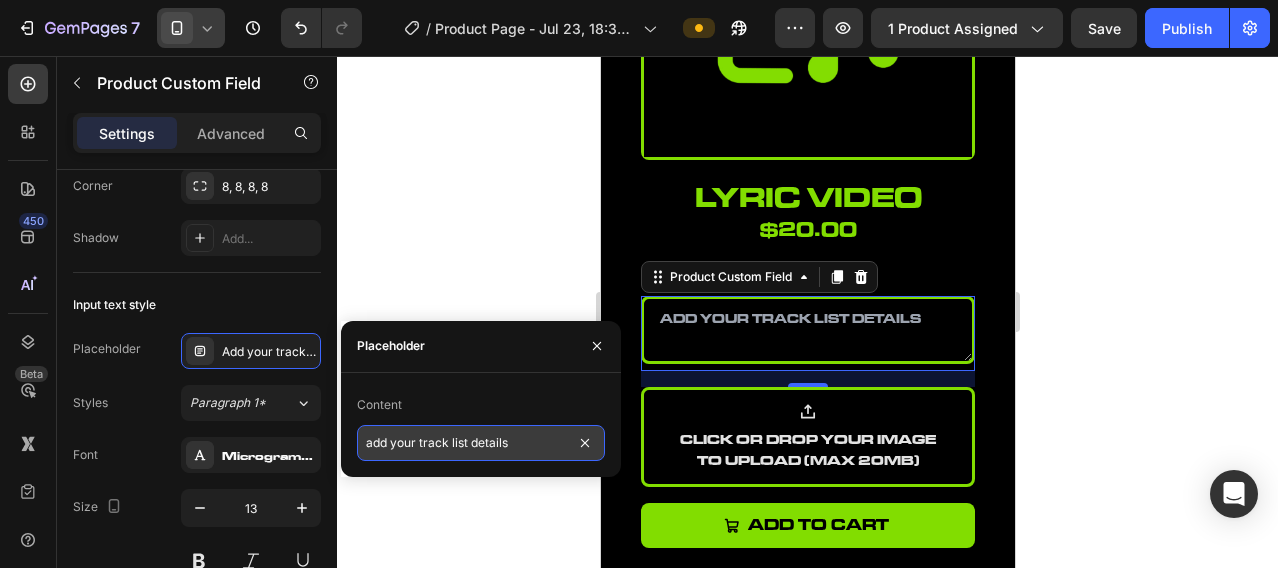 drag, startPoint x: 512, startPoint y: 448, endPoint x: 417, endPoint y: 448, distance: 95 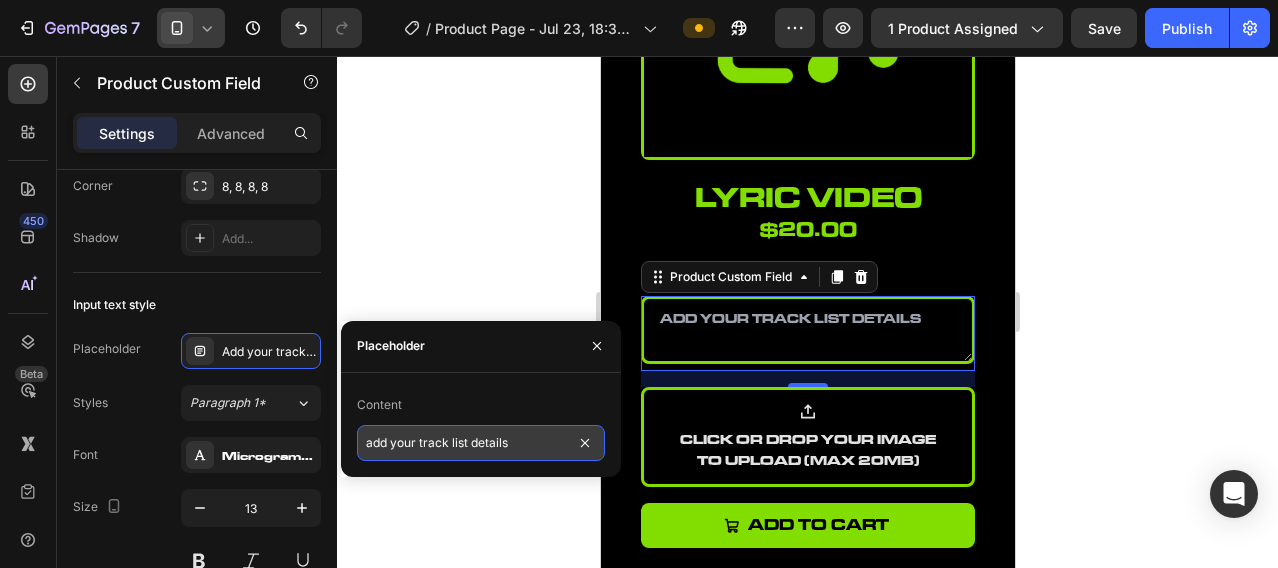 click on "add your track list details" at bounding box center [481, 443] 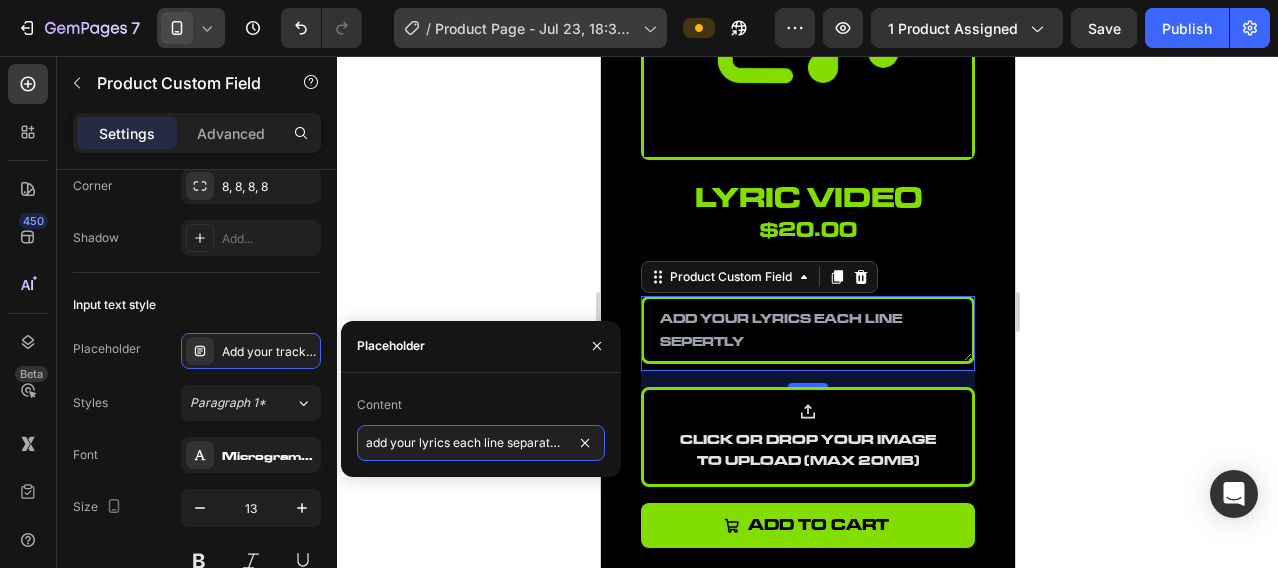 scroll, scrollTop: 0, scrollLeft: 2, axis: horizontal 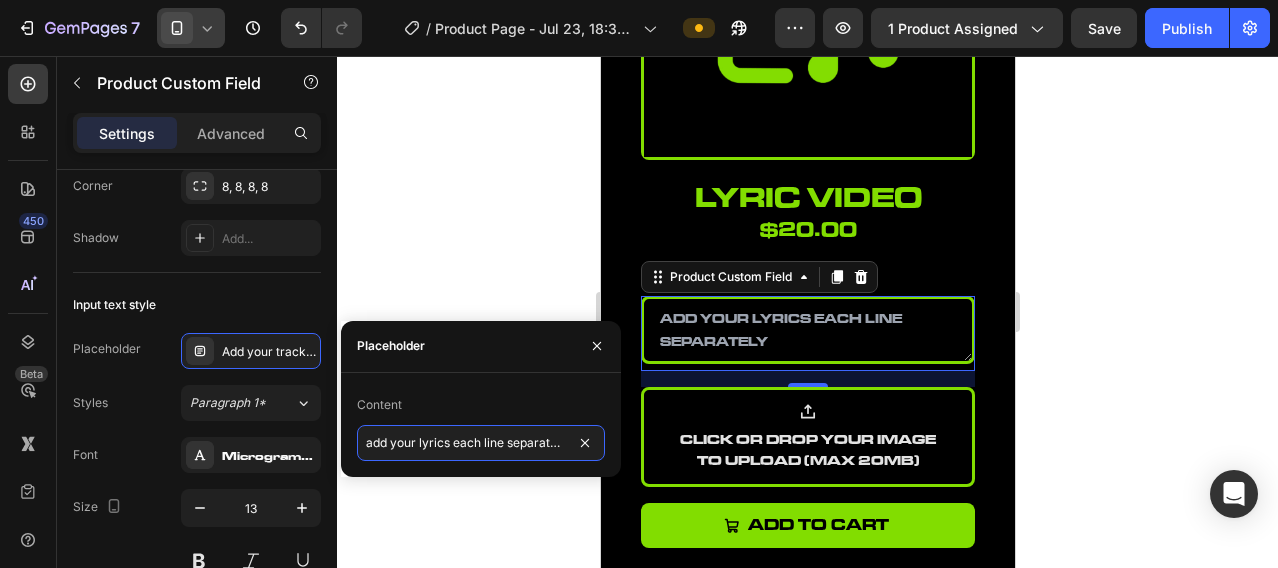 drag, startPoint x: 568, startPoint y: 444, endPoint x: 346, endPoint y: 446, distance: 222.009 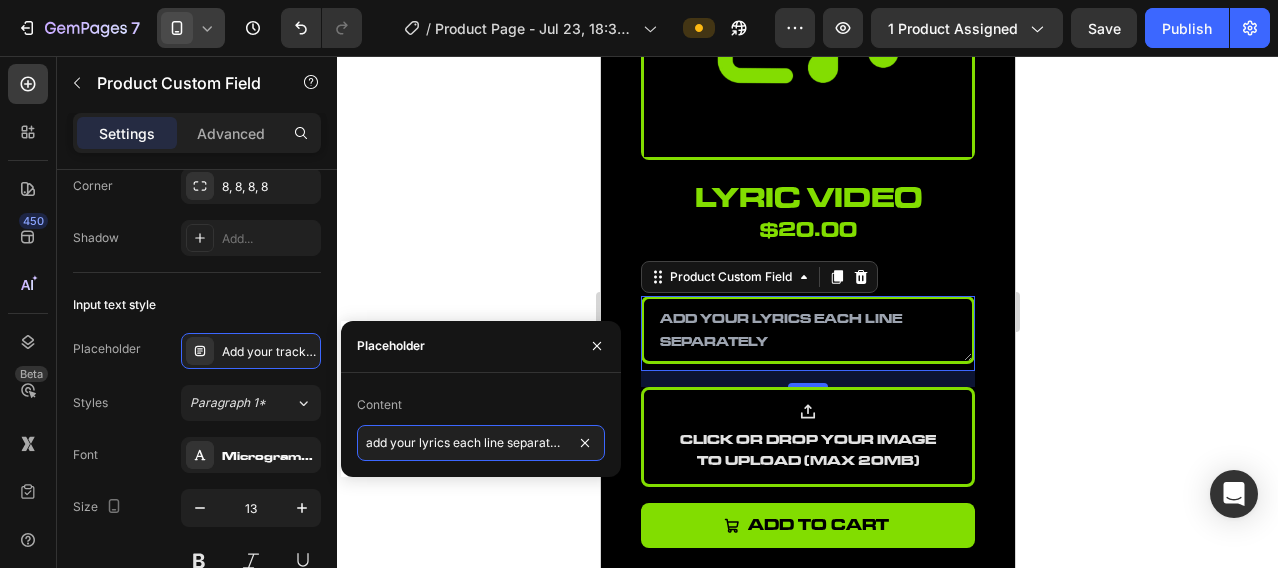 type on "add your lyrics each line separately" 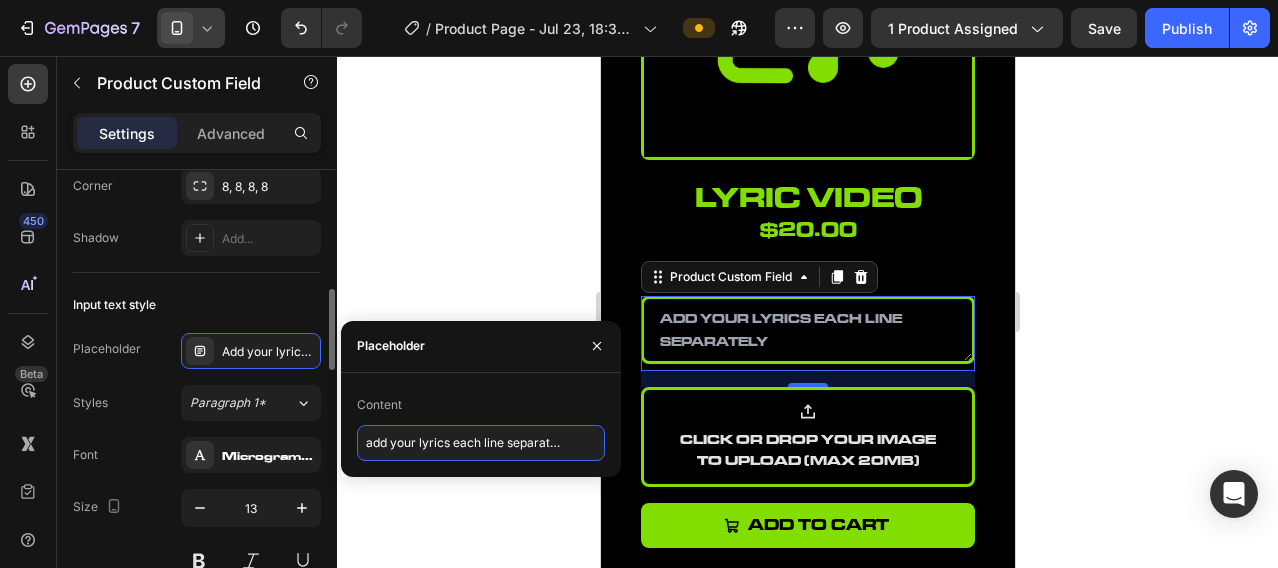 scroll, scrollTop: 833, scrollLeft: 0, axis: vertical 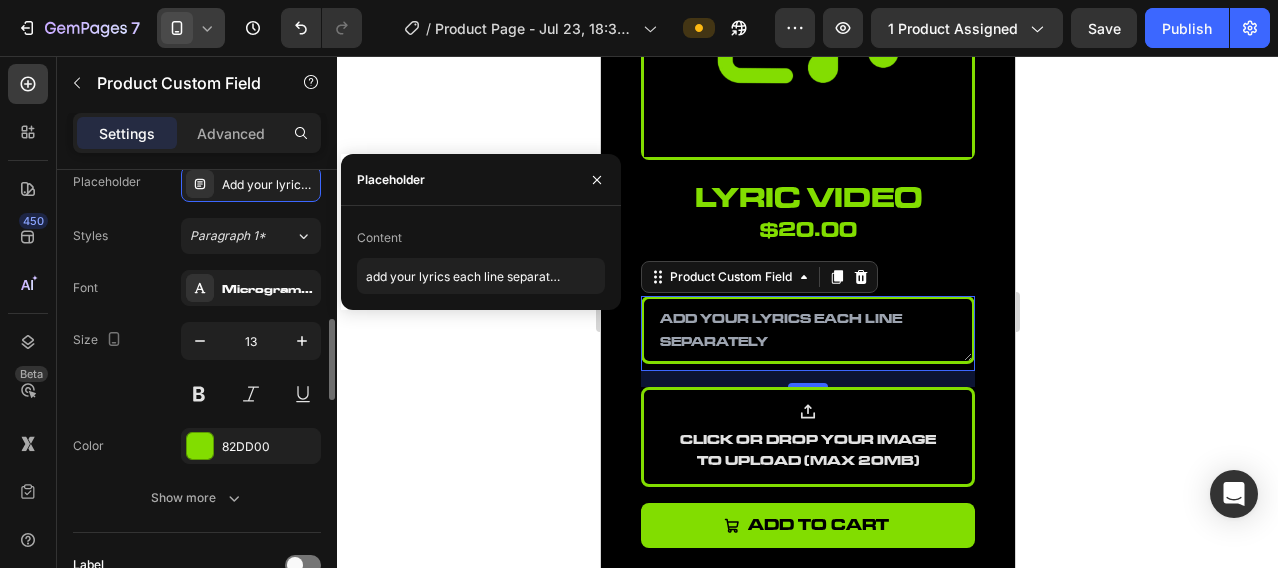 click on "Input text style Placeholder Add your lyrics each line separately Styles Paragraph 1* Font Microgramma D Extended Bold Size 13 Color 82DD00 Show more" 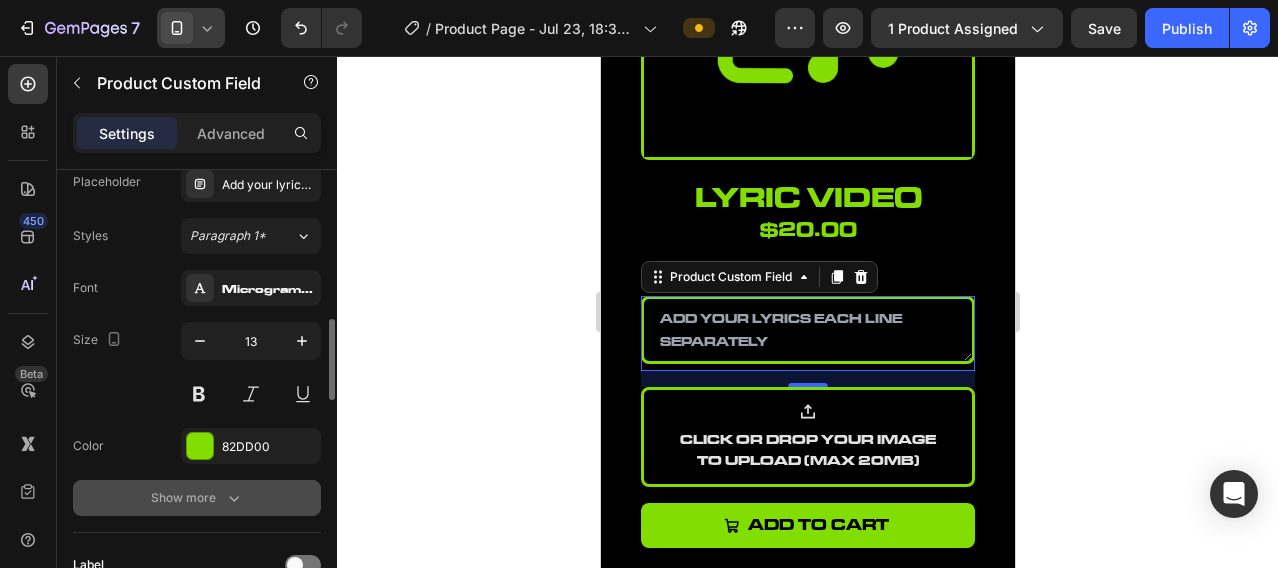 click 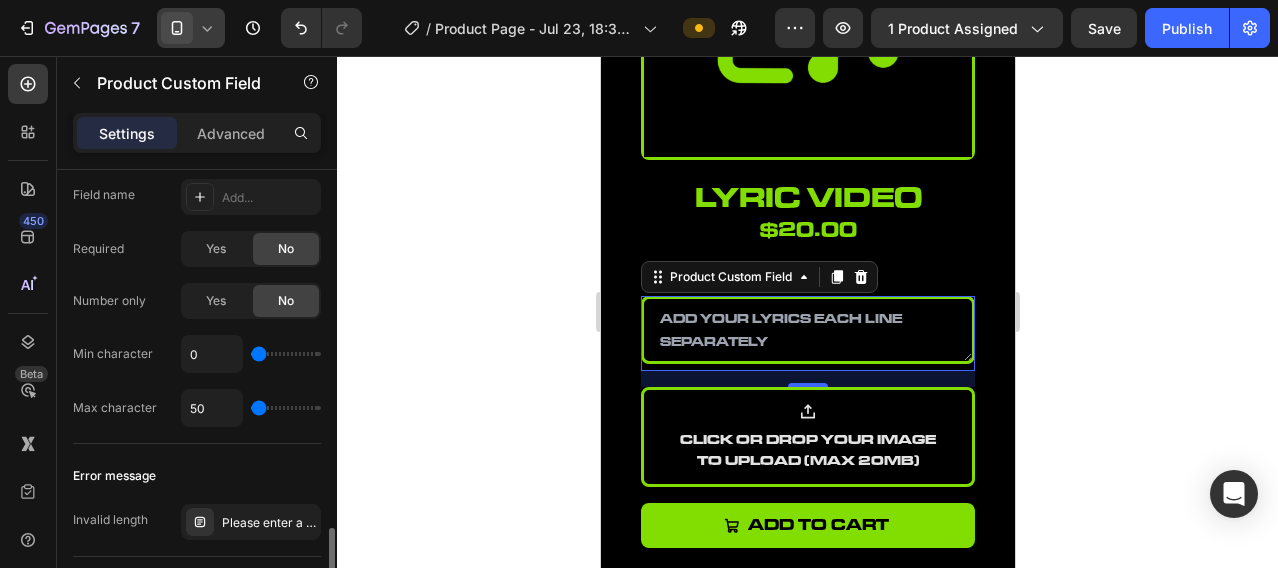 scroll, scrollTop: 2294, scrollLeft: 0, axis: vertical 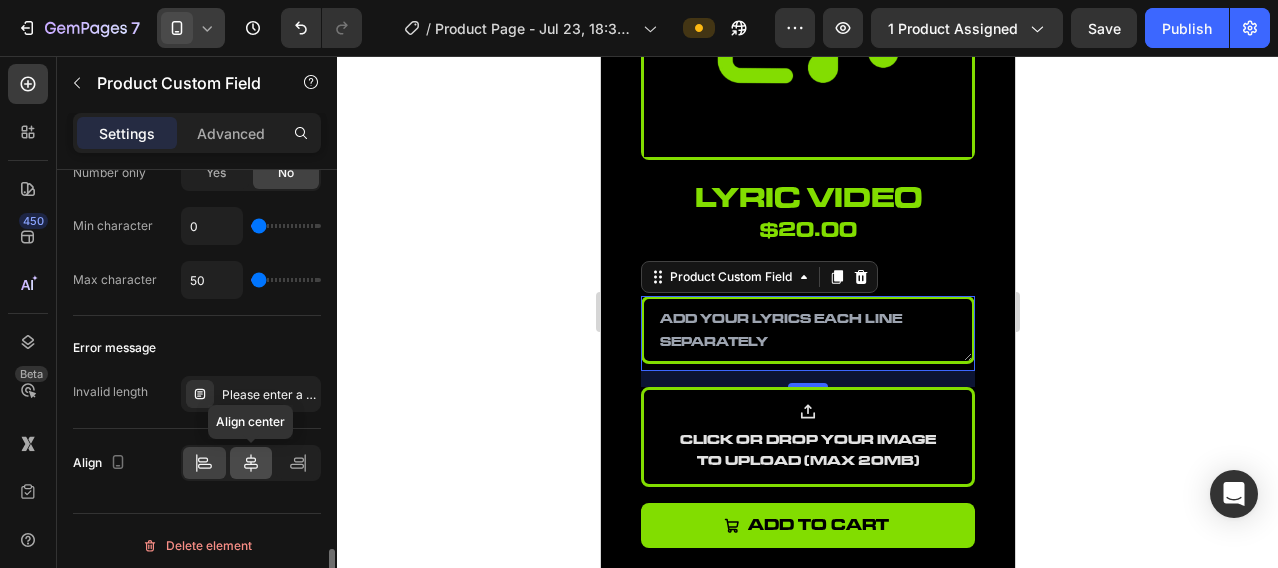 click 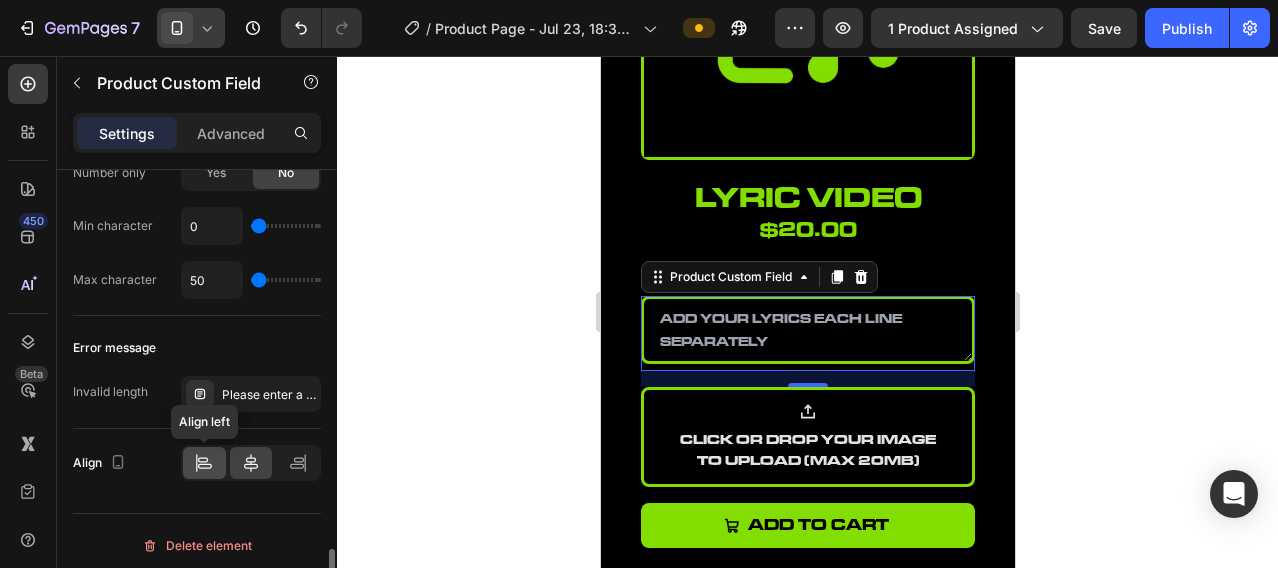 click 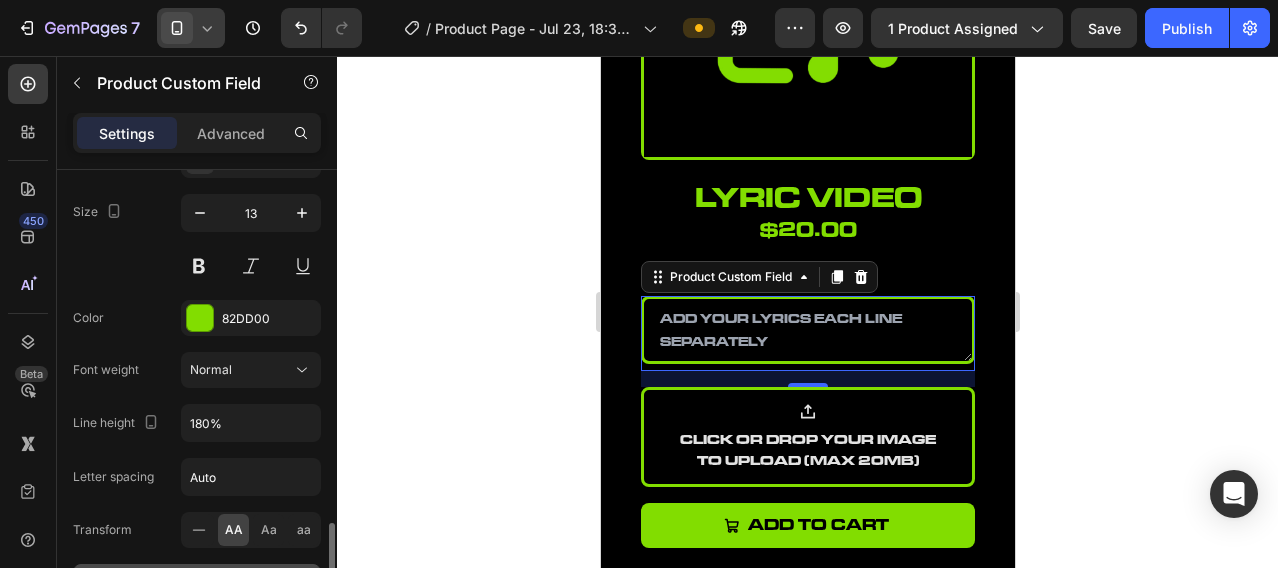 scroll, scrollTop: 1128, scrollLeft: 0, axis: vertical 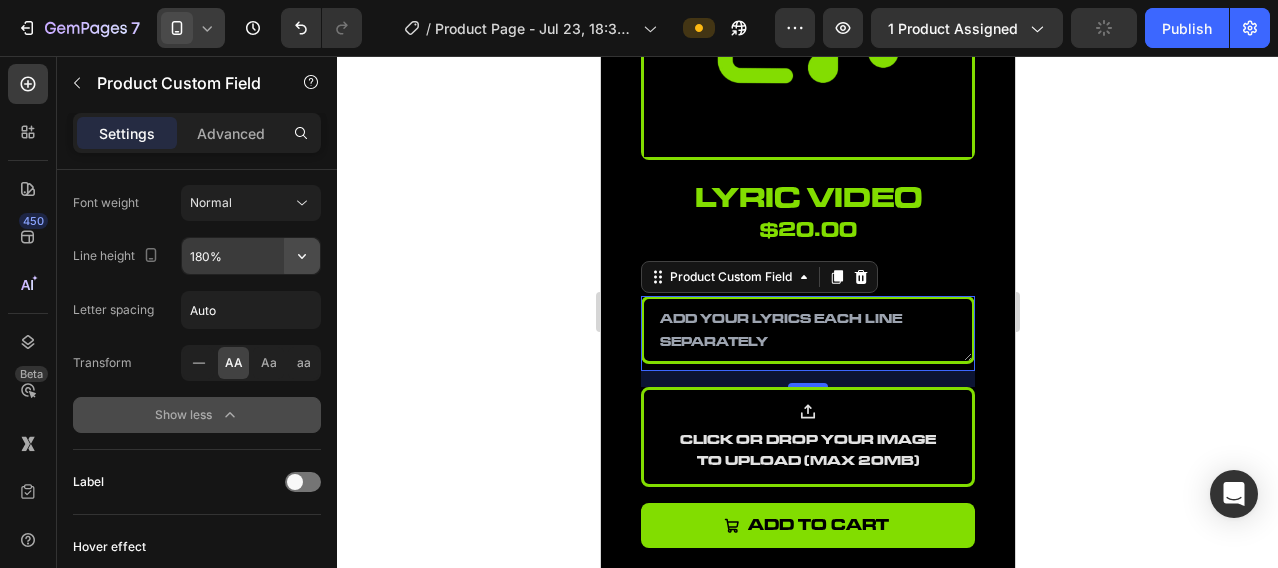 click 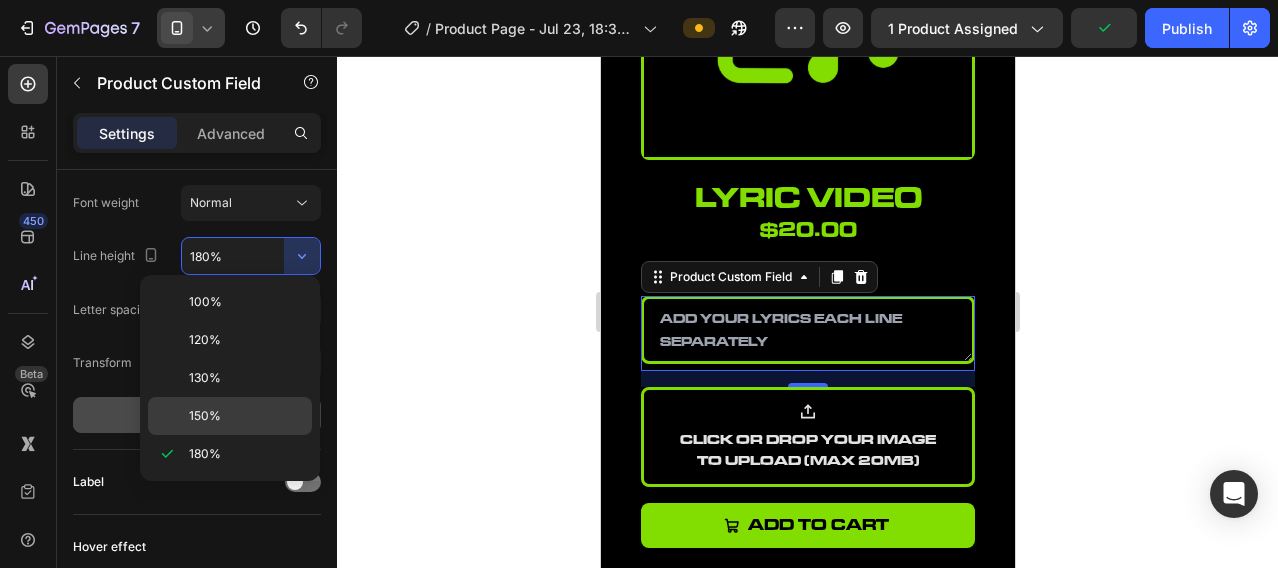 click on "150%" at bounding box center [246, 416] 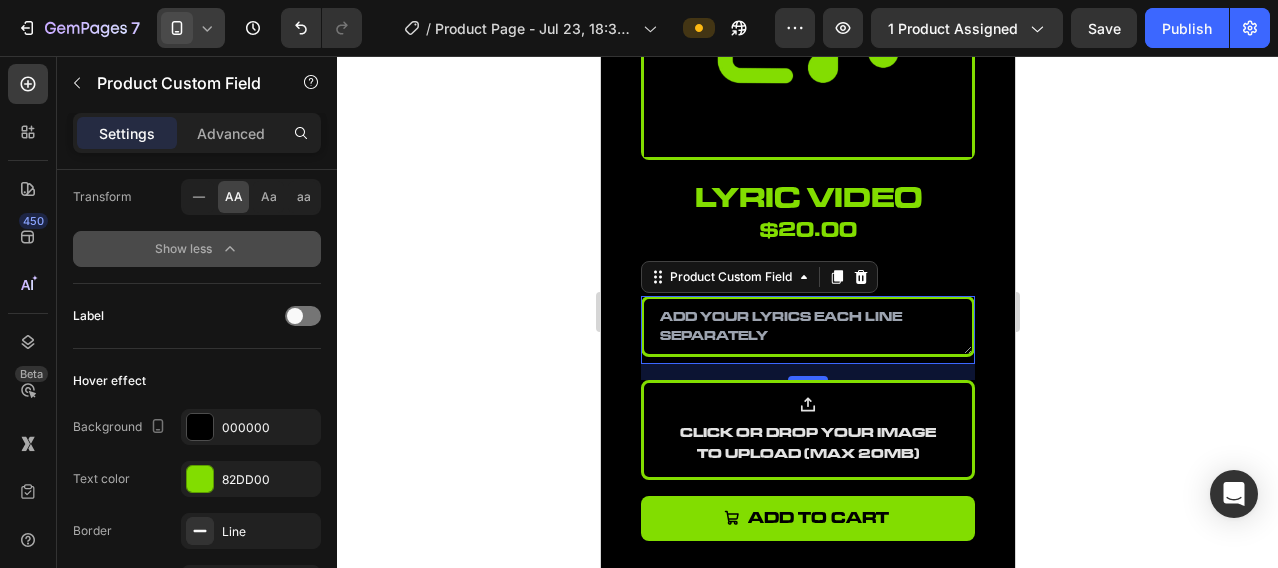 scroll, scrollTop: 794, scrollLeft: 0, axis: vertical 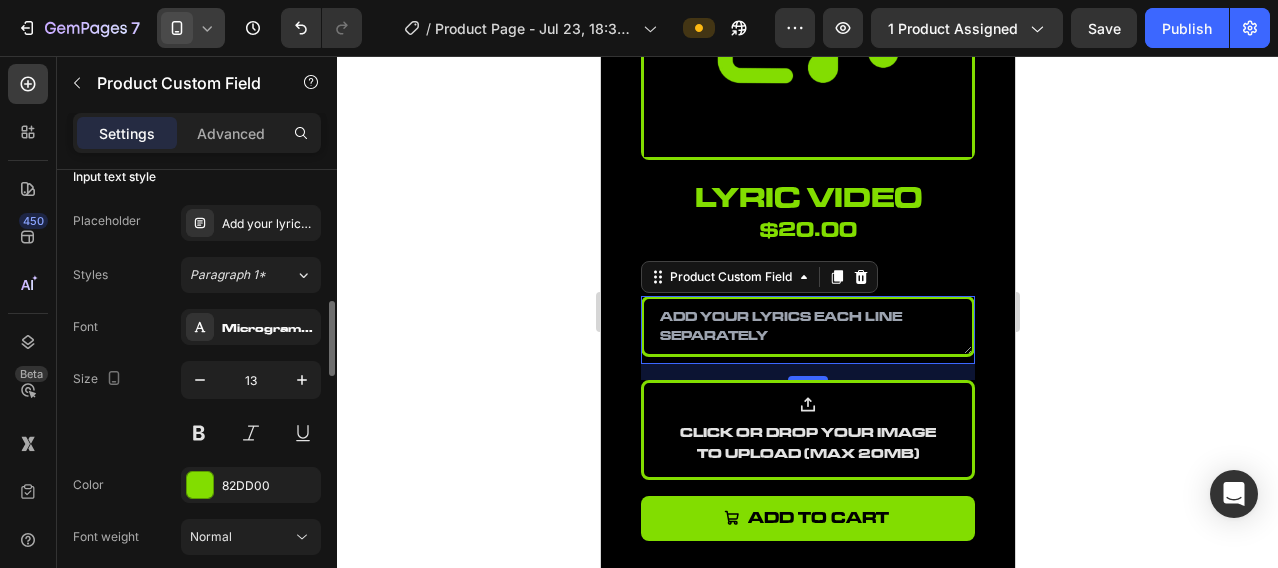 click 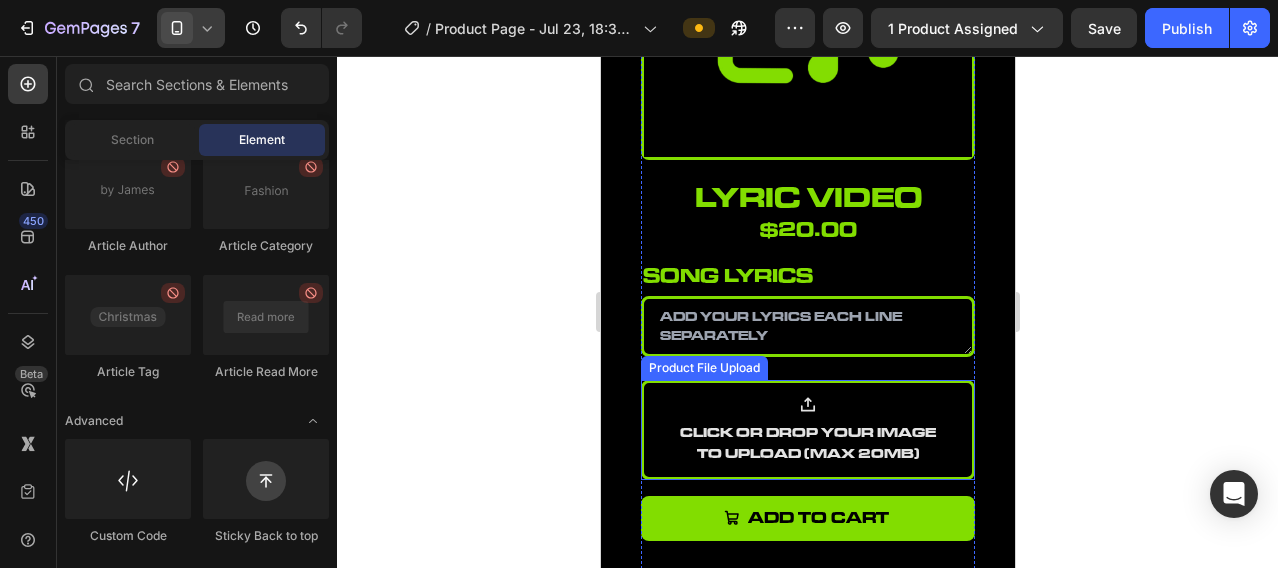 click on "Click or drop your image to upload (Max 20MB)" at bounding box center (807, 443) 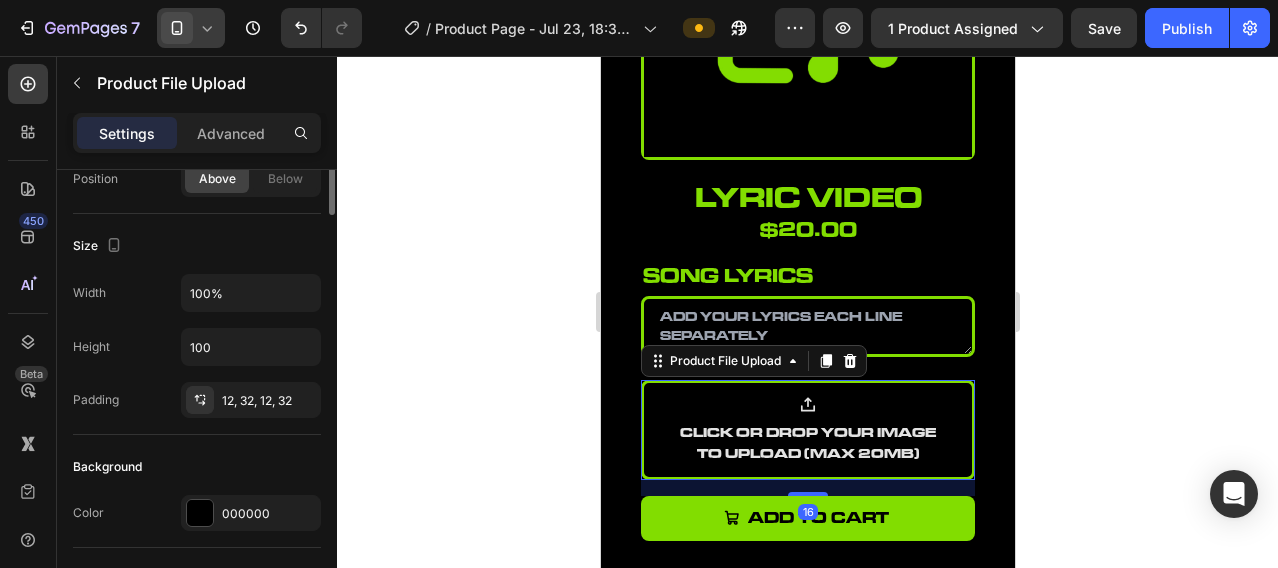 scroll, scrollTop: 500, scrollLeft: 0, axis: vertical 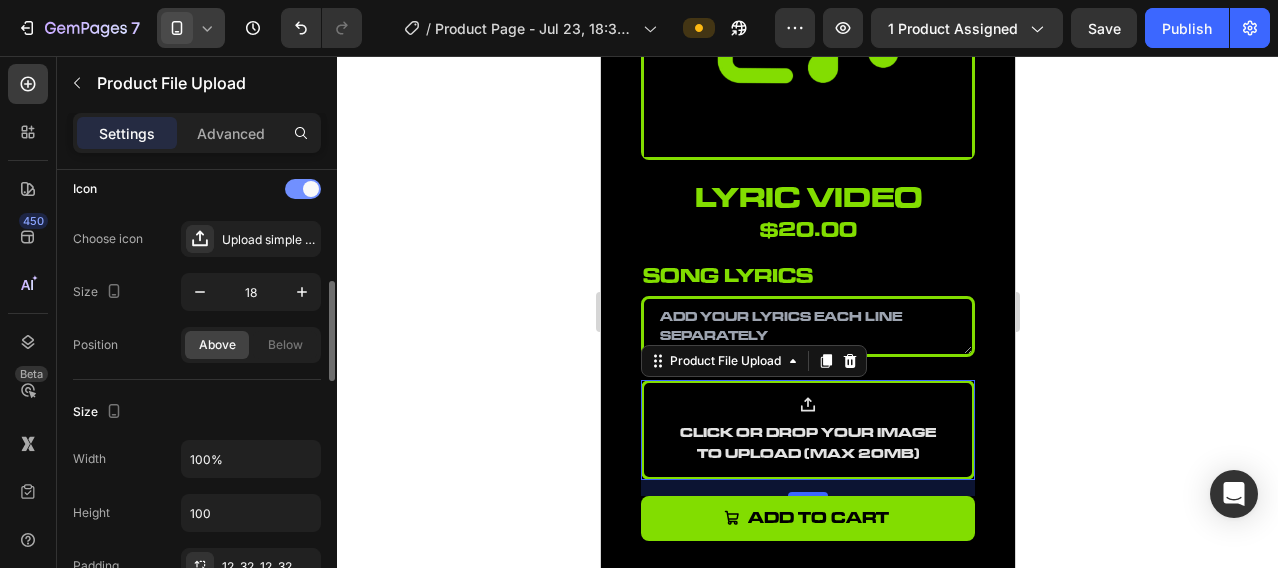 click at bounding box center (303, 189) 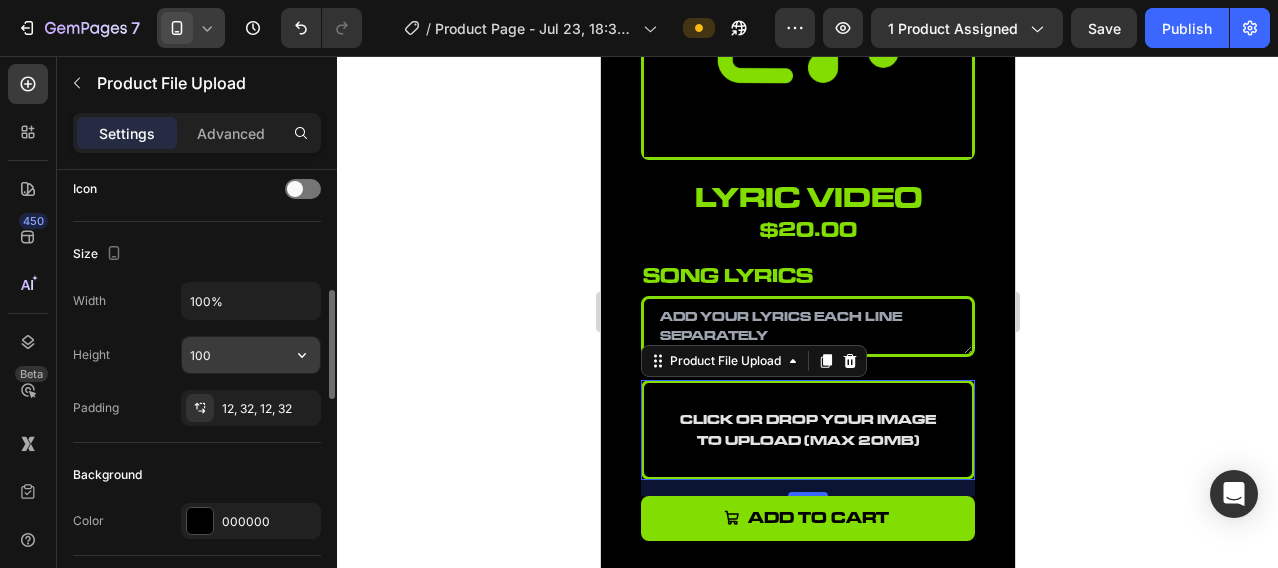 click 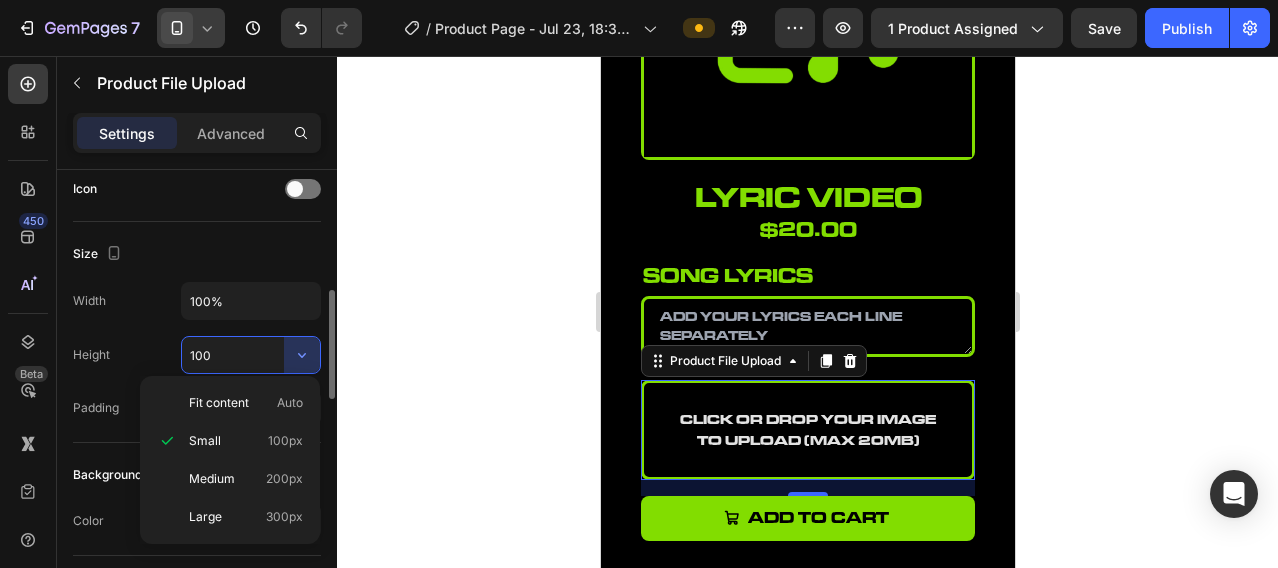 click on "100" at bounding box center [251, 355] 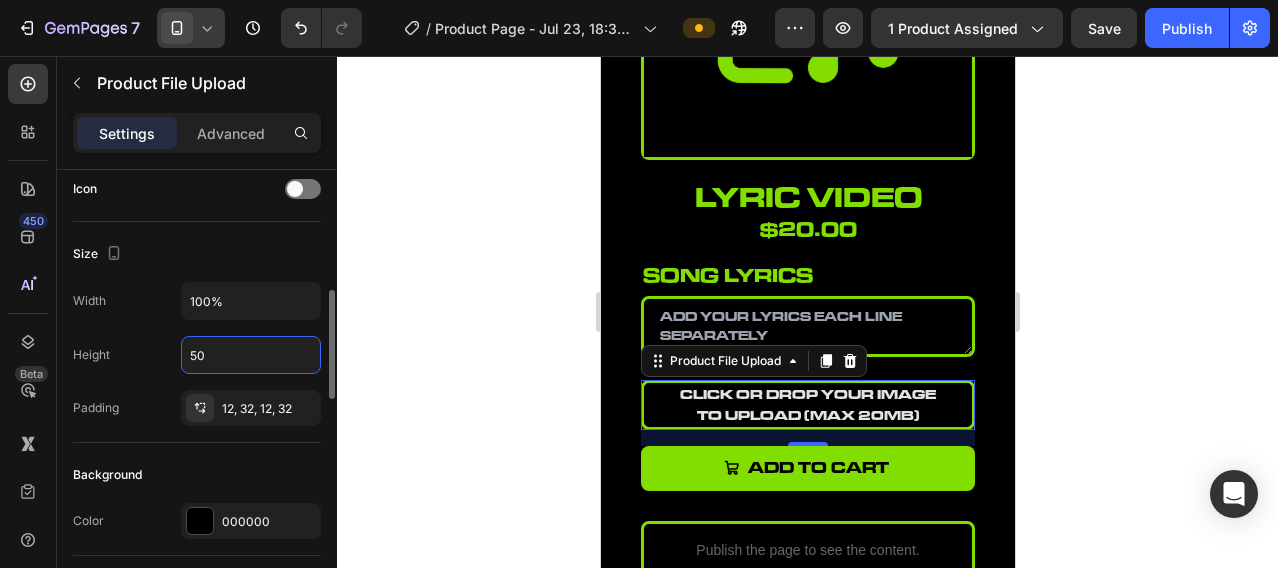 drag, startPoint x: 213, startPoint y: 354, endPoint x: 165, endPoint y: 359, distance: 48.259712 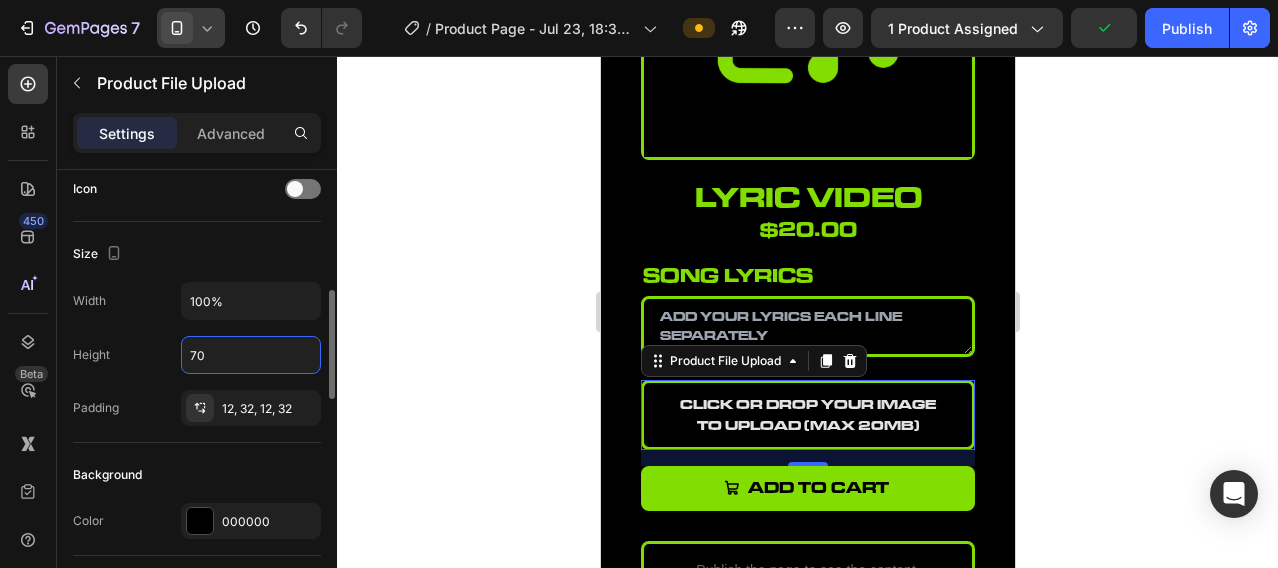 drag, startPoint x: 201, startPoint y: 352, endPoint x: 175, endPoint y: 357, distance: 26.476404 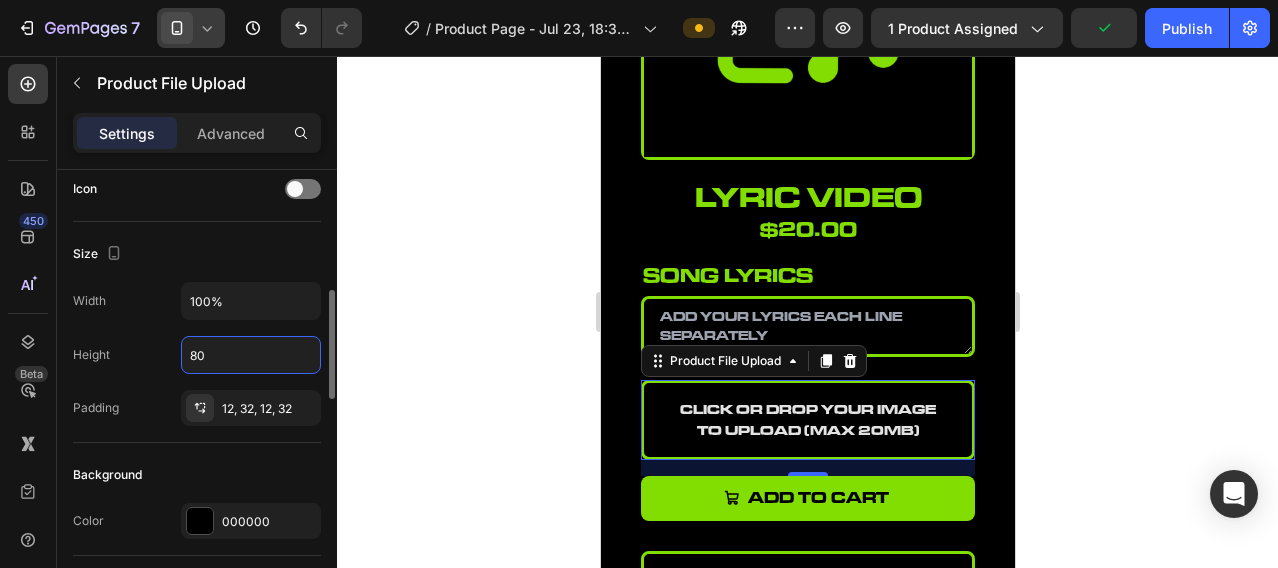 type on "80" 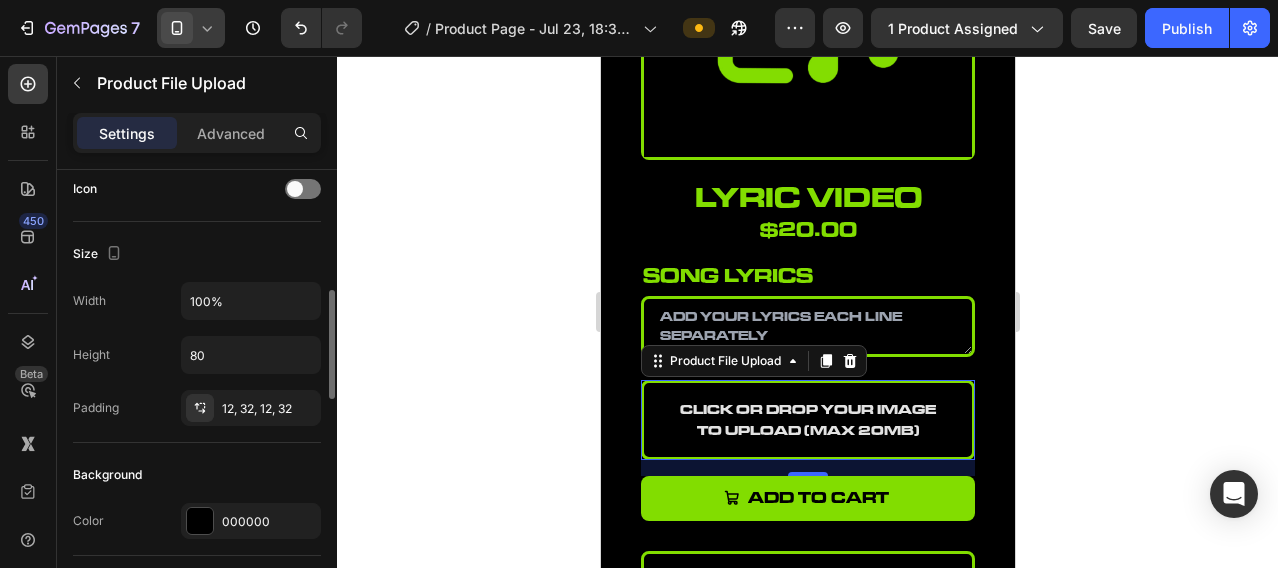 click on "Height 80" at bounding box center [197, 355] 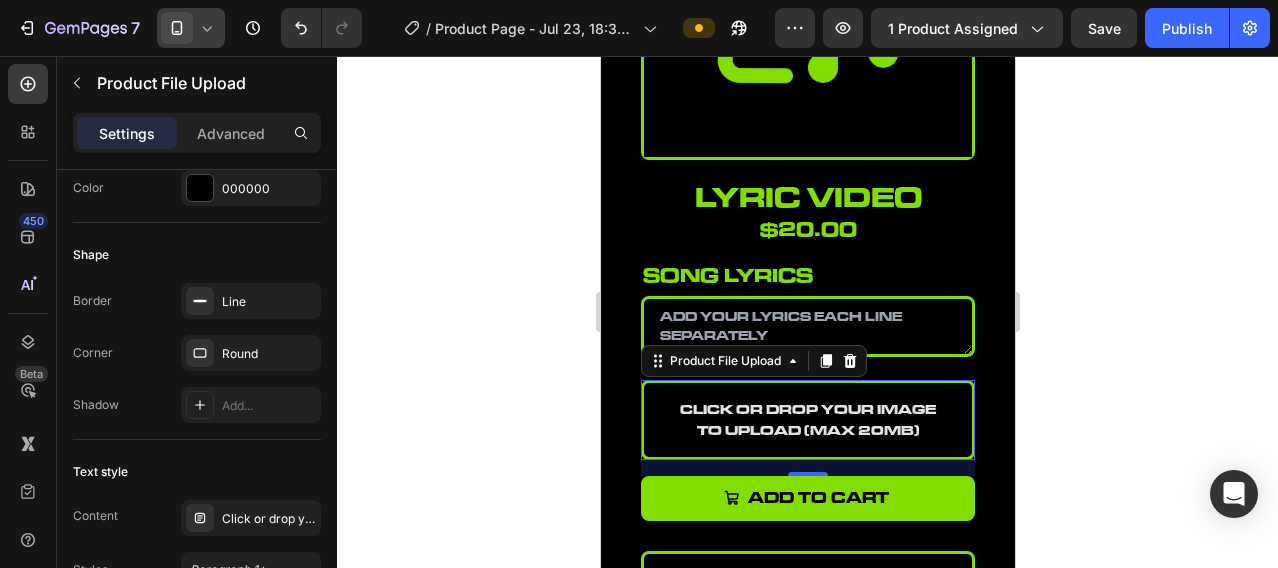 scroll, scrollTop: 1000, scrollLeft: 0, axis: vertical 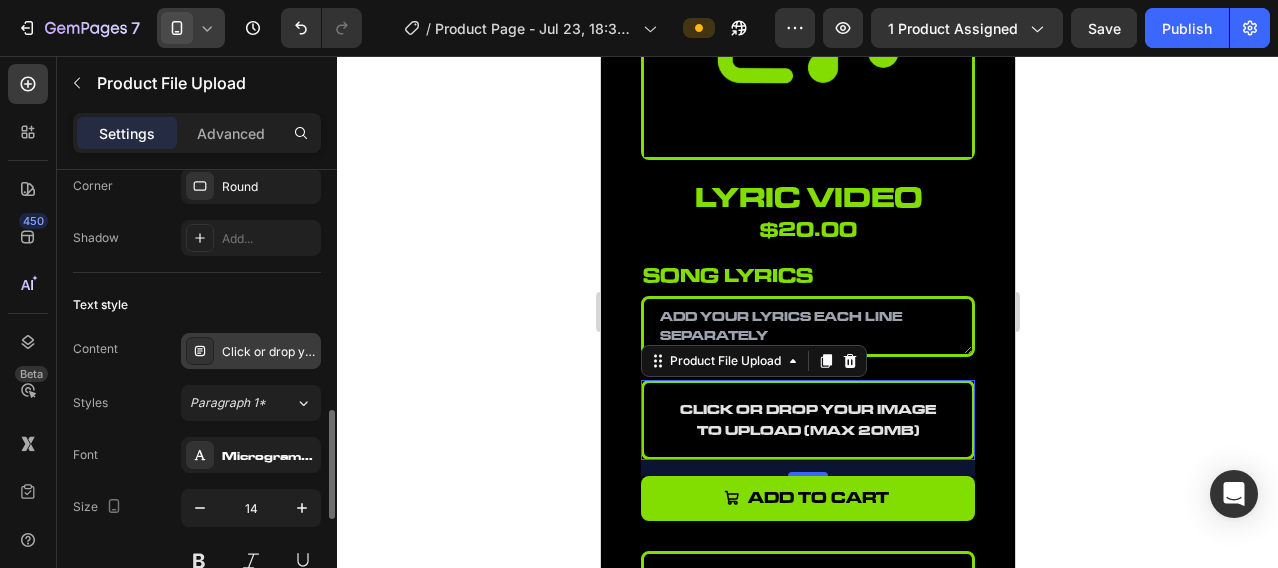 click on "Click or drop your image to upload (Max 20MB)" at bounding box center [269, 352] 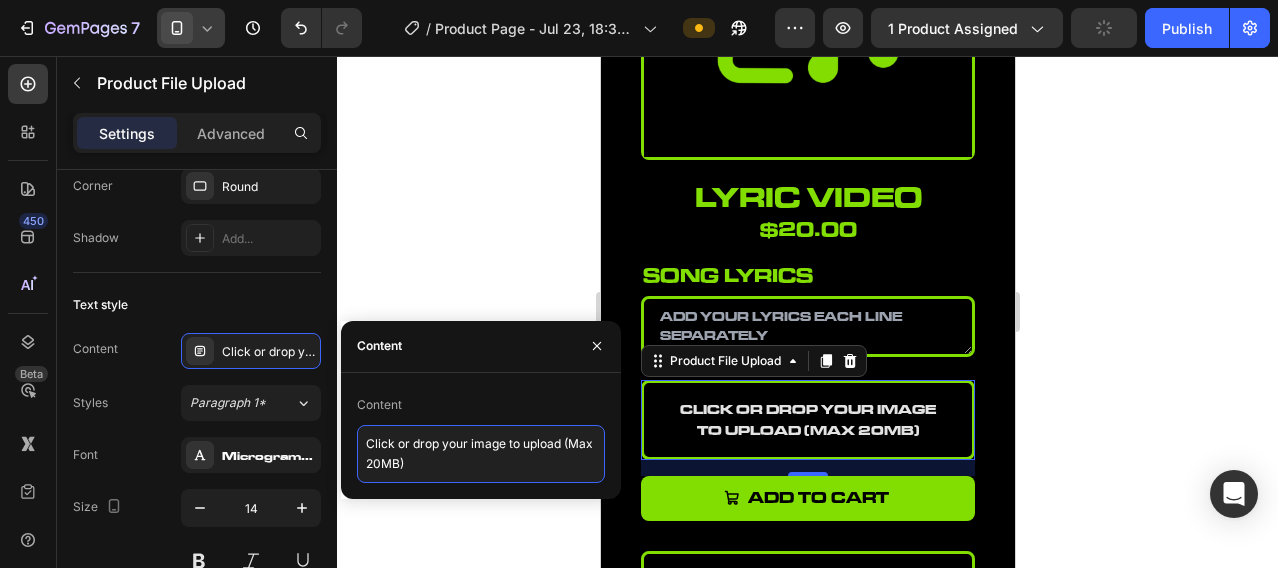 drag, startPoint x: 466, startPoint y: 441, endPoint x: 386, endPoint y: 441, distance: 80 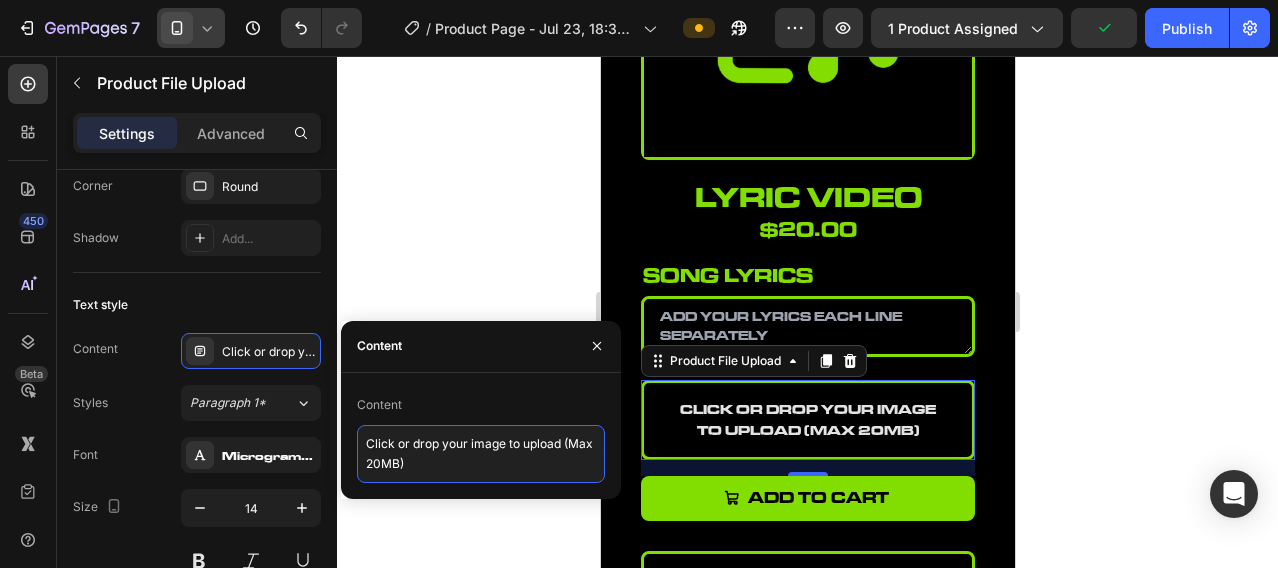 drag, startPoint x: 560, startPoint y: 444, endPoint x: 367, endPoint y: 442, distance: 193.01036 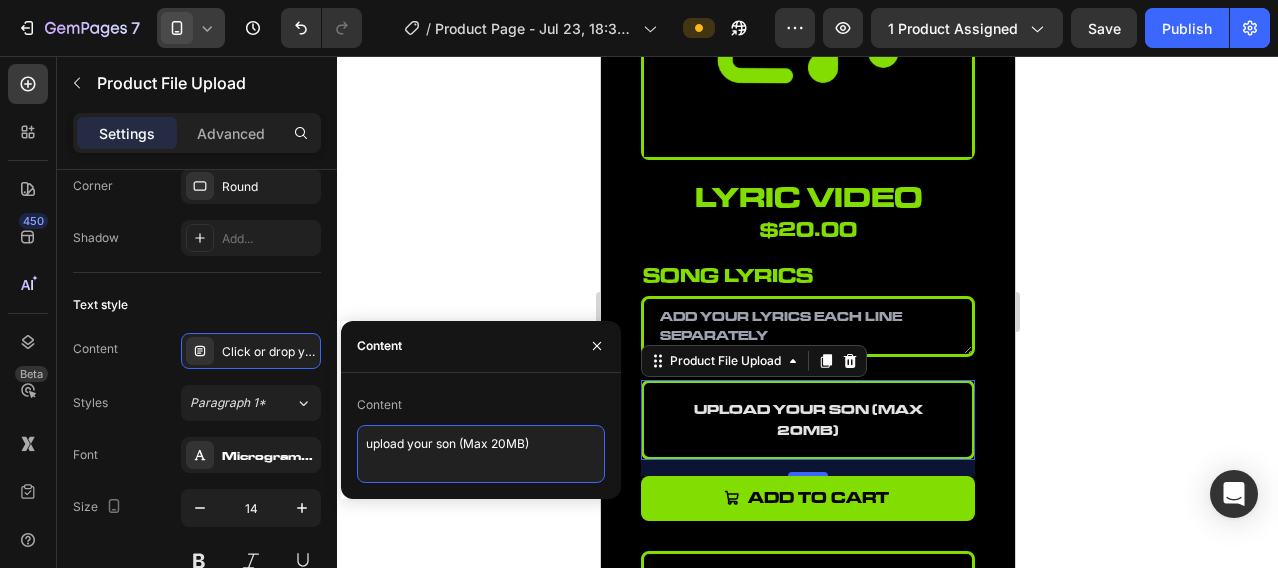 type on "upload your song (Max 20MB)" 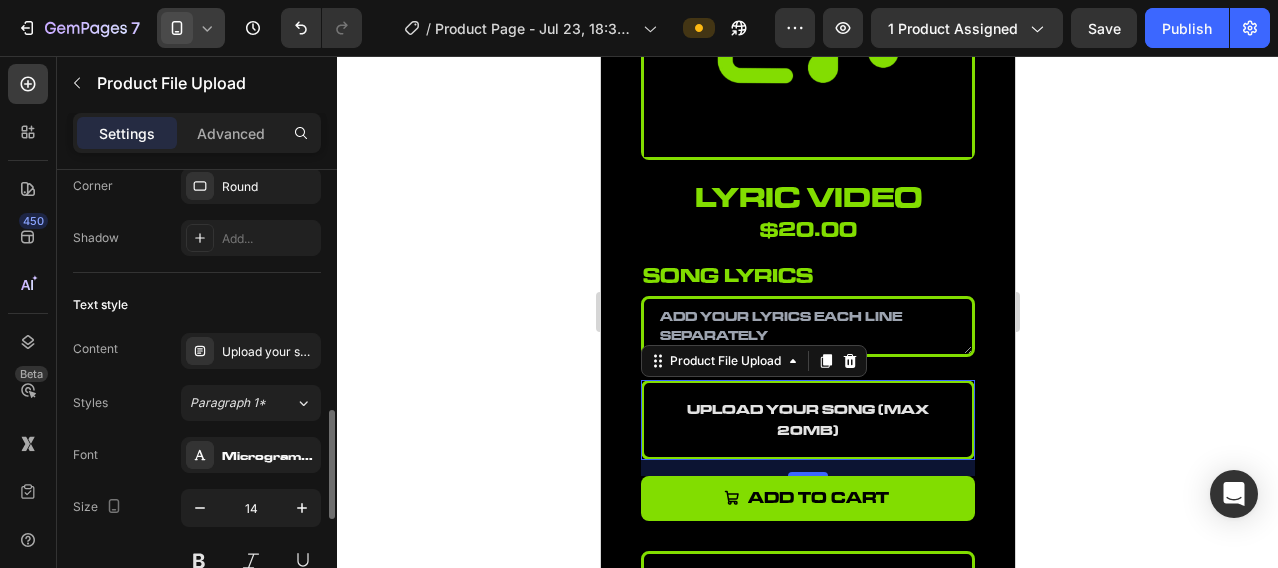click on "Text style" at bounding box center [197, 305] 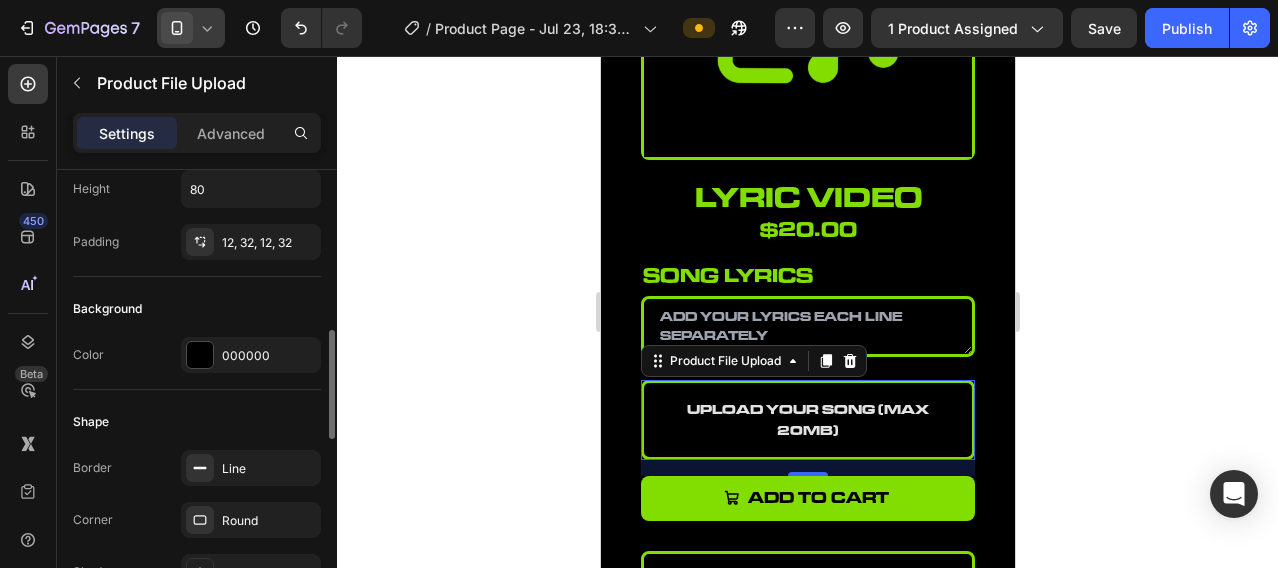 scroll, scrollTop: 500, scrollLeft: 0, axis: vertical 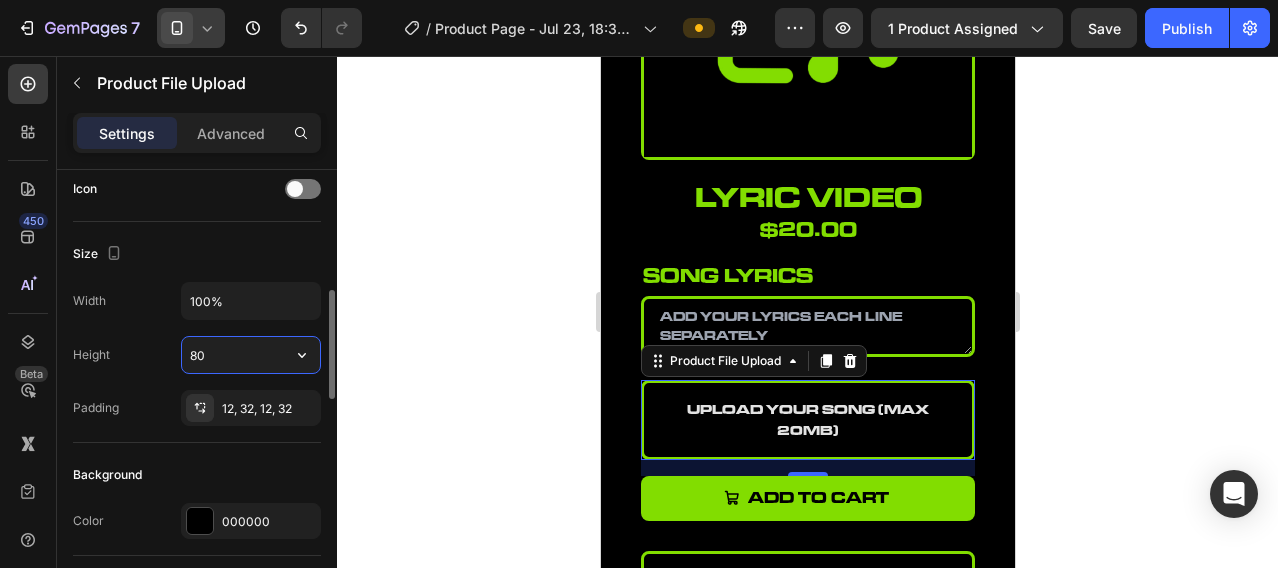 click on "80" at bounding box center (251, 355) 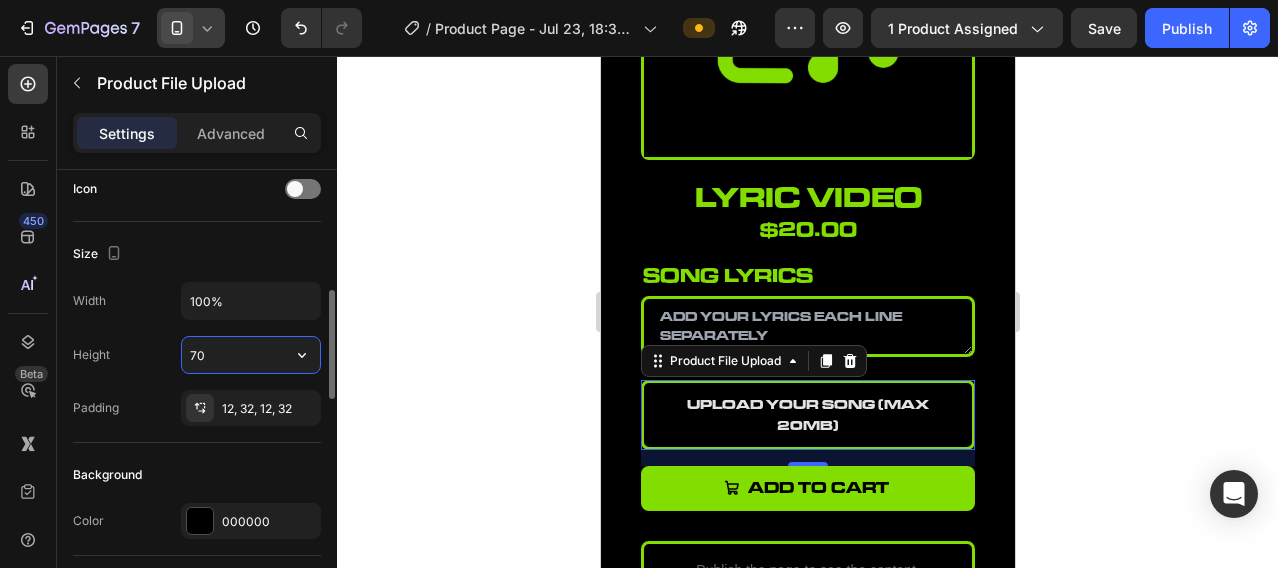click on "70" at bounding box center [251, 355] 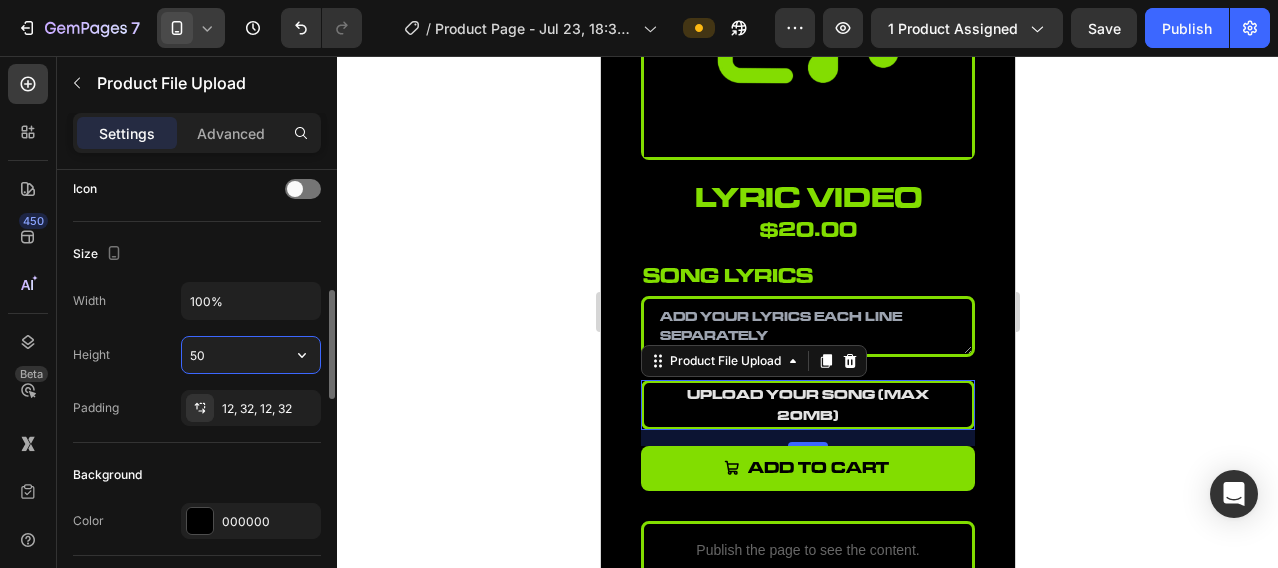 drag, startPoint x: 199, startPoint y: 356, endPoint x: 185, endPoint y: 356, distance: 14 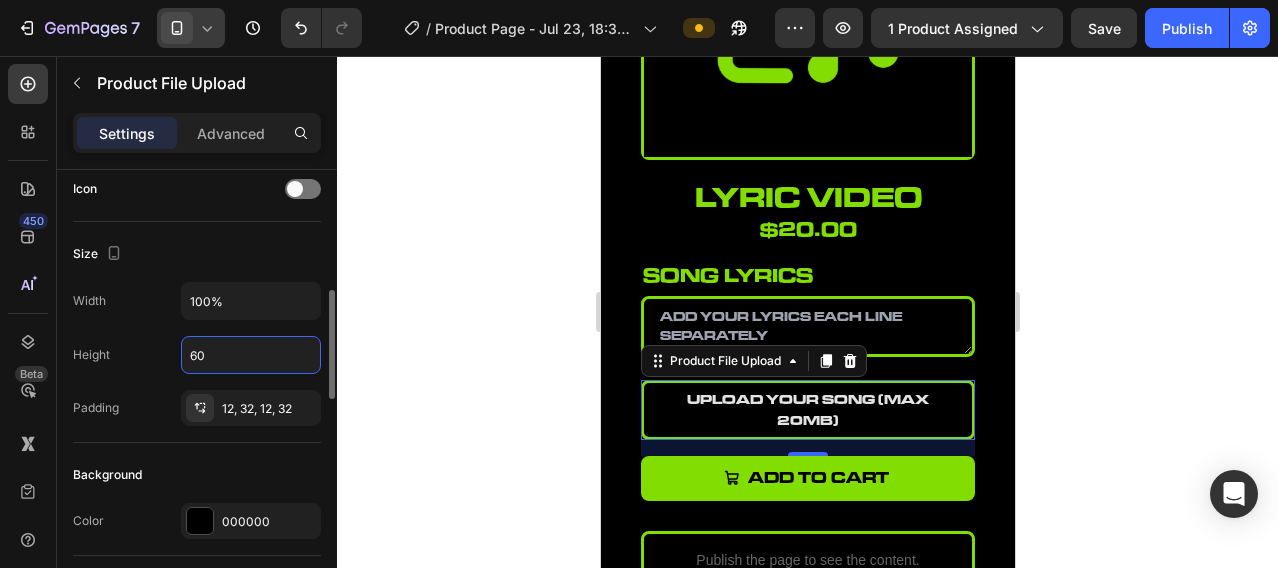 type on "60" 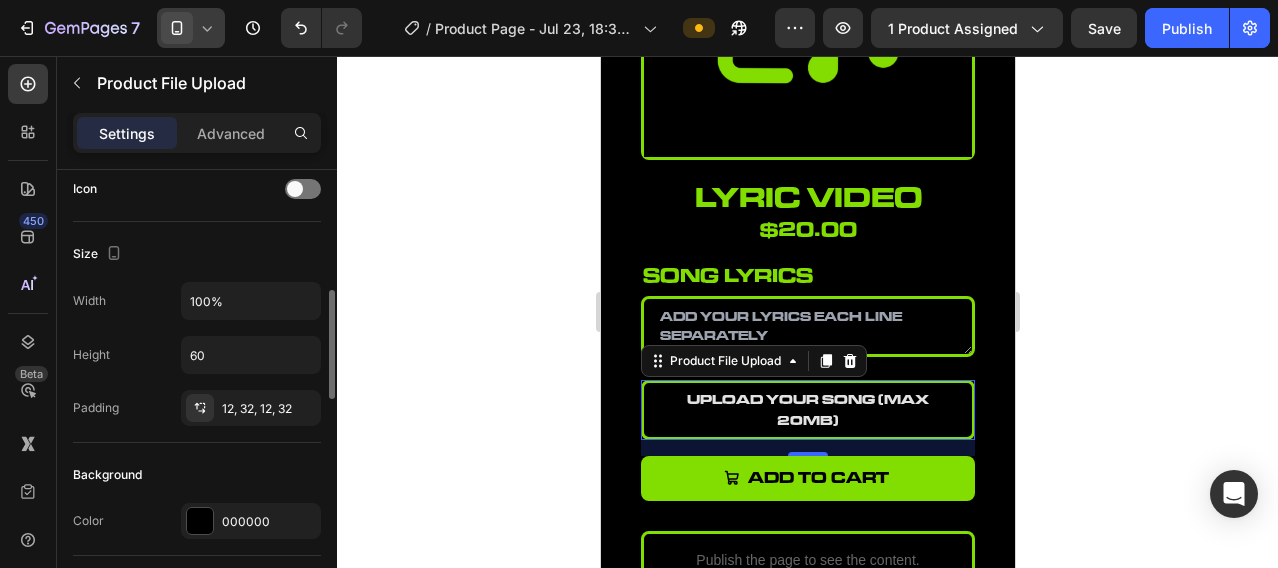click on "Padding 12, 32, 12, 32" at bounding box center (197, 408) 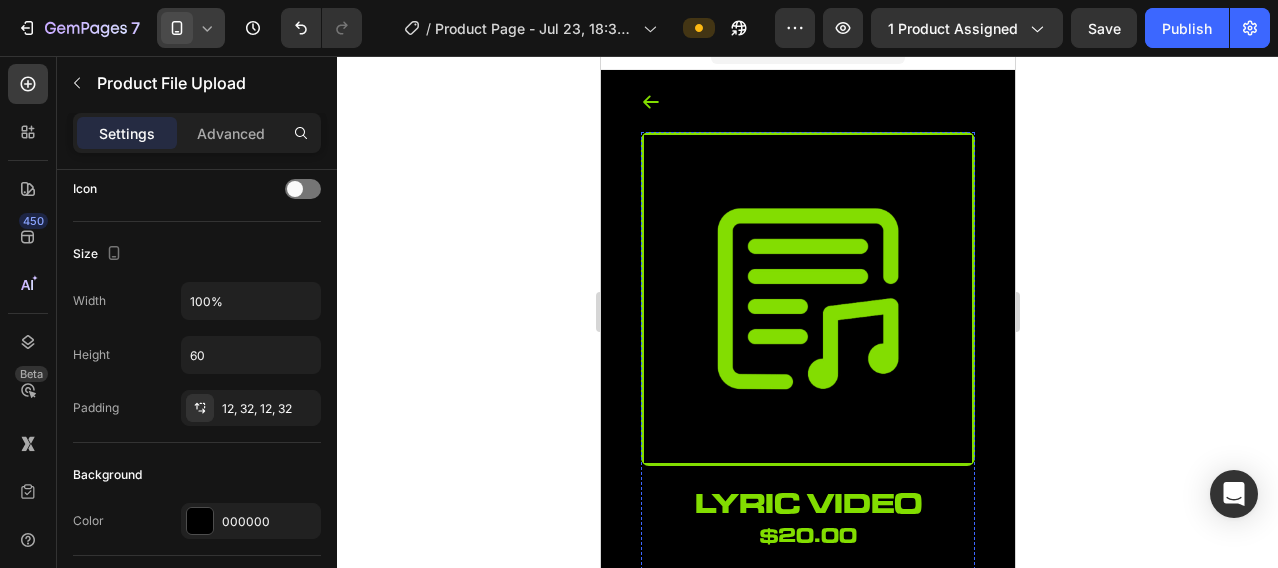 scroll, scrollTop: 0, scrollLeft: 0, axis: both 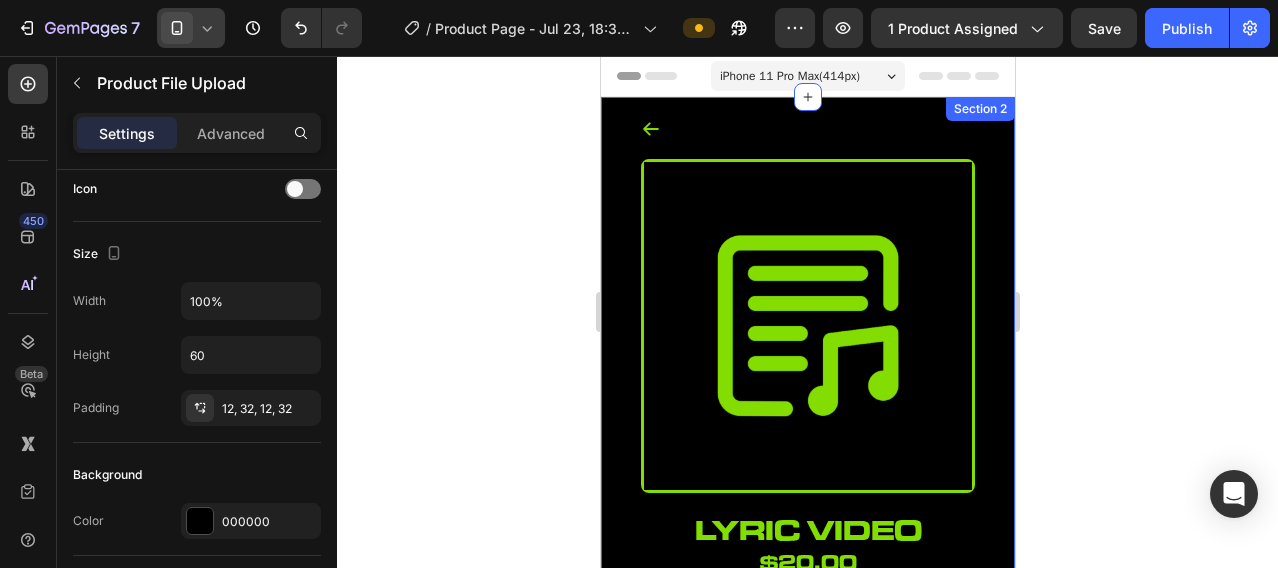 click 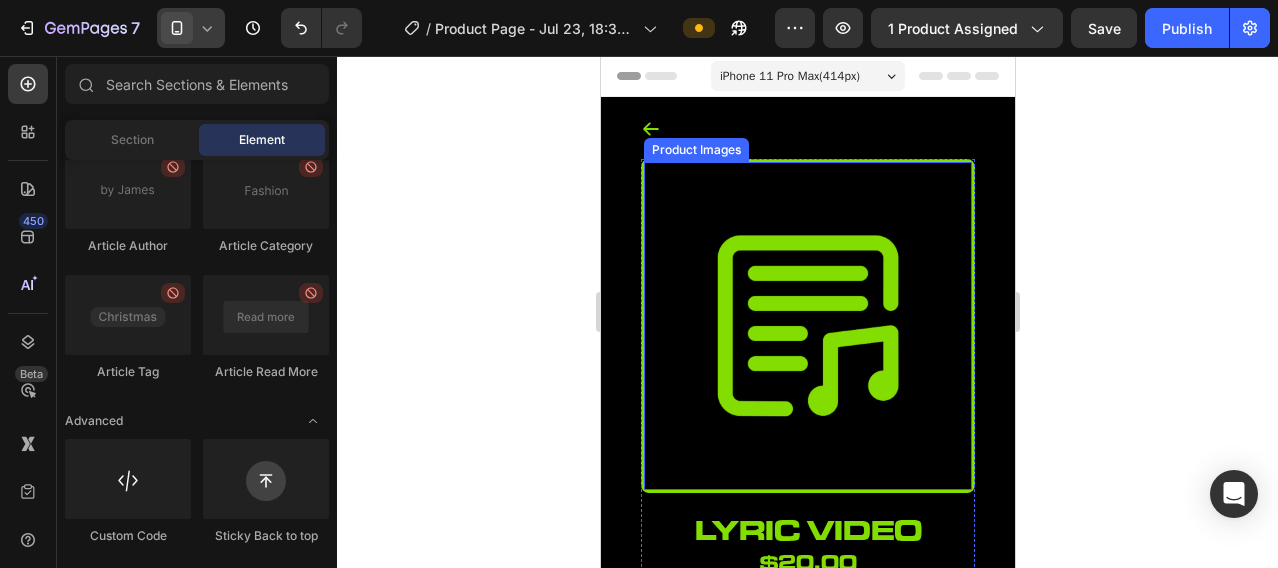 click at bounding box center [807, 326] 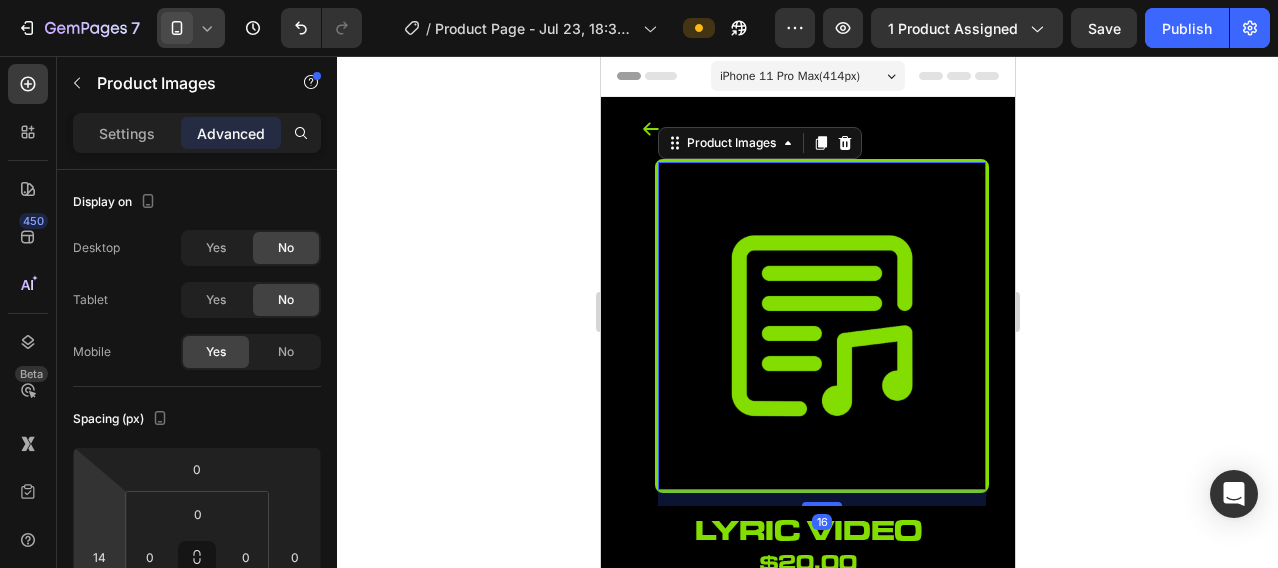 scroll, scrollTop: 3, scrollLeft: 0, axis: vertical 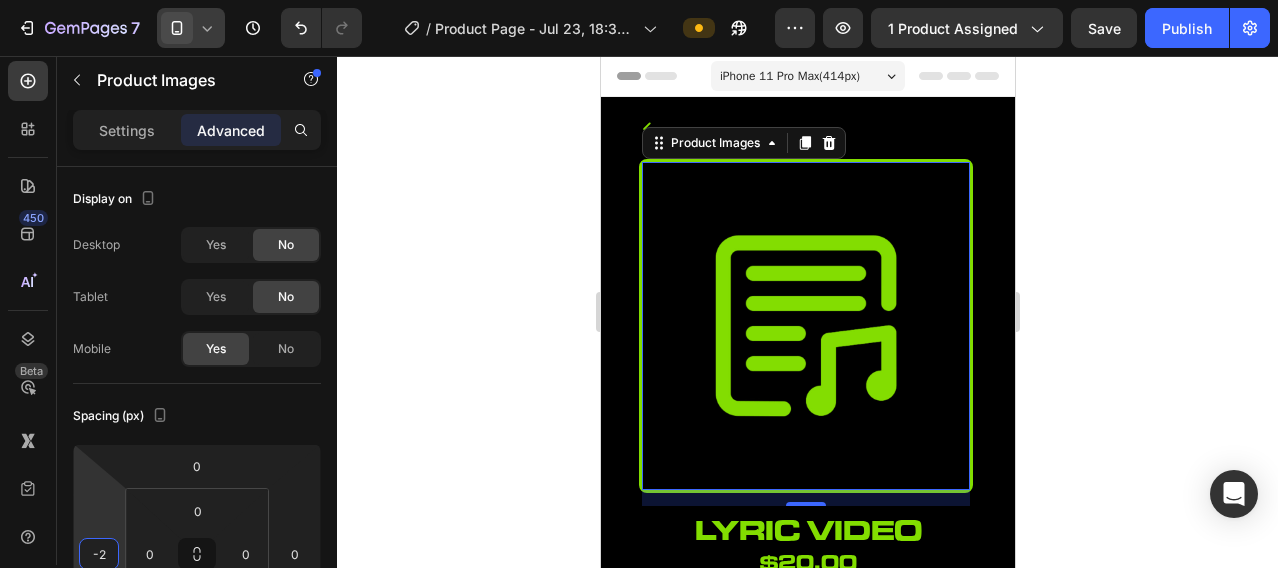 type on "0" 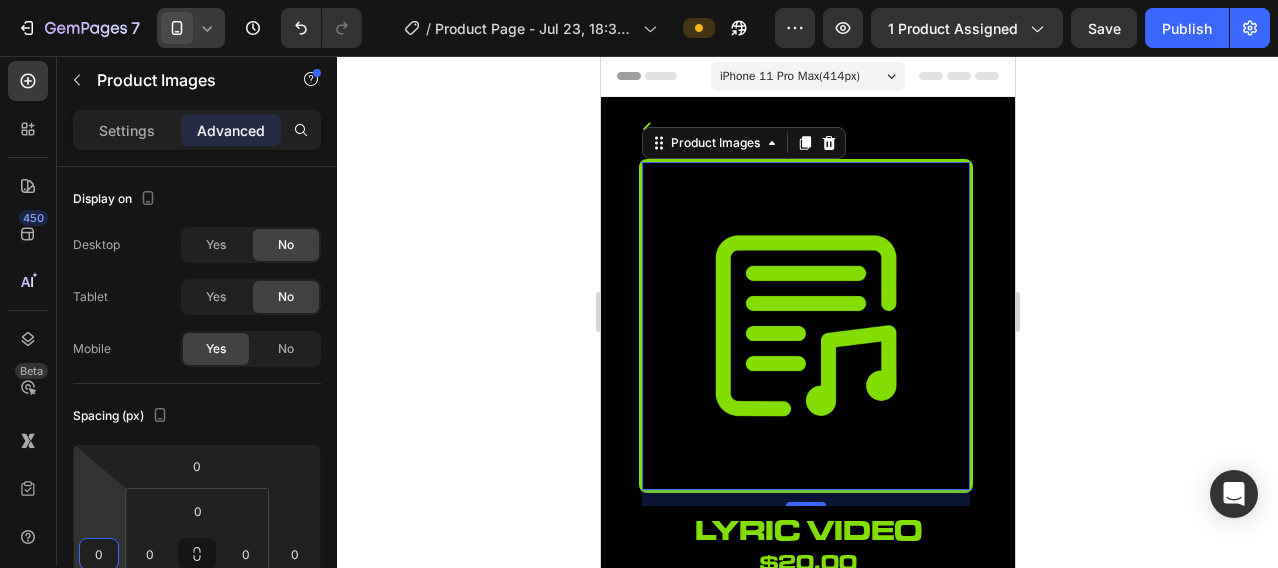 drag, startPoint x: 107, startPoint y: 500, endPoint x: 122, endPoint y: 500, distance: 15 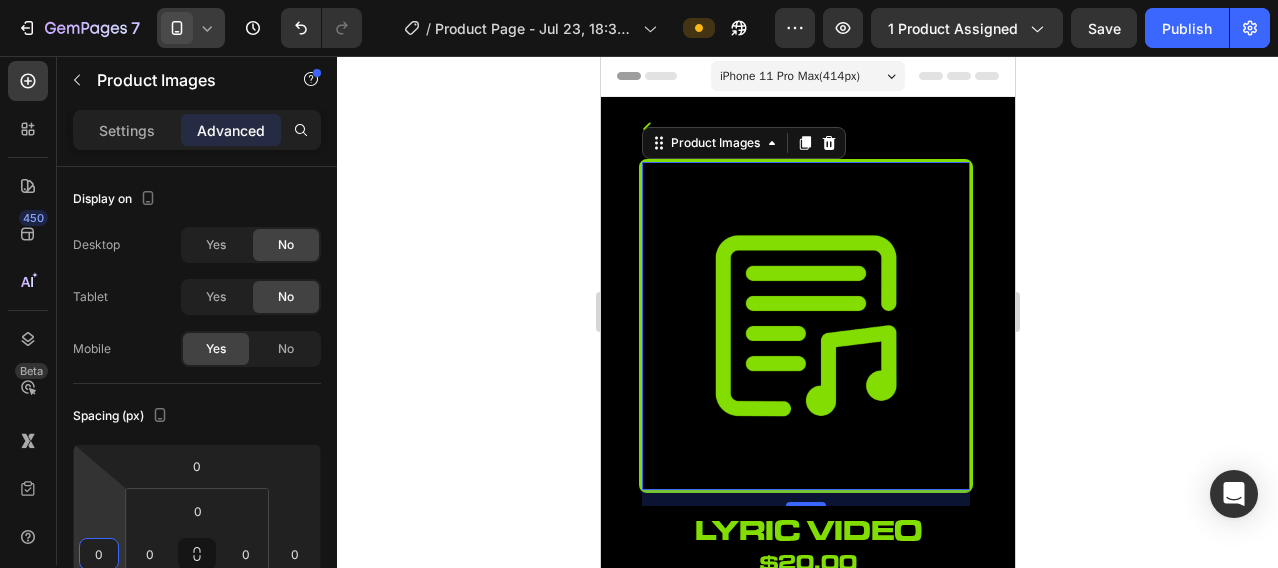 click 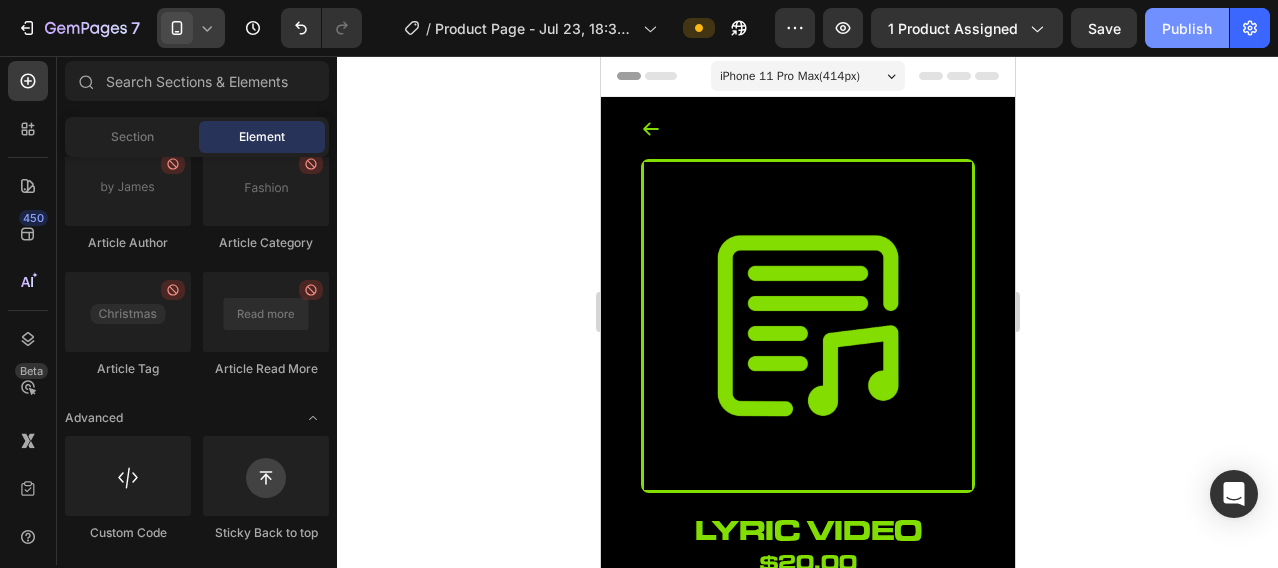 click on "Publish" at bounding box center [1187, 28] 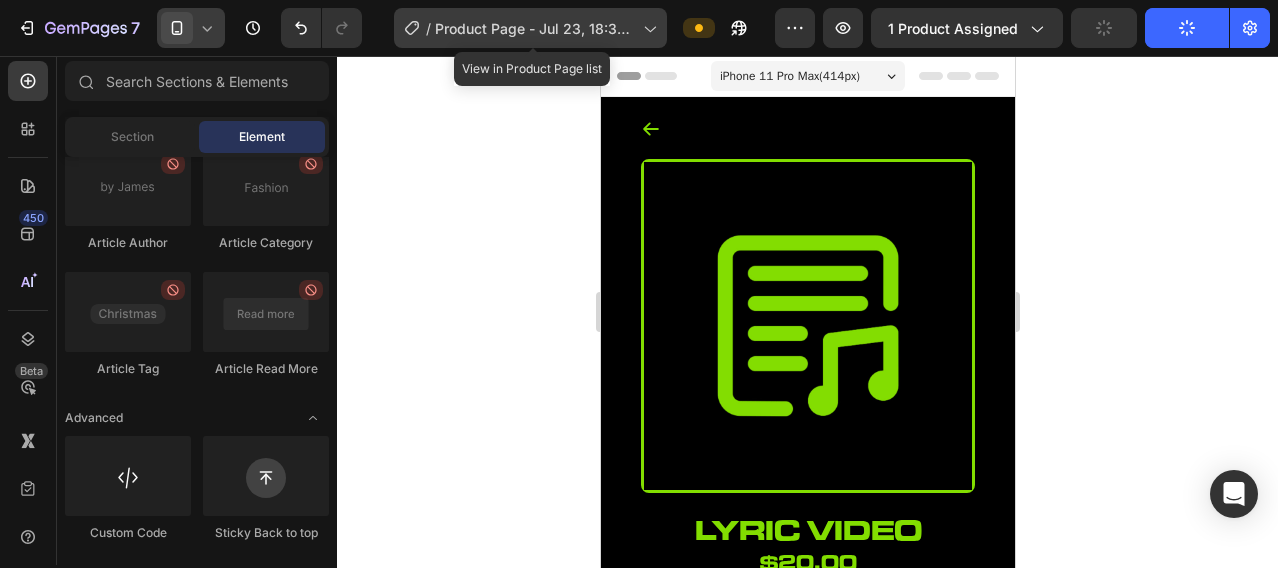 click on "Product Page - Jul 23, 18:32:40" at bounding box center [535, 28] 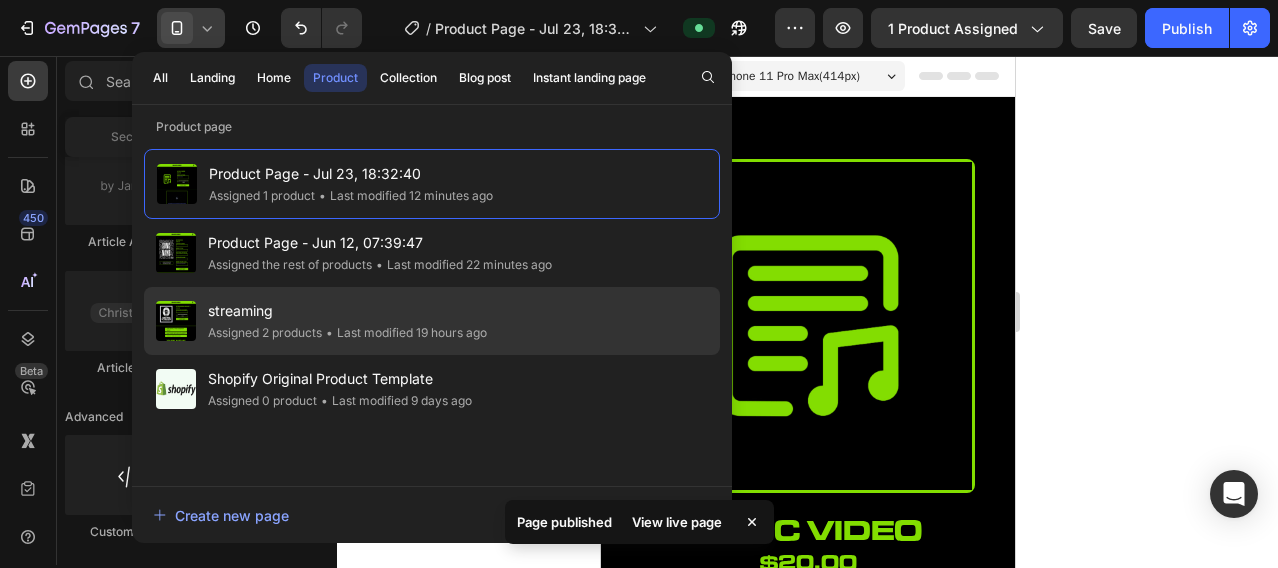 click on "streaming" at bounding box center (347, 311) 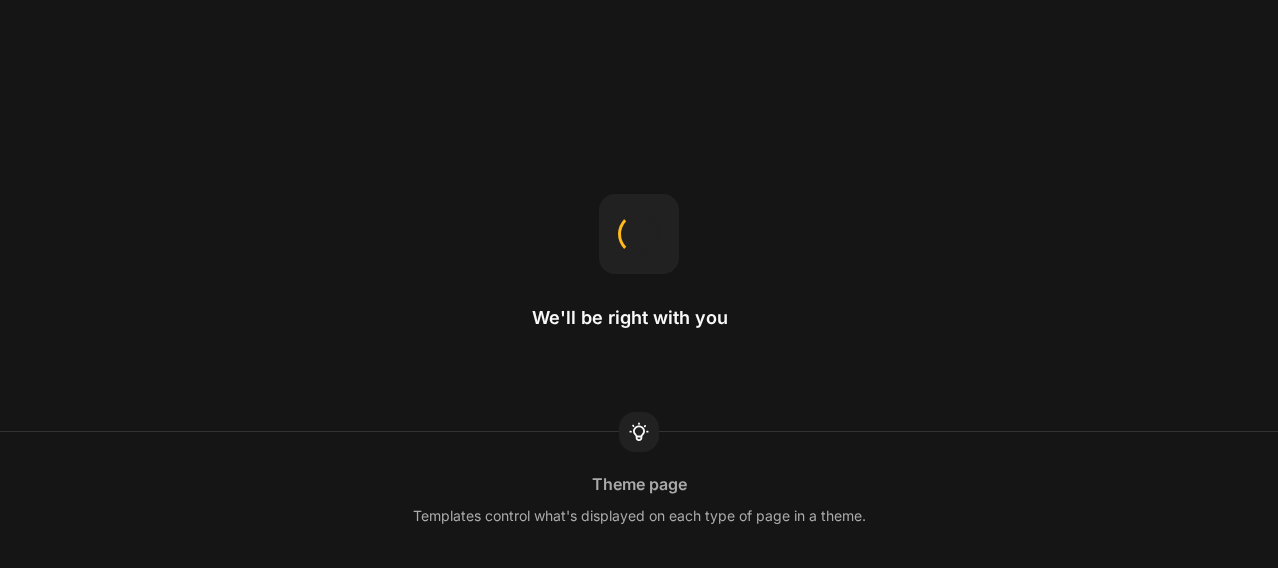 scroll, scrollTop: 0, scrollLeft: 0, axis: both 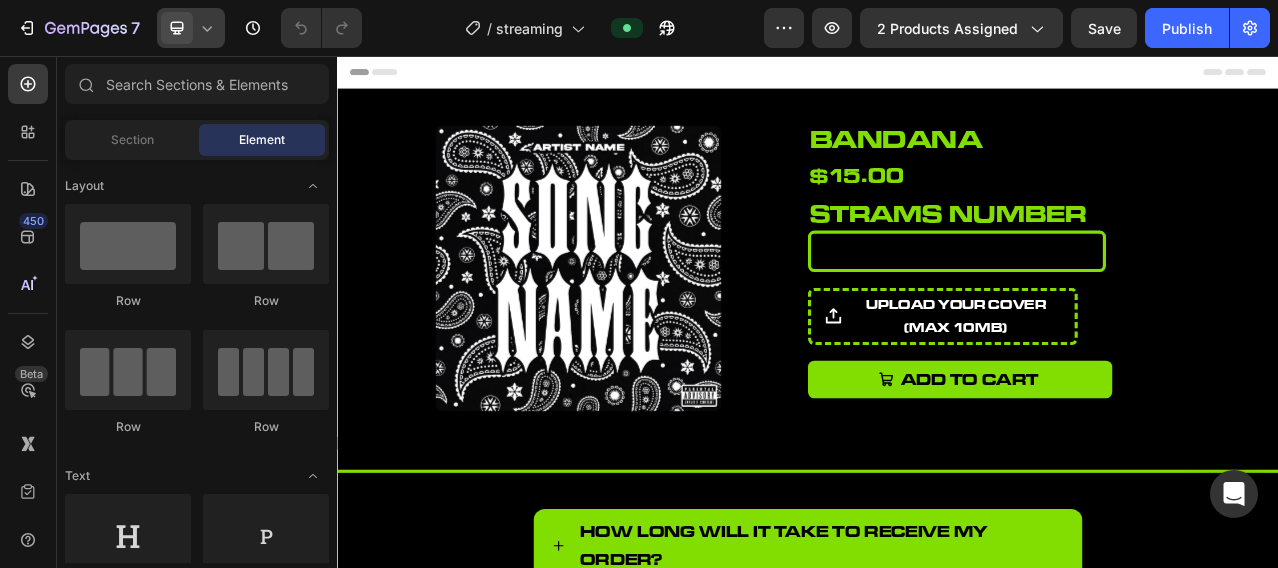 click 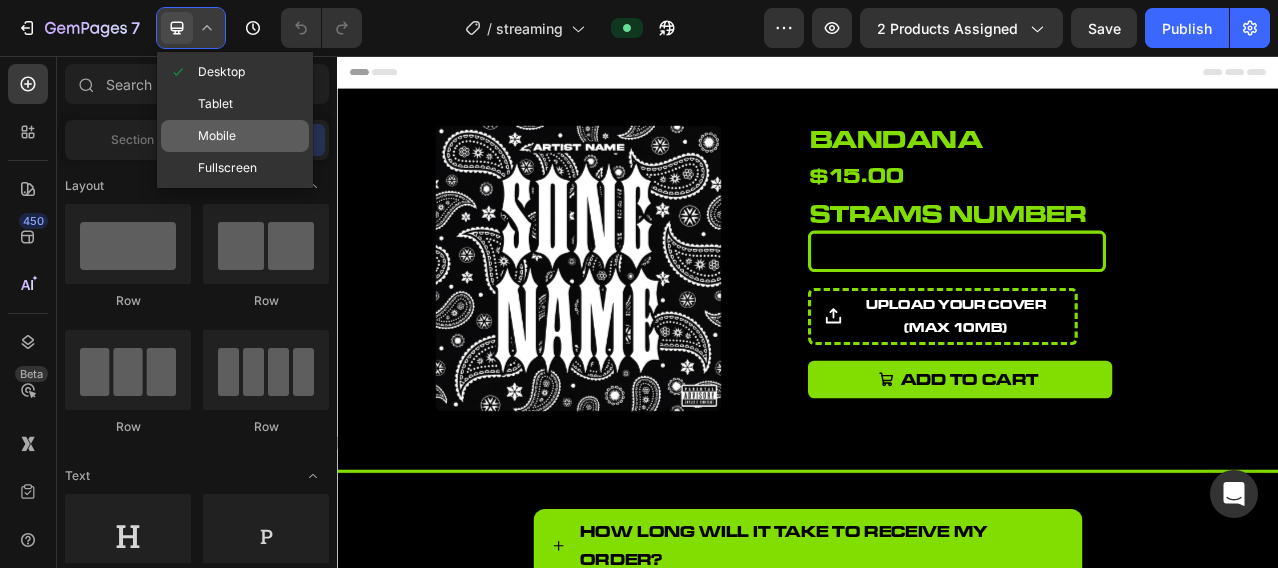 click on "Mobile" at bounding box center [217, 136] 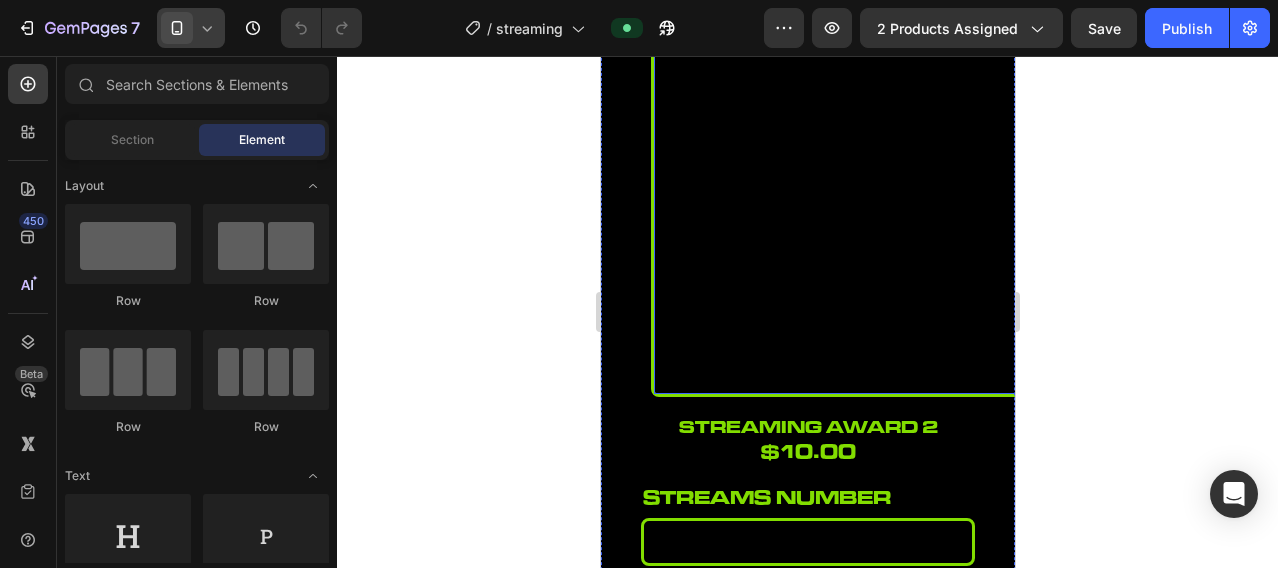 scroll, scrollTop: 333, scrollLeft: 0, axis: vertical 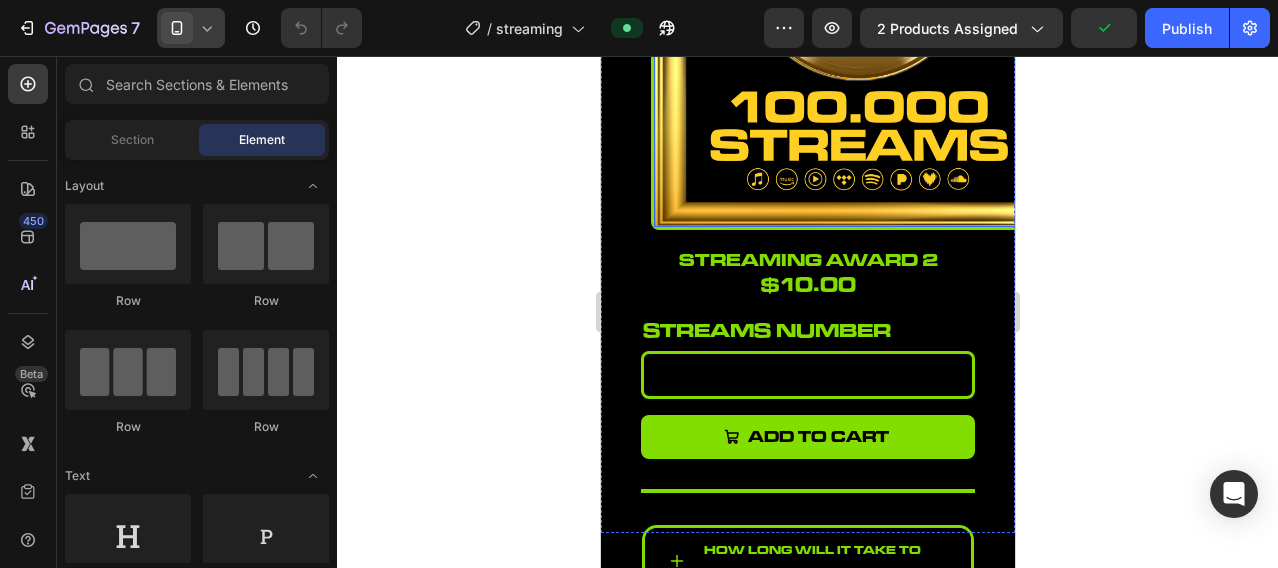 click at bounding box center (857, 23) 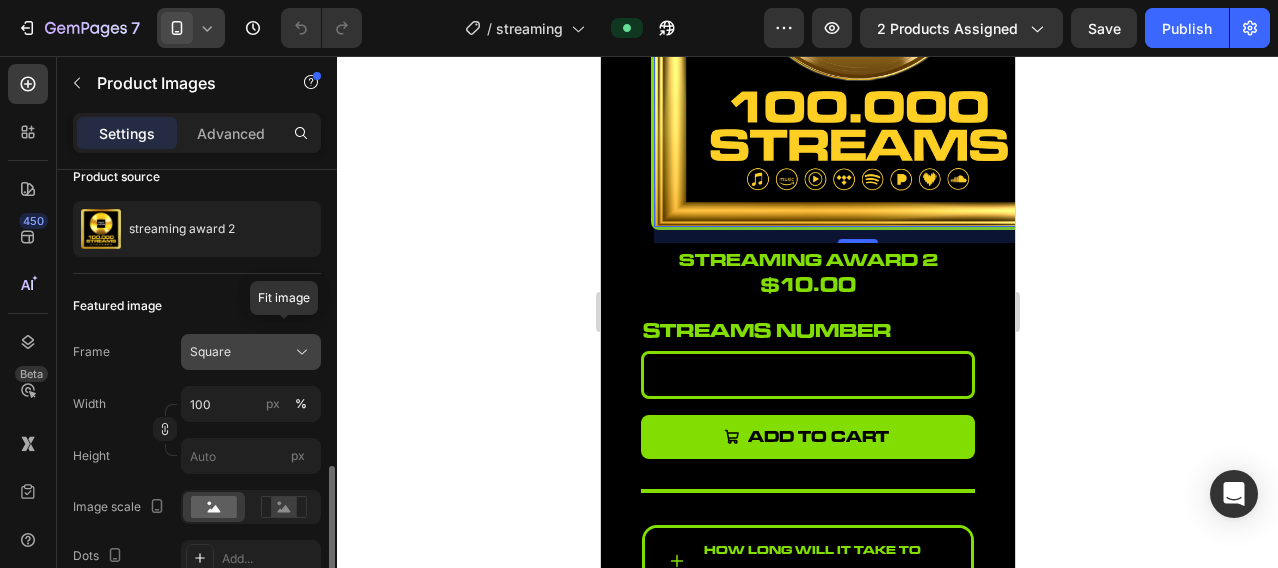 scroll, scrollTop: 333, scrollLeft: 0, axis: vertical 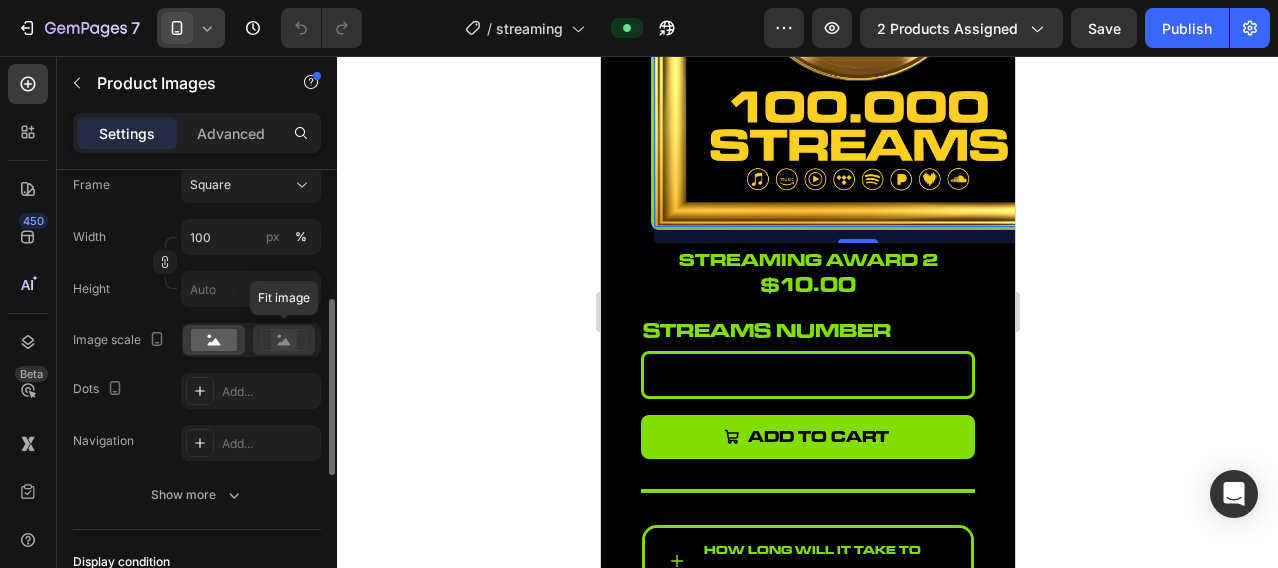 click 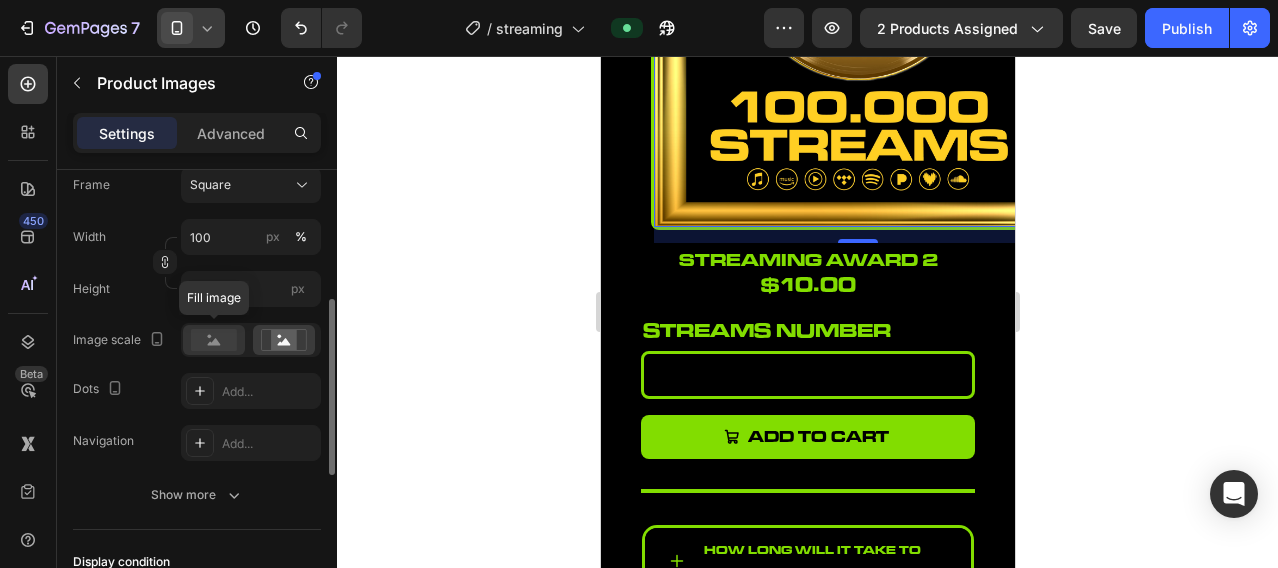 click 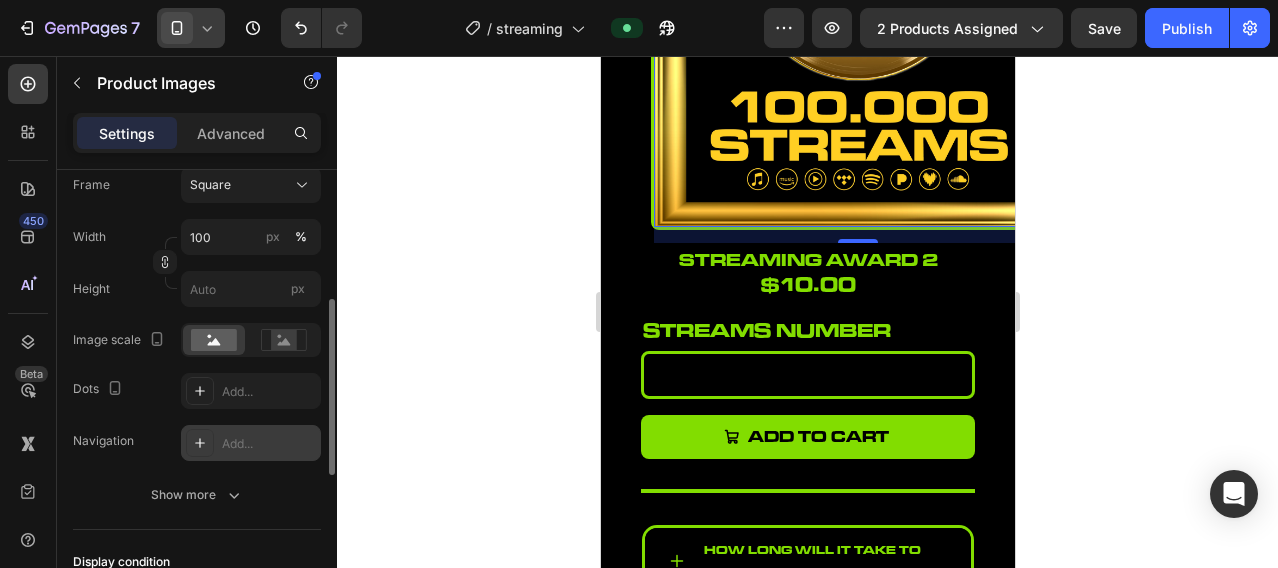 scroll, scrollTop: 166, scrollLeft: 0, axis: vertical 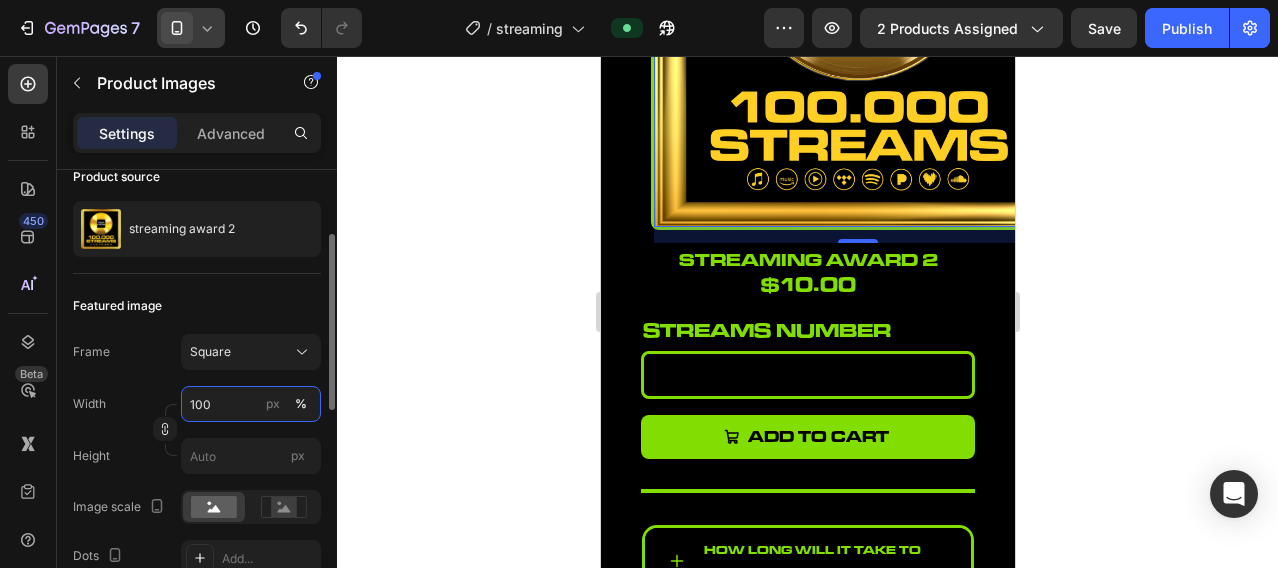 click on "100" at bounding box center (251, 404) 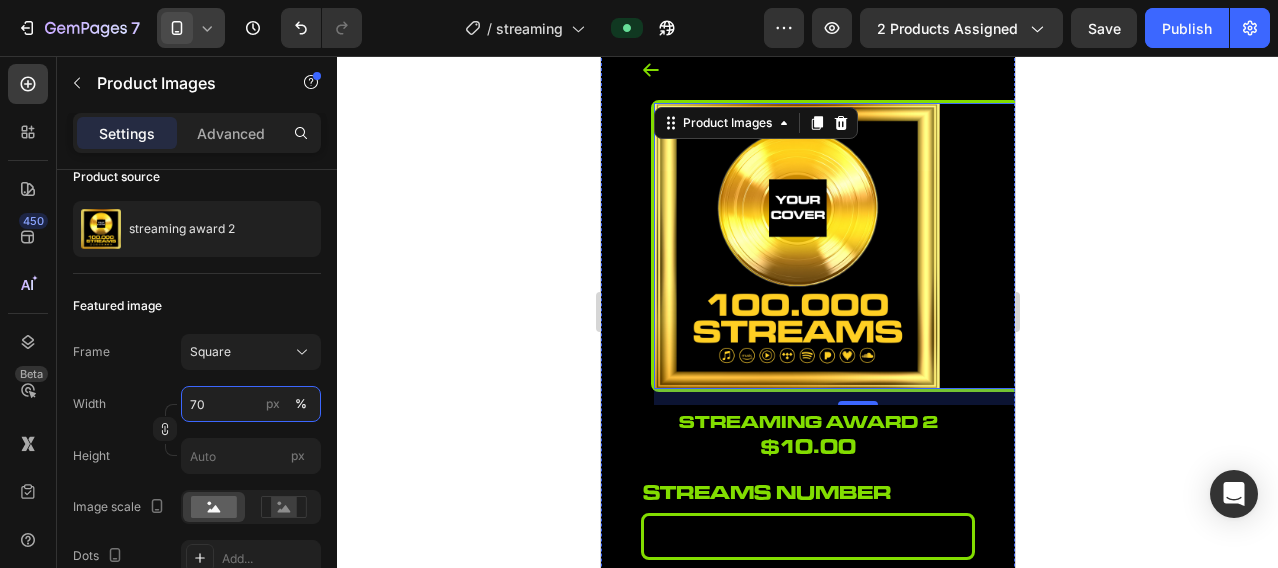 scroll, scrollTop: 0, scrollLeft: 0, axis: both 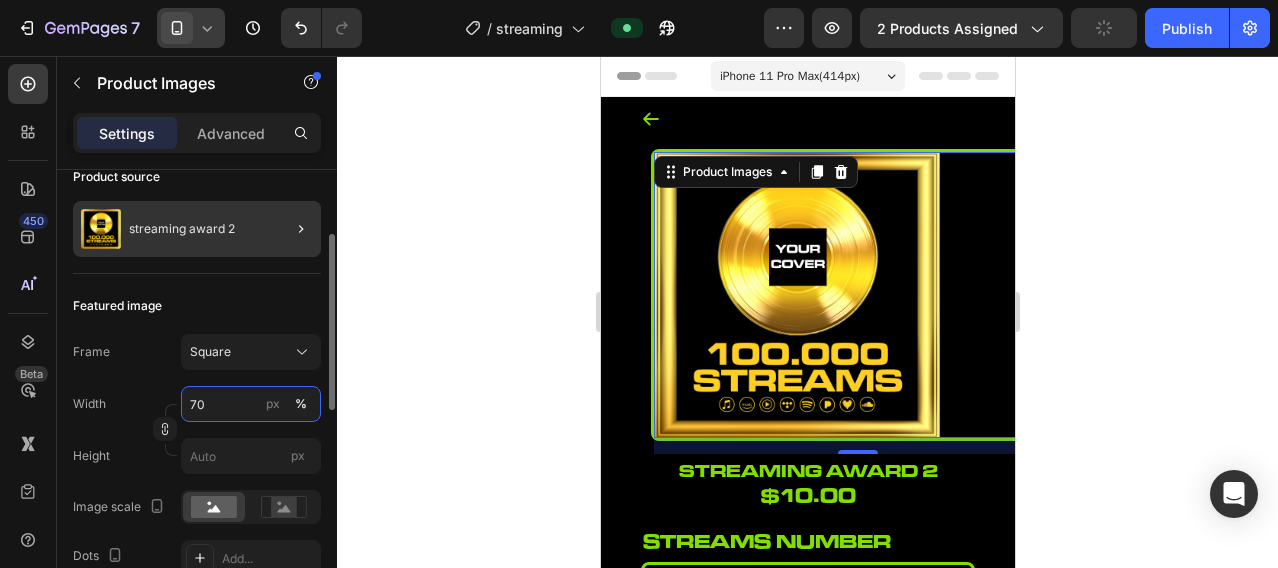 type on "70" 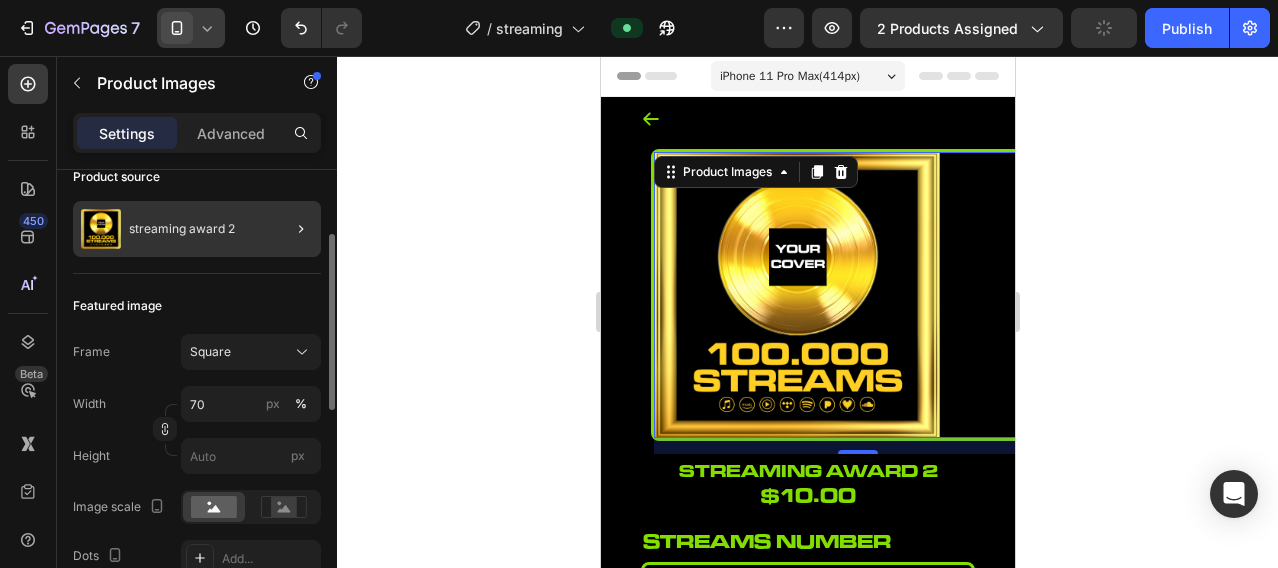 click on "Featured image" at bounding box center [197, 306] 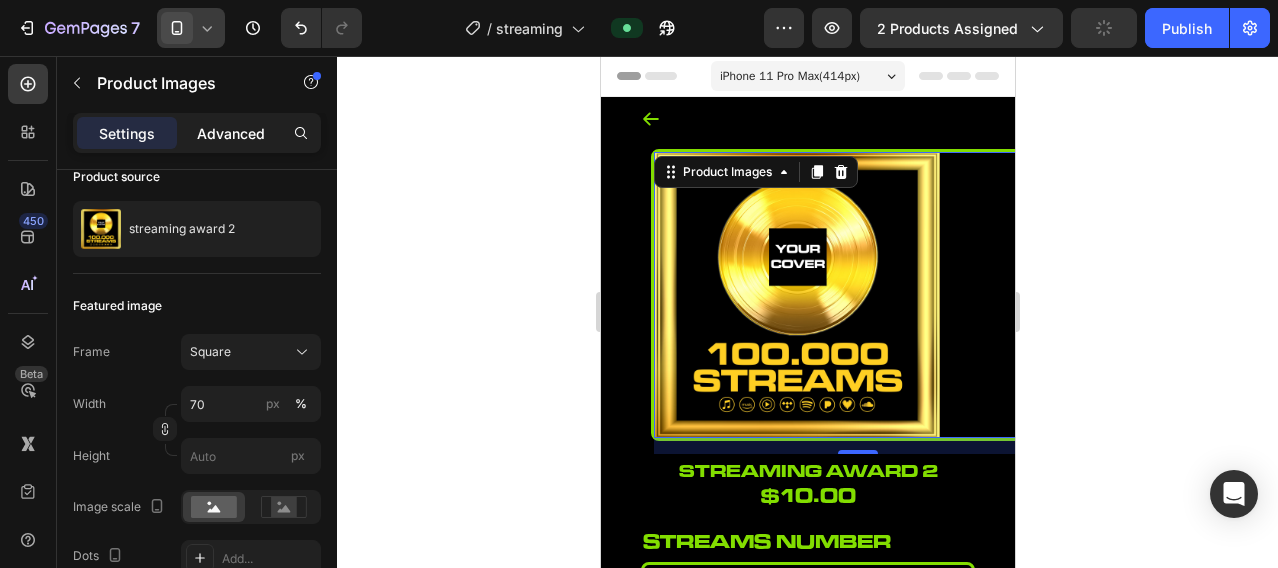 click on "Advanced" at bounding box center (231, 133) 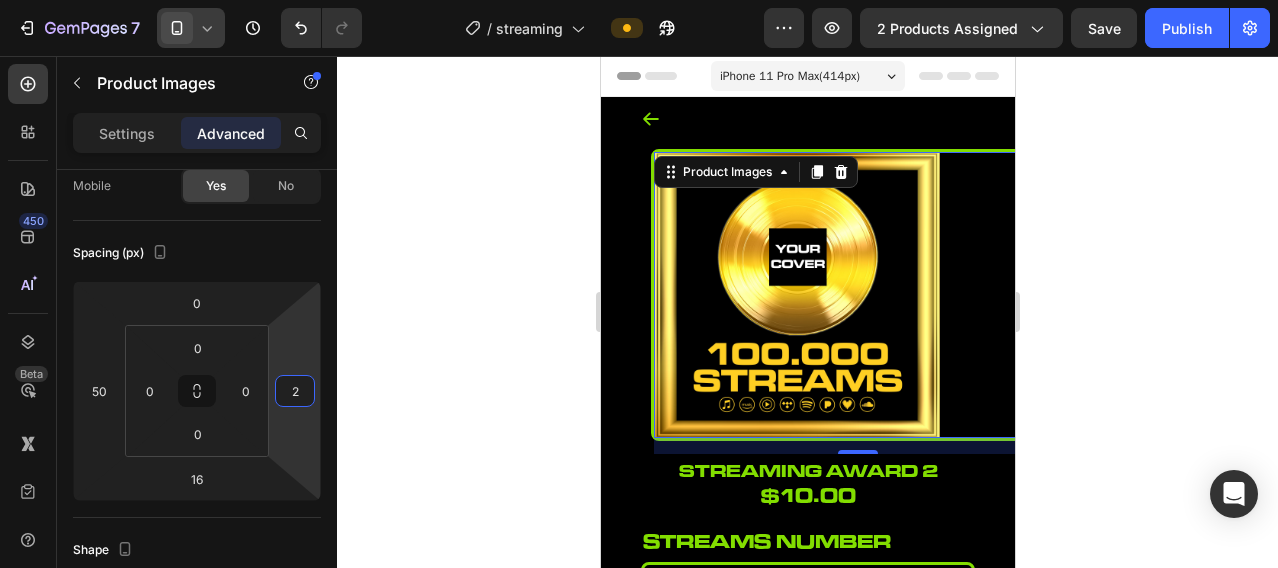 type on "0" 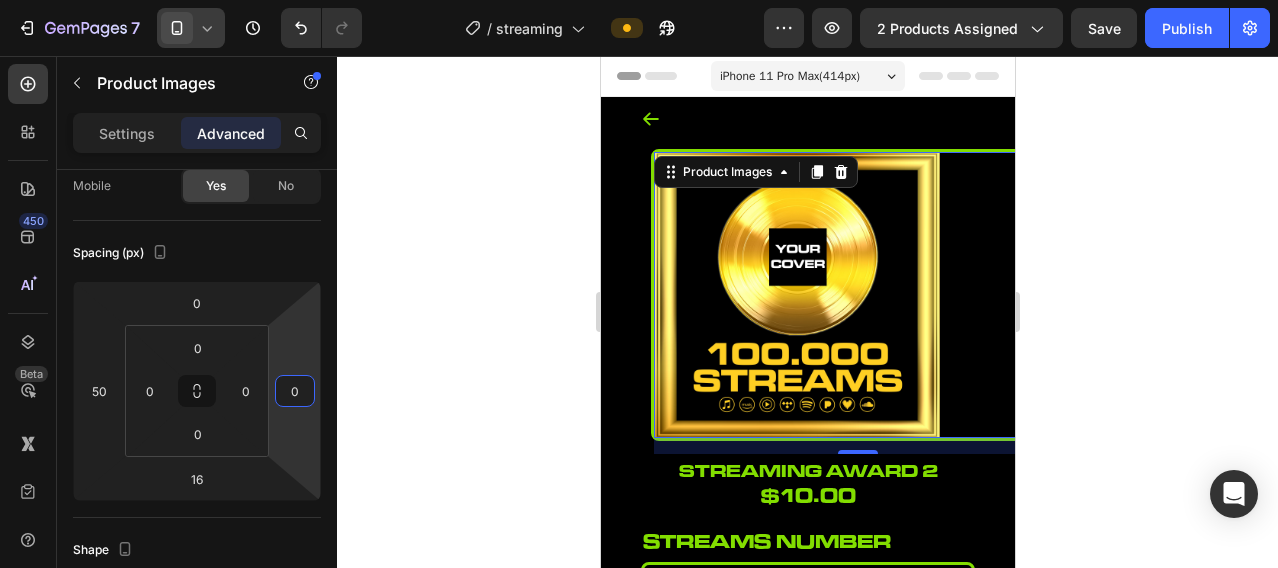 drag, startPoint x: 301, startPoint y: 350, endPoint x: 308, endPoint y: 375, distance: 25.96151 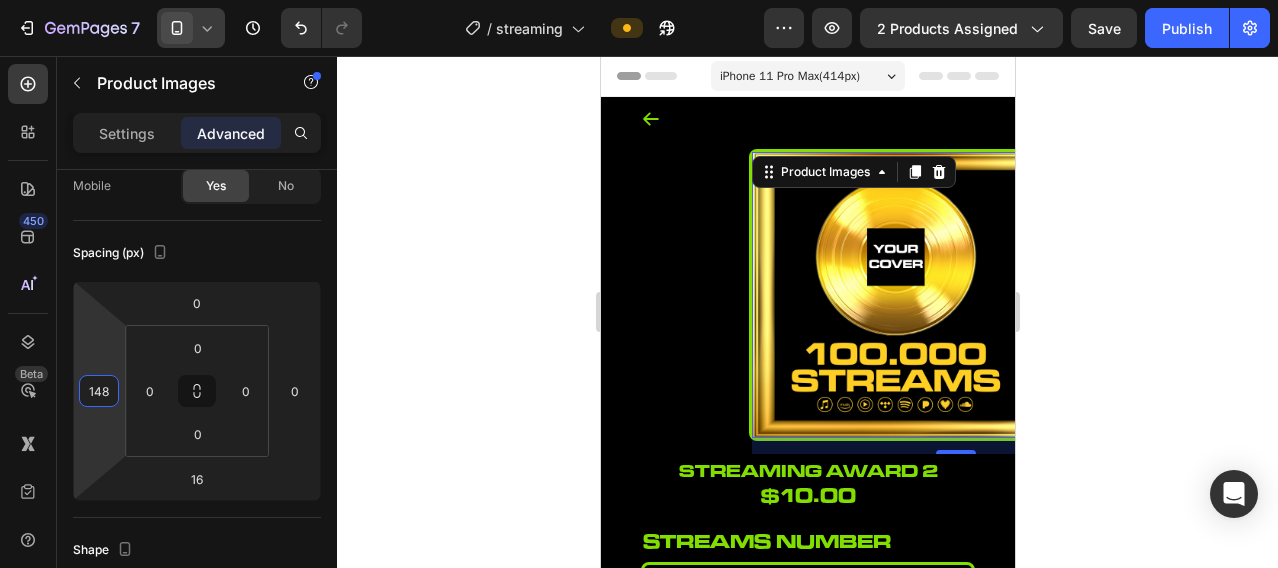 type on "150" 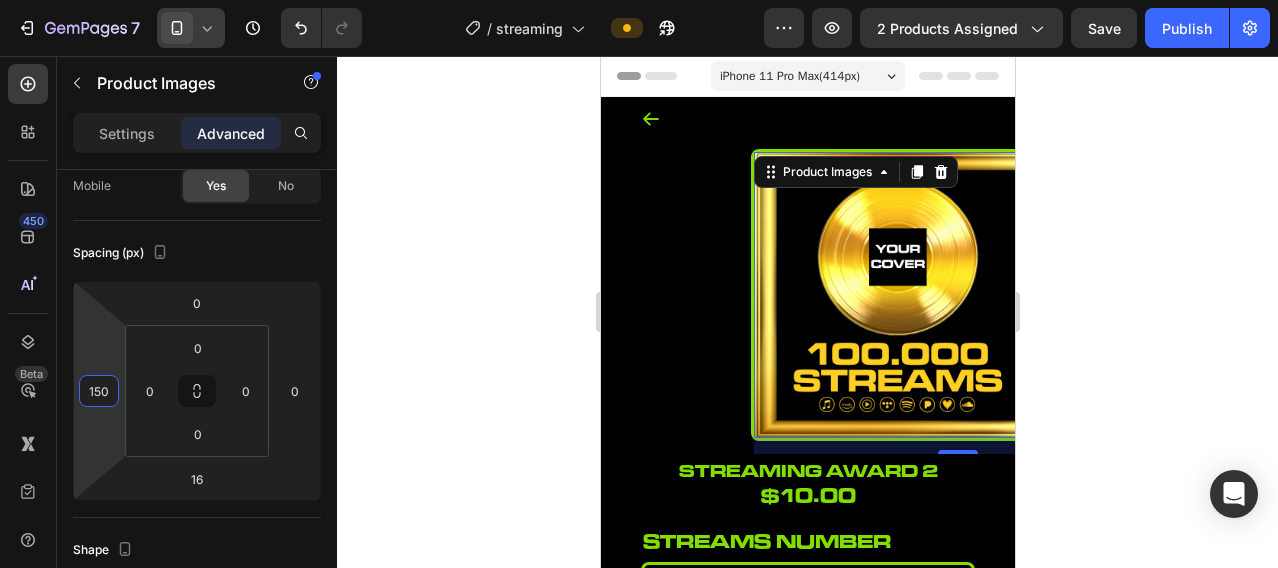 drag, startPoint x: 87, startPoint y: 364, endPoint x: 92, endPoint y: 314, distance: 50.24938 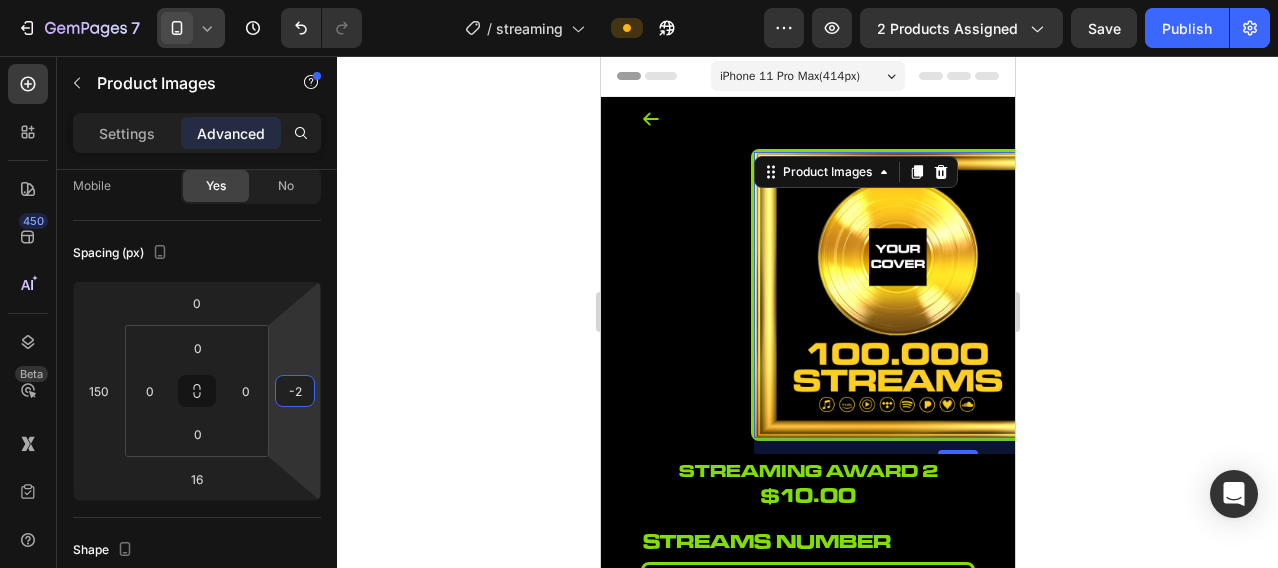 type on "0" 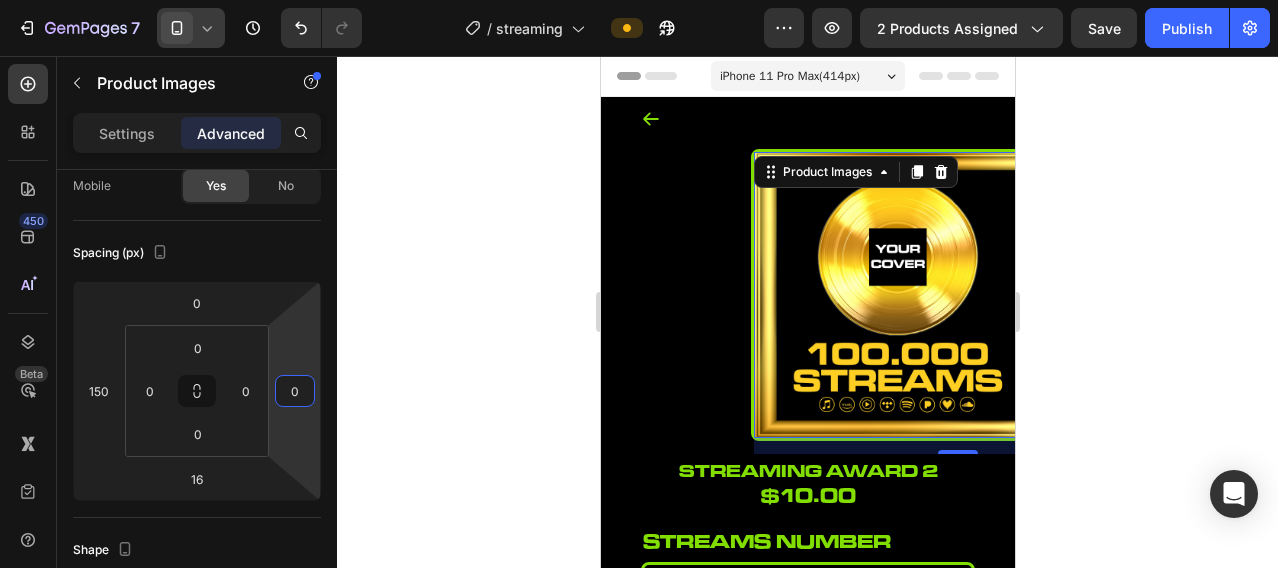 click on "7  Version history  /  streaming Preview 2 products assigned  Save   Publish  450 Beta Sections(18) Elements(84) Section Element Hero Section Product Detail Brands Trusted Badges Guarantee Product Breakdown How to use Testimonials Compare Bundle FAQs Social Proof Brand Story Product List Collection Blog List Contact Sticky Add to Cart Custom Footer Browse Library 450 Layout
Row
Row
Row
Row Text
Heading
Text Block Button
Button
Button Media
Image
Image
Video" at bounding box center [639, 0] 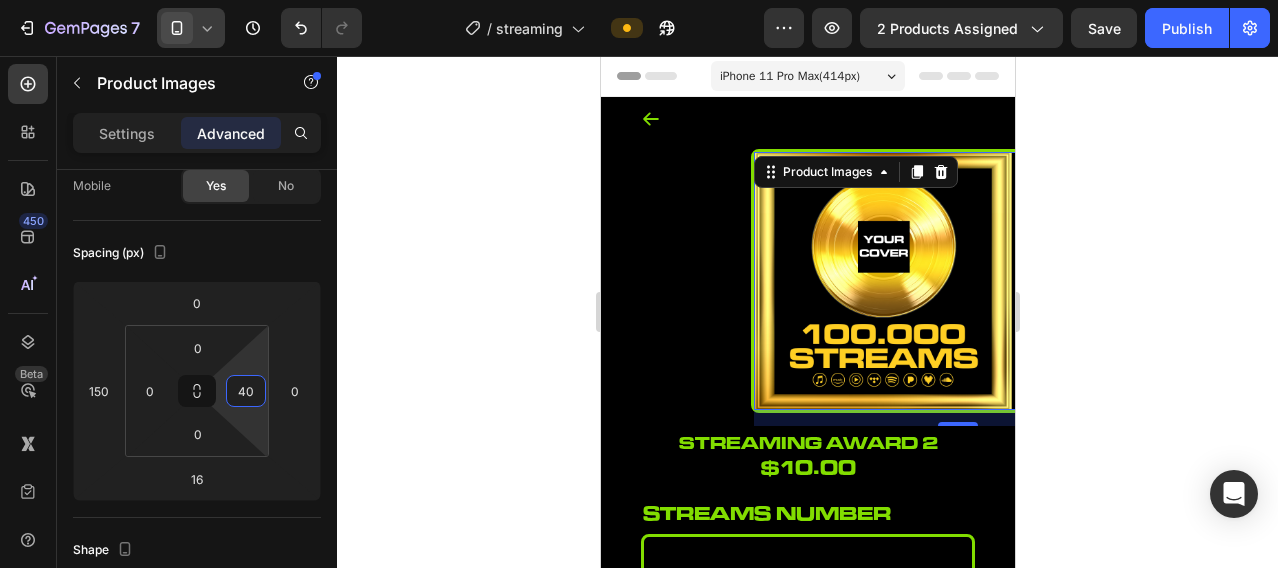 type on "36" 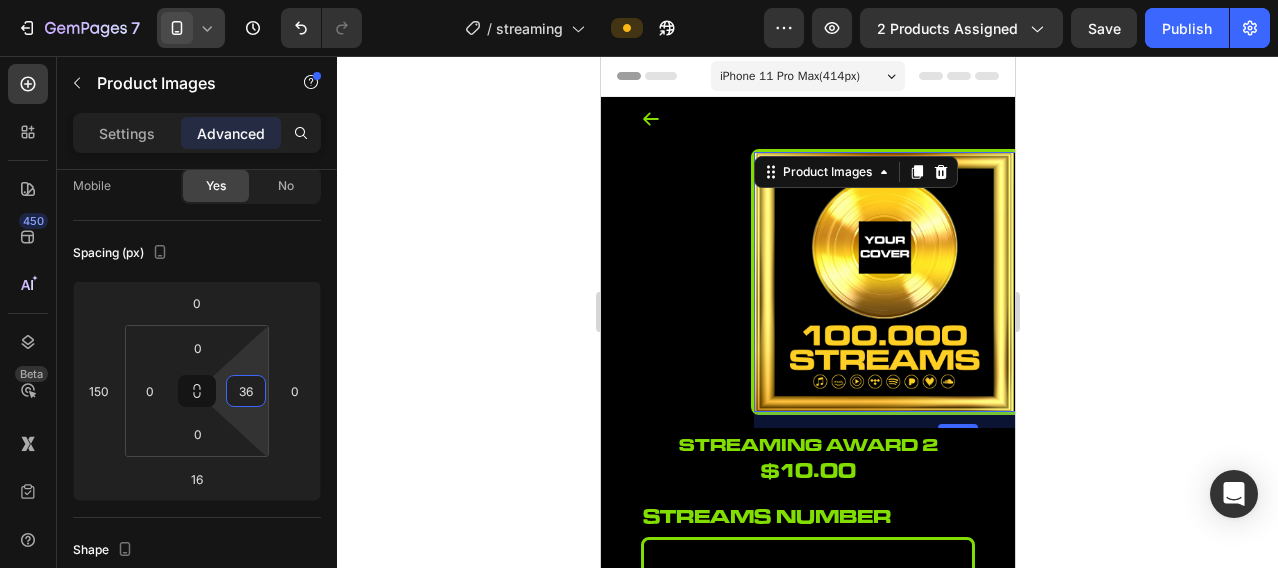 drag, startPoint x: 251, startPoint y: 368, endPoint x: 261, endPoint y: 350, distance: 20.59126 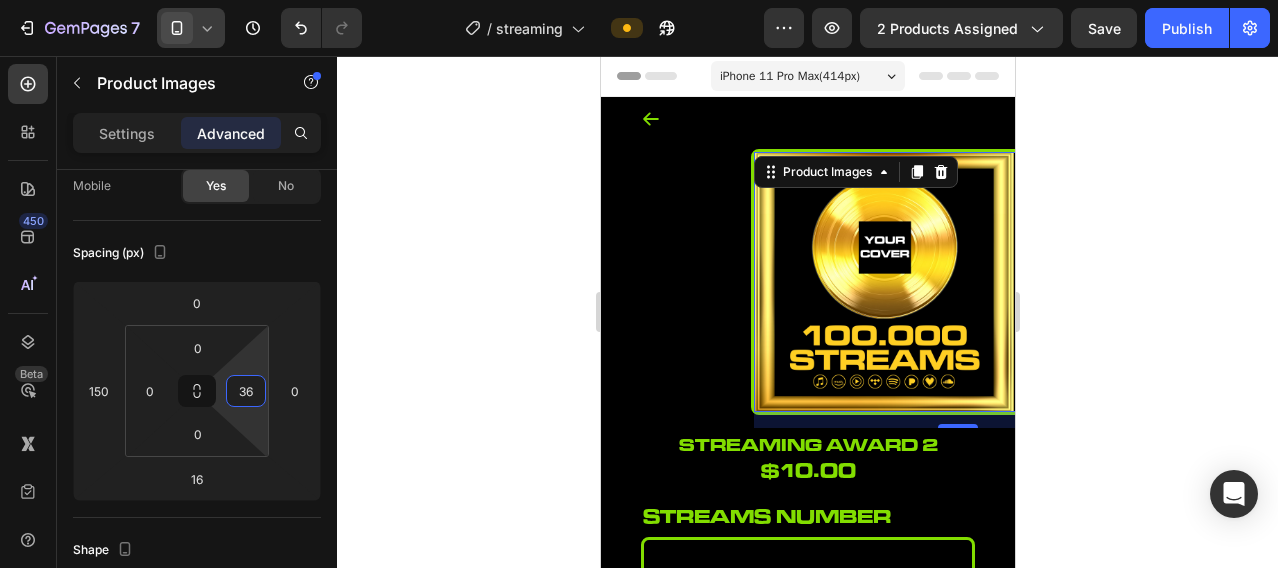 click on "7  Version history  /  streaming Preview 2 products assigned  Save   Publish  450 Beta Sections(18) Elements(84) Section Element Hero Section Product Detail Brands Trusted Badges Guarantee Product Breakdown How to use Testimonials Compare Bundle FAQs Social Proof Brand Story Product List Collection Blog List Contact Sticky Add to Cart Custom Footer Browse Library 450 Layout
Row
Row
Row
Row Text
Heading
Text Block Button
Button
Button Media
Image
Image
Video" at bounding box center (639, 0) 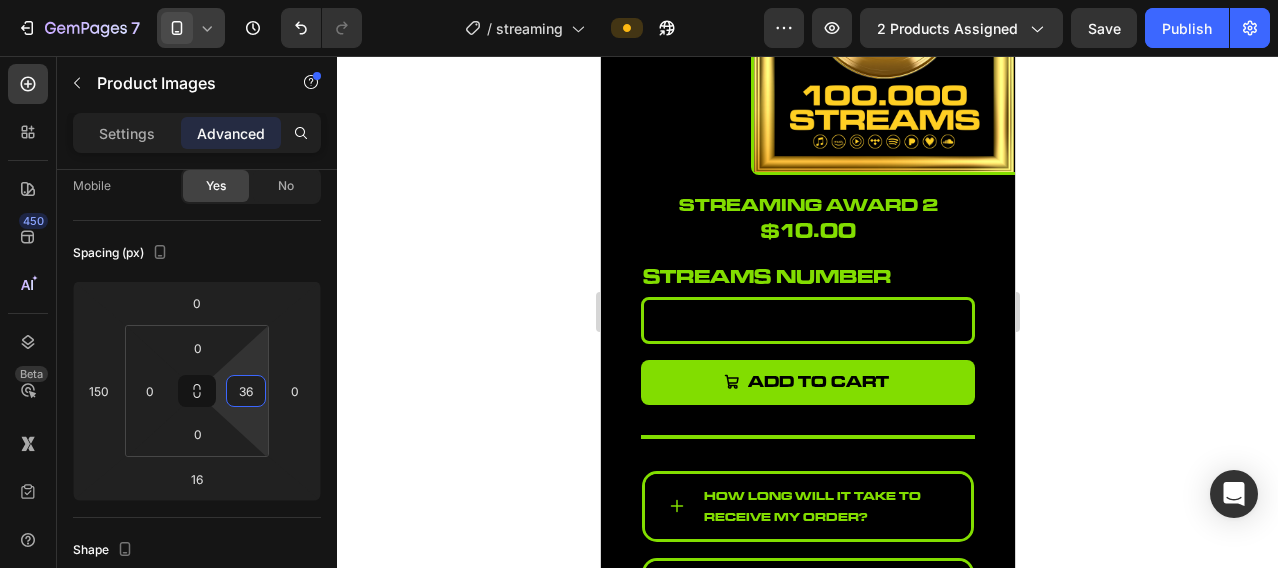scroll, scrollTop: 0, scrollLeft: 0, axis: both 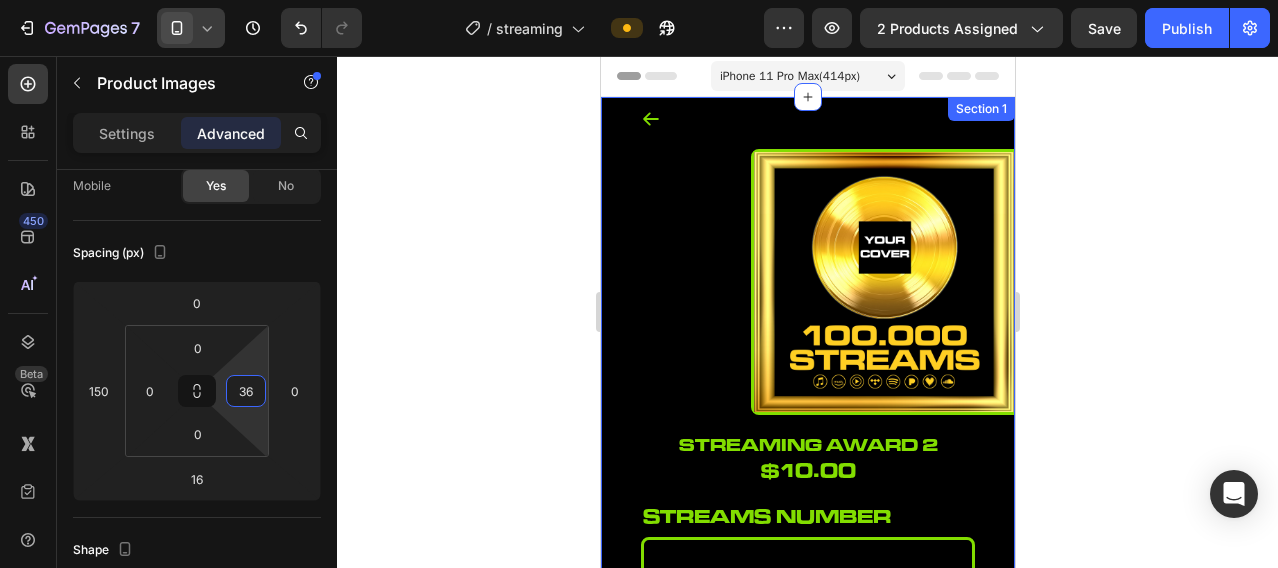 click on "Icon Product Images streaming award 2 Product Title $10.00 Product Price Product Price streams number Heading Please enter or select a value Product Custom Field
Add to cart Add to Cart                Title Line Product
How long will it take to receive my order?
What payment methods do you accept?
How will I receive my Cover? Accordion Product Images streaming award 2 (P) Title $10.00 (P) Price (P) Price Row streams number Heading Please enter your artist name Product Custom Field Add to cart Add to Cart parental advisory ? Heading NO YES
Tab matching tracklist ? +10$ Heading NO YES
Product Custom Field Tab NO YES
upload your song (Max 10MB) Product File Upload Product Custom Field Tab add your pictures / logo Heading NO YES
upload images/logo (Max 10MB) Product File Upload Tab remove this cover from store +30$ Heading NO YES Tab" at bounding box center (807, 563) 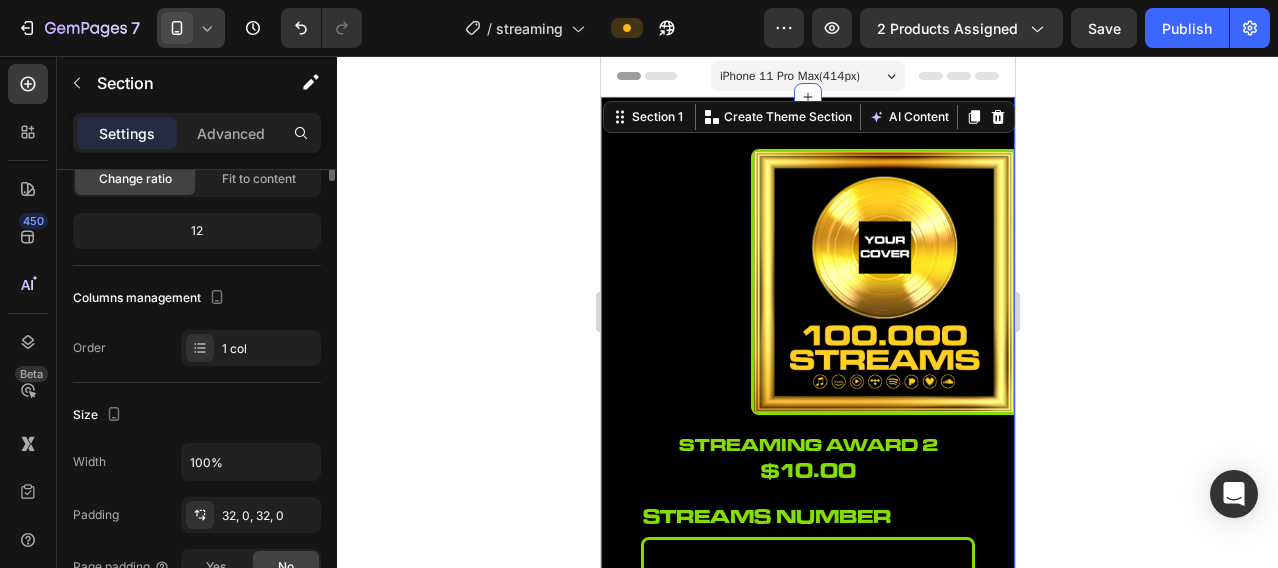 scroll, scrollTop: 0, scrollLeft: 0, axis: both 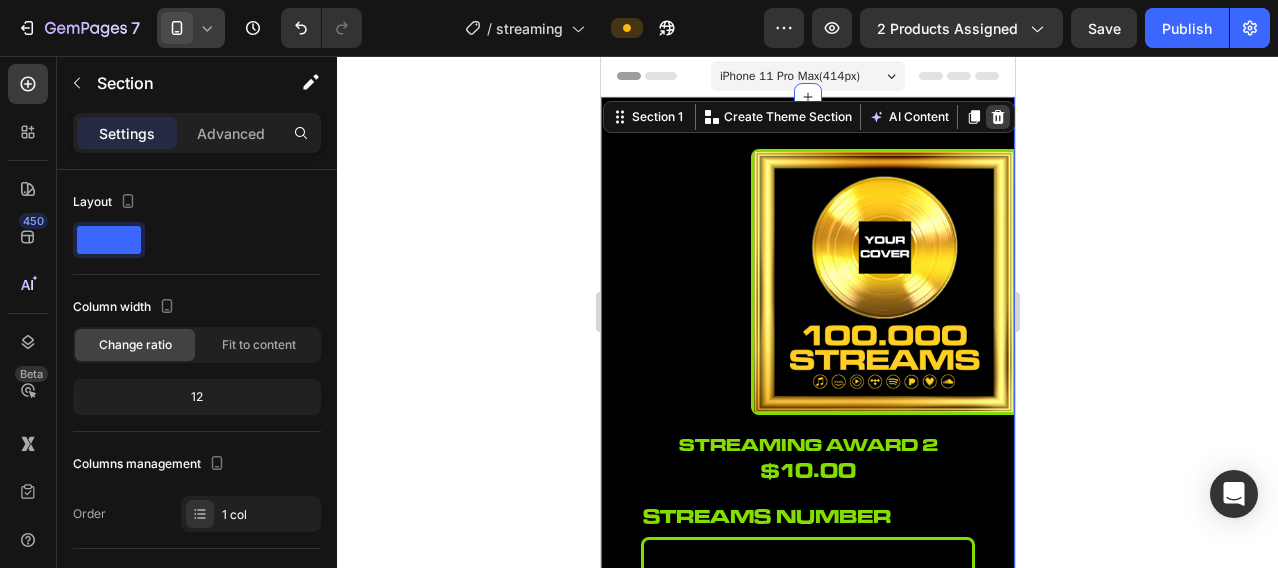 click 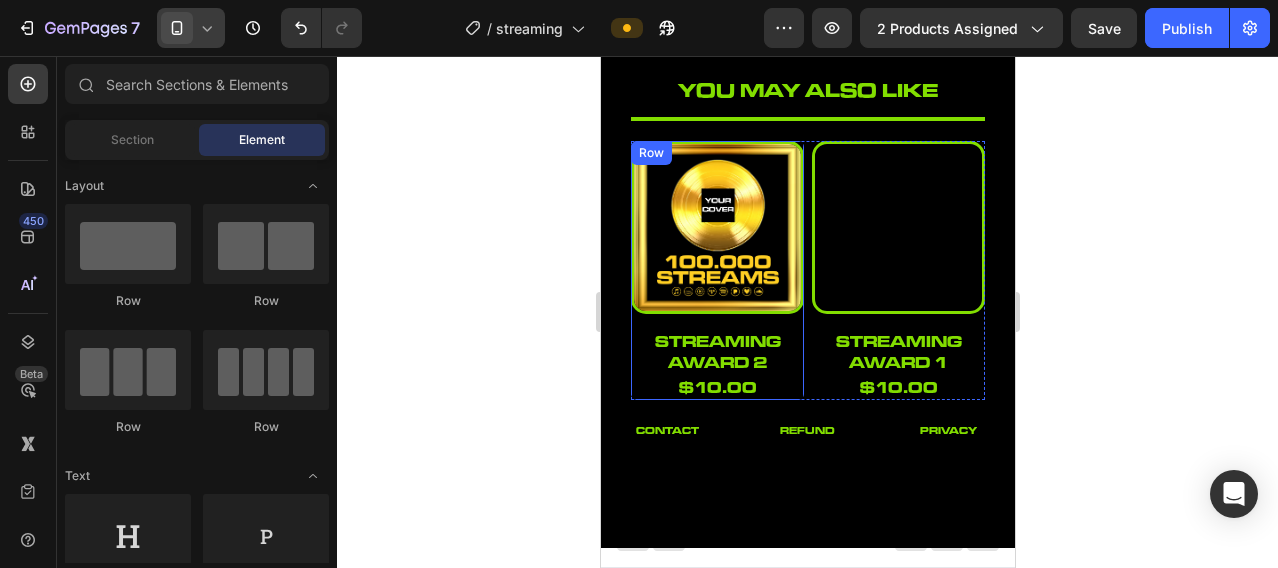 scroll, scrollTop: 166, scrollLeft: 0, axis: vertical 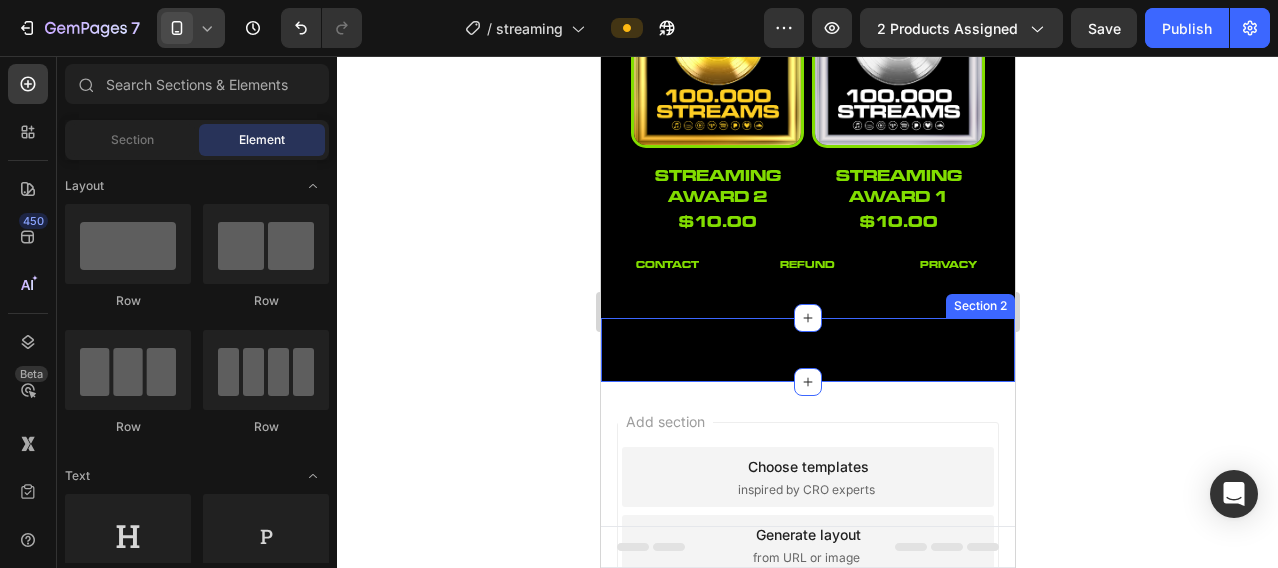 click on "Product Images bandana Product Title $15.00 Product Price Product Price Row strams number Heading Please enter or select a value Product Custom Field
upload your cover (Max 10MB) Product File Upload
Add to cart Add to Cart Product Section 2" at bounding box center (807, 350) 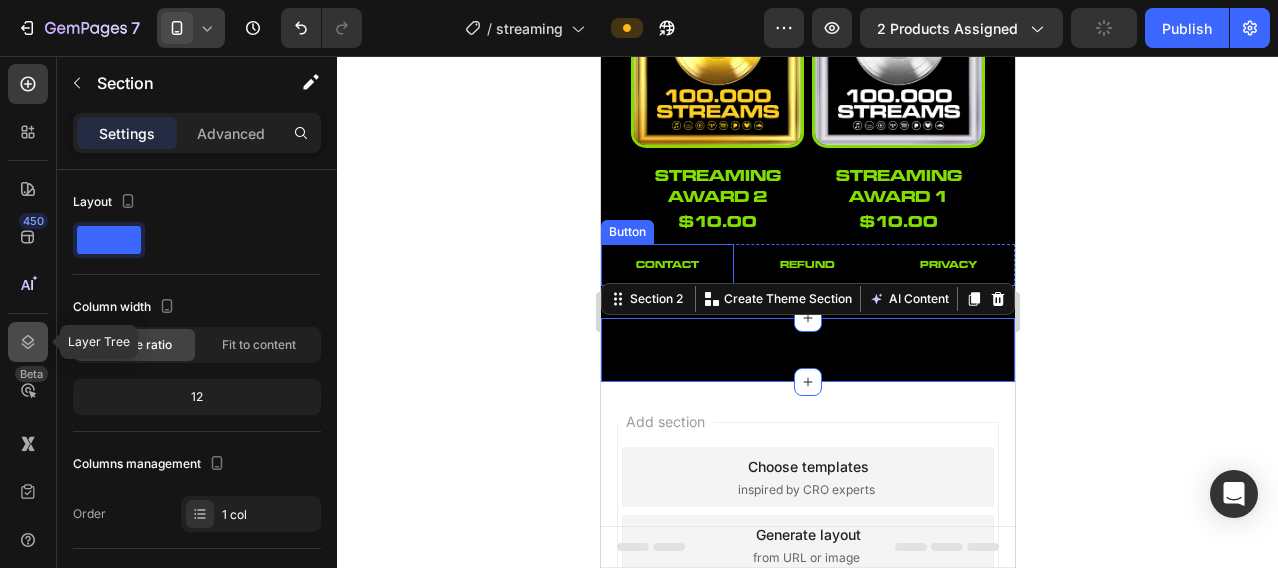 click 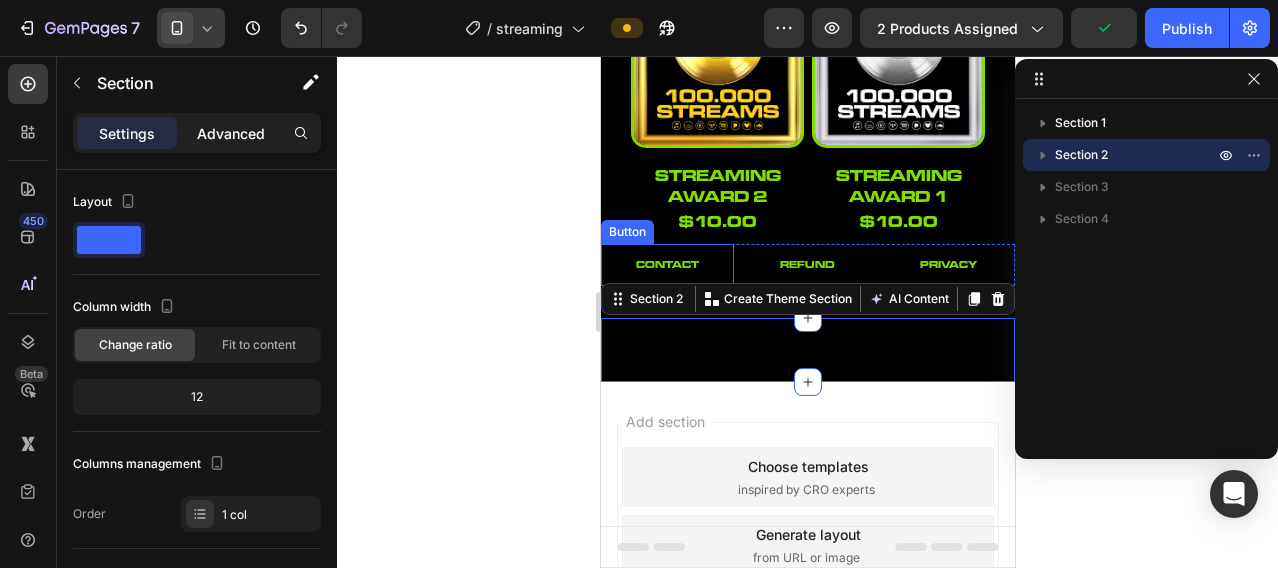 click on "Advanced" at bounding box center (231, 133) 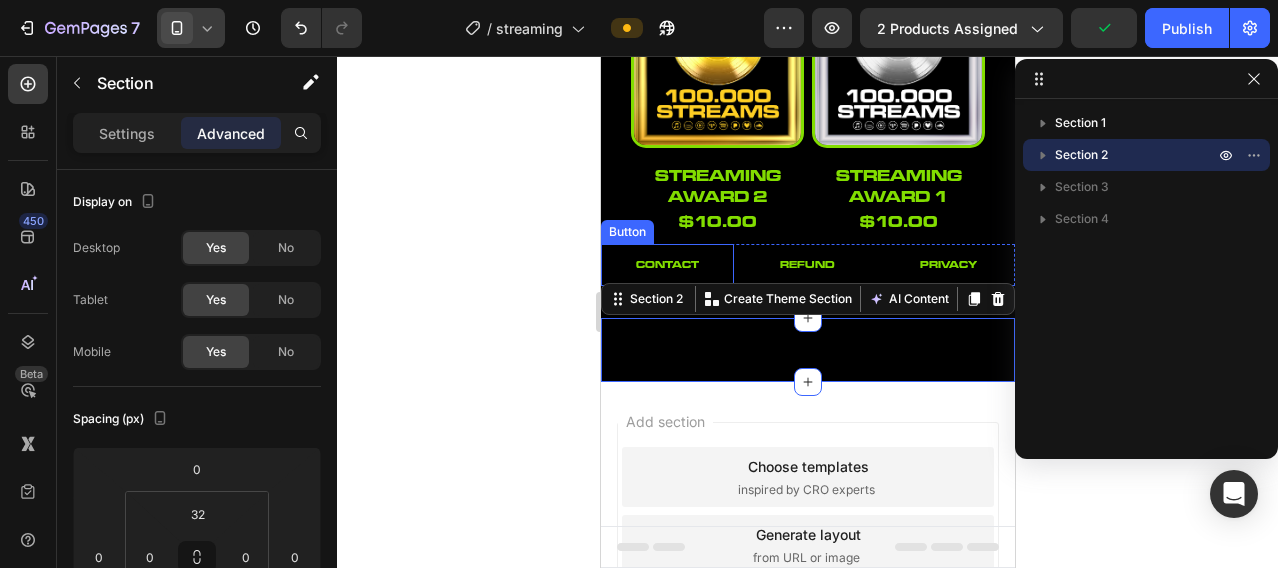 click 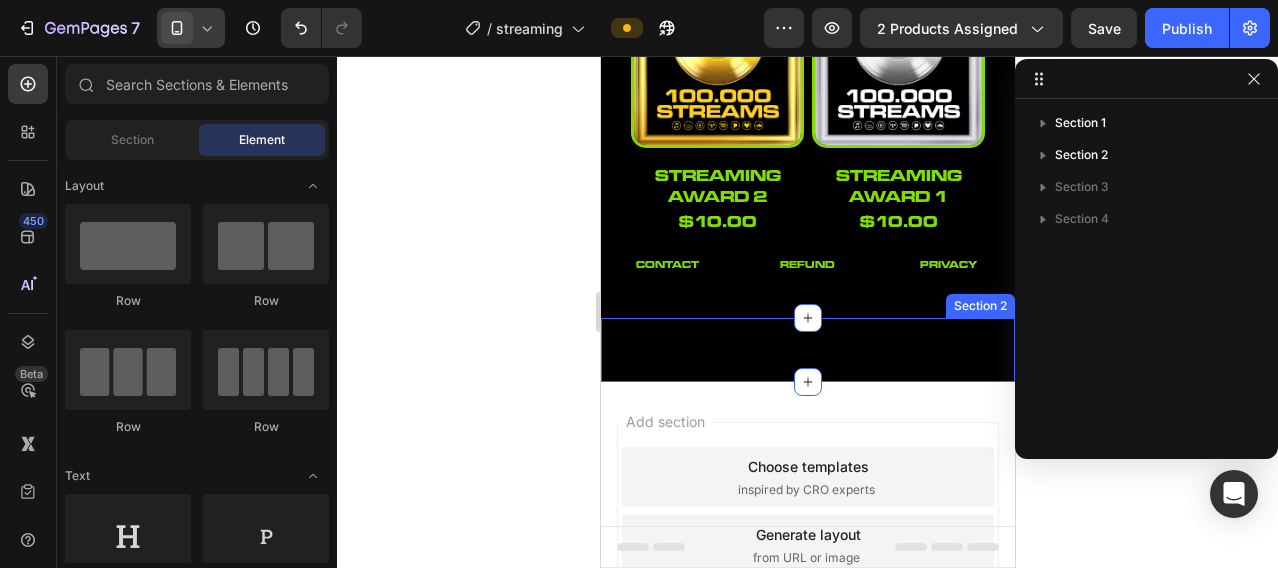 click 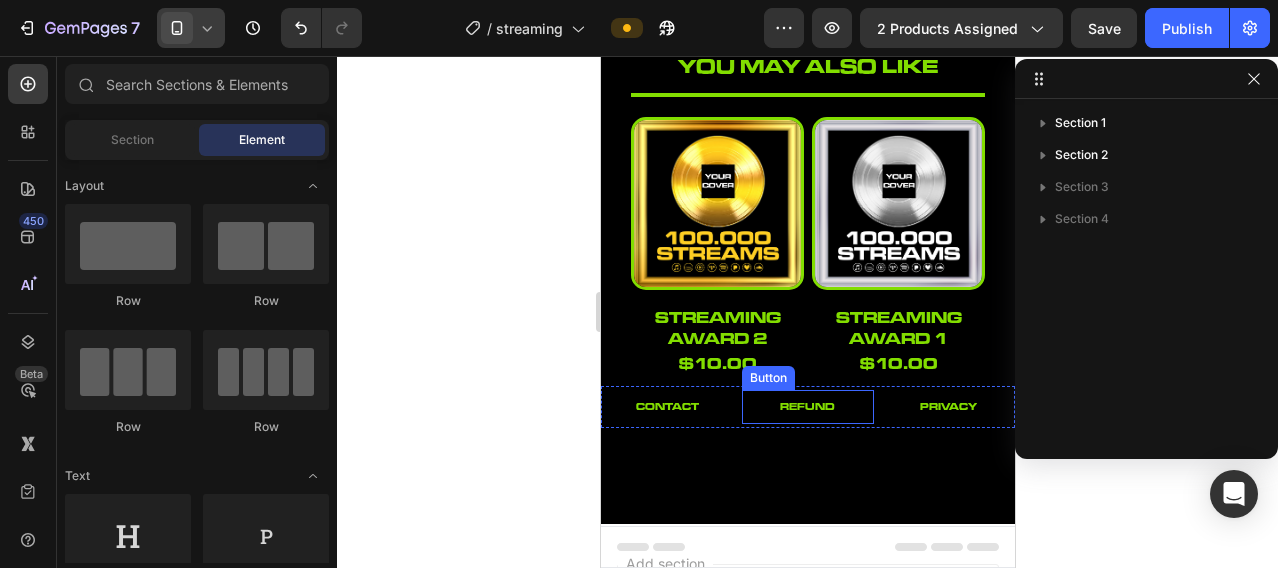 scroll, scrollTop: 0, scrollLeft: 0, axis: both 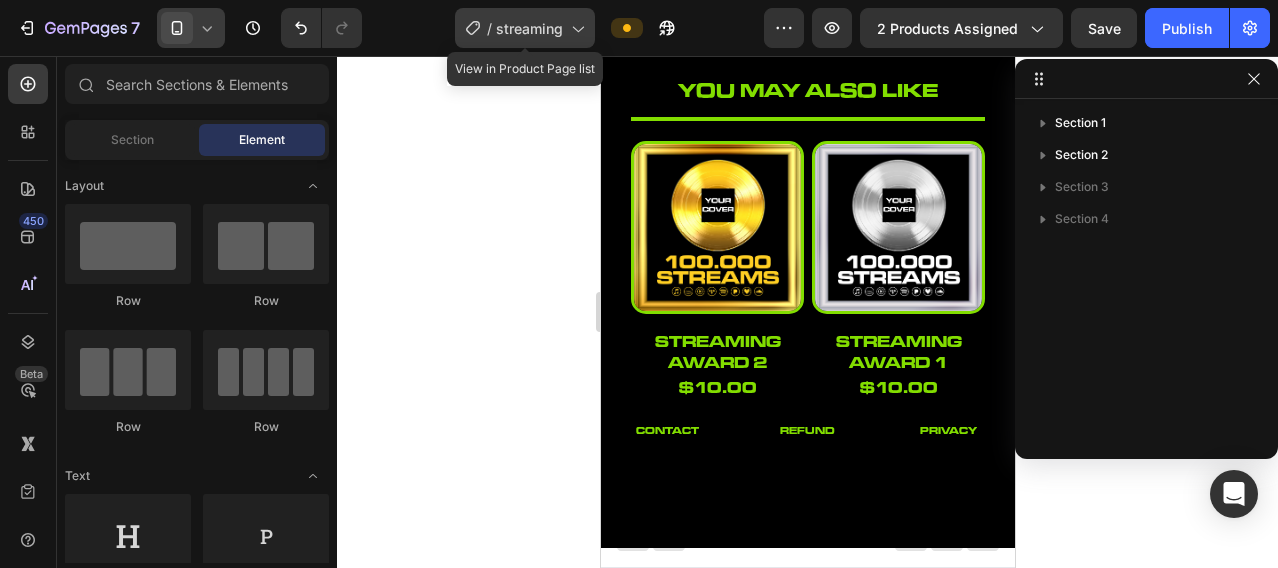 click on "streaming" at bounding box center (529, 28) 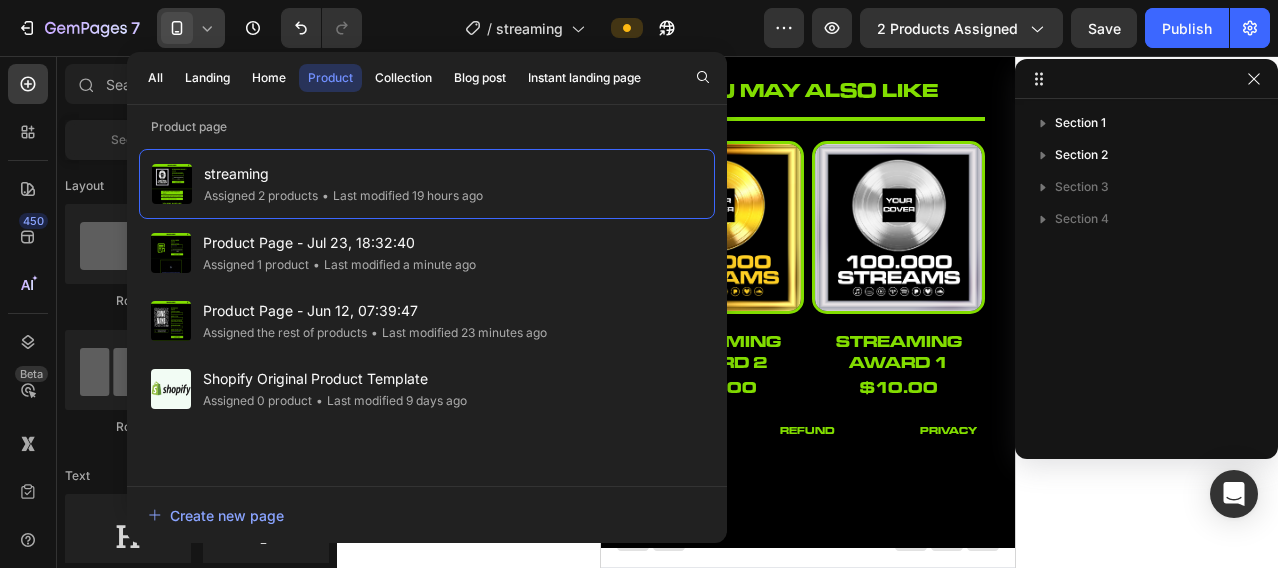 click 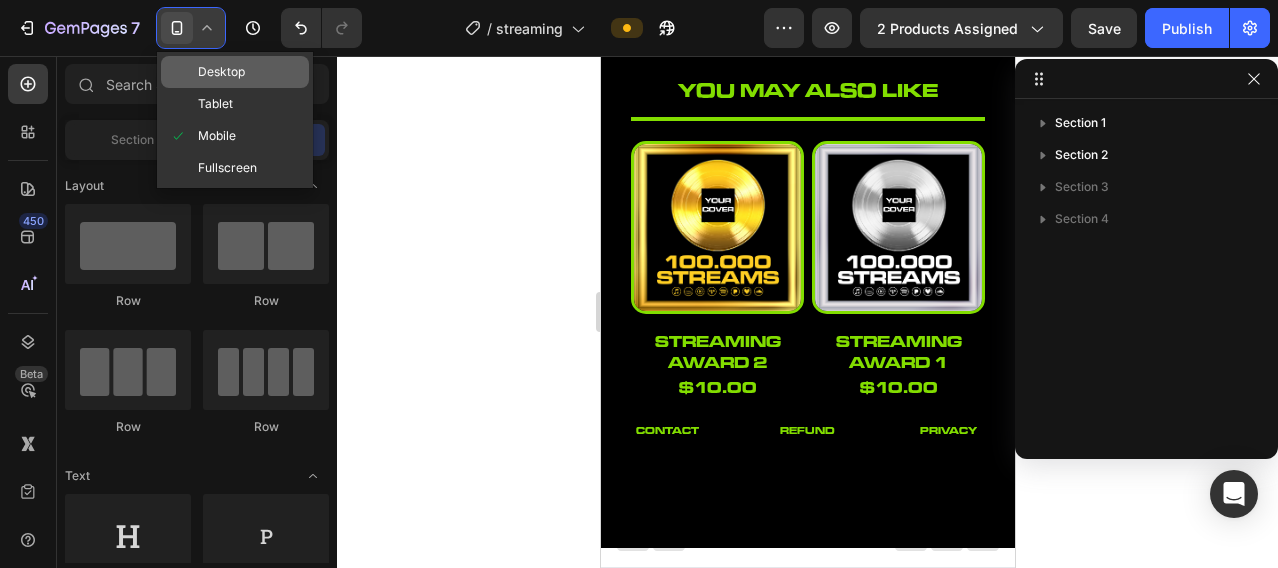click on "Desktop" at bounding box center (221, 72) 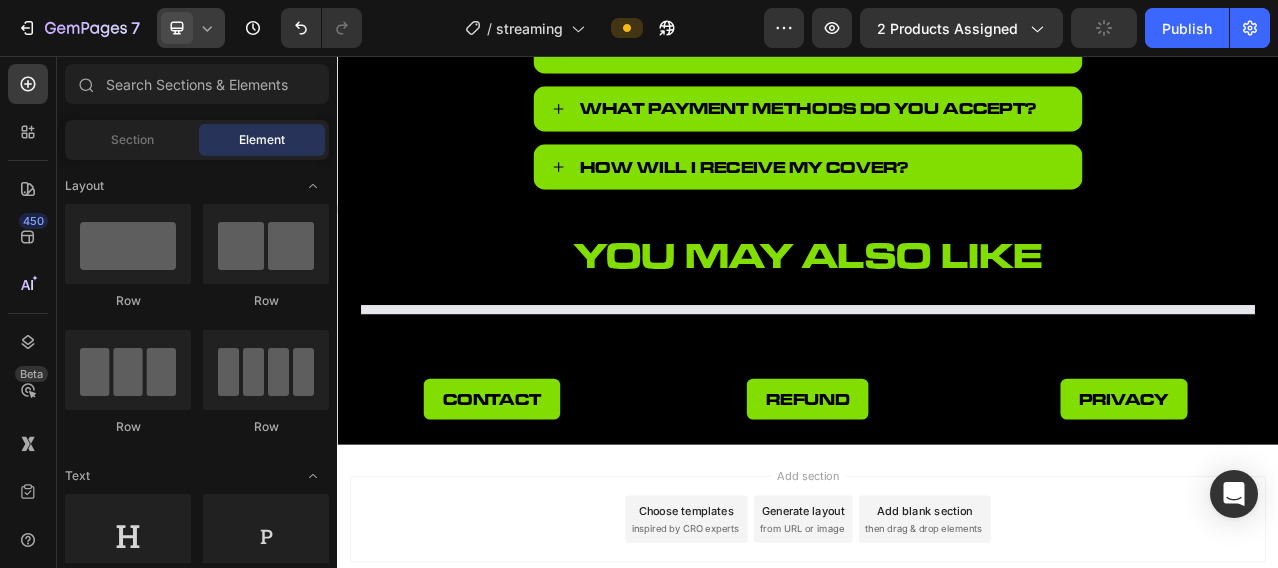 scroll, scrollTop: 666, scrollLeft: 0, axis: vertical 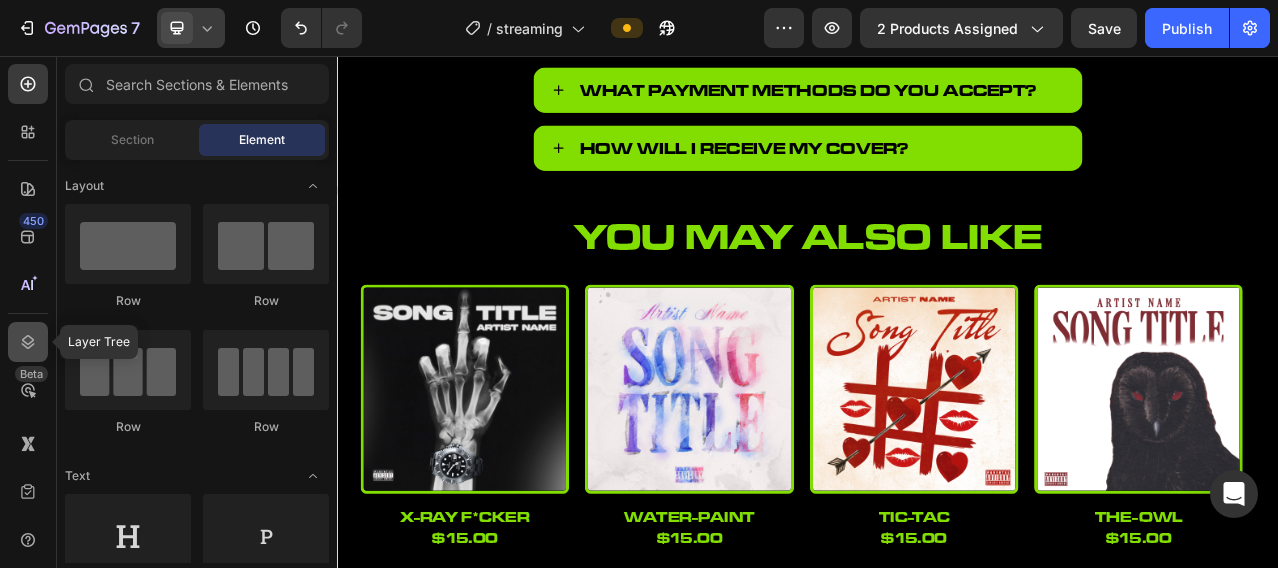 click 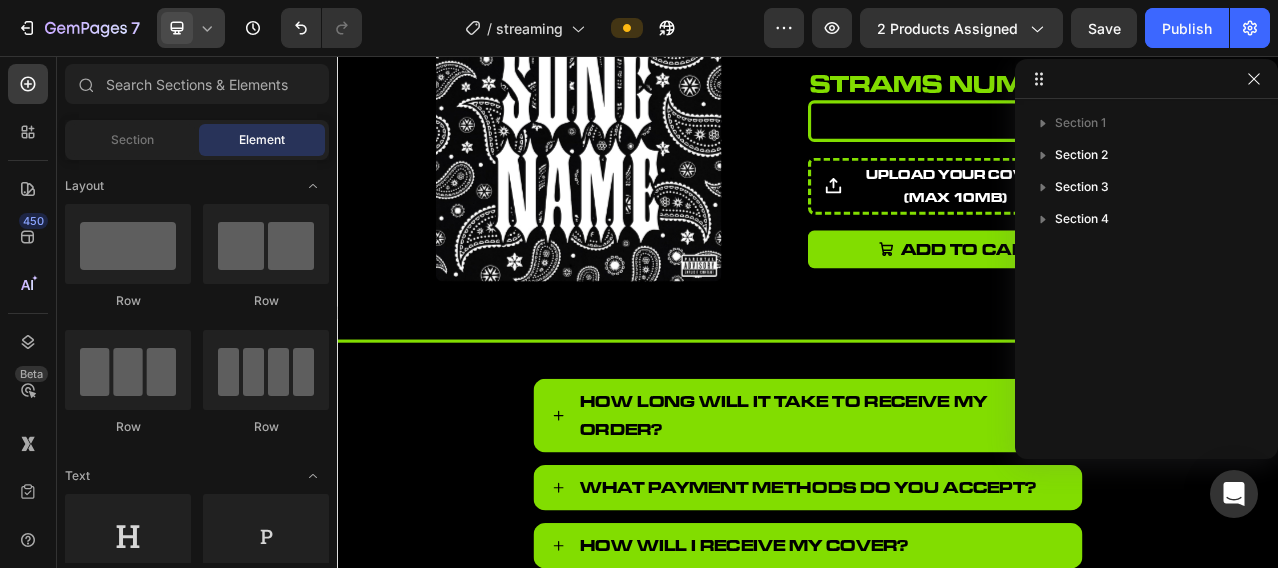 scroll, scrollTop: 0, scrollLeft: 0, axis: both 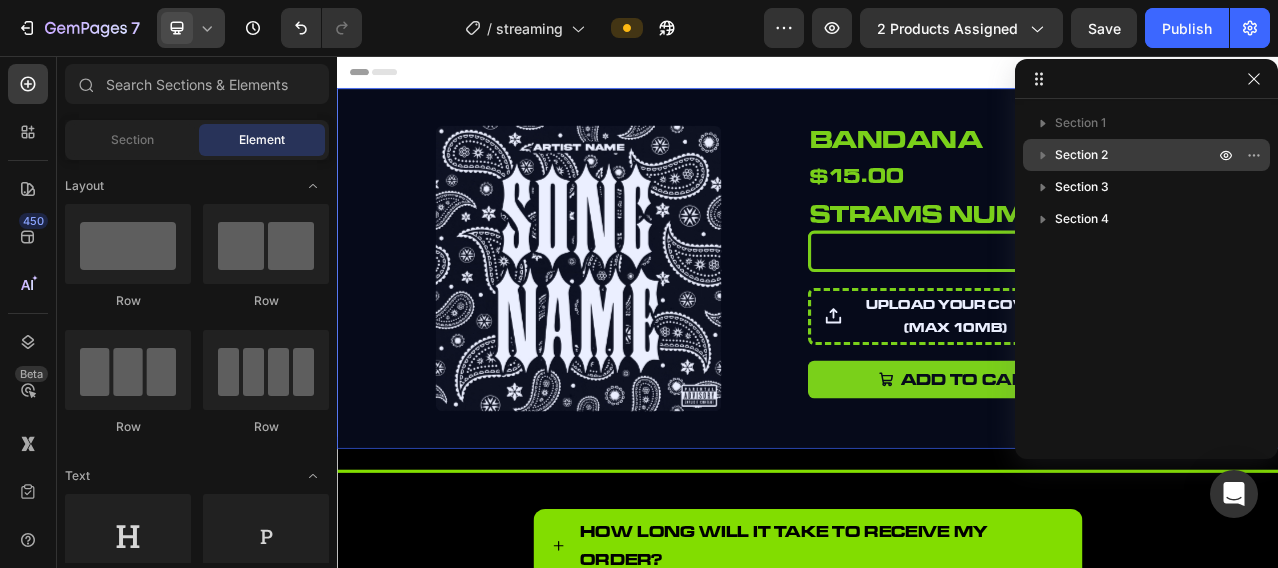 click on "Section 2" at bounding box center [1136, 155] 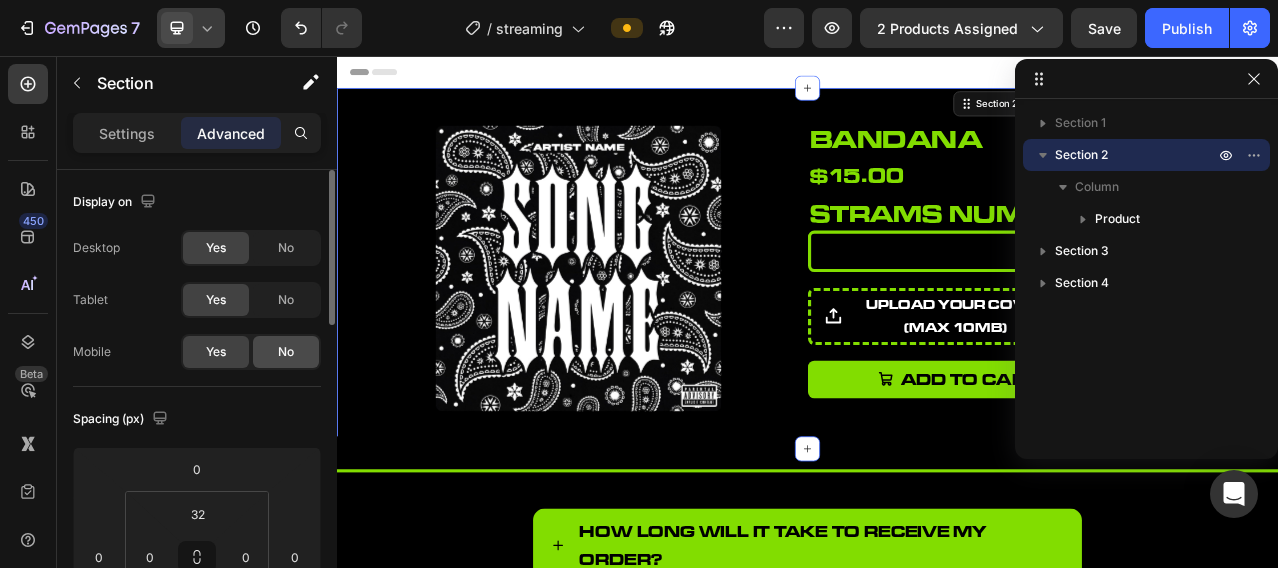 click on "No" 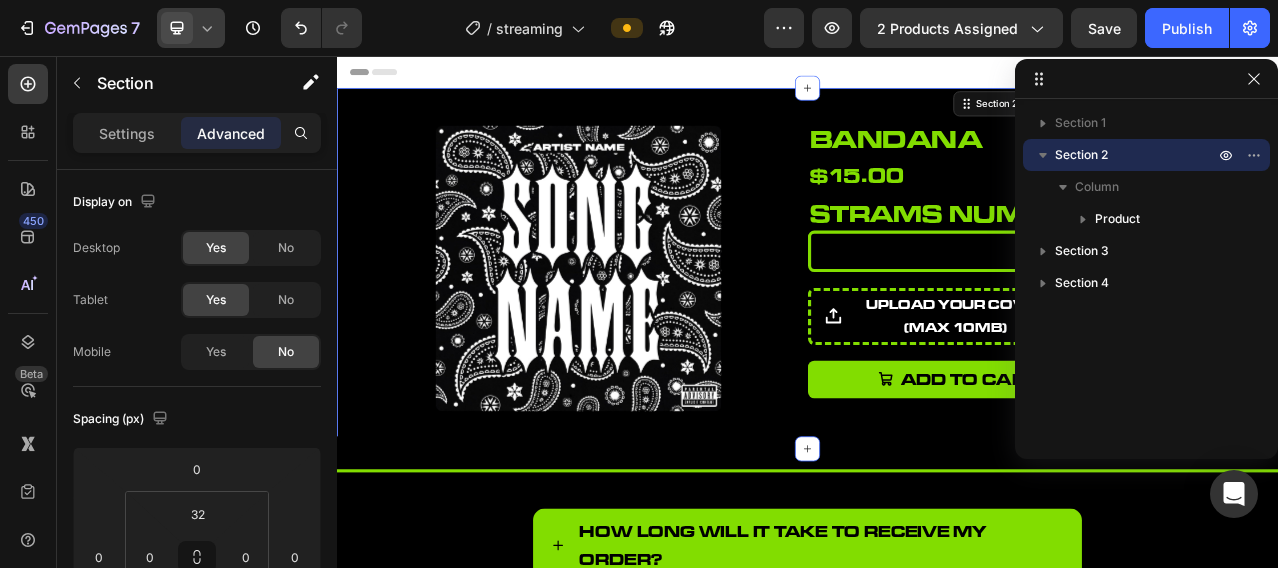 click 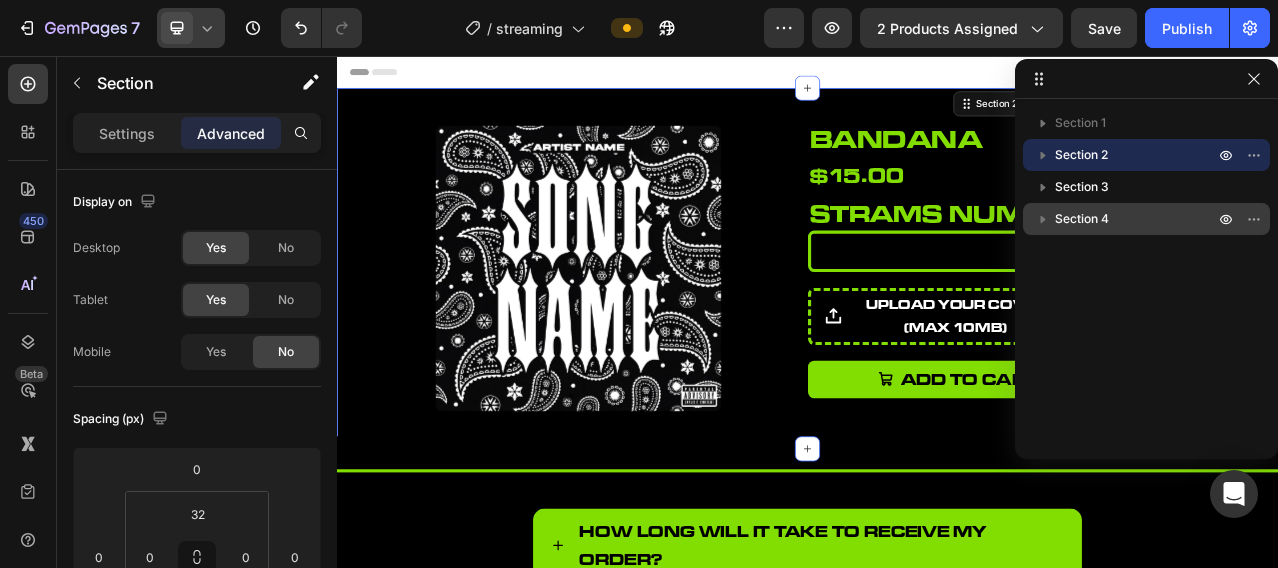 click on "Section 4" at bounding box center [1146, 219] 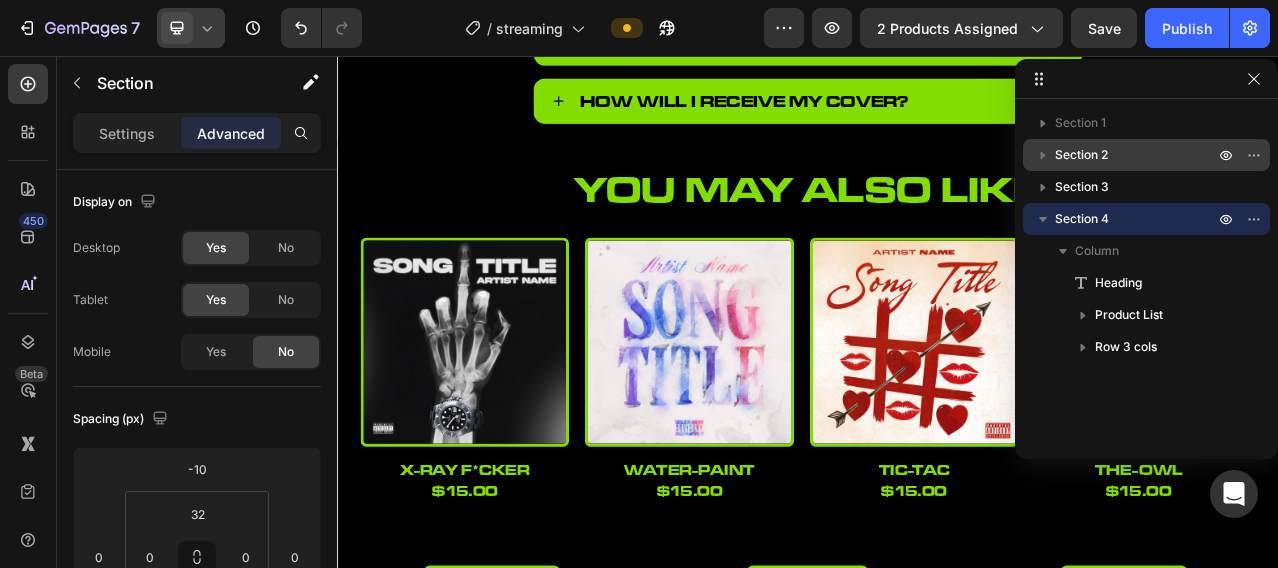 scroll, scrollTop: 759, scrollLeft: 0, axis: vertical 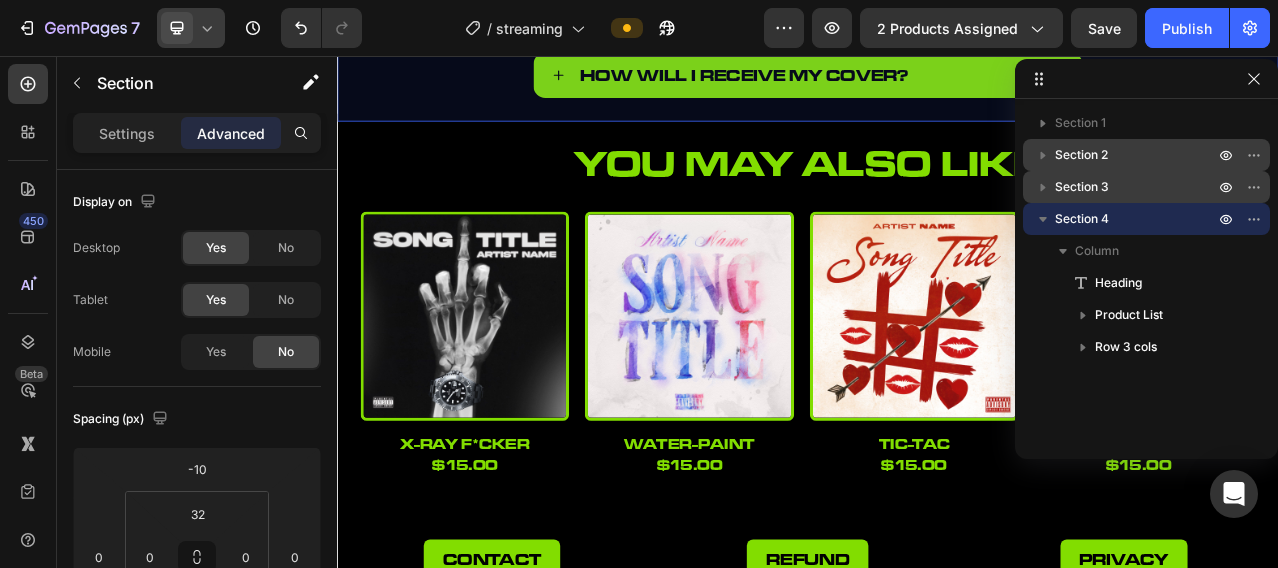click on "Section 3" at bounding box center (1136, 187) 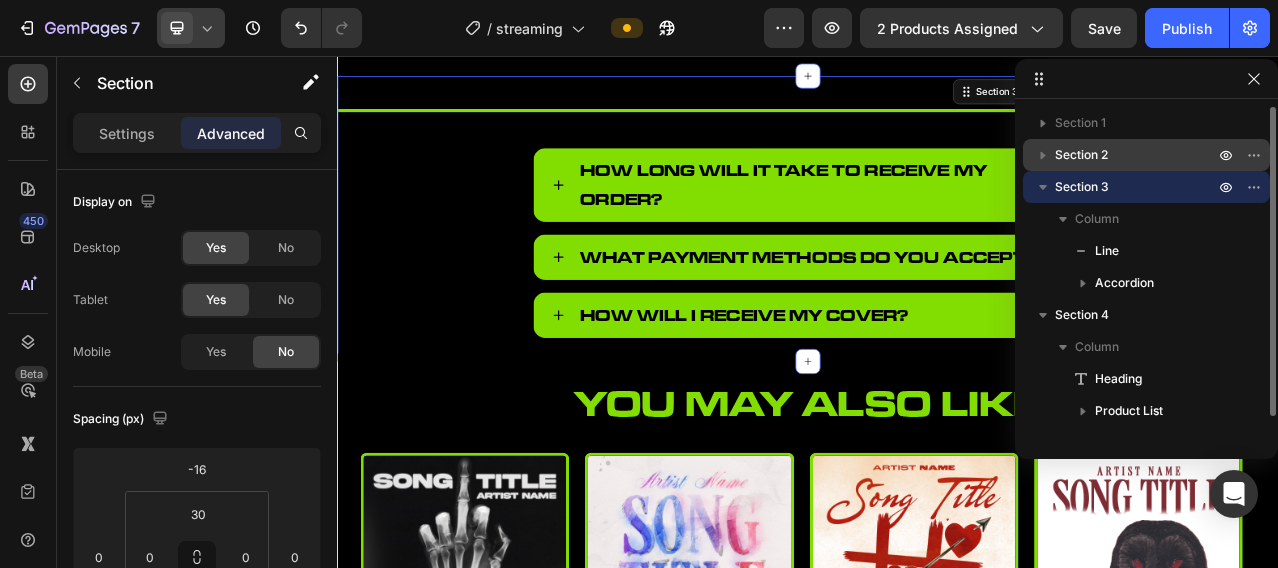 scroll, scrollTop: 407, scrollLeft: 0, axis: vertical 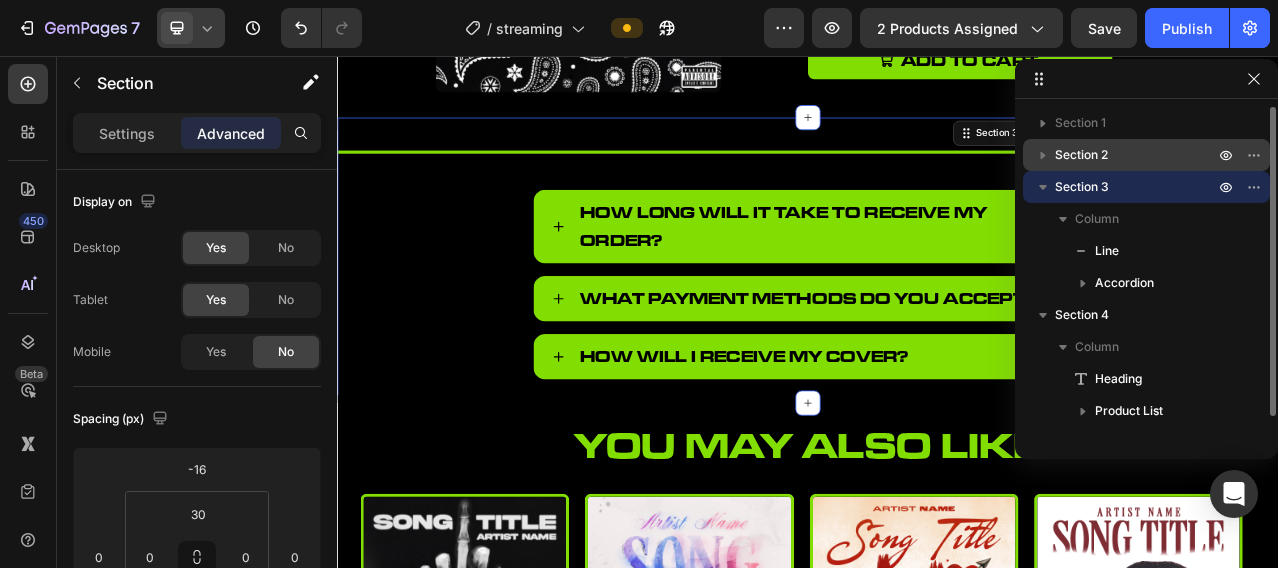 click 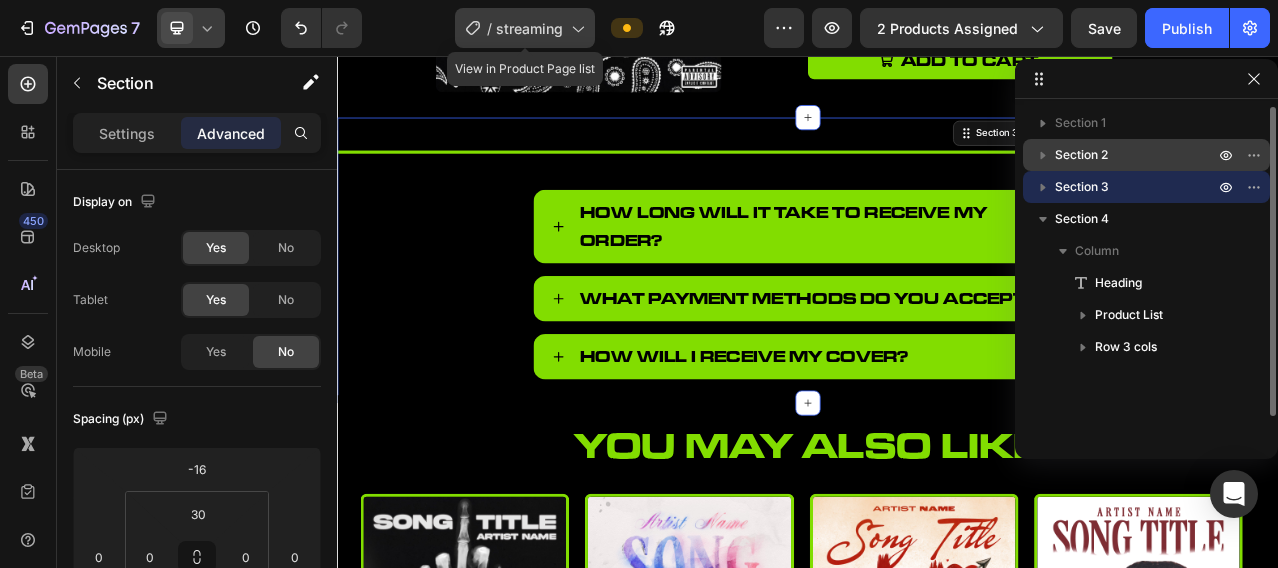 click on "streaming" at bounding box center (529, 28) 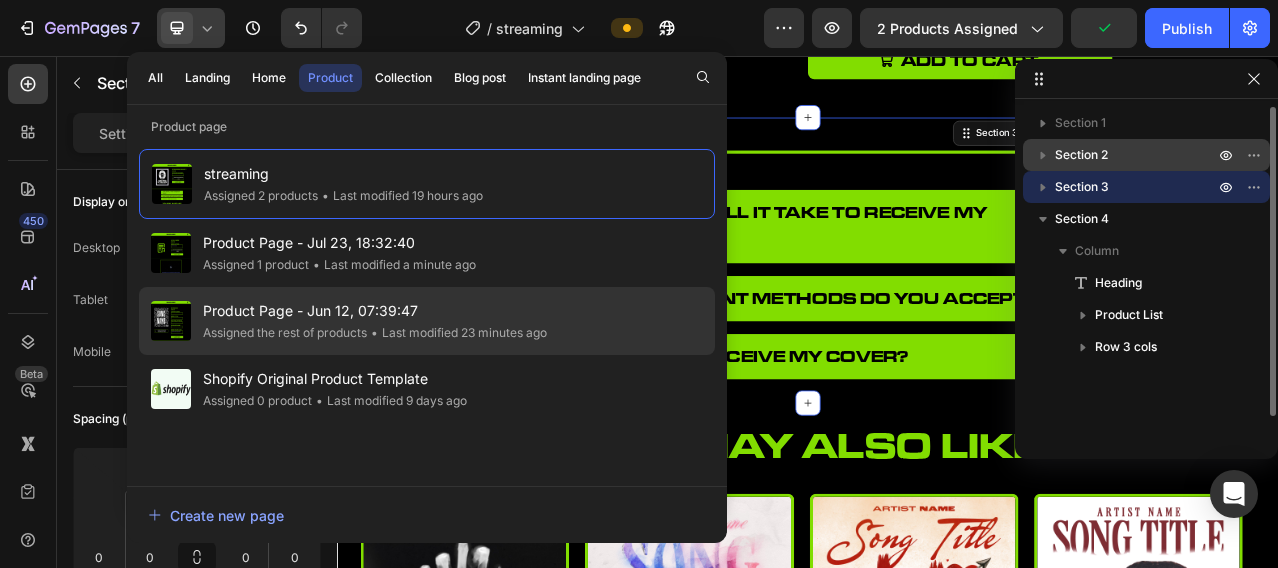 click on "Product Page - Jun 12, 07:39:47" at bounding box center (375, 311) 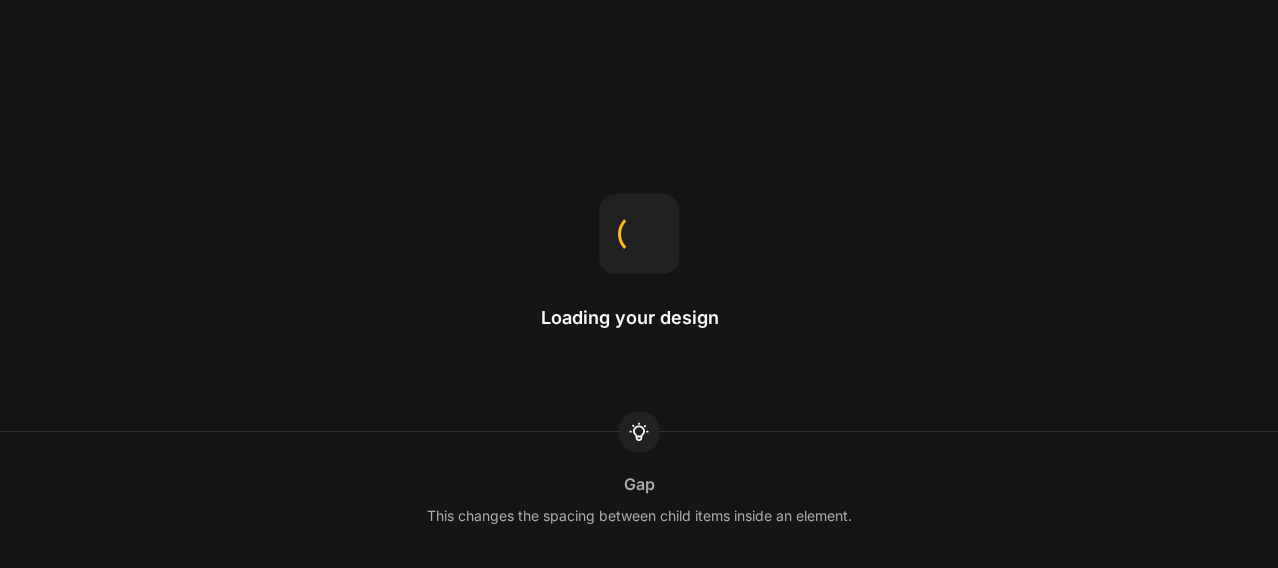 scroll, scrollTop: 0, scrollLeft: 0, axis: both 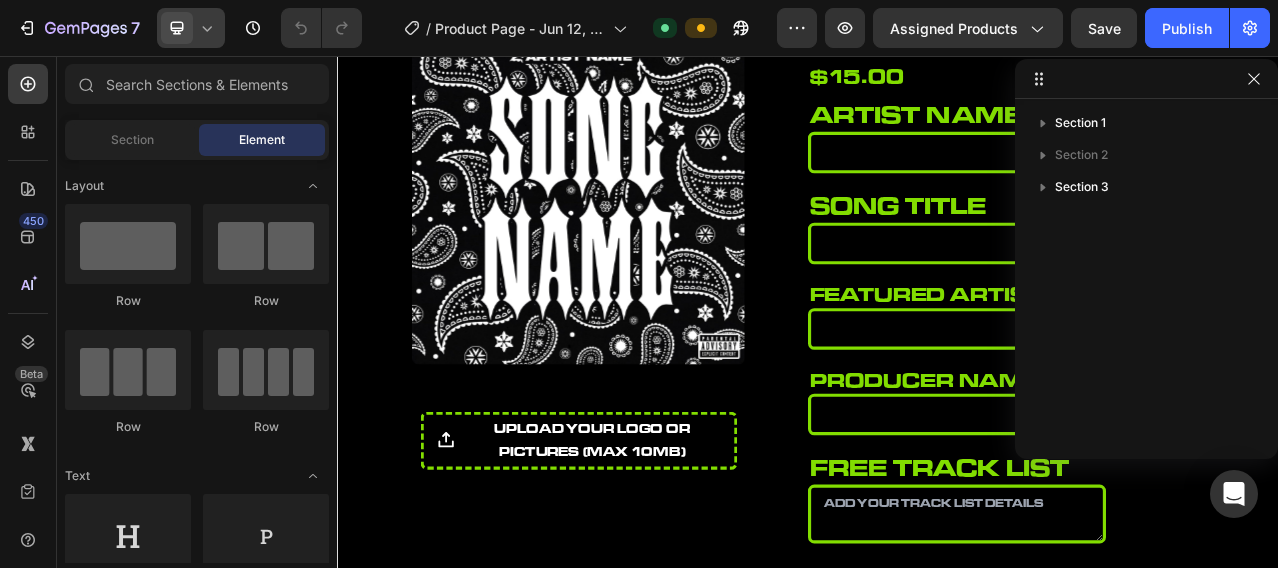 click 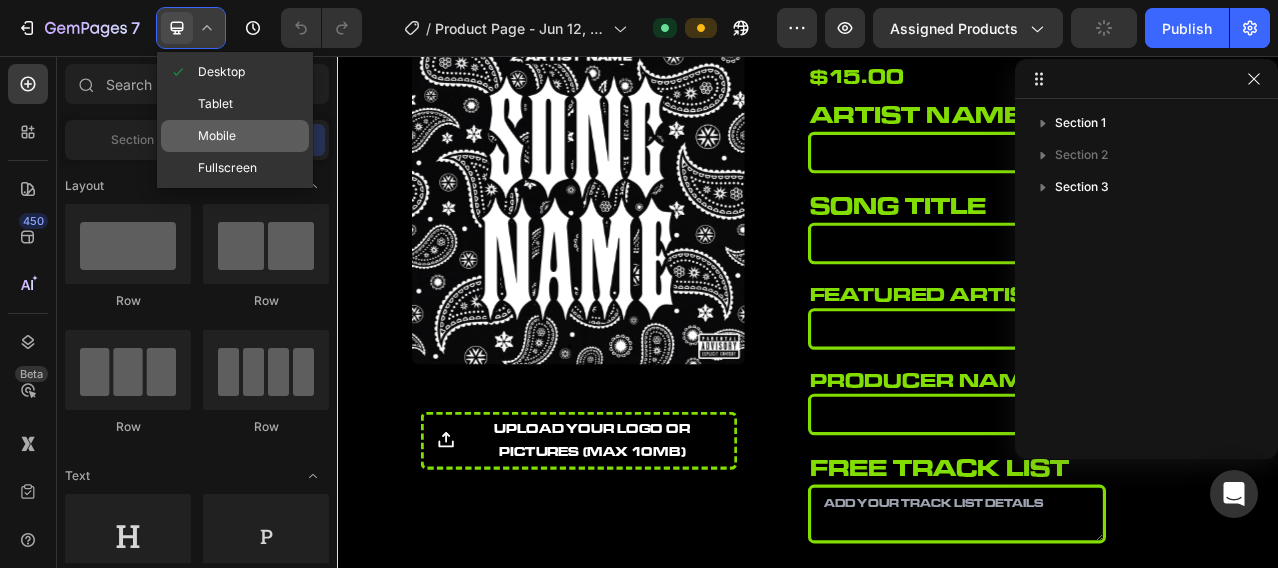 click on "Mobile" at bounding box center (217, 136) 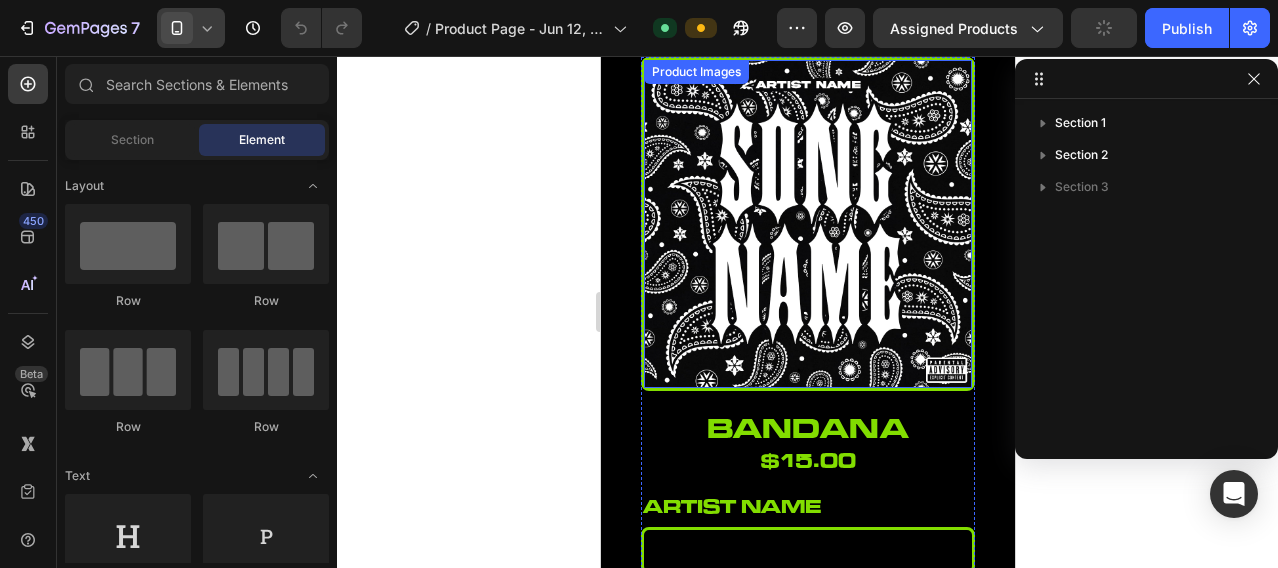 scroll, scrollTop: 0, scrollLeft: 0, axis: both 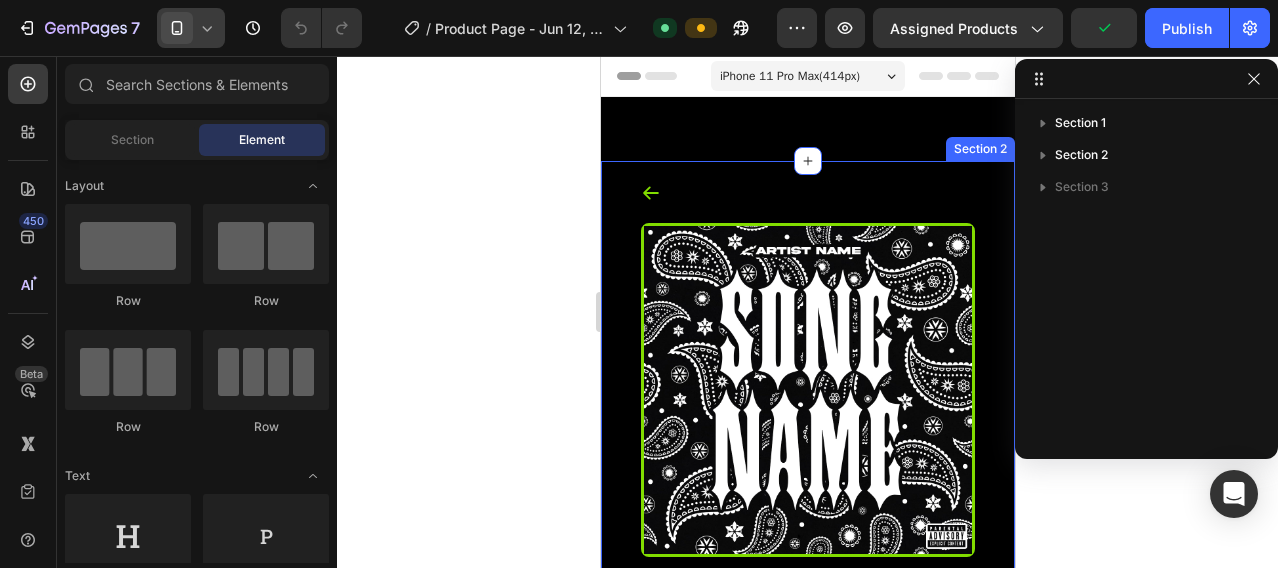 click on "Icon Product Images bandana Product Title $15.00 Product Price Product Price Artist name Heading Please enter or select a value Product Custom Field song title Heading Please enter or select a value Product Custom Field featured artist(s) Heading Product Custom Field producer name Heading Product Custom Field free track list Heading Product Custom Field
Add to cart Add to Cart                Title Line Product
How long will it take to receive my order?
What payment methods do you accept?
How will I receive my Cover? Accordion you way also like Heading                Title Line Product Images x-ray f*cker Product Title $15.00 Product Price Product Price Row Row Product List Product Images water-paint Product Title $15.00 Product Price Product Price Row Row Product List Product Images tic-tac Product Title $15.00 Product Price Product Price Row Row Product List Product Images the-owl Product Title $15.00 Product Price Product Price" at bounding box center [807, 1054] 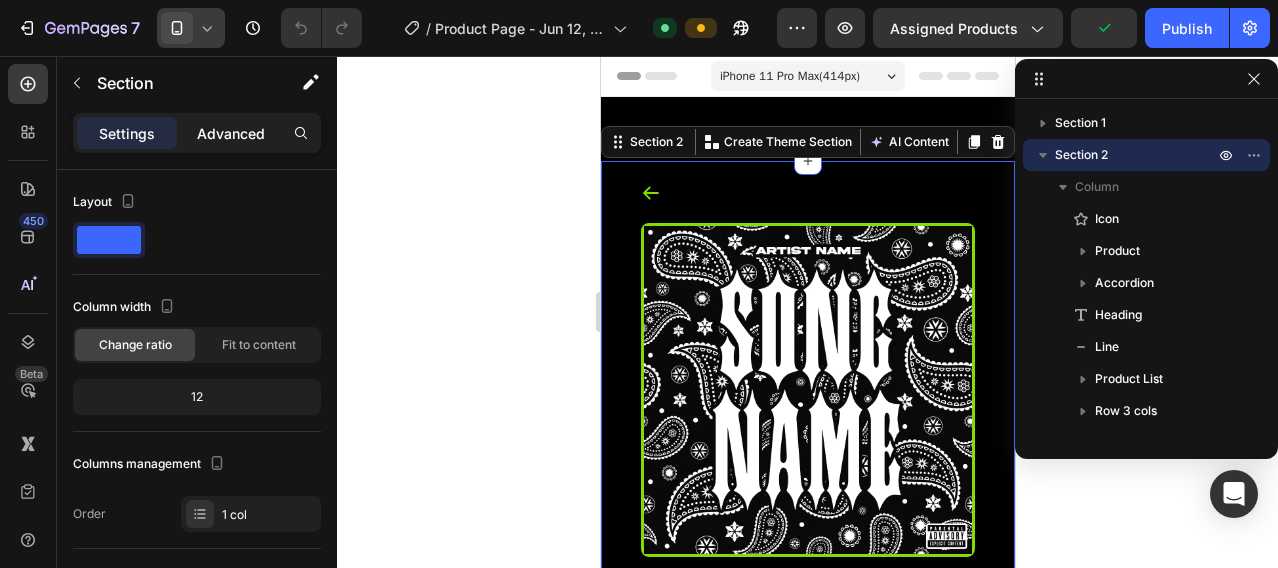 click on "Advanced" at bounding box center [231, 133] 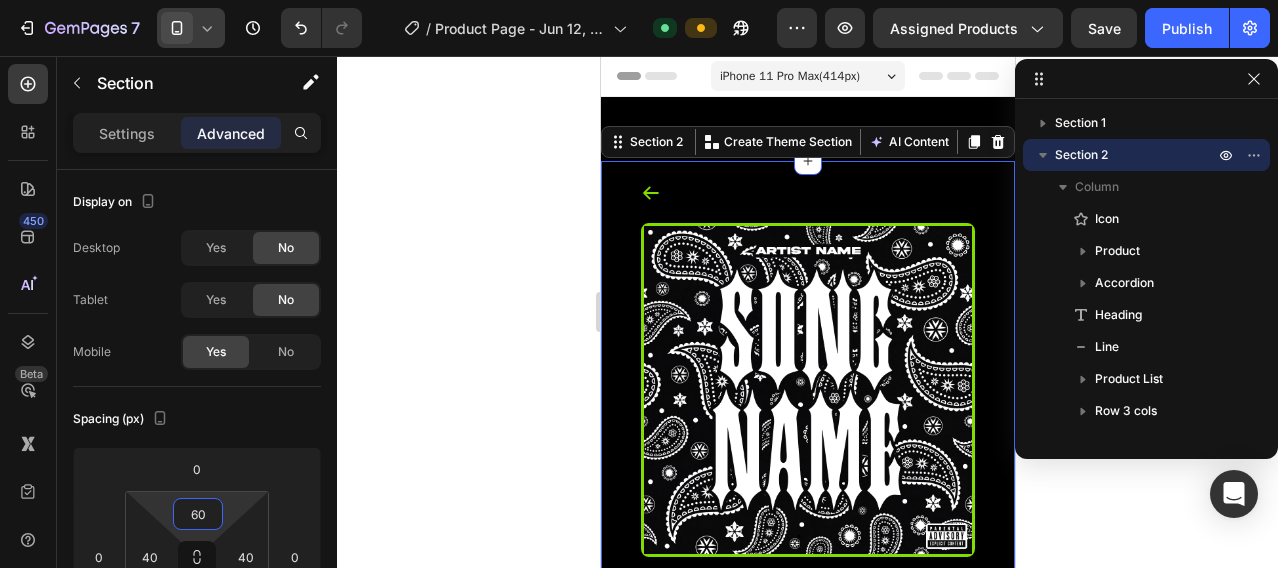 type on "62" 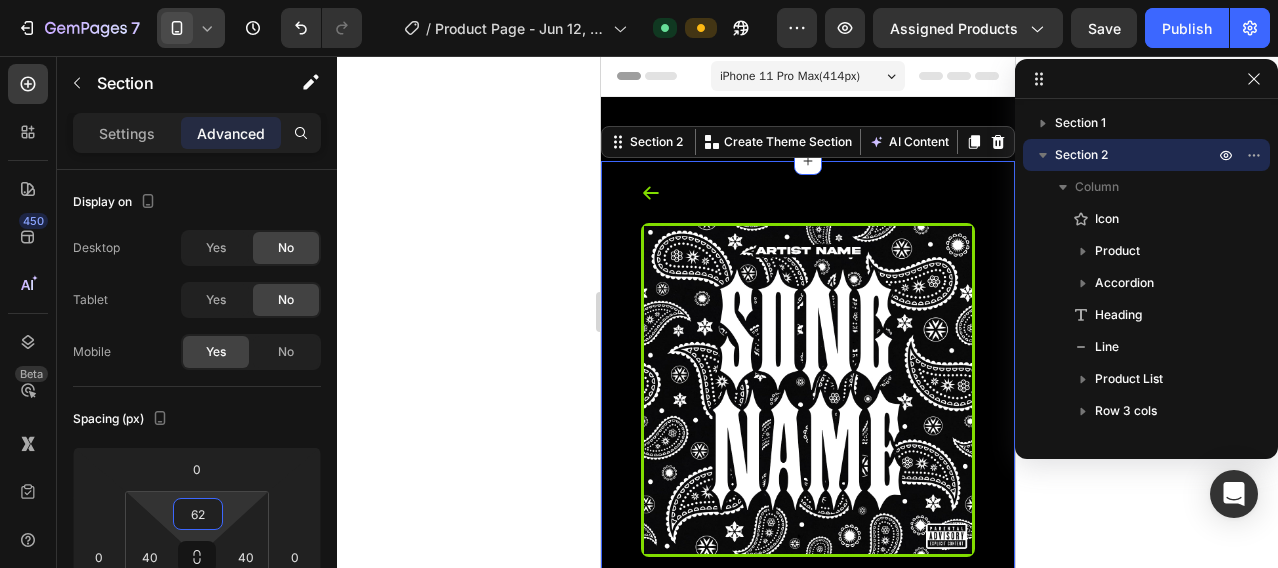 click on "7  Version history  /  Product Page - Jun 12, 07:39:47 Default Preview Assigned Products  Save   Publish  450 Beta Sections(18) Elements(84) Section Element Hero Section Product Detail Brands Trusted Badges Guarantee Product Breakdown How to use Testimonials Compare Bundle FAQs Social Proof Brand Story Product List Collection Blog List Contact Sticky Add to Cart Custom Footer Browse Library 450 Layout
Row
Row
Row
Row Text
Heading
Text Block Button
Button
Button Media
Image
Image" at bounding box center [639, 0] 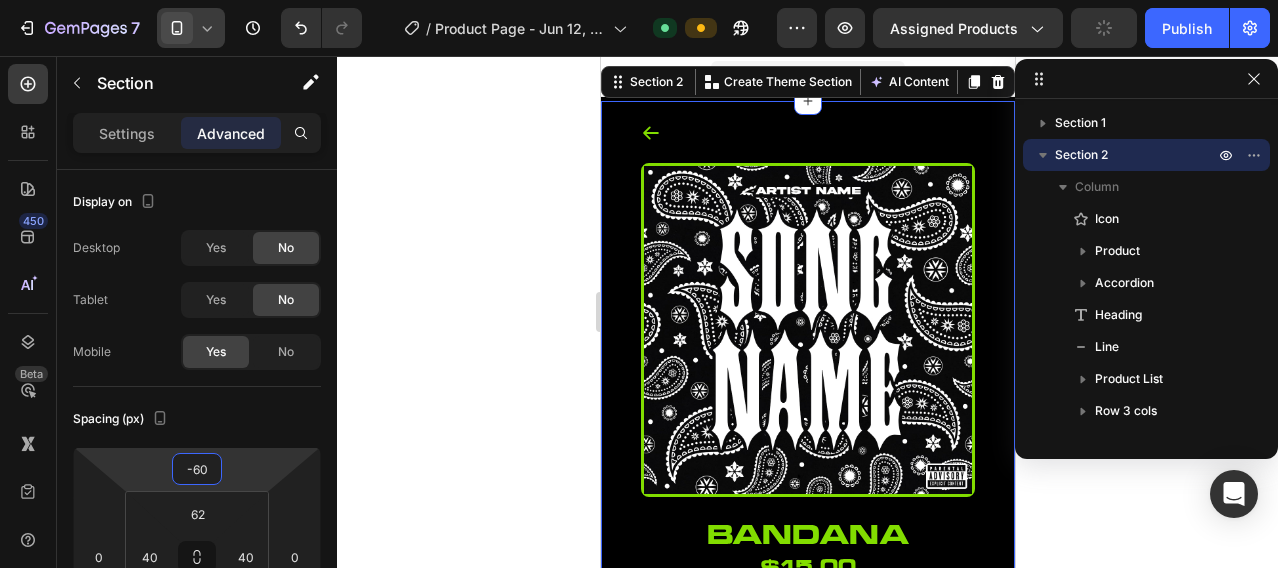 type on "-62" 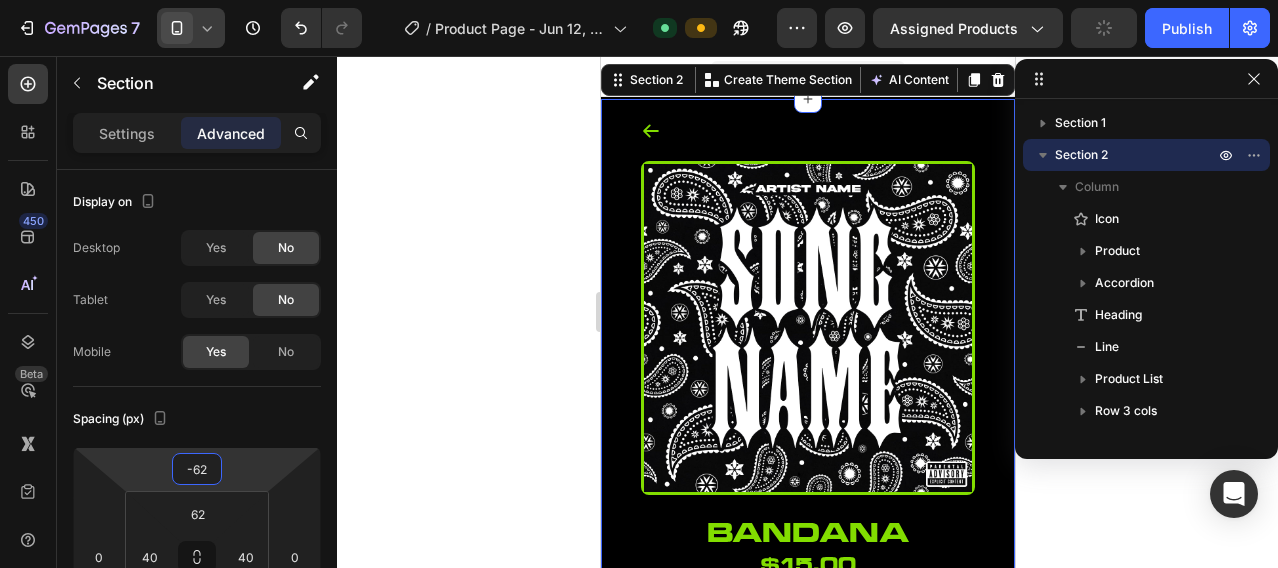 drag, startPoint x: 249, startPoint y: 461, endPoint x: 246, endPoint y: 492, distance: 31.144823 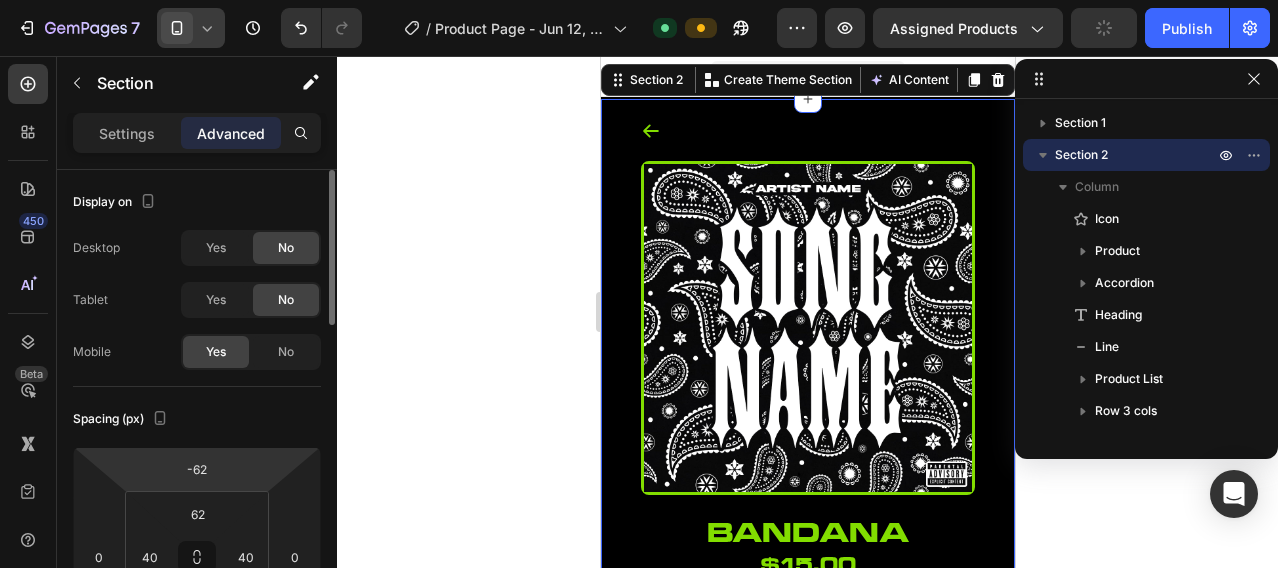 click on "Spacing (px)" at bounding box center [197, 419] 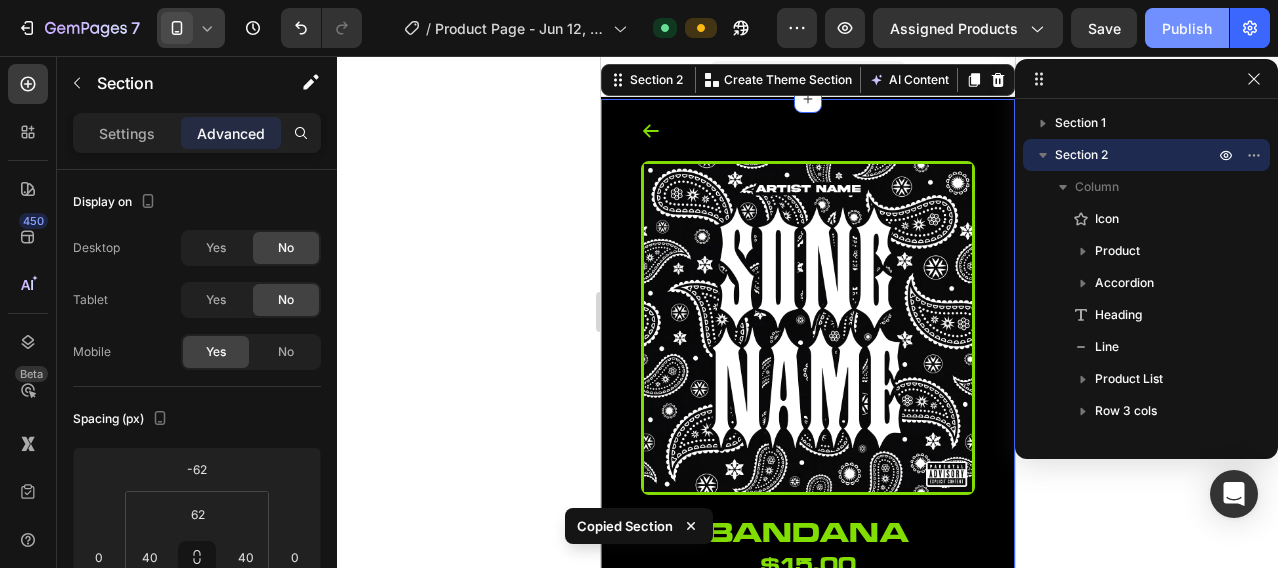 click on "Publish" at bounding box center (1187, 28) 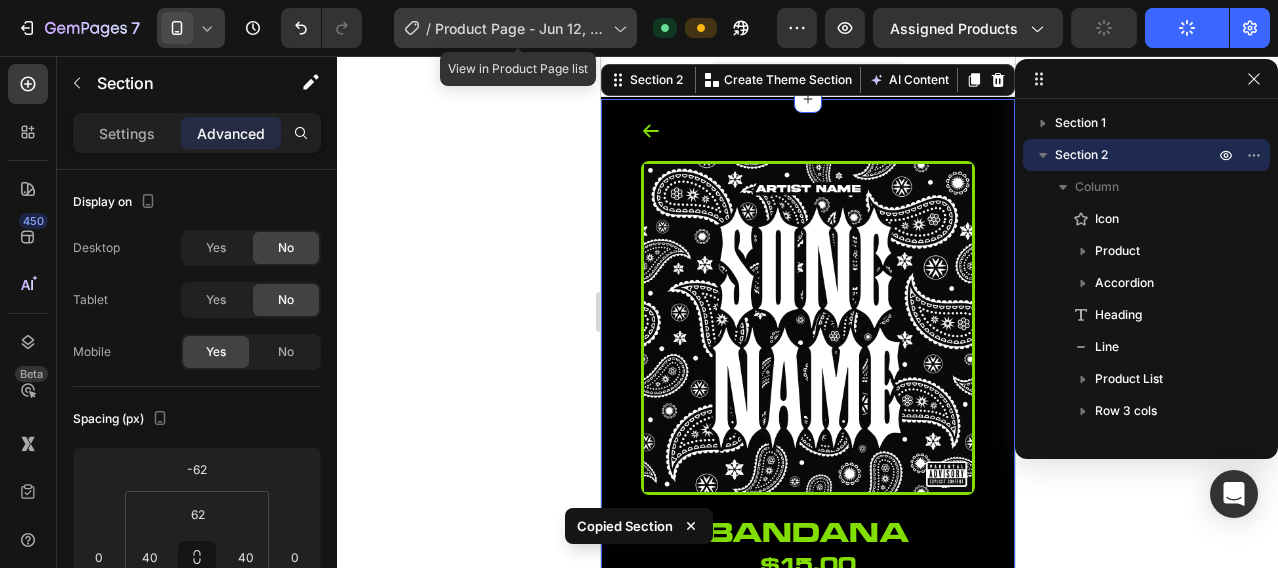 click on "Product Page - Jun 12, 07:39:47" at bounding box center (520, 28) 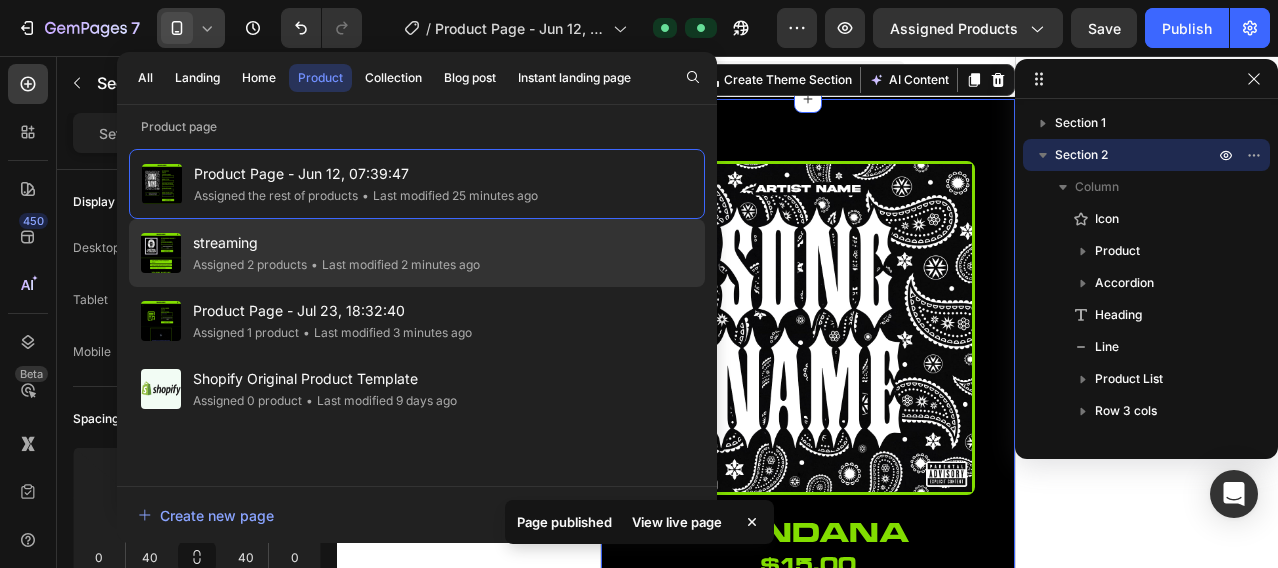 click on "streaming" at bounding box center [336, 243] 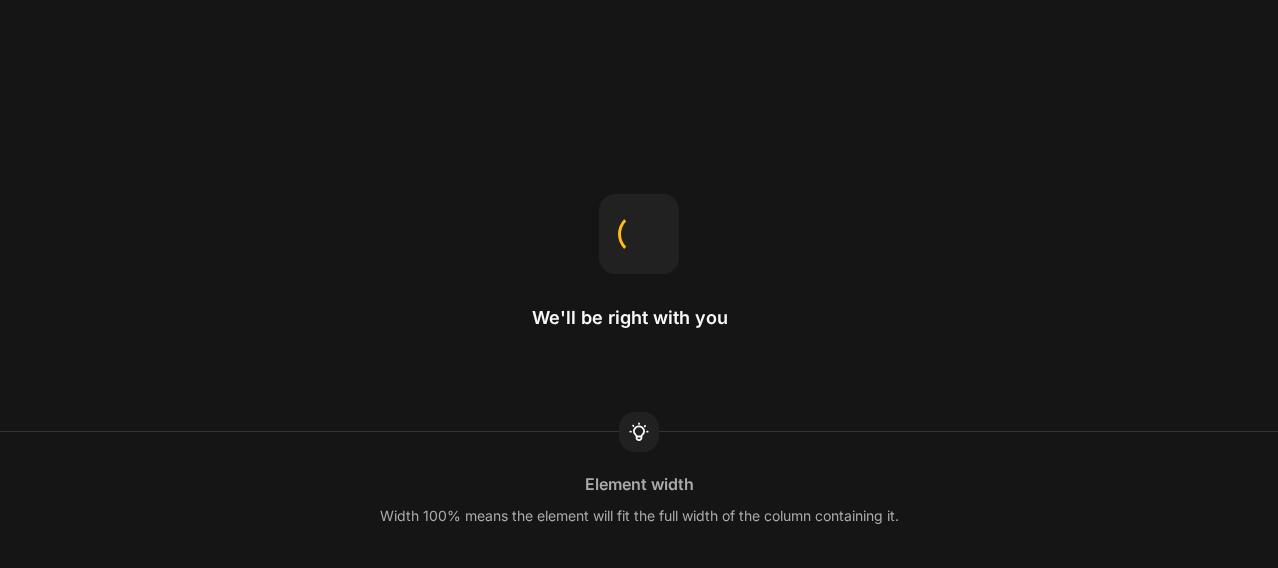 scroll, scrollTop: 0, scrollLeft: 0, axis: both 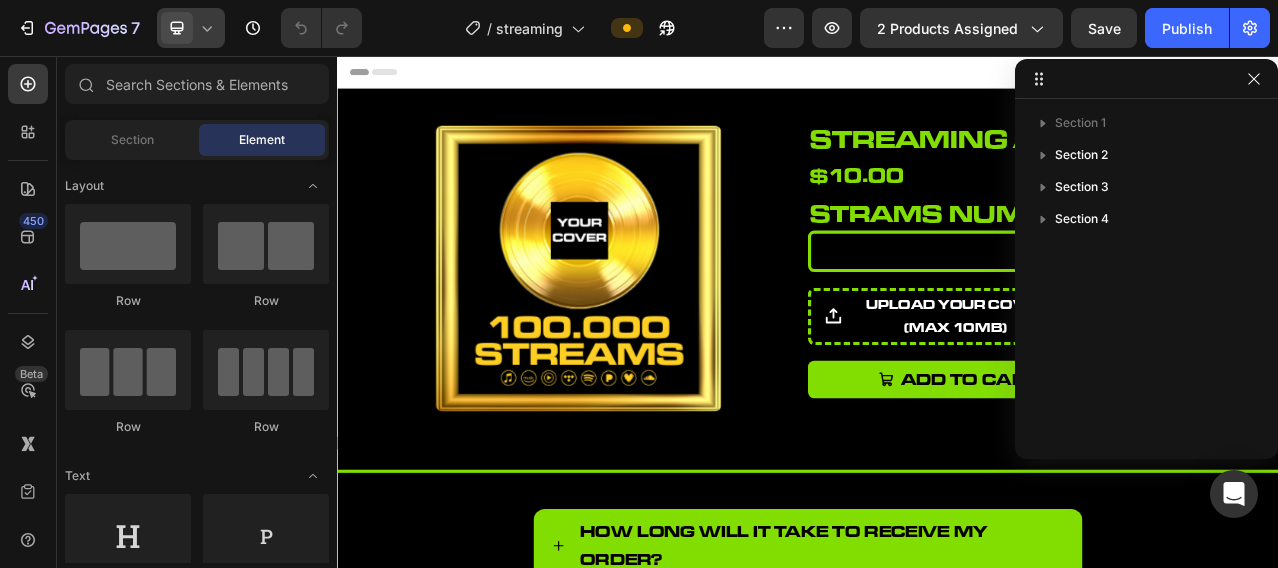 click 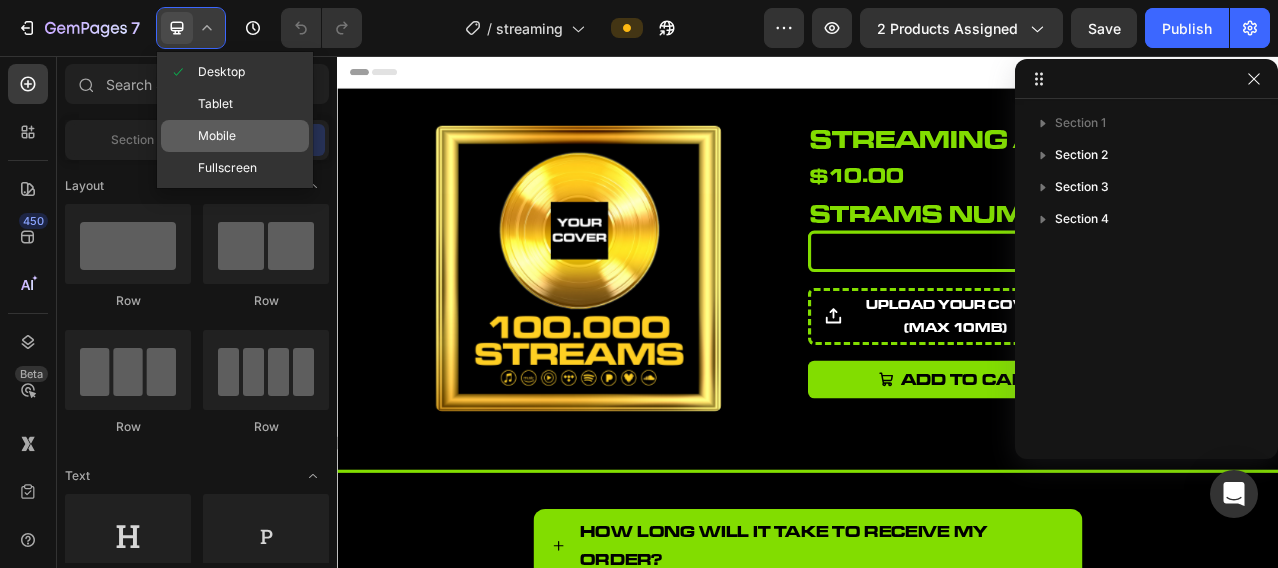 click on "Mobile" at bounding box center (217, 136) 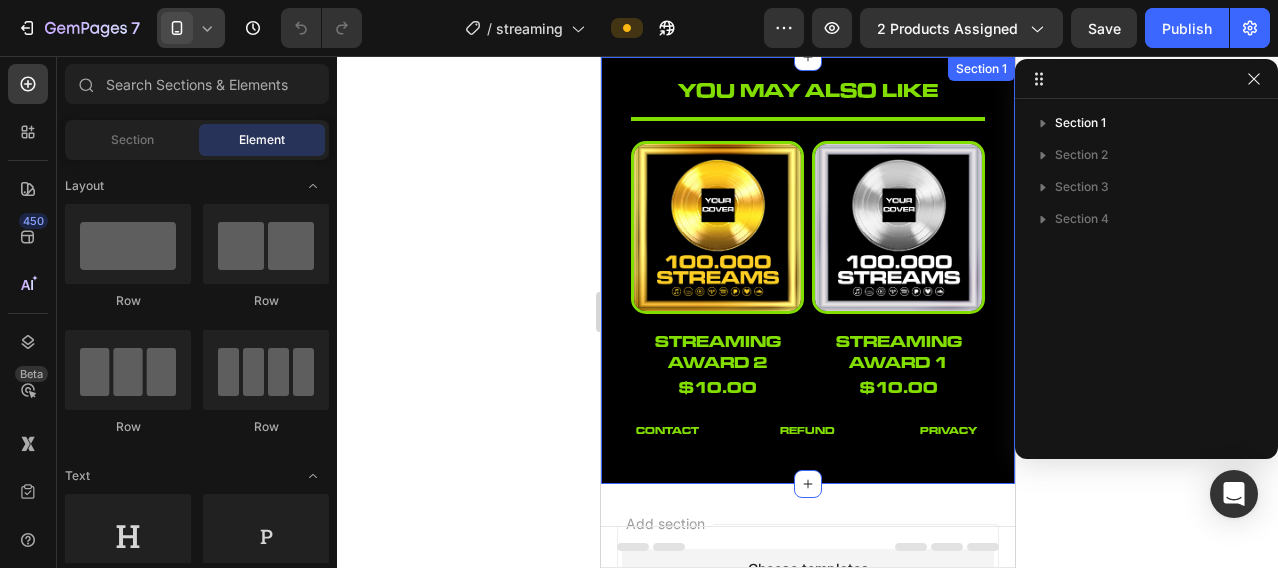 click on "you may also like Heading                Title Line Product Images streaming award 2 Product Title $10.00 Product Price Product Price Row Row Product List Product Images streaming award 1 Product Title $10.00 Product Price Product Price Row Row Product List Product List contact Button refund Button privacy Button Row Product Images
Publish the page to see the content.
Custom Code streaming award 2 (P) Title $10.00 (P) Price (P) Price Row [ARTIST NAME] Heading Please enter your artist name Product Custom Field song title Heading Please enter your song title Product Custom Field featured artist(s) Heading Product Custom Field producer name Heading Product Custom Field Add to cart Add to Cart parental advisory ? Heading NO YES
Tab matching tracklist ? +10$ Heading NO YES
Product Custom Field Tab NO YES
upload your song (Max 10MB) Product File Upload Product Custom Field NO" at bounding box center (807, 270) 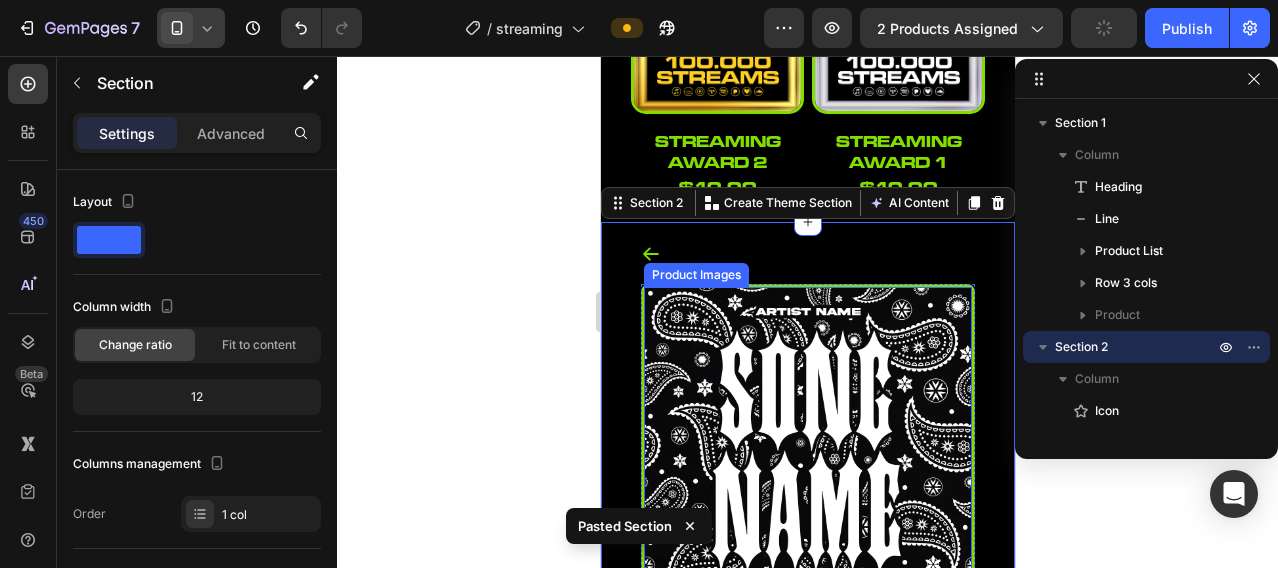 scroll, scrollTop: 0, scrollLeft: 0, axis: both 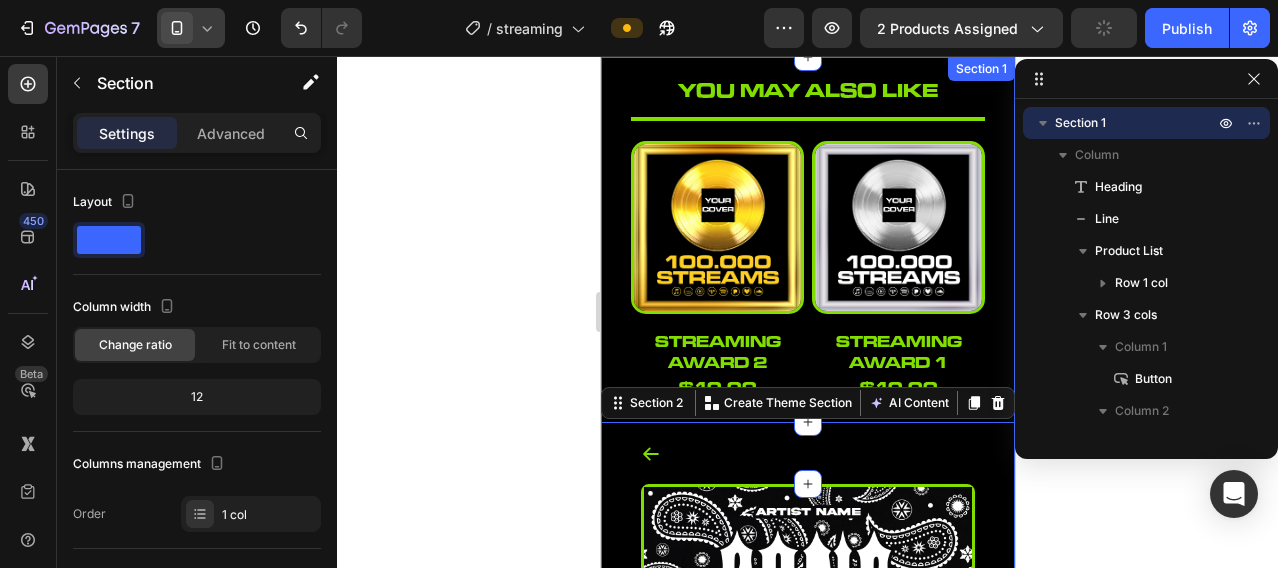 click on "you may also like Heading                Title Line Product Images streaming award 2 Product Title $10.00 Product Price Product Price Row Row Product List Product Images streaming award 1 Product Title $10.00 Product Price Product Price Row Row Product List Product List contact Button refund Button privacy Button Row Product Images
Publish the page to see the content.
Custom Code streaming award 2 (P) Title $10.00 (P) Price (P) Price Row [ARTIST NAME] Heading Please enter your artist name Product Custom Field song title Heading Please enter your song title Product Custom Field featured artist(s) Heading Product Custom Field producer name Heading Product Custom Field Add to cart Add to Cart parental advisory ? Heading NO YES
Tab matching tracklist ? +10$ Heading NO YES
Product Custom Field Tab NO YES
upload your song (Max 10MB) Product File Upload Product Custom Field NO" at bounding box center (807, 270) 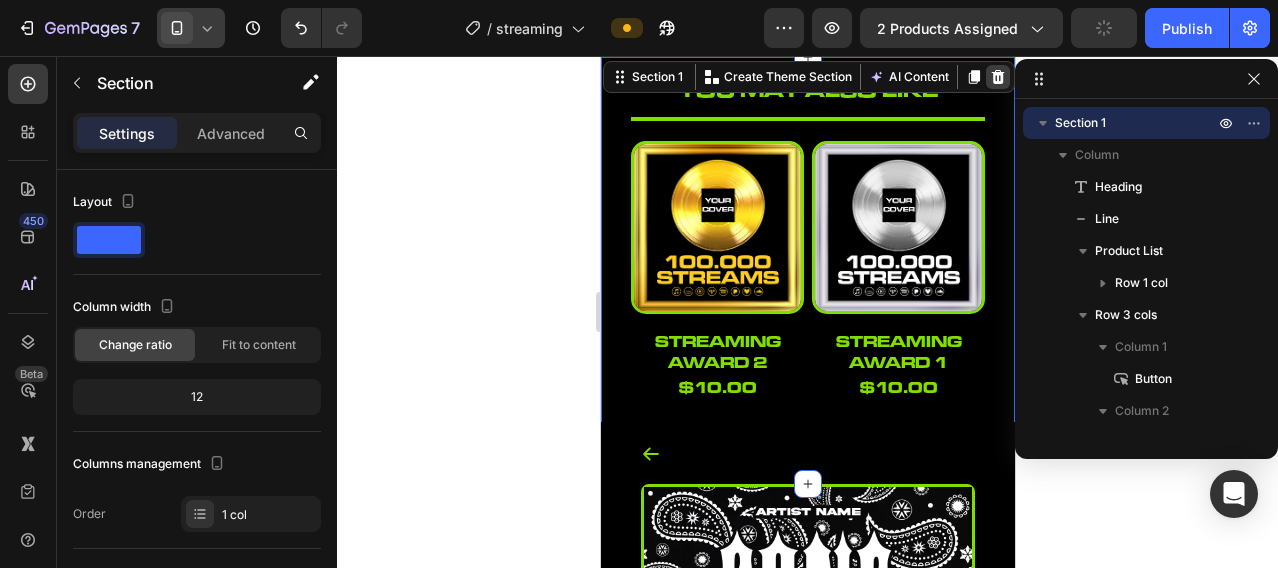 click 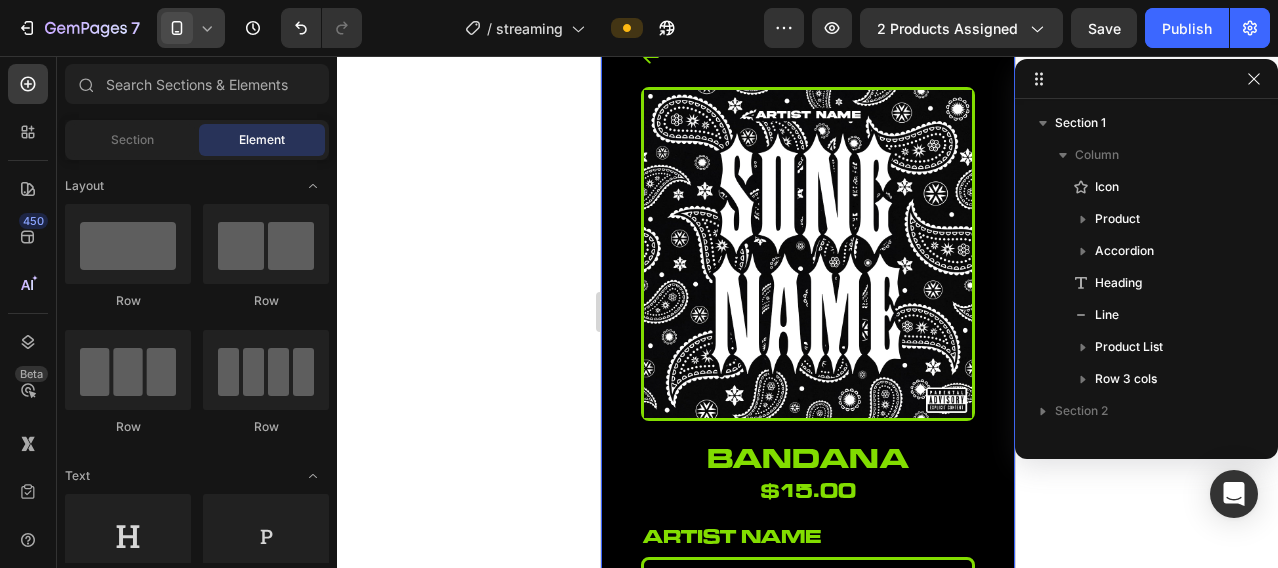 scroll, scrollTop: 0, scrollLeft: 0, axis: both 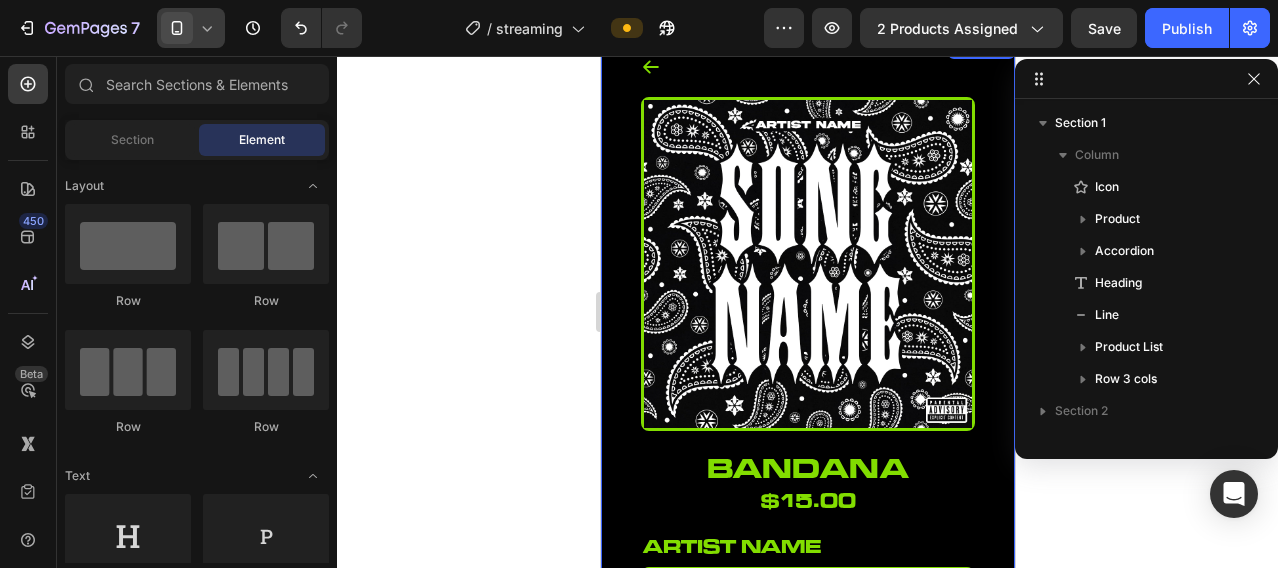 click on "Icon Product Images bandana Product Title $15.00 Product Price Product Price Artist name Heading Please enter or select a value Product Custom Field song title Heading Please enter or select a value Product Custom Field featured artist(s) Heading Product Custom Field producer name Heading Product Custom Field free track list Heading Product Custom Field
Add to cart Add to Cart                Title Line Product
How long will it take to receive my order?
What payment methods do you accept?
How will I receive my Cover? Accordion you way also like Heading                Title Line Product Images x-ray f*cker Product Title $15.00 Product Price Product Price Row Row Product List Product Images water-paint Product Title $15.00 Product Price Product Price Row Row Product List Product Images tic-tac Product Title $15.00 Product Price Product Price Row Row Product List Product Images the-owl Product Title $15.00 Product Price Product Price" at bounding box center [807, 928] 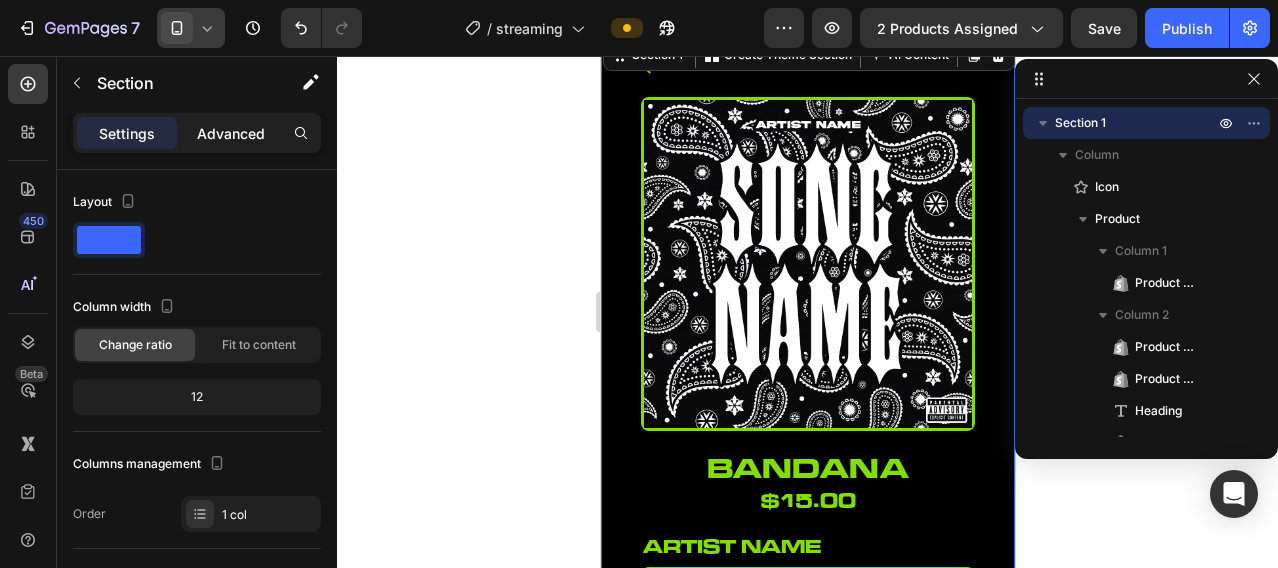 click on "Advanced" at bounding box center (231, 133) 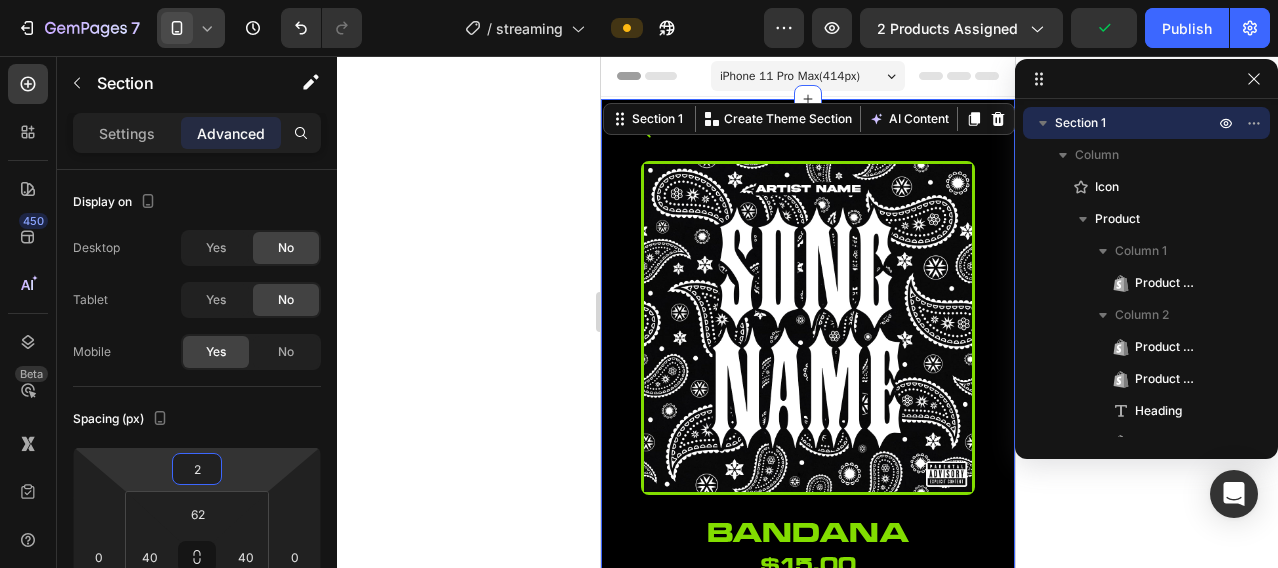type on "0" 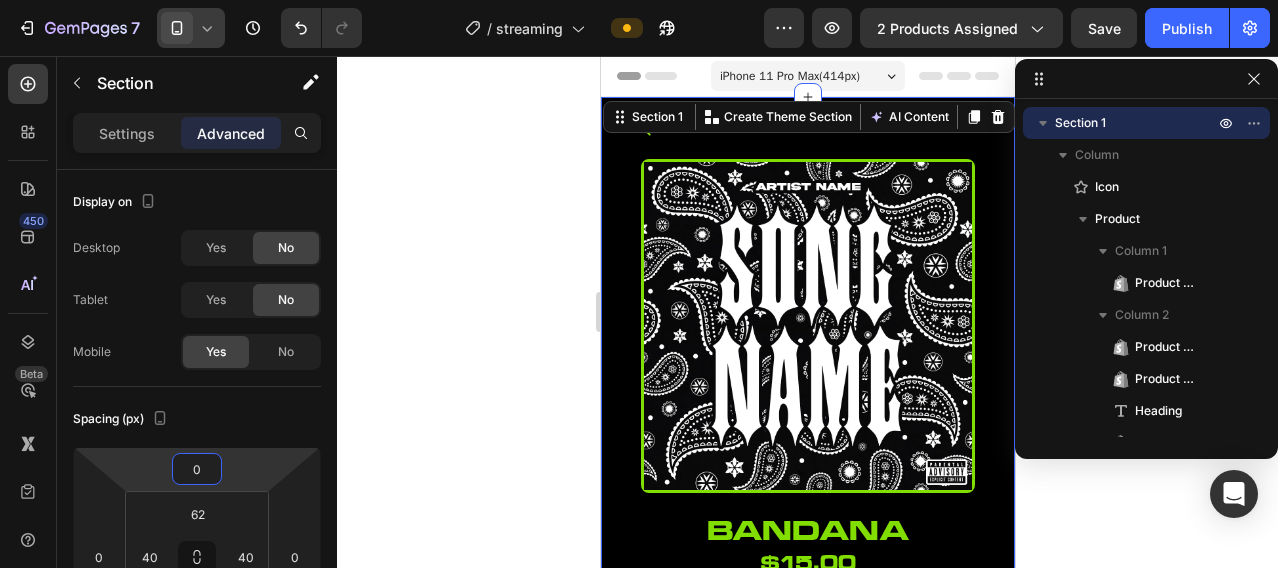 drag, startPoint x: 236, startPoint y: 464, endPoint x: 234, endPoint y: 433, distance: 31.06445 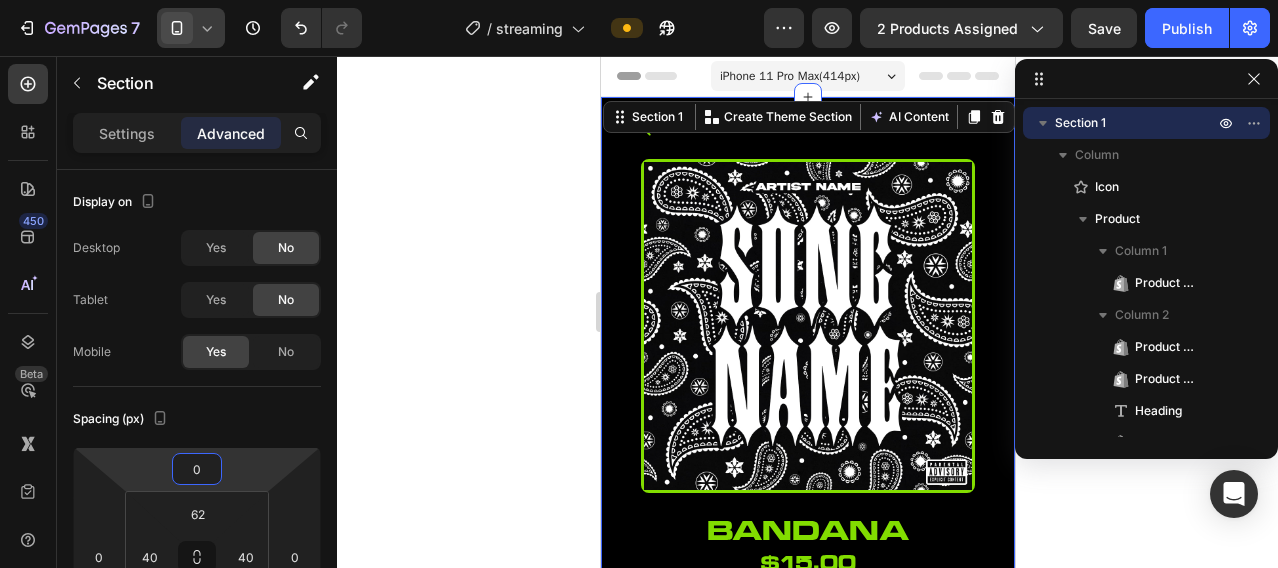 click 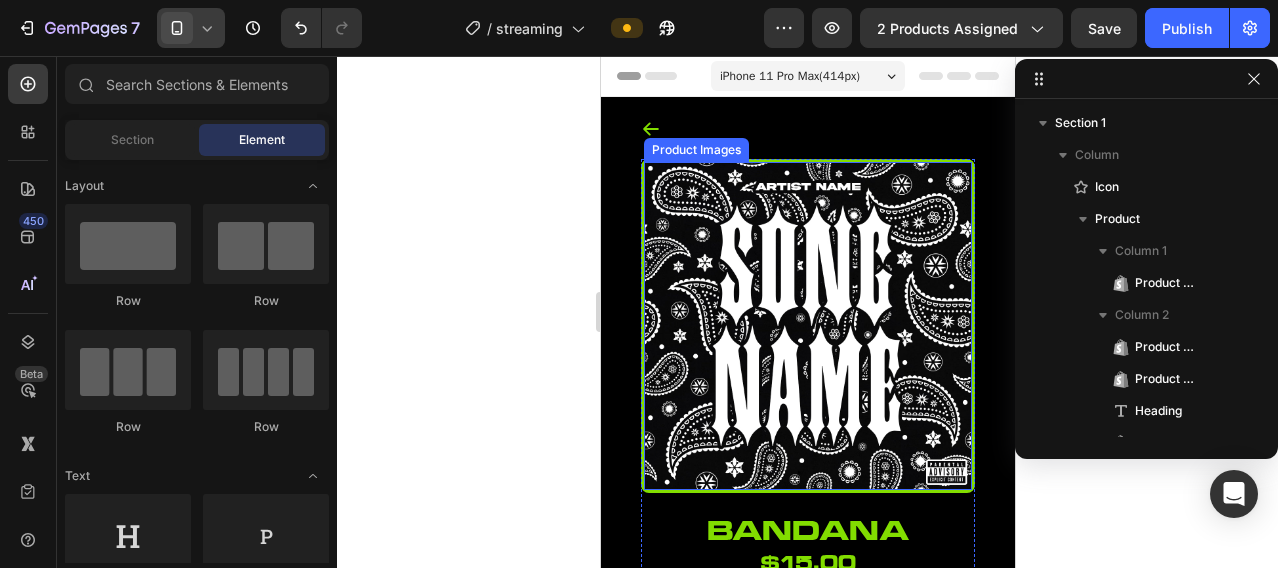 click at bounding box center (807, 326) 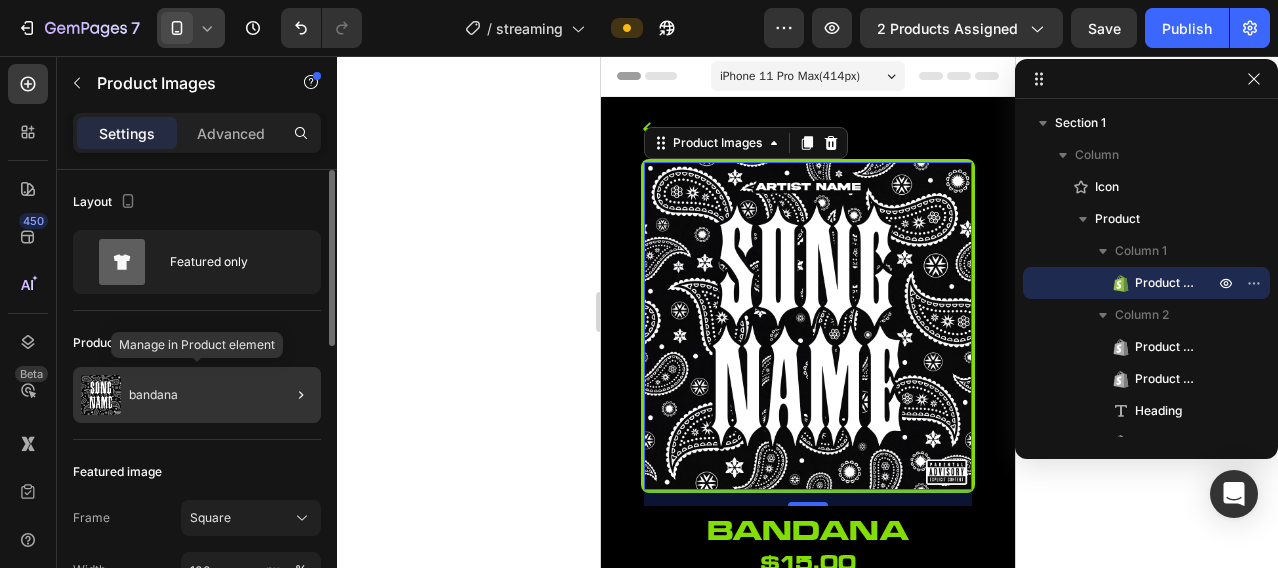 click on "bandana" 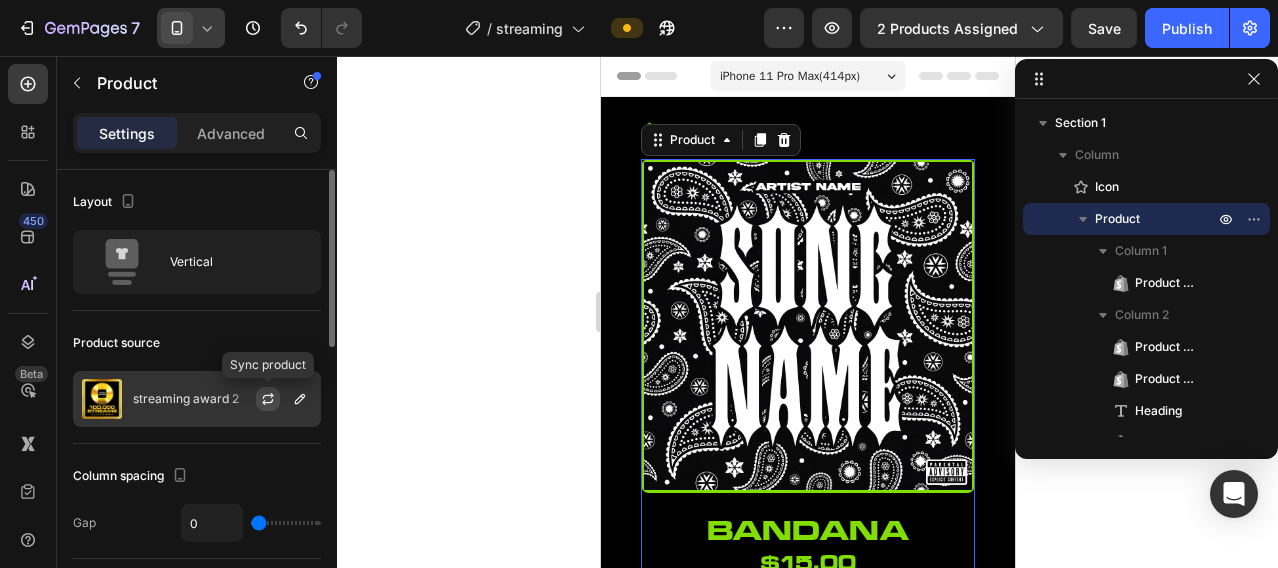 click 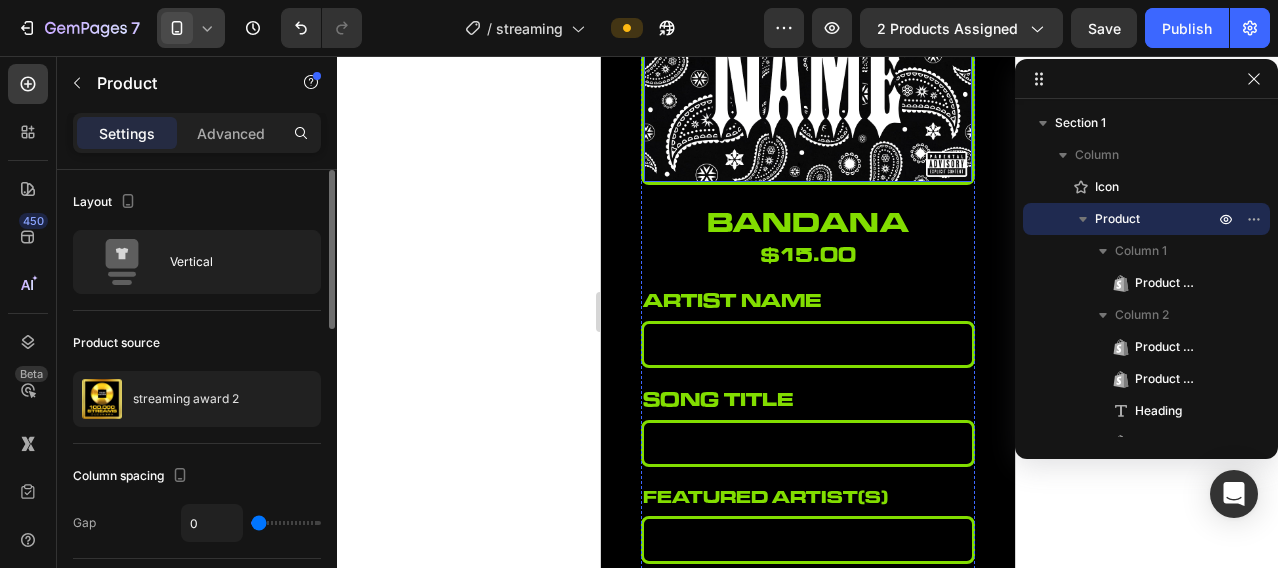 scroll, scrollTop: 333, scrollLeft: 0, axis: vertical 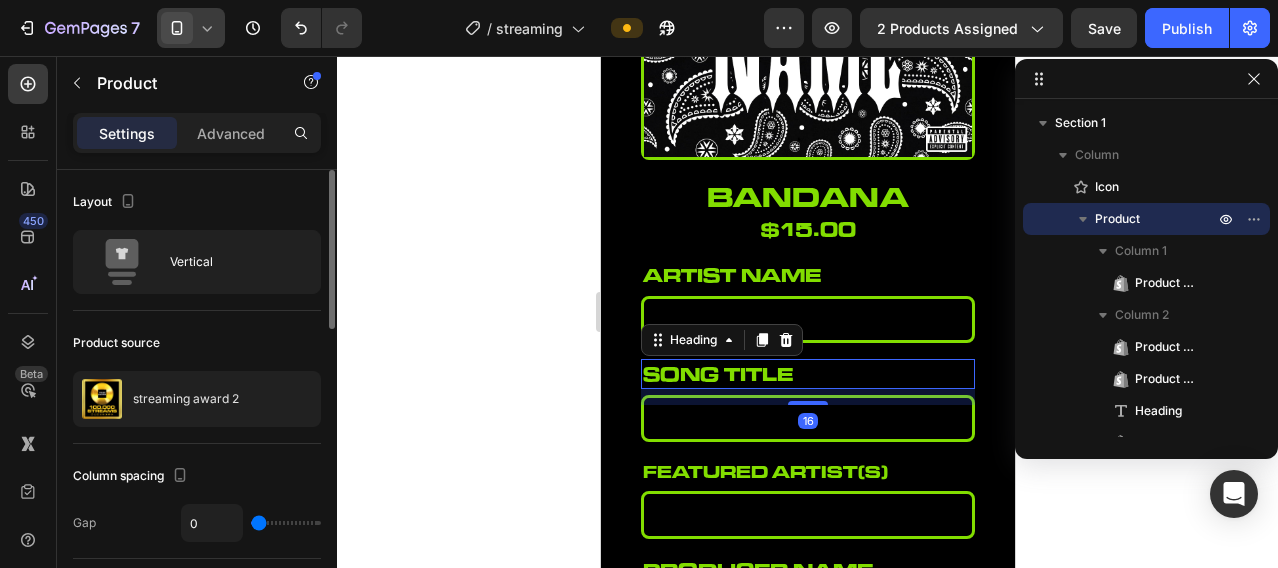click on "song title" at bounding box center [807, 374] 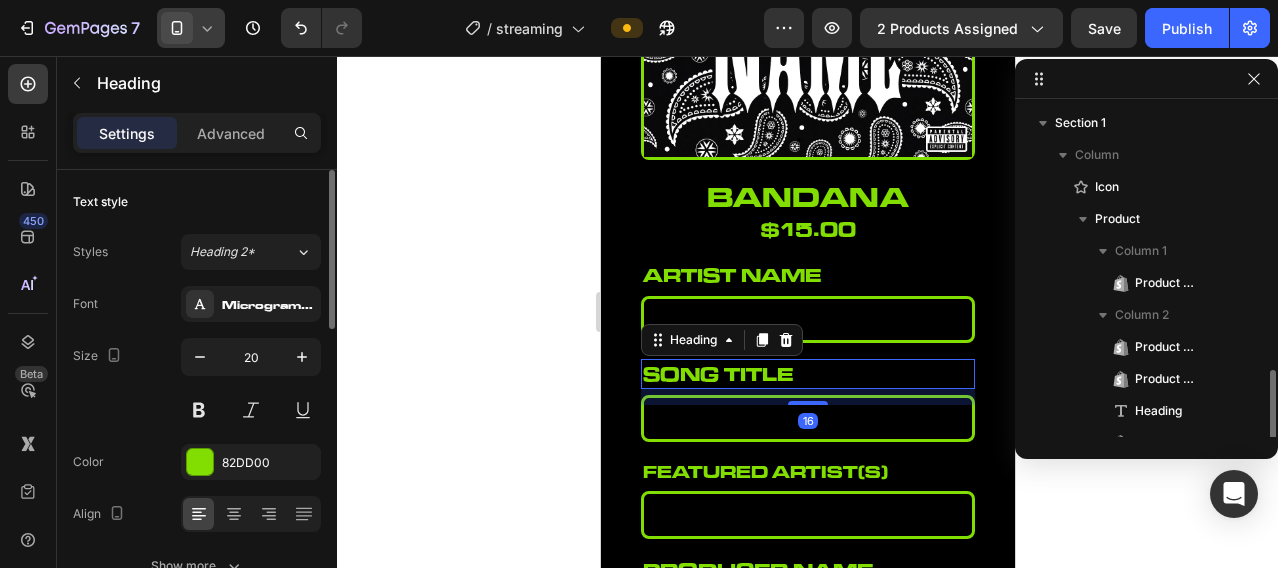 scroll, scrollTop: 218, scrollLeft: 0, axis: vertical 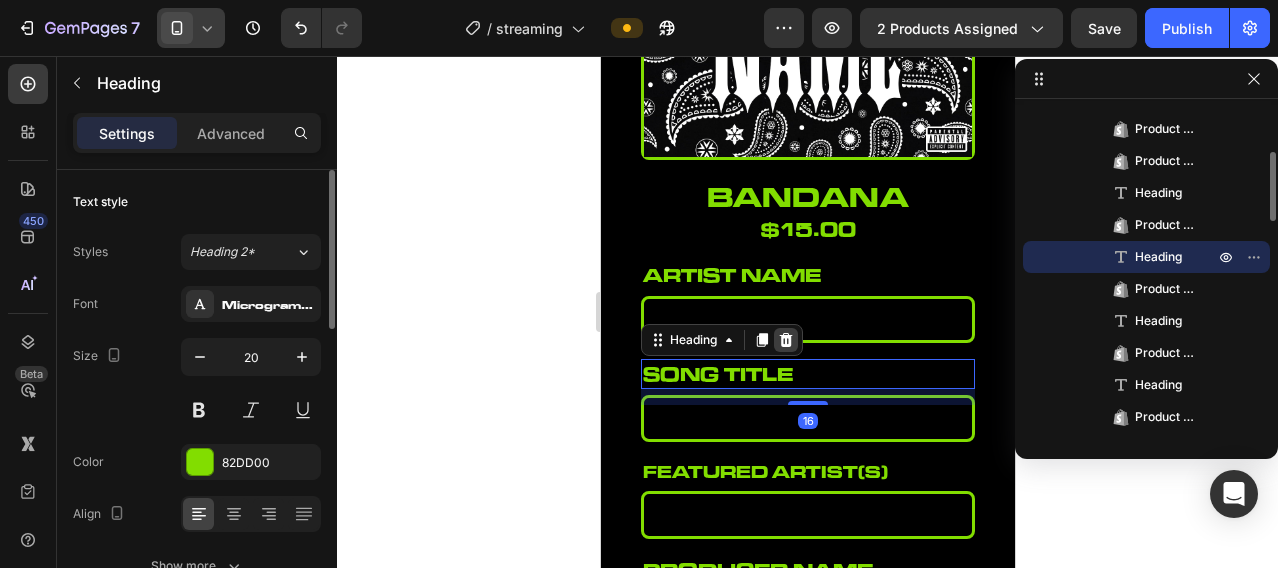click 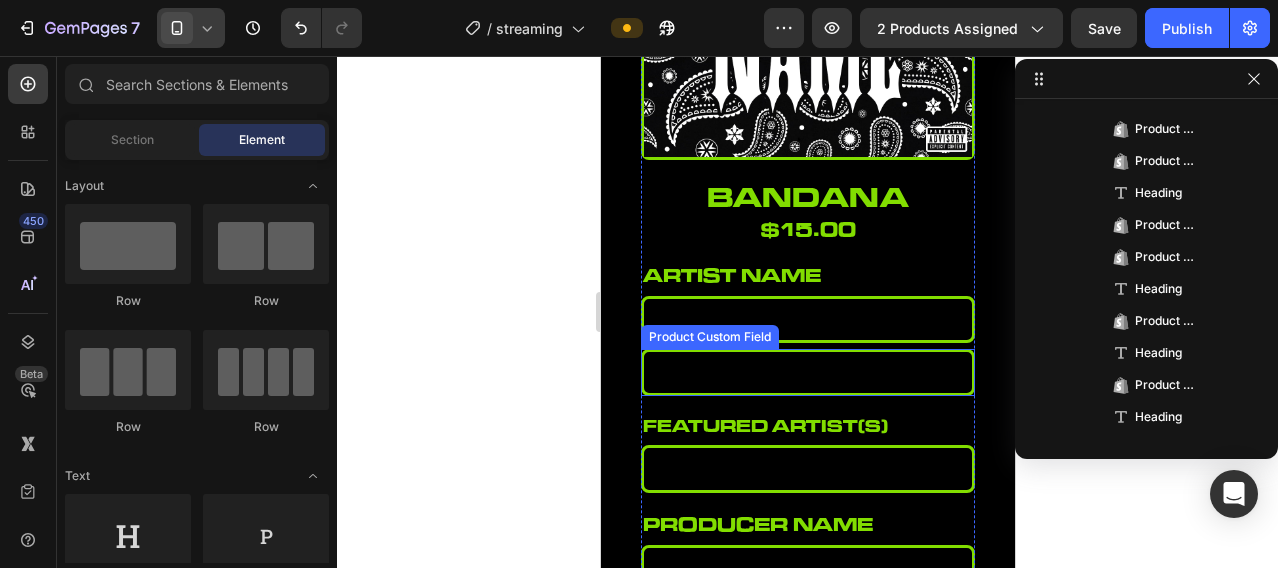click at bounding box center [807, 372] 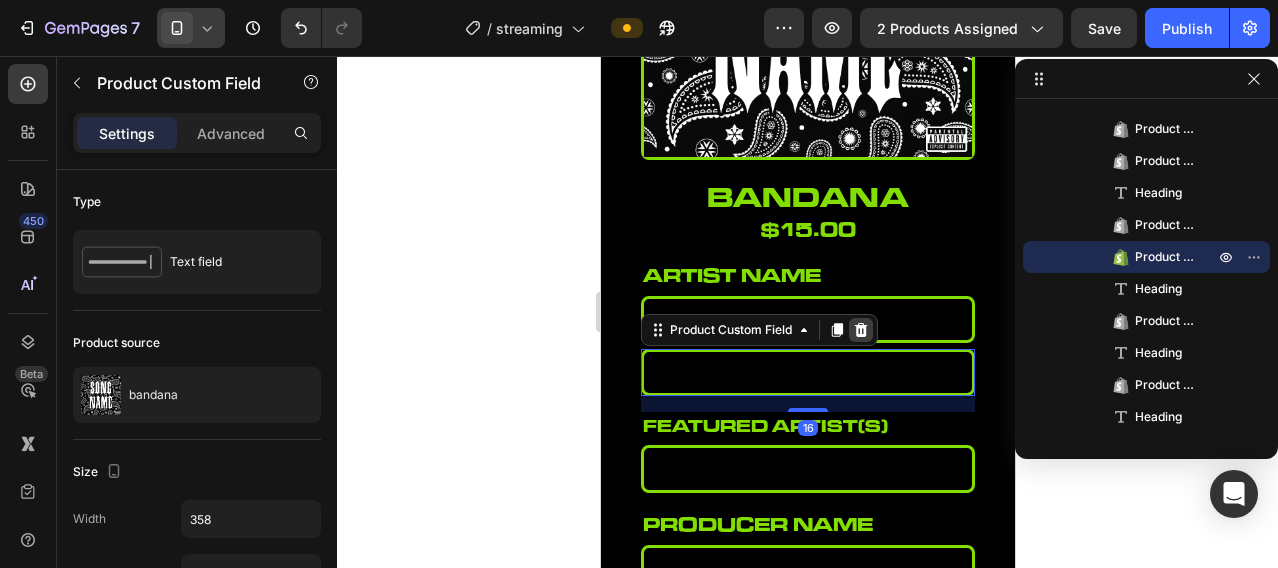 click 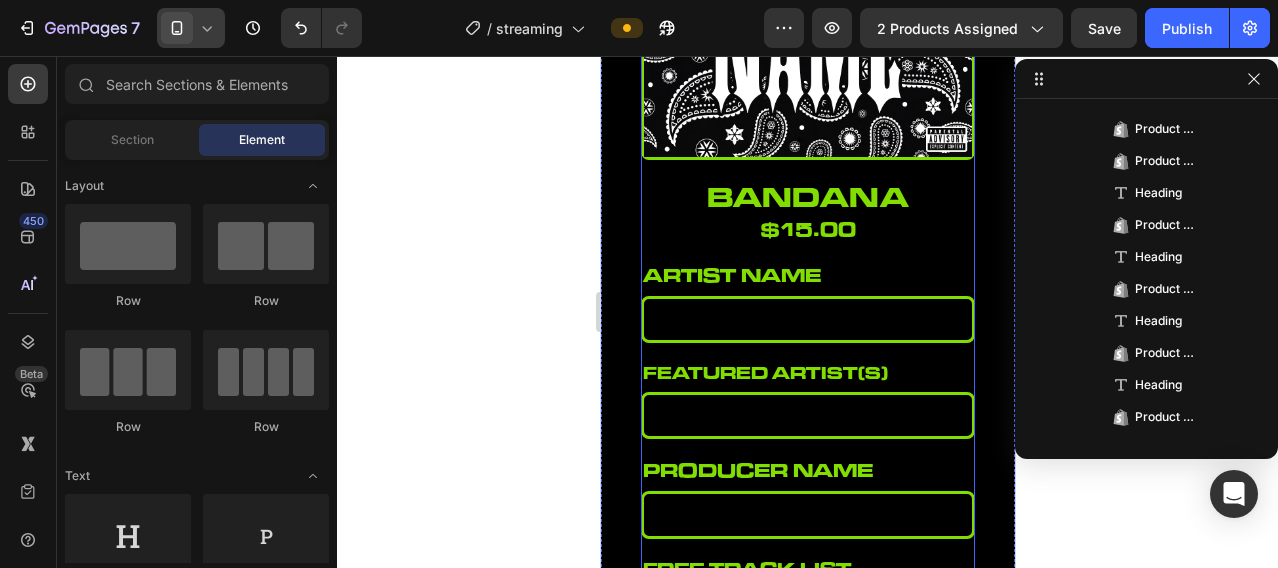 click on "featured artist(s)" at bounding box center (807, 372) 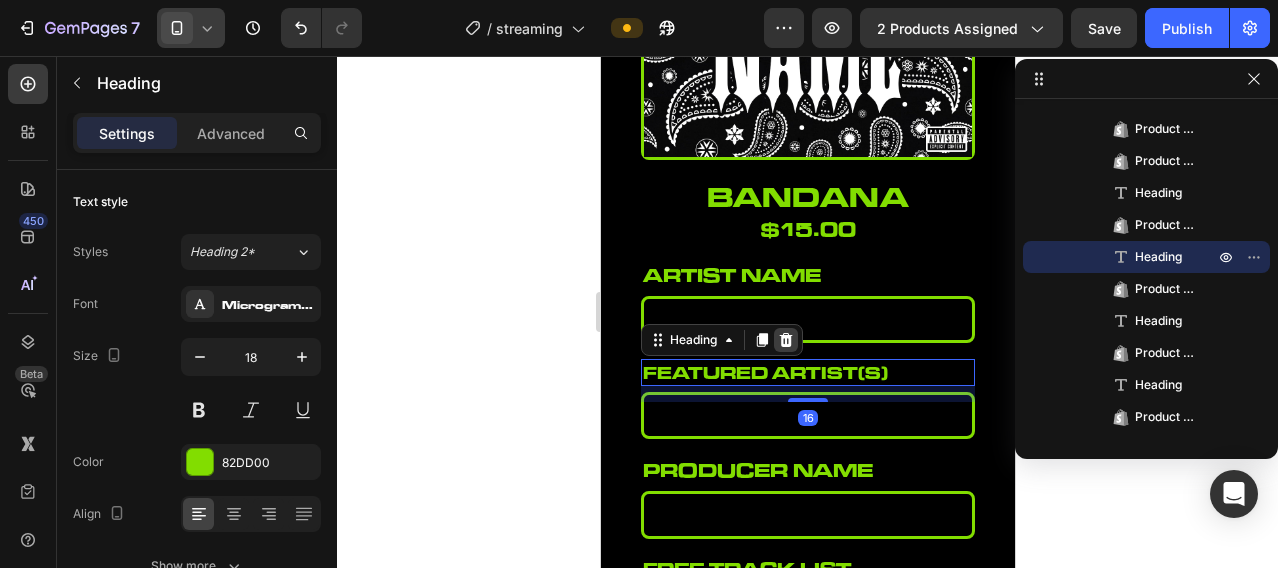 click at bounding box center (785, 340) 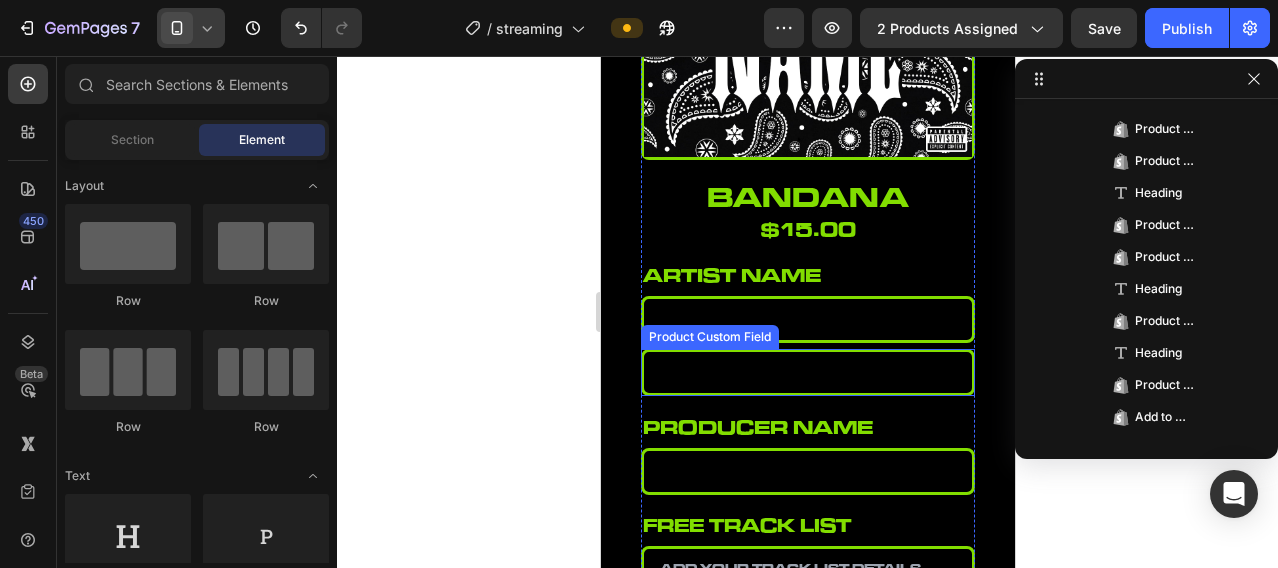 click at bounding box center (807, 372) 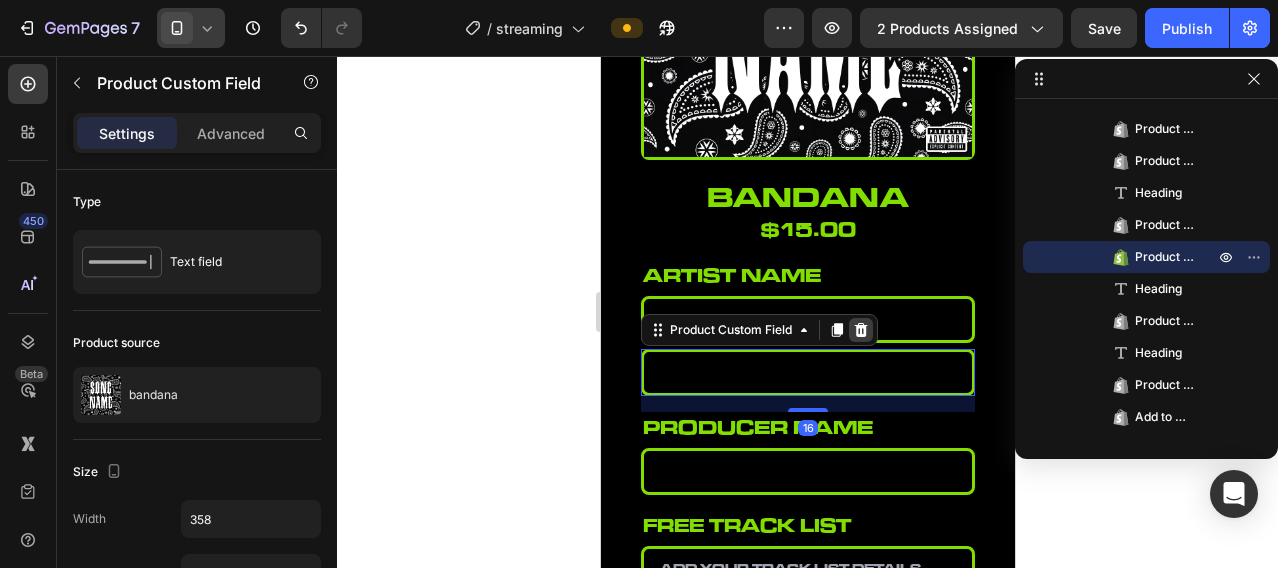 click 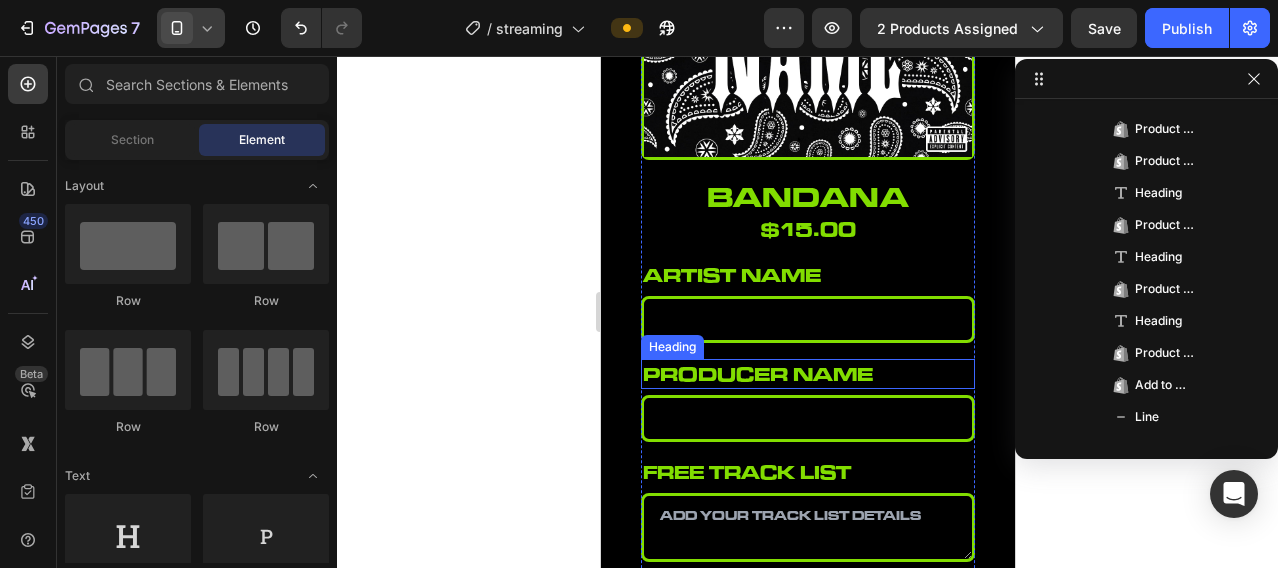 click on "producer name" at bounding box center (807, 374) 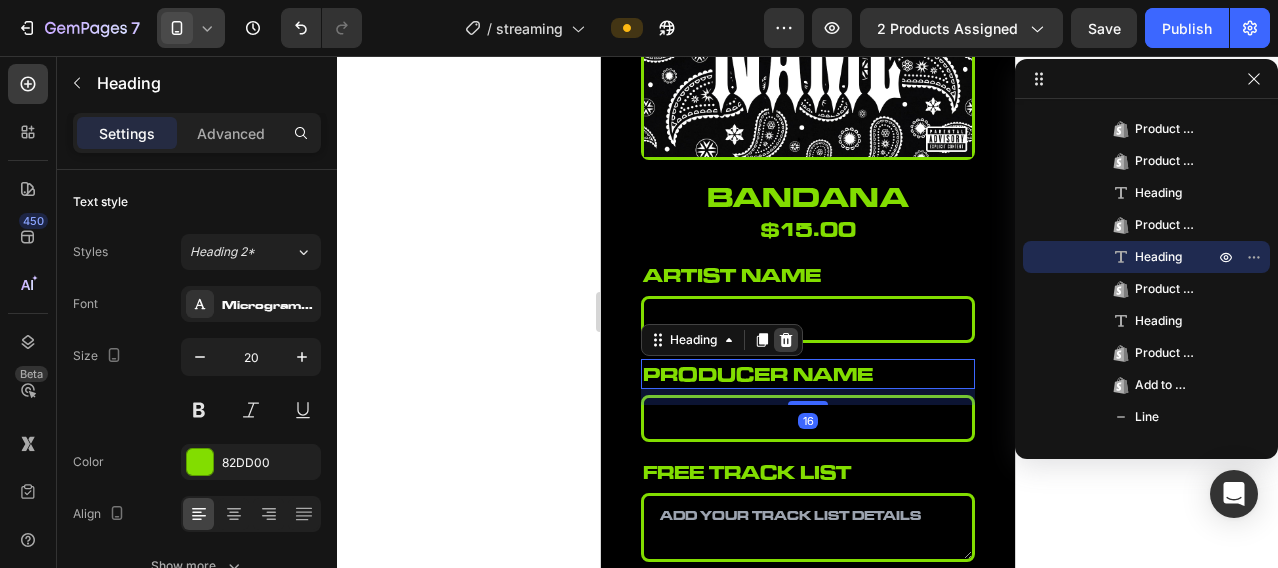 click 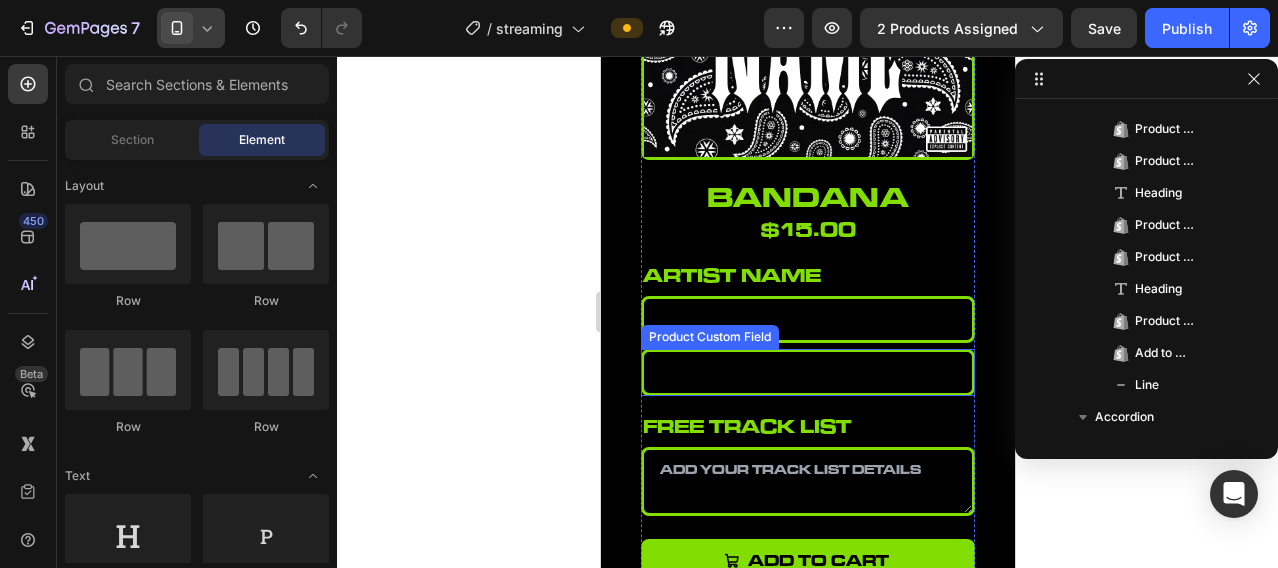 click at bounding box center [807, 372] 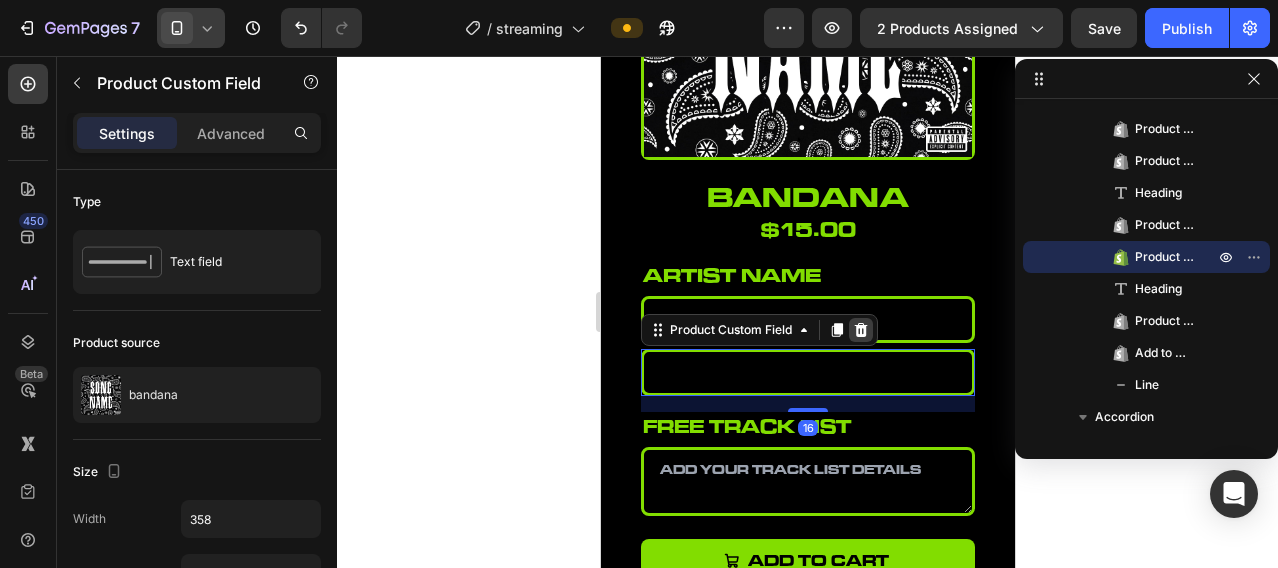 click 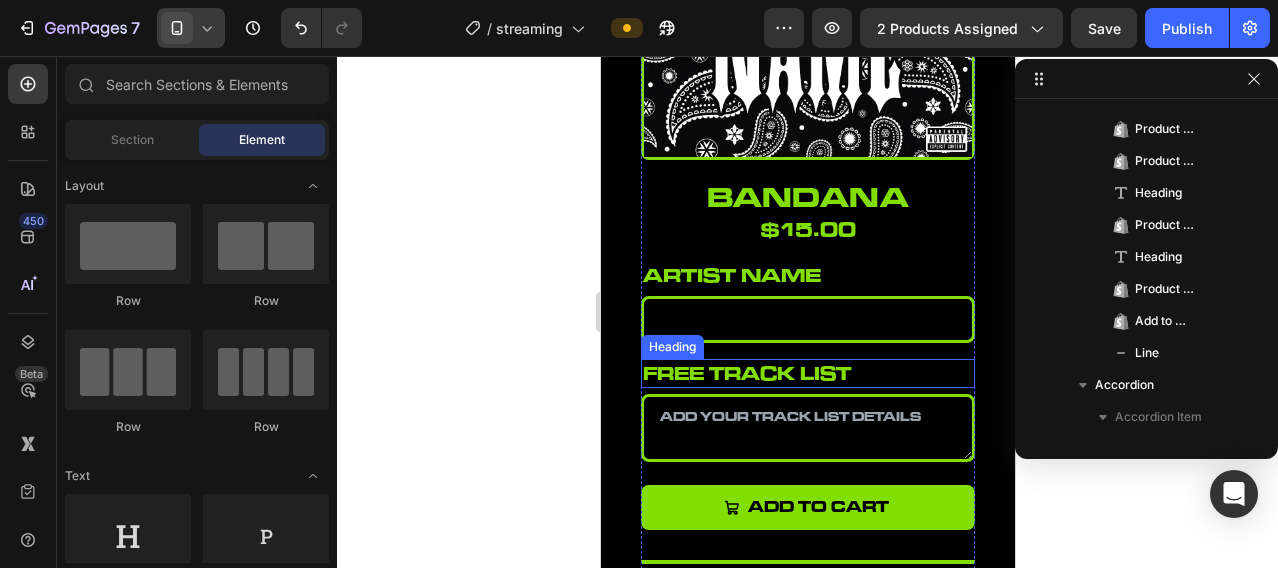 click on "free track list" at bounding box center (807, 373) 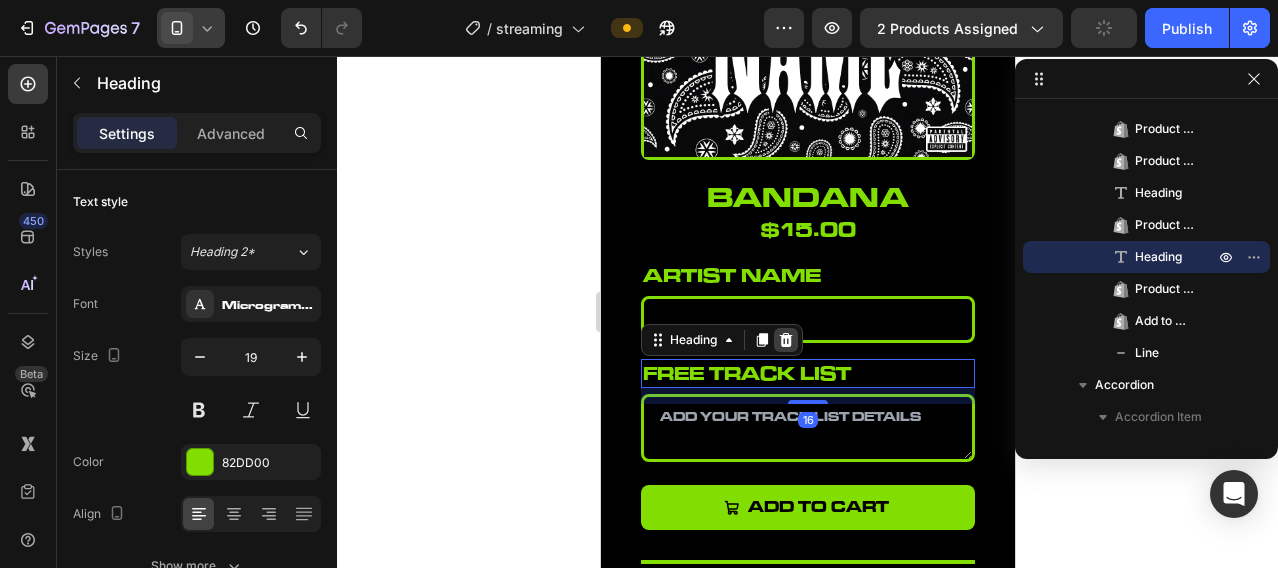 click at bounding box center [785, 340] 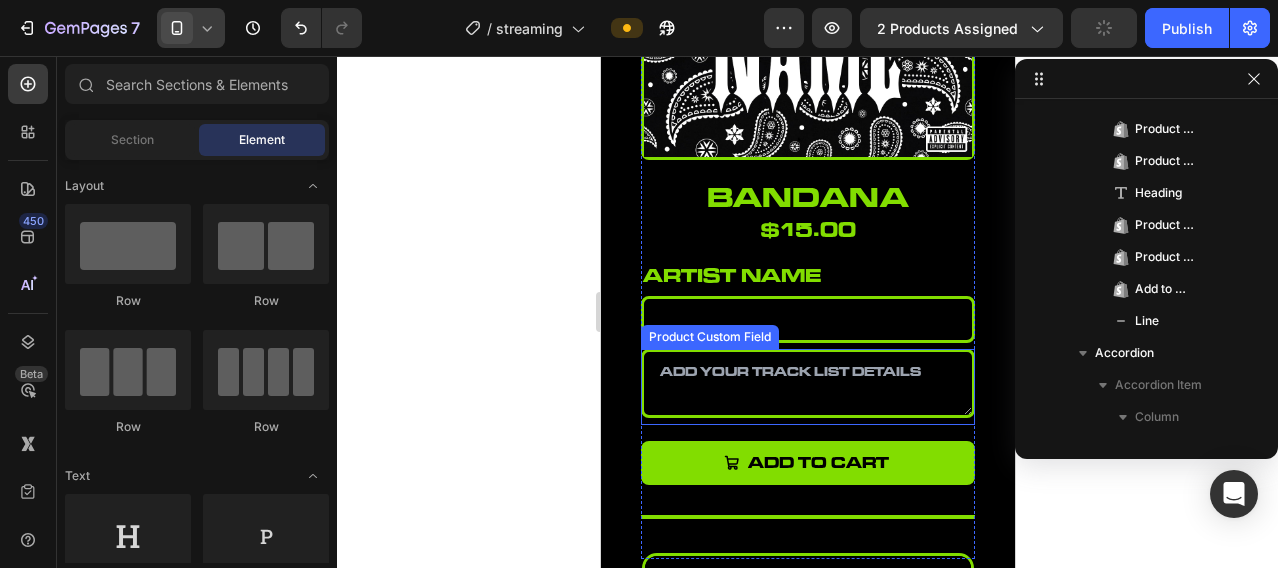 click at bounding box center (807, 383) 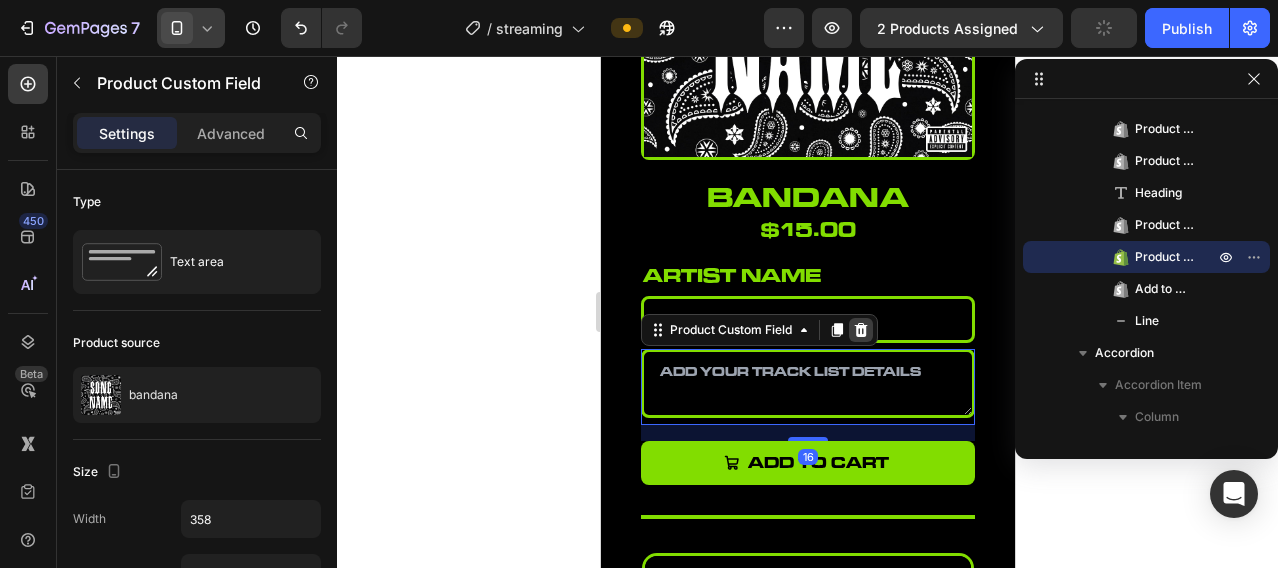 click 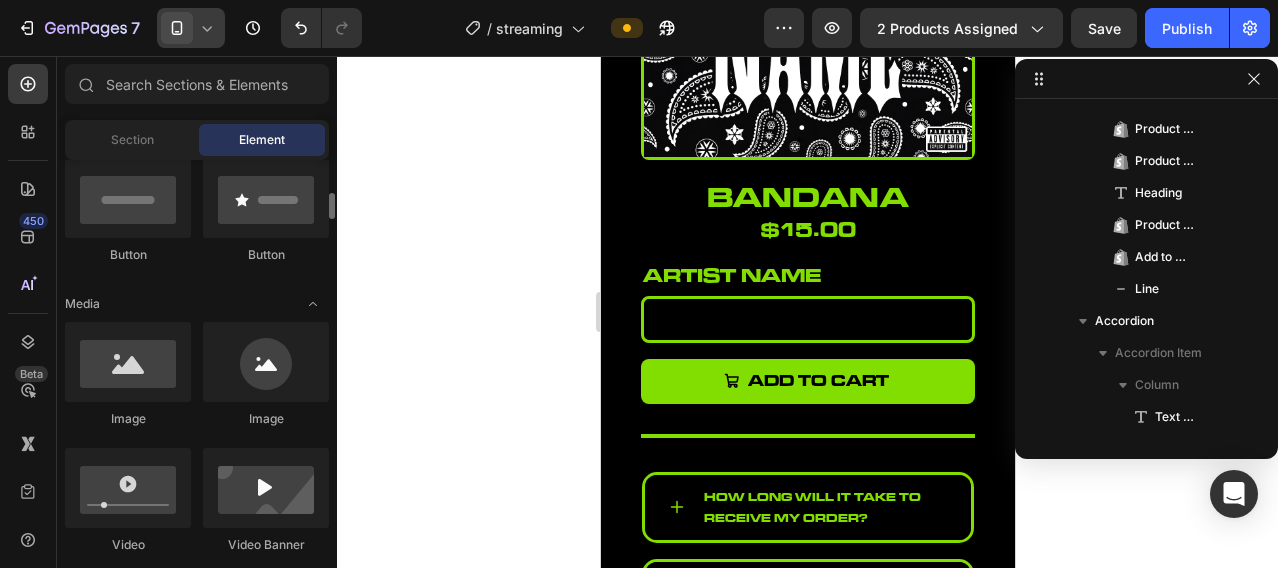 scroll, scrollTop: 500, scrollLeft: 0, axis: vertical 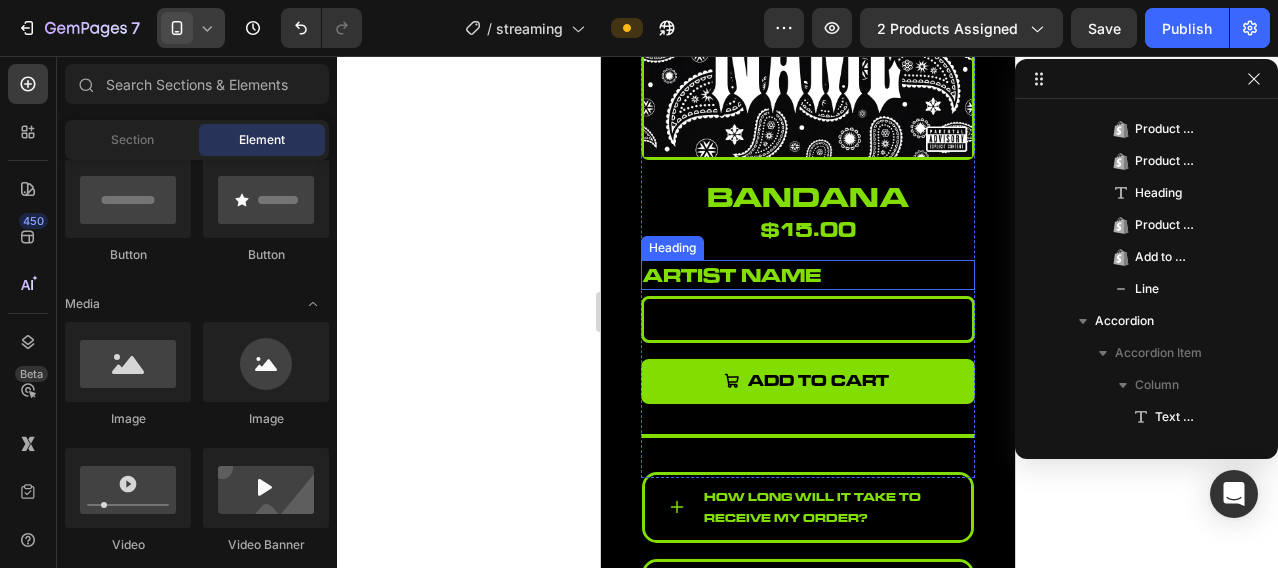 click on "Artist name" at bounding box center (807, 275) 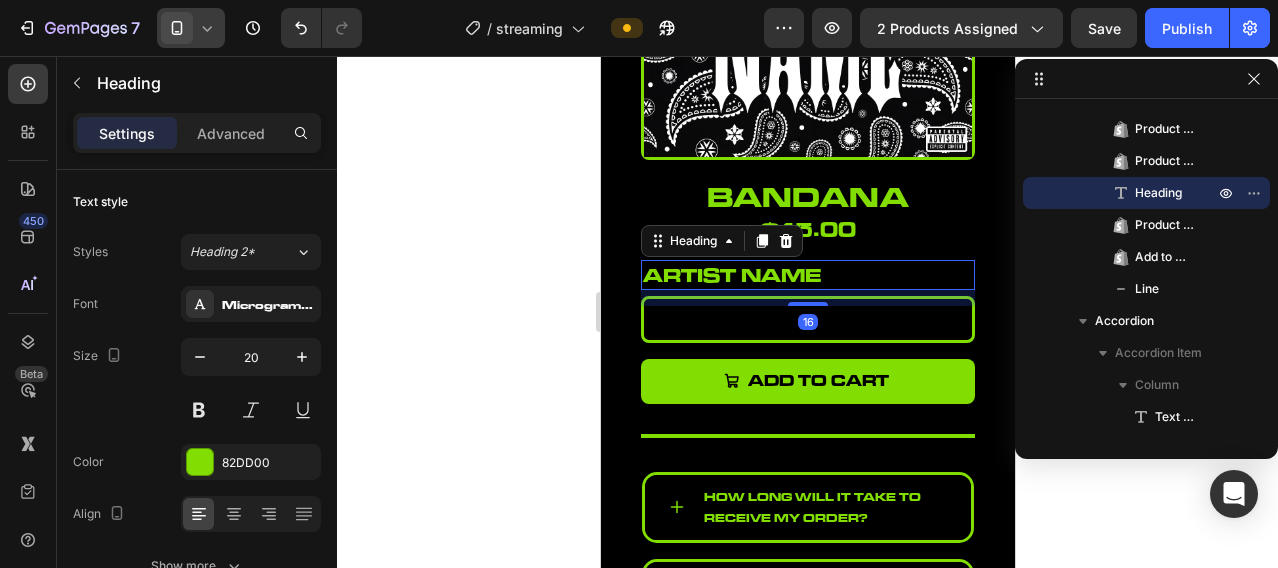click on "Artist name" at bounding box center [807, 275] 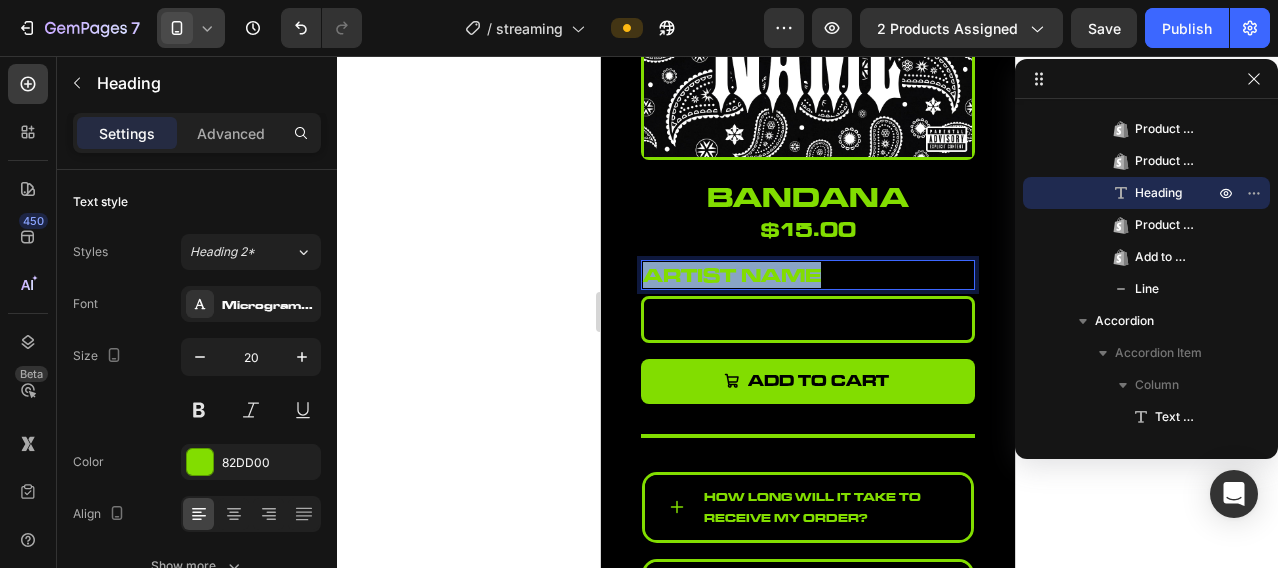 drag, startPoint x: 823, startPoint y: 258, endPoint x: 651, endPoint y: 258, distance: 172 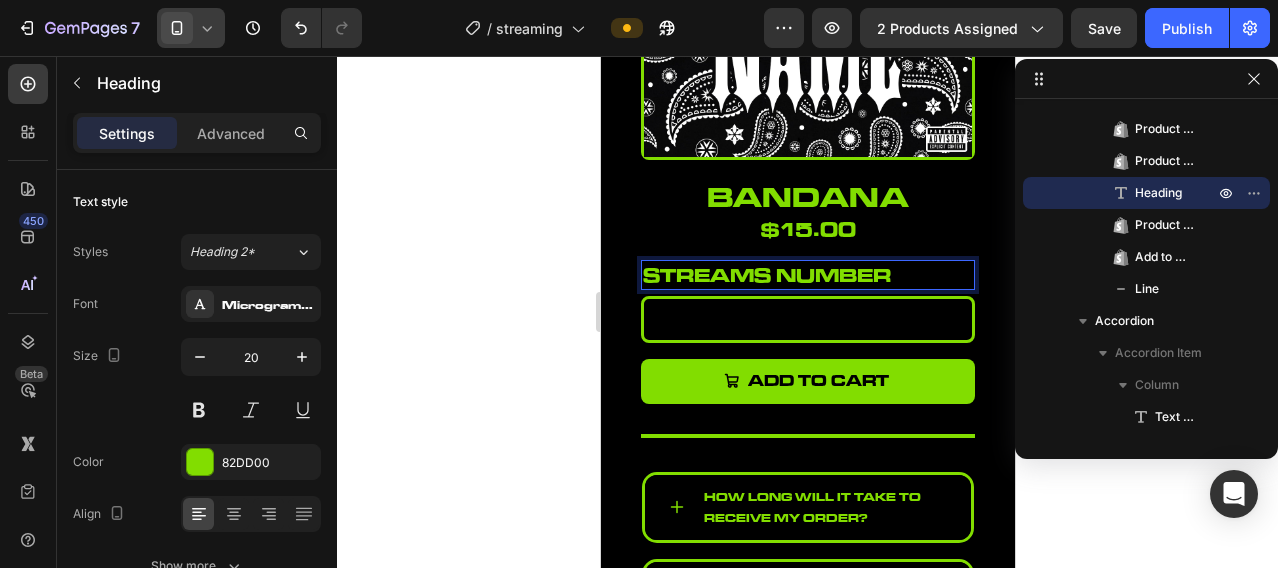click 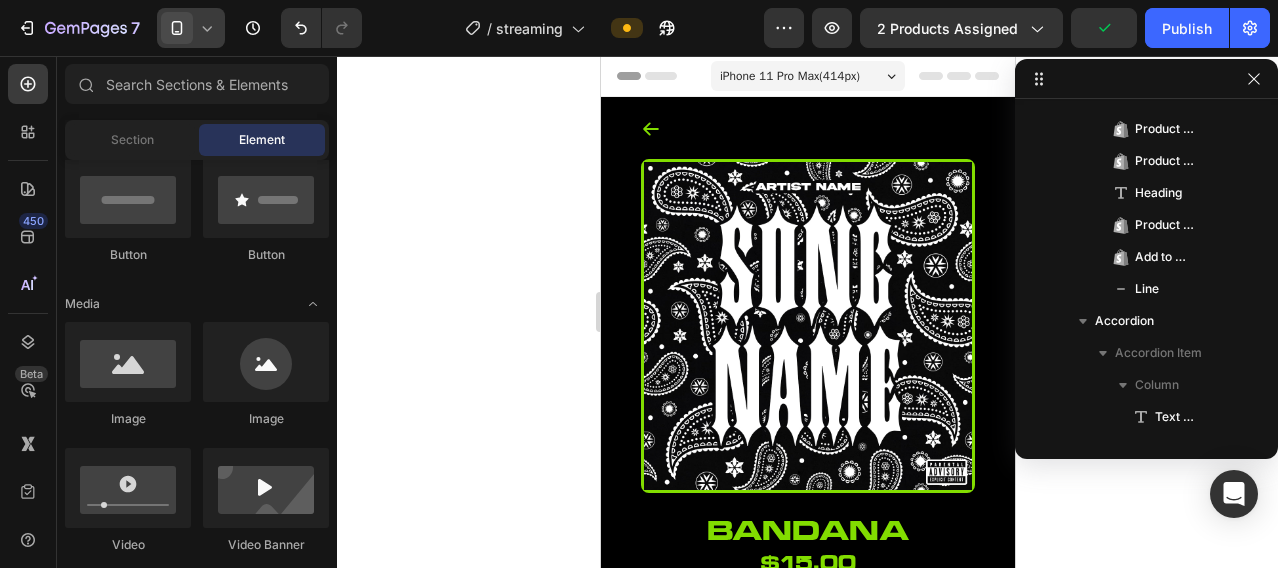 scroll, scrollTop: 0, scrollLeft: 0, axis: both 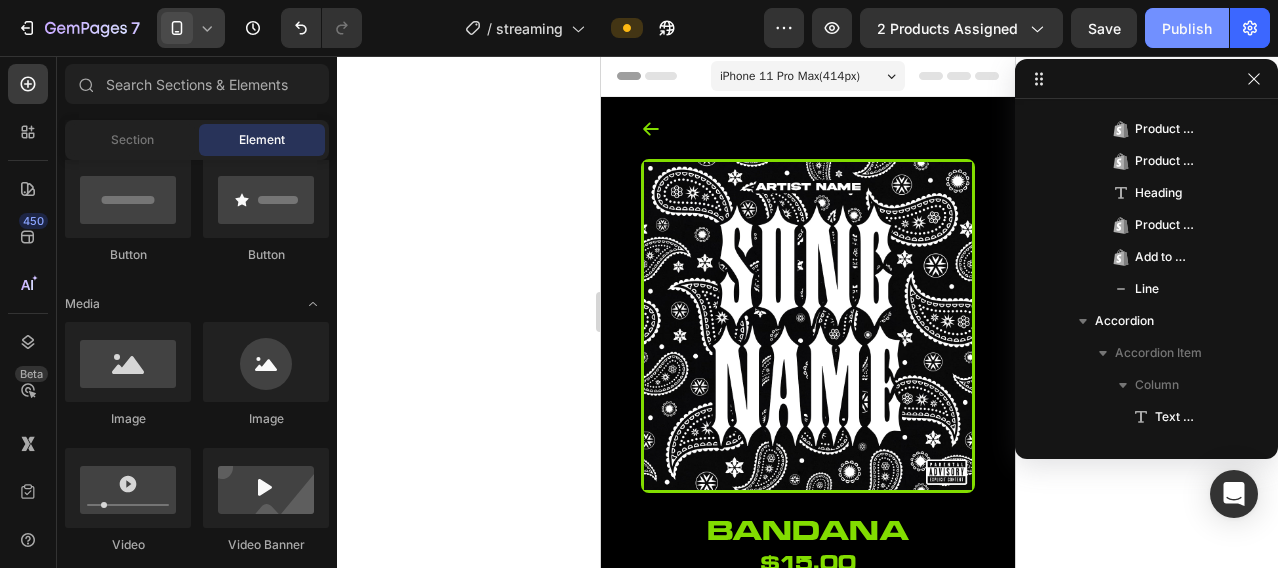 click on "Publish" at bounding box center (1187, 28) 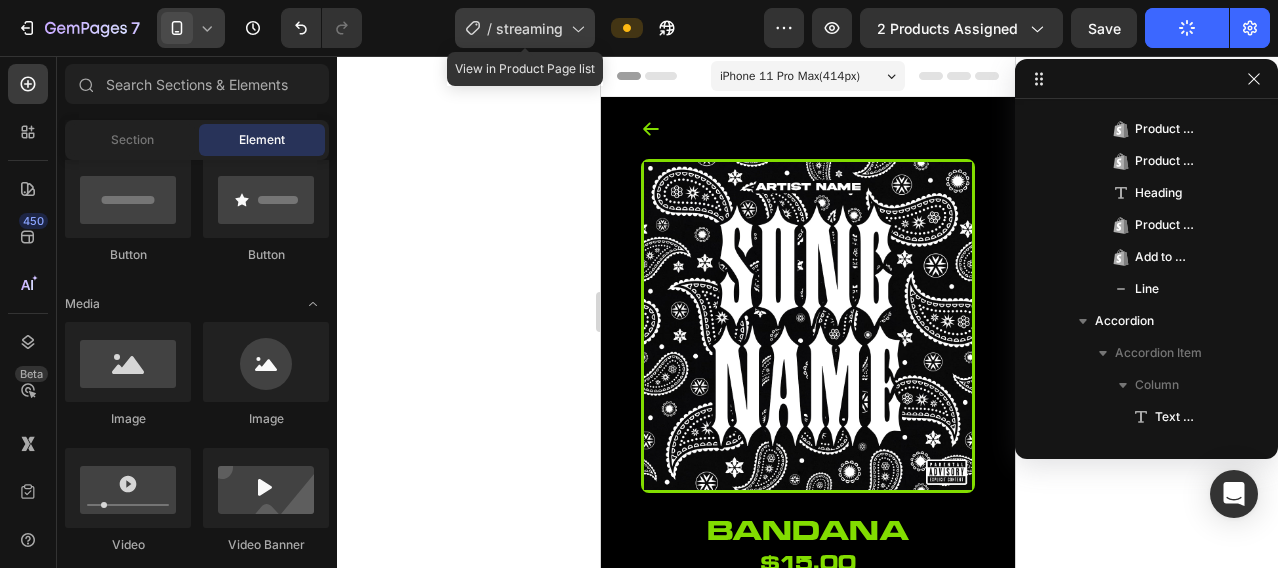 click on "streaming" at bounding box center (529, 28) 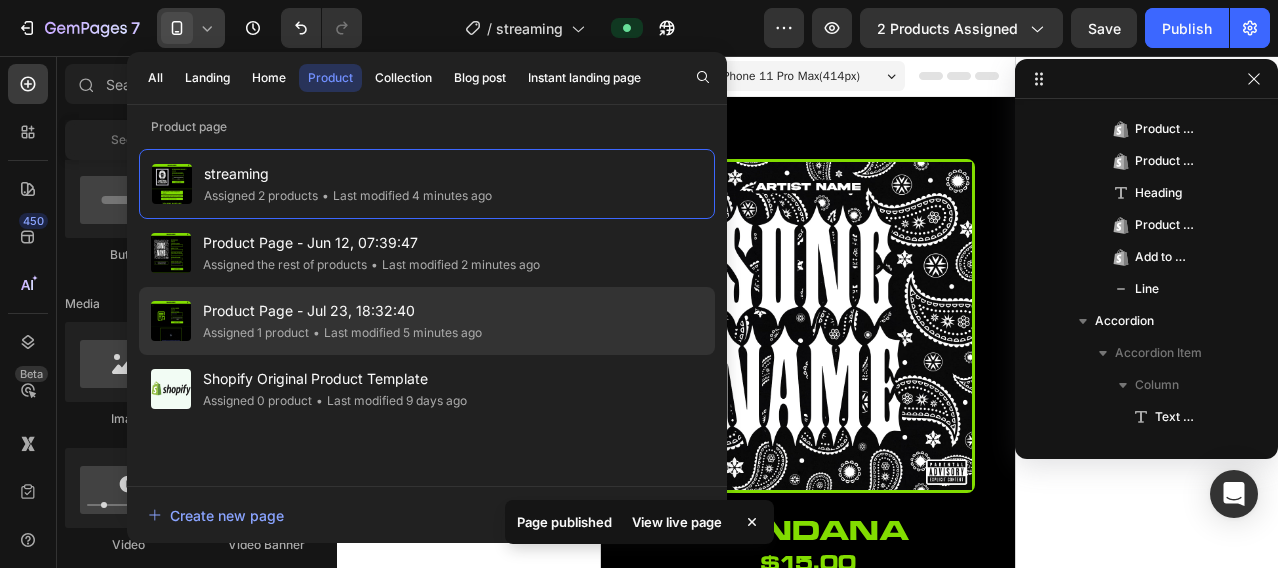 click on "•" at bounding box center [316, 332] 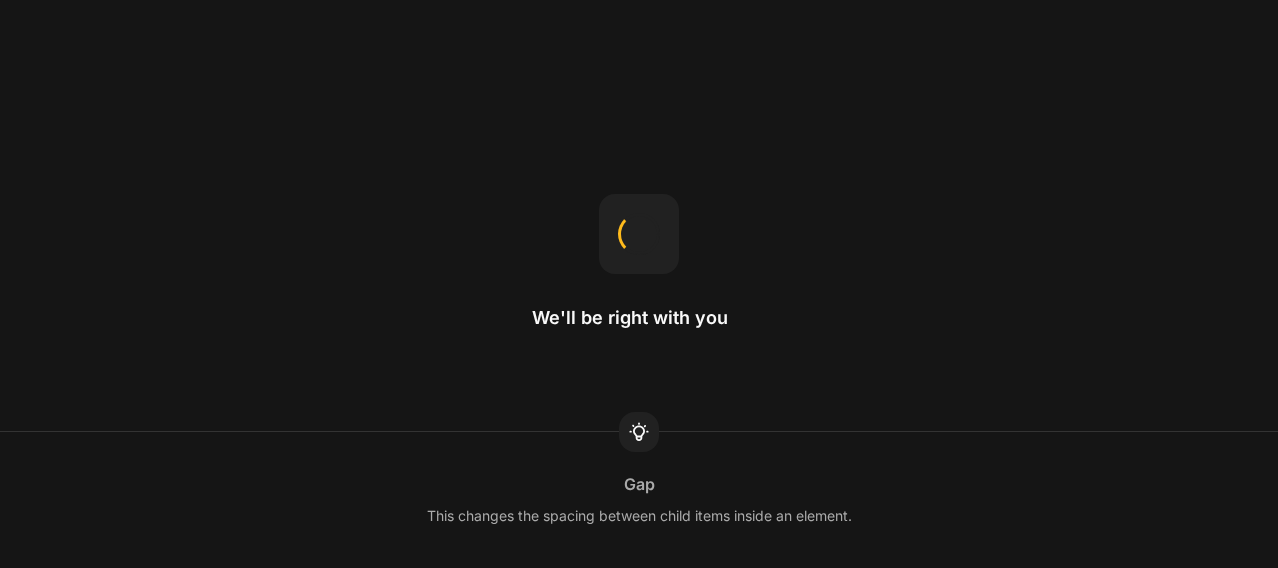 scroll, scrollTop: 0, scrollLeft: 0, axis: both 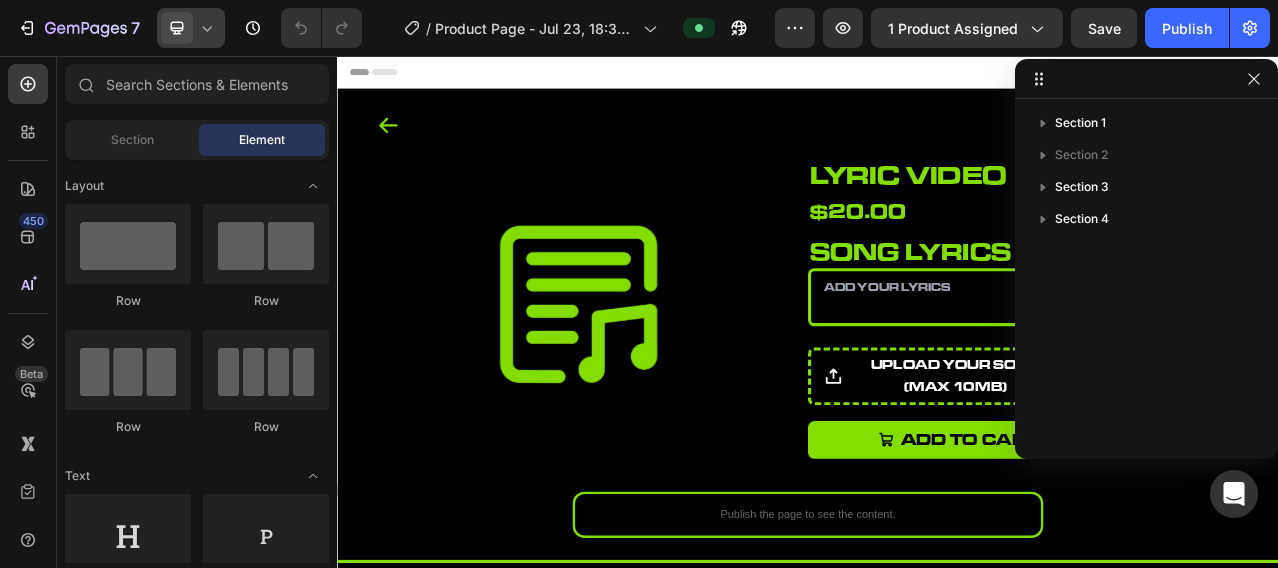 click 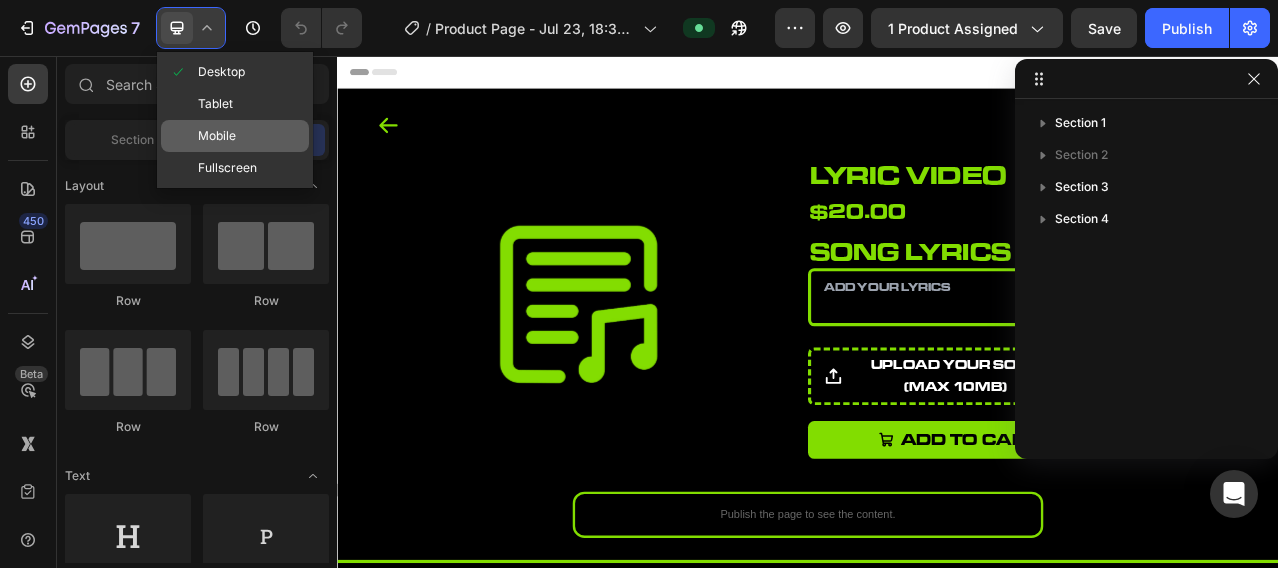 click on "Mobile" 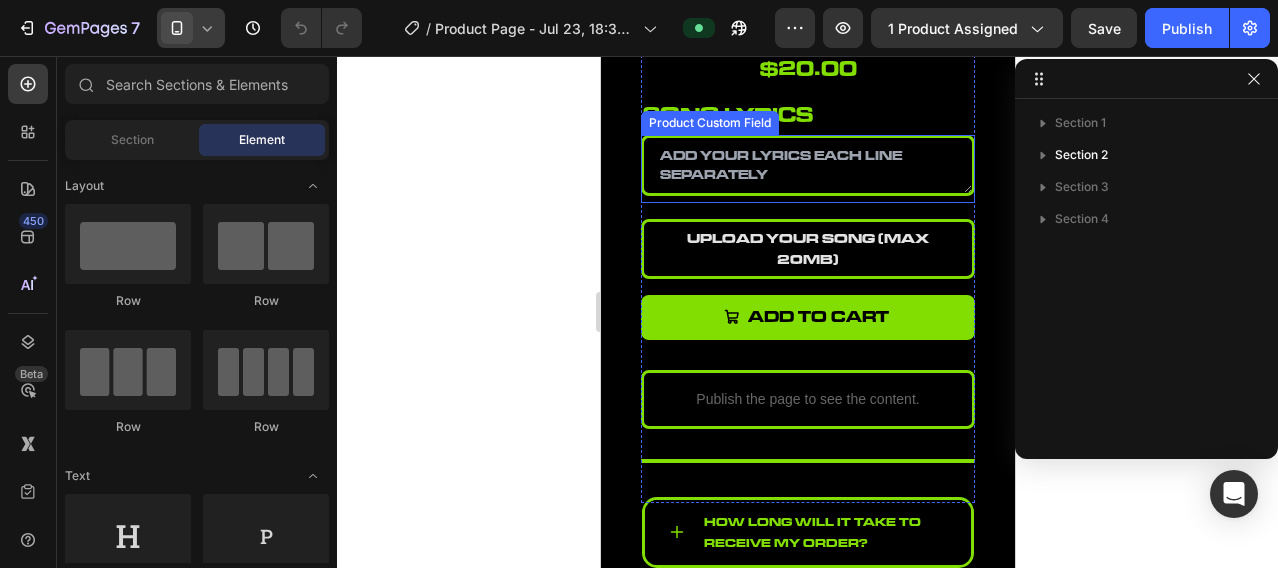 scroll, scrollTop: 500, scrollLeft: 0, axis: vertical 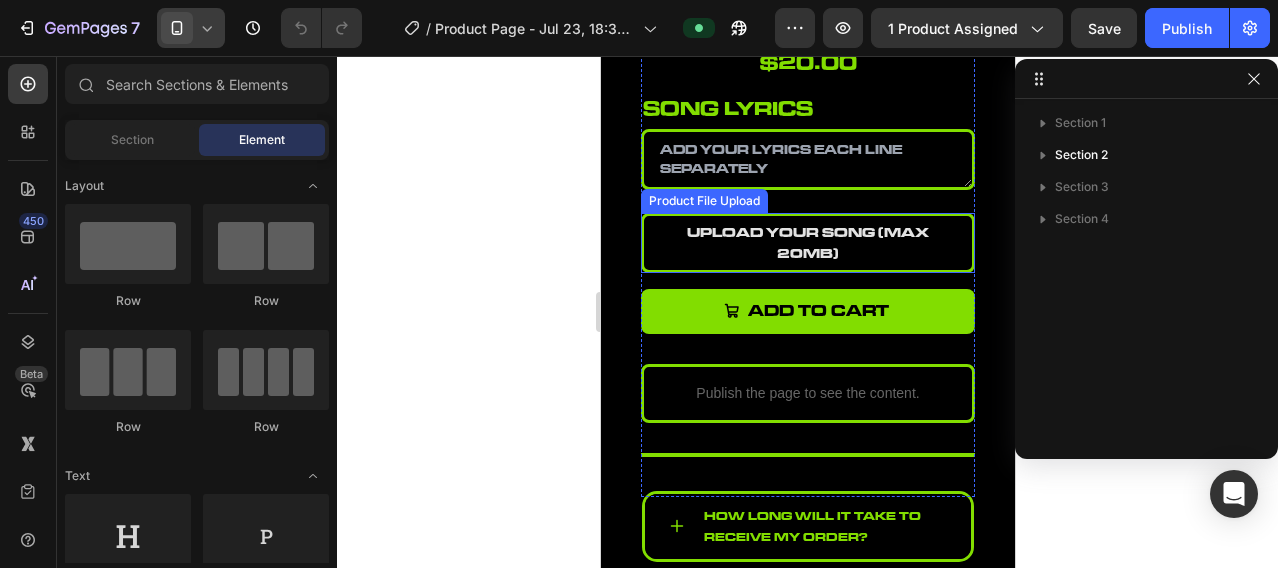 click on "upload your song (Max 20MB)" at bounding box center [807, 243] 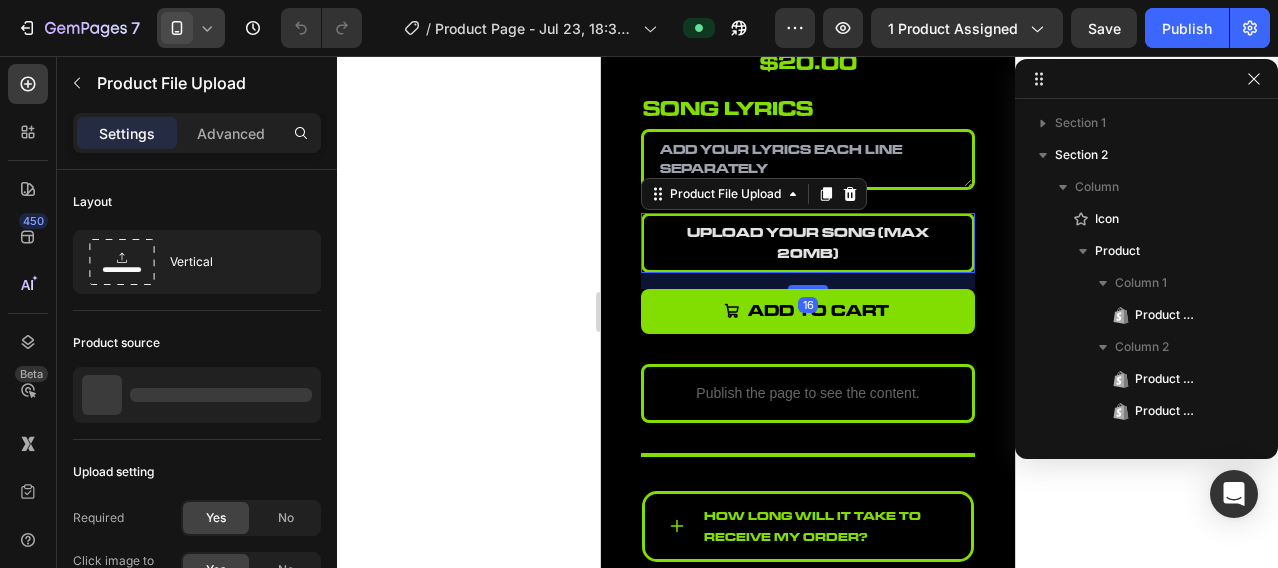 scroll, scrollTop: 250, scrollLeft: 0, axis: vertical 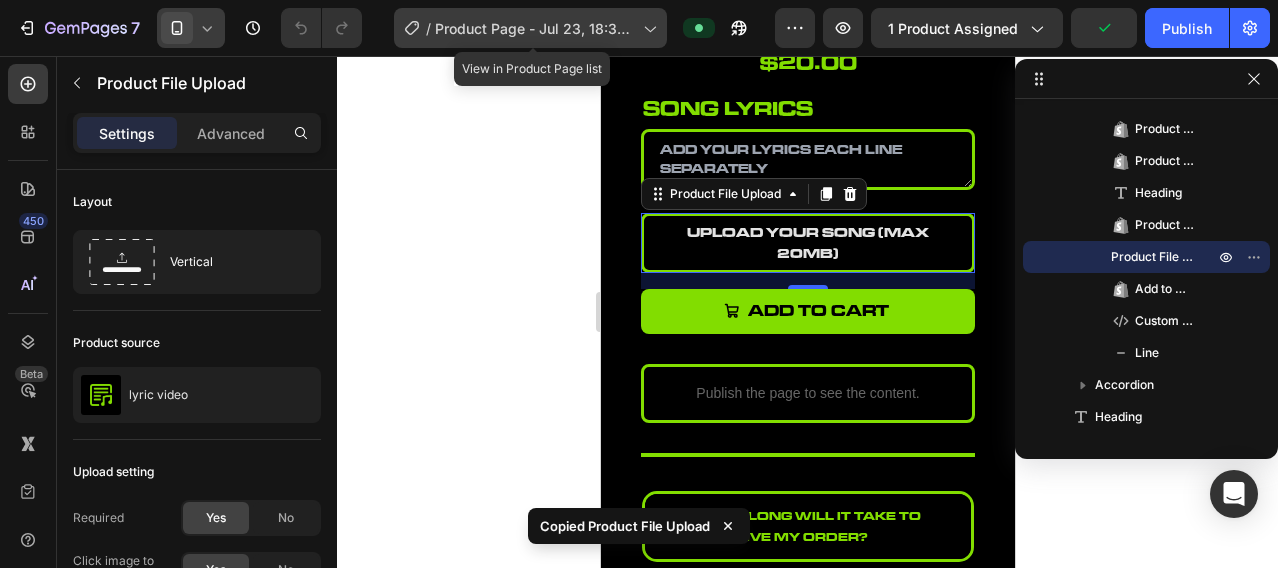 click on "Product Page - Jul 23, 18:32:40" at bounding box center (535, 28) 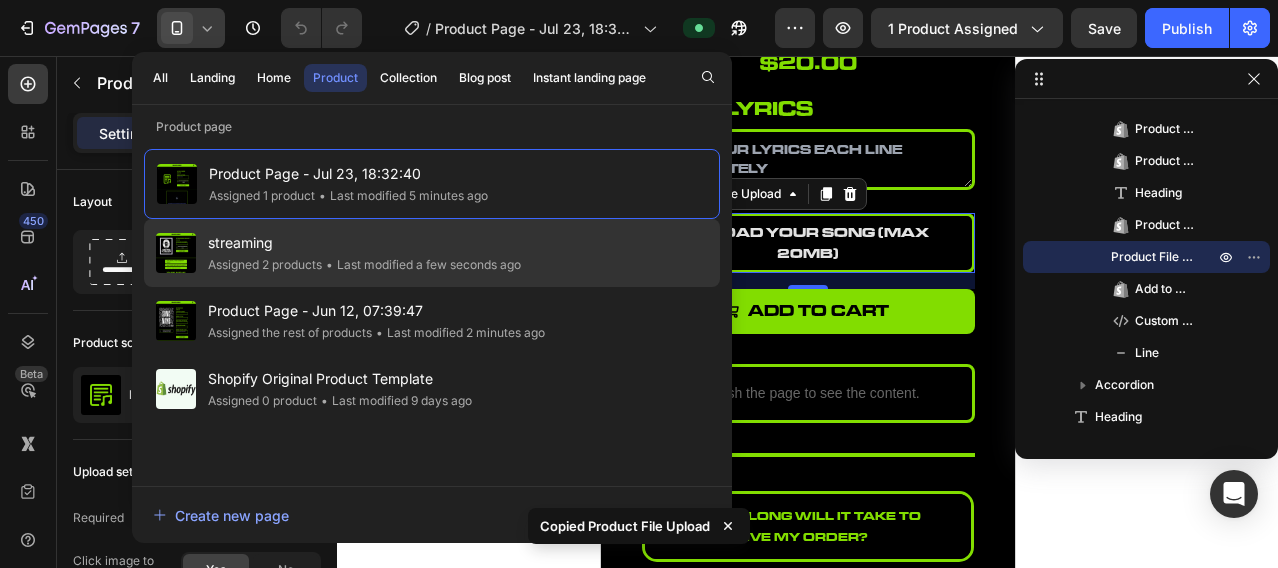 click on "• Last modified a few seconds ago" 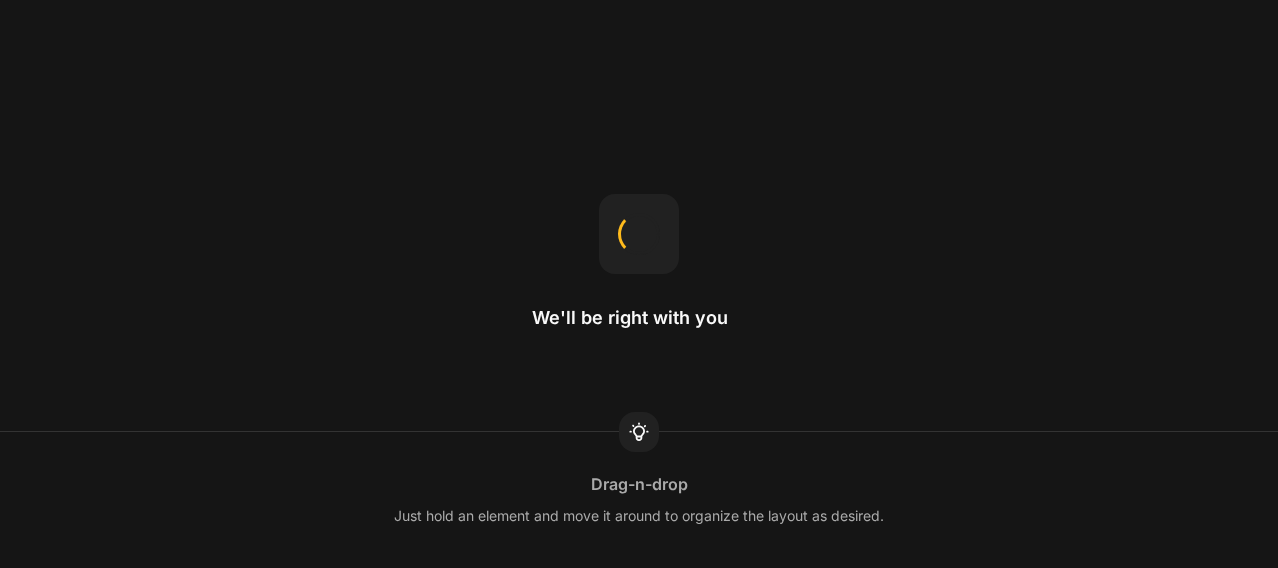 scroll, scrollTop: 0, scrollLeft: 0, axis: both 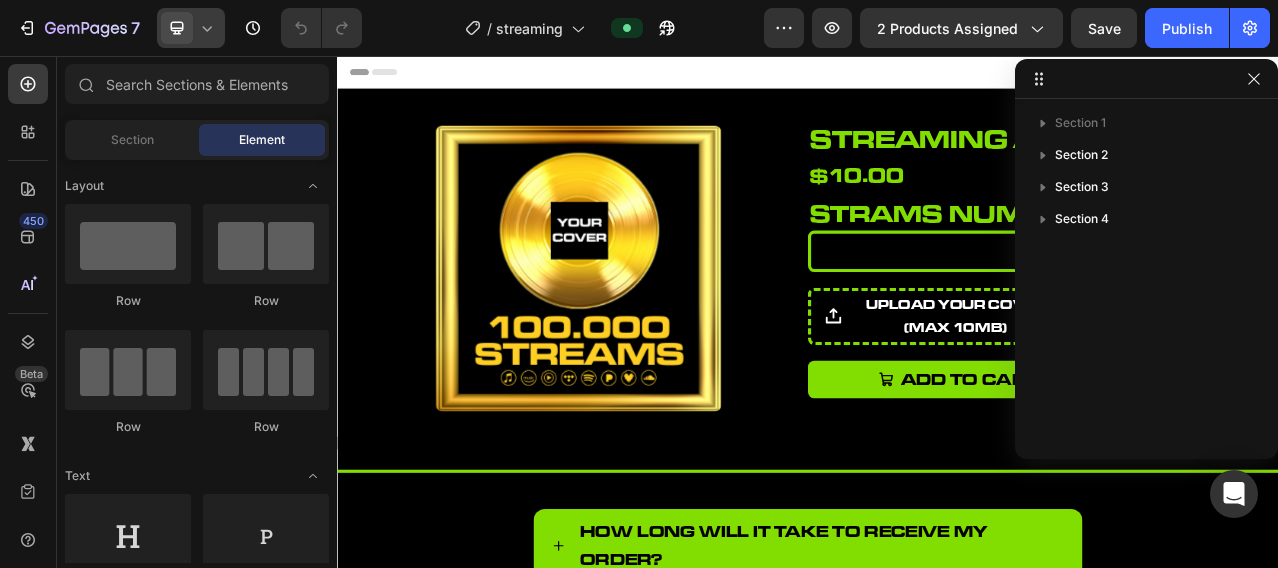 click 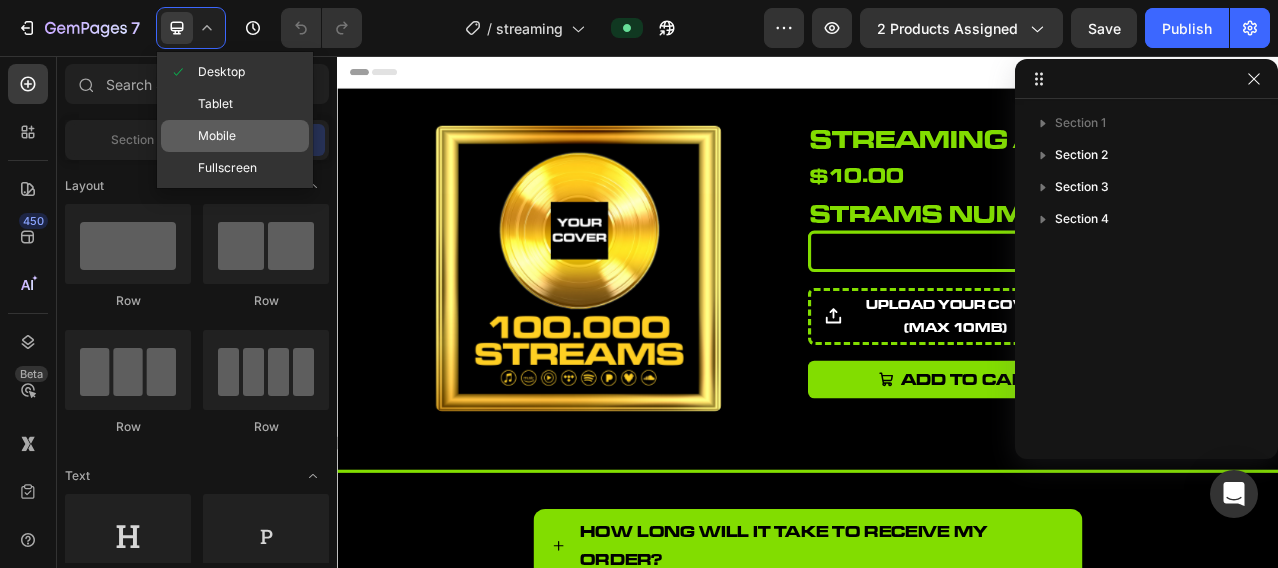click on "Mobile" at bounding box center (217, 136) 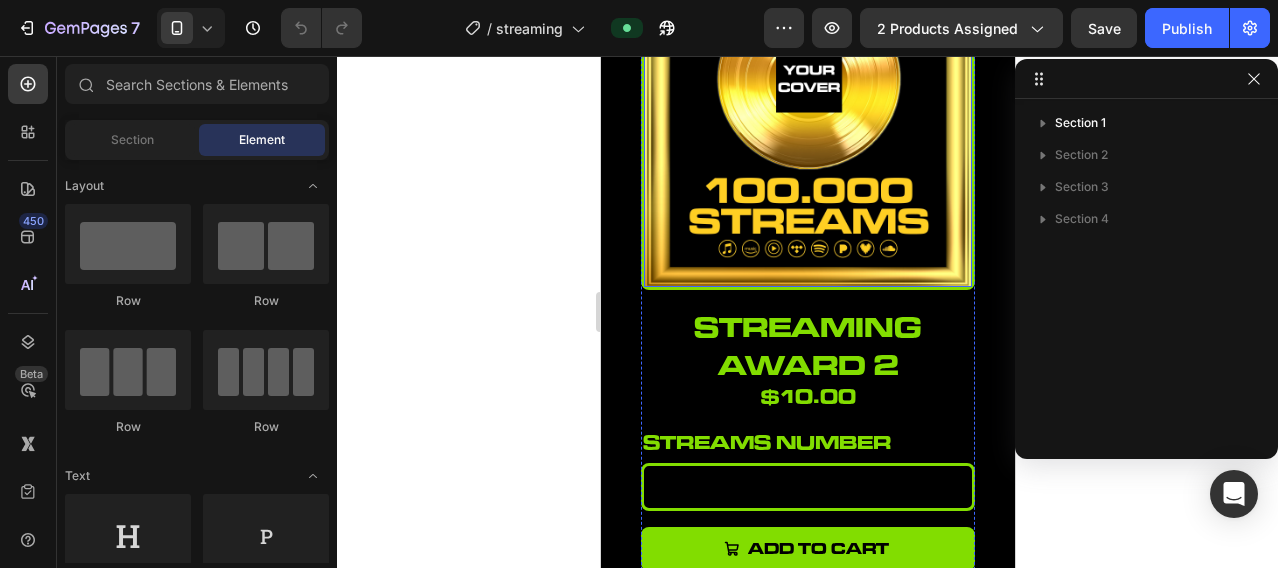 scroll, scrollTop: 333, scrollLeft: 0, axis: vertical 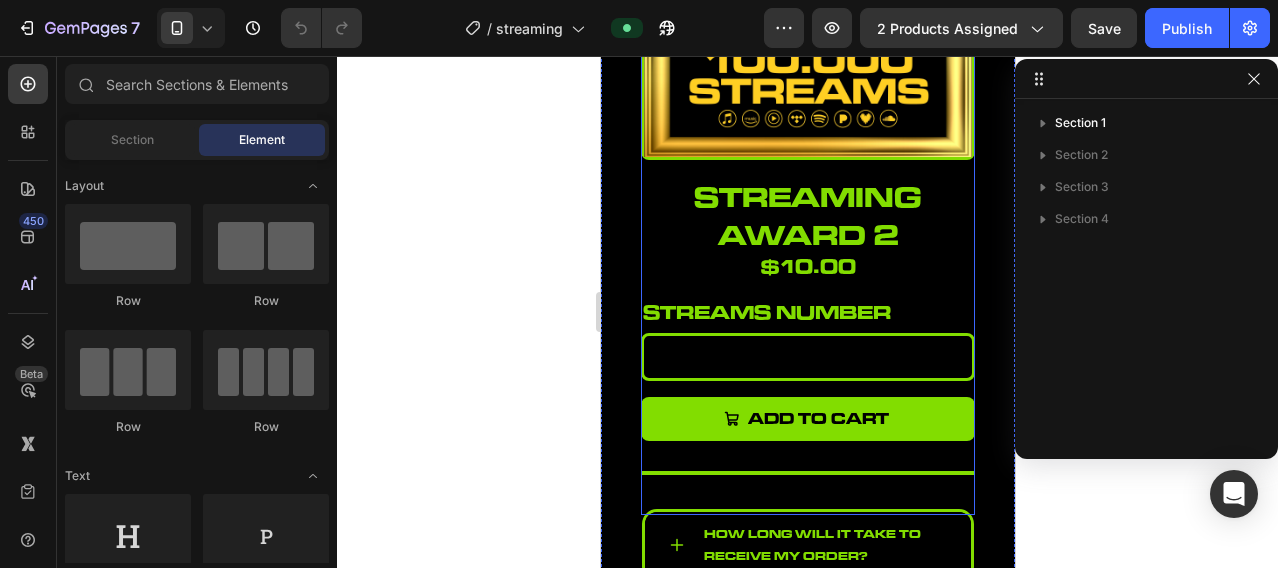 click on "streaming award 2 Product Title $10.00 Product Price Product Price streams number Heading Please enter or select a value Product Custom Field
Add to cart Add to Cart                Title Line" at bounding box center (807, 345) 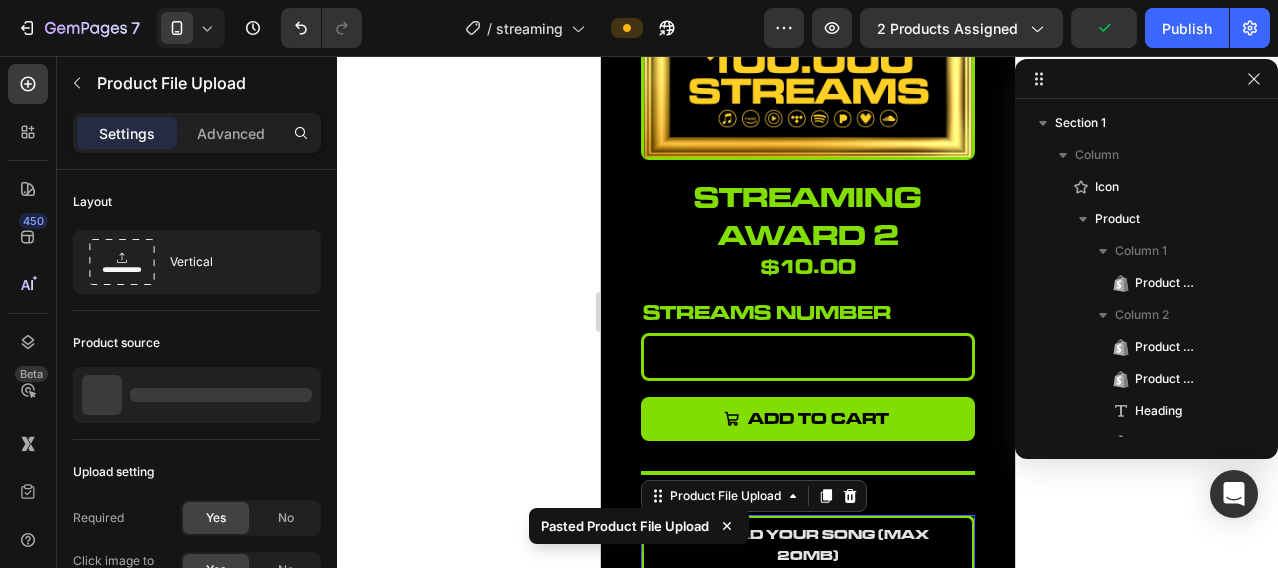 scroll, scrollTop: 282, scrollLeft: 0, axis: vertical 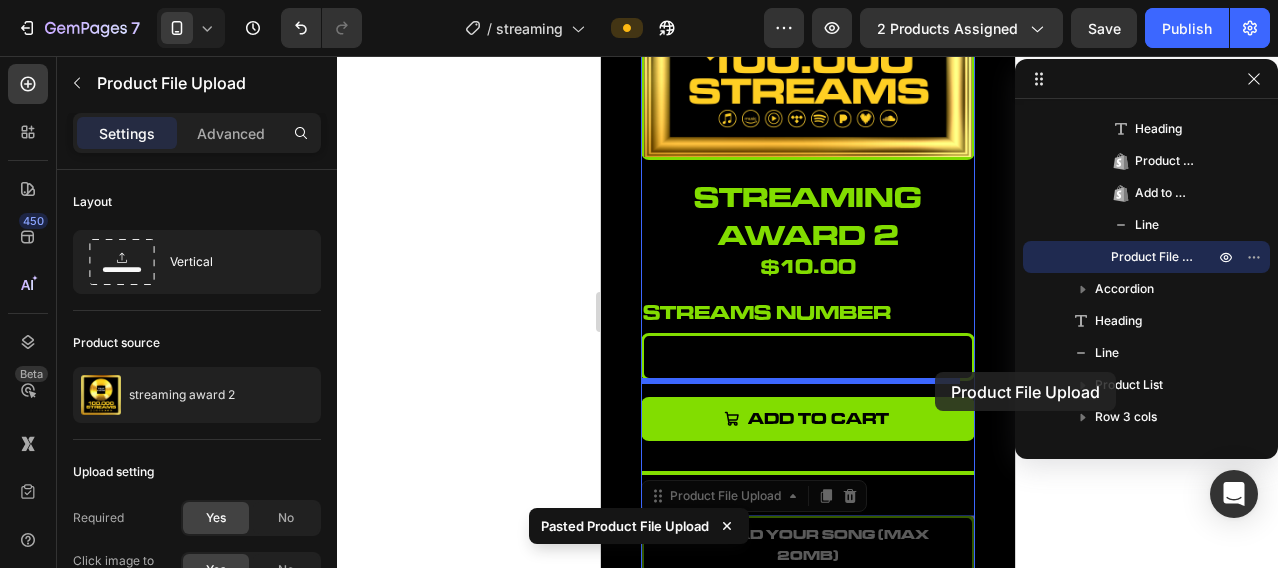 drag, startPoint x: 929, startPoint y: 526, endPoint x: 934, endPoint y: 372, distance: 154.08115 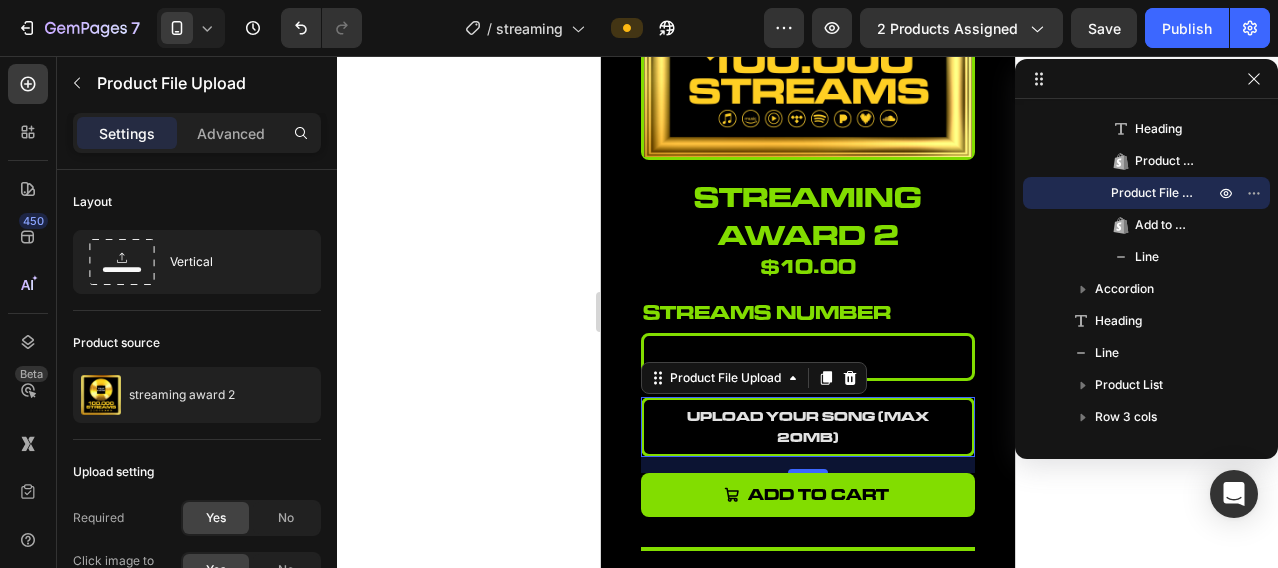 click on "upload your song (Max 20MB)" at bounding box center (807, 427) 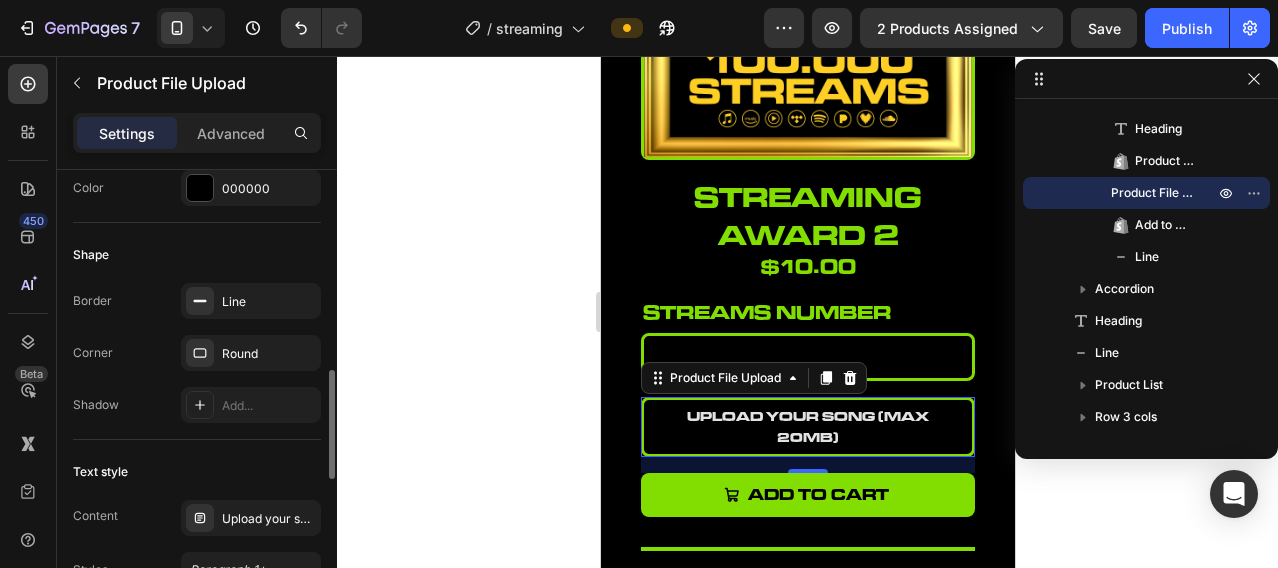 scroll, scrollTop: 1000, scrollLeft: 0, axis: vertical 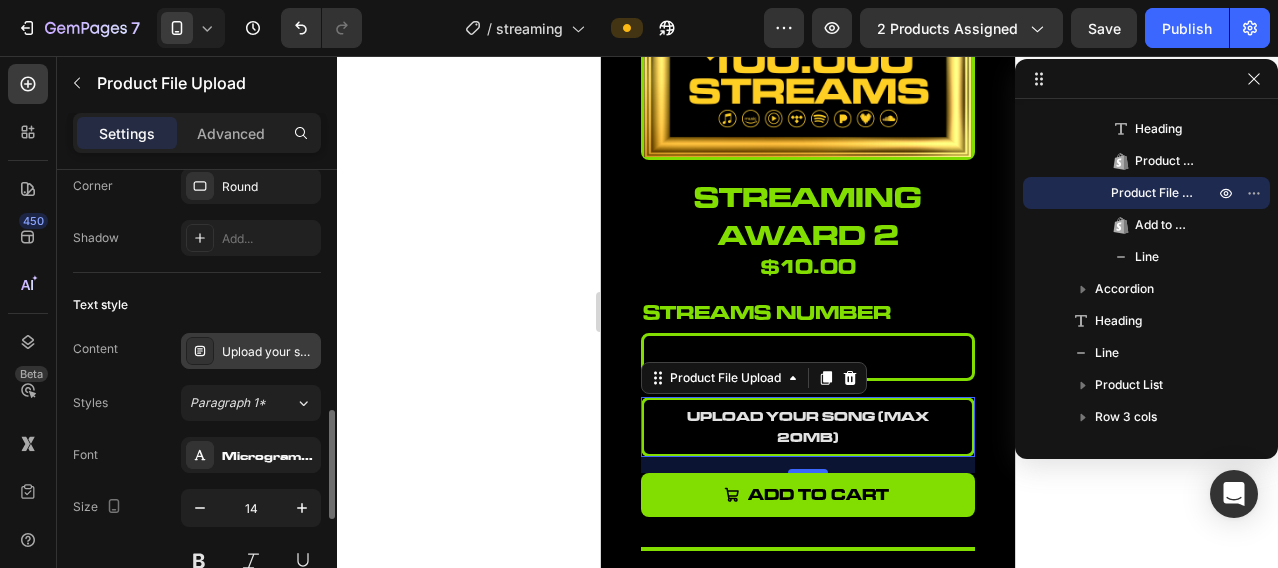 click on "Upload your song (Max 20MB)" at bounding box center (269, 352) 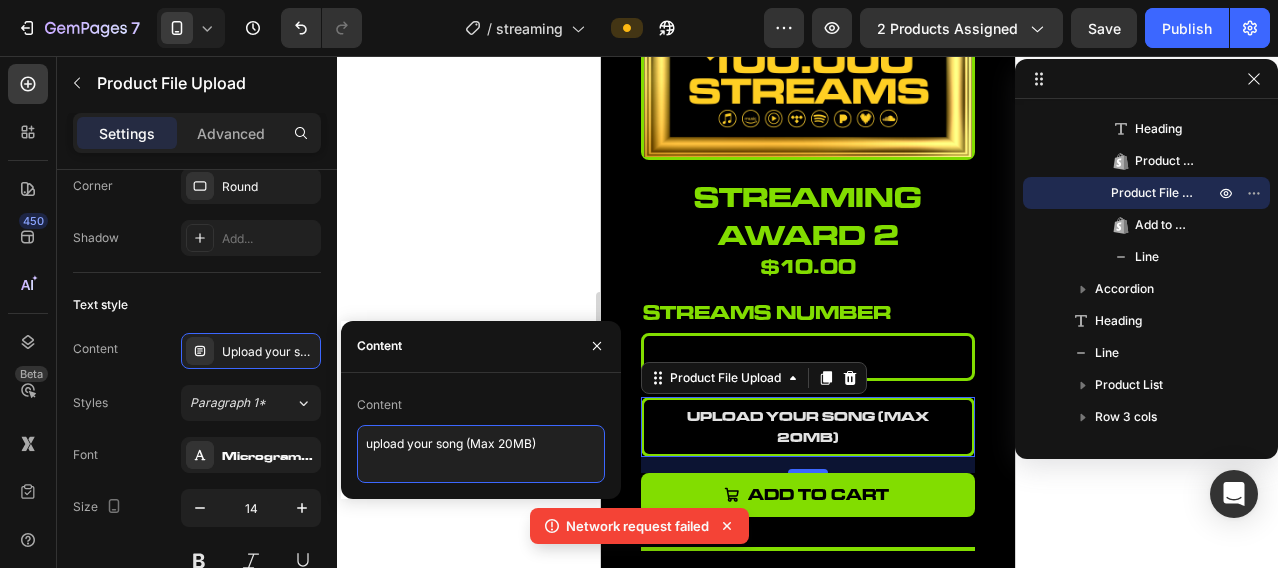 drag, startPoint x: 438, startPoint y: 444, endPoint x: 462, endPoint y: 442, distance: 24.083189 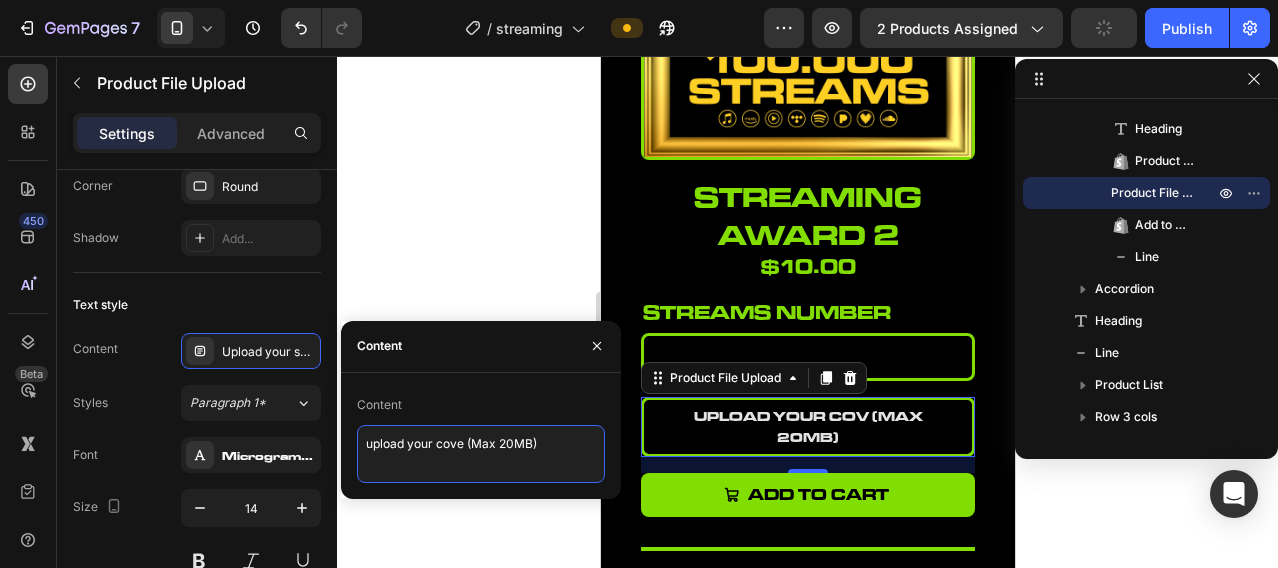 type on "upload your cover (Max 20MB)" 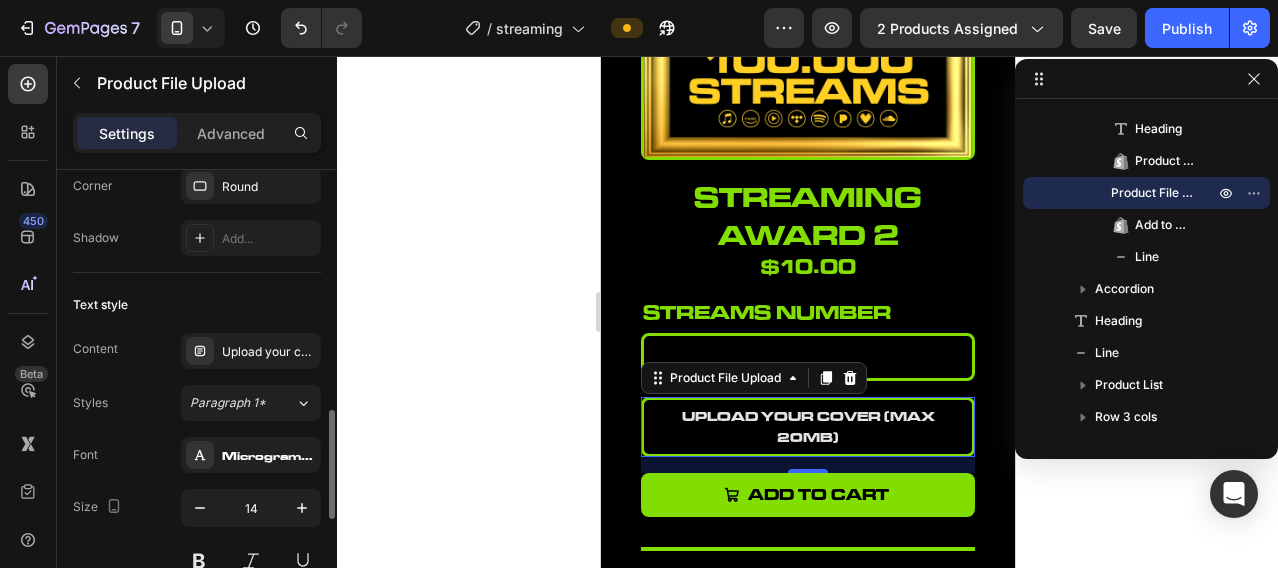 click on "Styles Paragraph 1*" at bounding box center (197, 403) 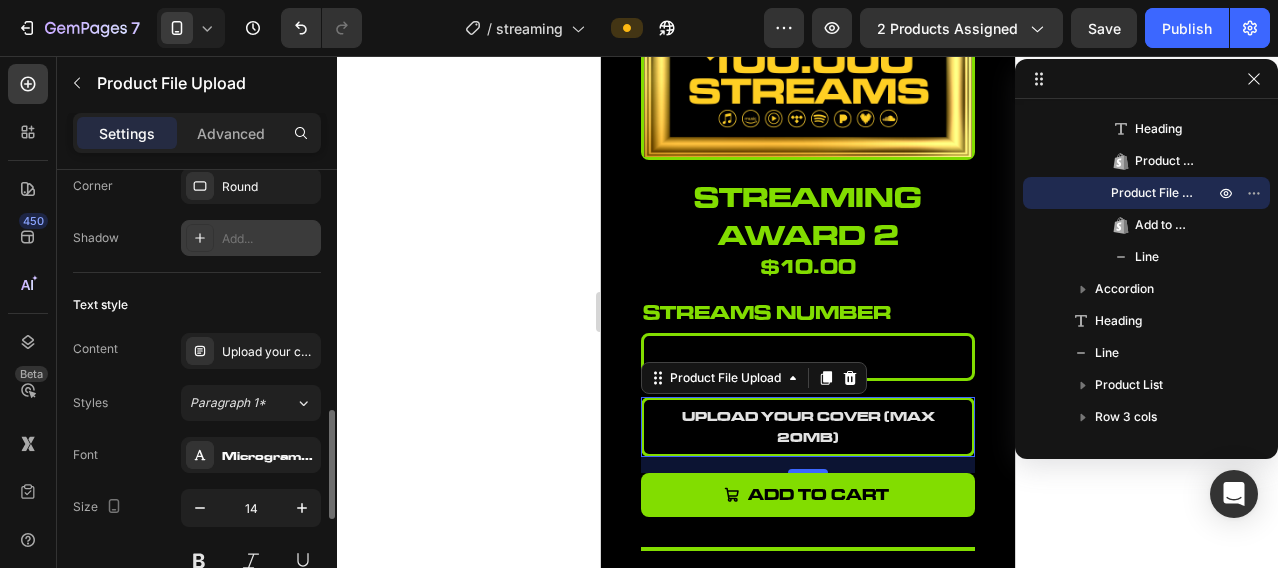 scroll, scrollTop: 833, scrollLeft: 0, axis: vertical 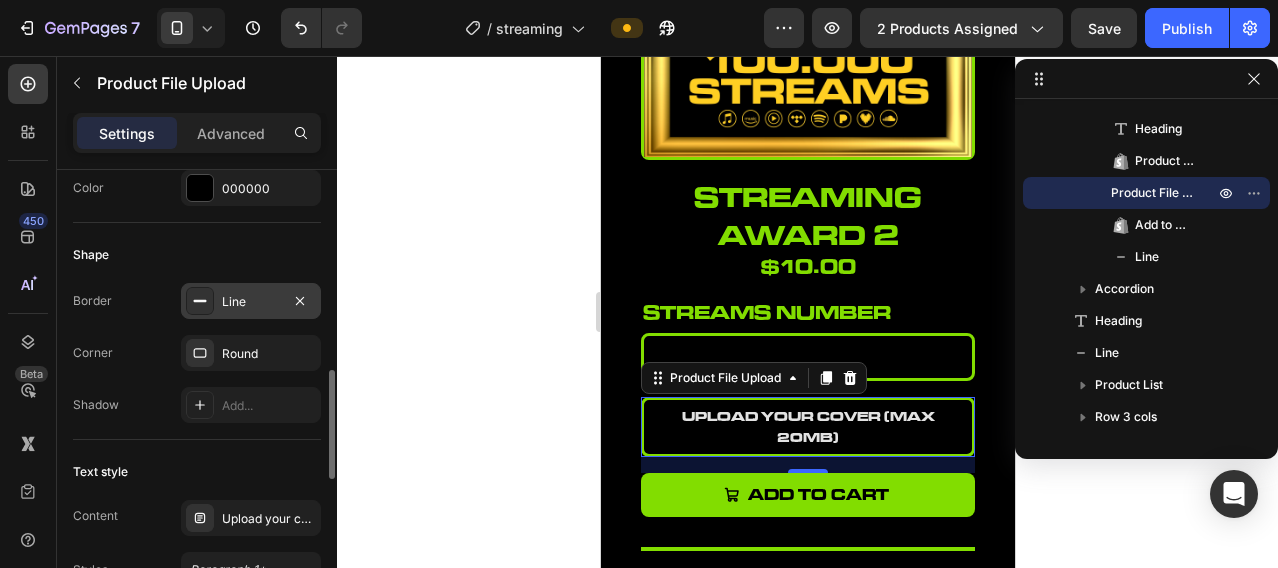 click on "Line" at bounding box center [251, 301] 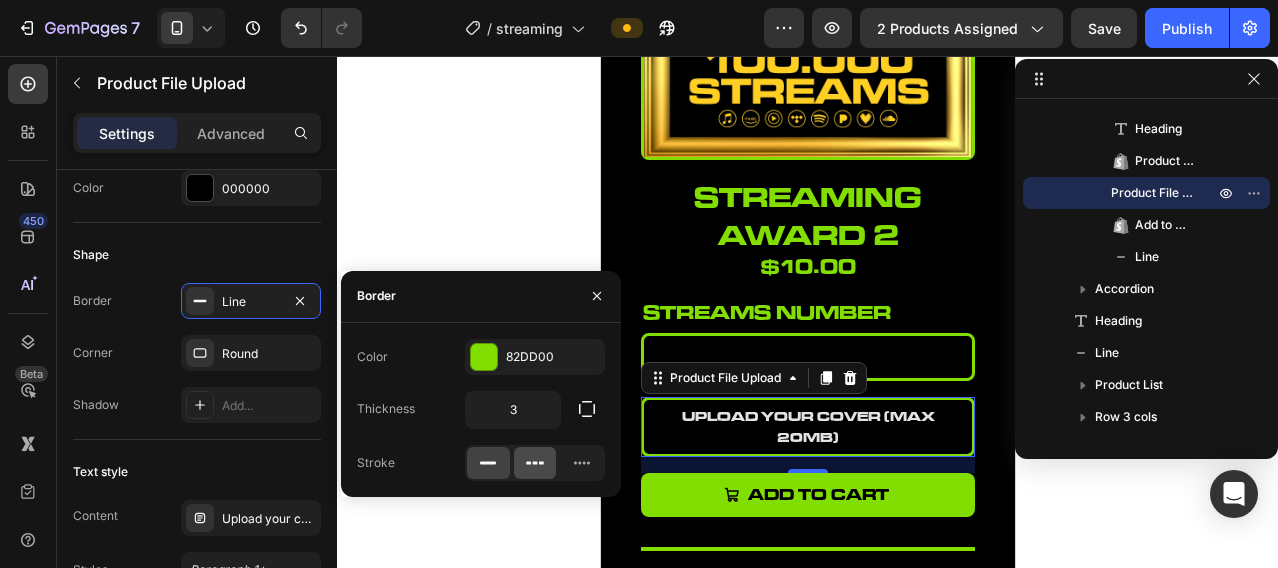 click 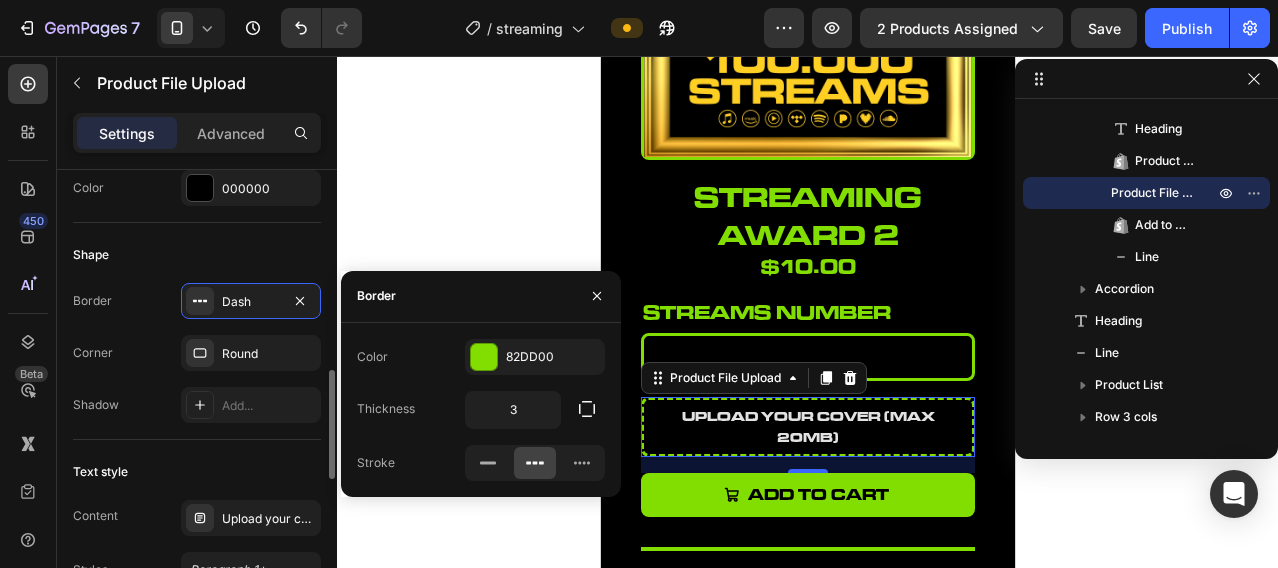 click on "Text style Content Upload your cover (Max 20MB) Styles Paragraph 1* Font Microgramma D Extended Bold Size 14 Color E2E2E2 Align Show more" 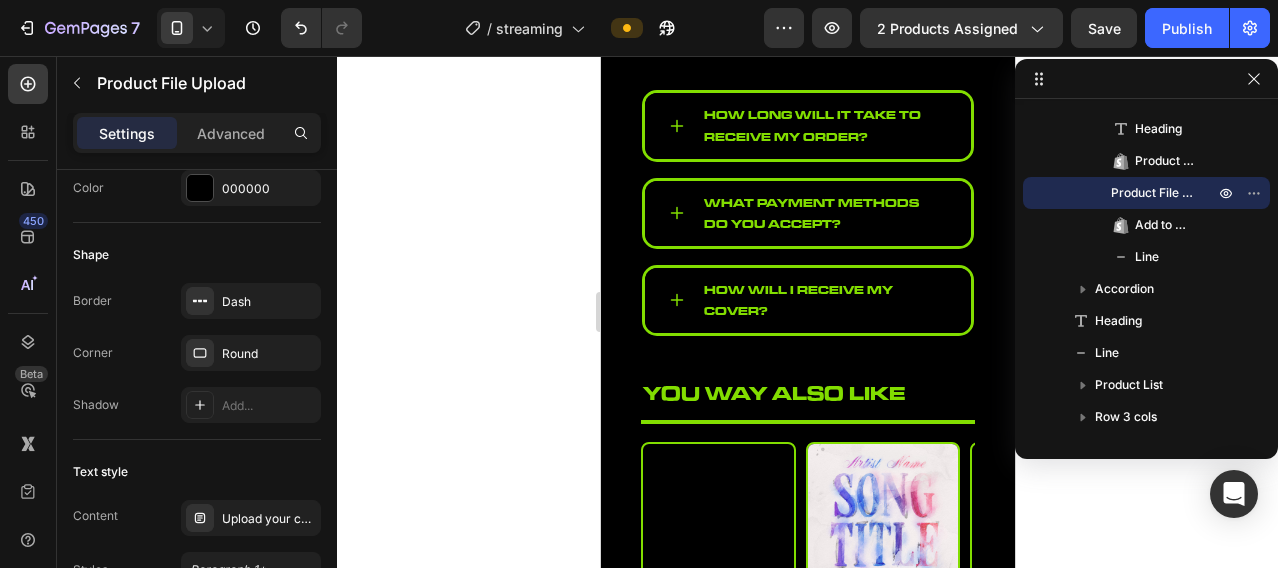 scroll, scrollTop: 500, scrollLeft: 0, axis: vertical 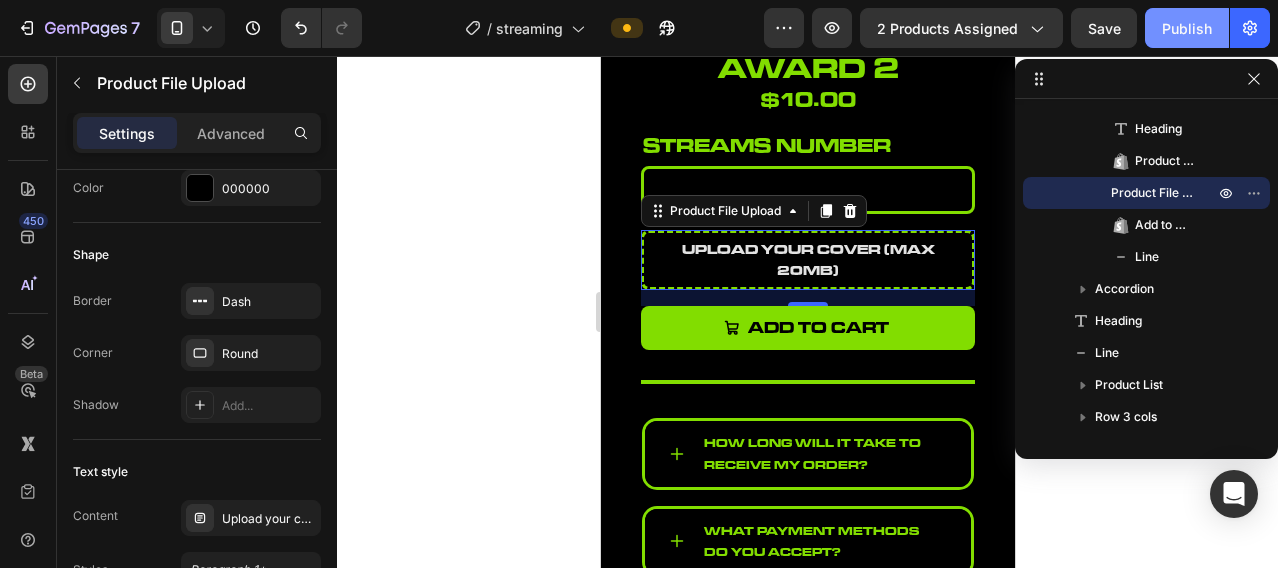 click on "Publish" at bounding box center (1187, 28) 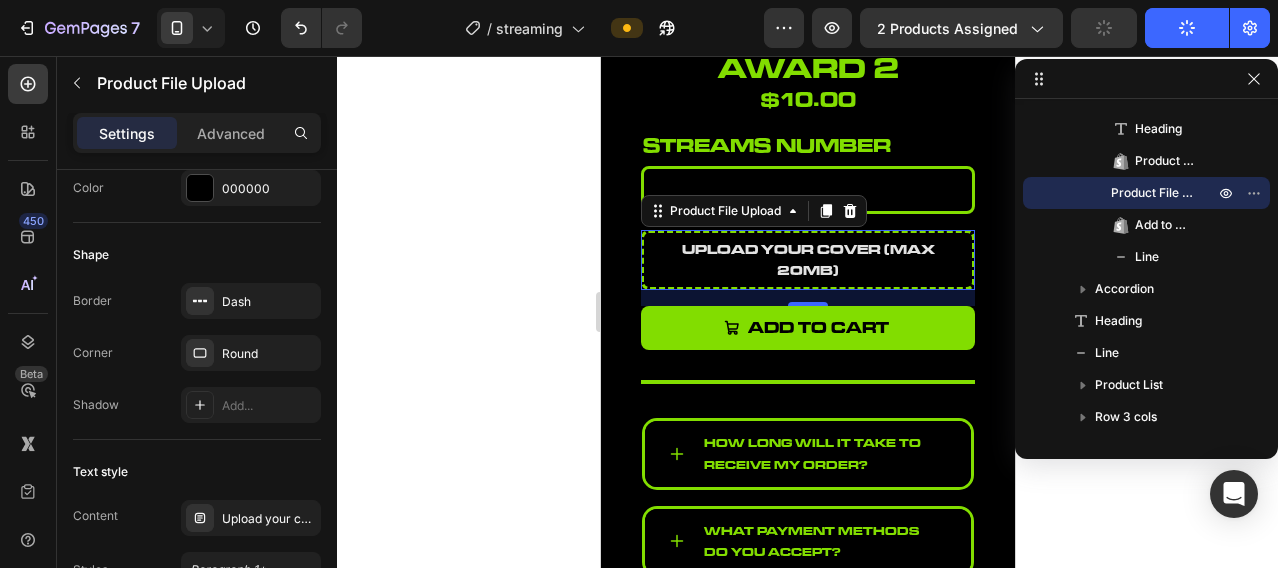 scroll, scrollTop: 333, scrollLeft: 0, axis: vertical 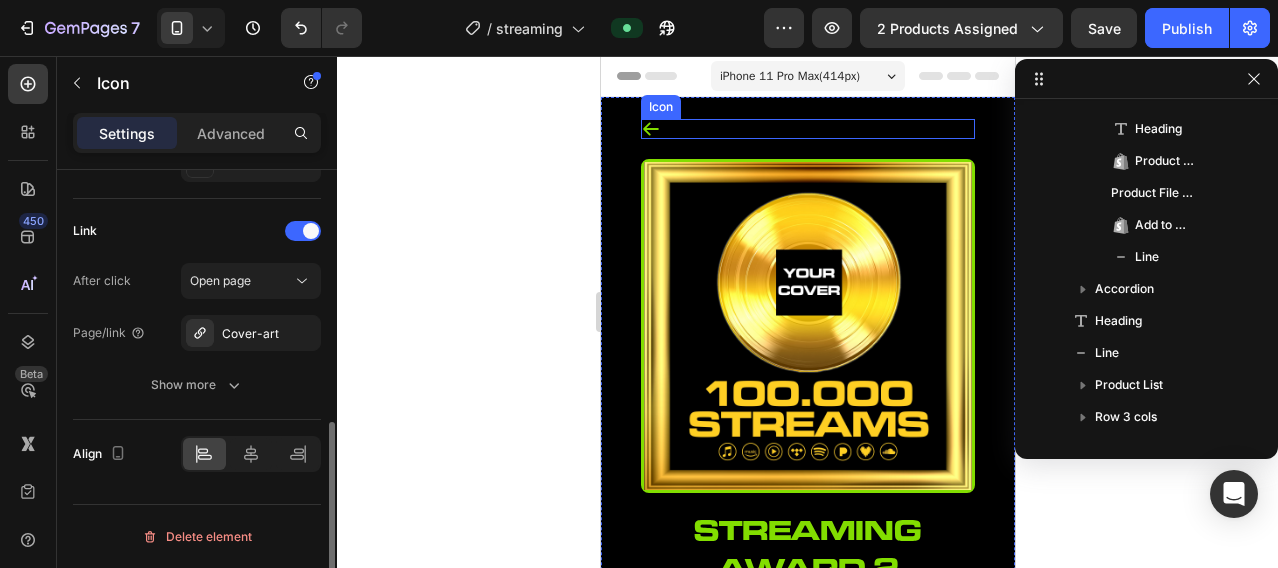 click 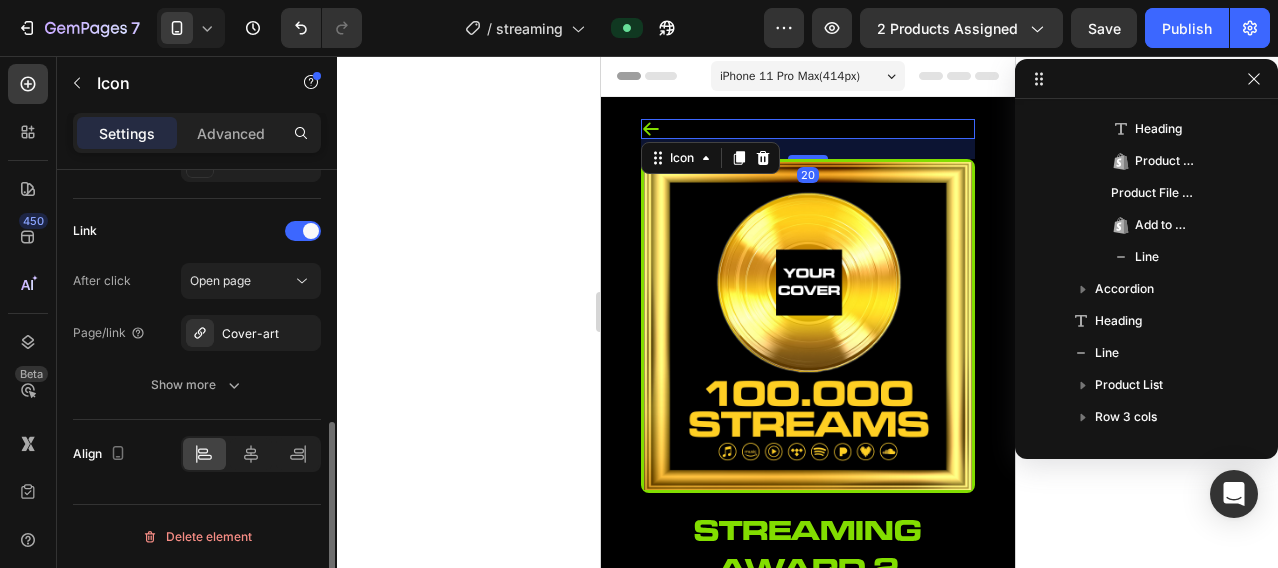 scroll, scrollTop: 0, scrollLeft: 0, axis: both 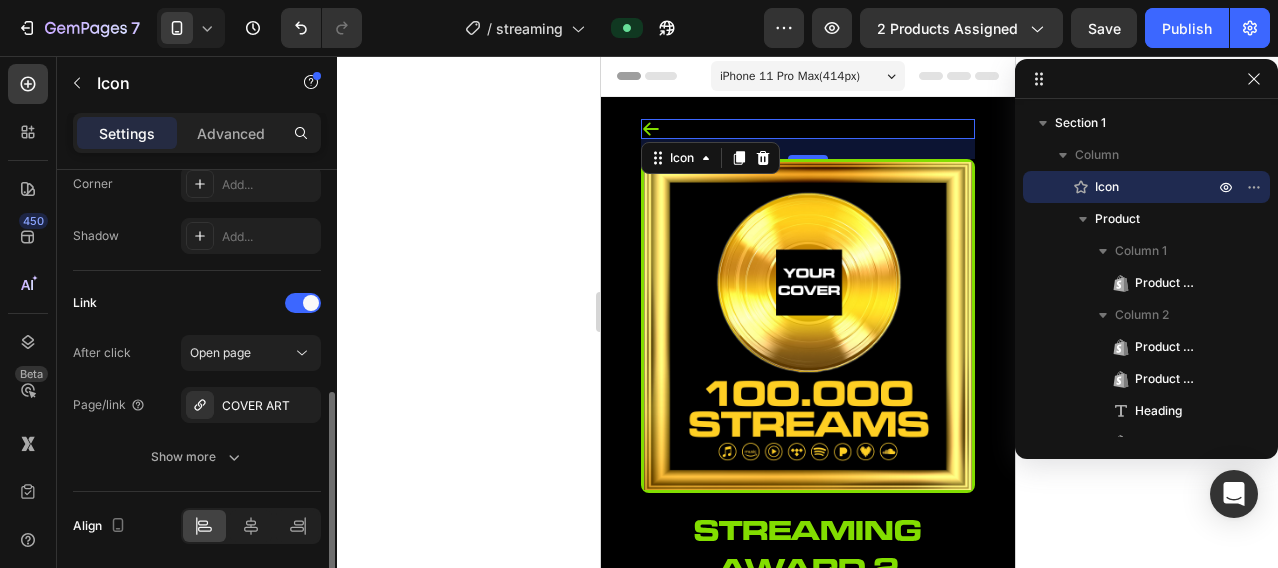 click on "After click Open page Page/link COVER ART Show more" at bounding box center [197, 405] 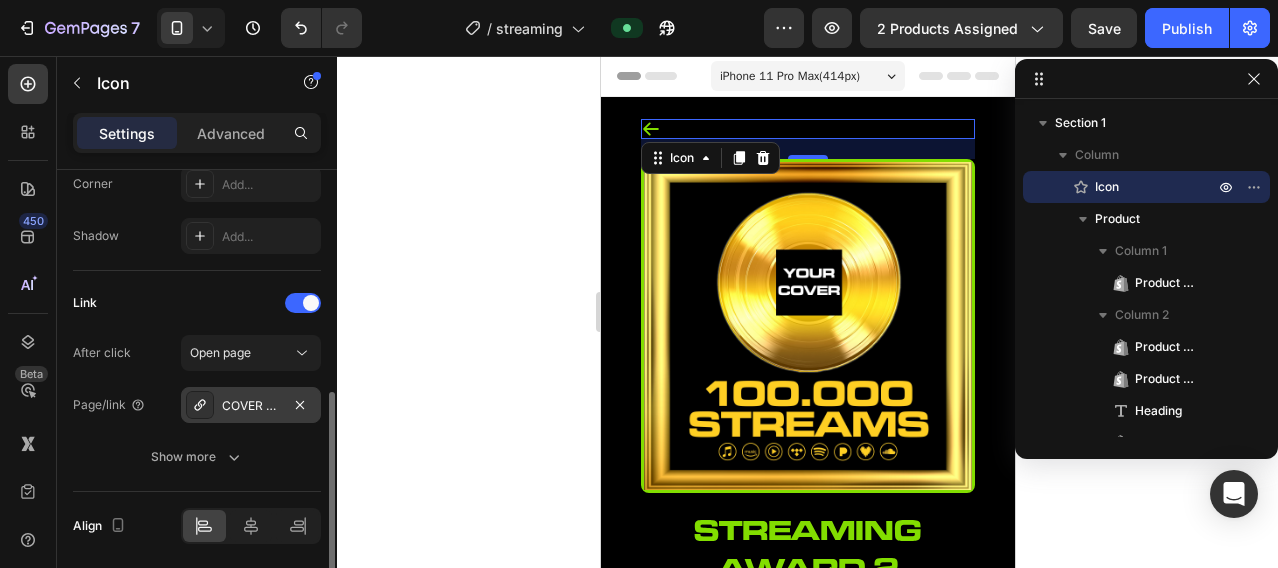 click on "COVER ART" at bounding box center [251, 406] 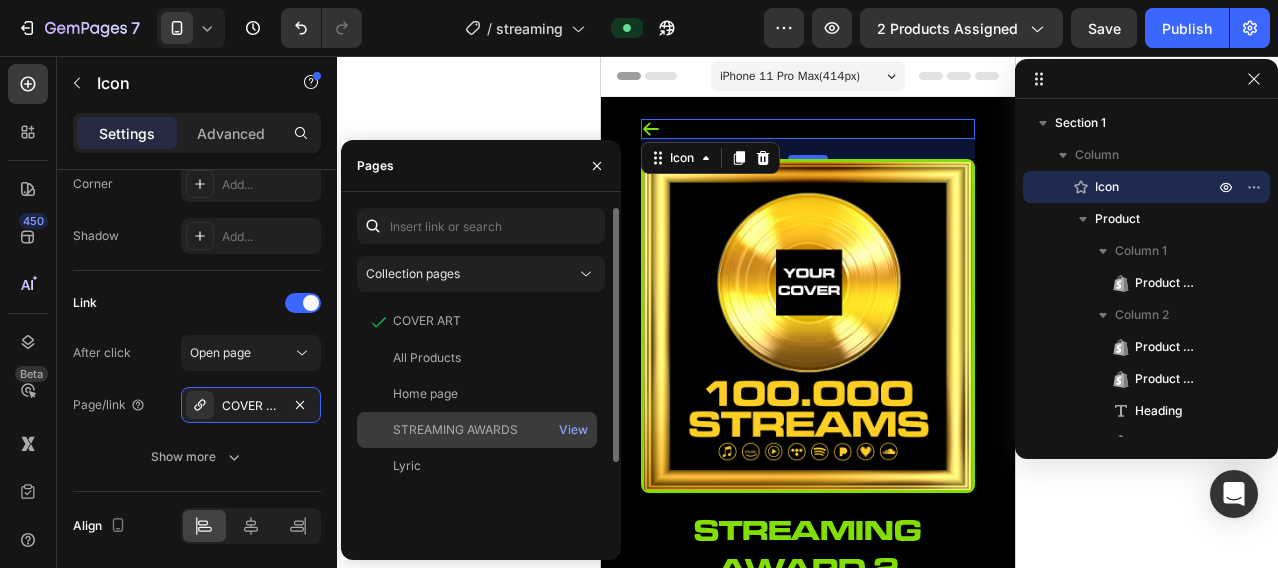 click on "STREAMING AWARDS" 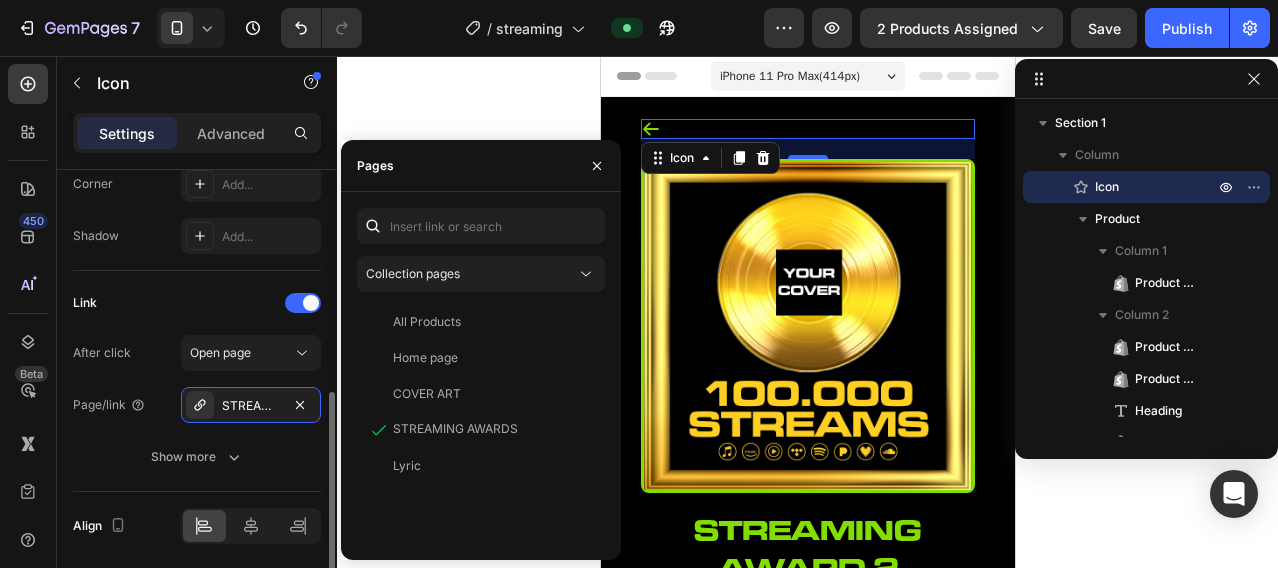 click on "After click Open page Page/link STREAMING AWARDS Show more" at bounding box center (197, 405) 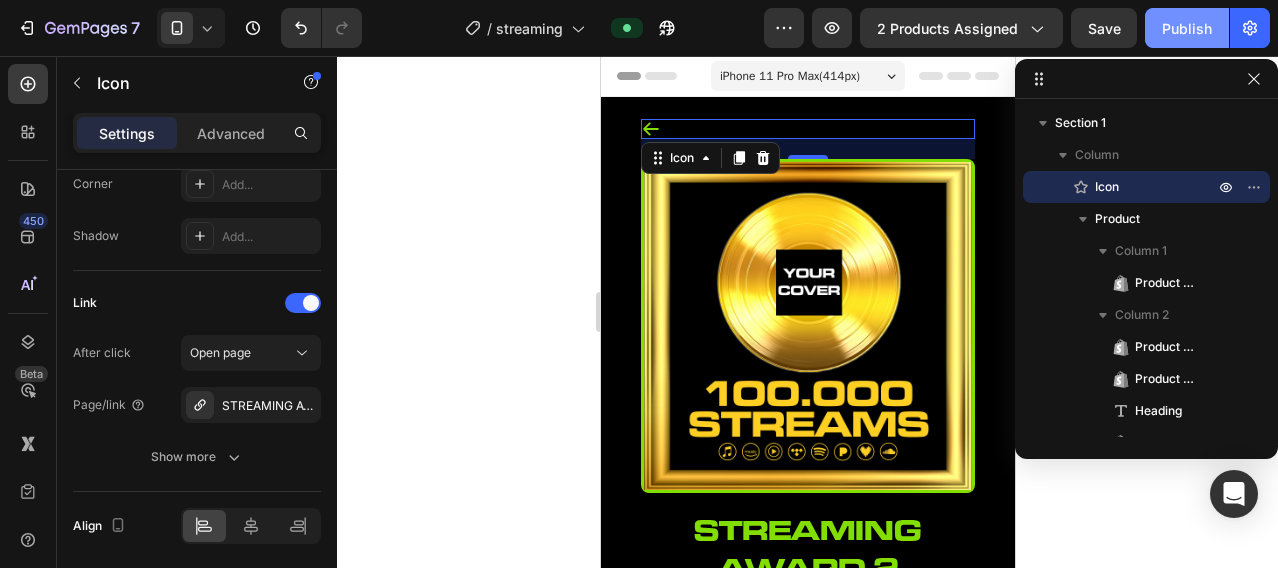 click on "Publish" at bounding box center (1187, 28) 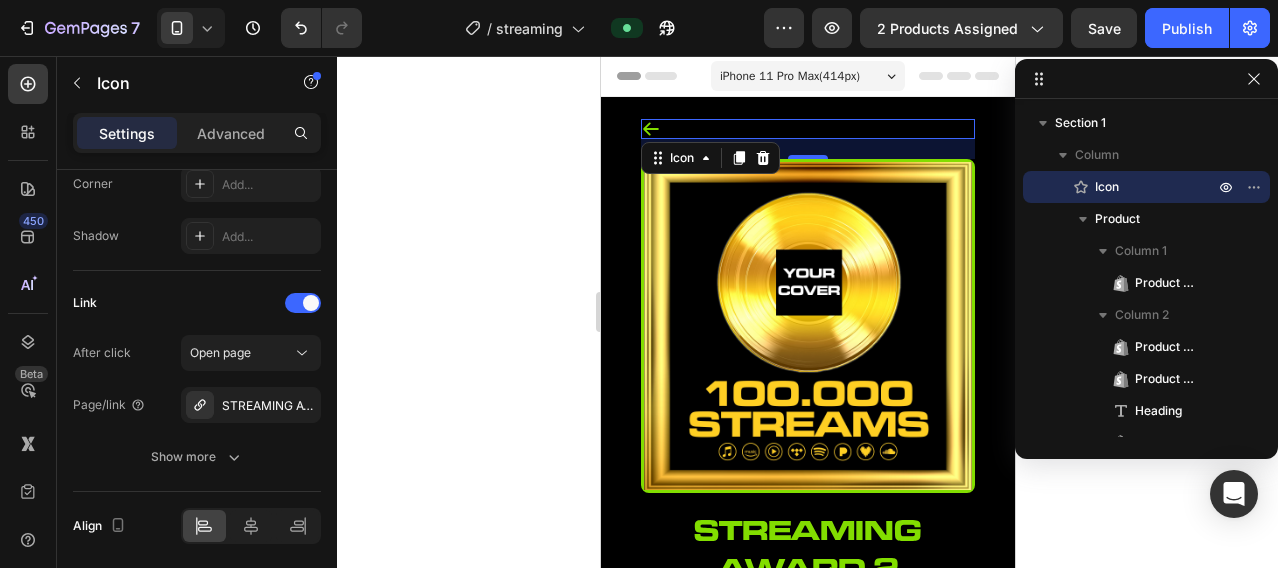 click 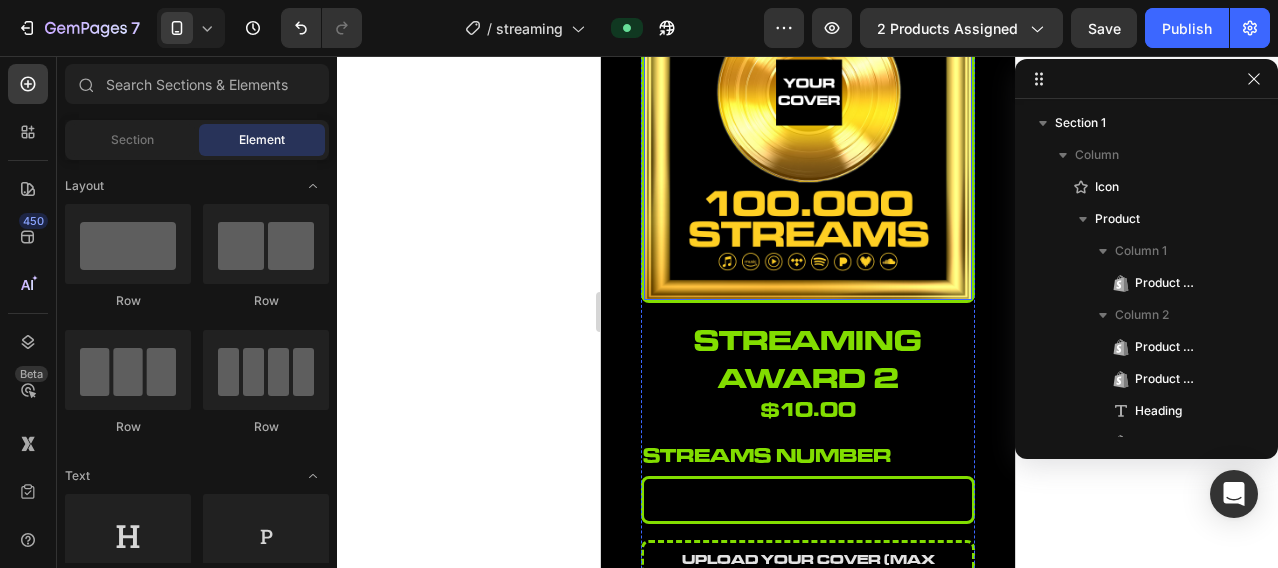 scroll, scrollTop: 0, scrollLeft: 0, axis: both 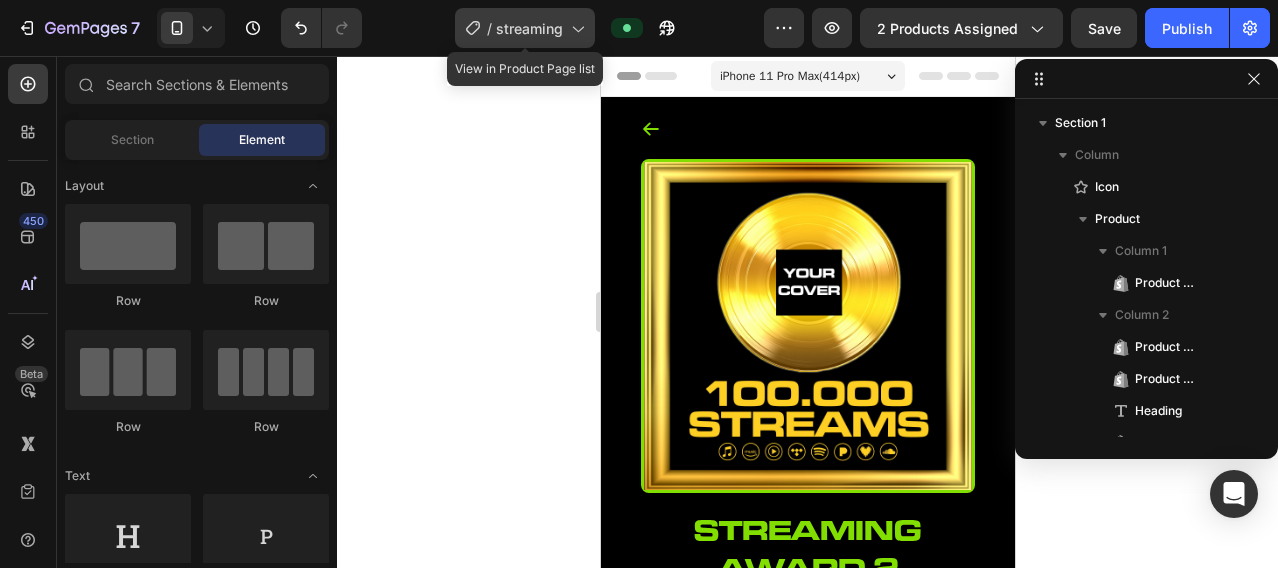 click on "streaming" at bounding box center [529, 28] 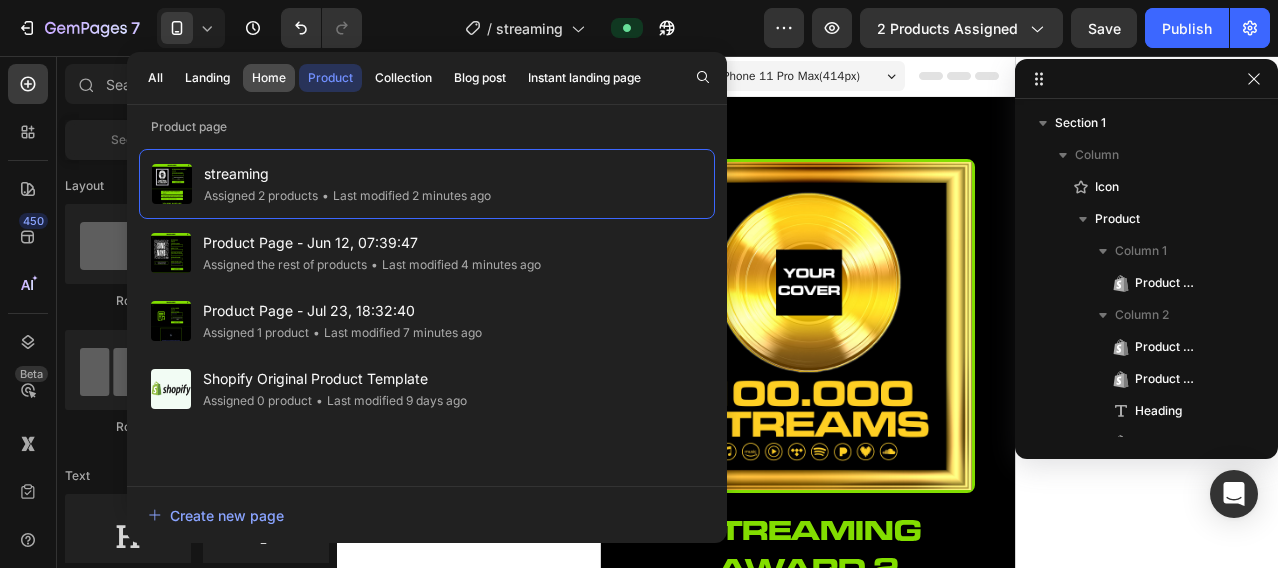 click on "Home" at bounding box center [269, 78] 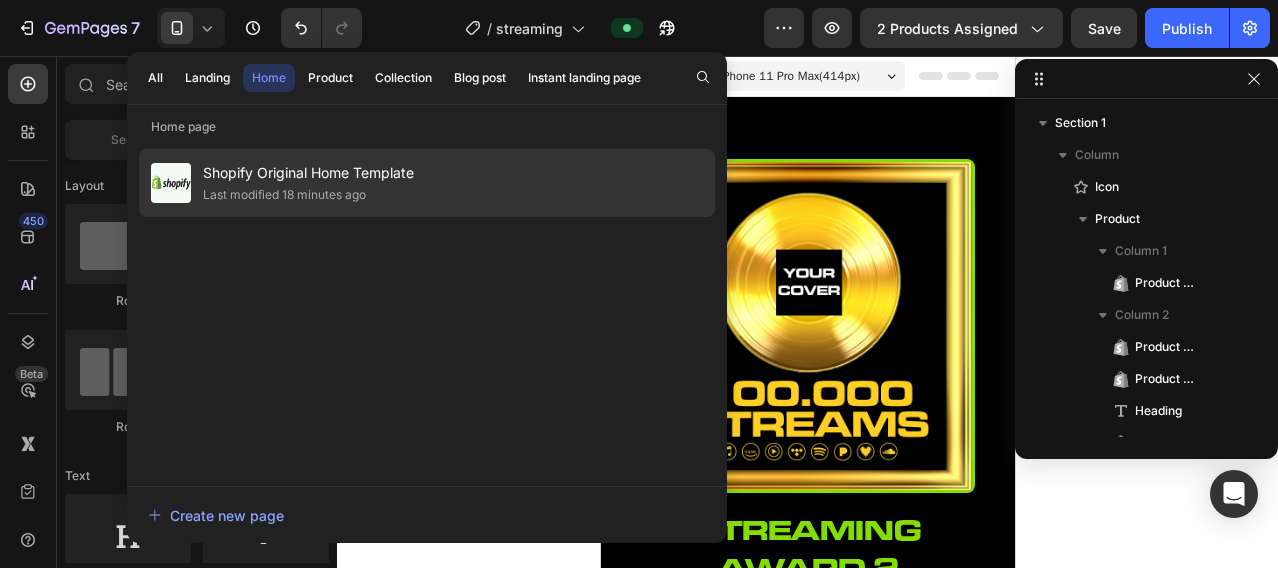 click on "Shopify Original Home Template" at bounding box center (308, 173) 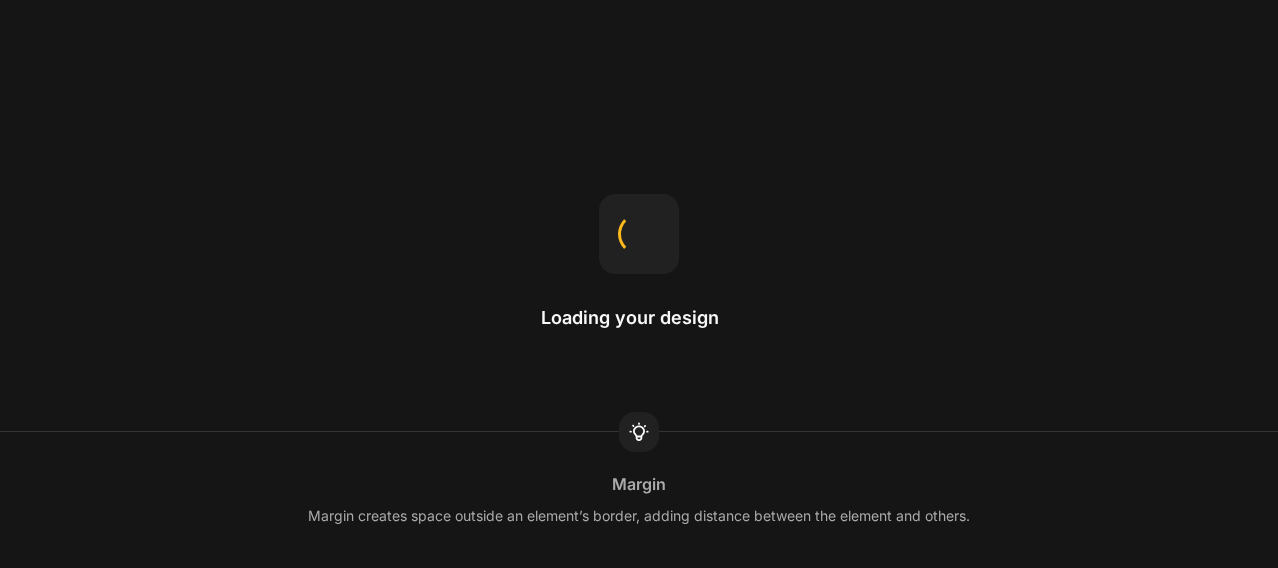 scroll, scrollTop: 0, scrollLeft: 0, axis: both 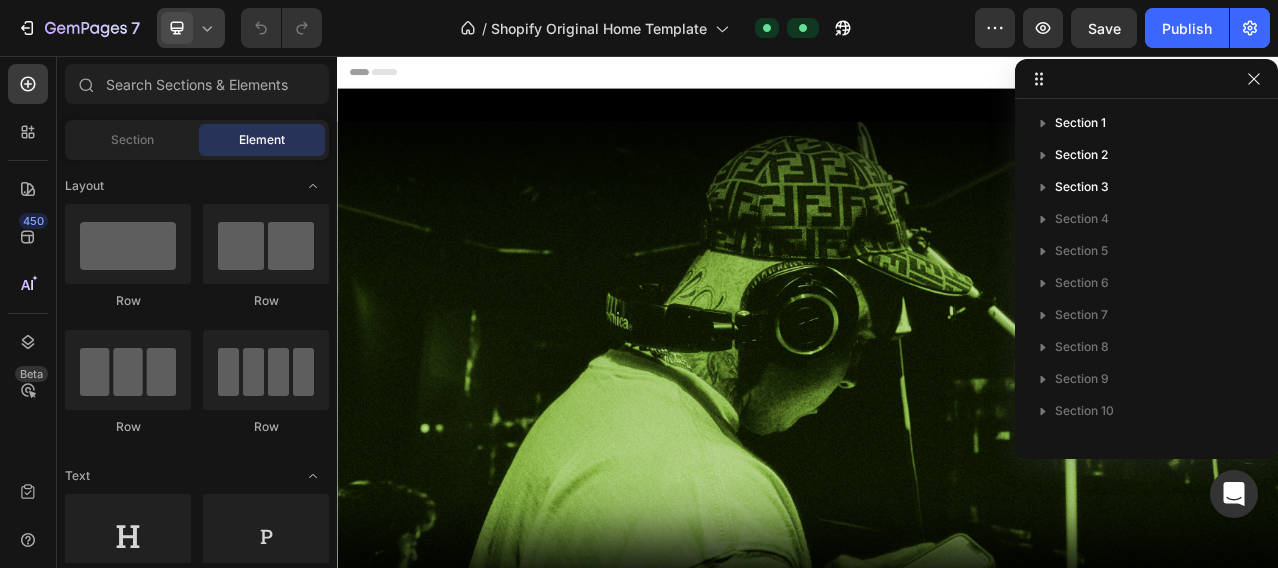 click 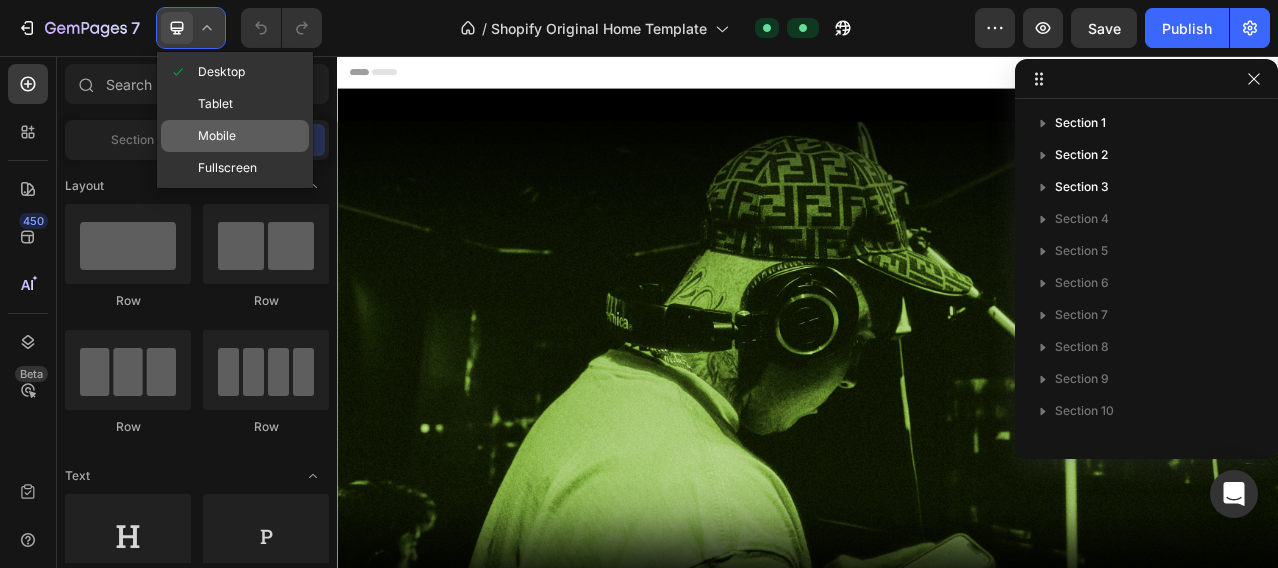 click on "Mobile" at bounding box center (217, 136) 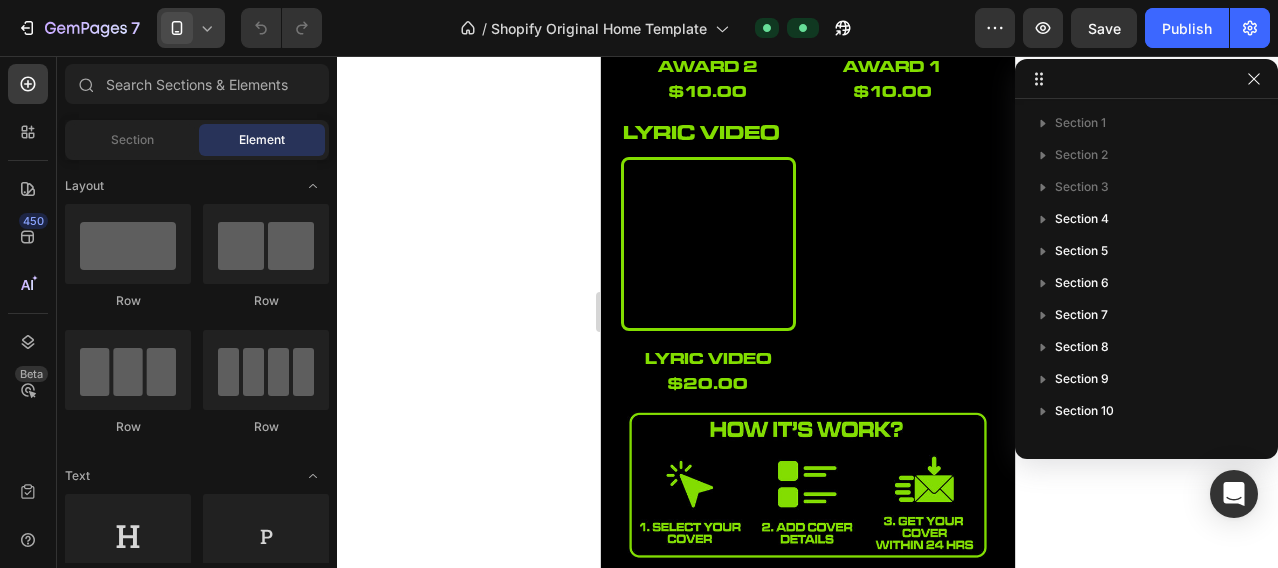 scroll, scrollTop: 1333, scrollLeft: 0, axis: vertical 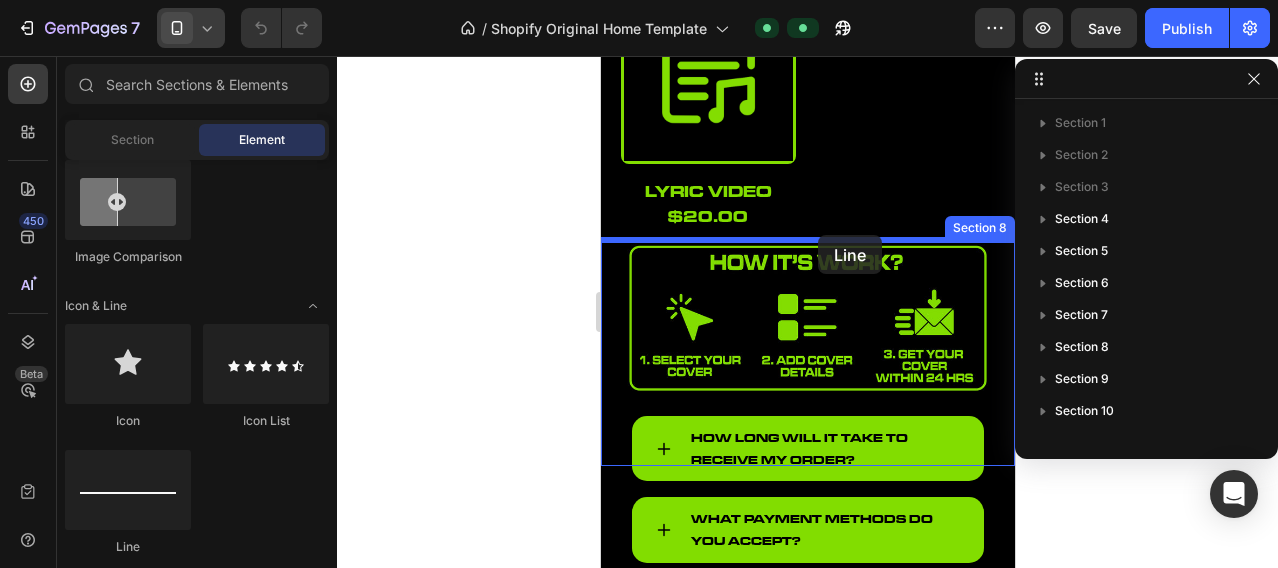 drag, startPoint x: 763, startPoint y: 564, endPoint x: 817, endPoint y: 235, distance: 333.40216 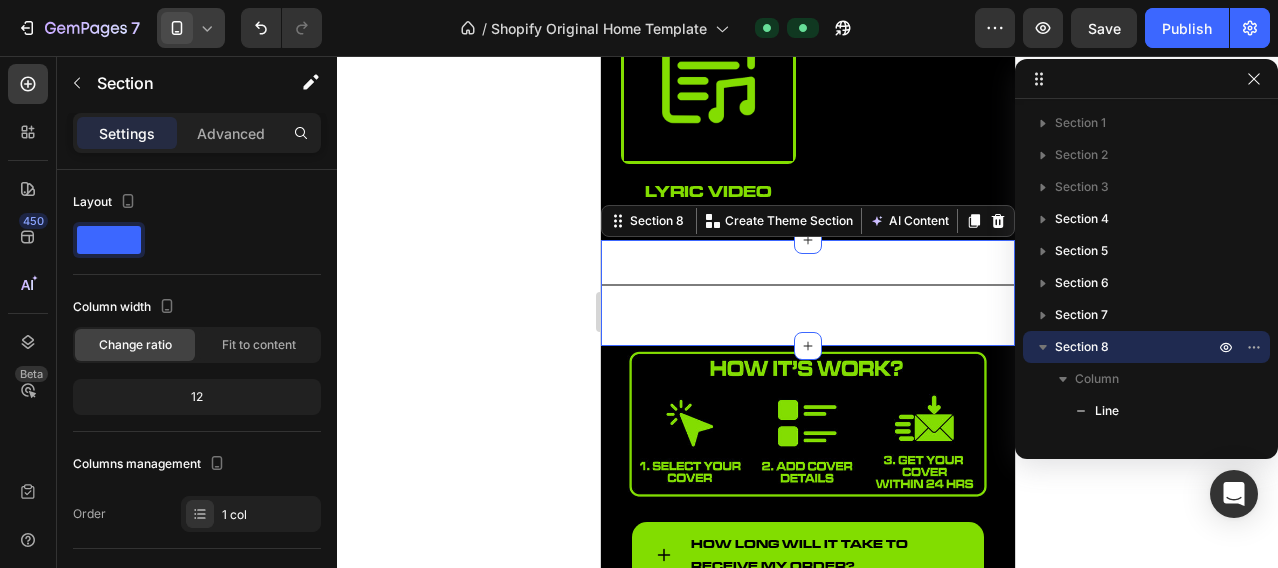 click on "Title Line Section 8   You can create reusable sections Create Theme Section AI Content Write with GemAI What would you like to describe here? Tone and Voice Persuasive Product Getting products... Show more Generate" at bounding box center (807, 293) 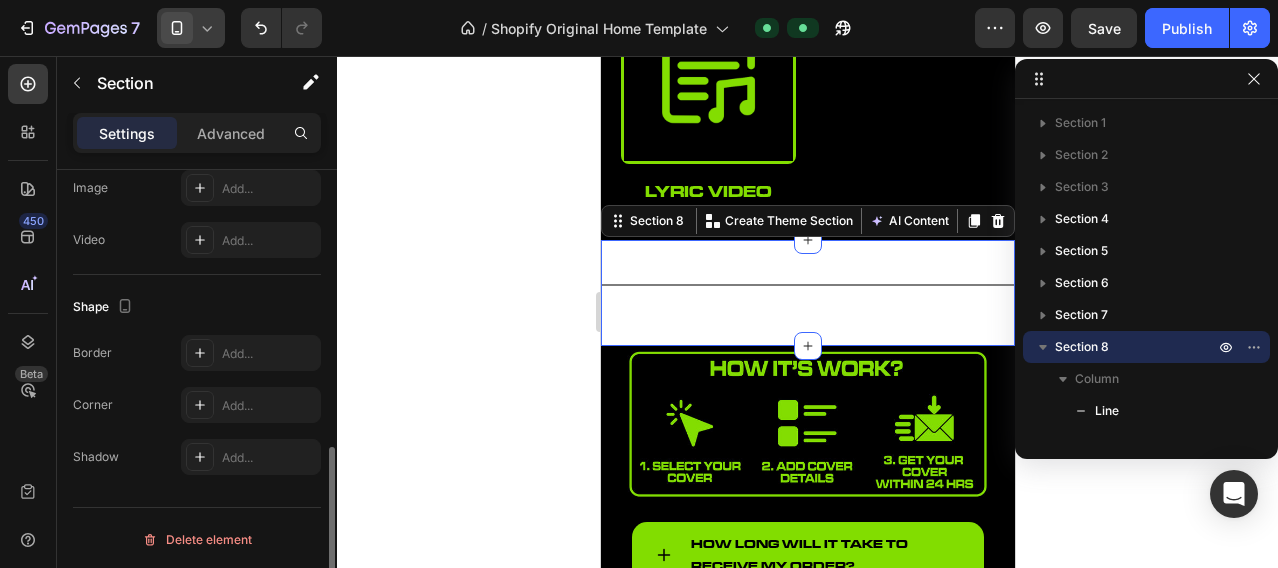 scroll, scrollTop: 544, scrollLeft: 0, axis: vertical 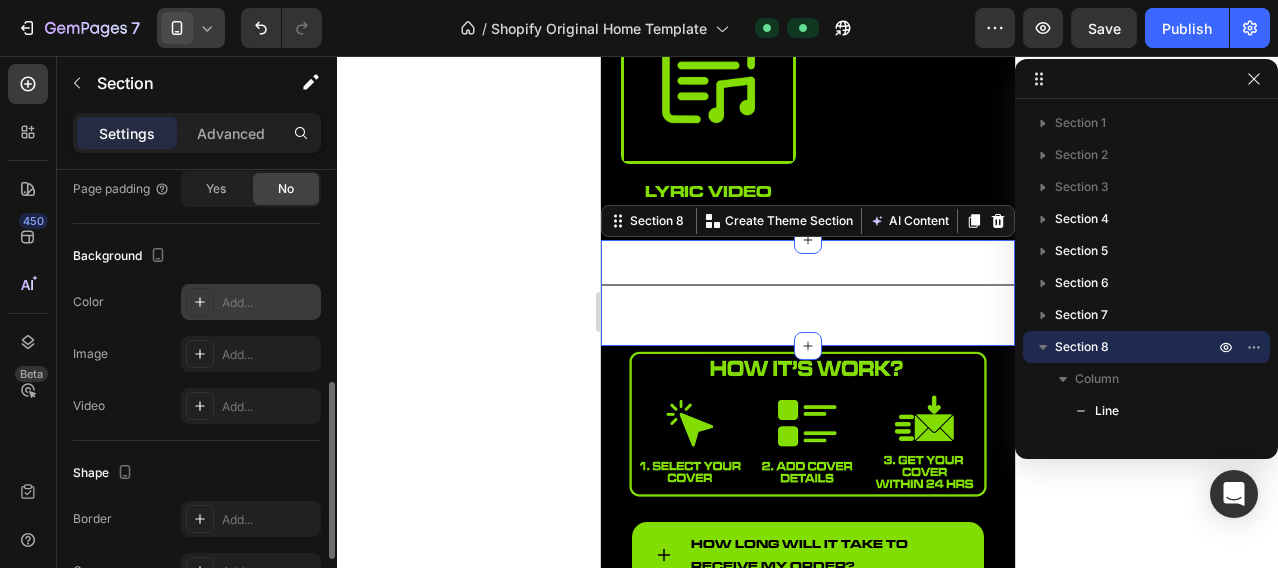 click on "Add..." at bounding box center [251, 302] 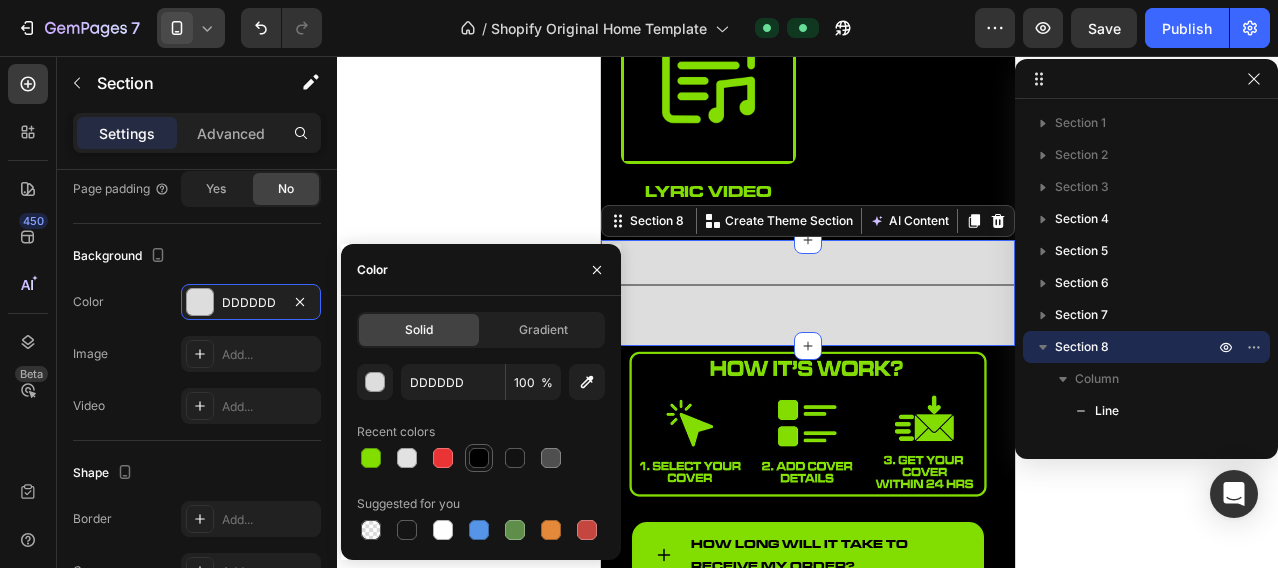click at bounding box center [479, 458] 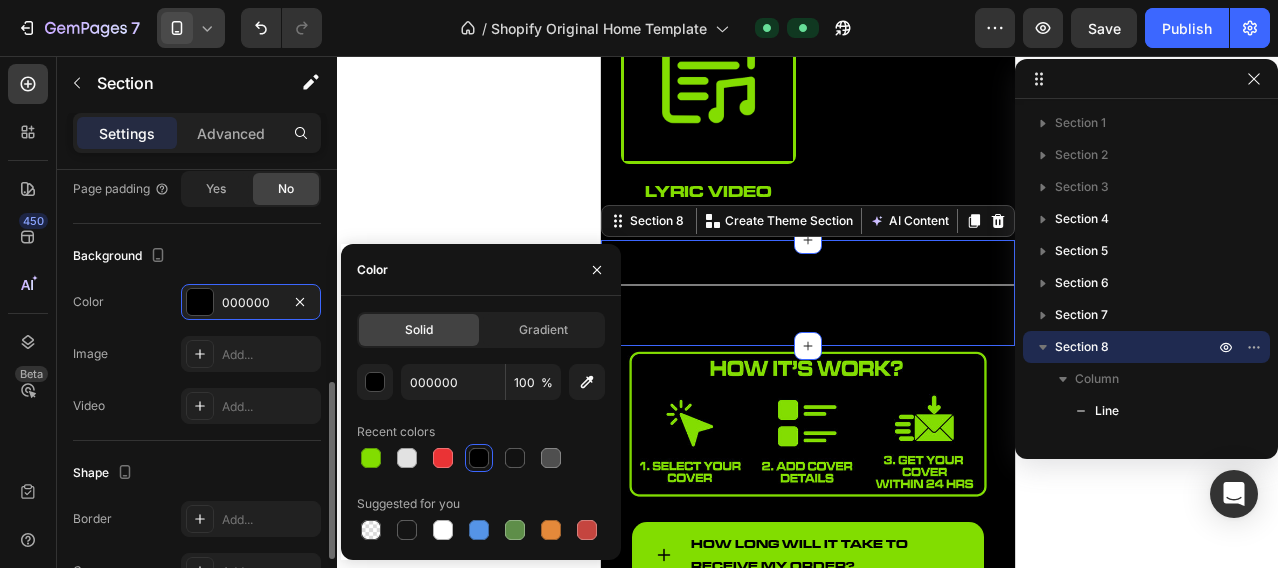 click on "The changes might be hidden by  the video. Color 000000 Image Add... Video Add..." 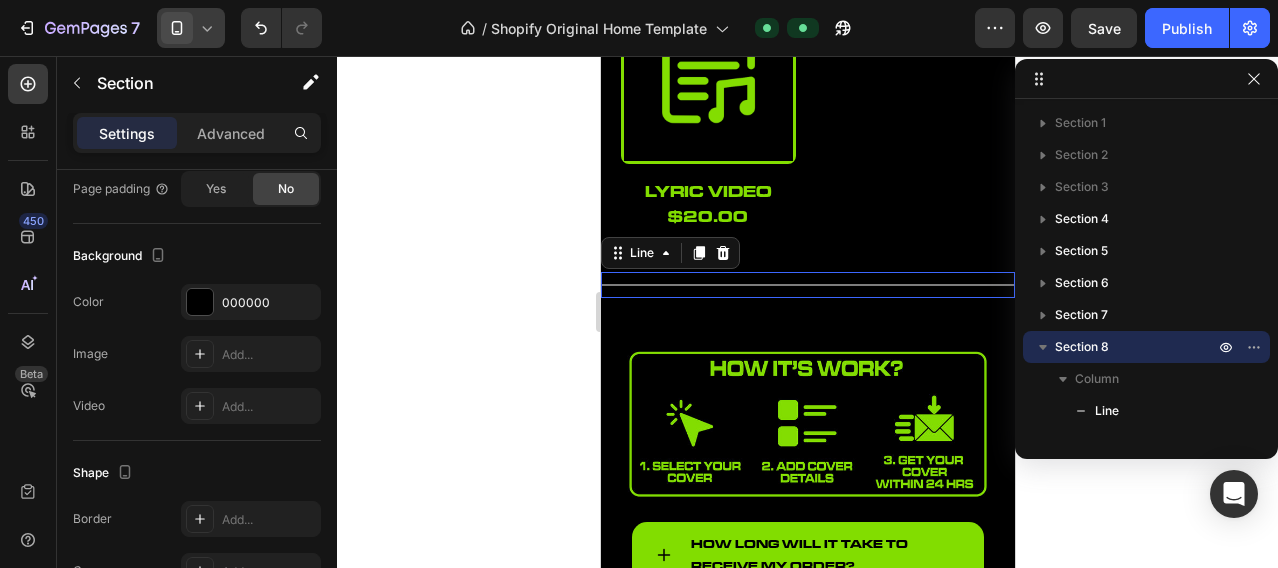scroll, scrollTop: 98, scrollLeft: 0, axis: vertical 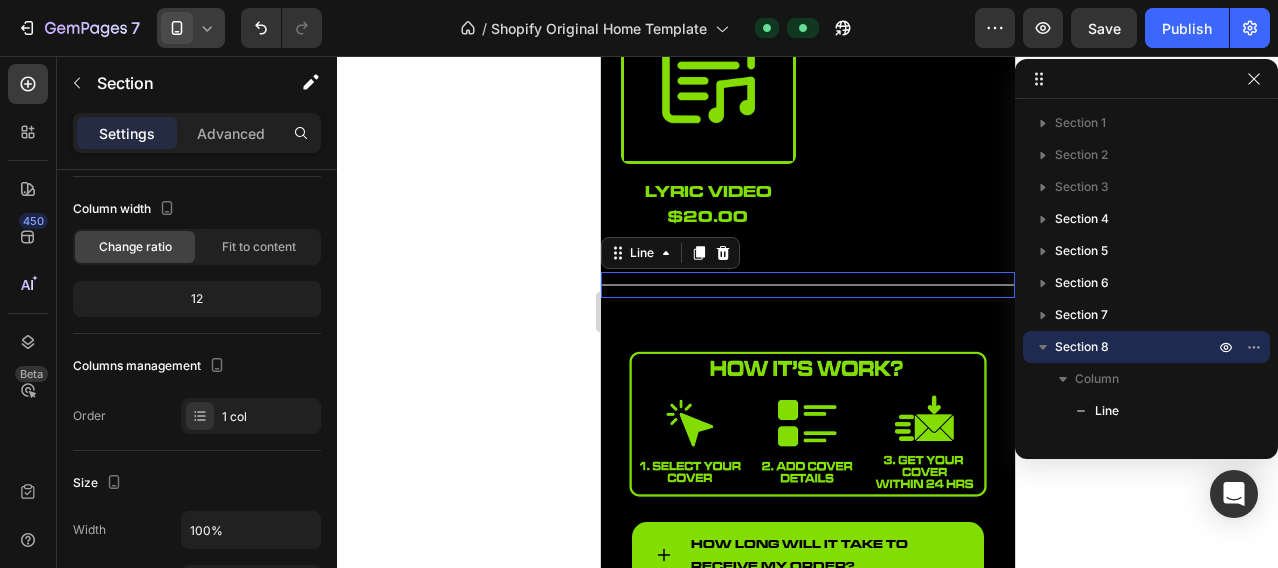 click on "Title Line   0" at bounding box center (807, 285) 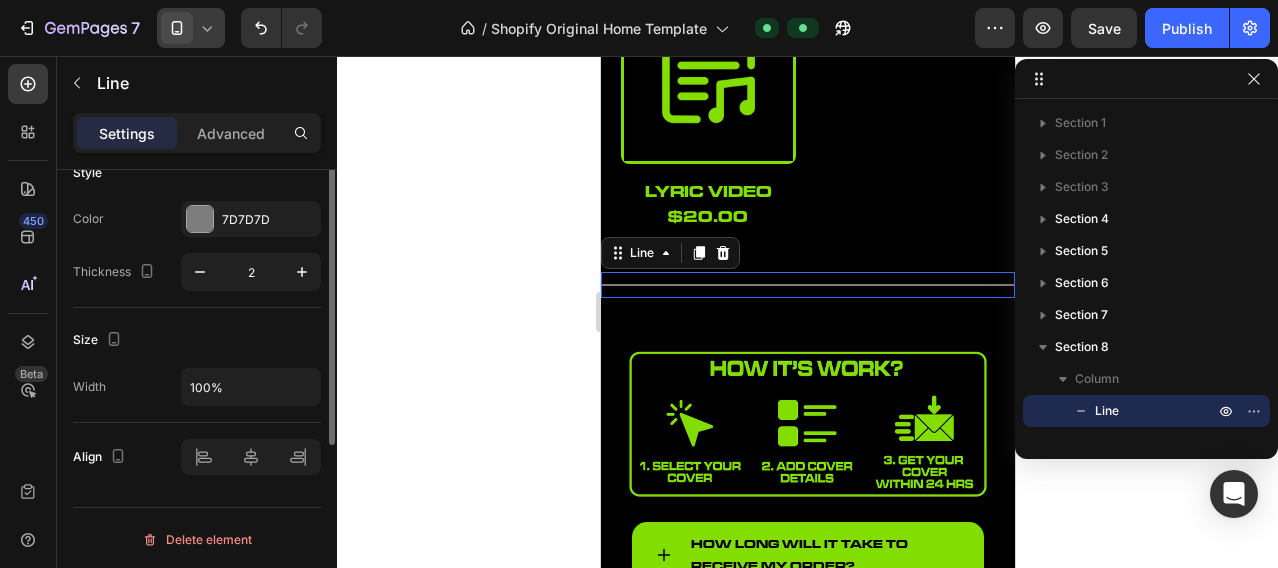 scroll, scrollTop: 0, scrollLeft: 0, axis: both 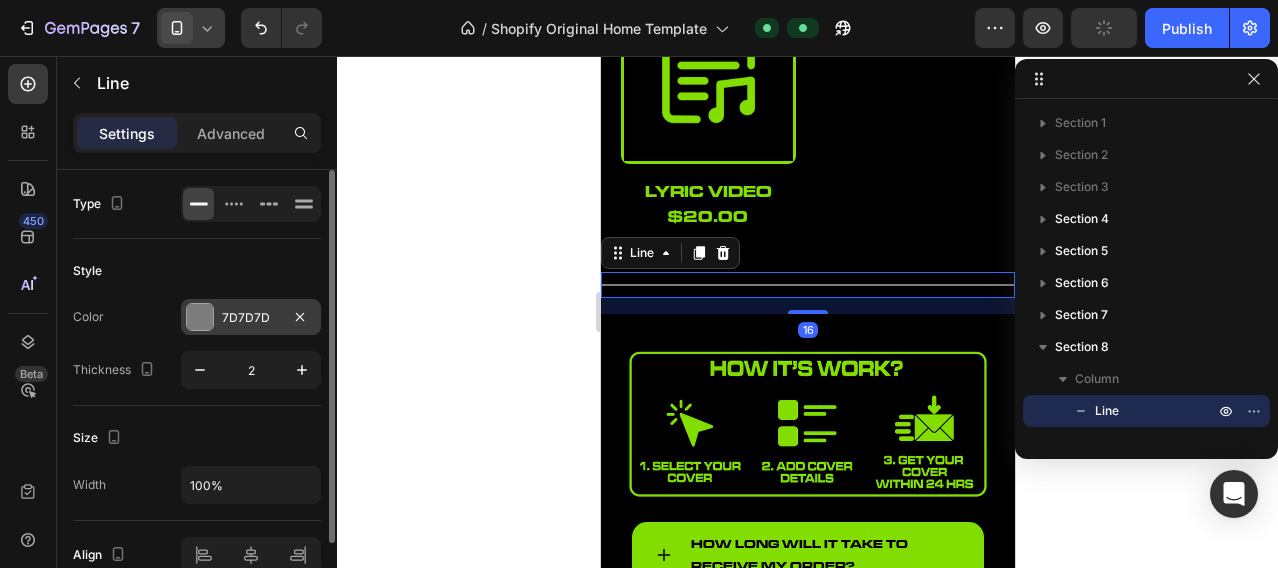 click on "7D7D7D" at bounding box center [251, 318] 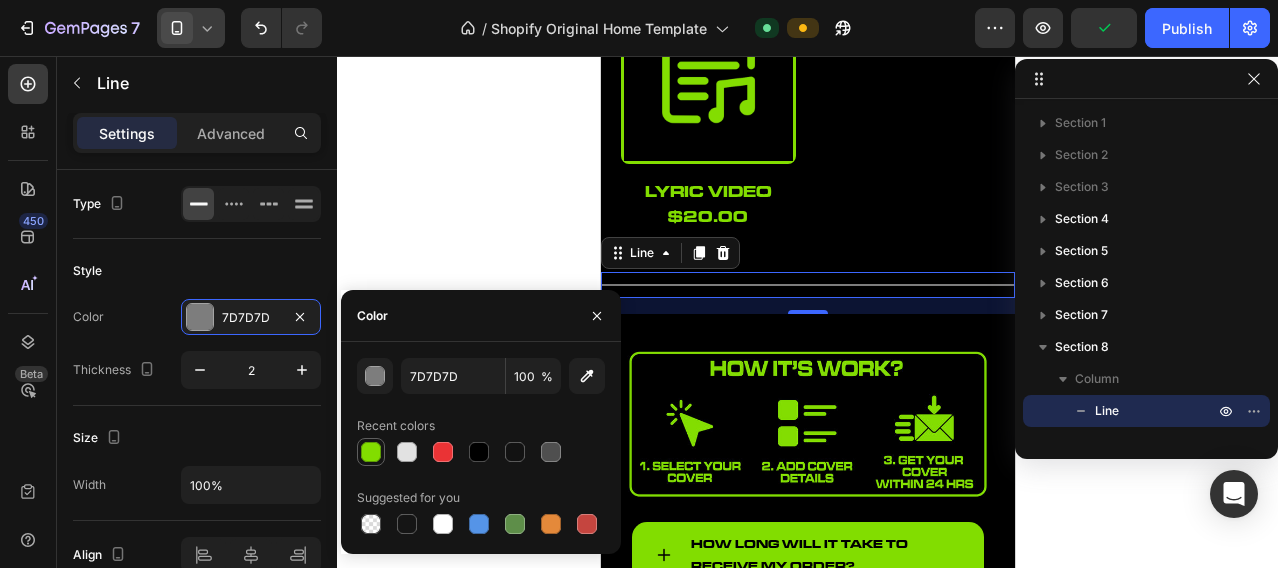 click at bounding box center [371, 452] 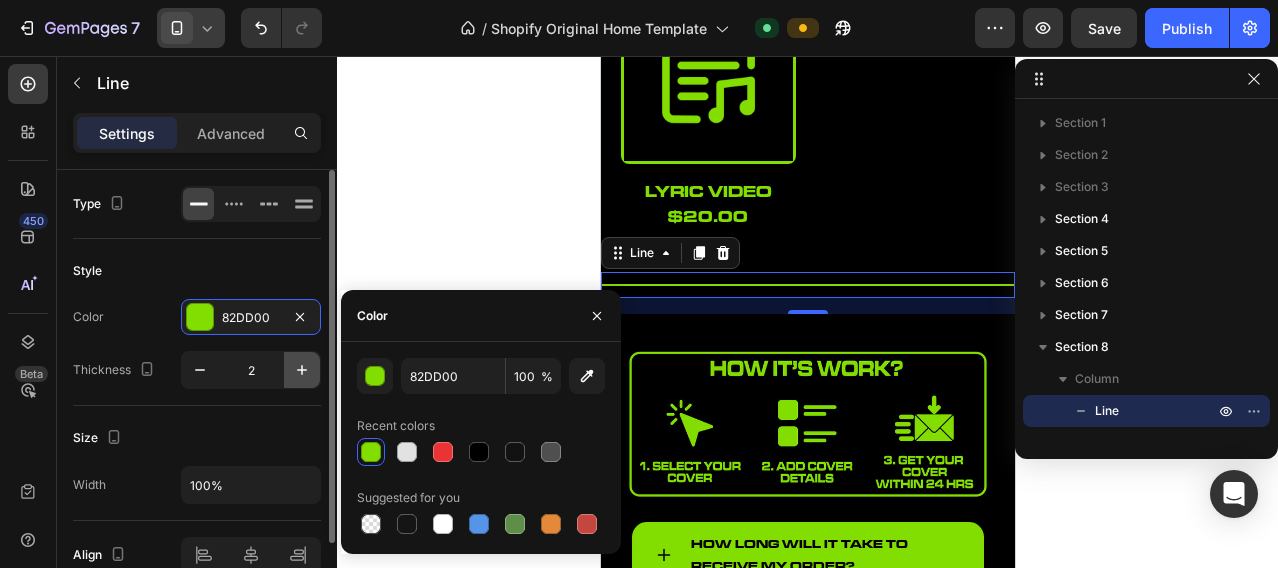 click 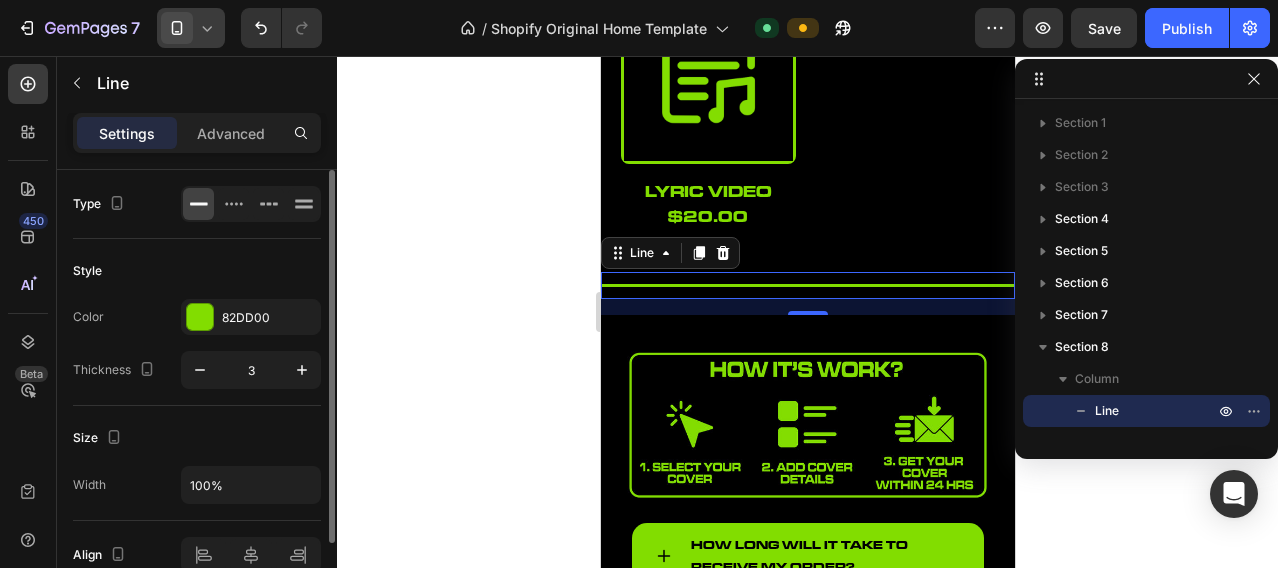 click on "Color 82DD00 Thickness 3" at bounding box center (197, 344) 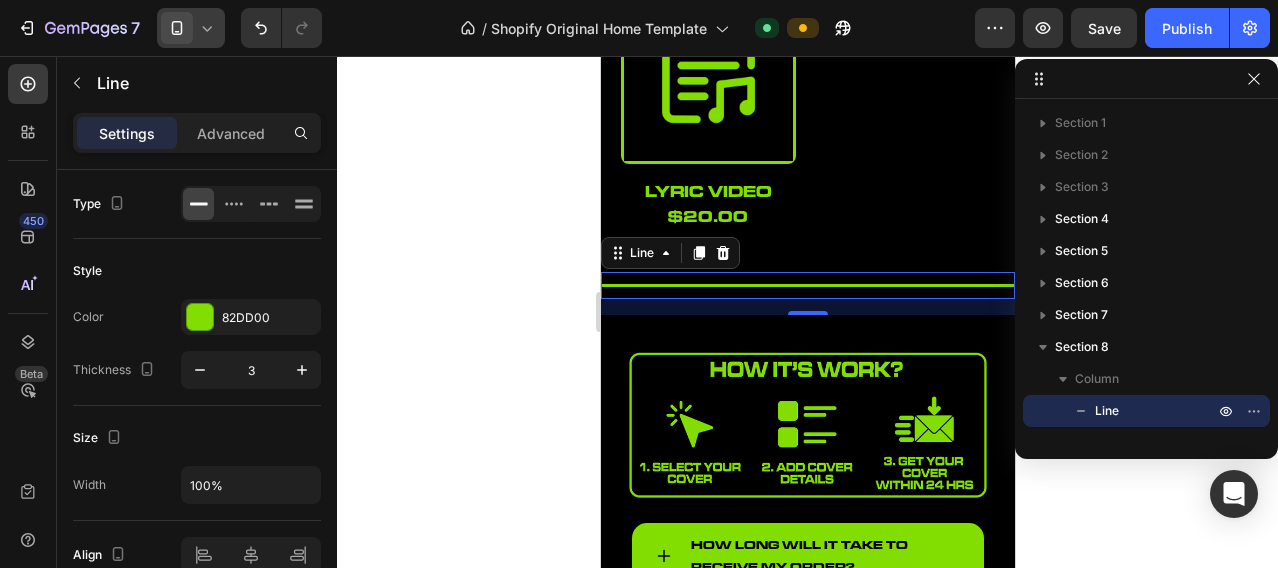 click 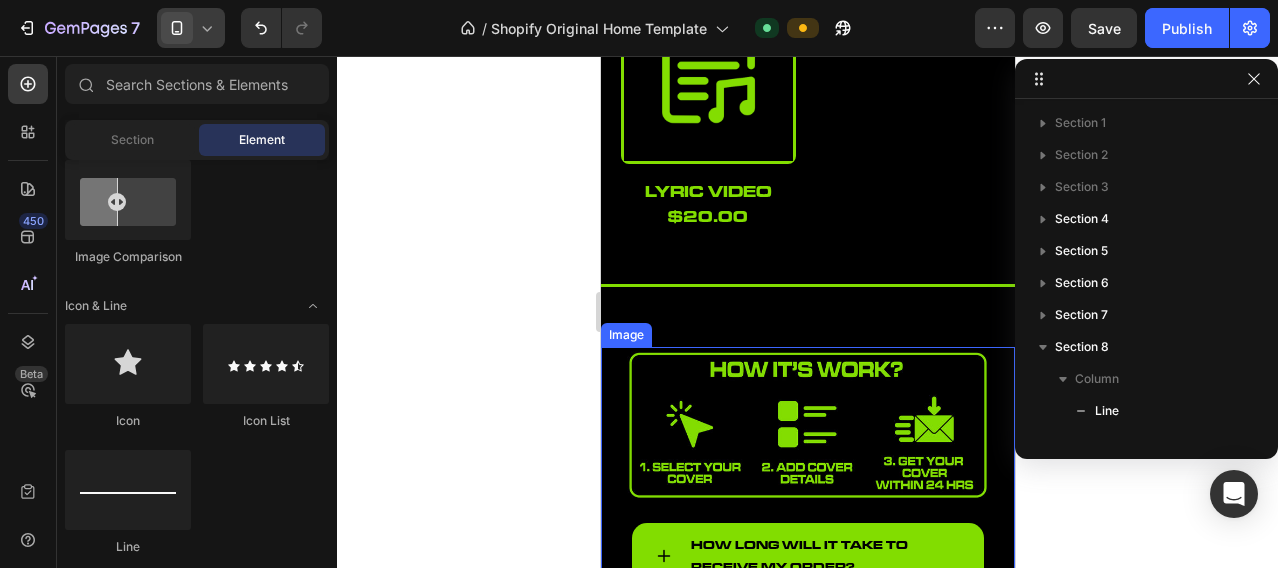 click at bounding box center (807, 460) 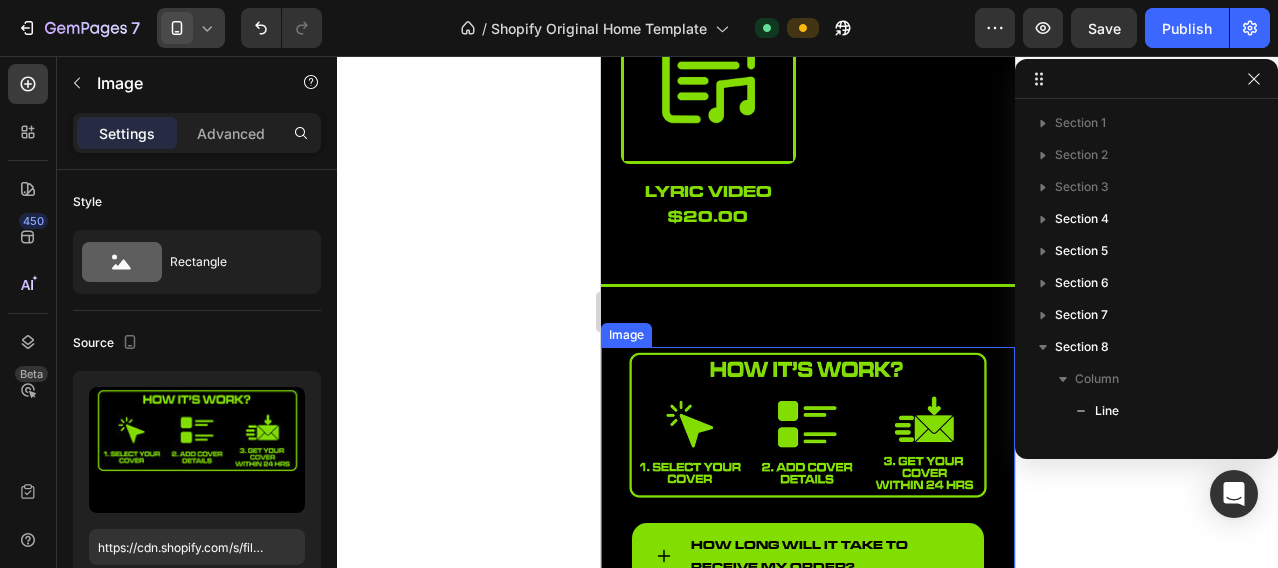 scroll, scrollTop: 250, scrollLeft: 0, axis: vertical 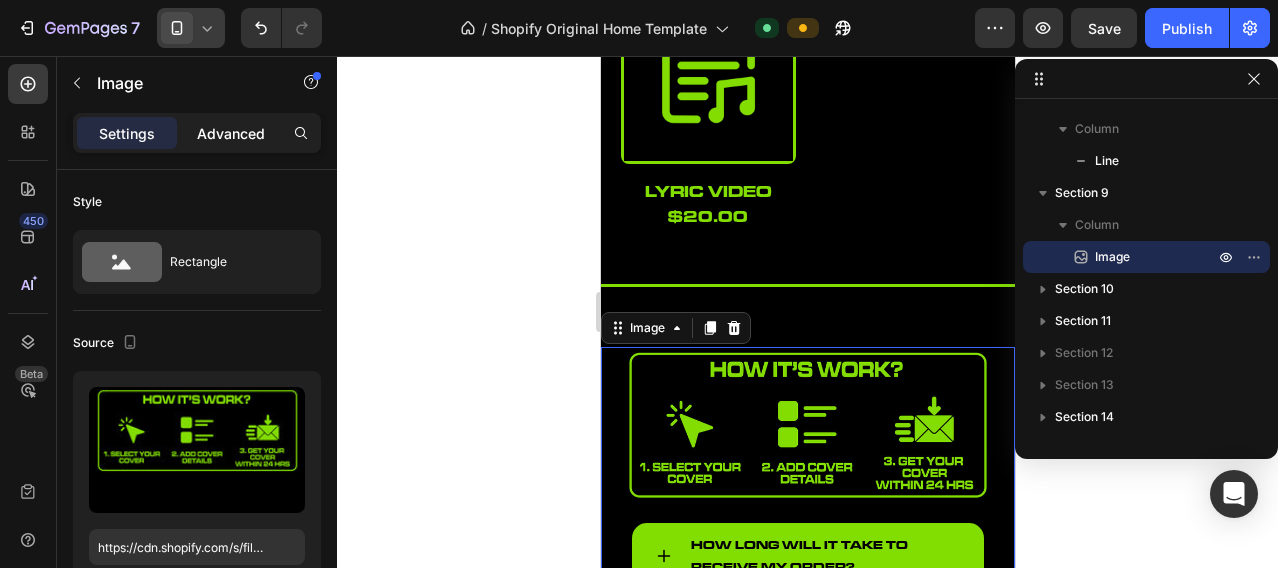 click on "Advanced" at bounding box center [231, 133] 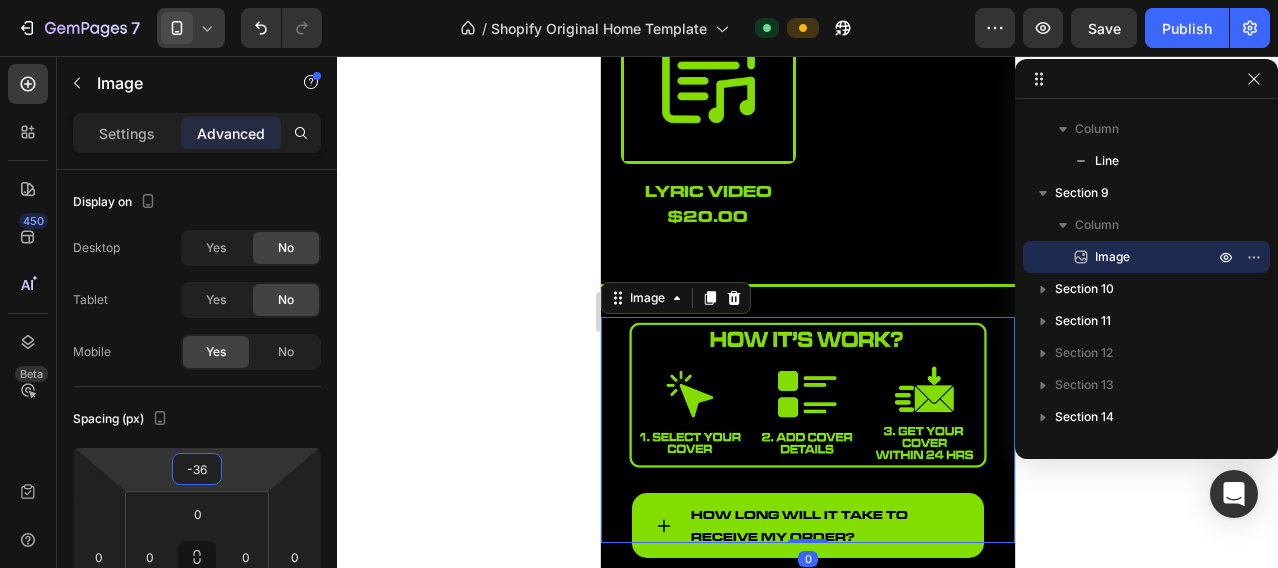 type on "-40" 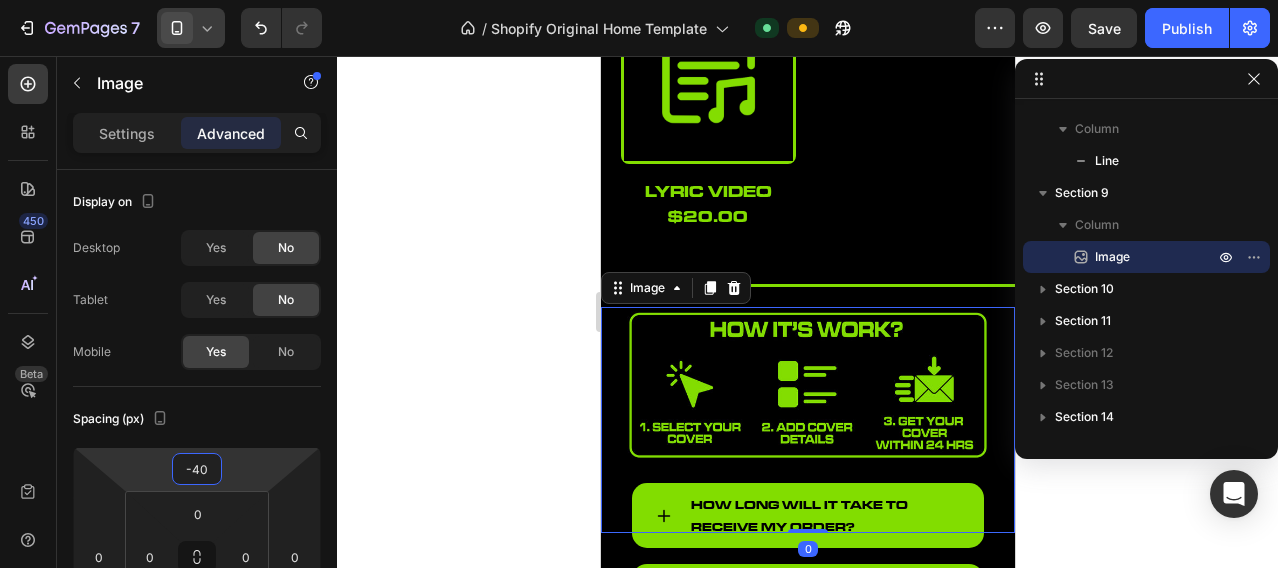 drag, startPoint x: 234, startPoint y: 458, endPoint x: 233, endPoint y: 478, distance: 20.024984 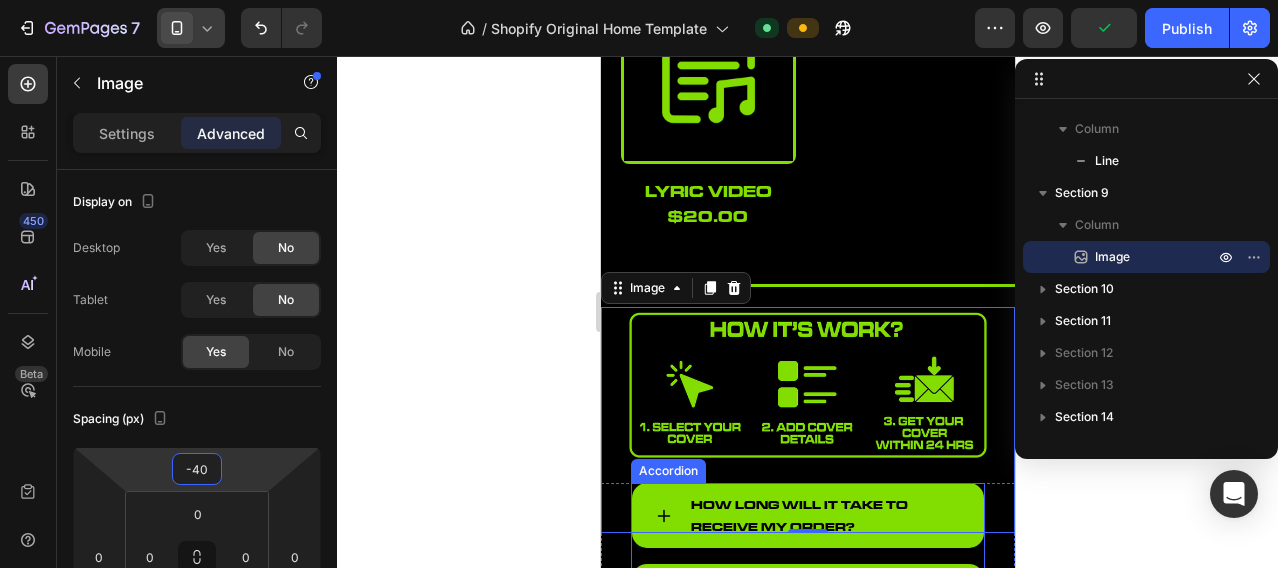 click on "How long will it take to receive my order?" at bounding box center (807, 515) 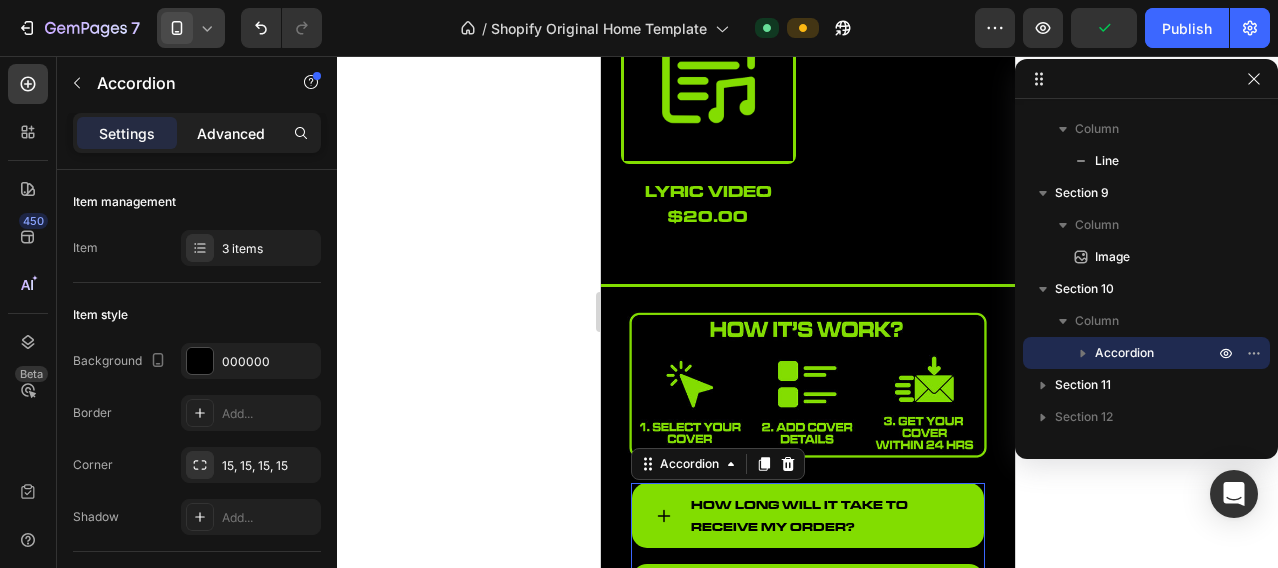click on "Advanced" at bounding box center [231, 133] 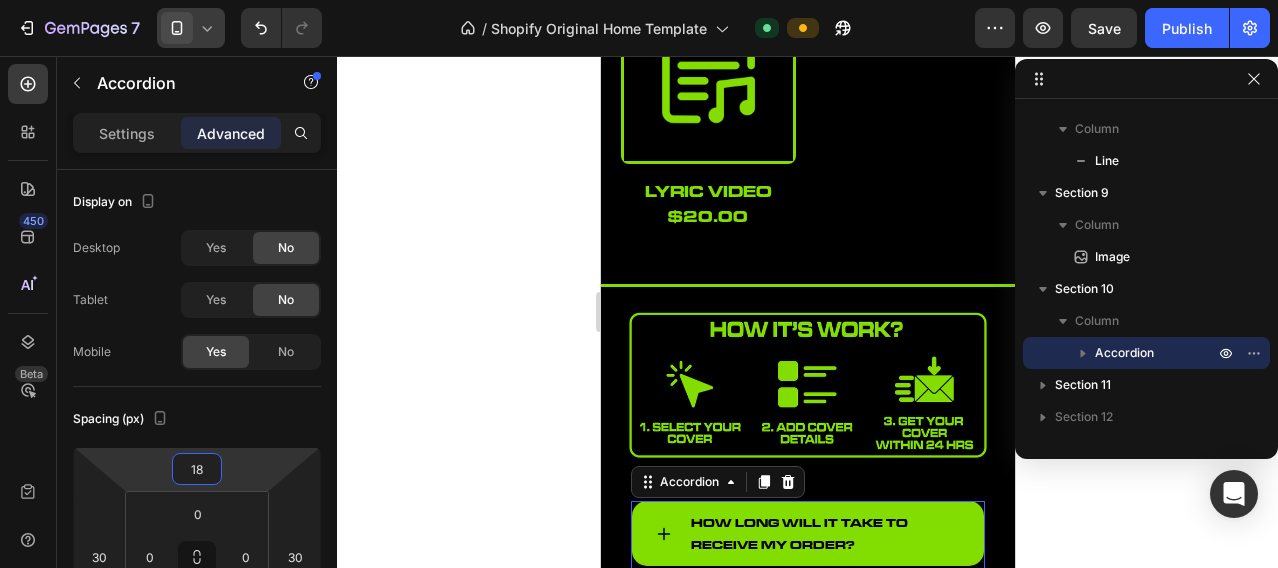 type on "20" 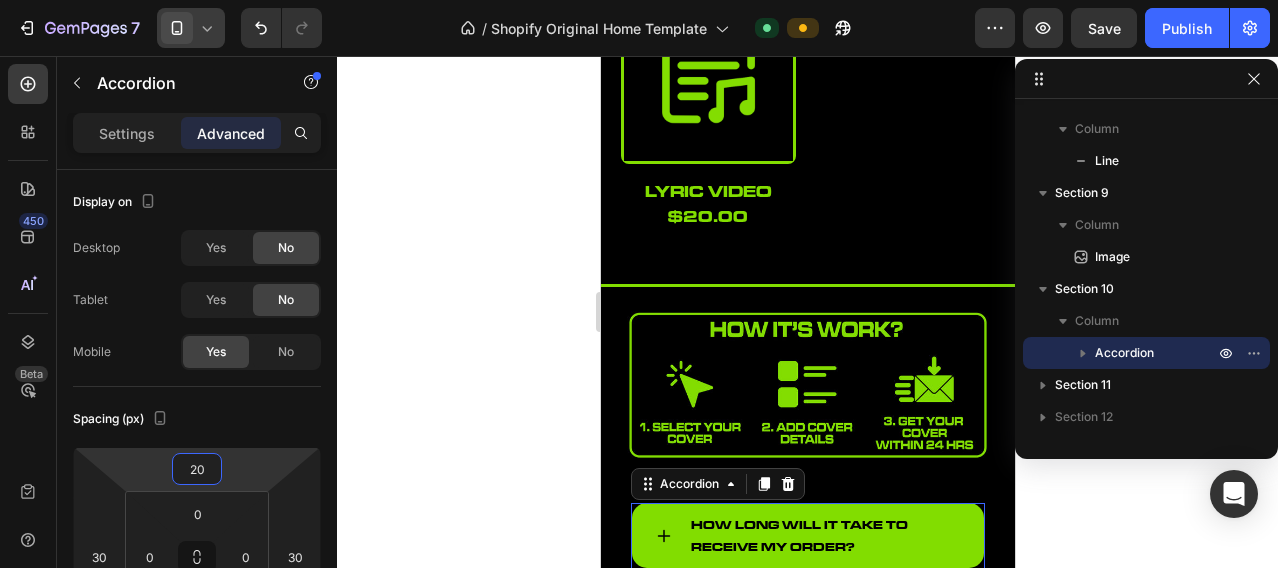 drag, startPoint x: 247, startPoint y: 464, endPoint x: 237, endPoint y: 454, distance: 14.142136 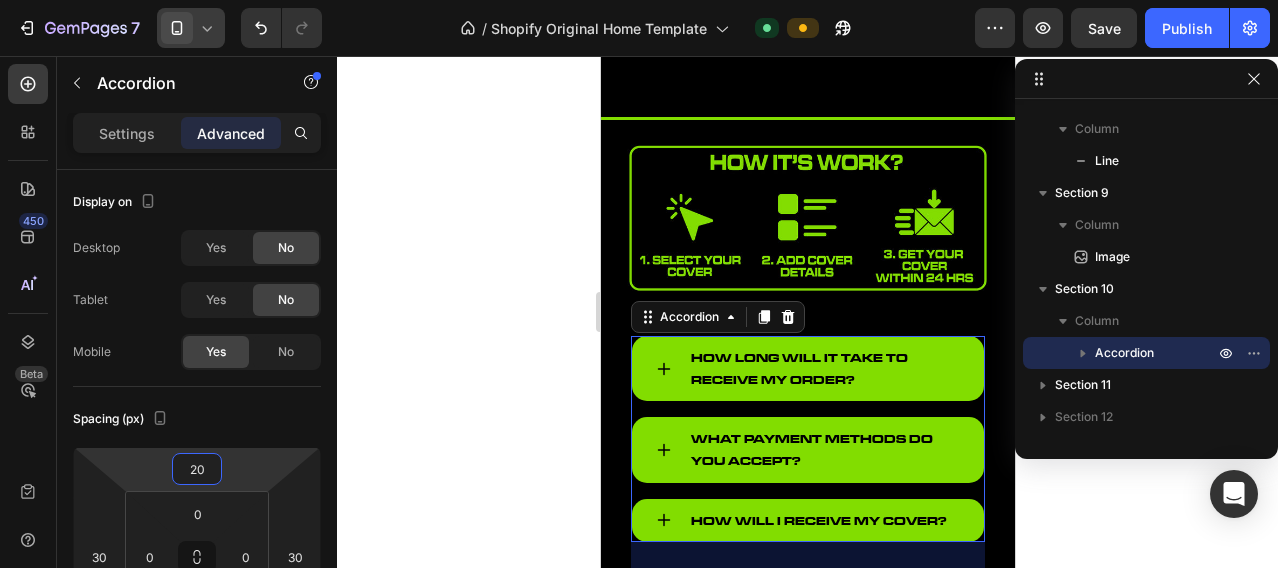 scroll, scrollTop: 1833, scrollLeft: 0, axis: vertical 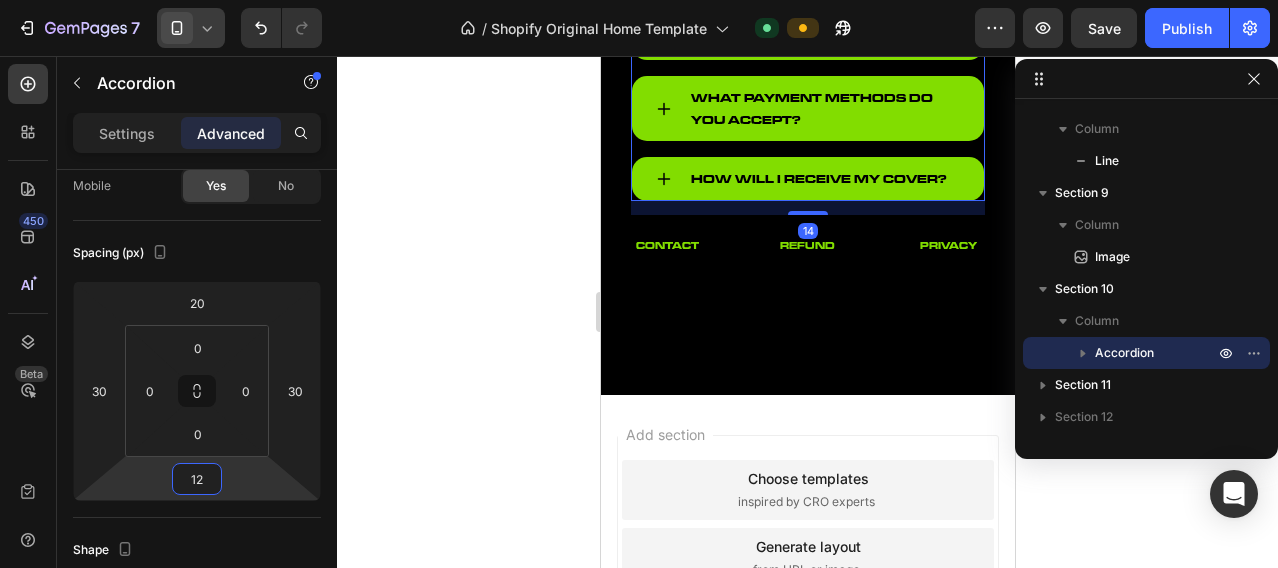 type on "10" 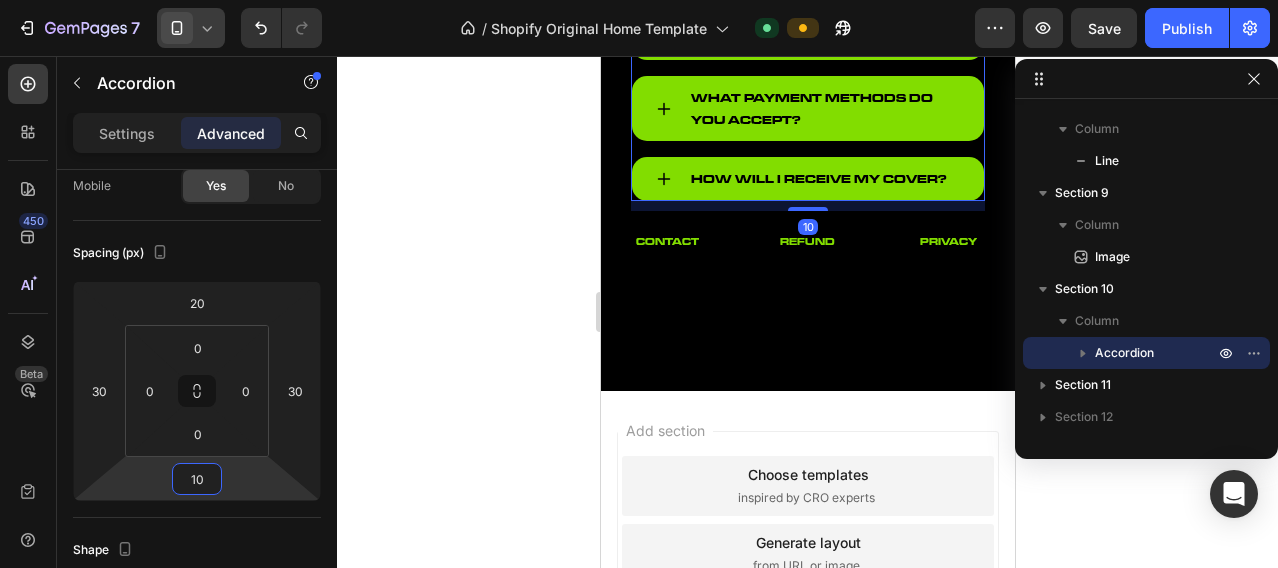 drag, startPoint x: 242, startPoint y: 474, endPoint x: 241, endPoint y: 490, distance: 16.03122 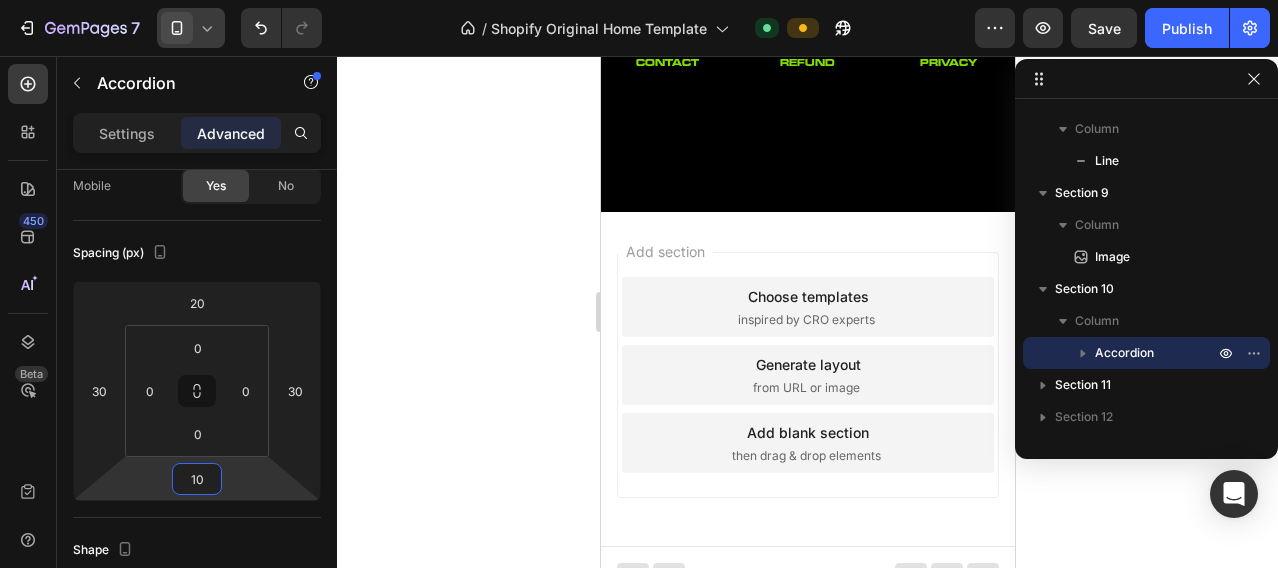scroll, scrollTop: 1666, scrollLeft: 0, axis: vertical 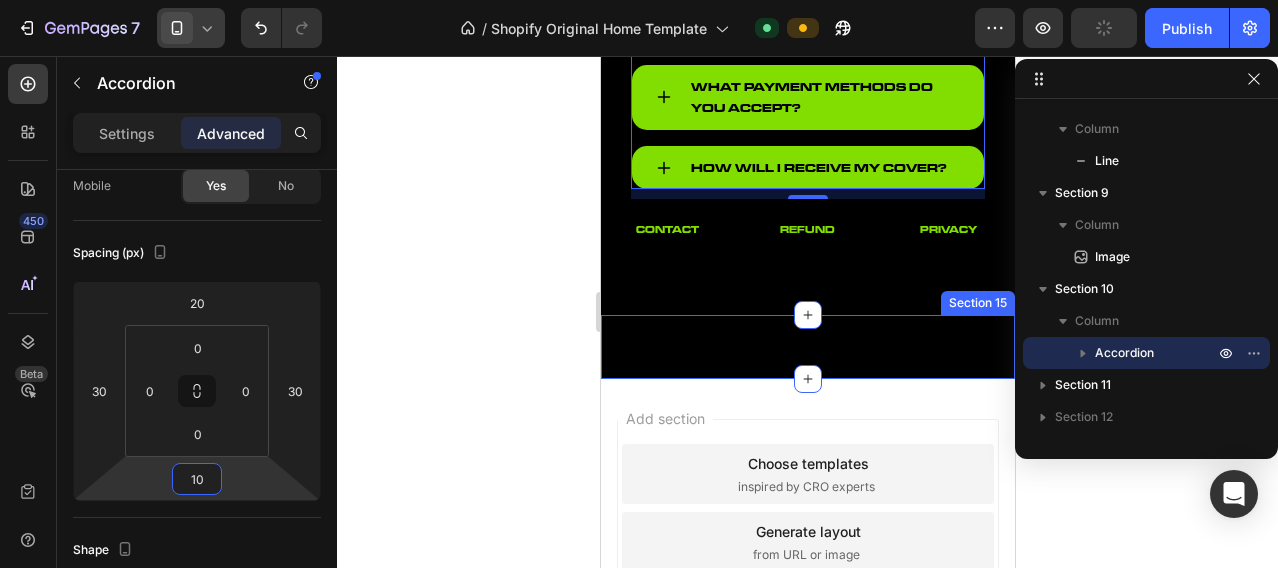 click on "How long will it take to receive my order?
What payment methods do you accept?
How will I receive my Cover? Accordion Section 15" at bounding box center (807, 347) 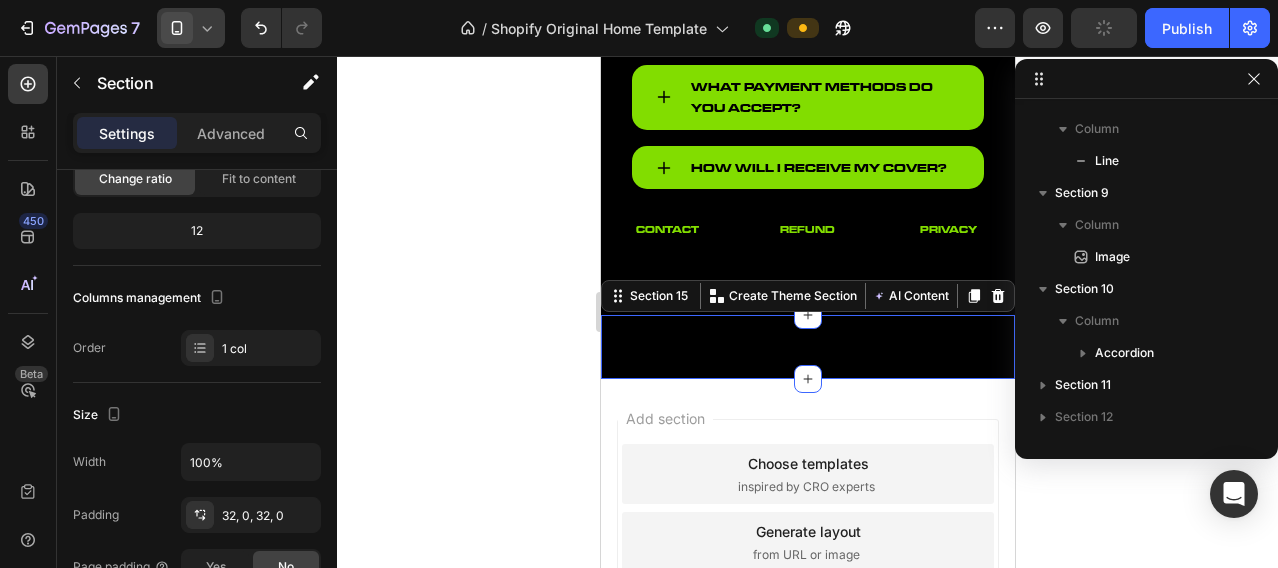 scroll, scrollTop: 438, scrollLeft: 0, axis: vertical 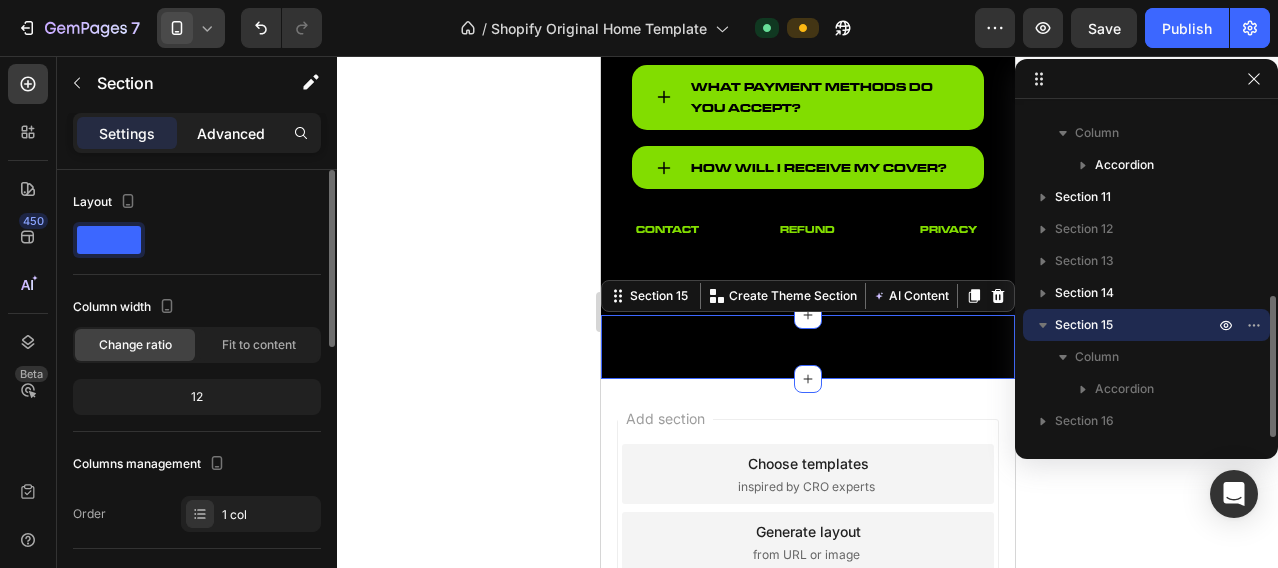 click on "Advanced" at bounding box center (231, 133) 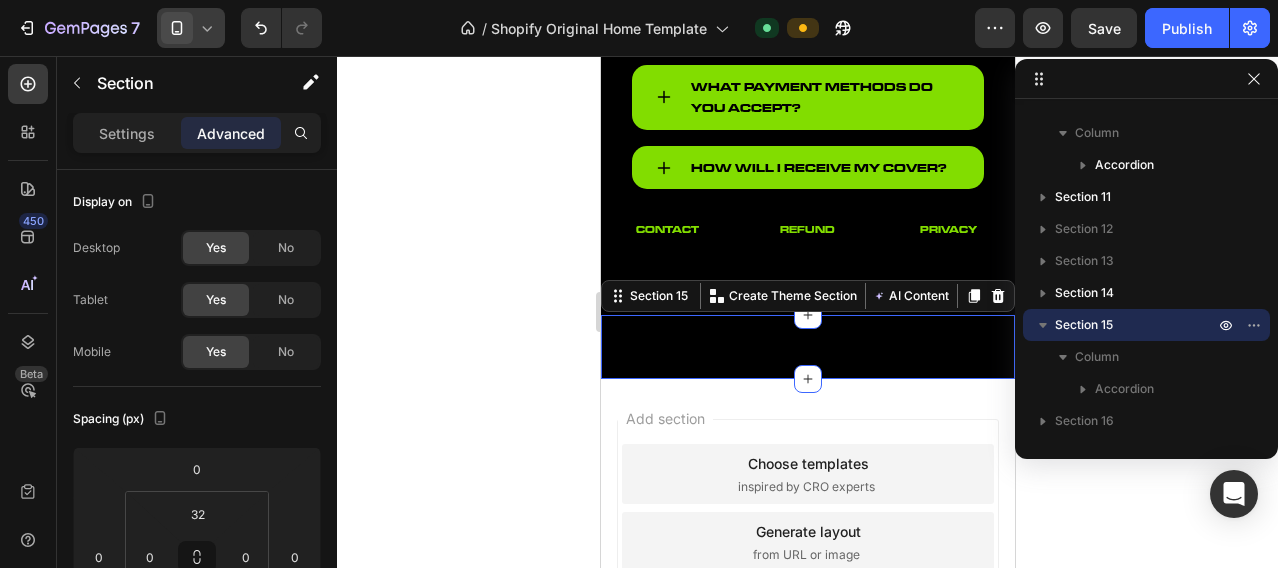 click 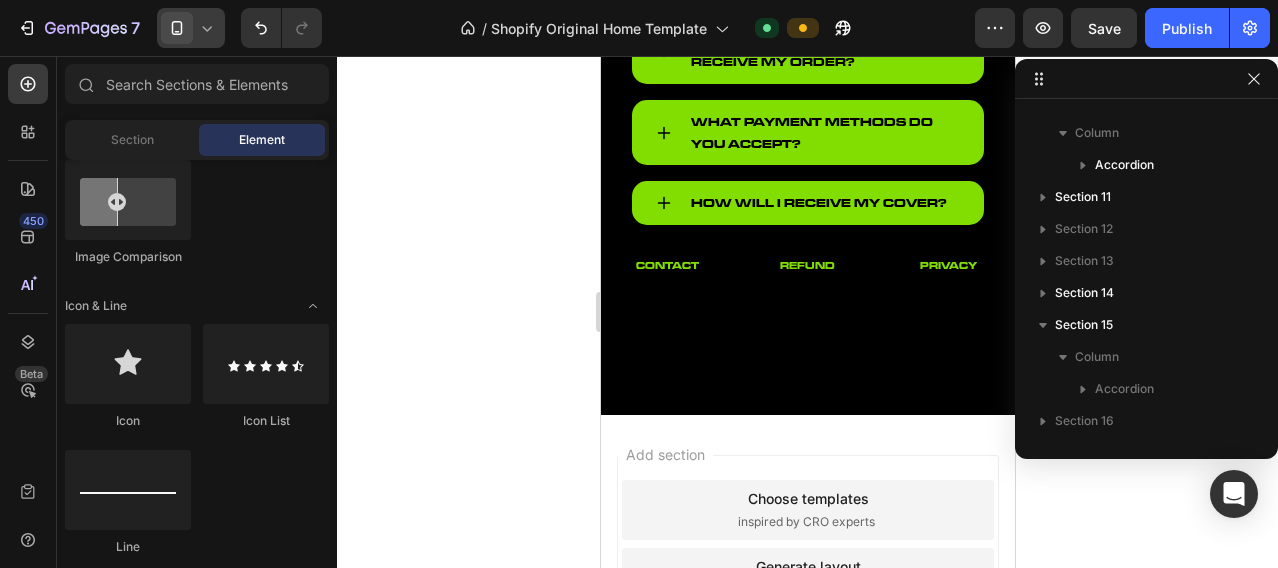scroll, scrollTop: 1833, scrollLeft: 0, axis: vertical 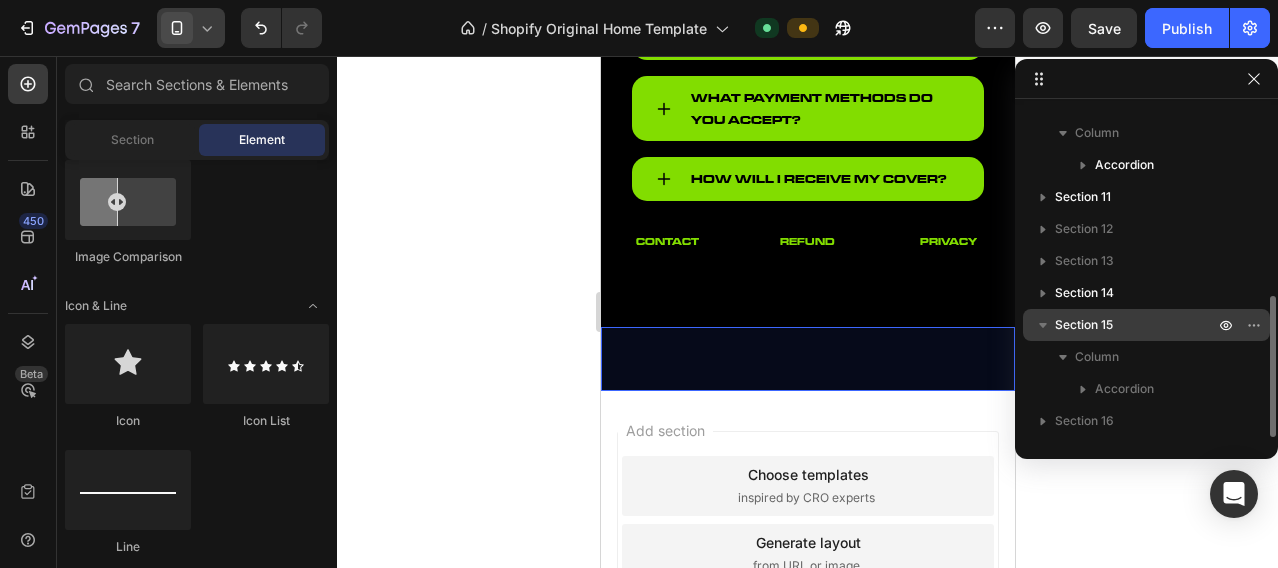 click 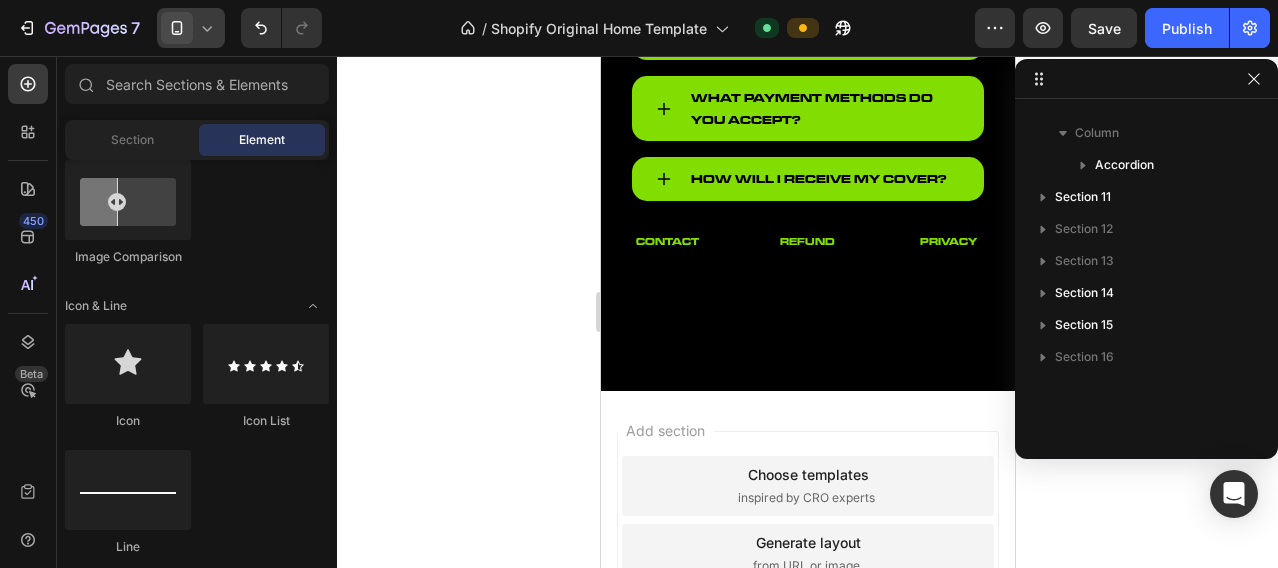 click 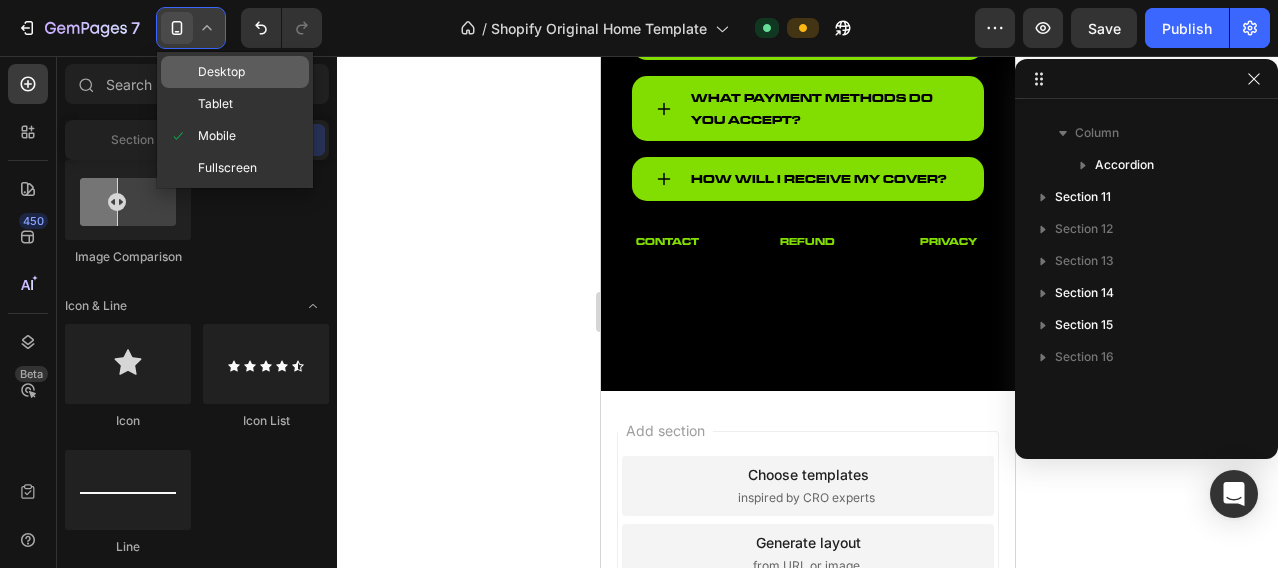 click on "Desktop" at bounding box center (221, 72) 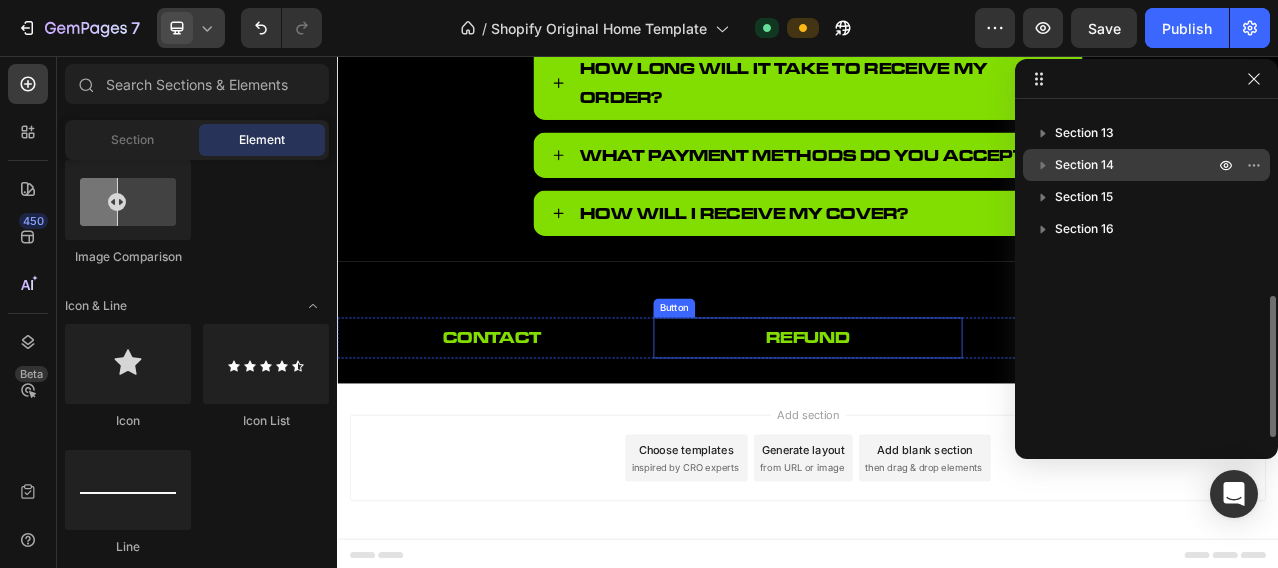 scroll, scrollTop: 2309, scrollLeft: 0, axis: vertical 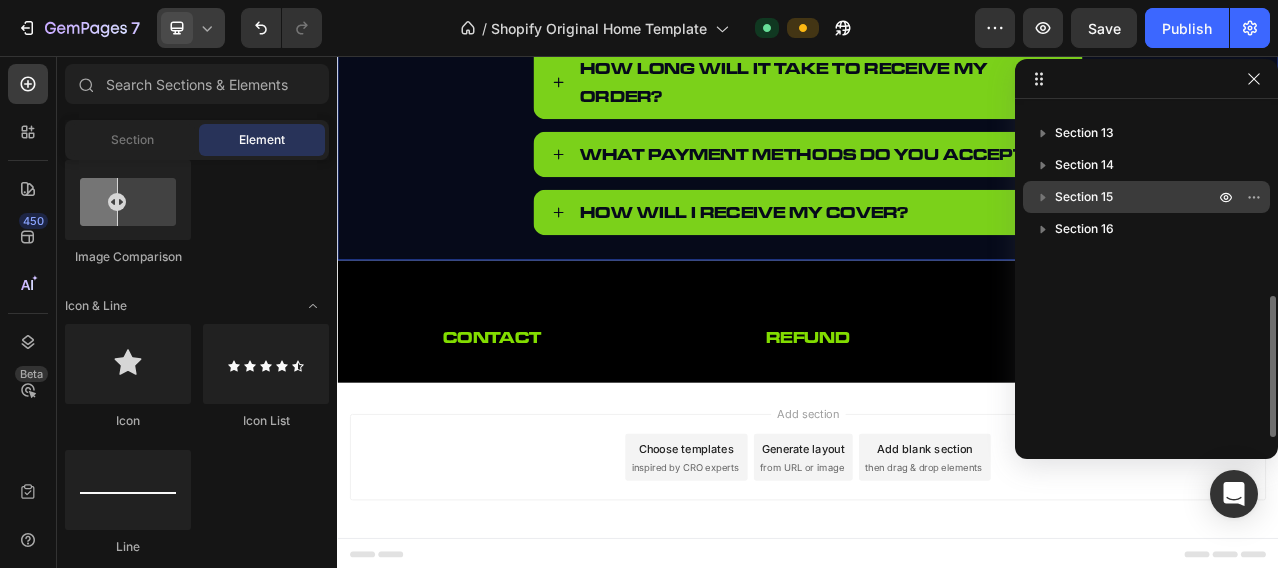 click on "Section 15" at bounding box center (1084, 197) 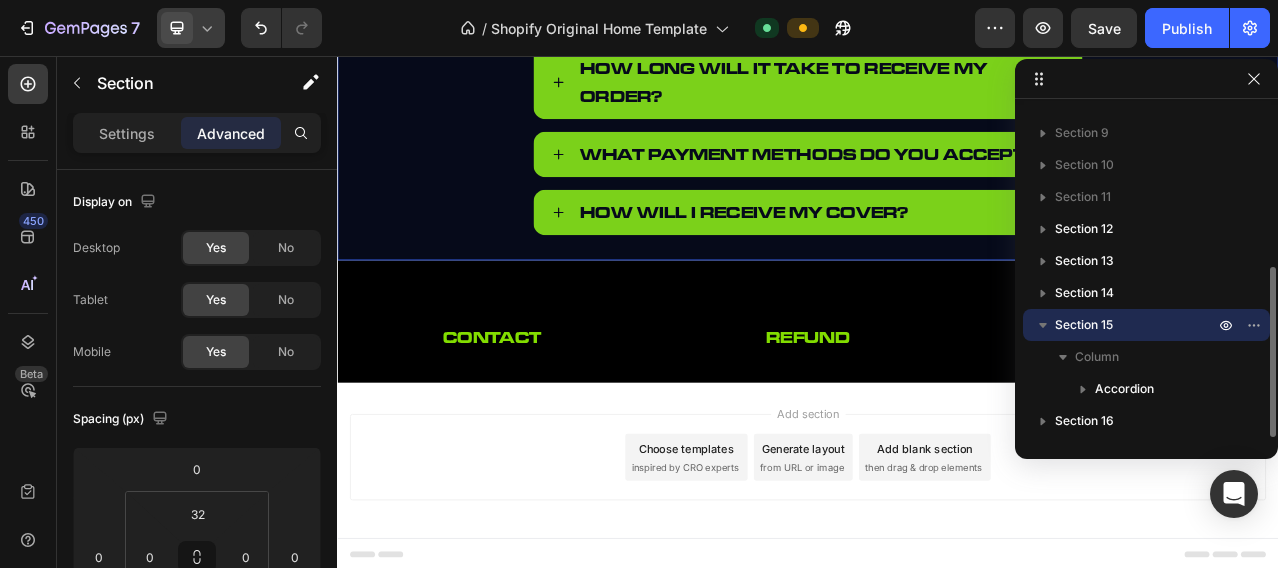 scroll, scrollTop: 310, scrollLeft: 0, axis: vertical 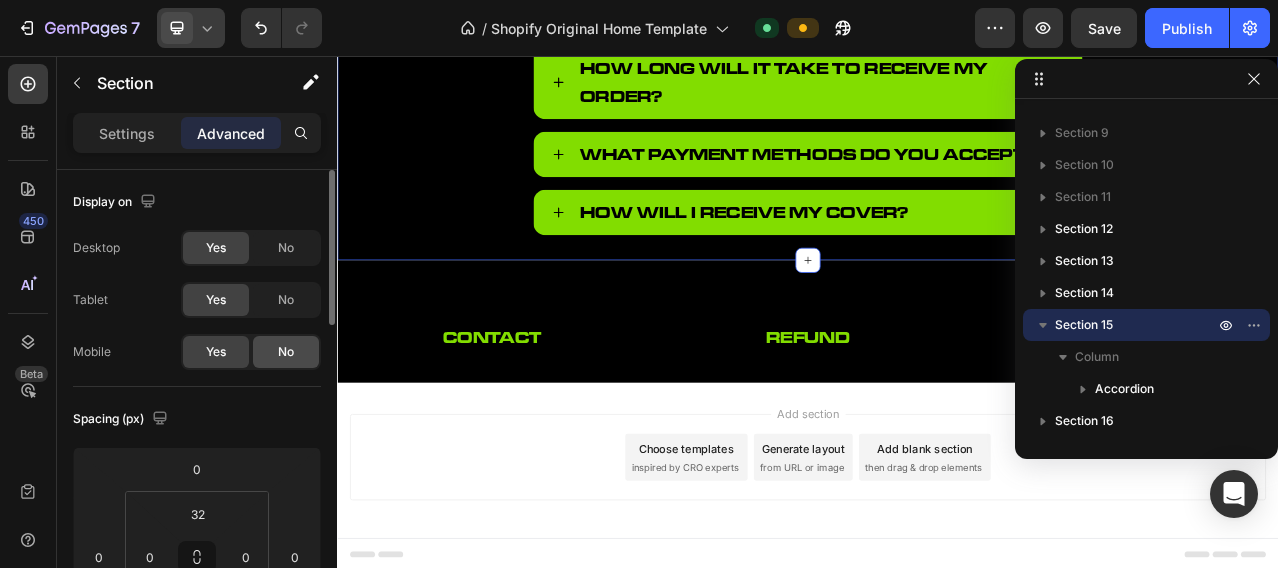 click on "No" 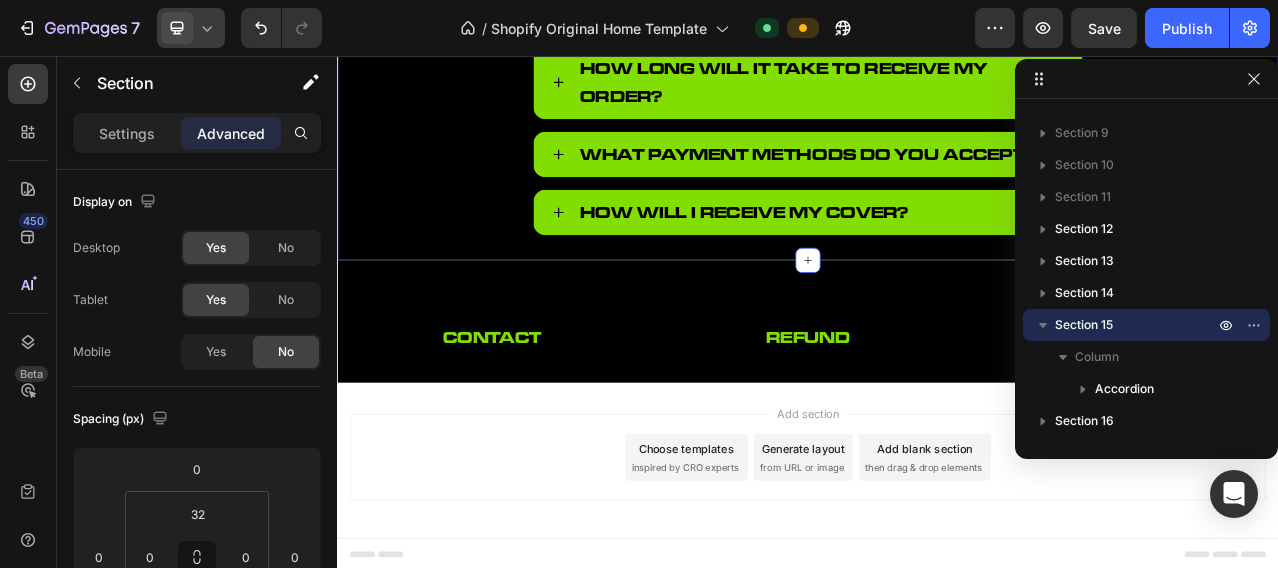 scroll, scrollTop: 1831, scrollLeft: 0, axis: vertical 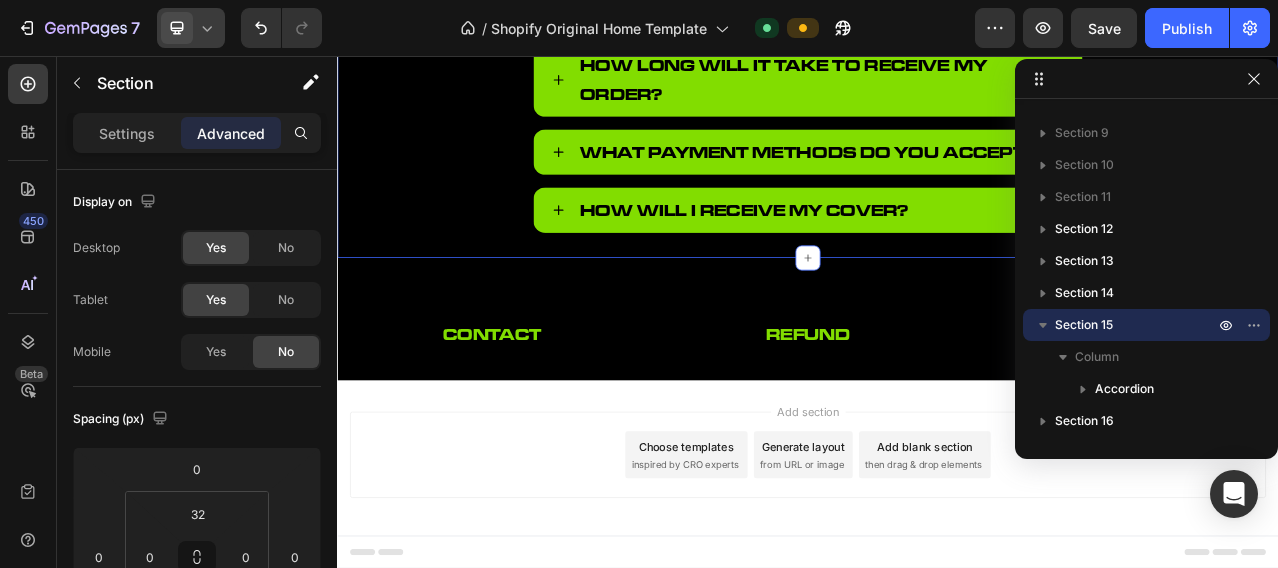 click 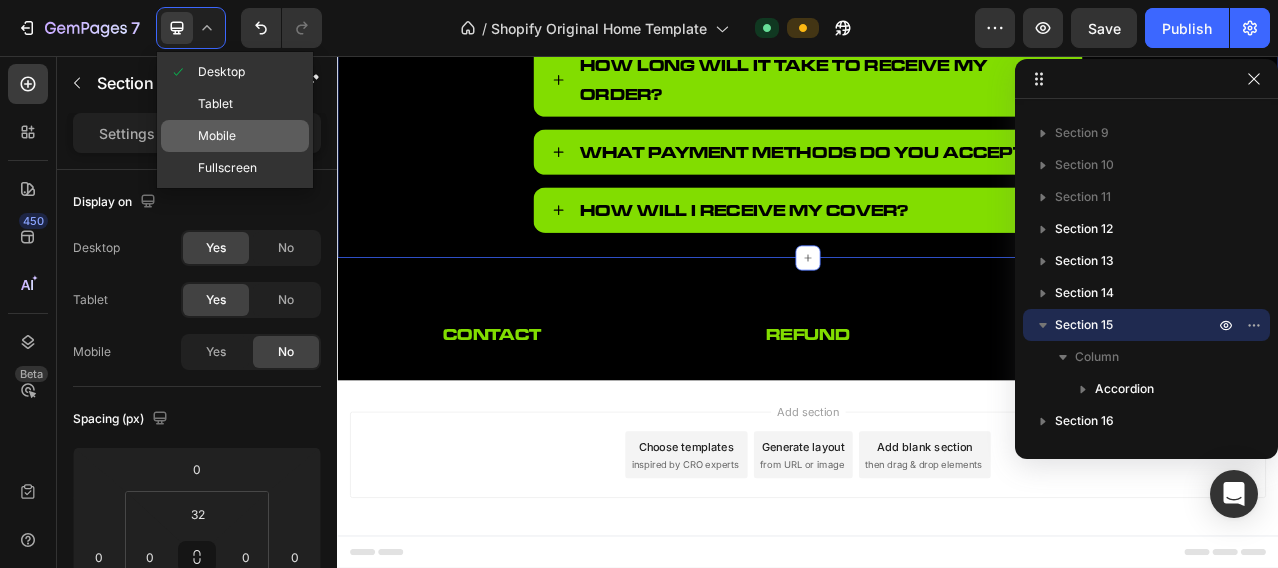 click on "Mobile" at bounding box center (217, 136) 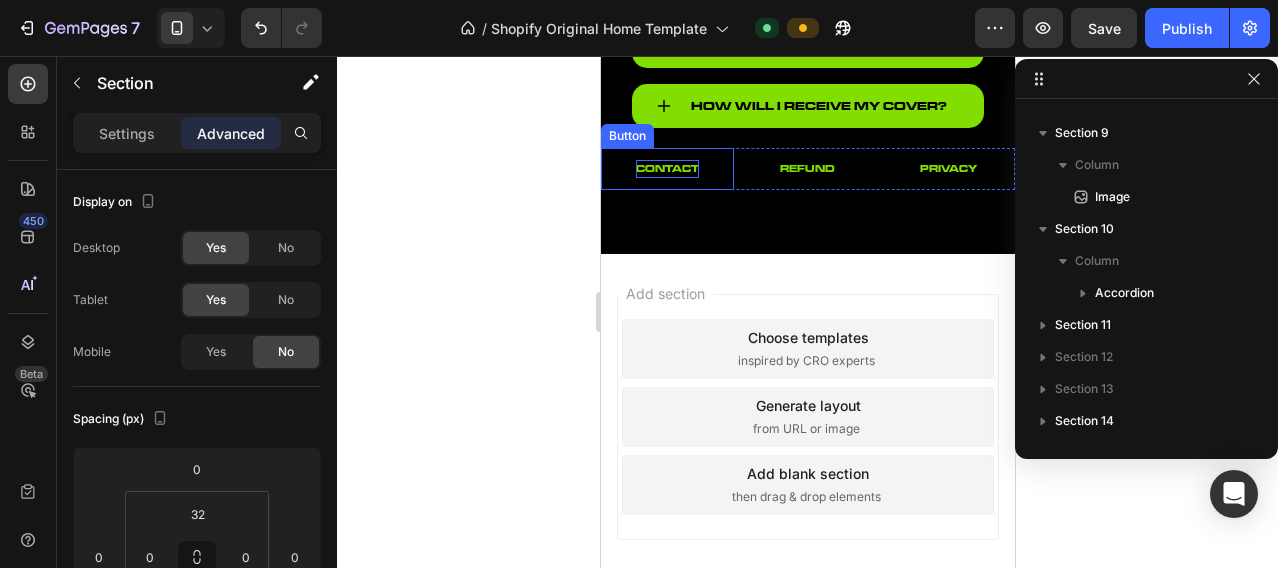 scroll, scrollTop: 1772, scrollLeft: 0, axis: vertical 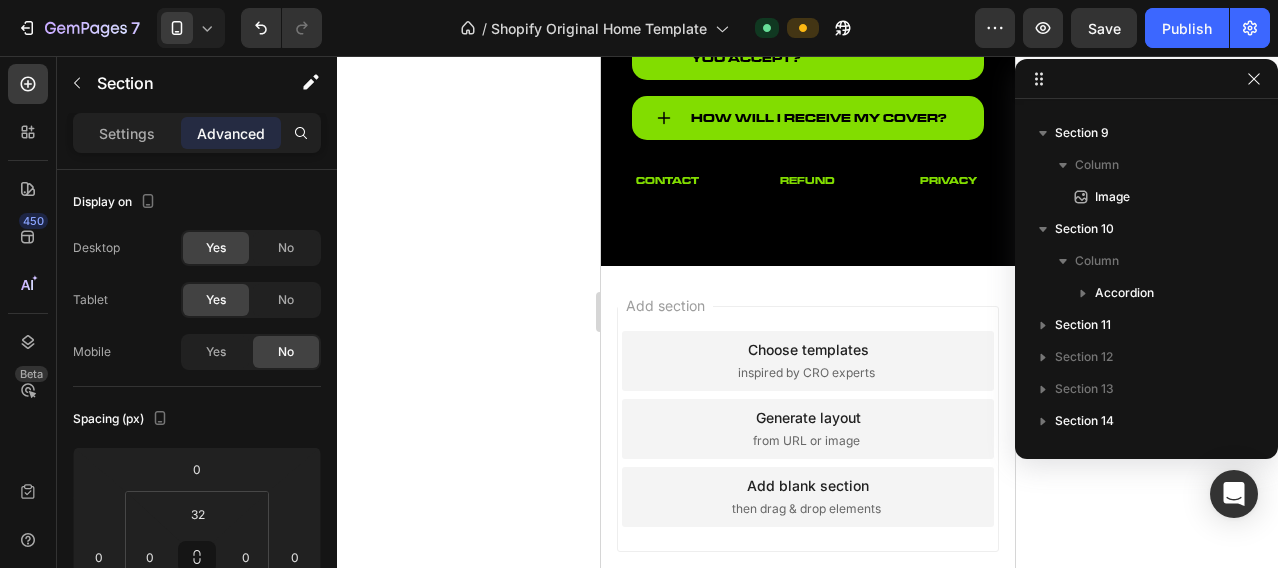 click 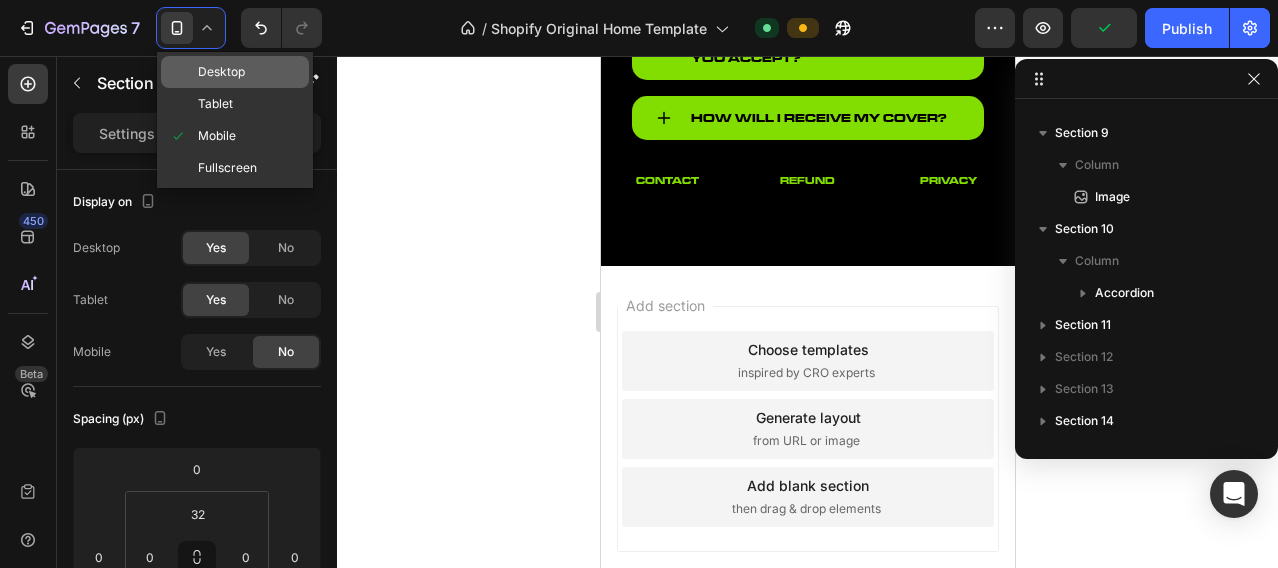 click on "Desktop" at bounding box center (221, 72) 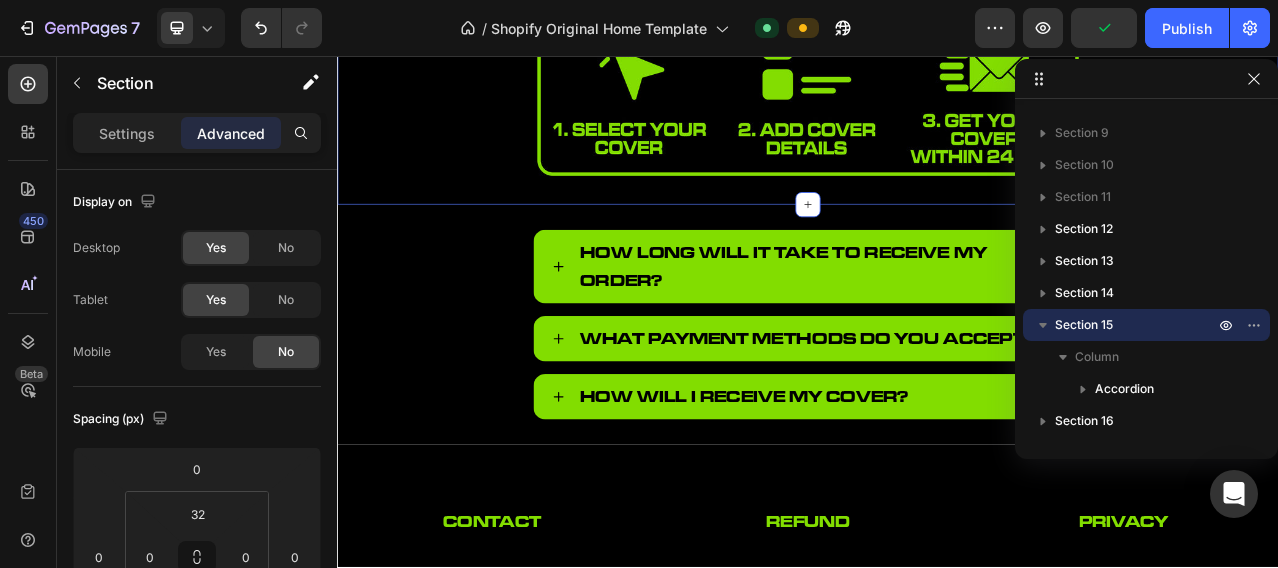 scroll, scrollTop: 2330, scrollLeft: 0, axis: vertical 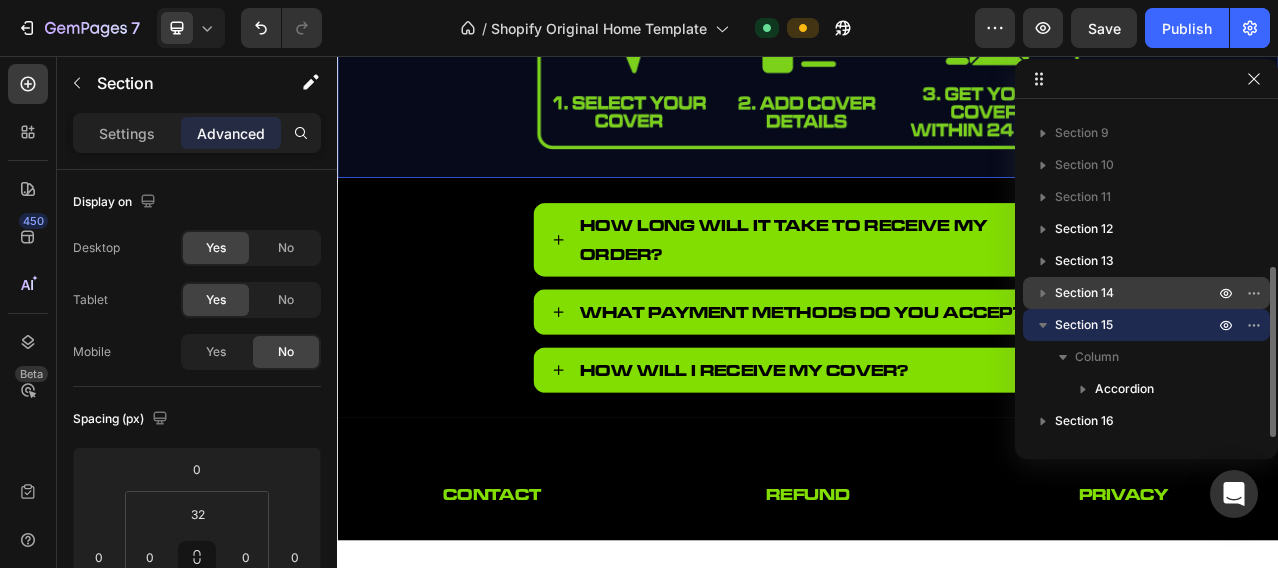 click on "Section 14" at bounding box center (1136, 293) 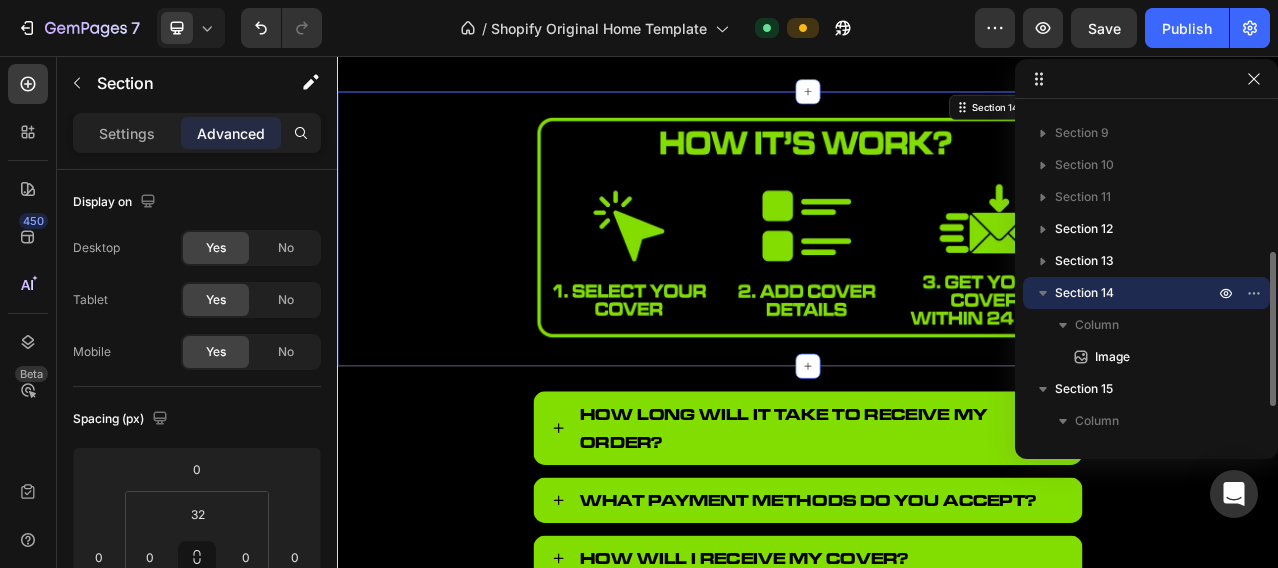 scroll, scrollTop: 2064, scrollLeft: 0, axis: vertical 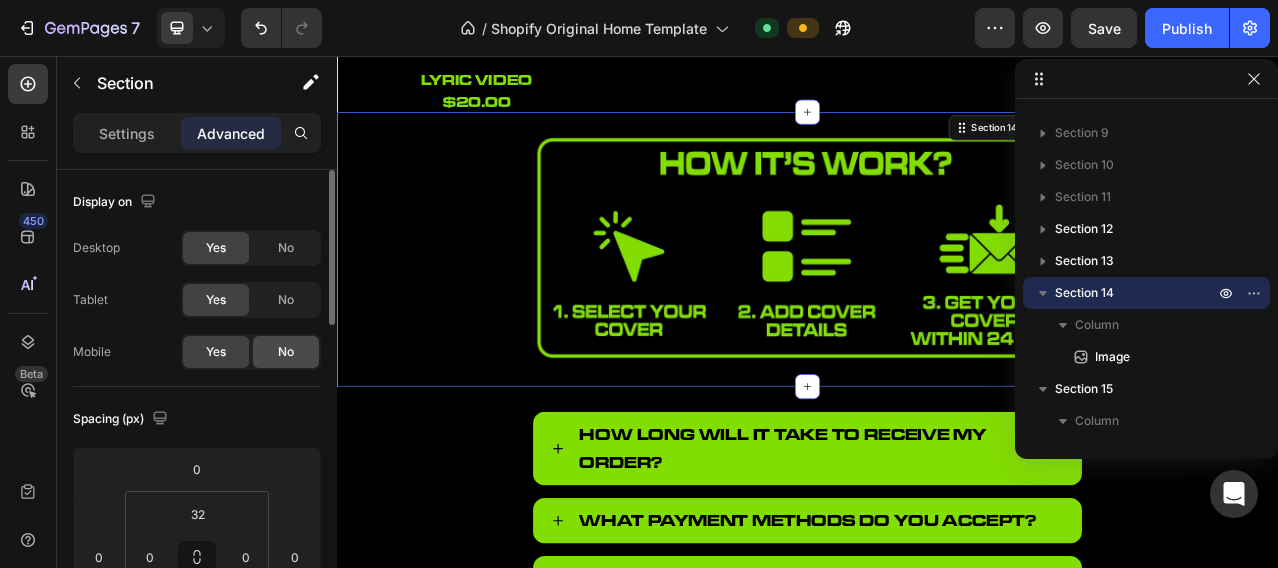click on "No" 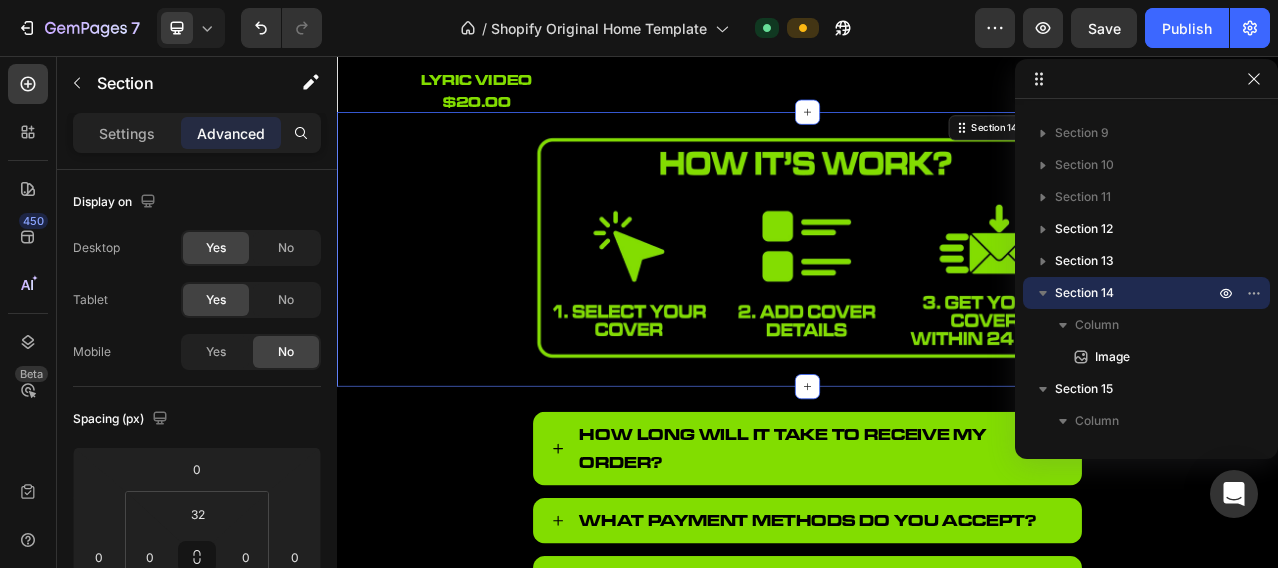click 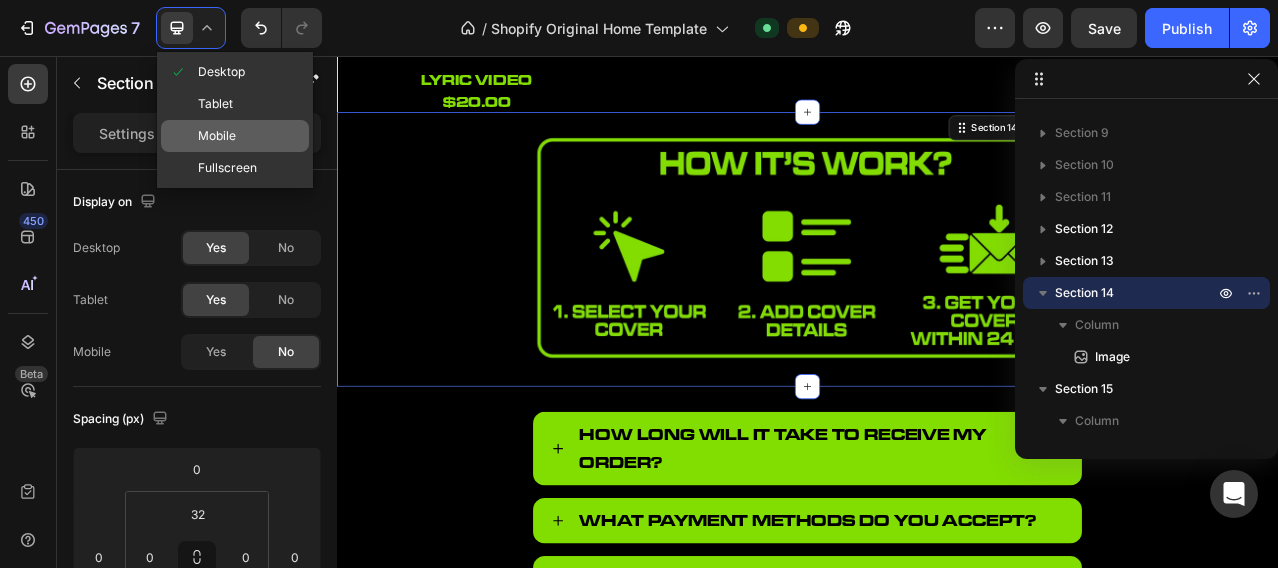 click on "Mobile" at bounding box center [217, 136] 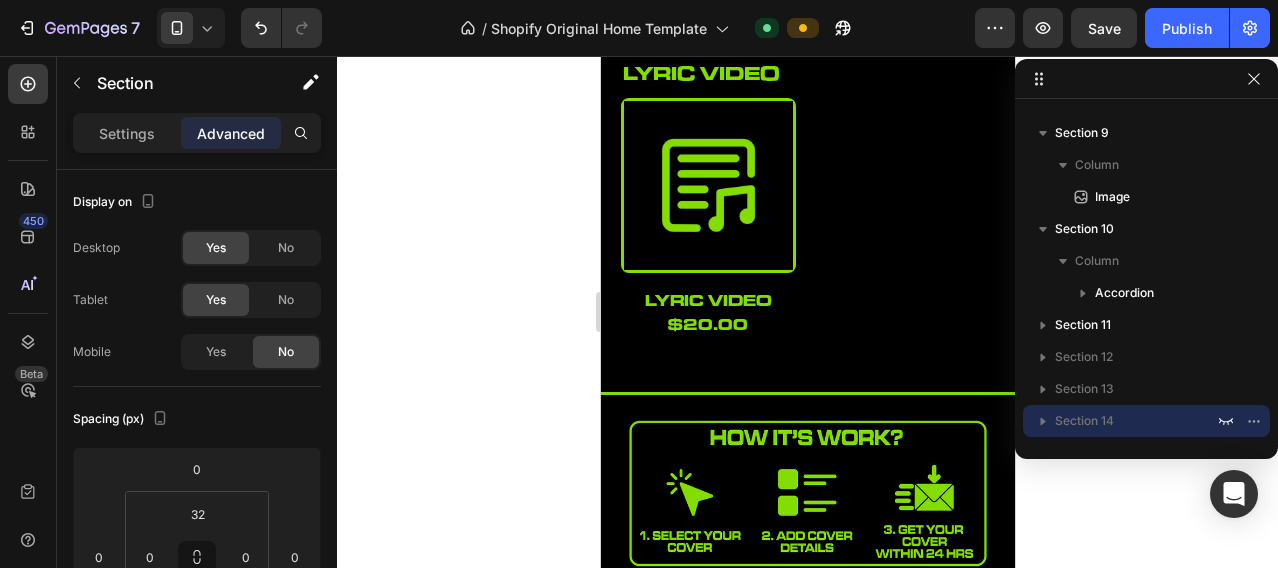 scroll, scrollTop: 784, scrollLeft: 0, axis: vertical 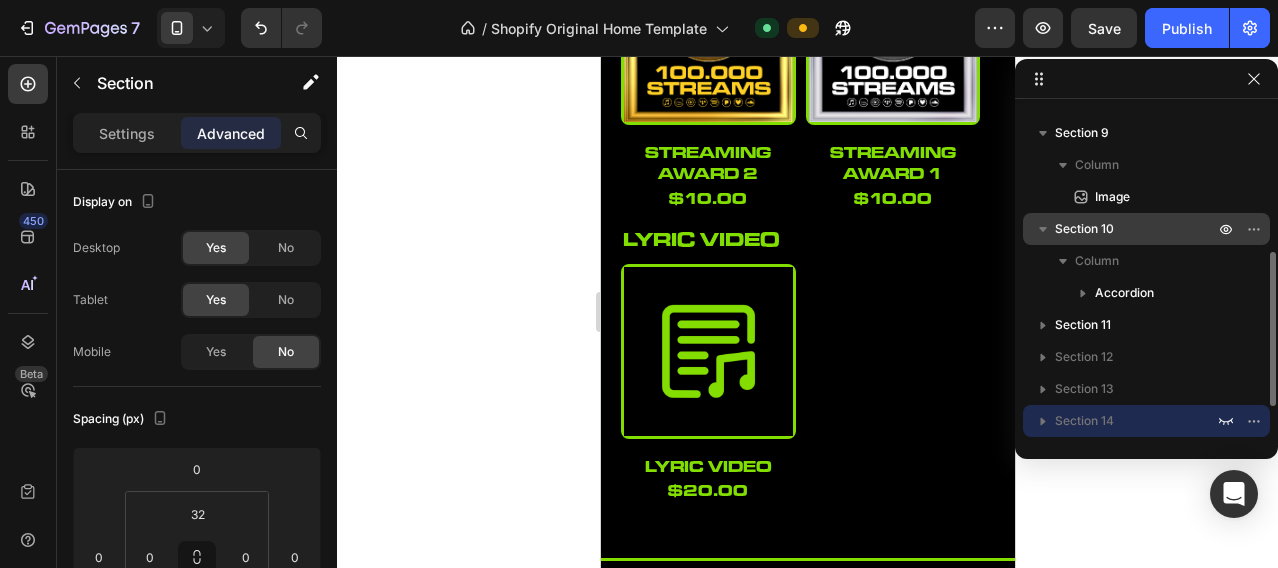 click 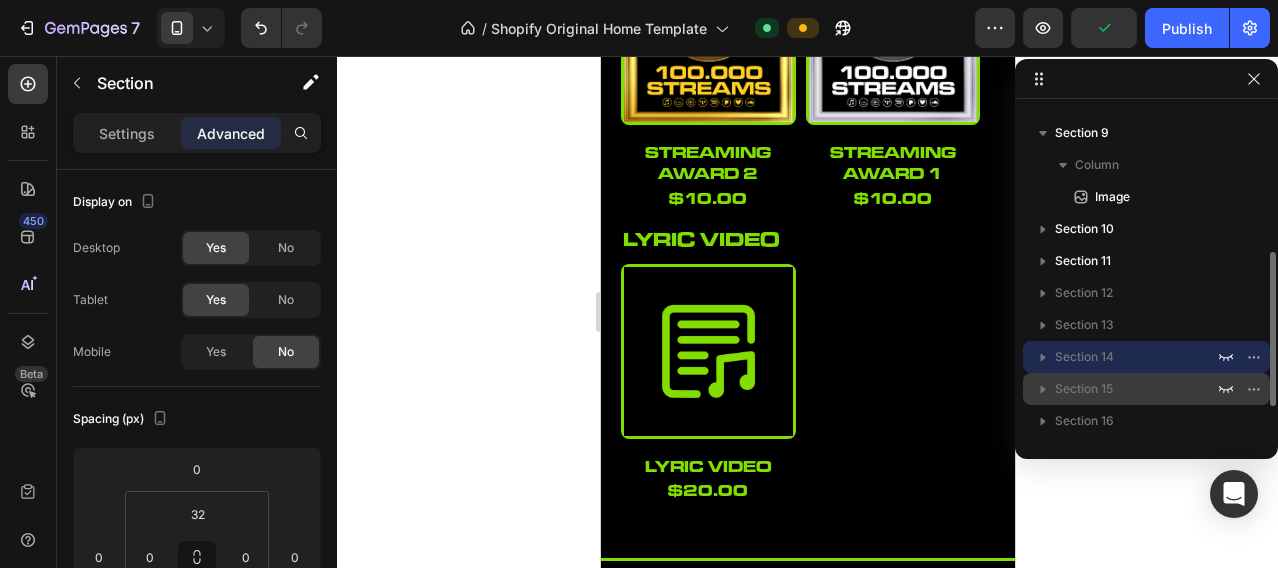 scroll, scrollTop: 166, scrollLeft: 0, axis: vertical 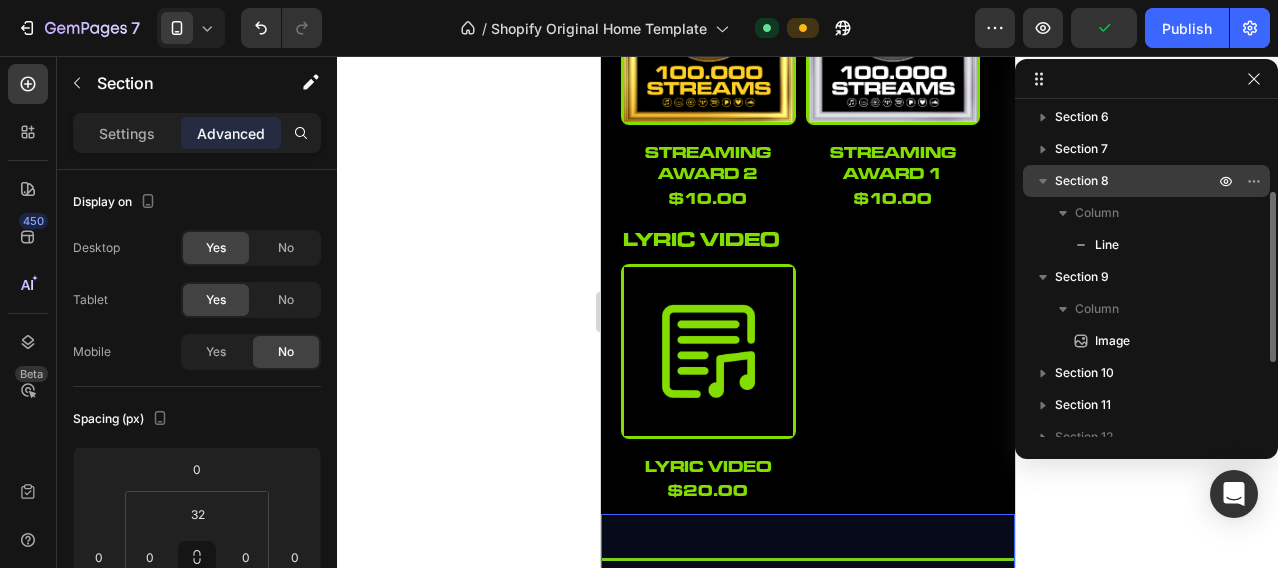 click 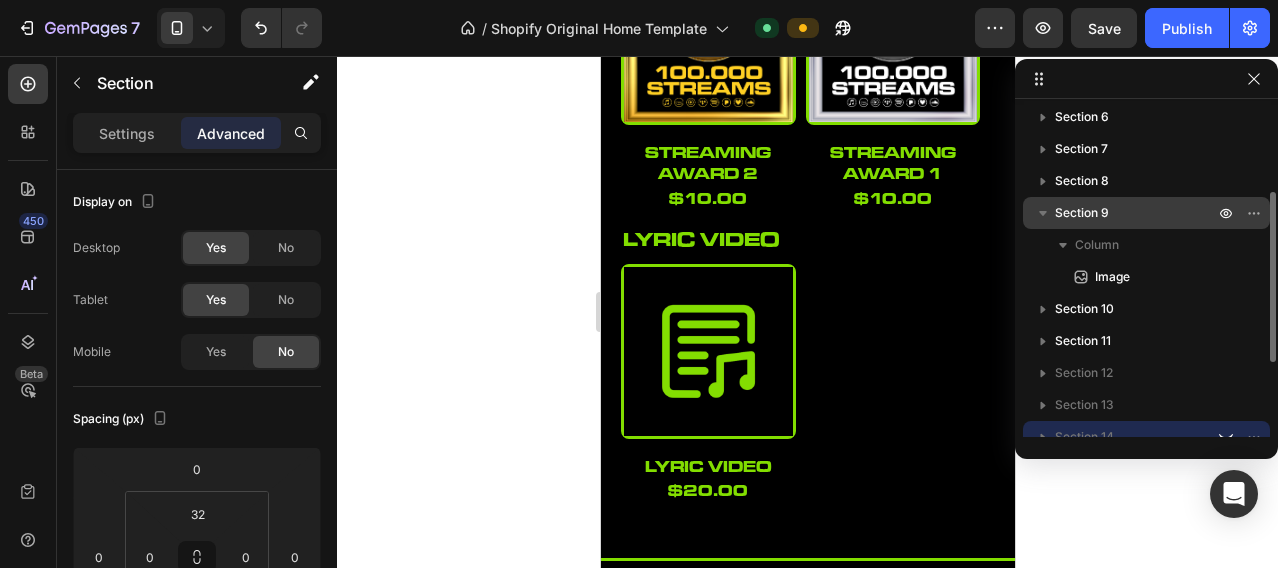 click 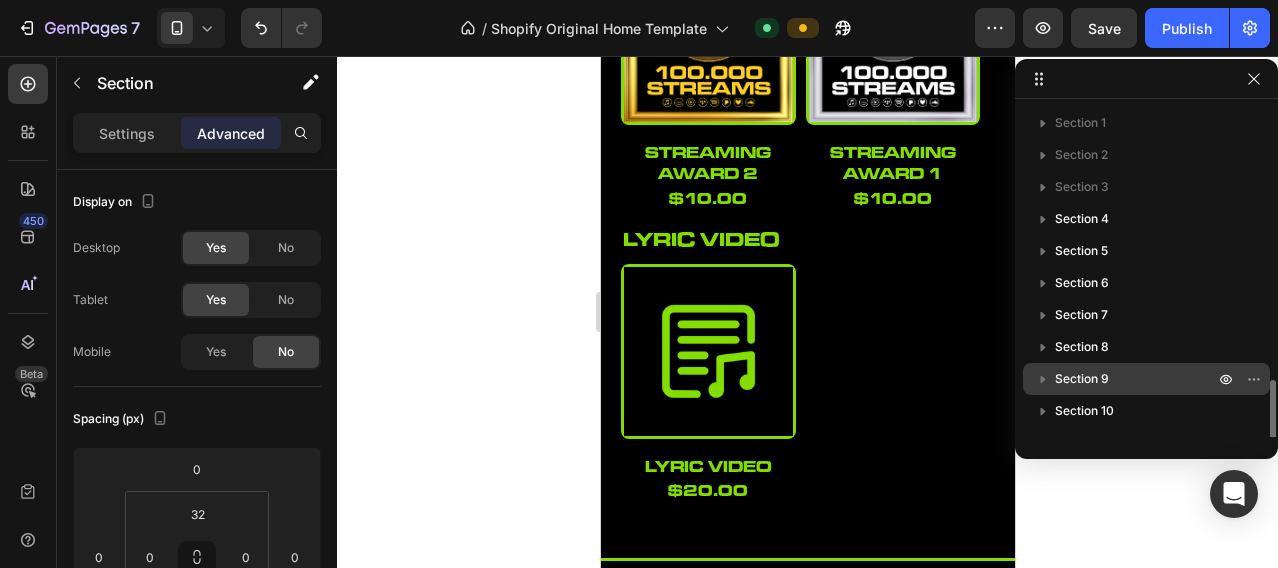 scroll, scrollTop: 182, scrollLeft: 0, axis: vertical 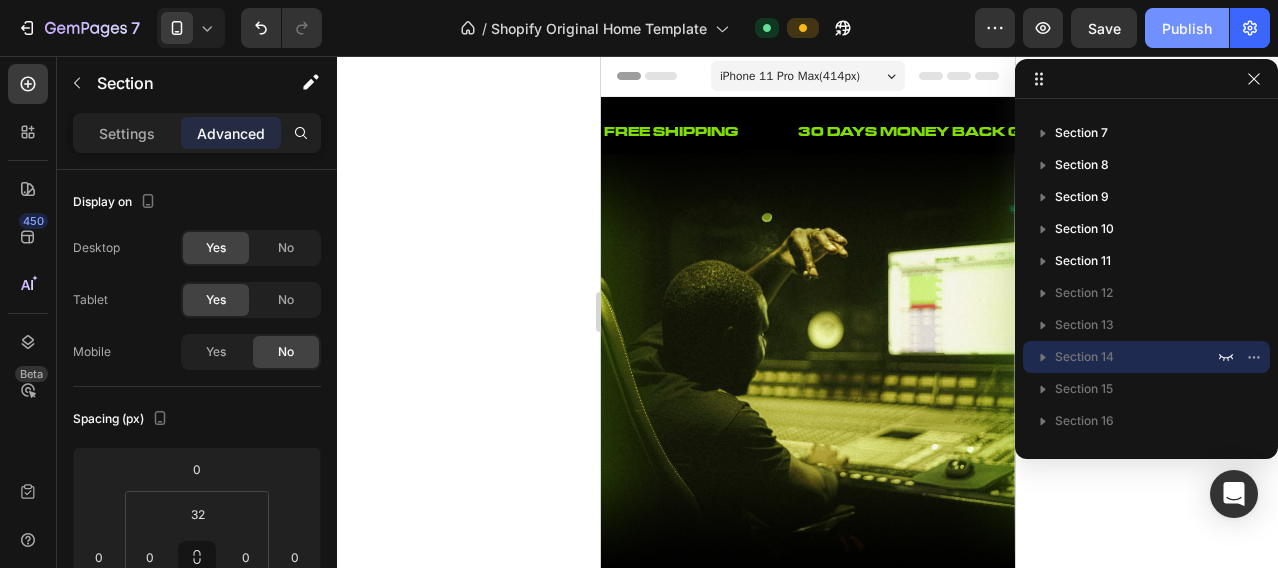 click on "Publish" at bounding box center [1187, 28] 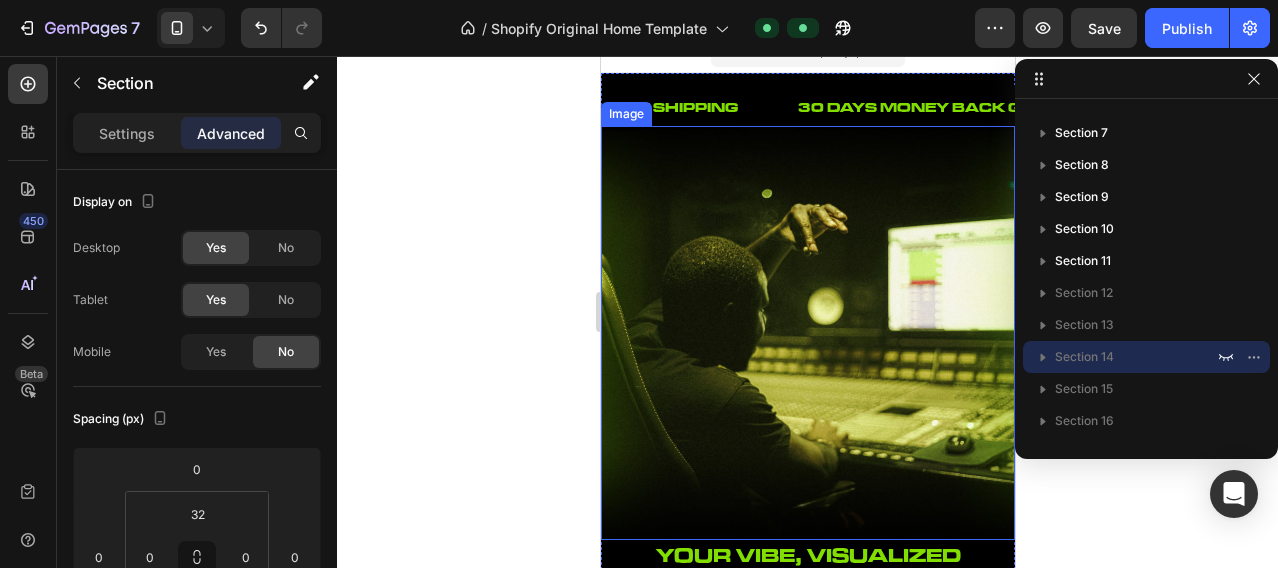 scroll, scrollTop: 0, scrollLeft: 0, axis: both 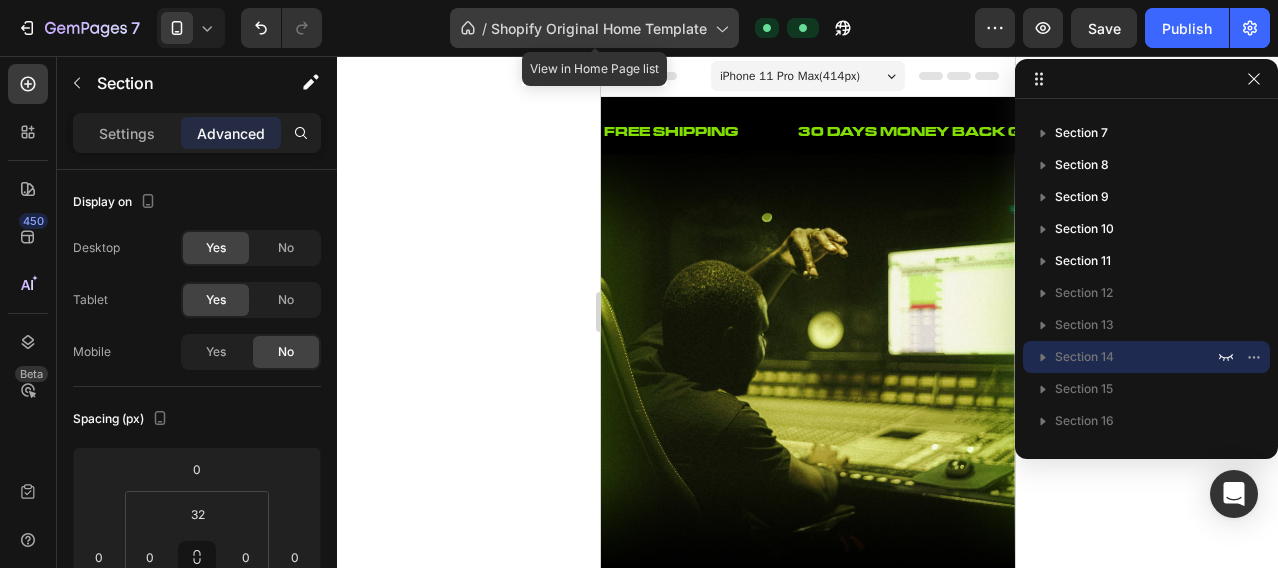 click on "Shopify Original Home Template" at bounding box center (599, 28) 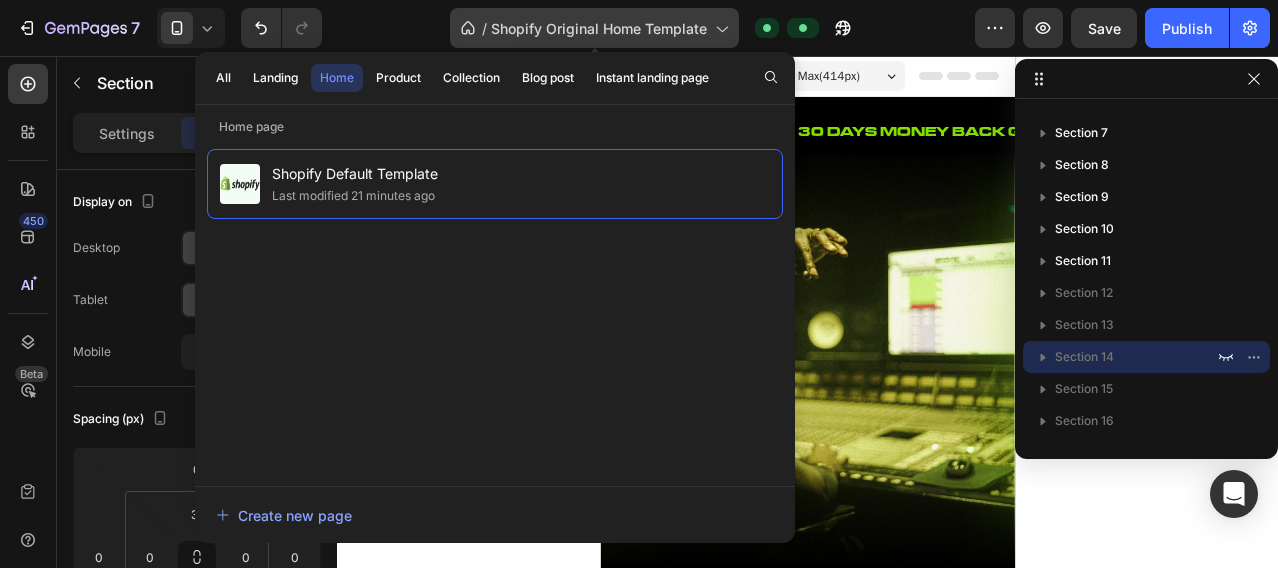 click on "Shopify Original Home Template" at bounding box center [599, 28] 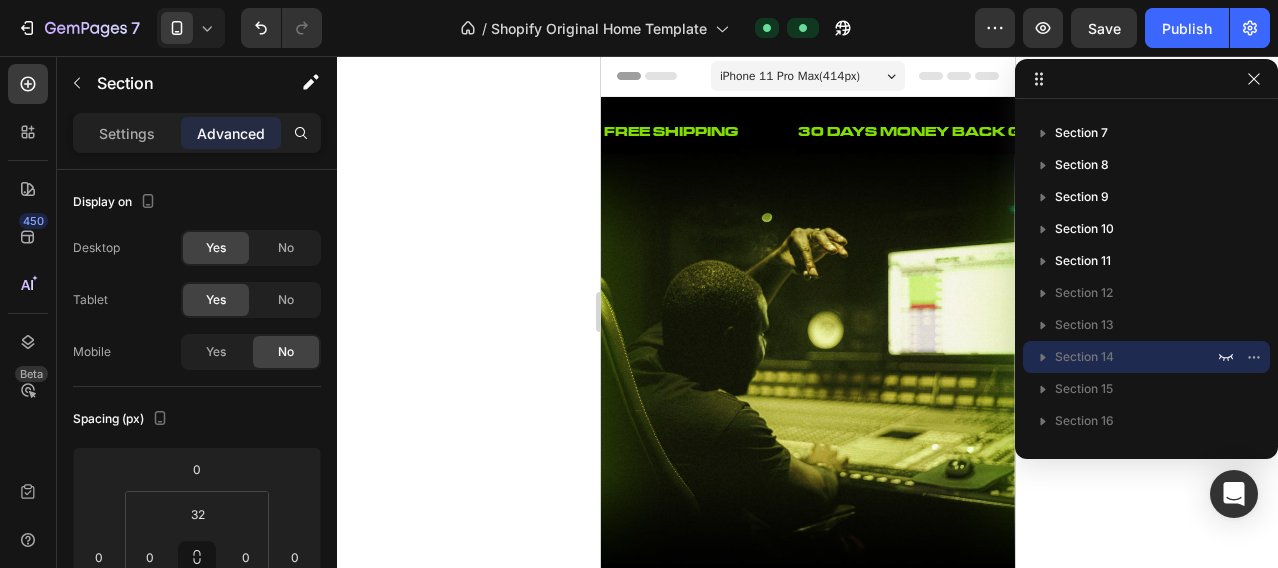 click 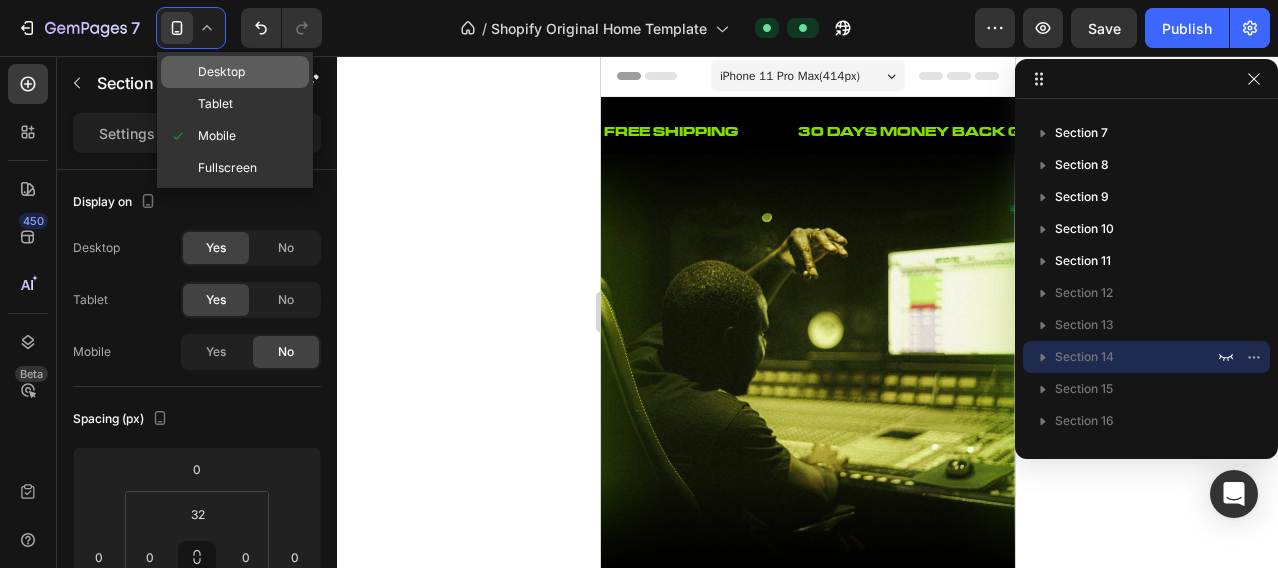 click on "Desktop" at bounding box center [221, 72] 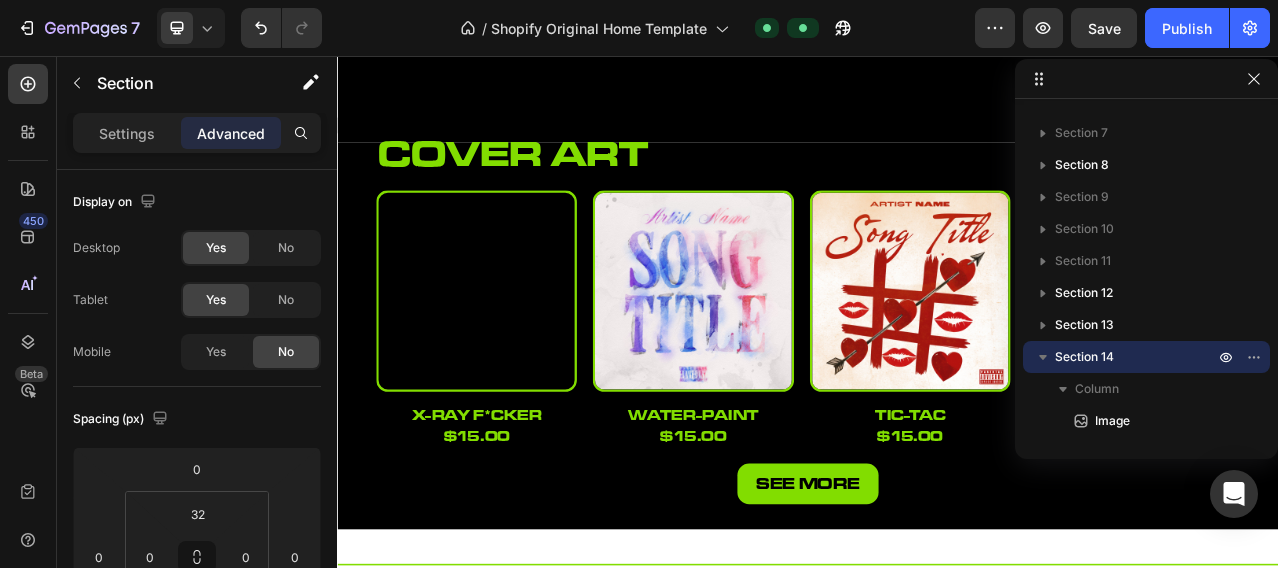 scroll, scrollTop: 1013, scrollLeft: 0, axis: vertical 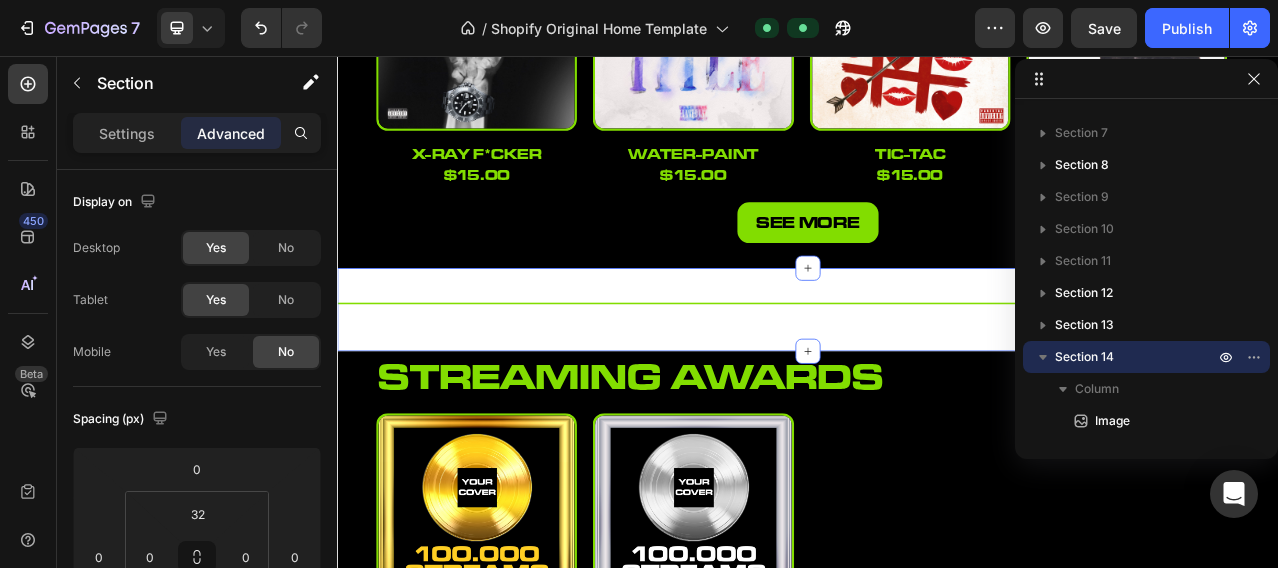 click on "Title Line Section 8" at bounding box center [937, 379] 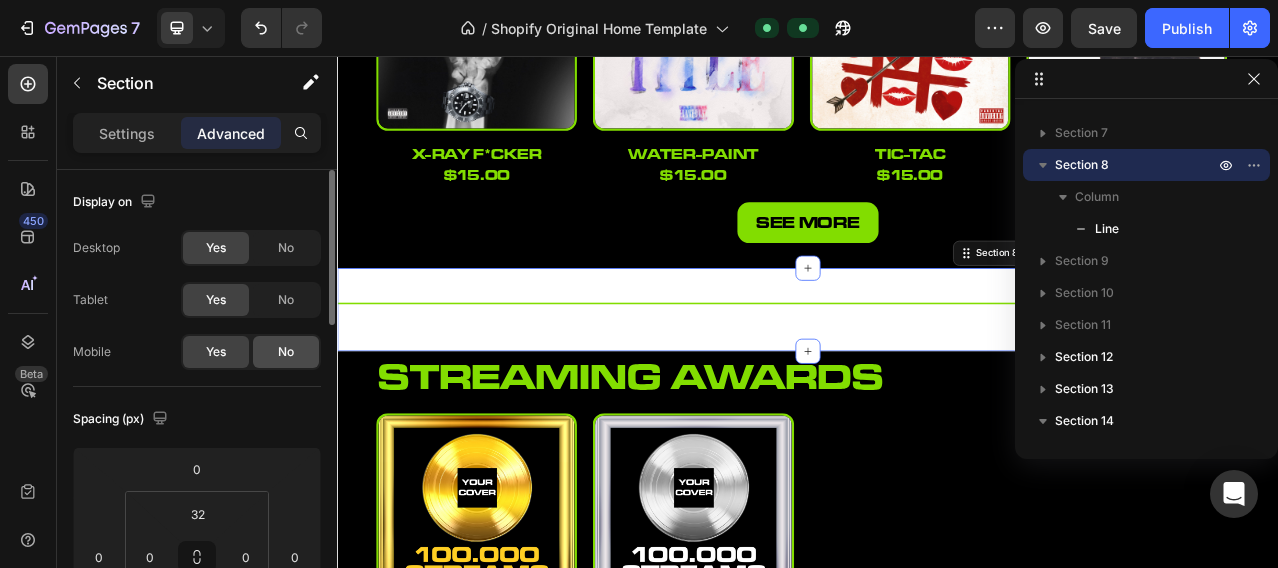 click on "No" 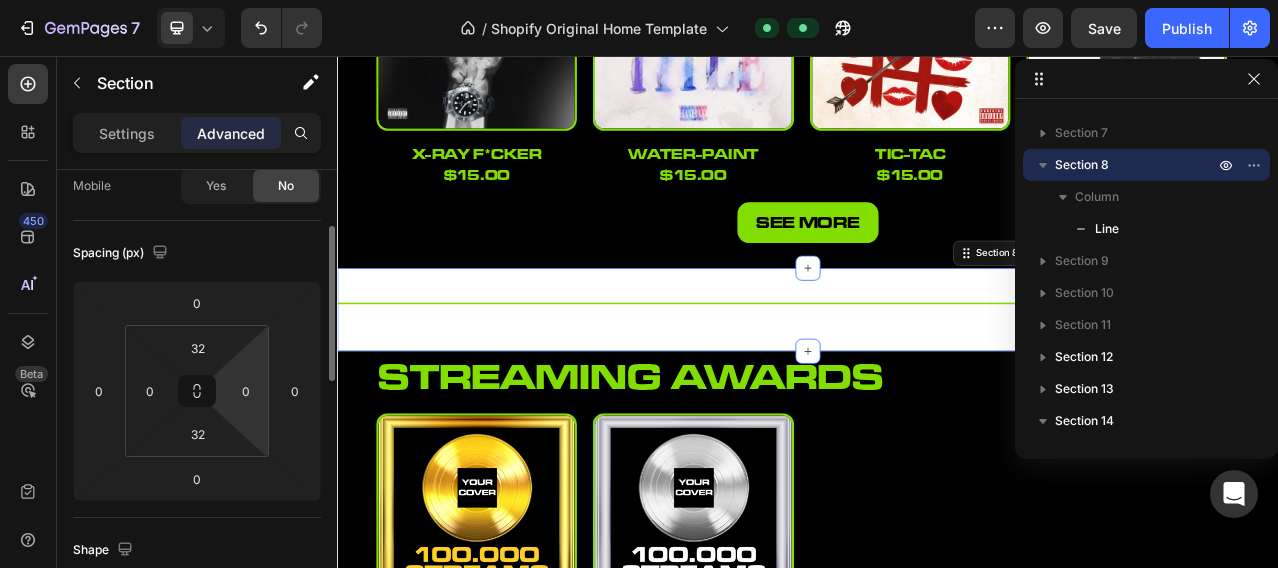 scroll, scrollTop: 333, scrollLeft: 0, axis: vertical 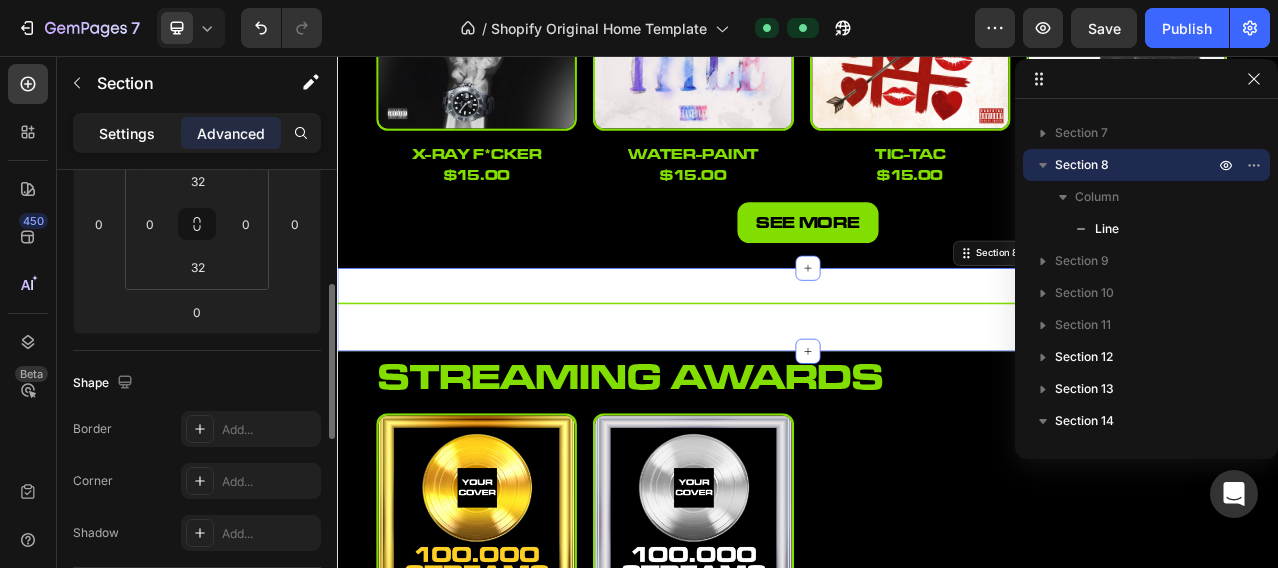 click on "Settings" 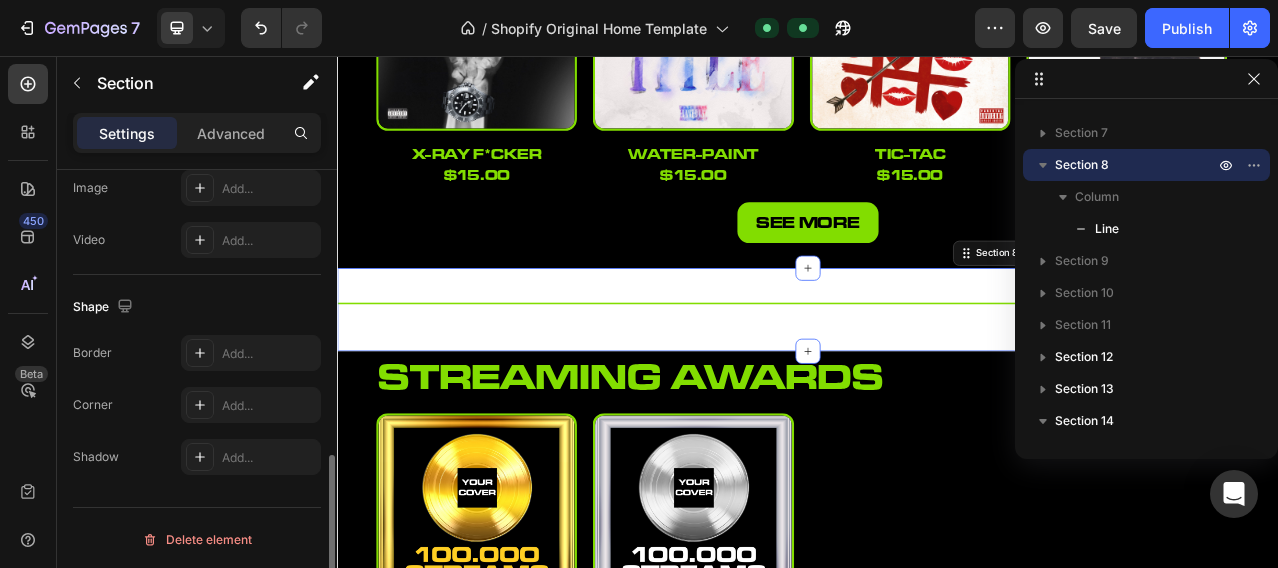 scroll, scrollTop: 596, scrollLeft: 0, axis: vertical 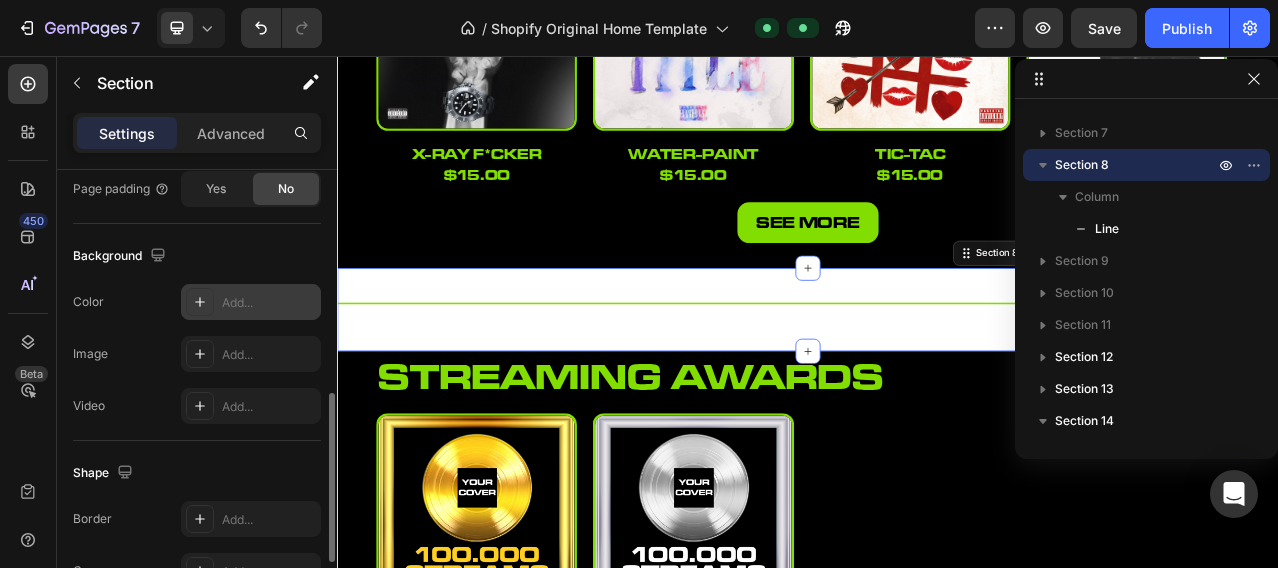 click on "Add..." at bounding box center [269, 303] 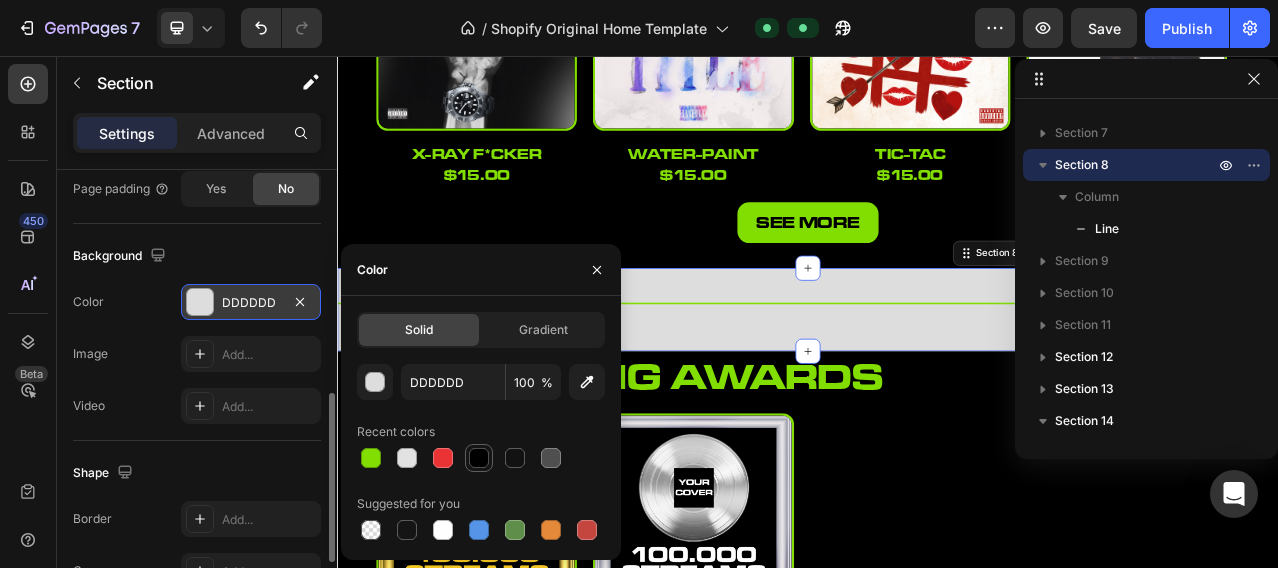 click at bounding box center [479, 458] 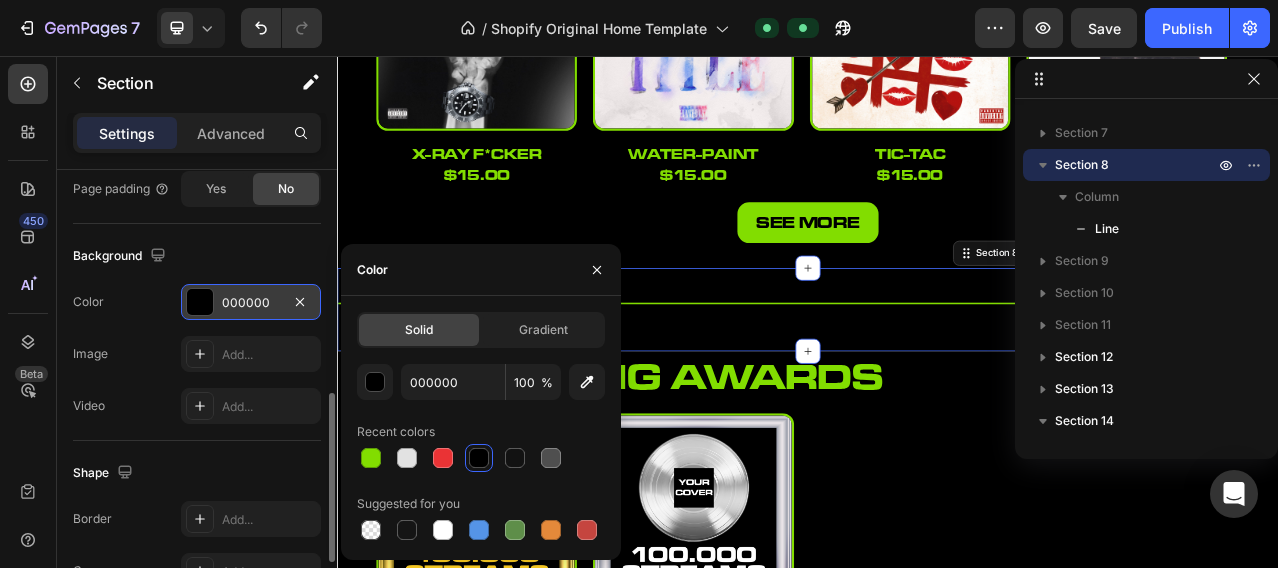 click on "Video Add..." at bounding box center [197, 406] 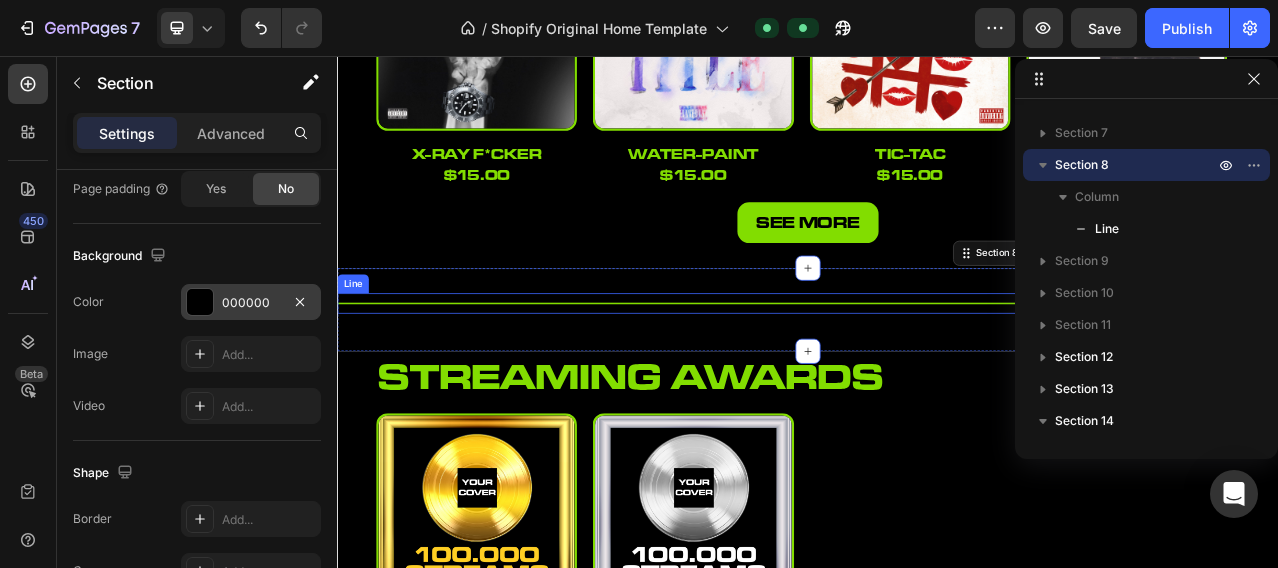 click on "Title Line" at bounding box center [937, 371] 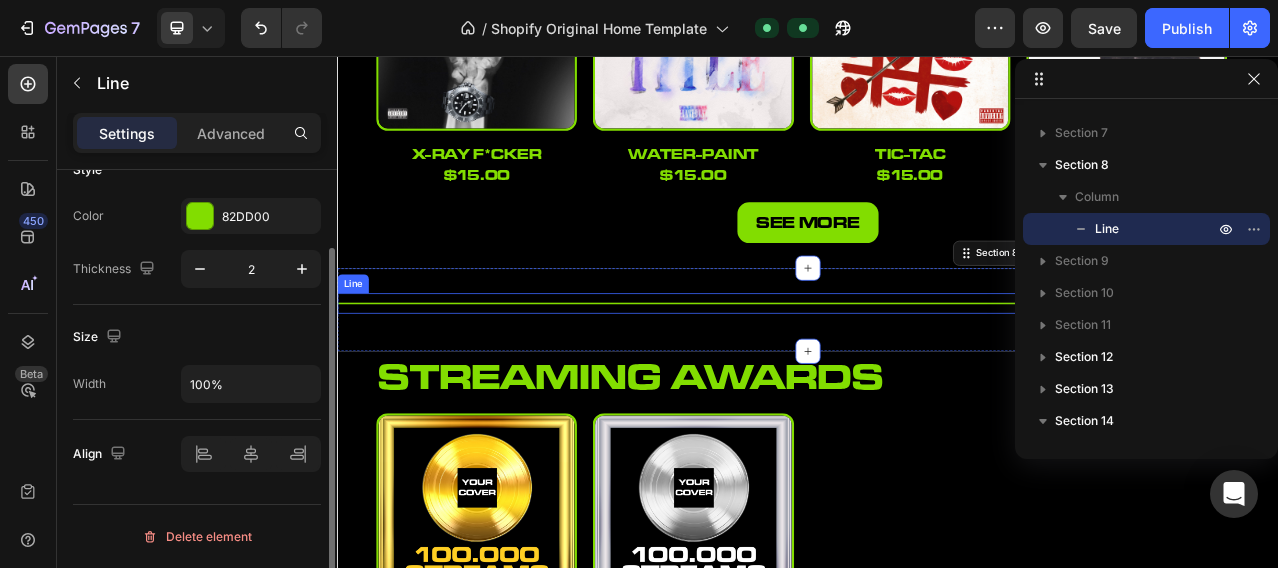 scroll, scrollTop: 0, scrollLeft: 0, axis: both 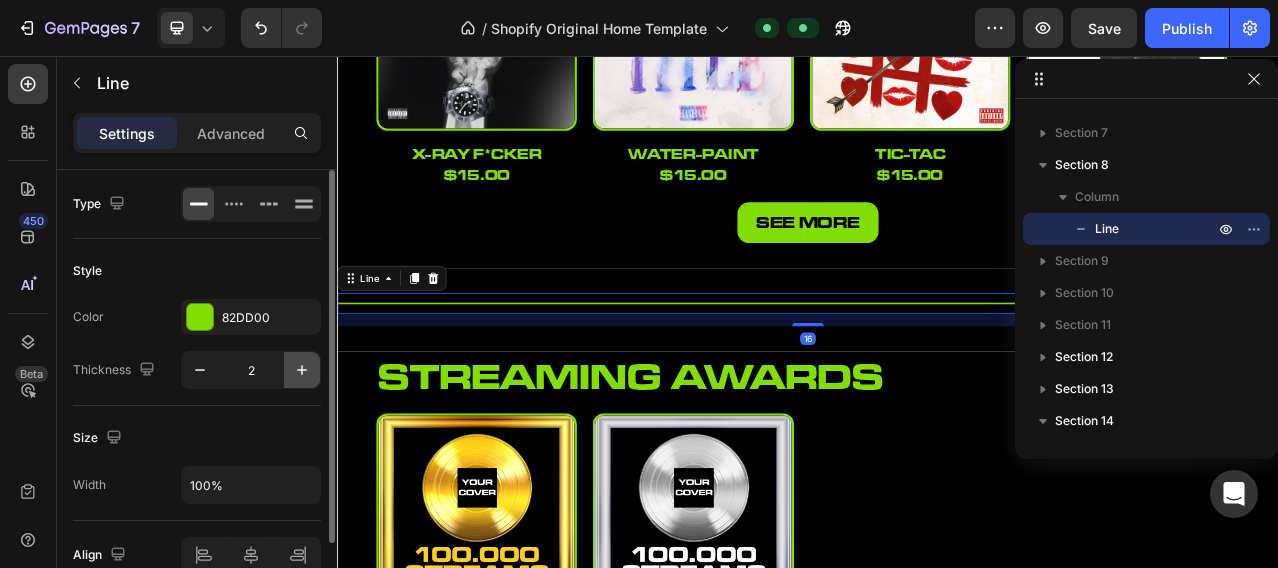 click 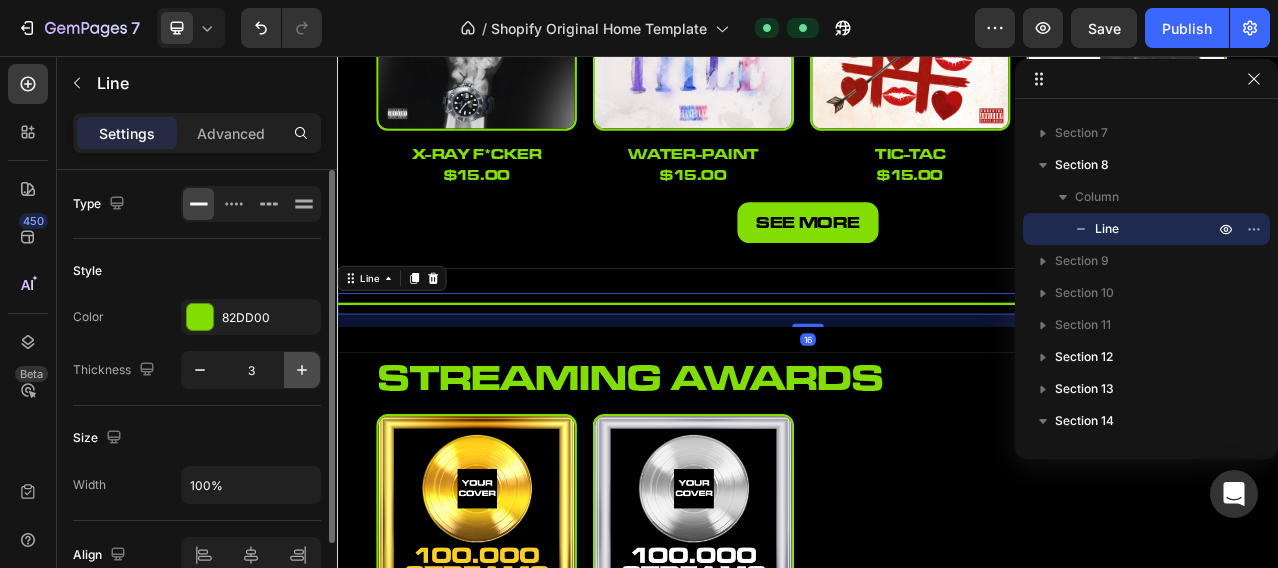click 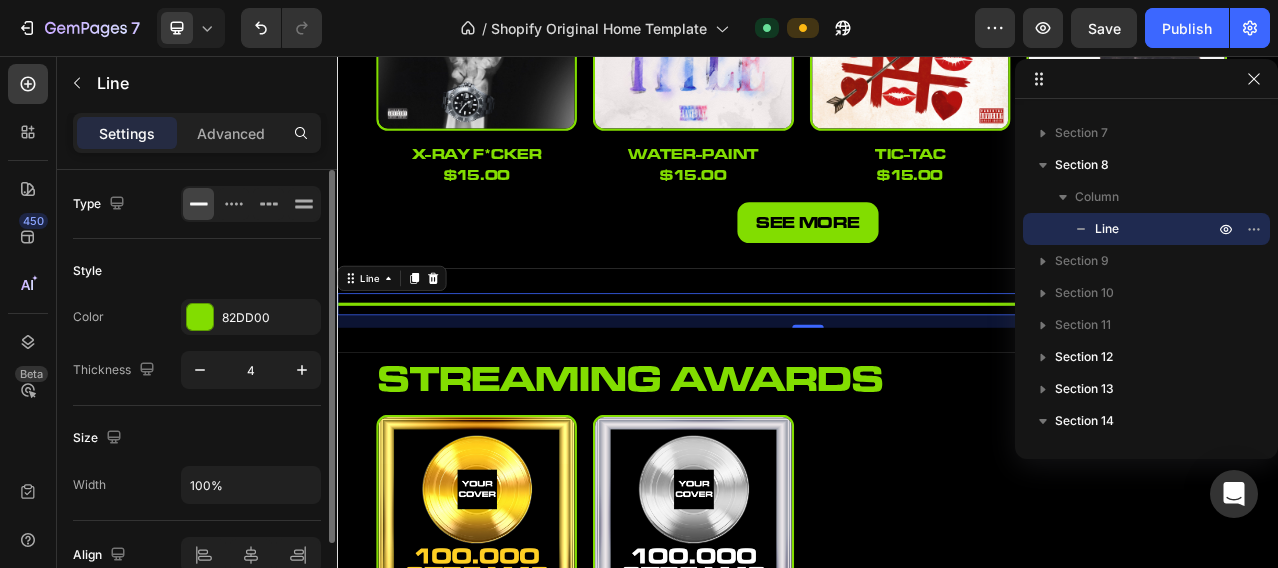 click on "Color 82DD00" at bounding box center [197, 317] 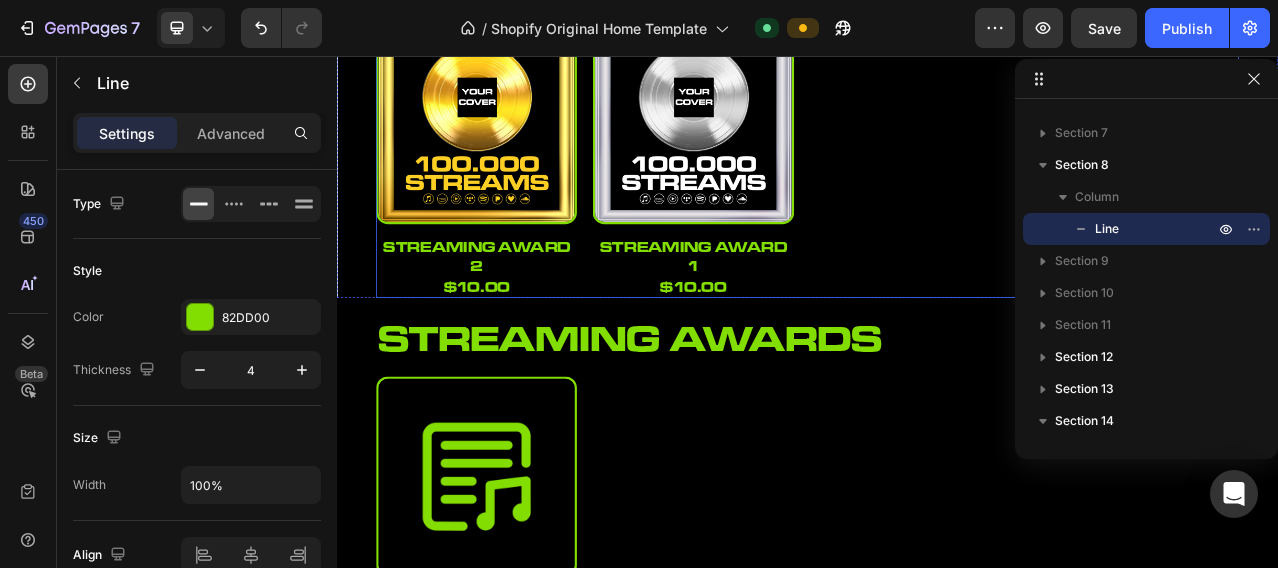 scroll, scrollTop: 1013, scrollLeft: 0, axis: vertical 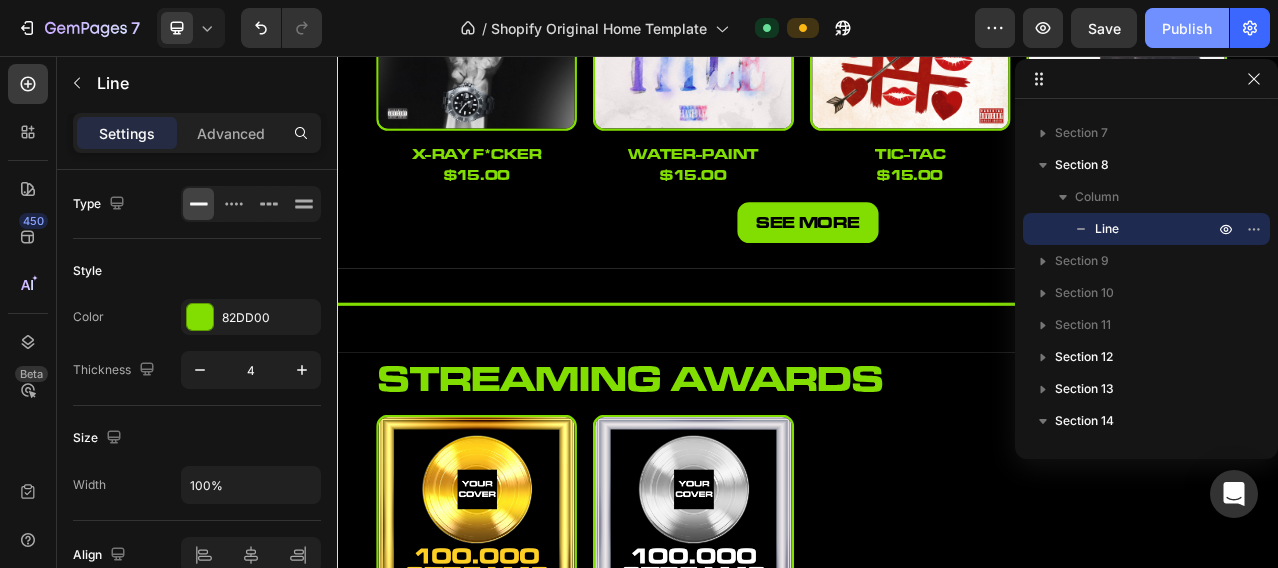 click on "Publish" at bounding box center (1187, 28) 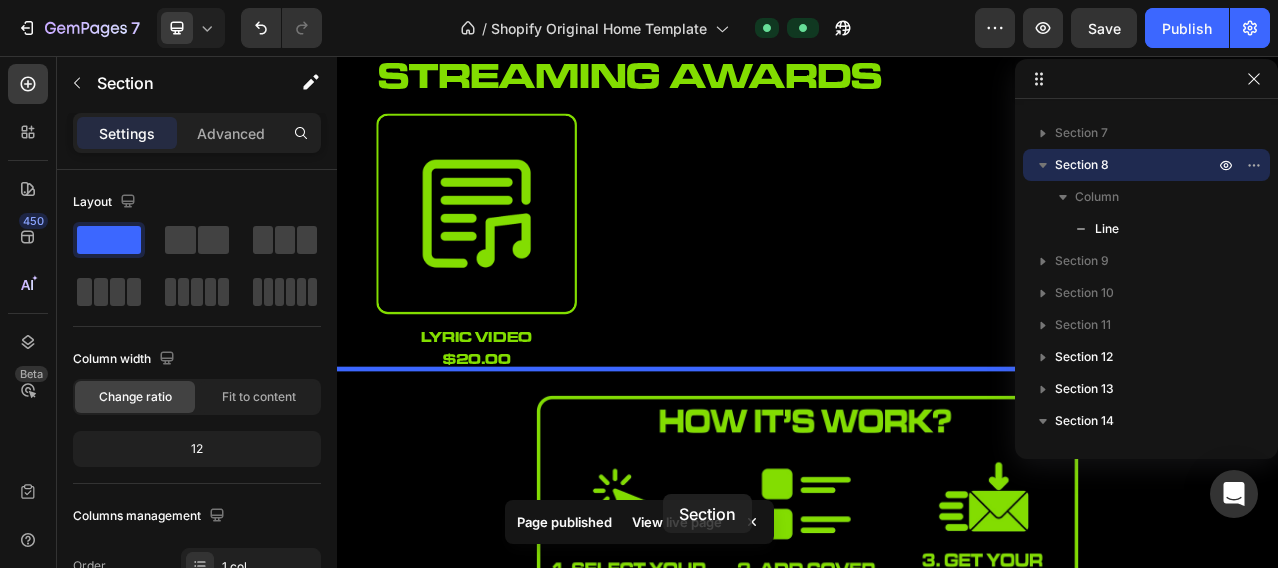 scroll, scrollTop: 1898, scrollLeft: 0, axis: vertical 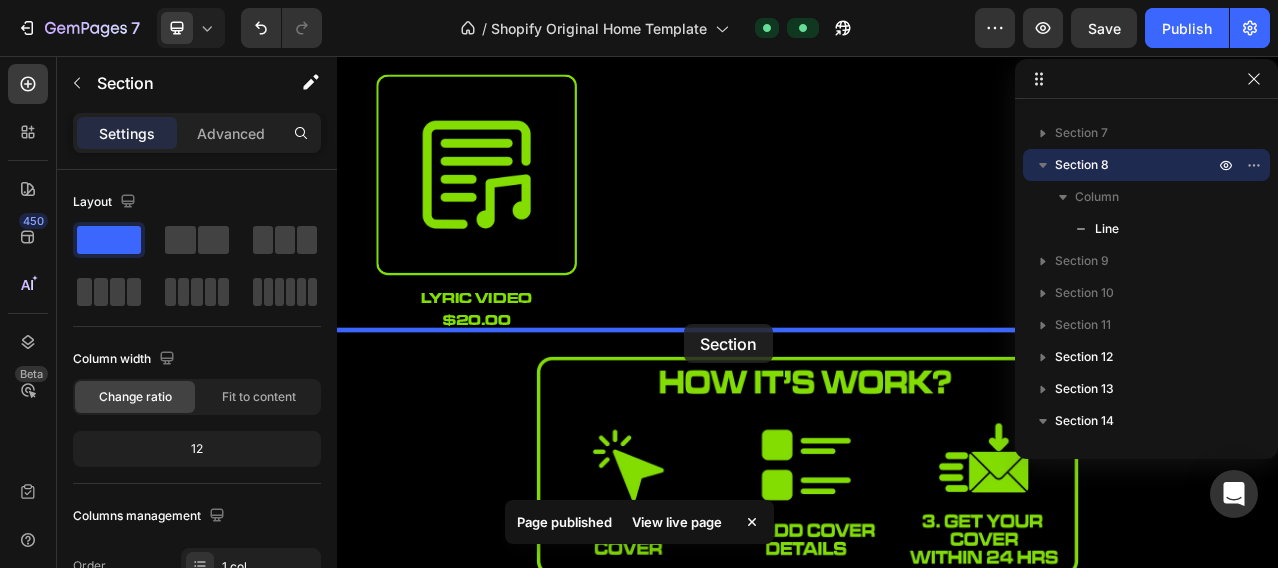 drag, startPoint x: 703, startPoint y: 350, endPoint x: 780, endPoint y: 398, distance: 90.73588 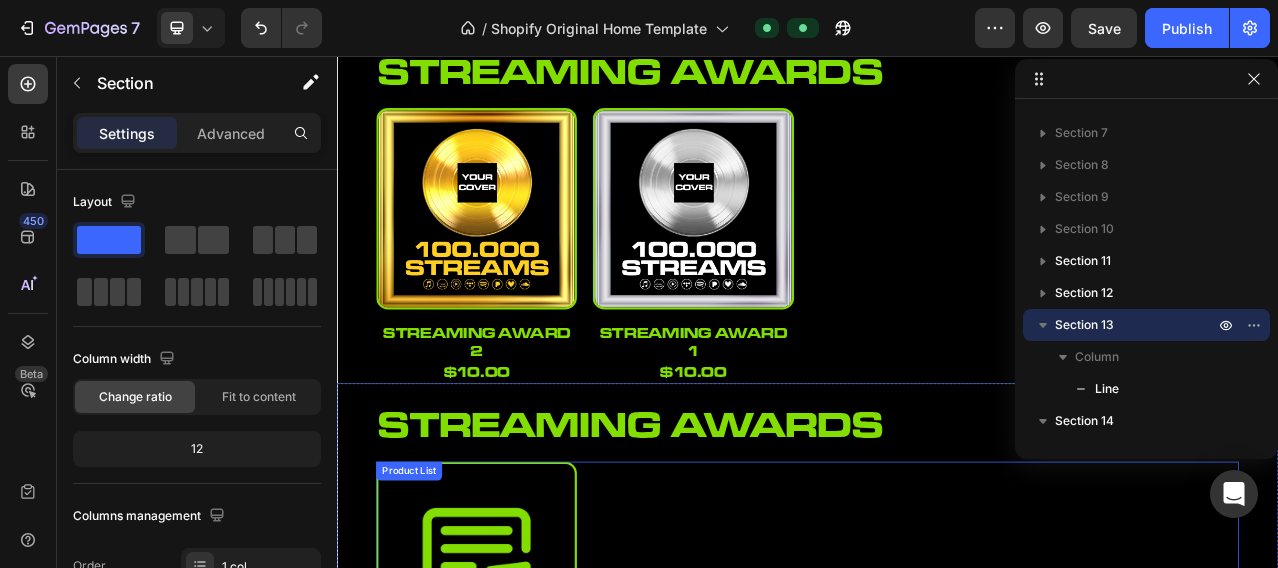 scroll, scrollTop: 1290, scrollLeft: 0, axis: vertical 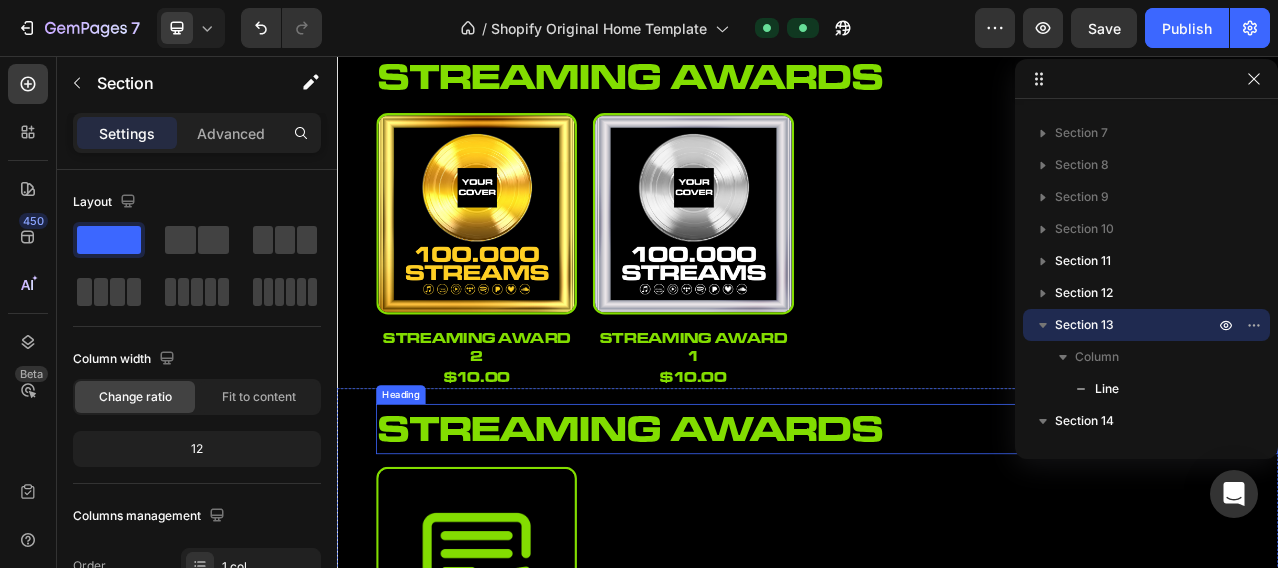 click on "streaming awards" at bounding box center [962, 531] 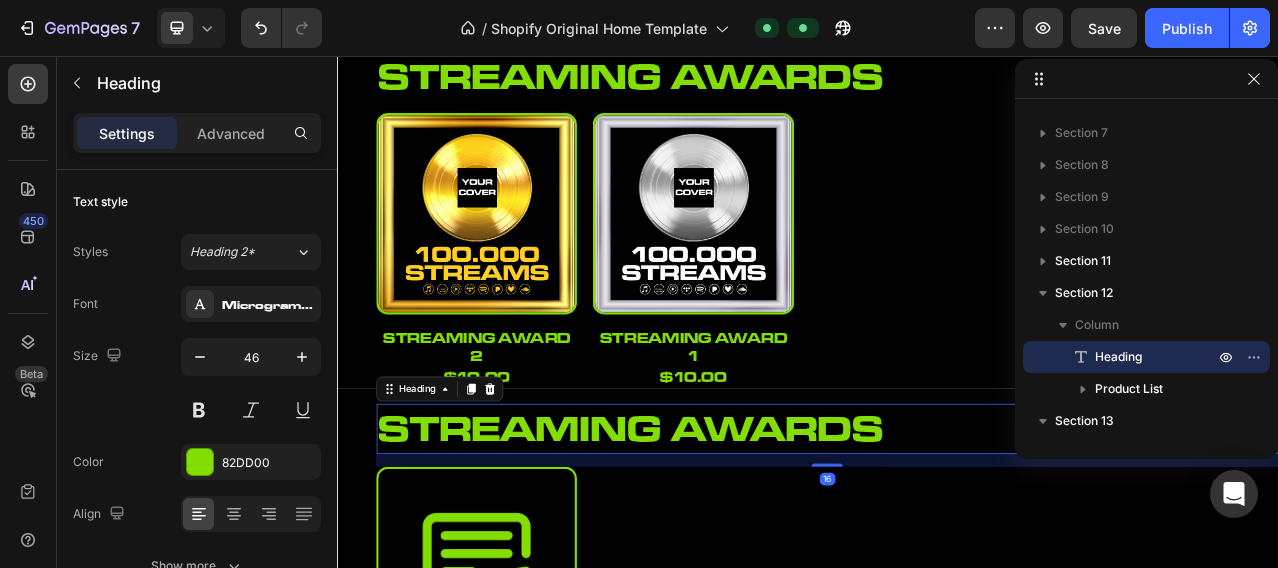 click on "streaming awards" at bounding box center [962, 531] 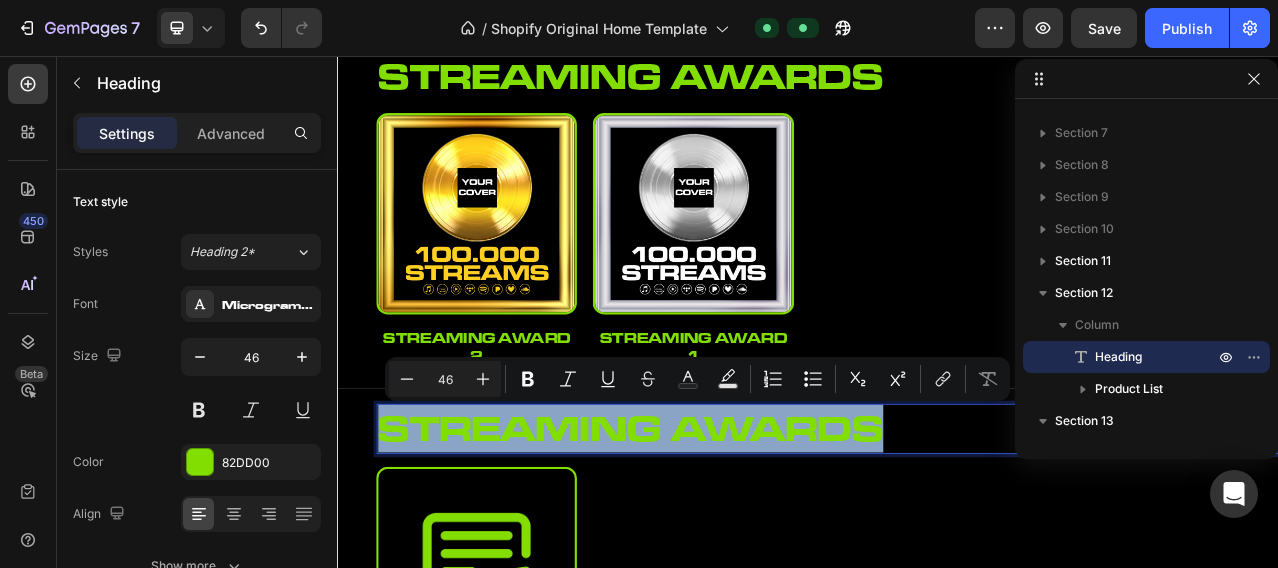 drag, startPoint x: 1033, startPoint y: 539, endPoint x: 407, endPoint y: 535, distance: 626.01276 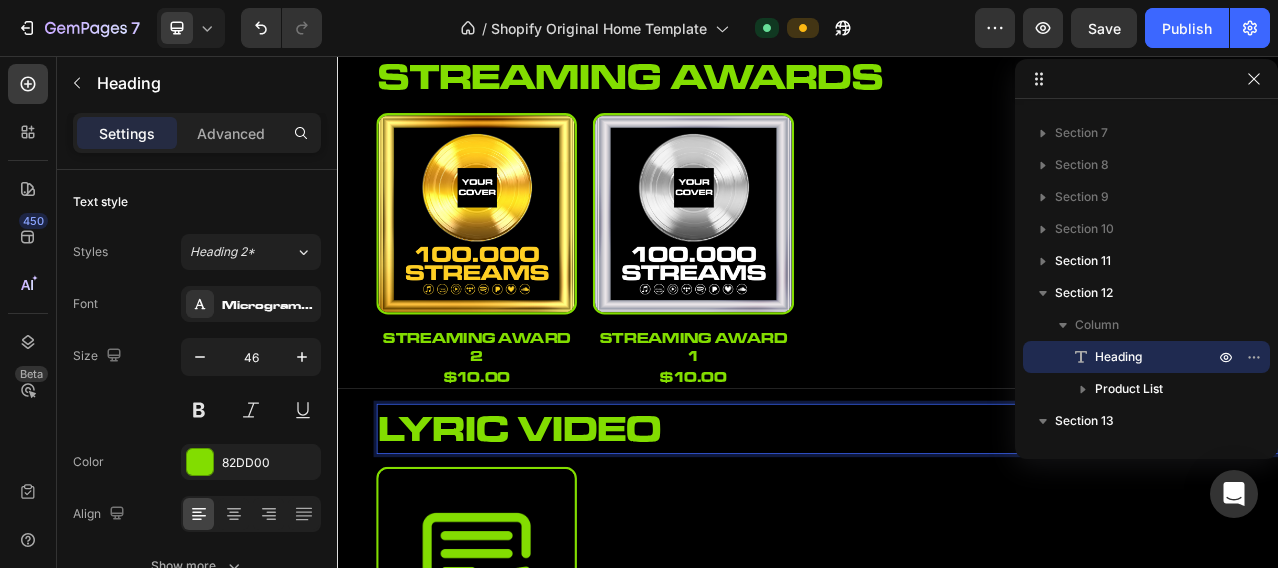 scroll, scrollTop: 1624, scrollLeft: 0, axis: vertical 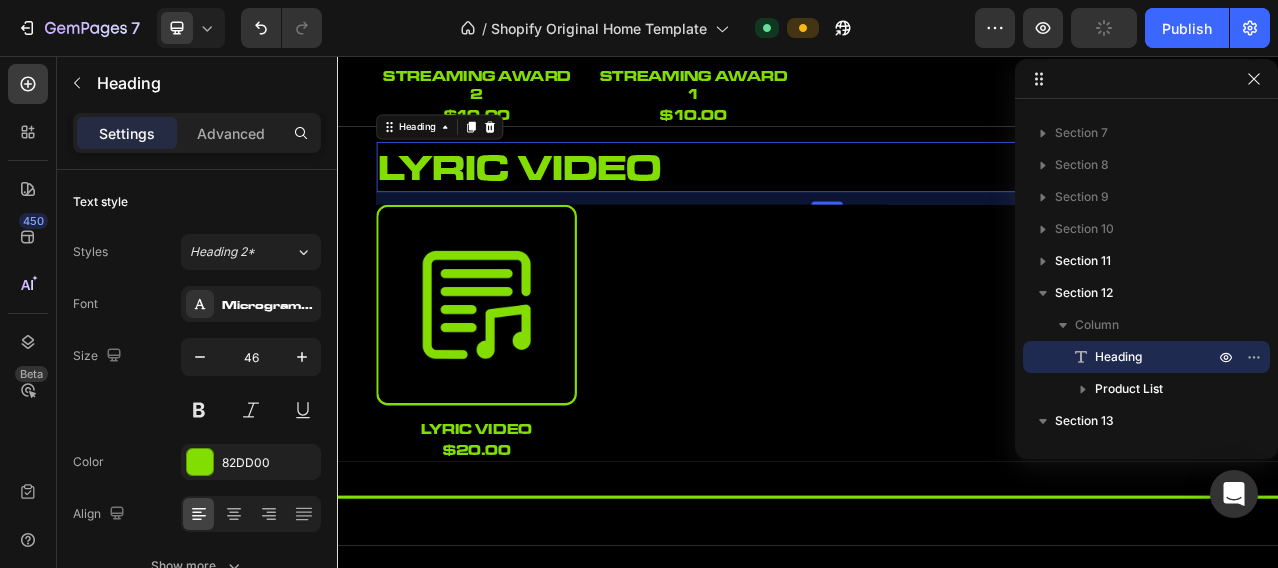 click on "7   /  Shopify Original Home Template Default Preview  Publish" 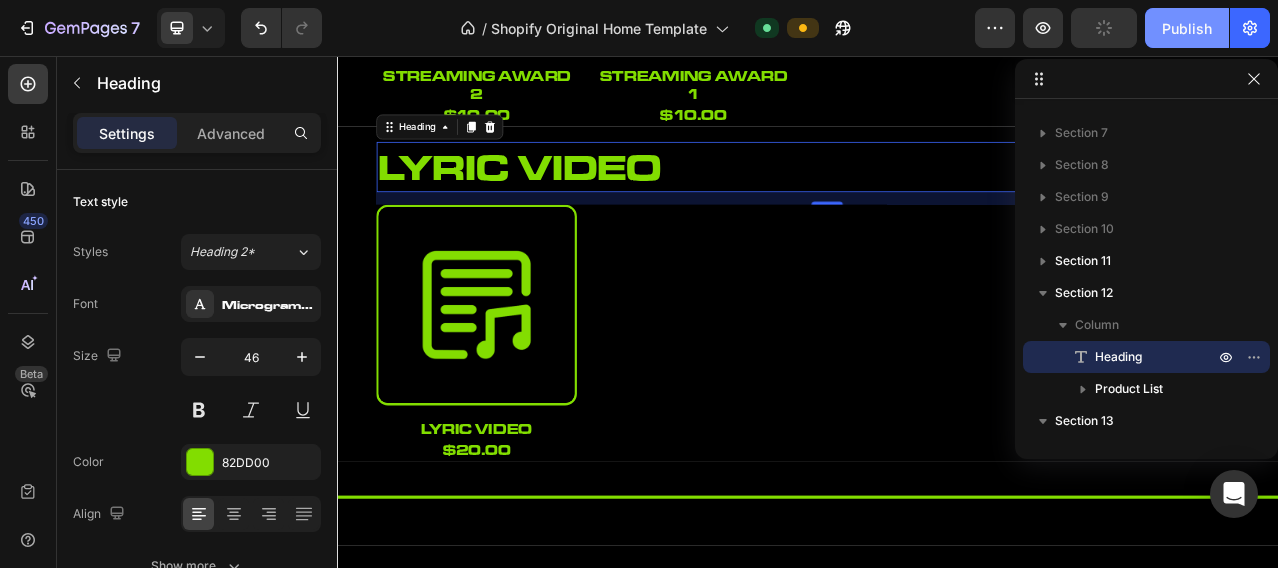 click on "Publish" at bounding box center (1187, 28) 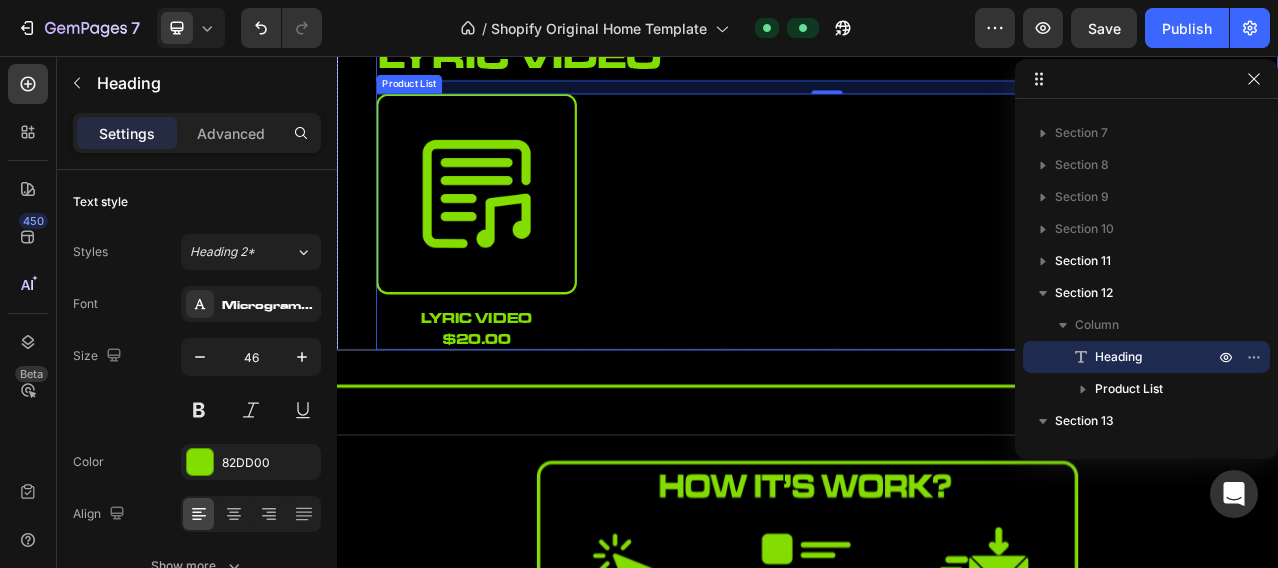 scroll, scrollTop: 1790, scrollLeft: 0, axis: vertical 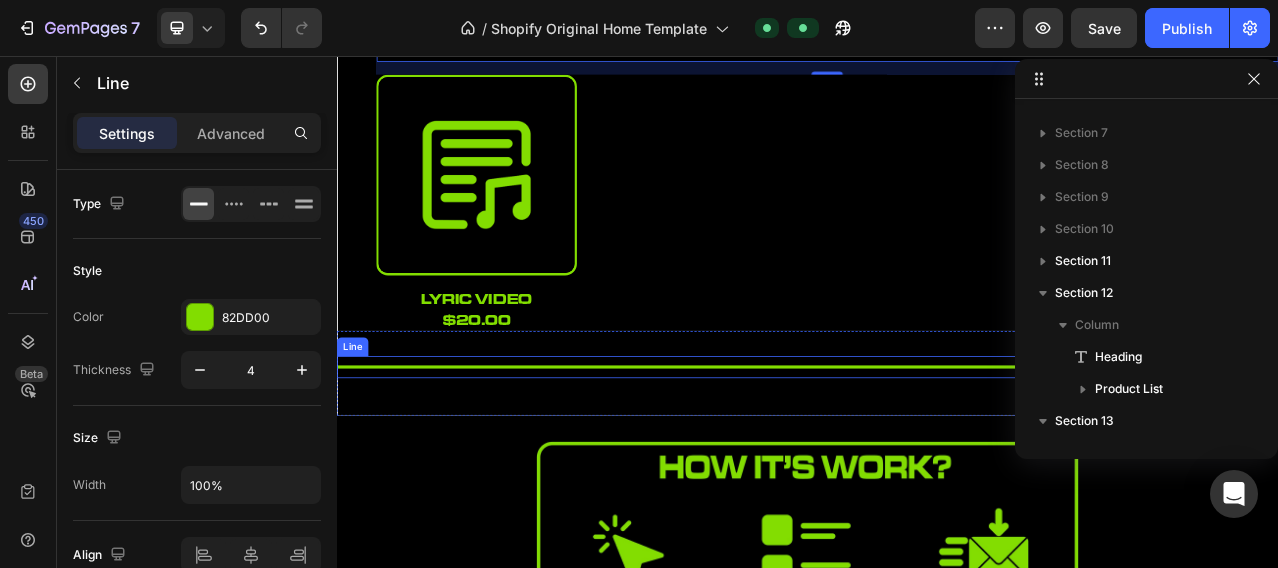click on "Title Line" at bounding box center (937, 452) 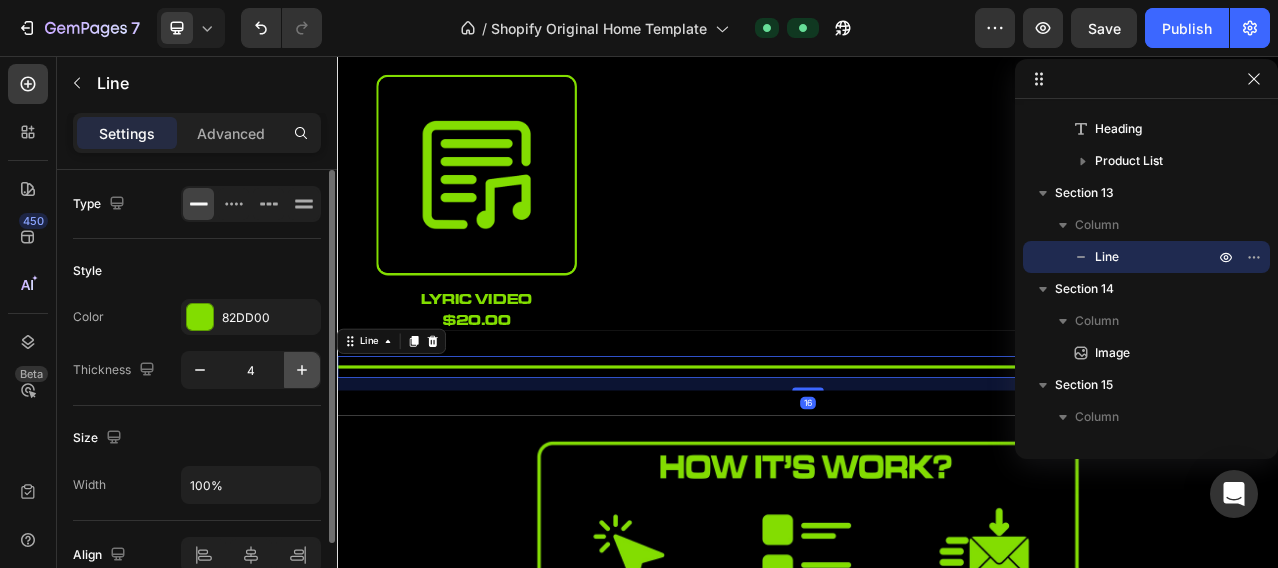 click 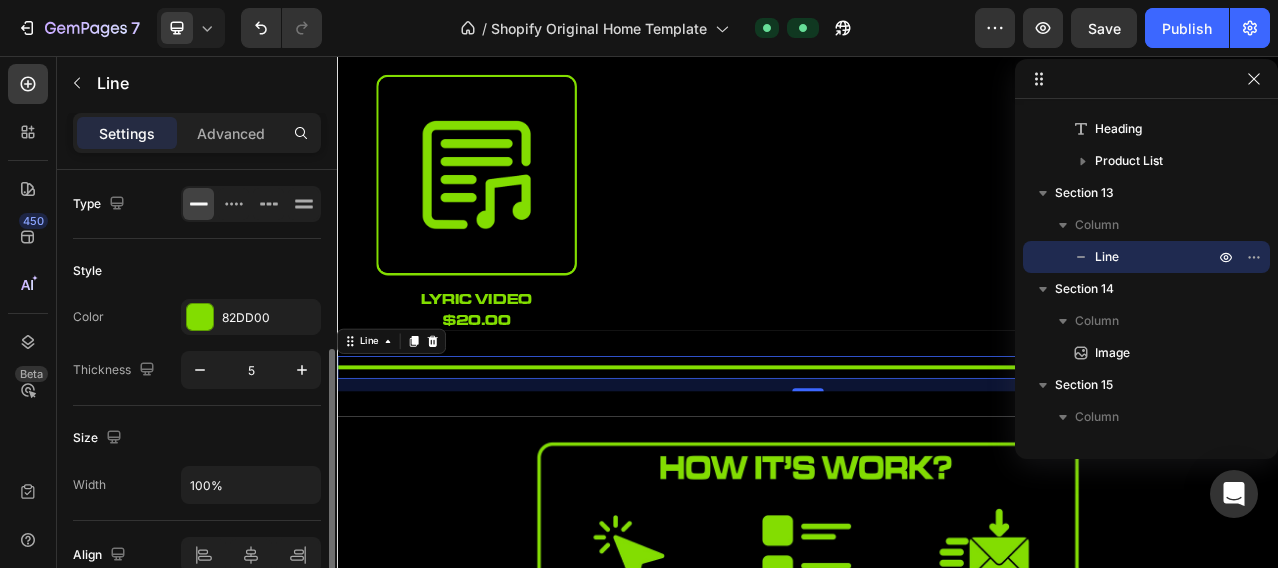 scroll, scrollTop: 98, scrollLeft: 0, axis: vertical 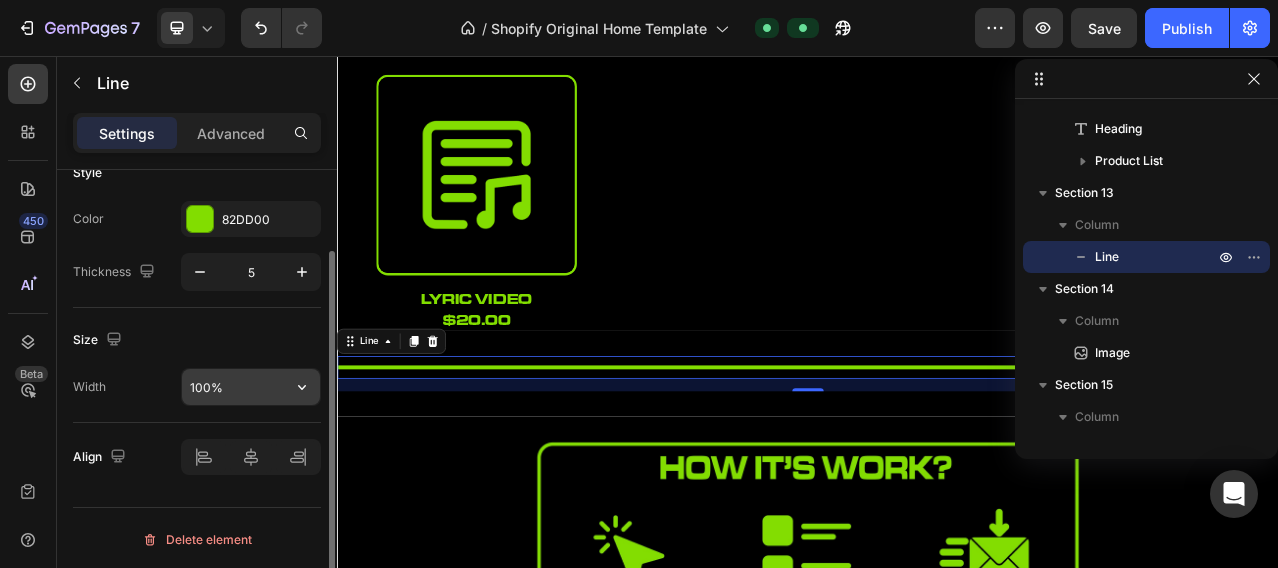 click on "100%" at bounding box center [251, 387] 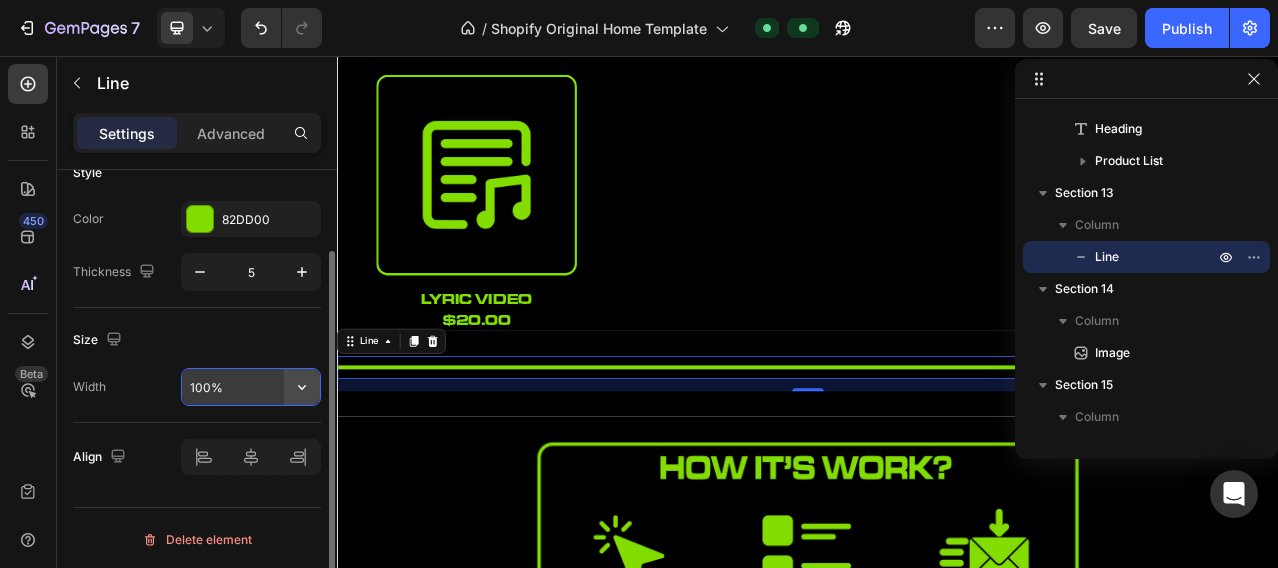 click 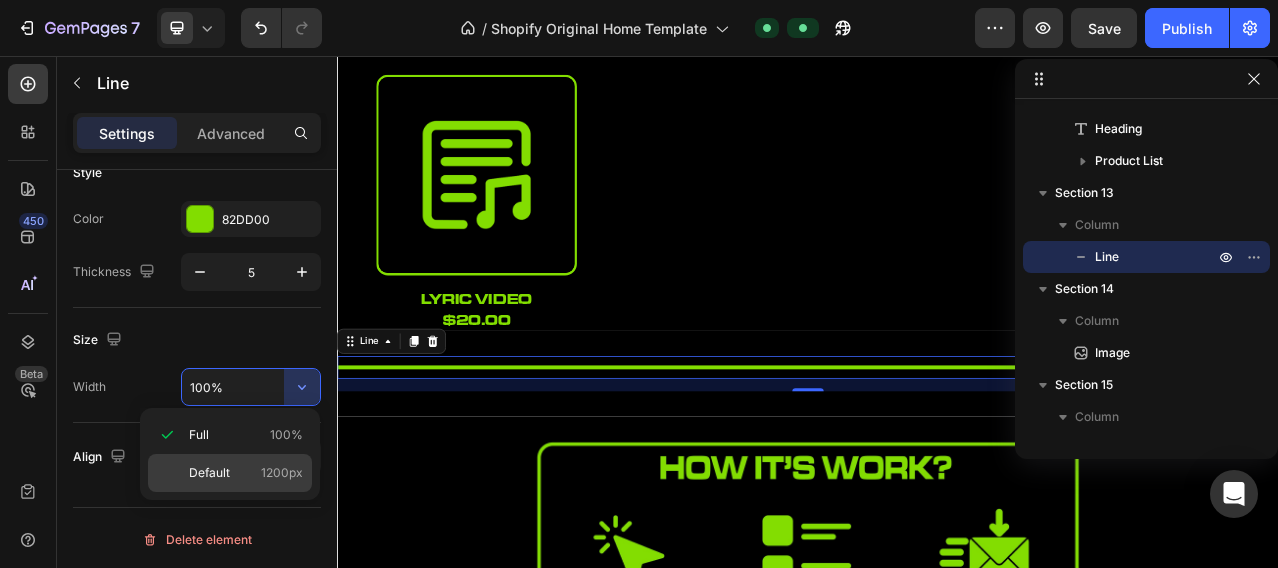click on "Default 1200px" at bounding box center [246, 473] 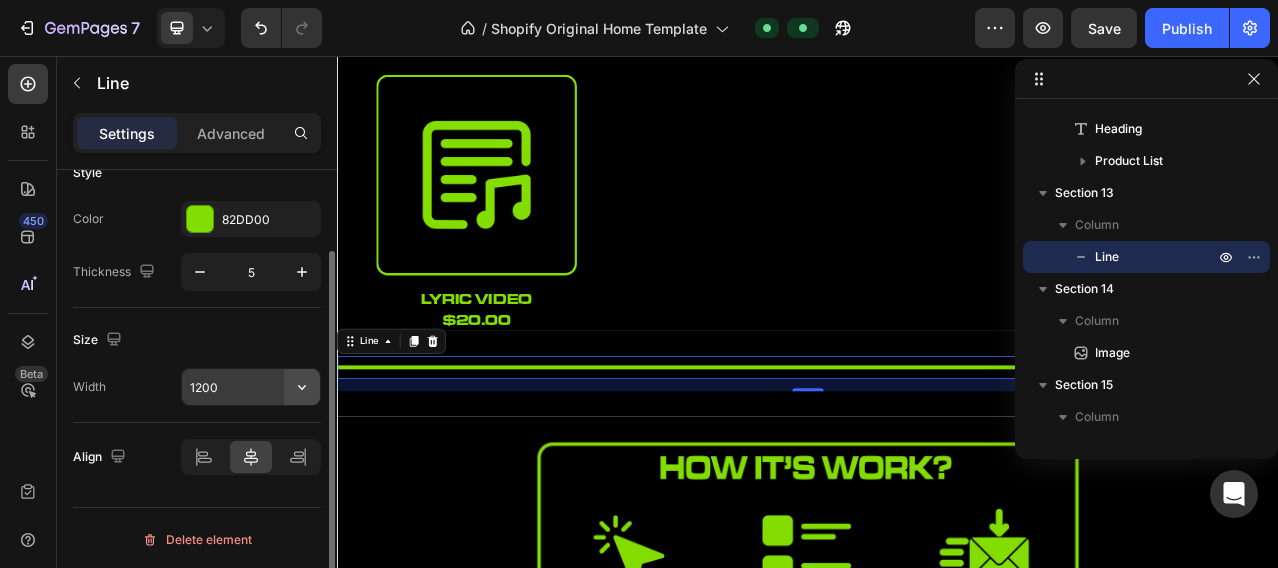 click 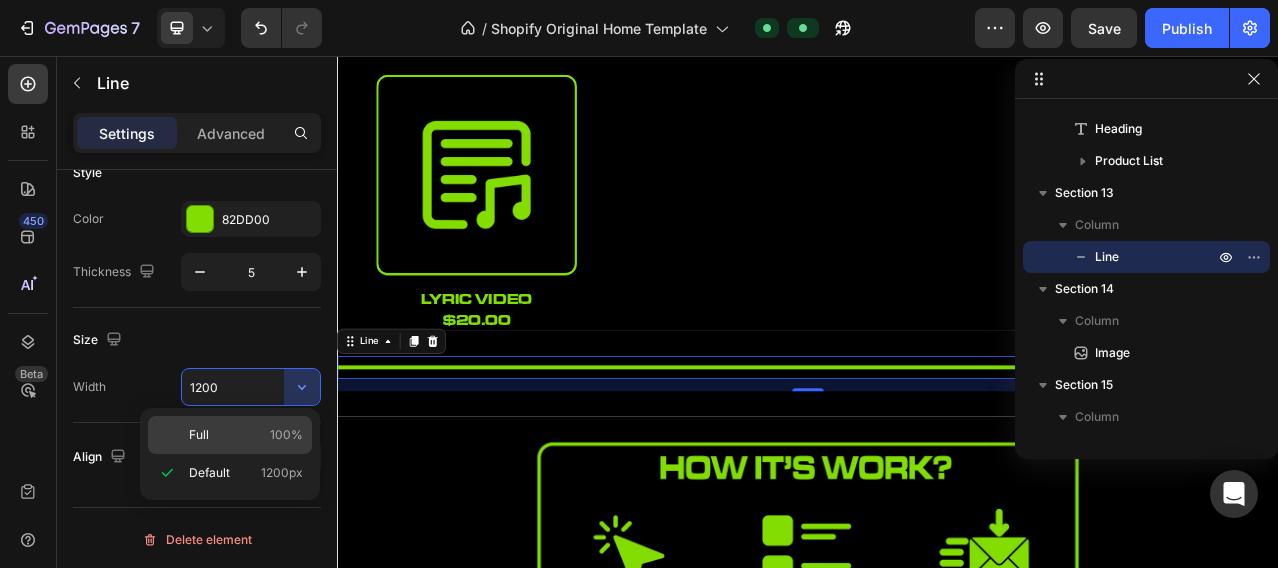 click on "Full 100%" 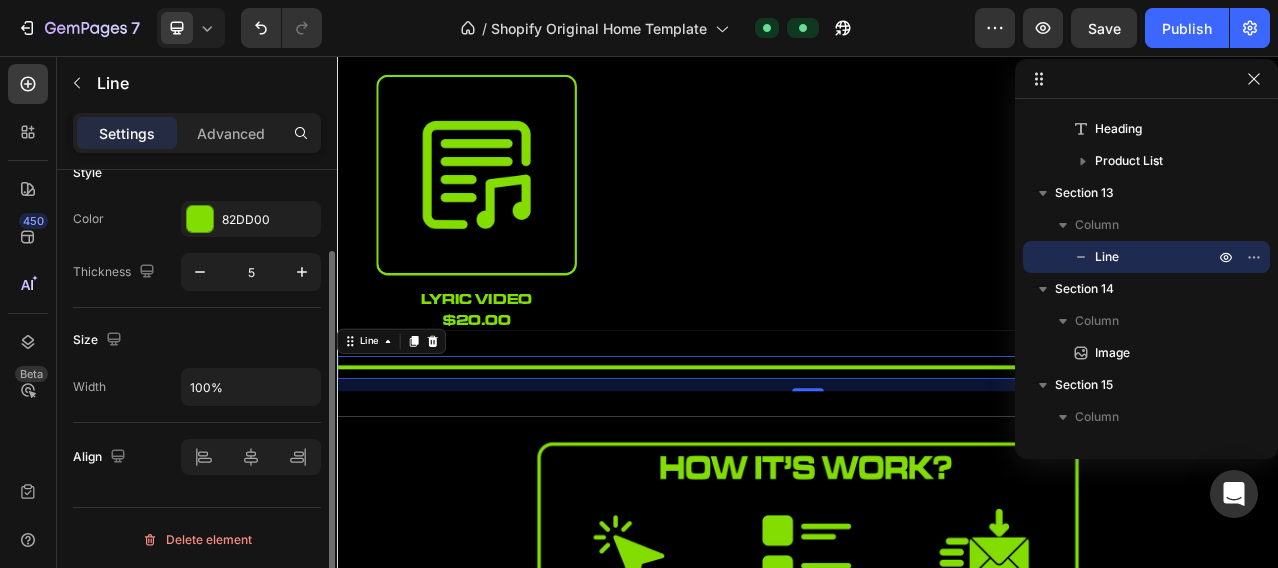 click on "Width 100%" at bounding box center (197, 387) 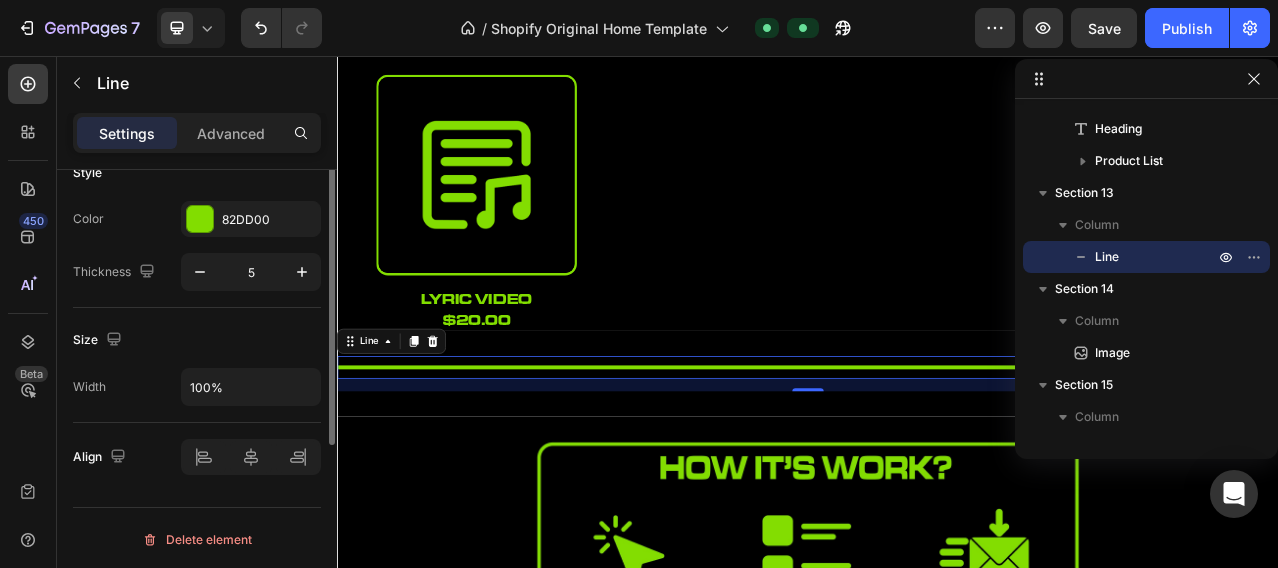 scroll, scrollTop: 0, scrollLeft: 0, axis: both 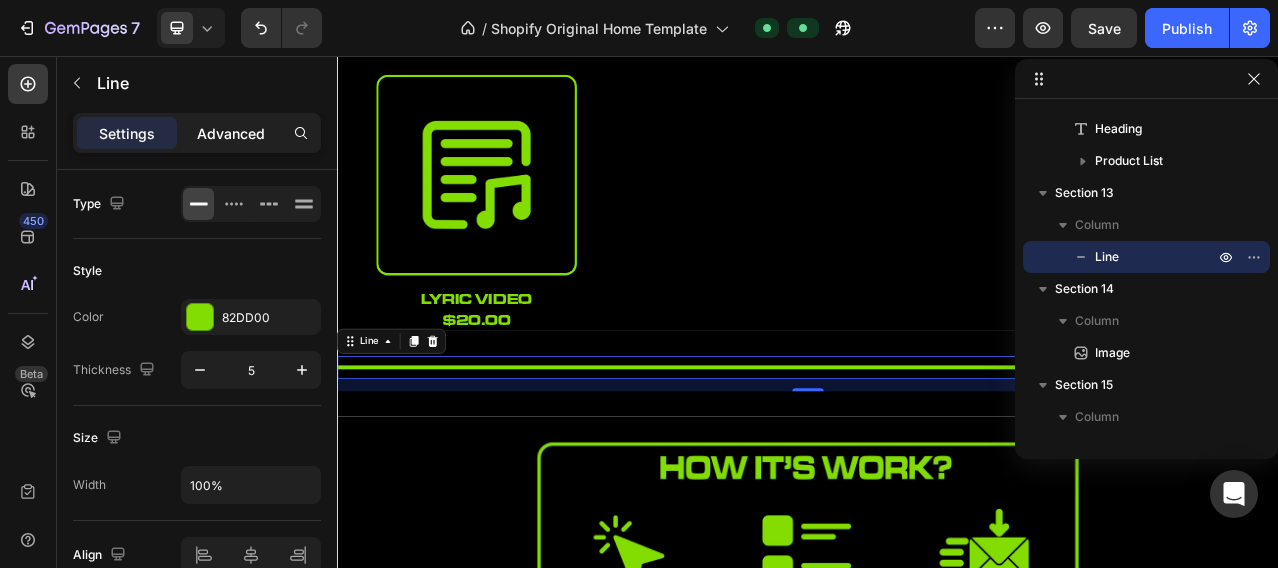 click on "Advanced" at bounding box center [231, 133] 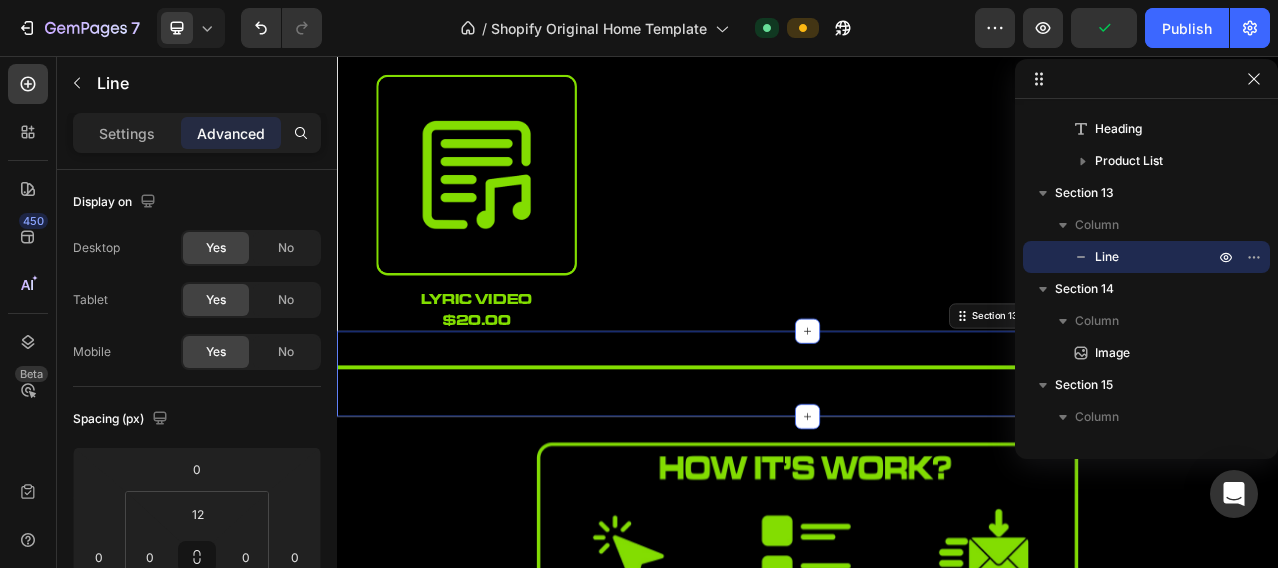 click on "Title Line Section 13   You can create reusable sections Create Theme Section AI Content Write with GemAI What would you like to describe here? Tone and Voice Persuasive Product Show more Generate" at bounding box center [937, 460] 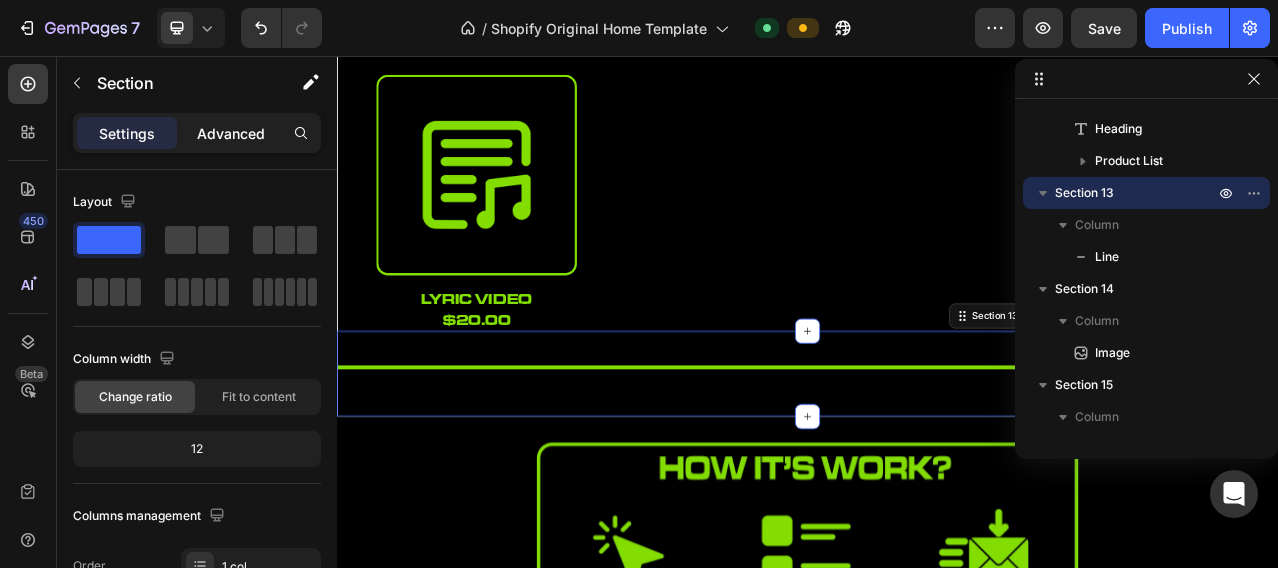 click on "Advanced" 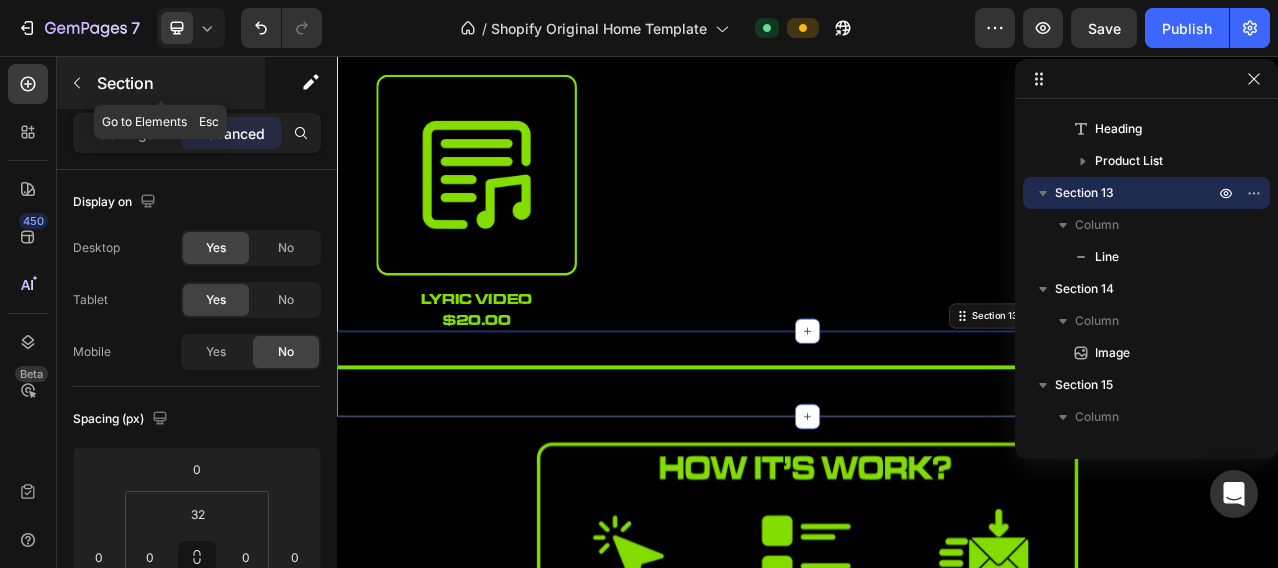 click 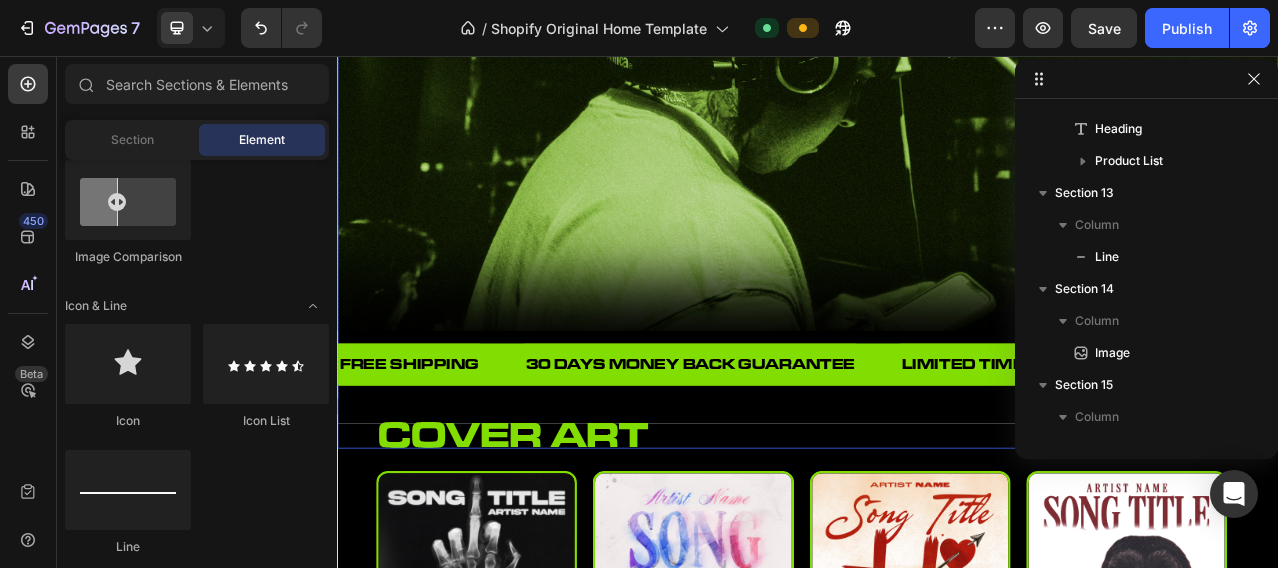 scroll, scrollTop: 500, scrollLeft: 0, axis: vertical 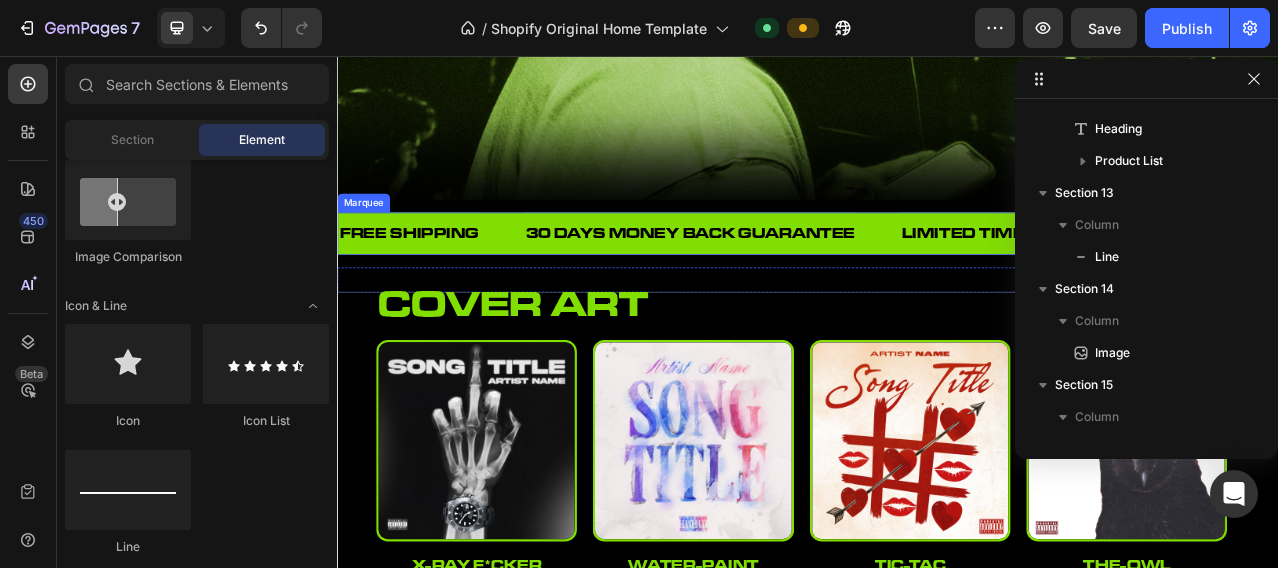 click on "FREE SHIPPING Text" at bounding box center (456, 281) 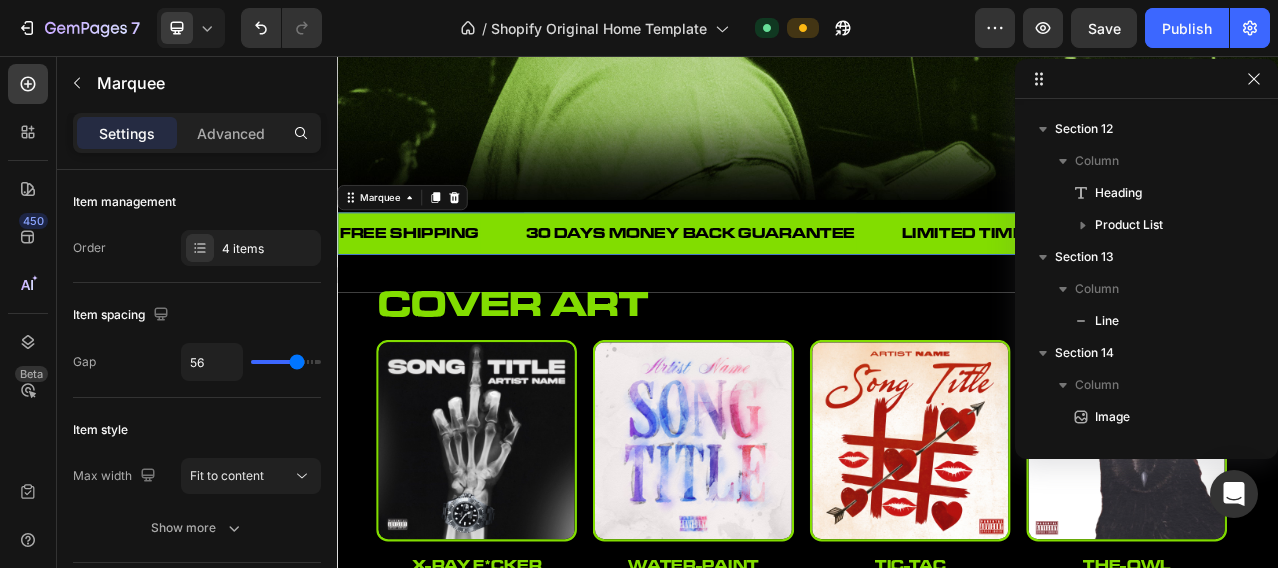 scroll, scrollTop: 0, scrollLeft: 0, axis: both 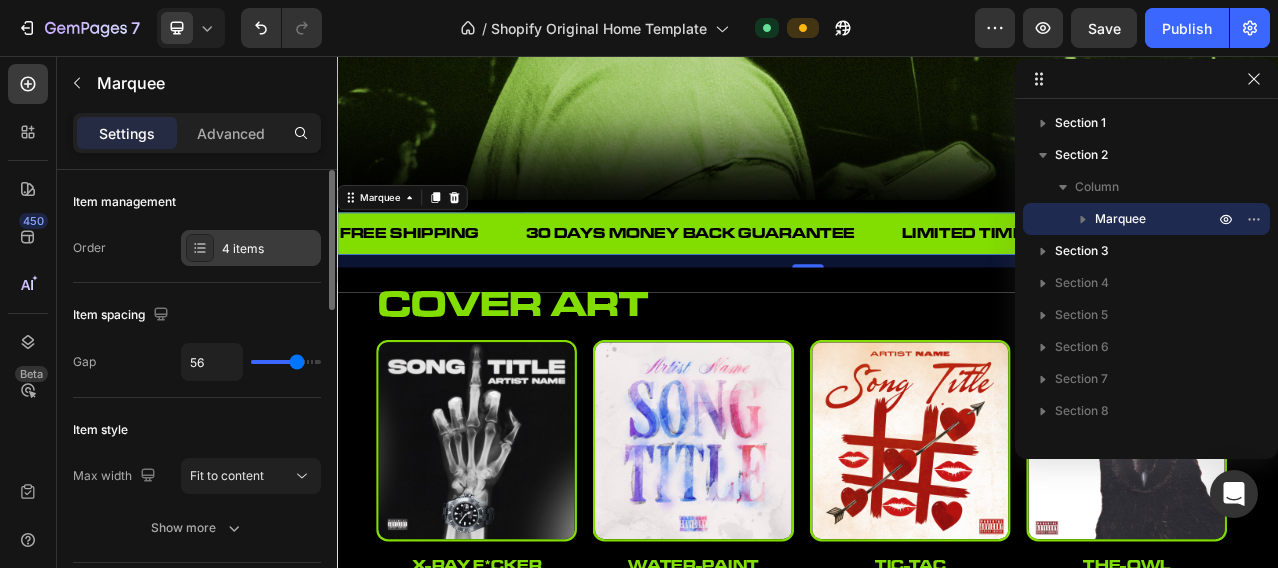 click on "4 items" at bounding box center (269, 249) 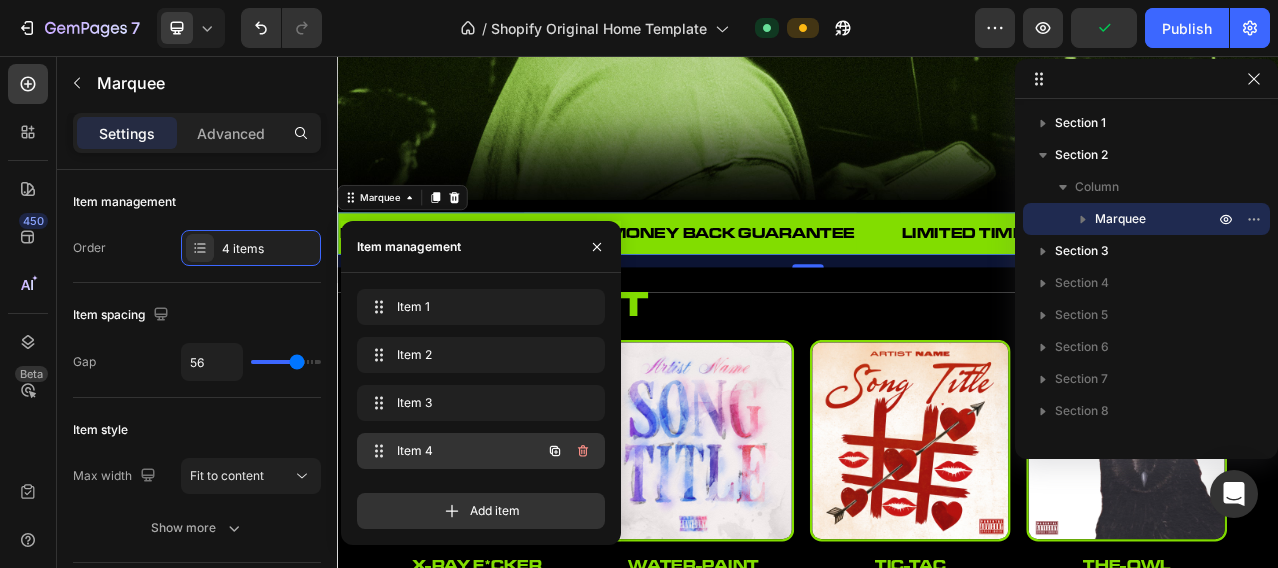 click 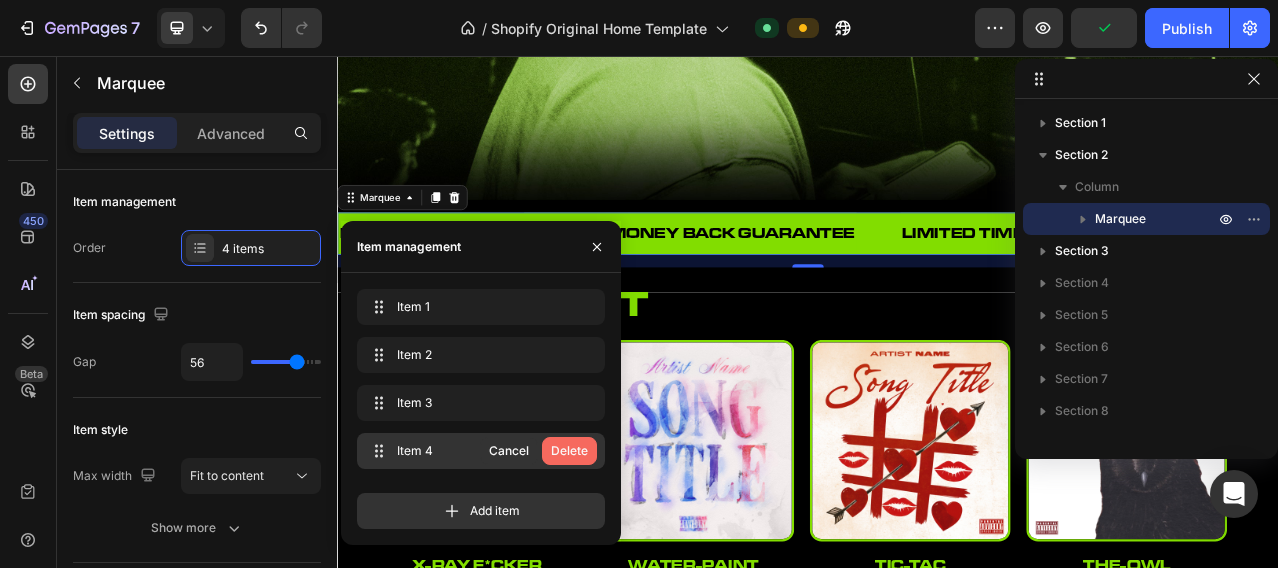 click on "Delete" at bounding box center [569, 451] 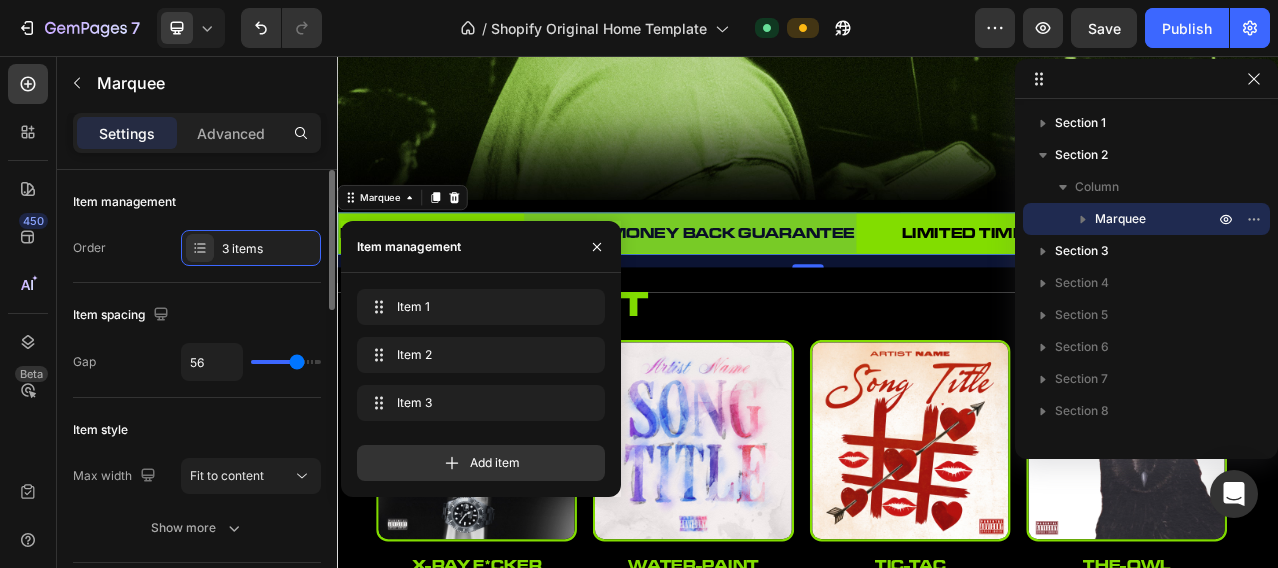 click on "Item spacing" at bounding box center [197, 315] 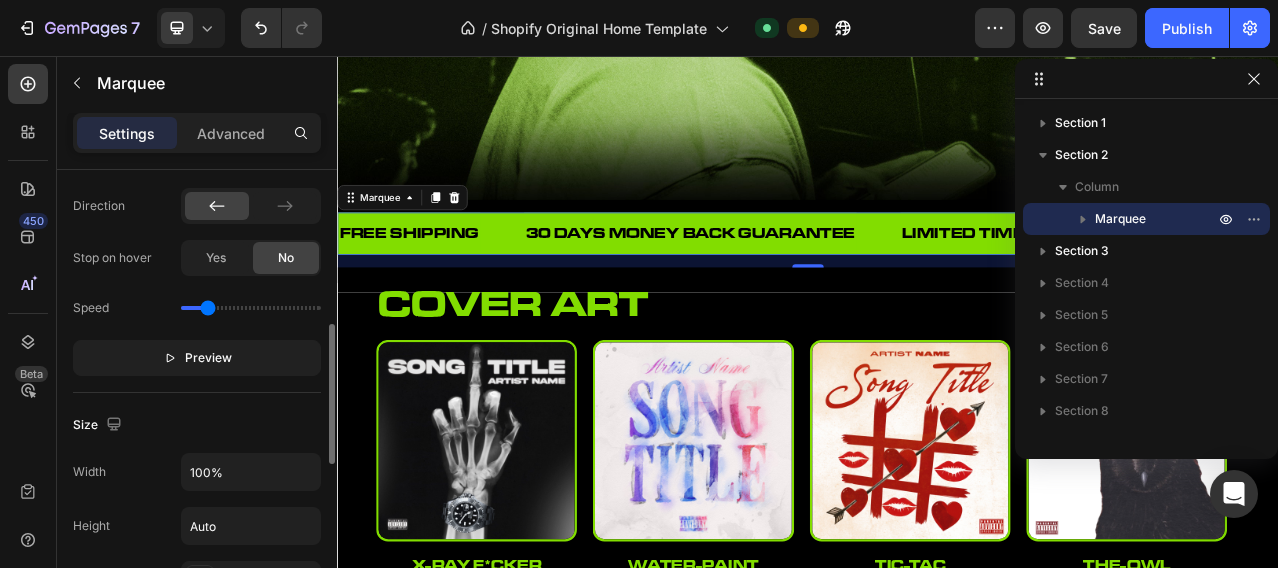 scroll, scrollTop: 666, scrollLeft: 0, axis: vertical 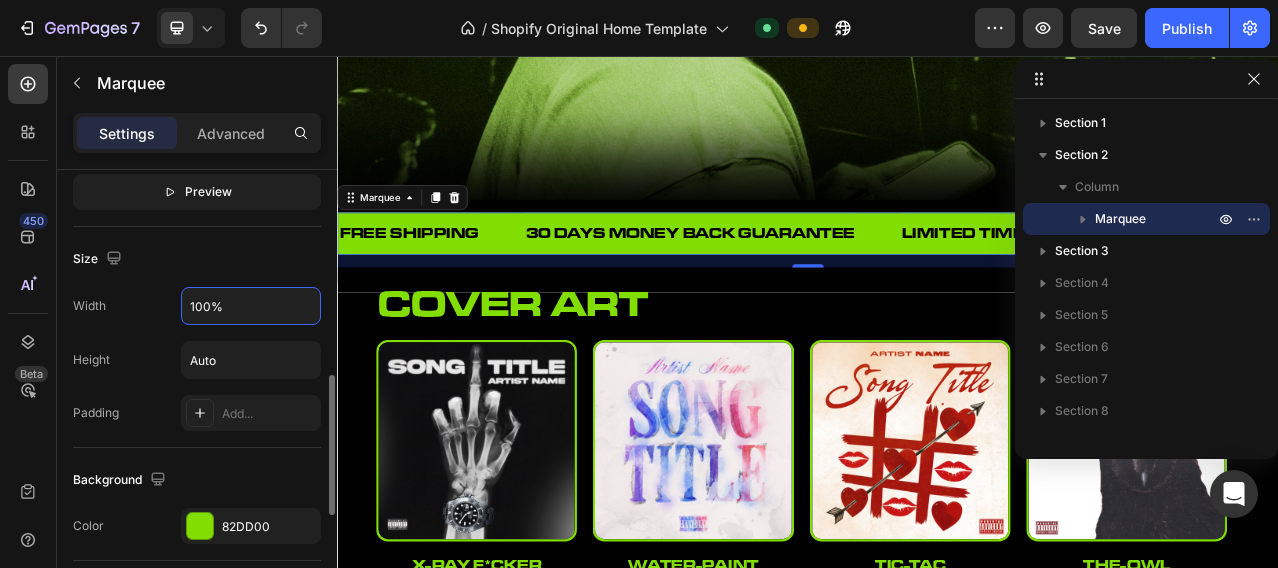 click on "100%" at bounding box center [251, 306] 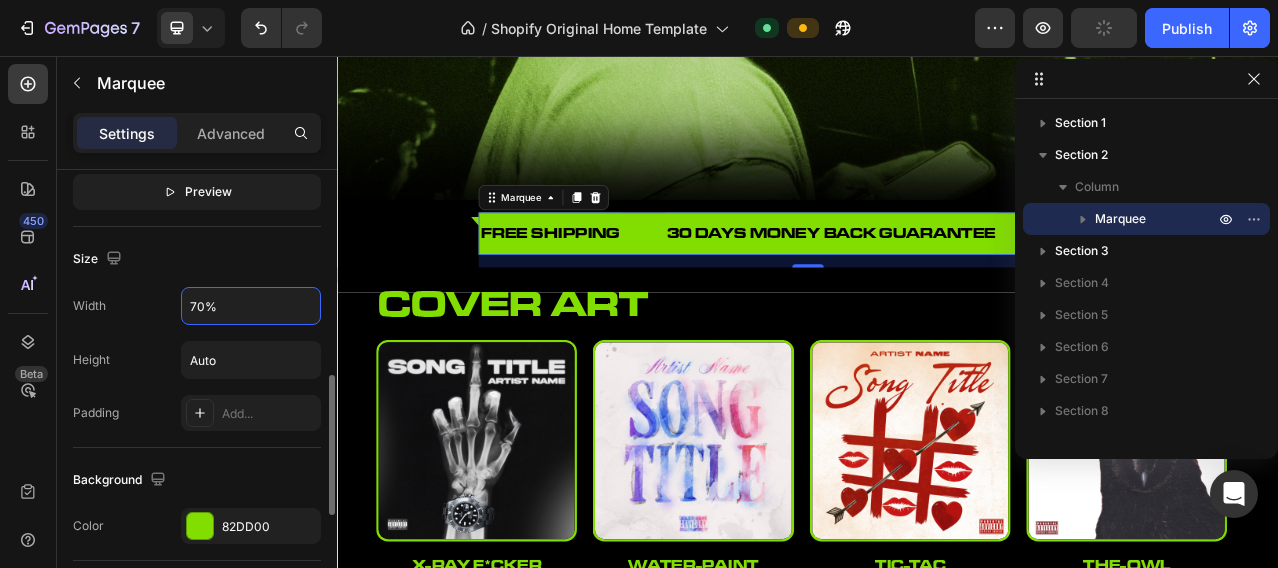 click on "70%" at bounding box center [251, 306] 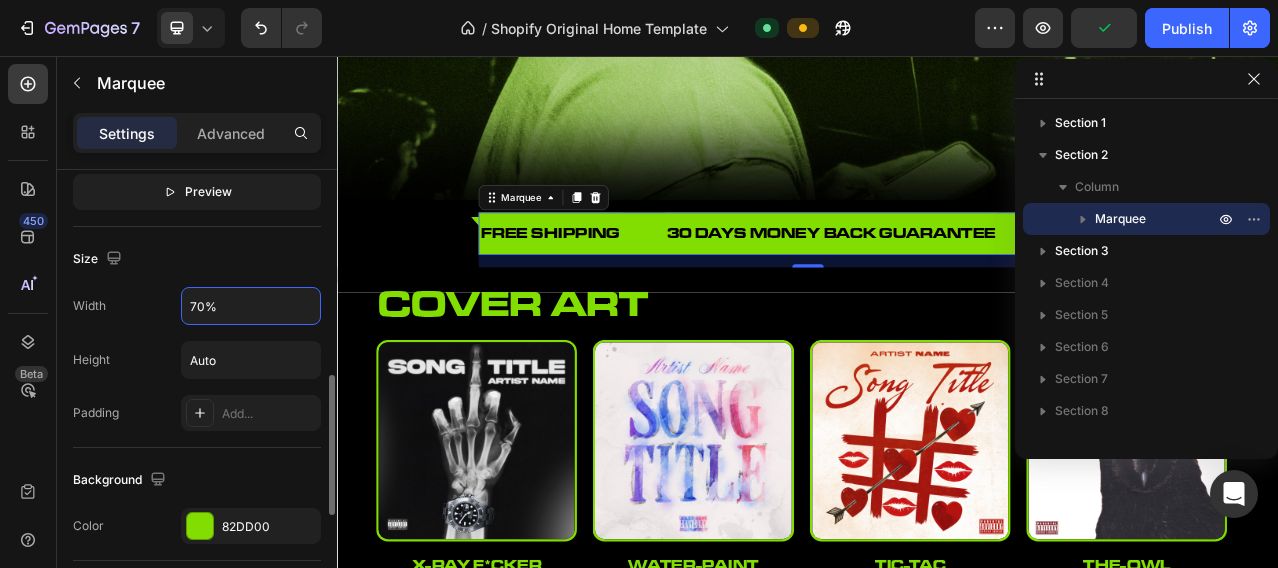 drag, startPoint x: 189, startPoint y: 303, endPoint x: 203, endPoint y: 302, distance: 14.035668 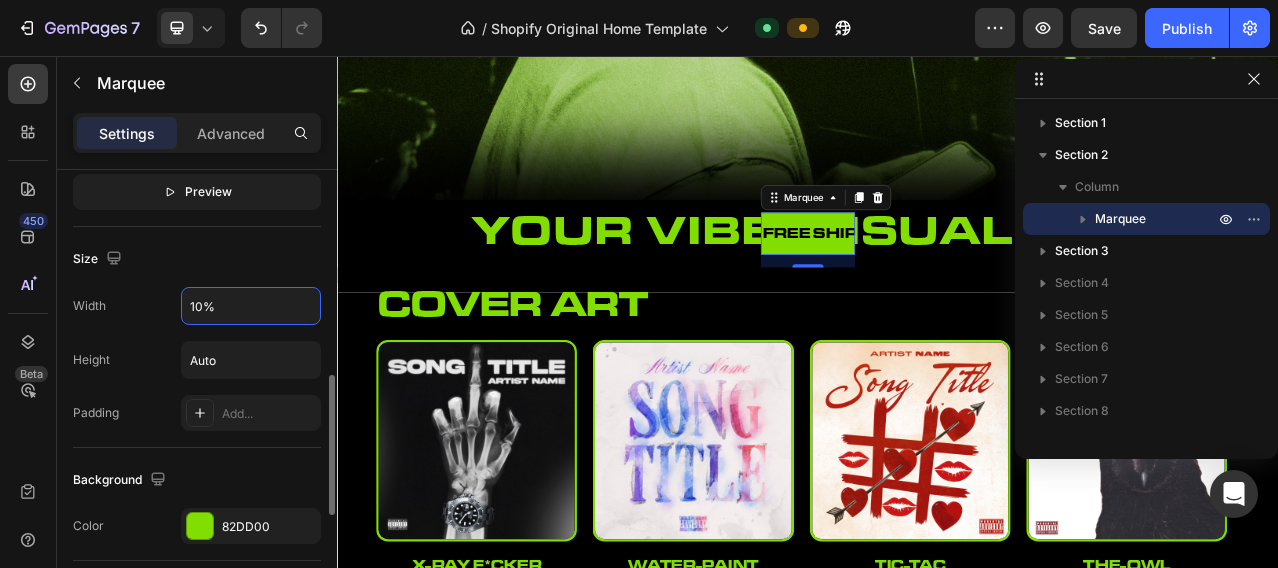 type on "100%" 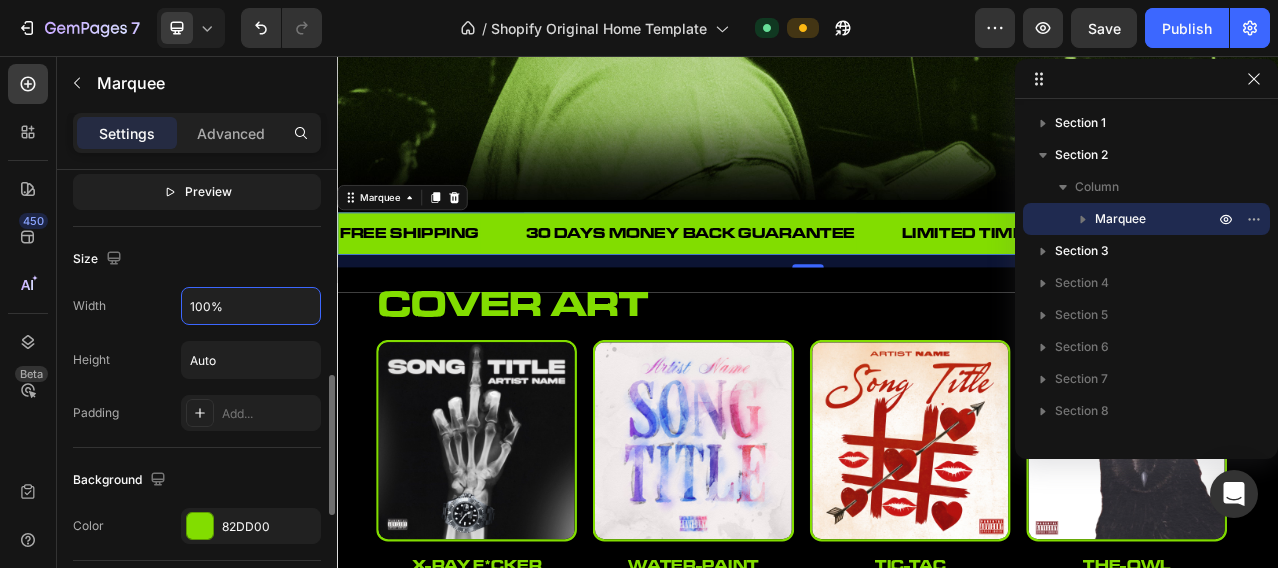click on "Height Auto" at bounding box center [197, 360] 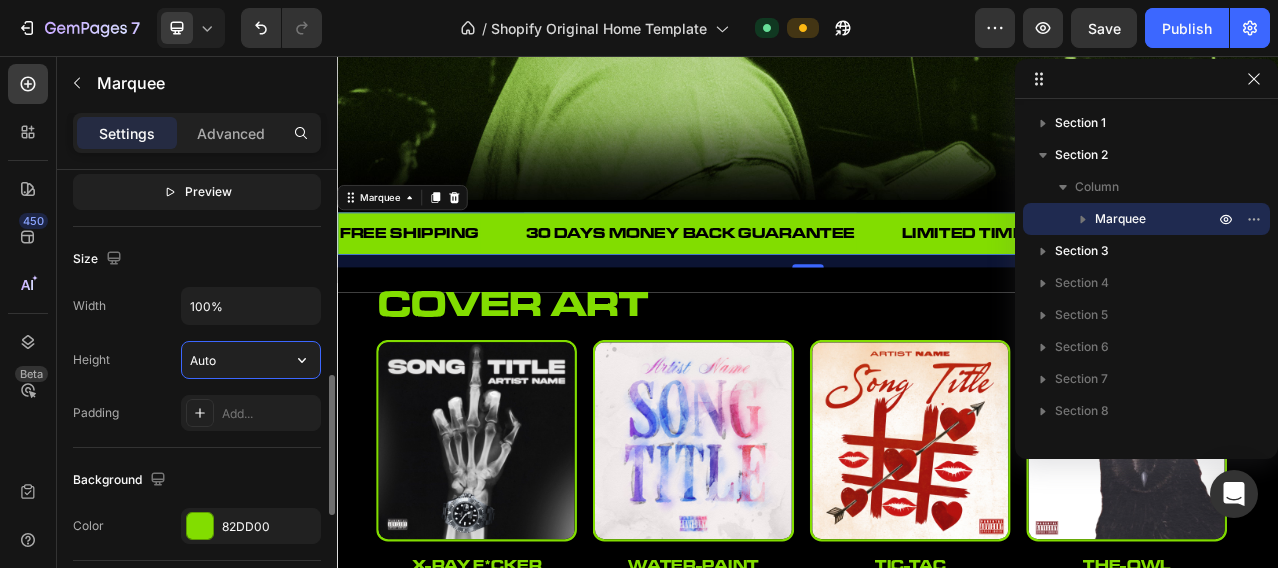 click on "Auto" at bounding box center (251, 360) 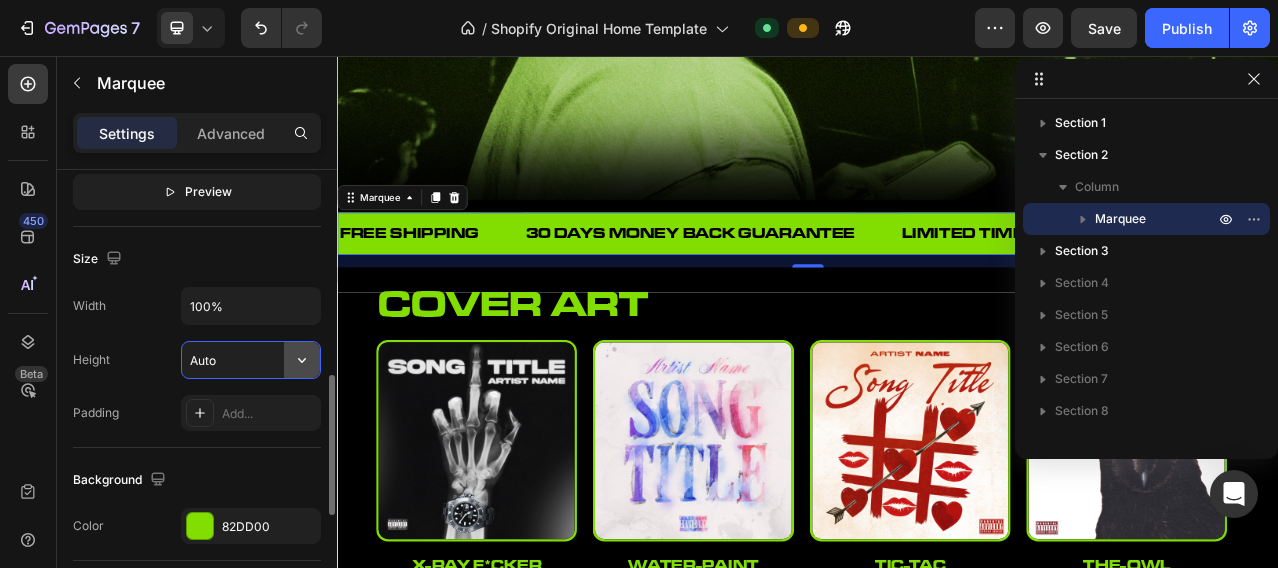 drag, startPoint x: 283, startPoint y: 358, endPoint x: 295, endPoint y: 356, distance: 12.165525 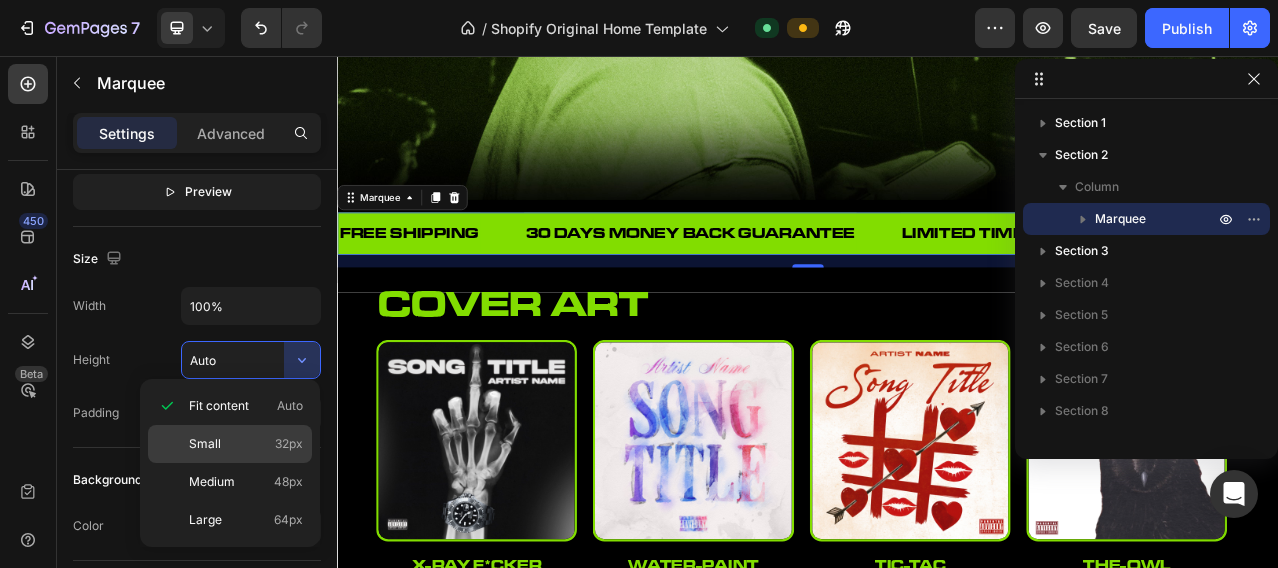 click on "Small 32px" at bounding box center (246, 444) 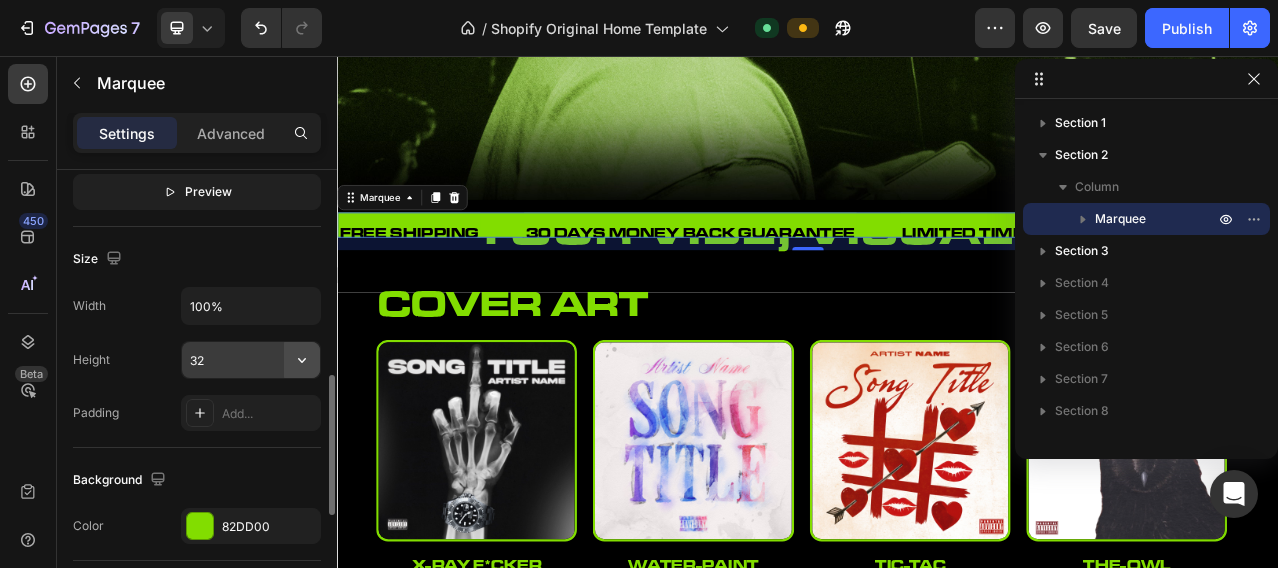 click 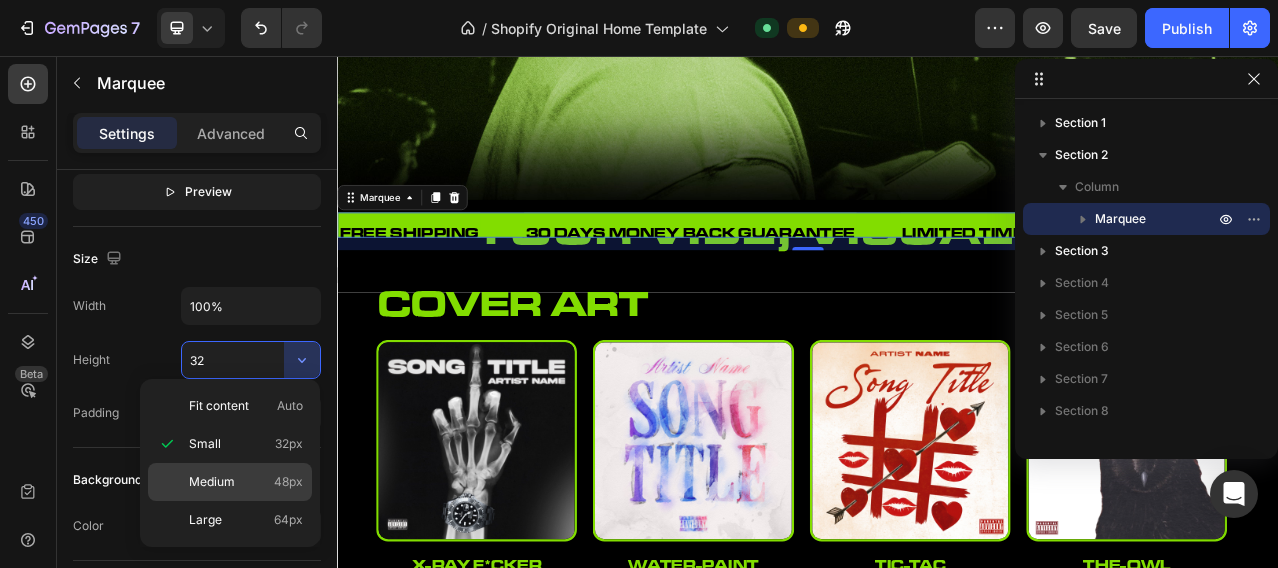 click on "Medium 48px" at bounding box center [246, 482] 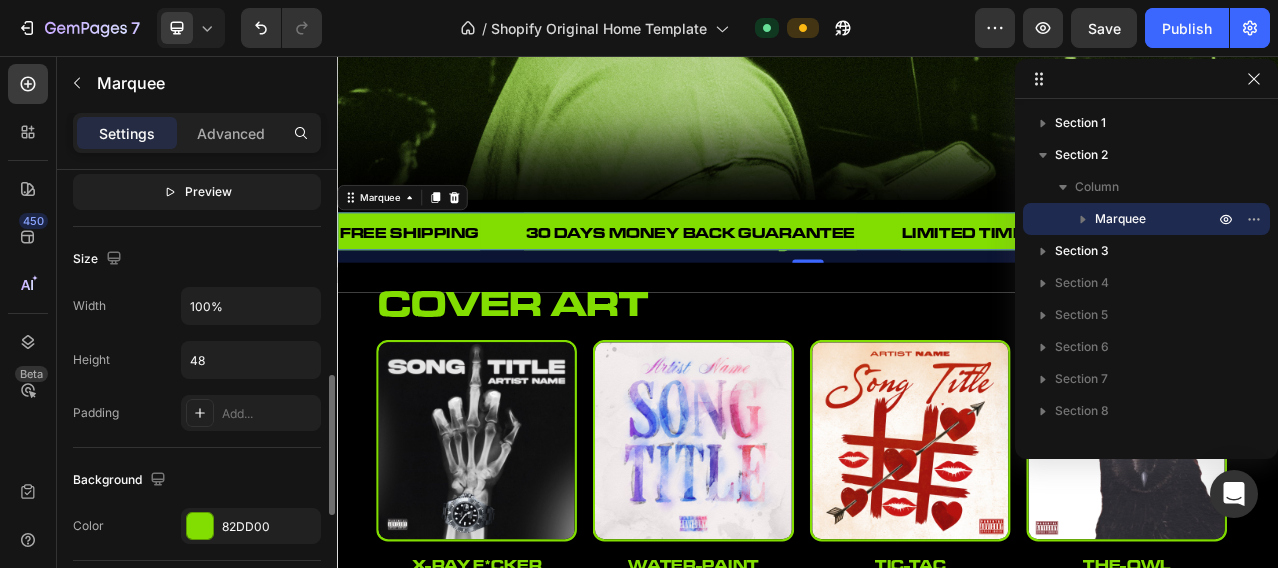 click on "Padding Add..." at bounding box center [197, 413] 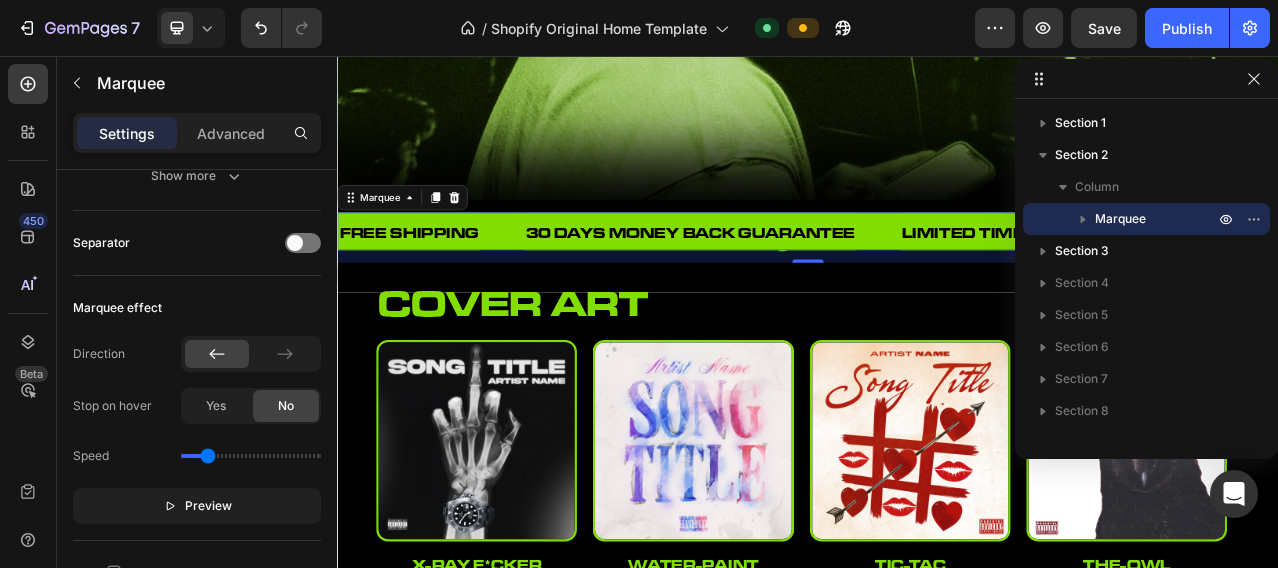 scroll, scrollTop: 0, scrollLeft: 0, axis: both 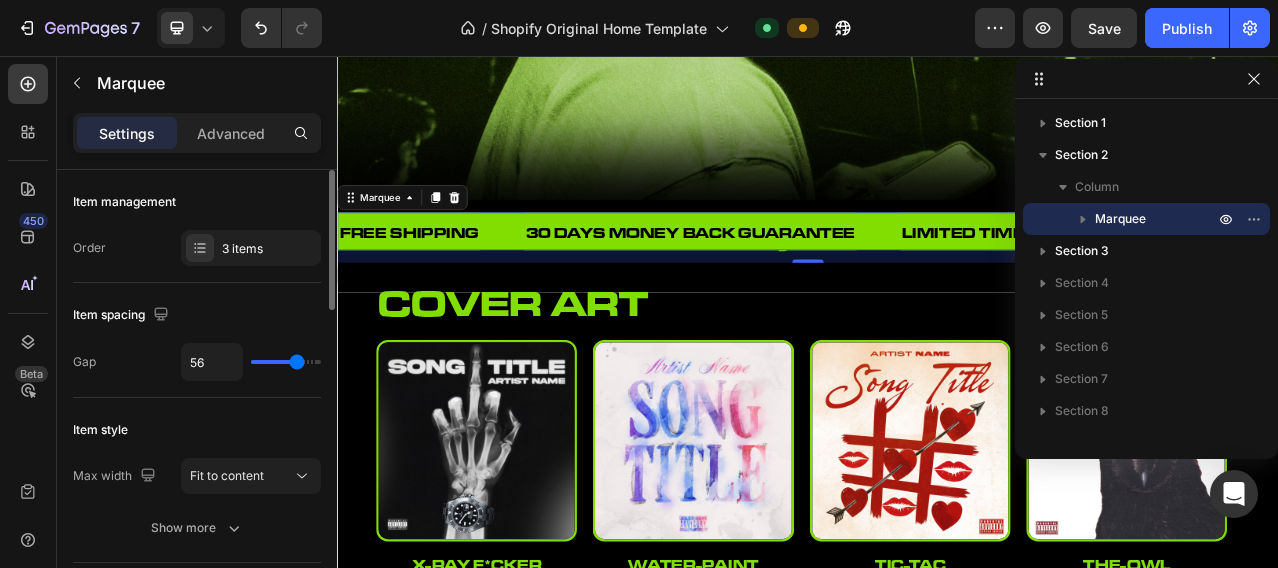 click on "Item management" at bounding box center [197, 202] 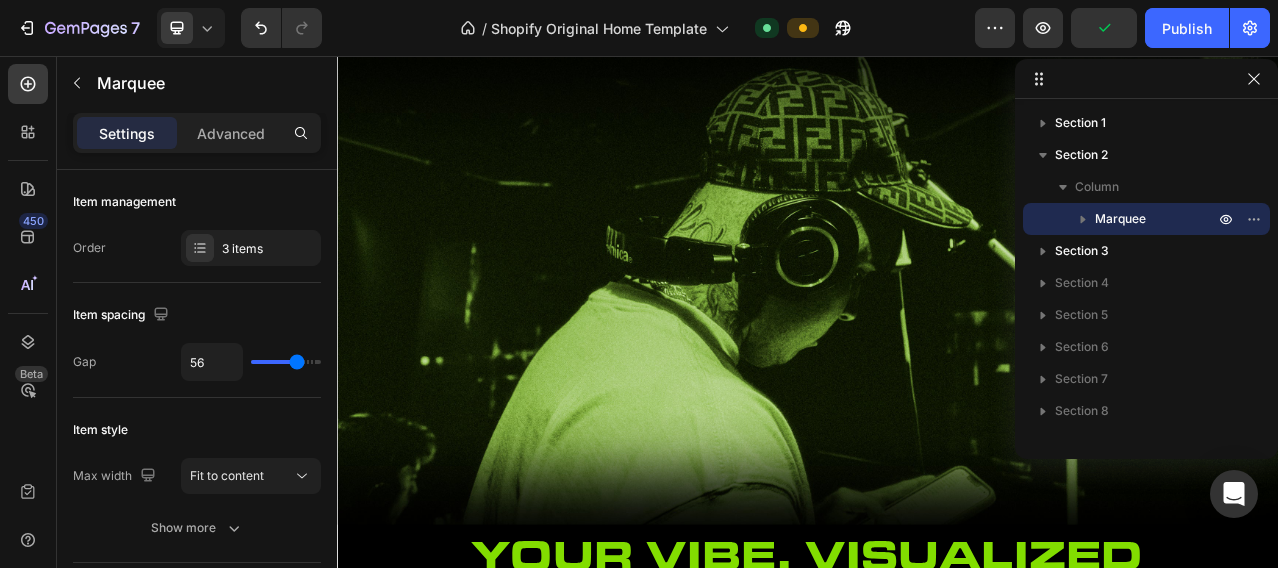 scroll, scrollTop: 0, scrollLeft: 0, axis: both 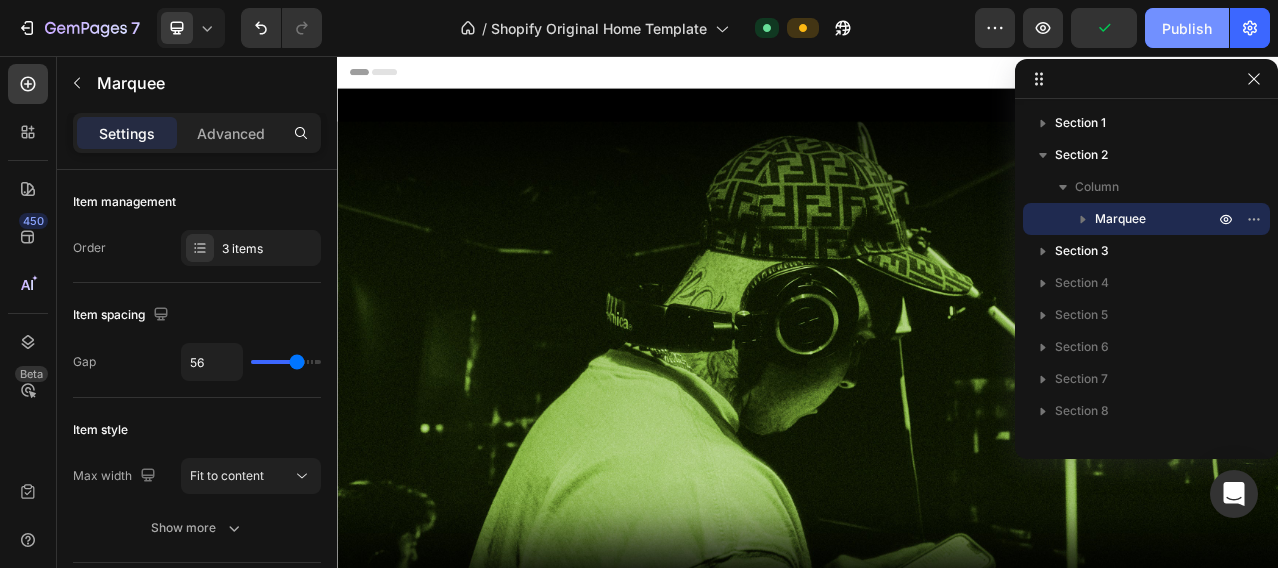 click on "Publish" at bounding box center [1187, 28] 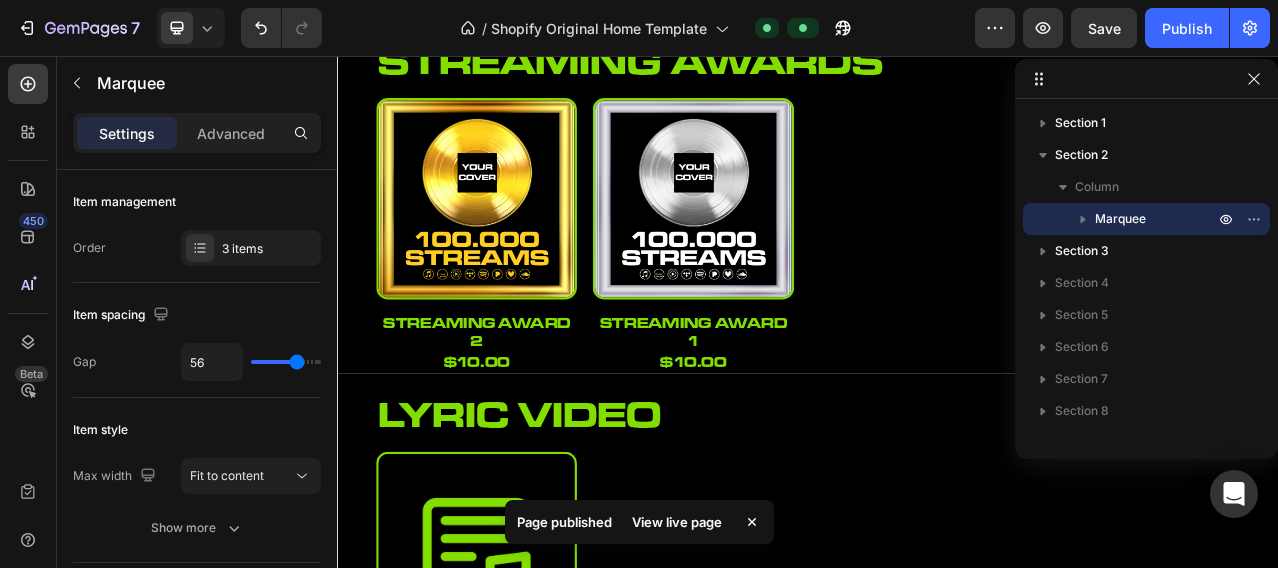 scroll, scrollTop: 1333, scrollLeft: 0, axis: vertical 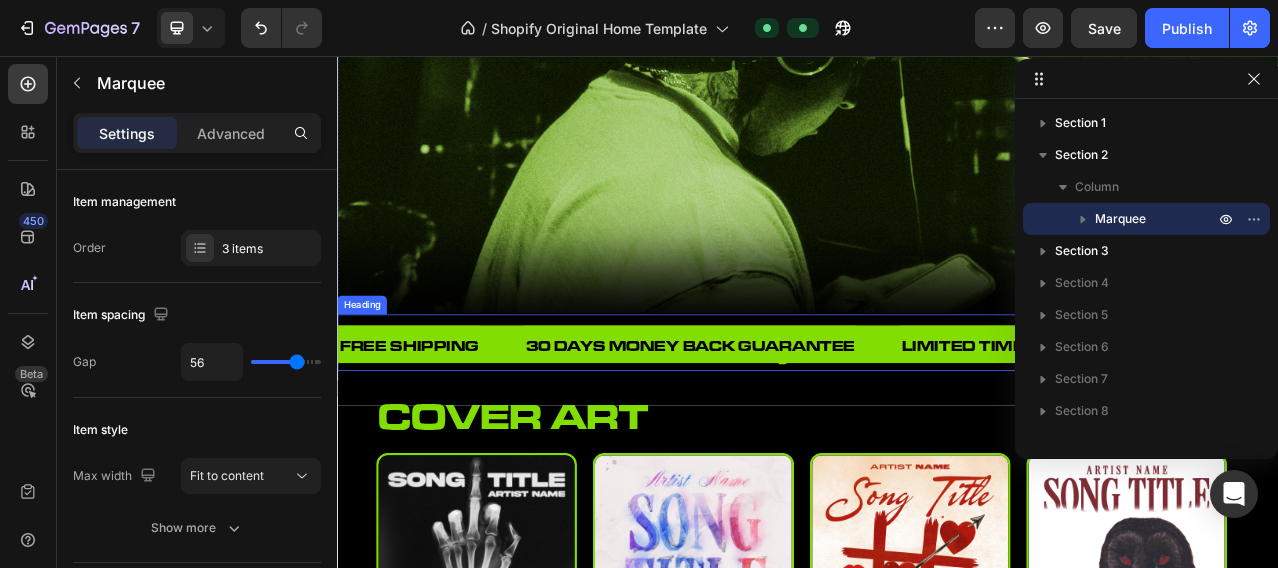 click on "Your vibe, visualized" at bounding box center (937, 421) 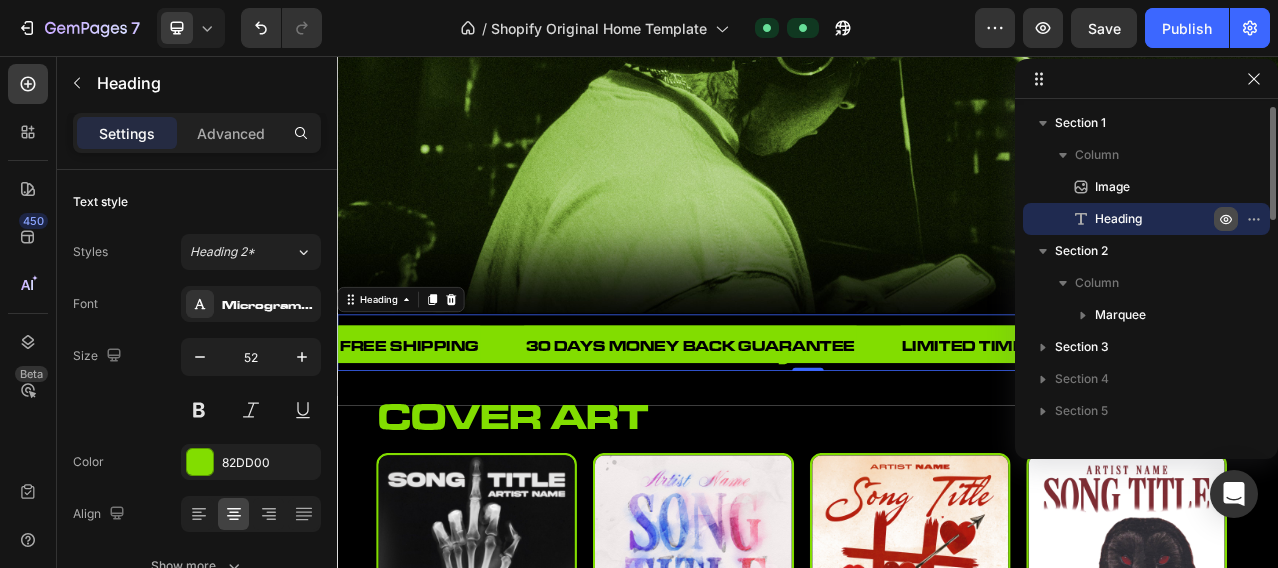 click 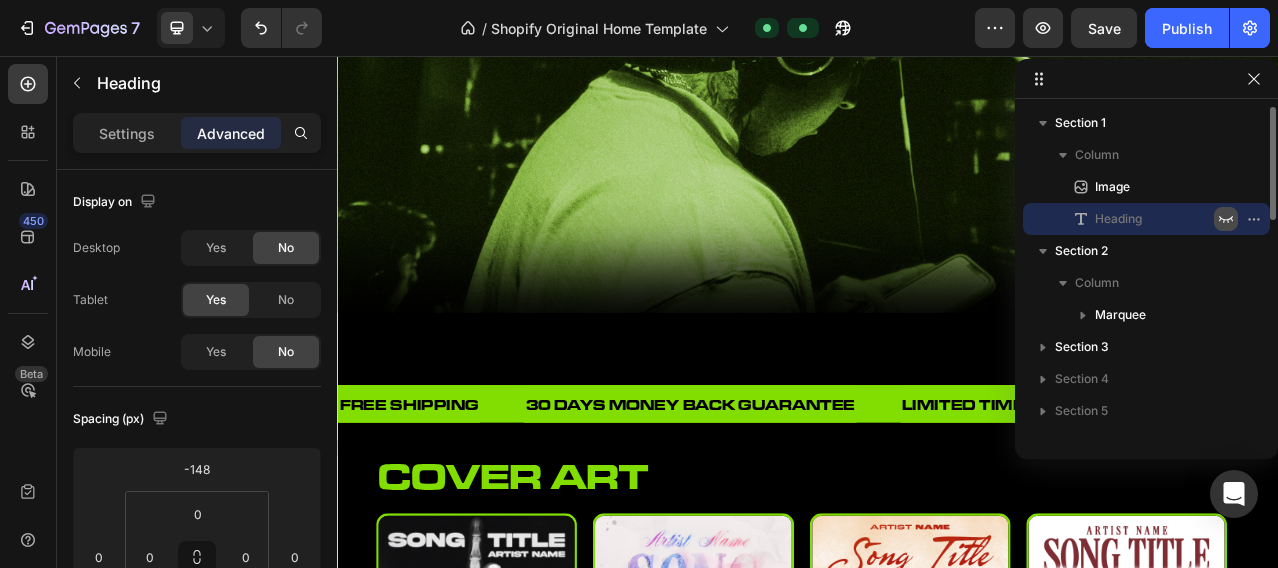 click 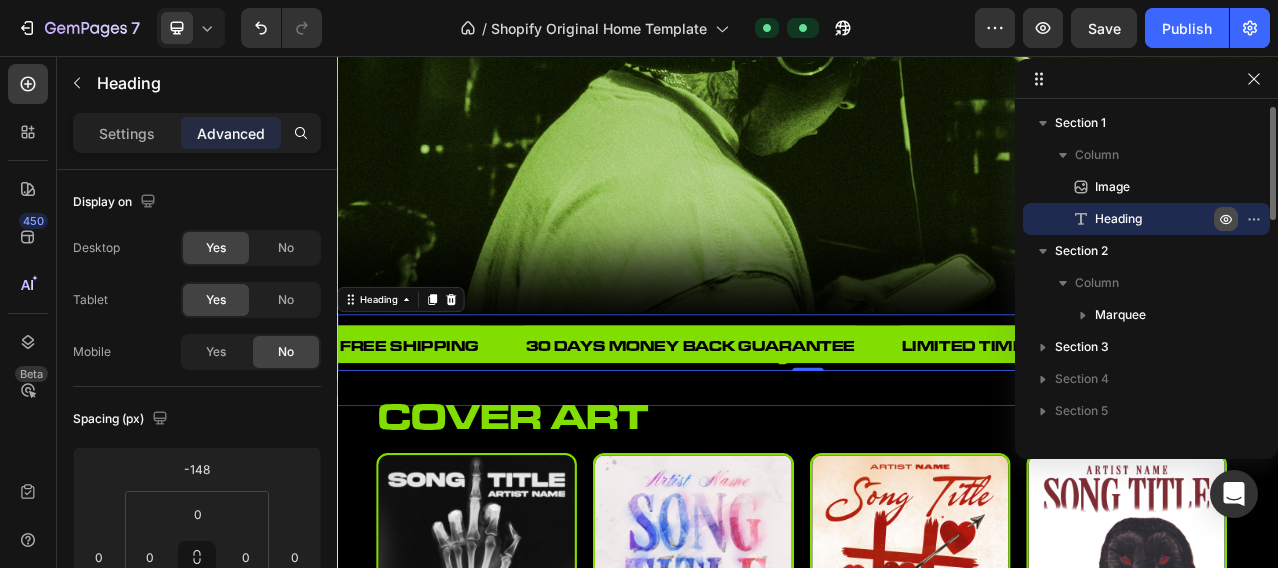 click 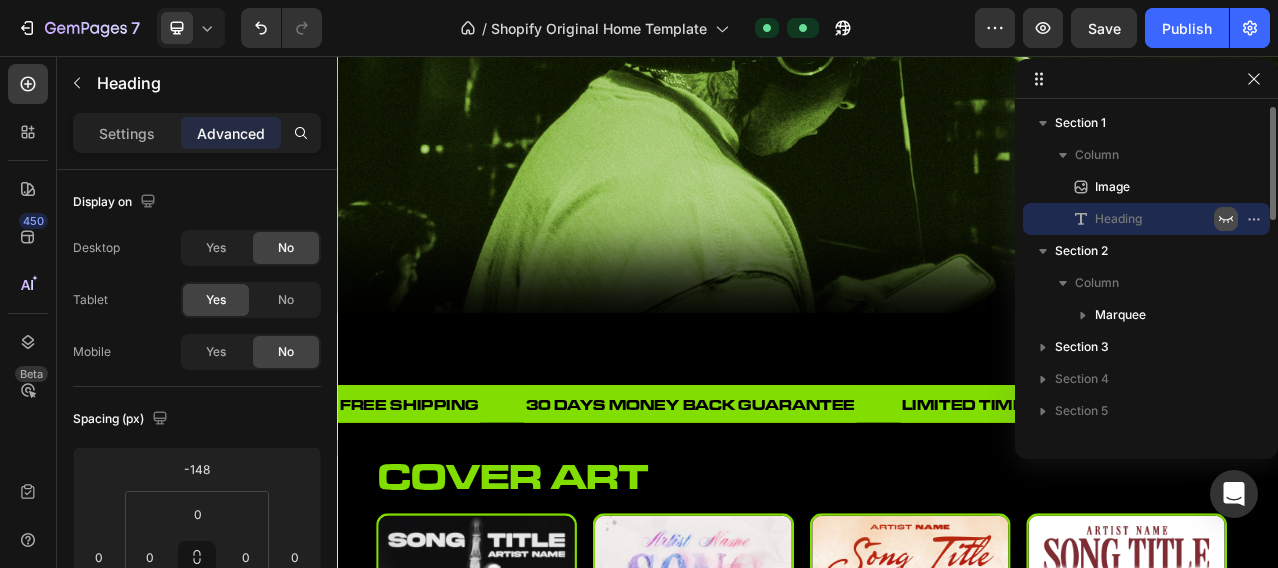 click 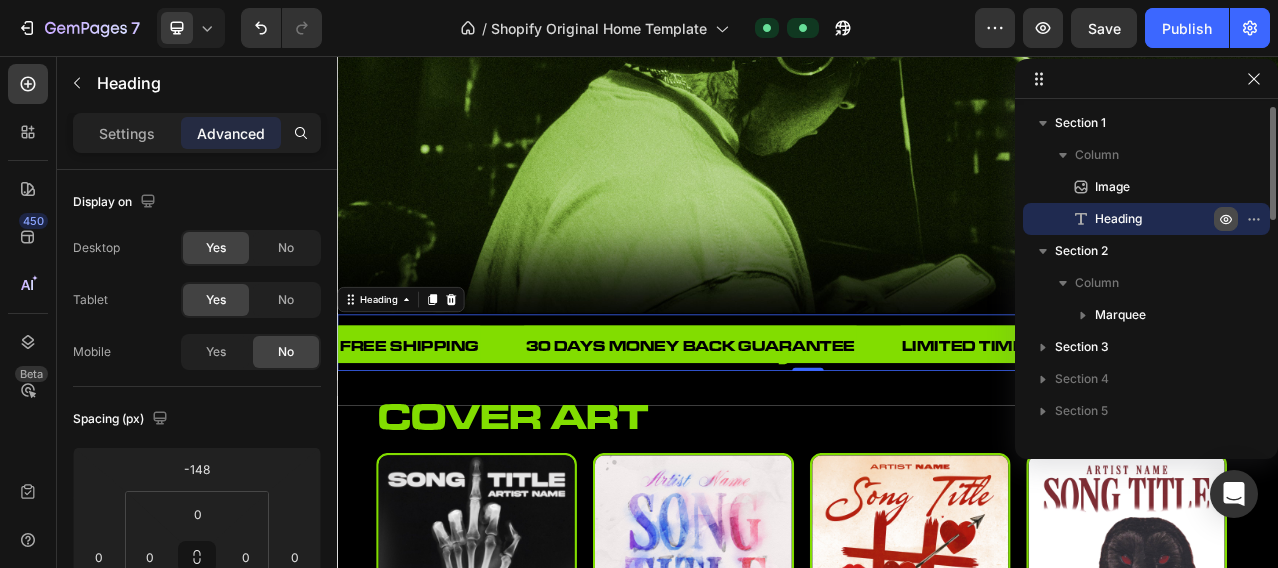 click 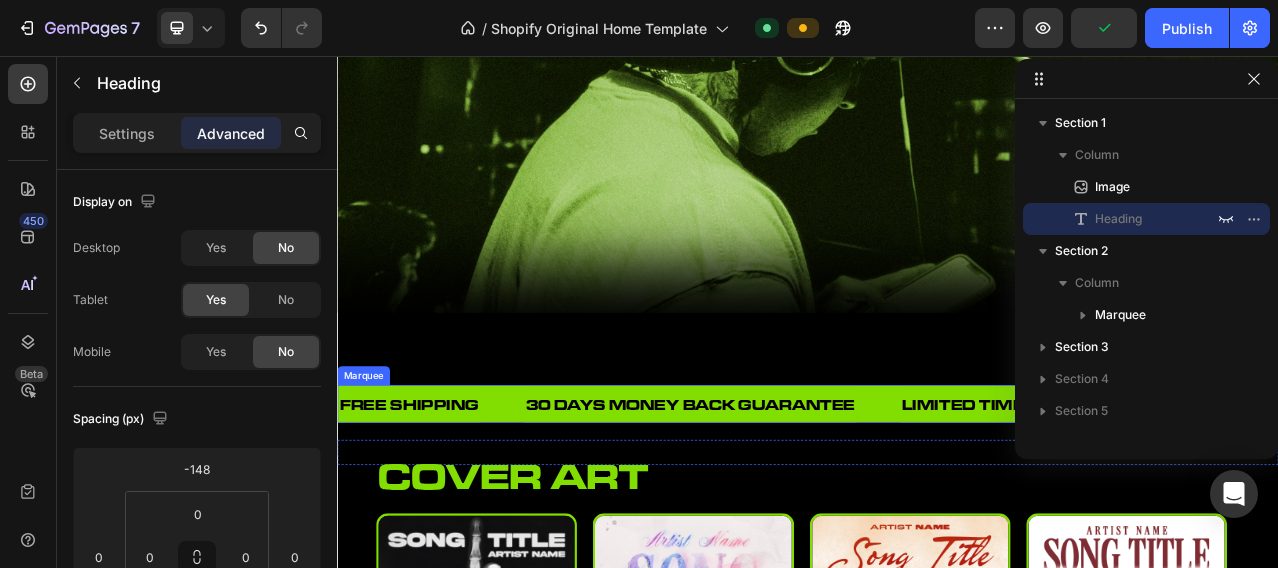 click on "30 DAYS MONEY BACK GUARANTEE Text" at bounding box center [815, 501] 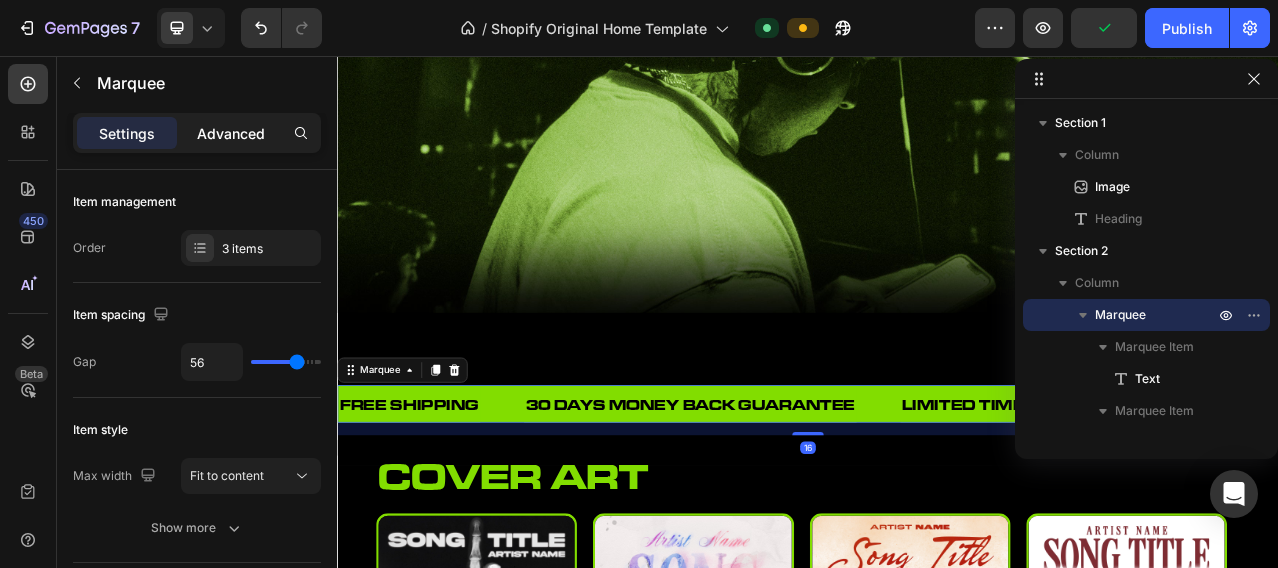 click on "Advanced" at bounding box center (231, 133) 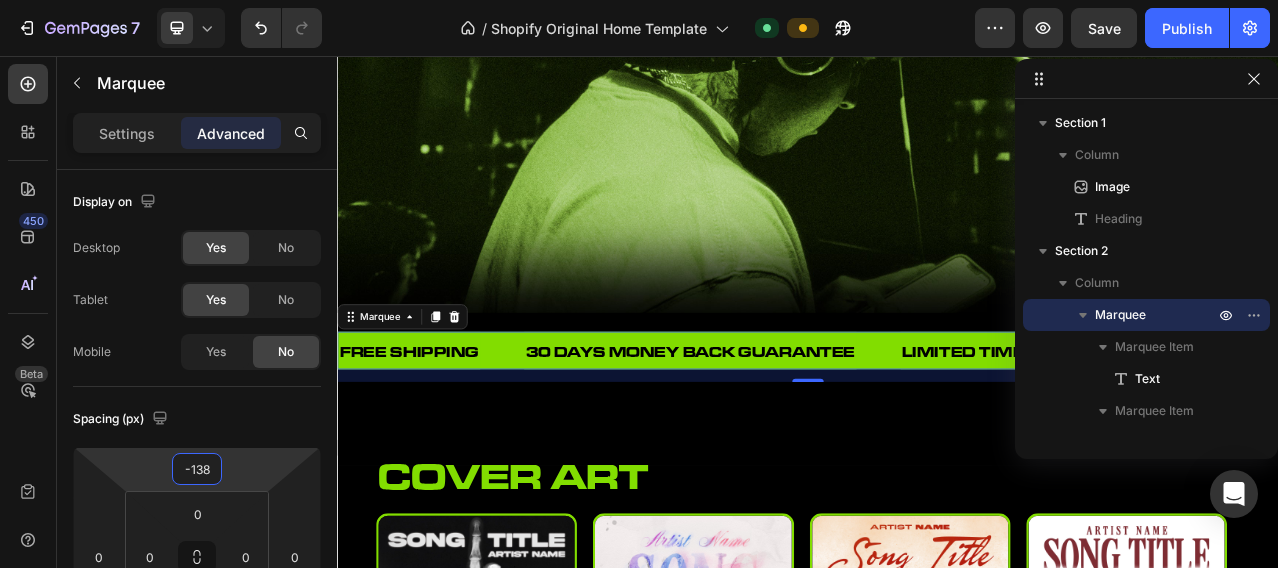 type on "-140" 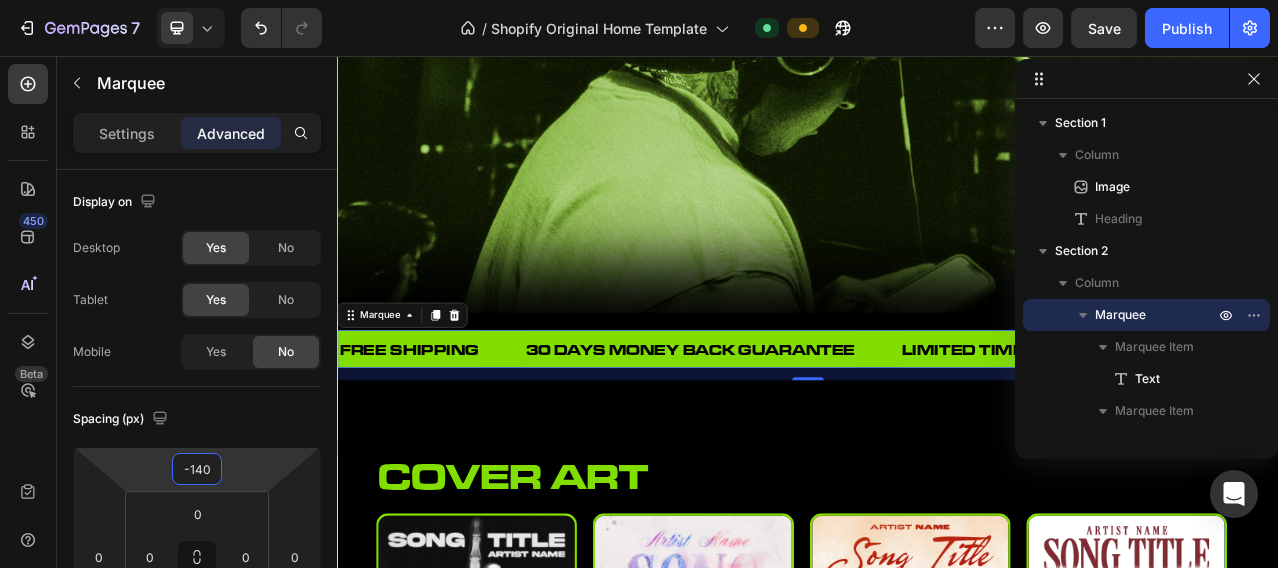 drag, startPoint x: 243, startPoint y: 466, endPoint x: 246, endPoint y: 501, distance: 35.128338 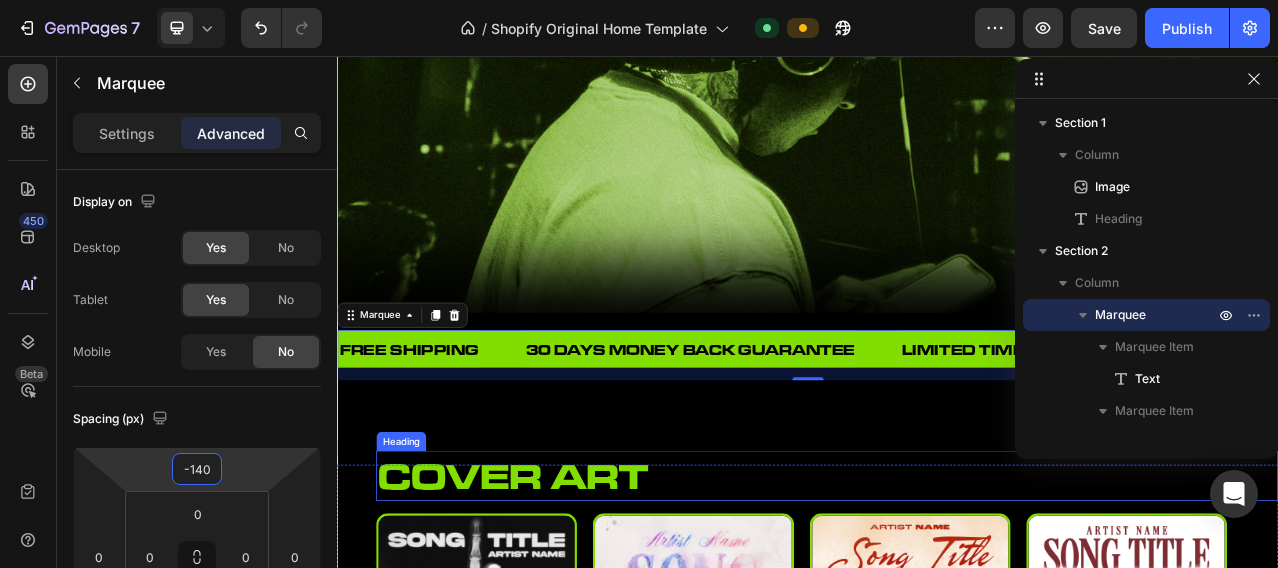 click on "cover art" at bounding box center [962, 591] 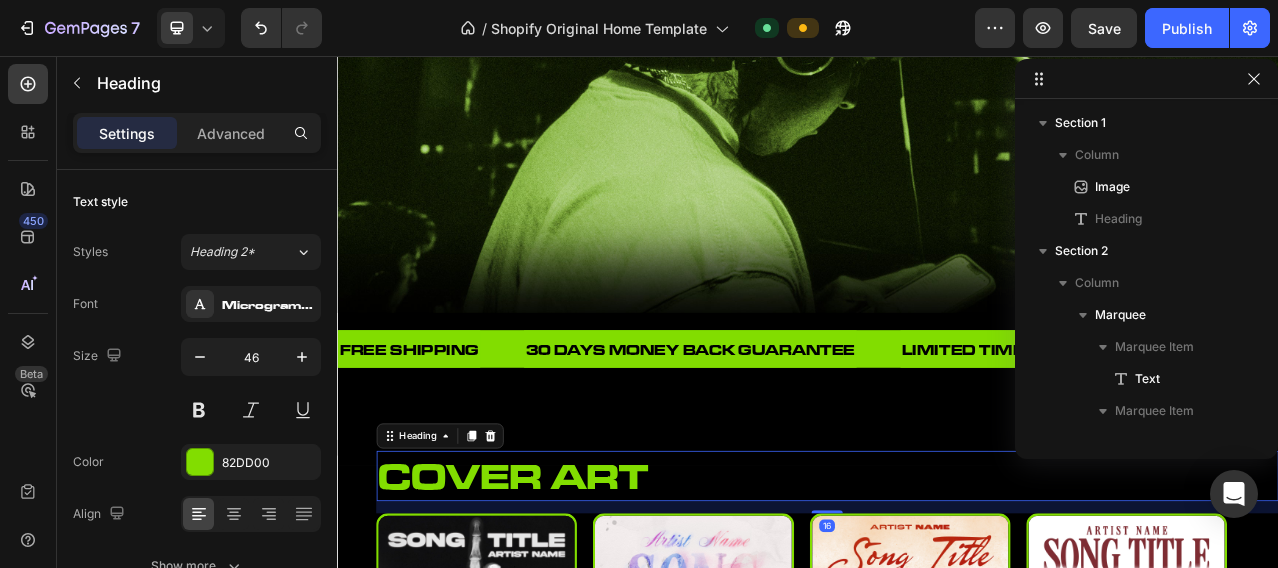 scroll, scrollTop: 346, scrollLeft: 0, axis: vertical 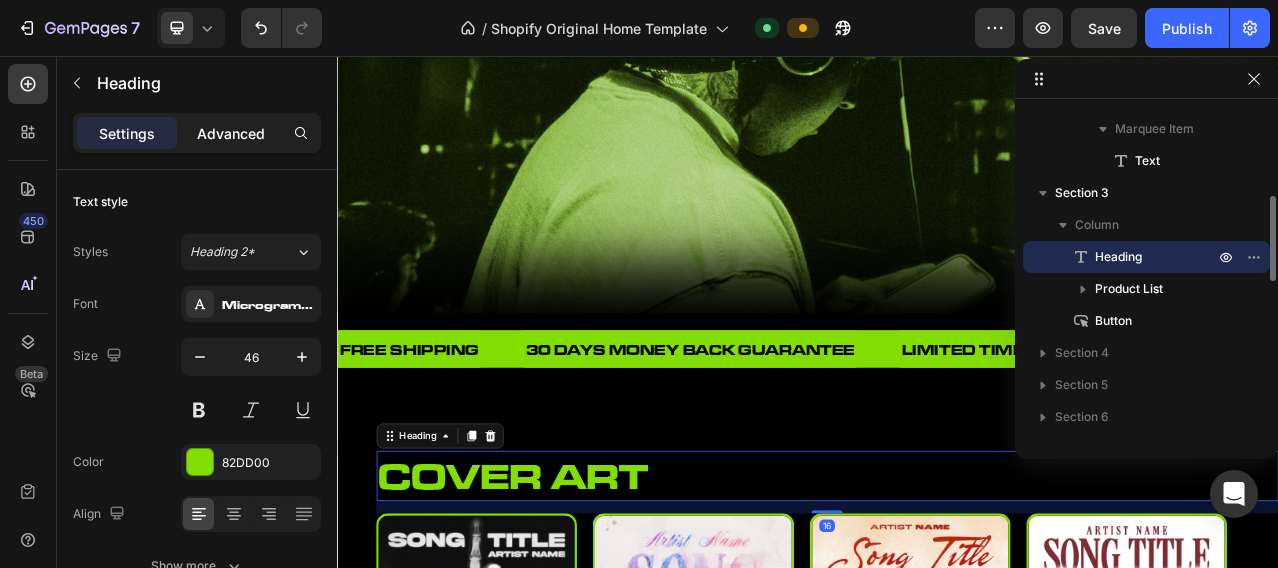 click on "Advanced" at bounding box center (231, 133) 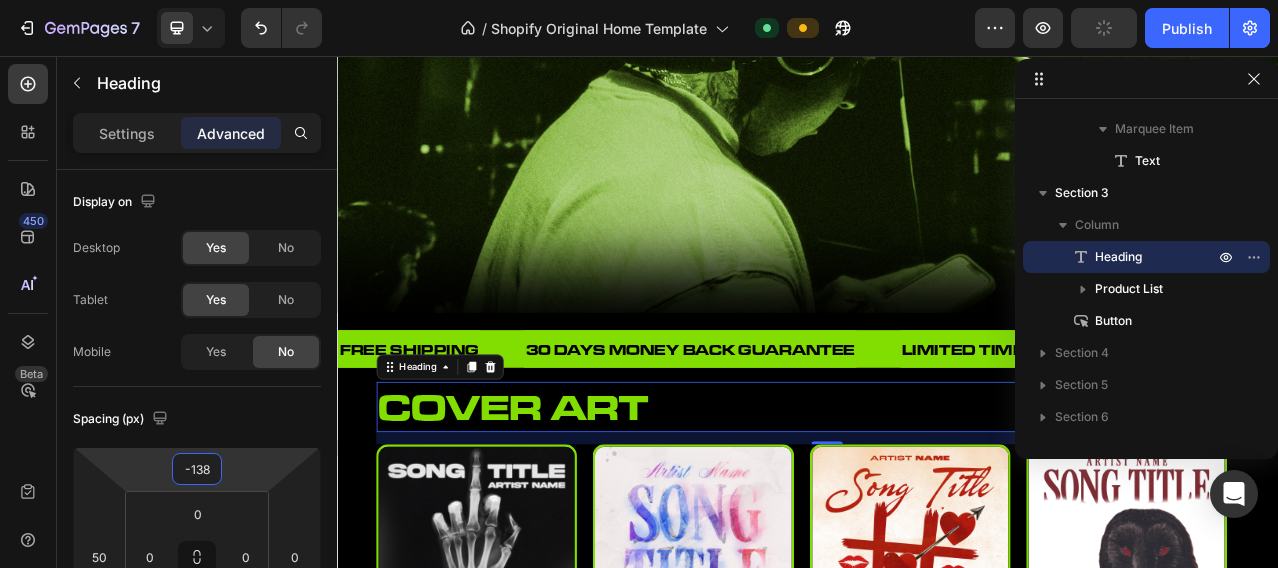 type on "-140" 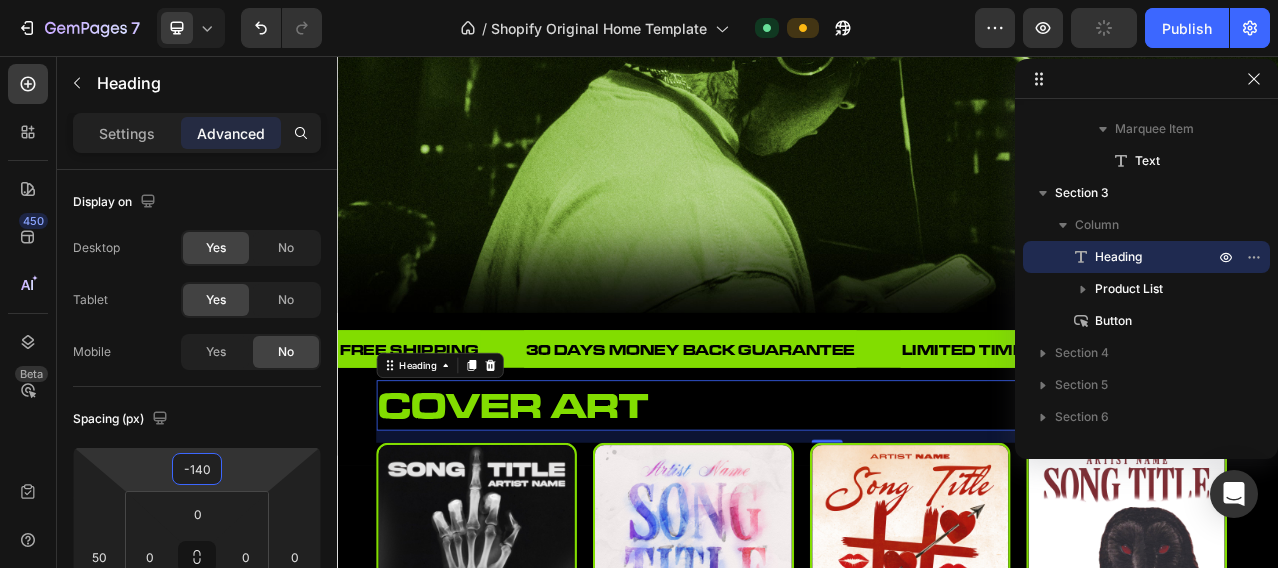 drag, startPoint x: 245, startPoint y: 459, endPoint x: 253, endPoint y: 504, distance: 45.705578 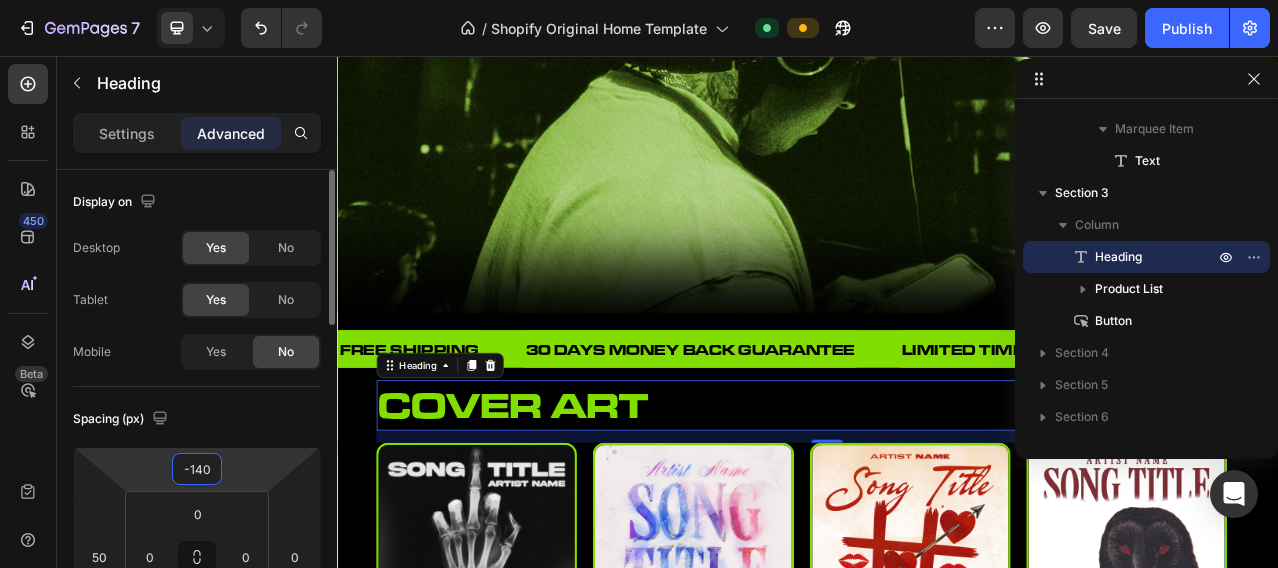 click on "Spacing (px)" at bounding box center (197, 419) 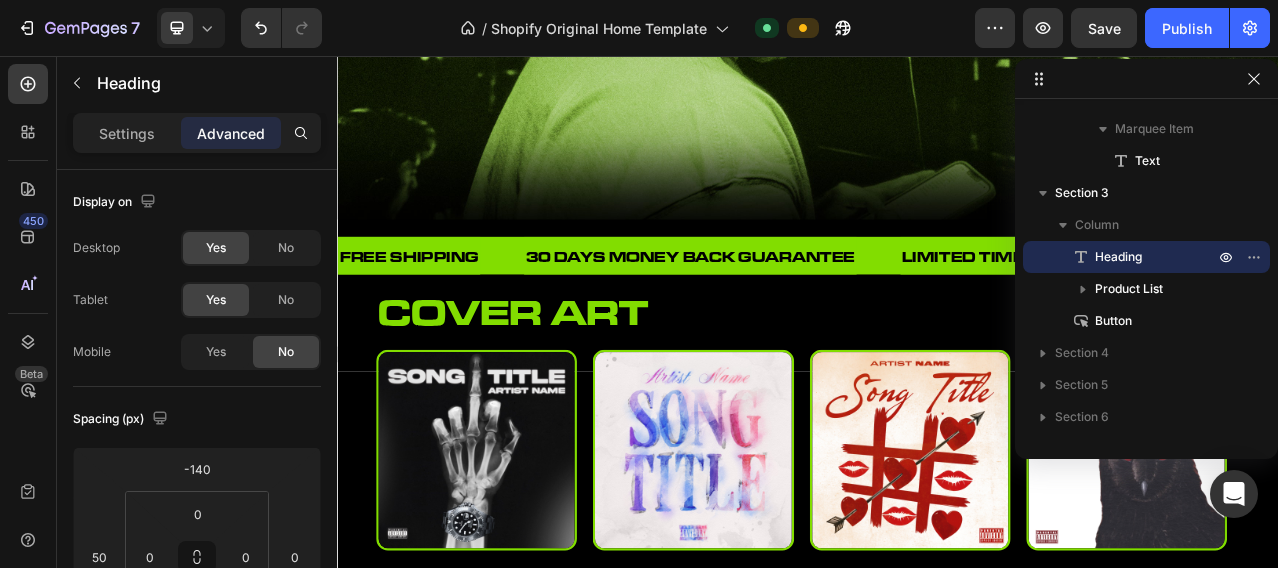 scroll, scrollTop: 500, scrollLeft: 0, axis: vertical 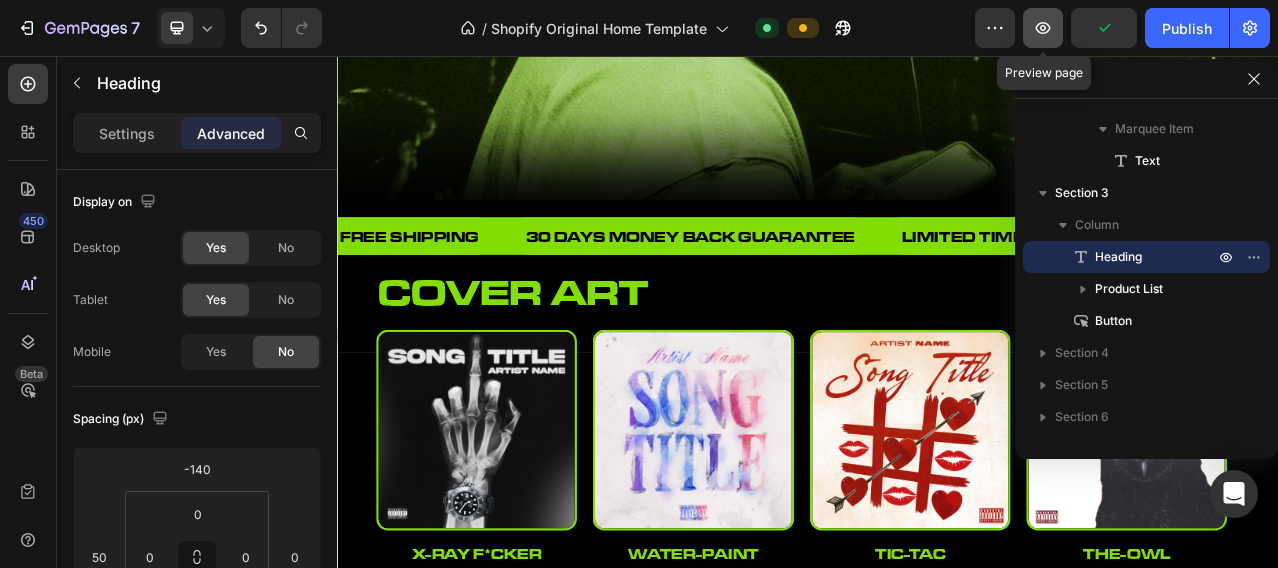 click 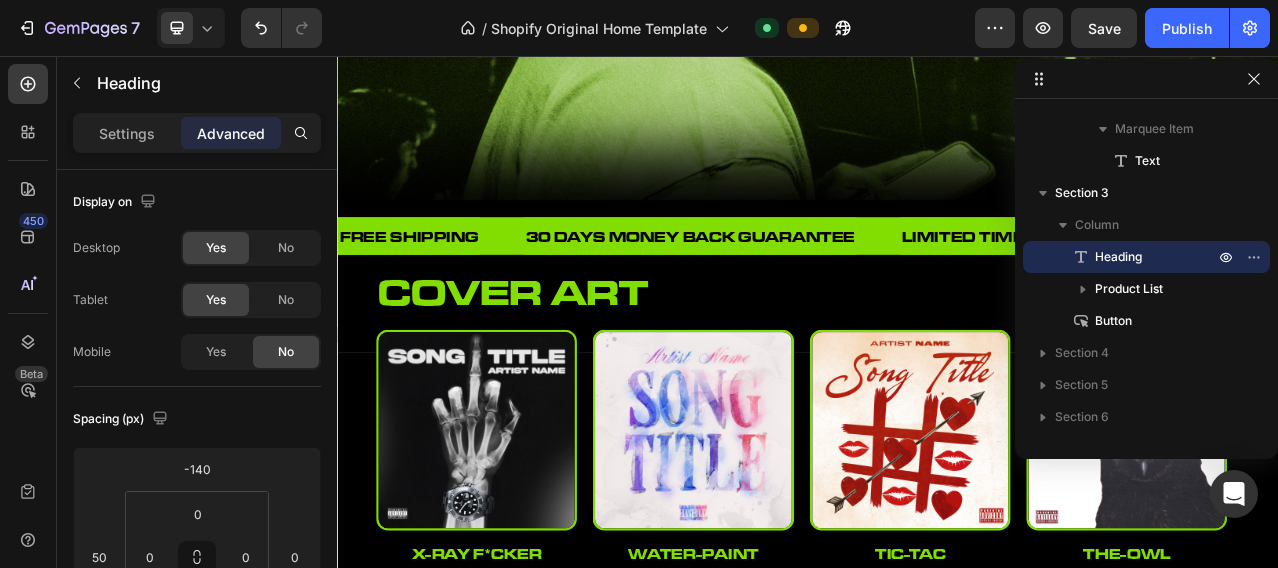 click on "cover art" at bounding box center (962, 357) 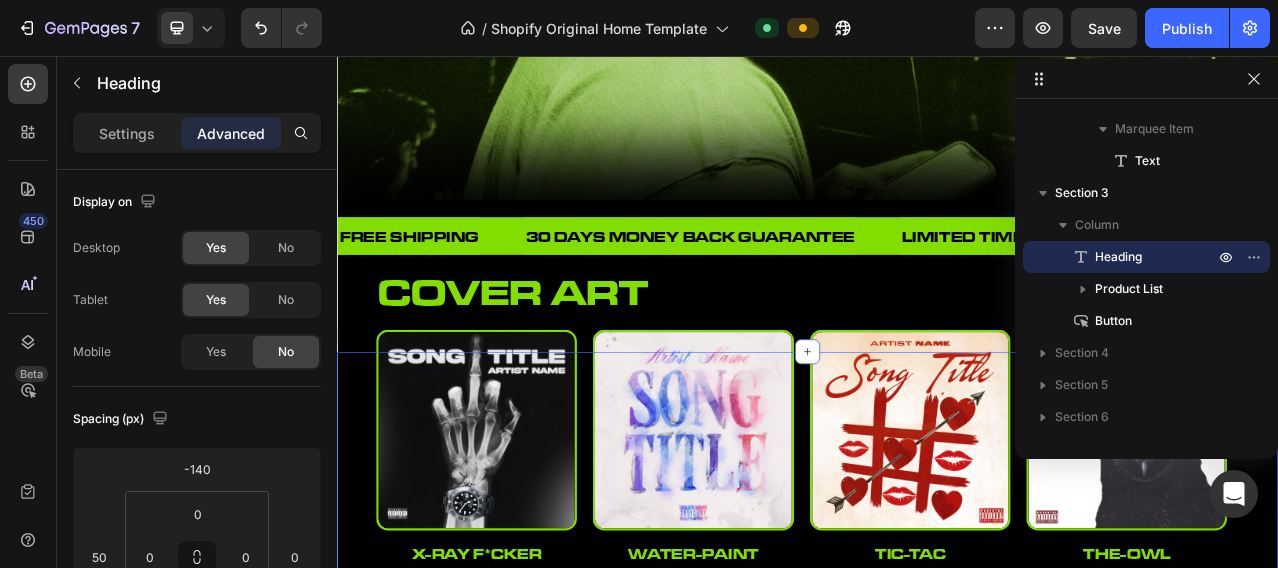 click on "cover art Heading Product Images x-ray f*cker Product Title $15.00 Product Price Product Price Row Product List Product Images water-paint Product Title $15.00 Product Price Product Price Row Product List Product Images tic-tac Product Title $15.00 Product Price Product Price Row Product List Product Images the-owl Product Title $15.00 Product Price Product Price Row Product List Product Images the-bag Product Title $15.00 Product Price Product Price Row Product List Product Images suspect Product Title $15.00 Product Price Product Price Row Product List Product Images super-car Product Title $15.00 Product Price Product Price Row Product List Product Images studio-mic Product Title $15.00 Product Price Product Price Row Product List Product List see more Button" at bounding box center [937, 634] 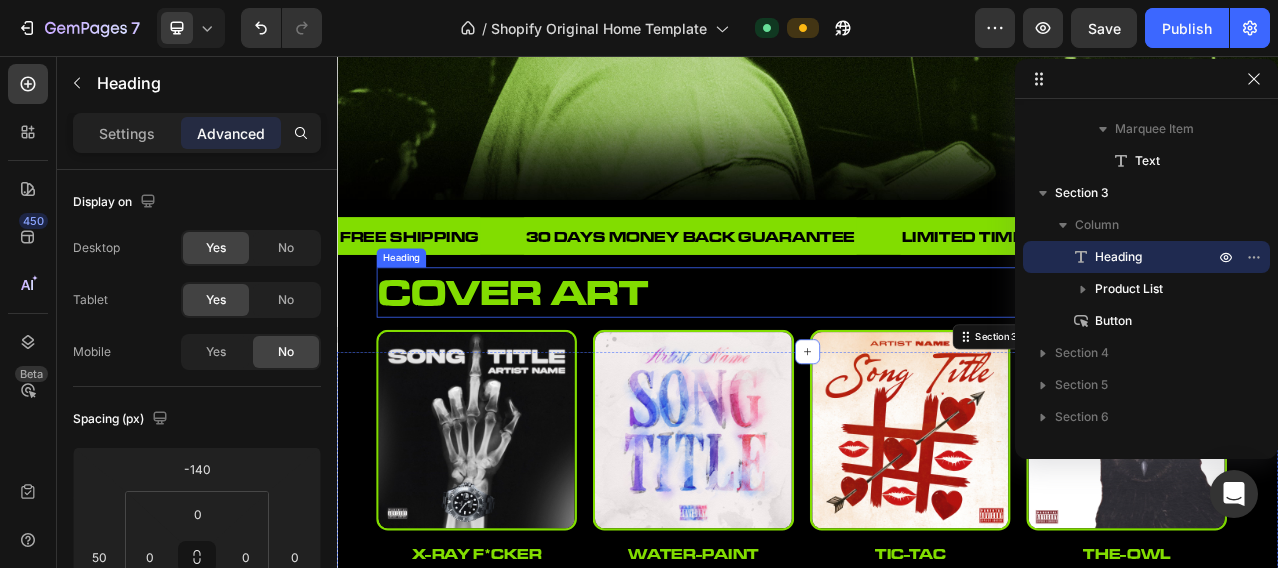 click on "cover art" at bounding box center [962, 357] 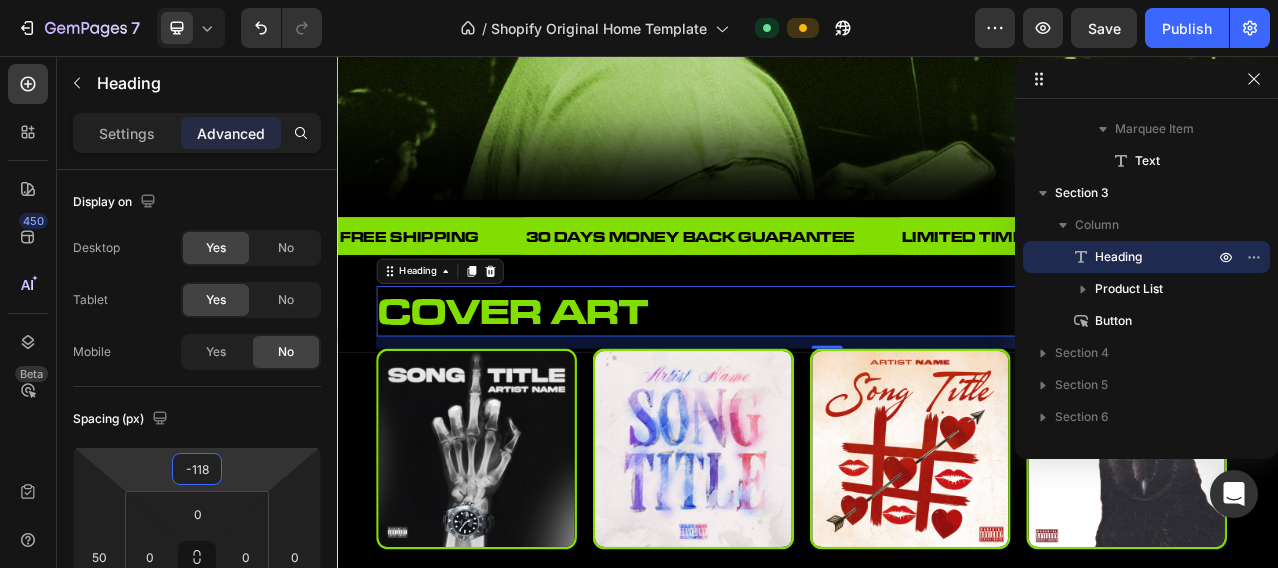 type on "-120" 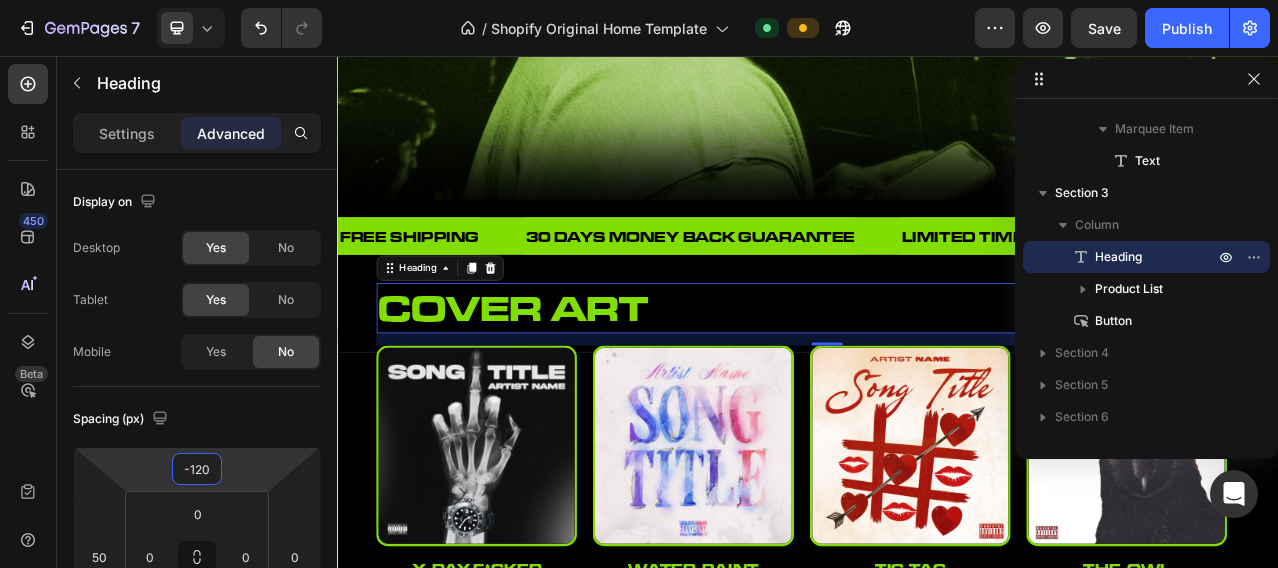 drag, startPoint x: 234, startPoint y: 470, endPoint x: 239, endPoint y: 460, distance: 11.18034 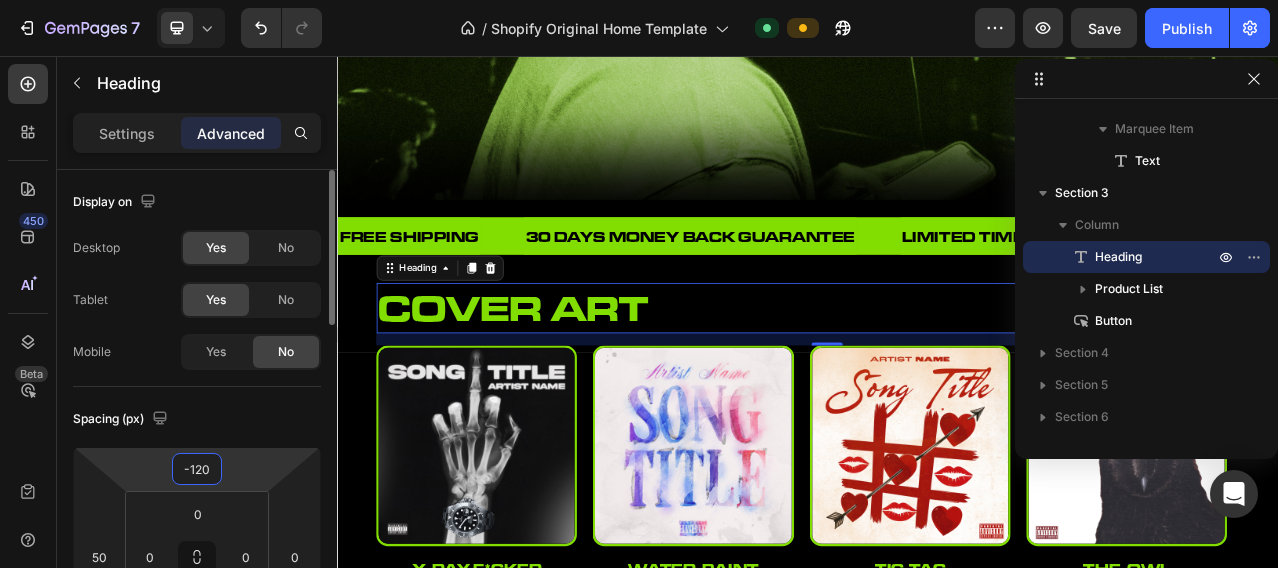 click on "Spacing (px)" at bounding box center (197, 419) 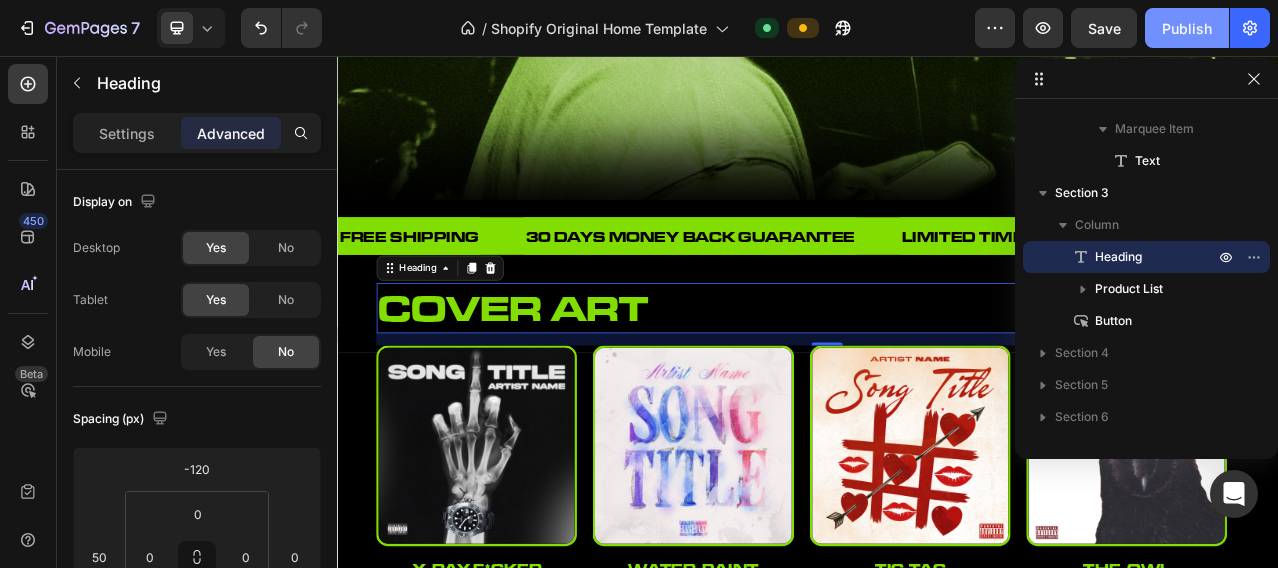 click on "Publish" at bounding box center (1187, 28) 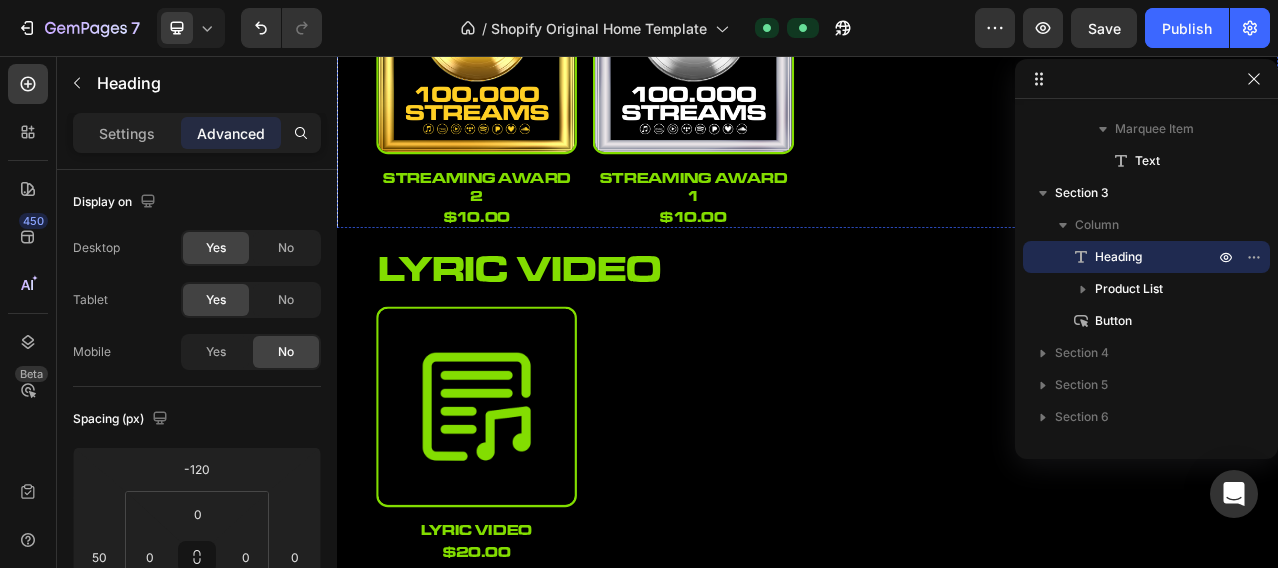 scroll, scrollTop: 1666, scrollLeft: 0, axis: vertical 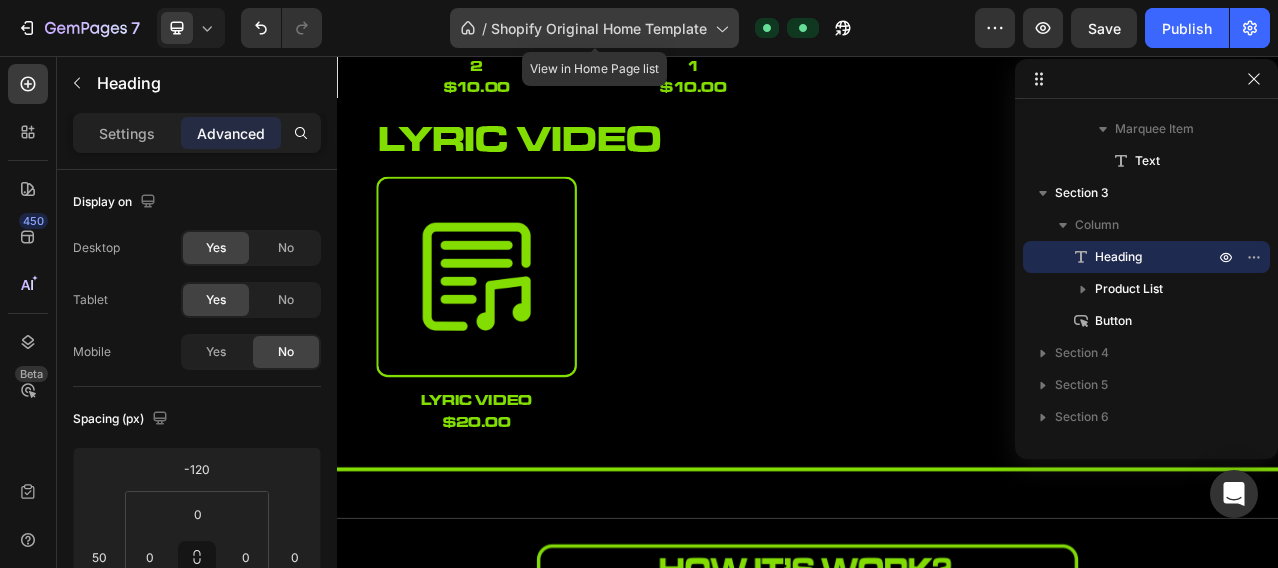 click on "Shopify Original Home Template" at bounding box center [599, 28] 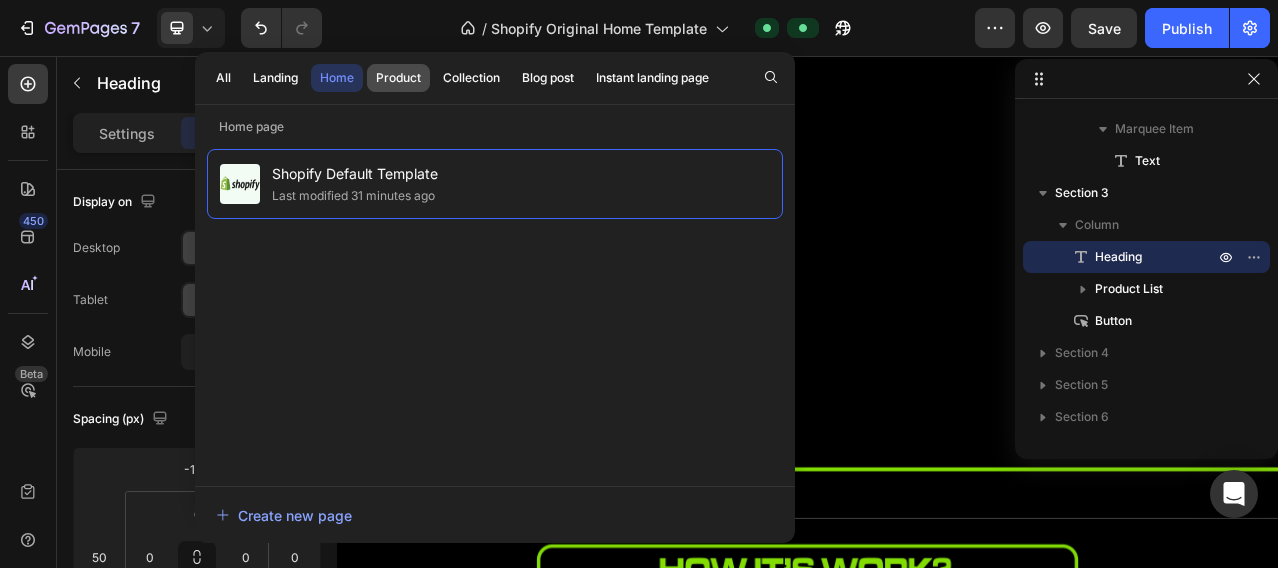 click on "Product" at bounding box center [398, 78] 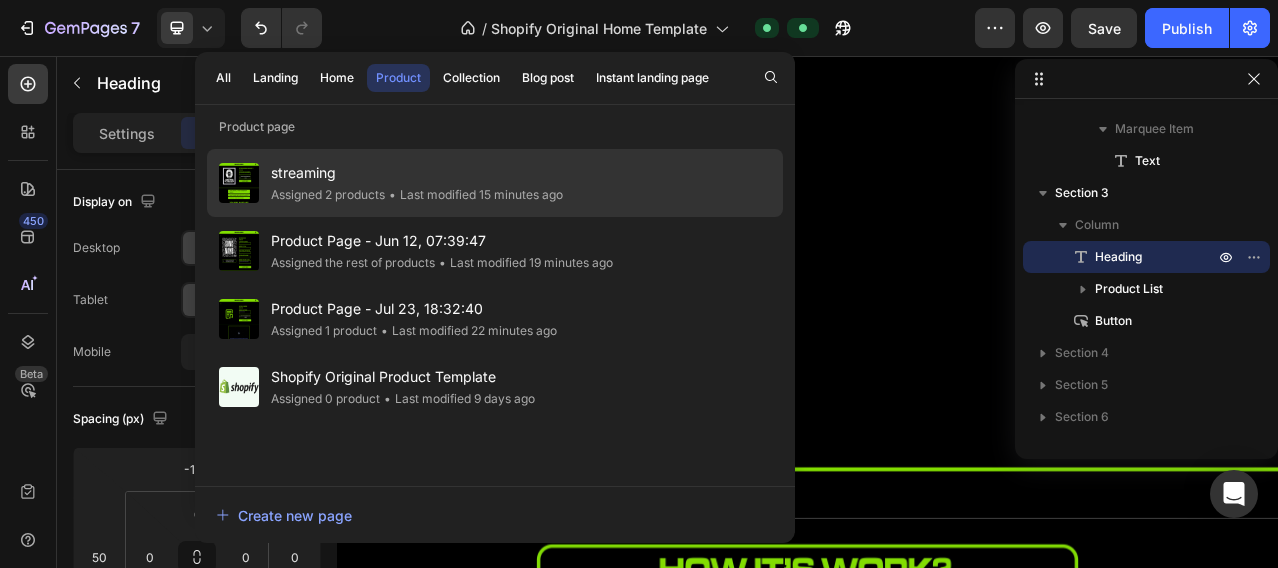 click on "Assigned 2 products" 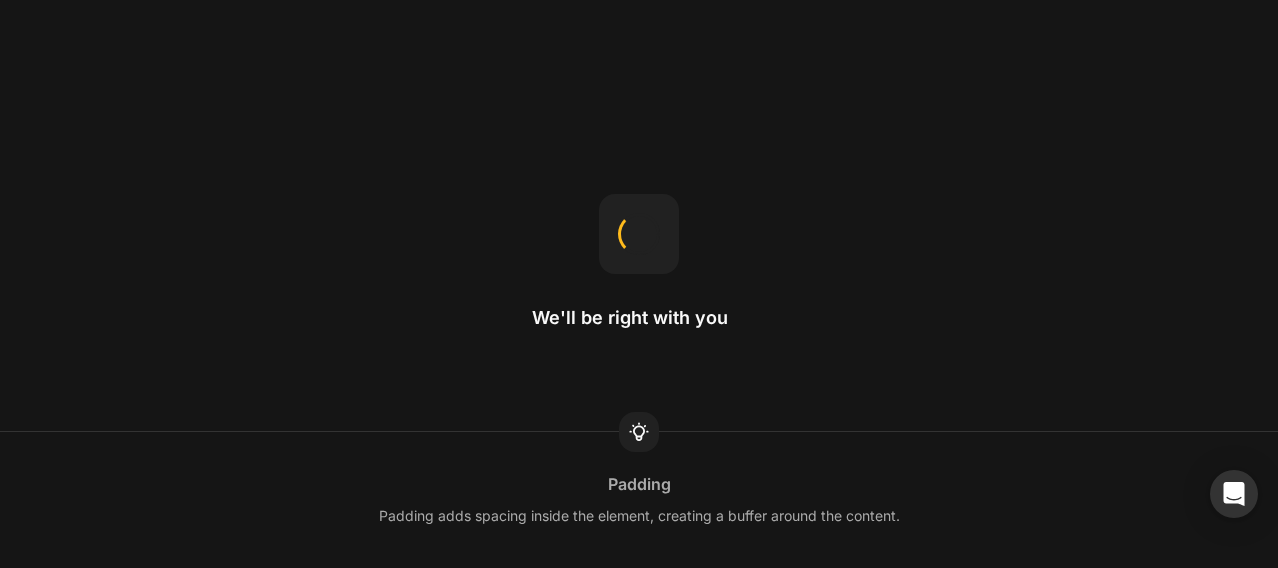 scroll, scrollTop: 0, scrollLeft: 0, axis: both 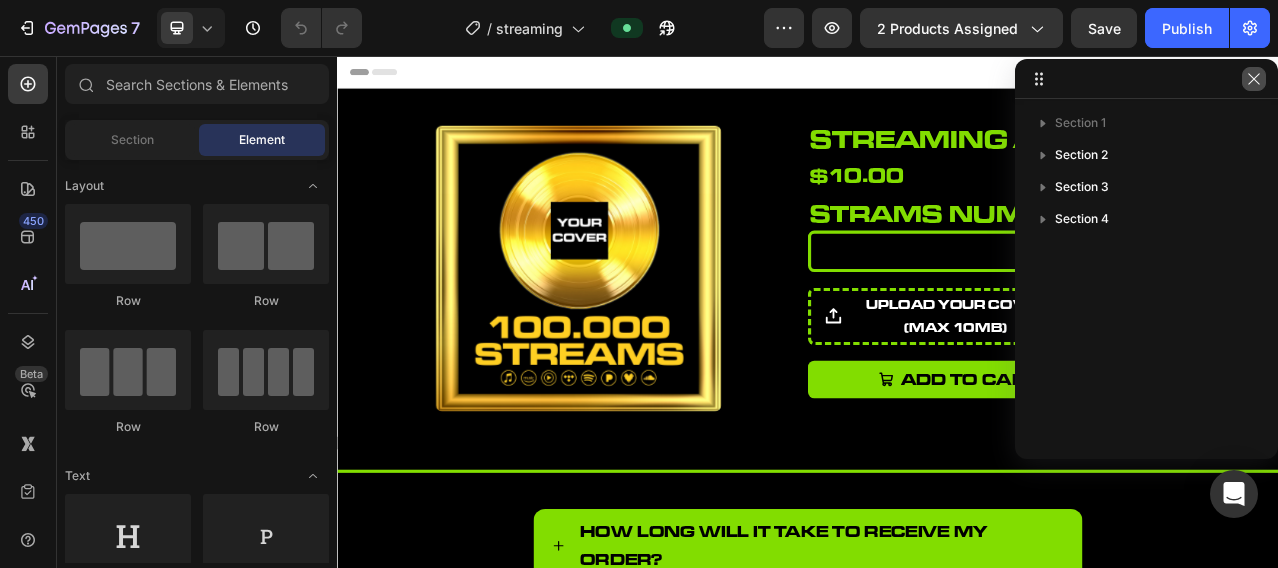 click 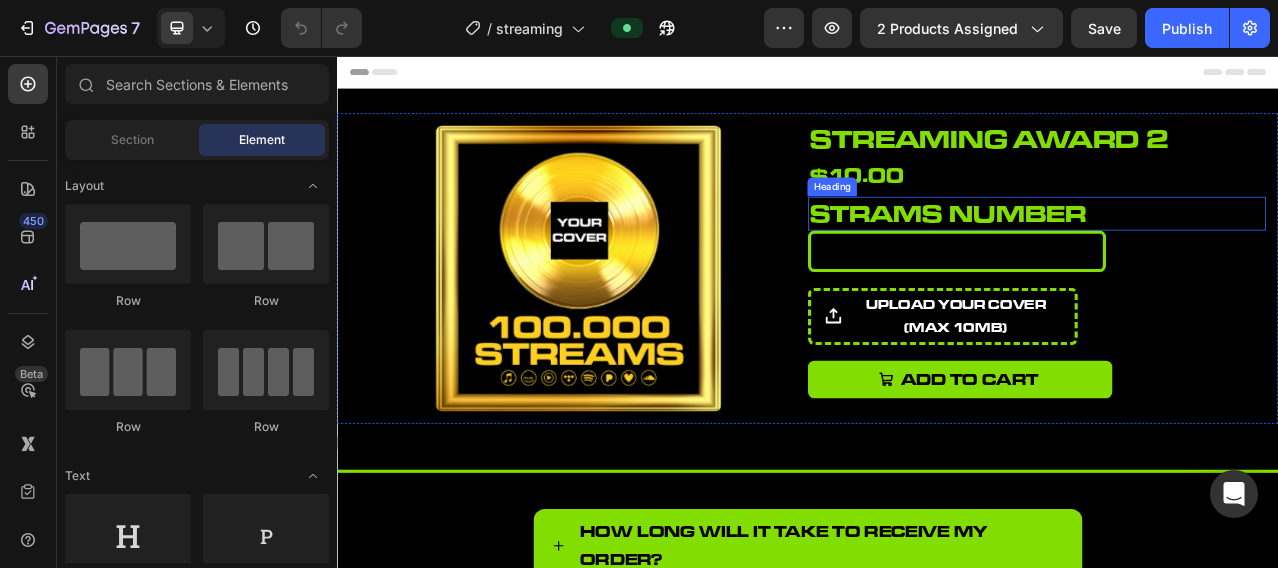 click on "strams number" at bounding box center (1229, 256) 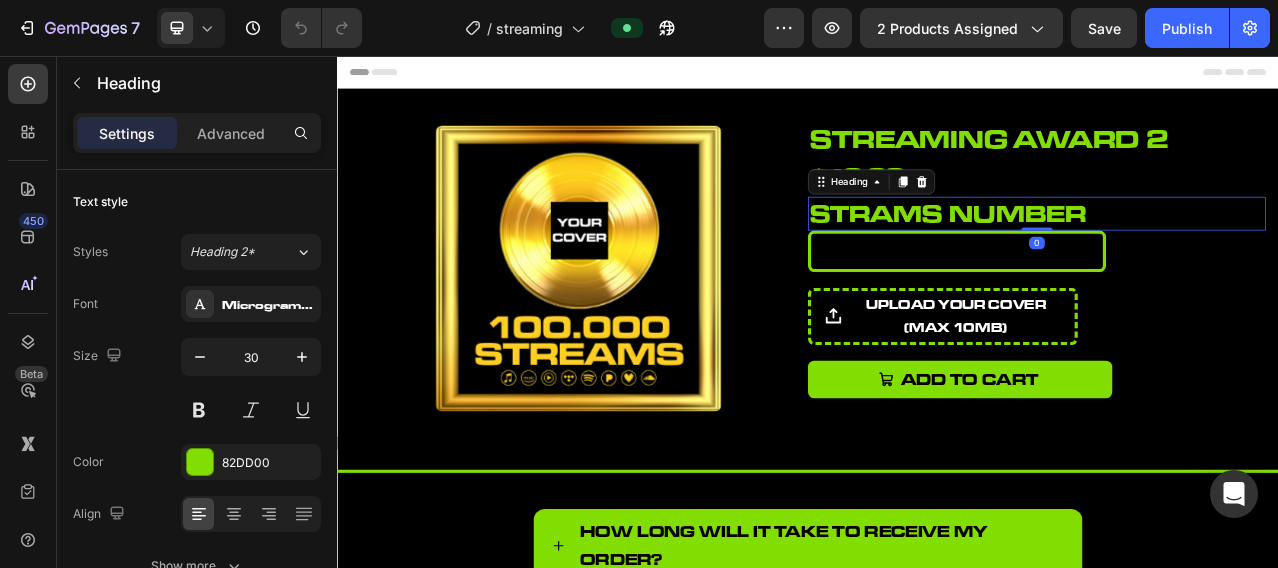 click on "strams number" at bounding box center (1229, 256) 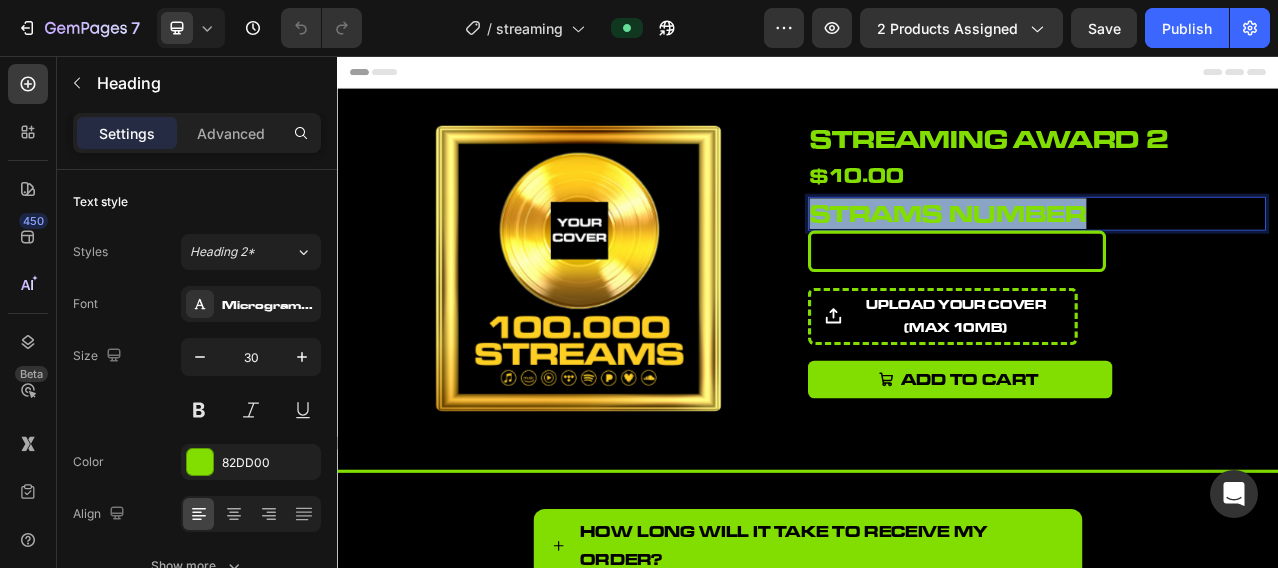 drag, startPoint x: 1280, startPoint y: 253, endPoint x: 933, endPoint y: 263, distance: 347.14407 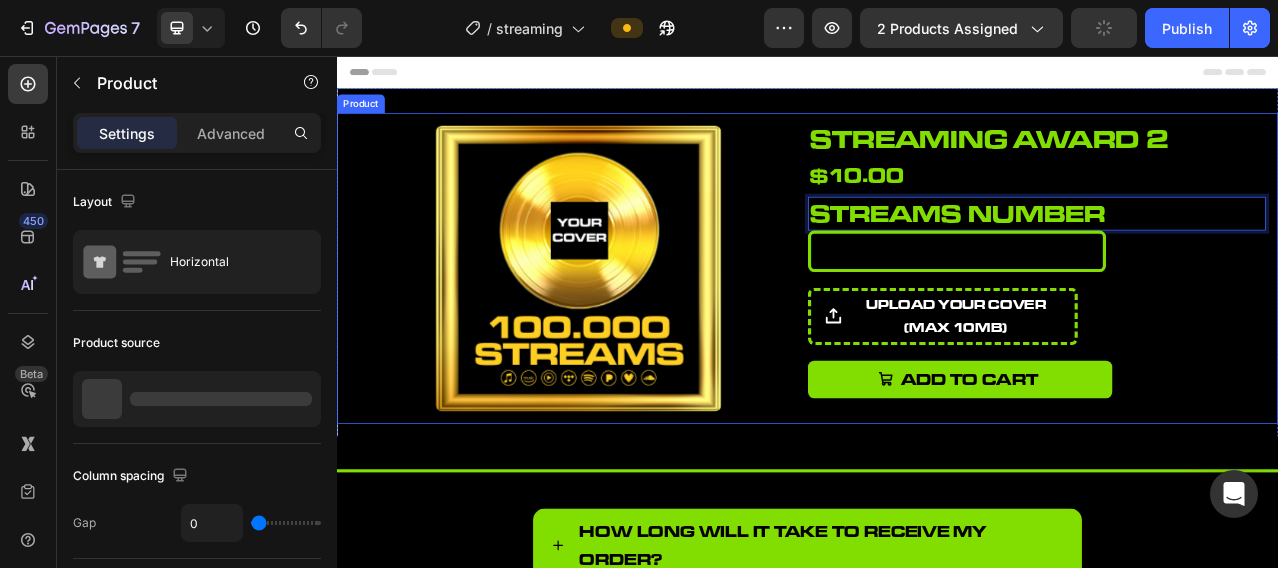 click on "streaming award 2 Product Title $10.00 Product Price Product Price Row streams number Heading   0 Please enter or select a value Product Custom Field
upload your cover (Max 10MB) Product File Upload
Add to cart Add to Cart" at bounding box center [1229, 327] 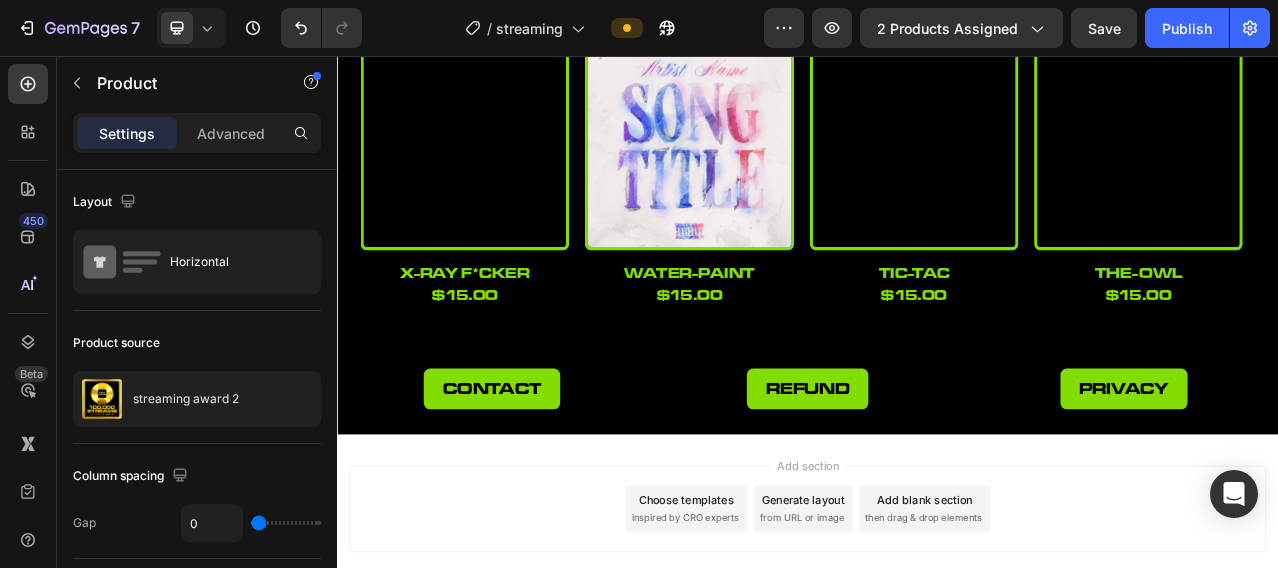 scroll, scrollTop: 1000, scrollLeft: 0, axis: vertical 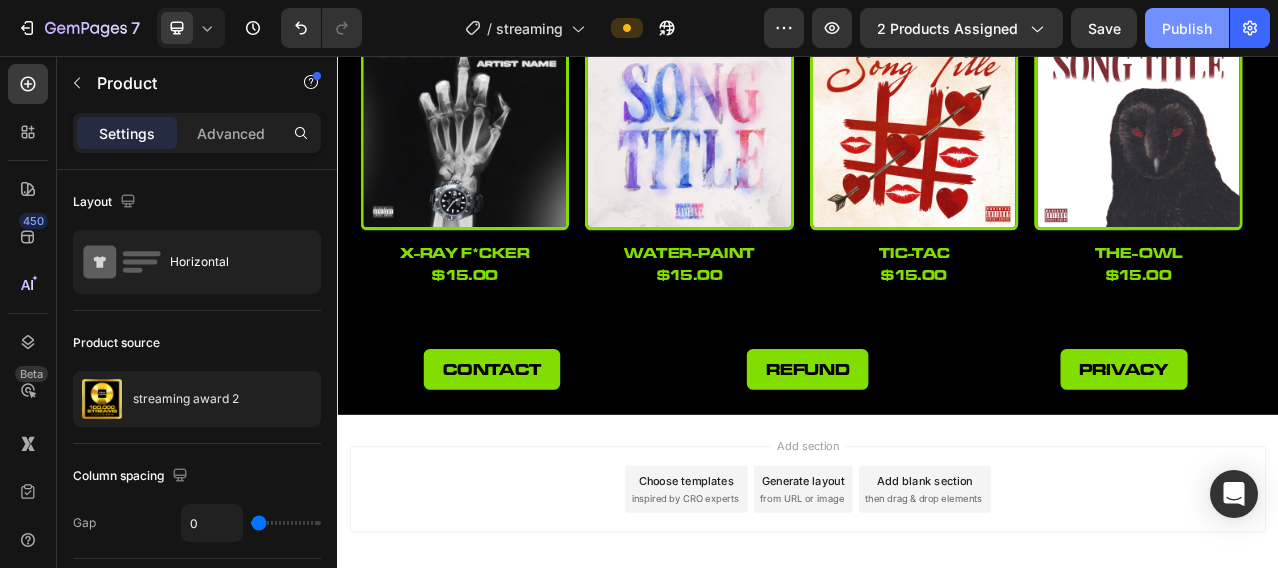 click on "Publish" at bounding box center (1187, 28) 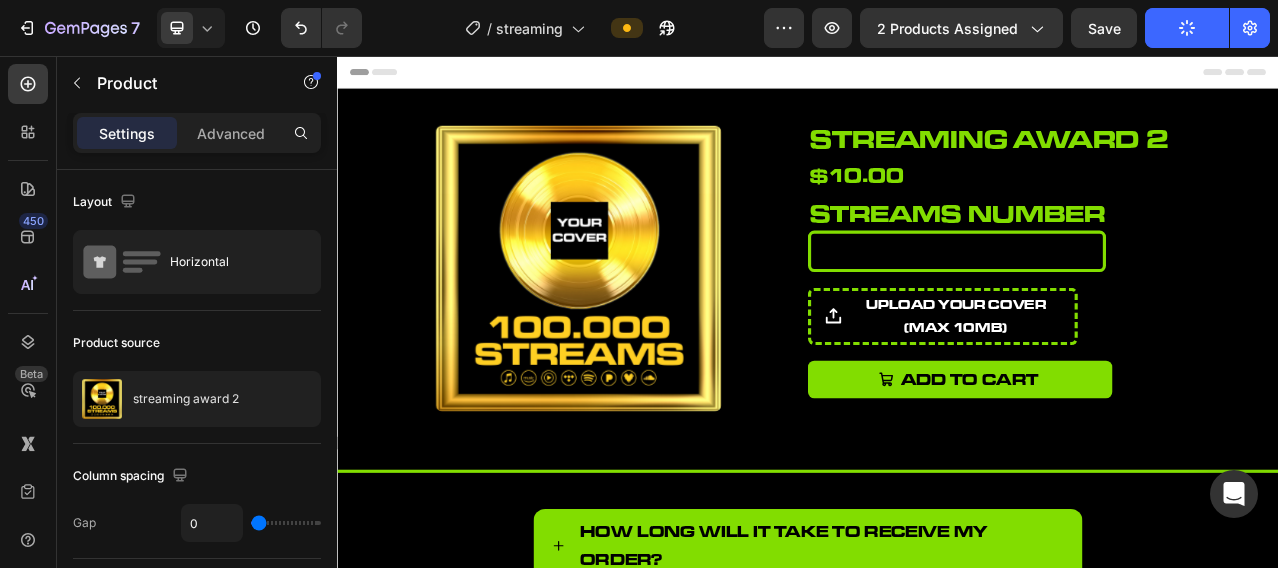 scroll, scrollTop: 0, scrollLeft: 0, axis: both 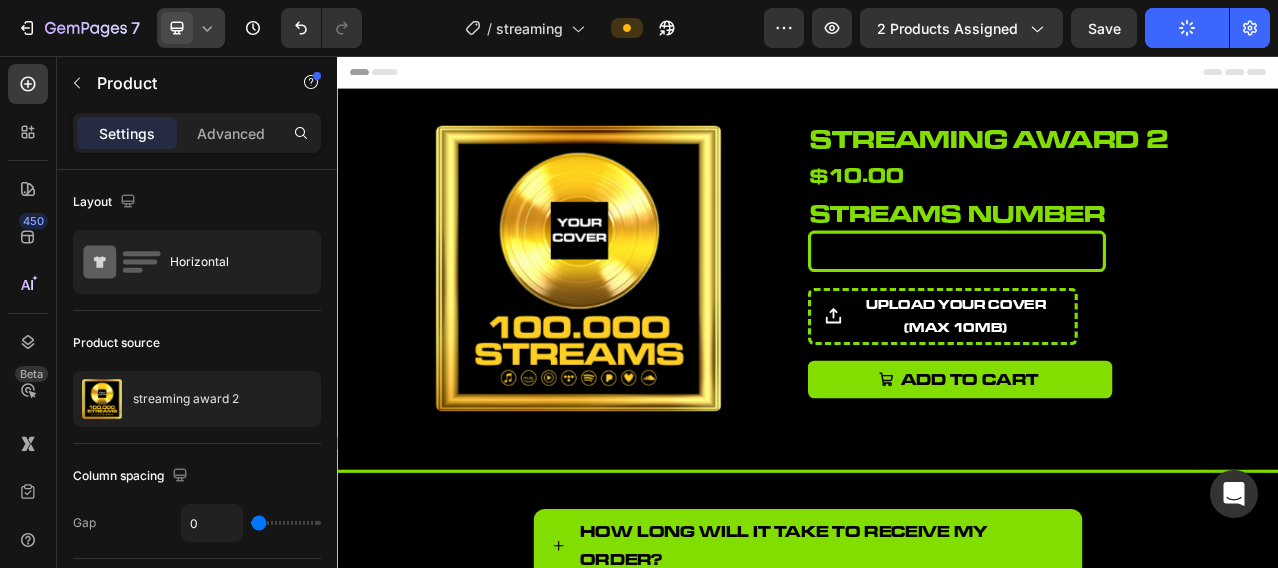 click 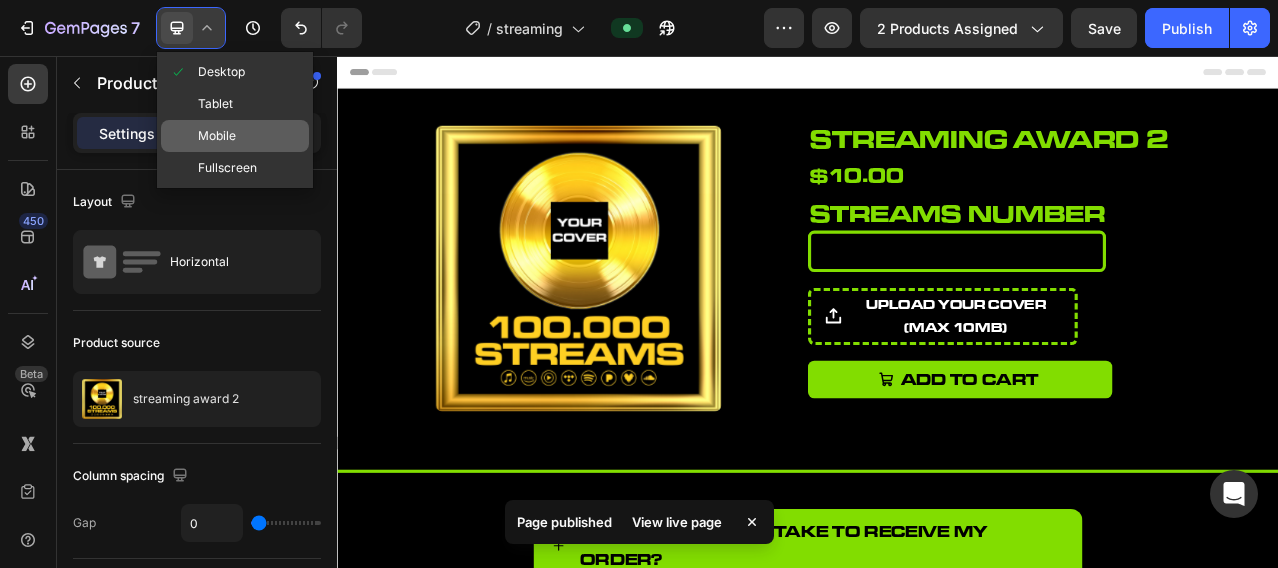 click on "Mobile" at bounding box center (217, 136) 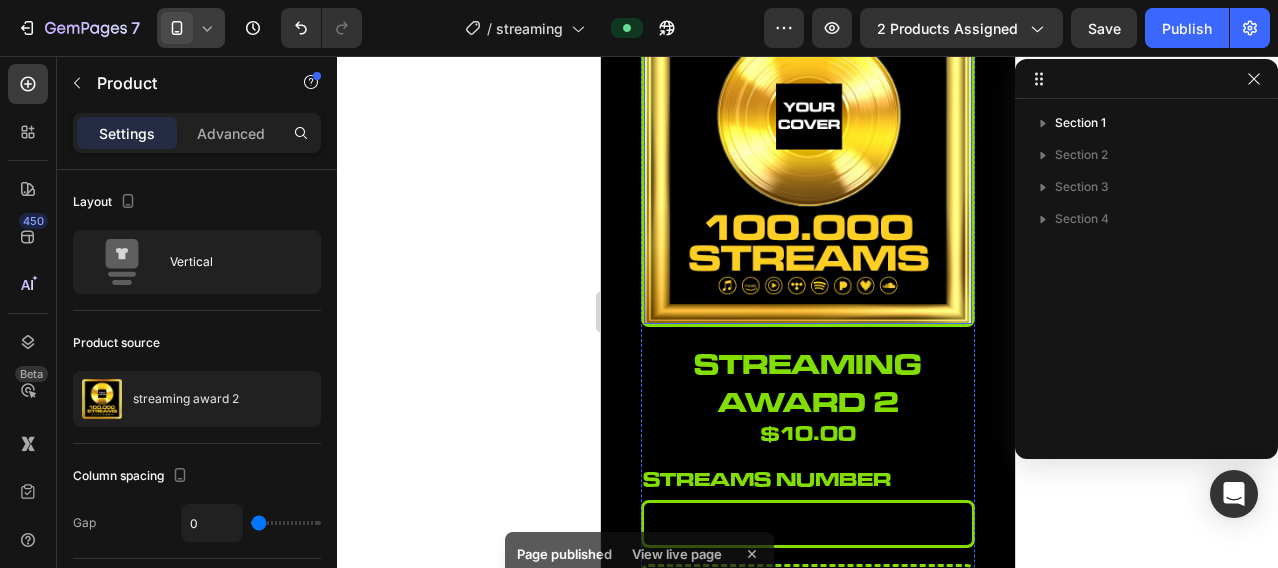 scroll, scrollTop: 333, scrollLeft: 0, axis: vertical 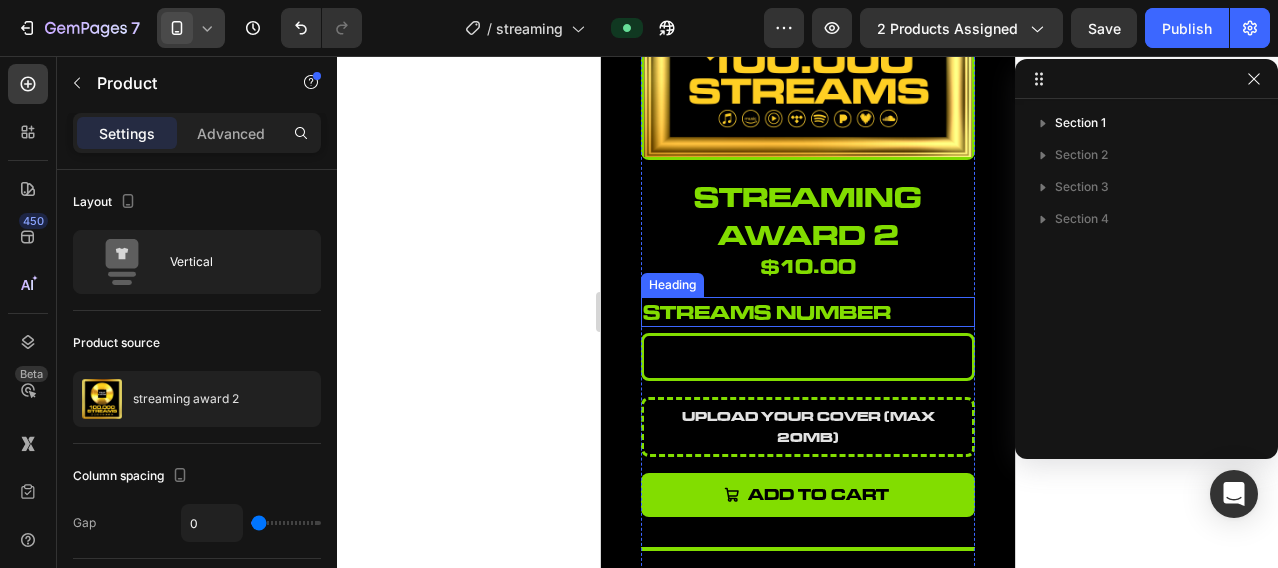 click on "streams number" at bounding box center [807, 312] 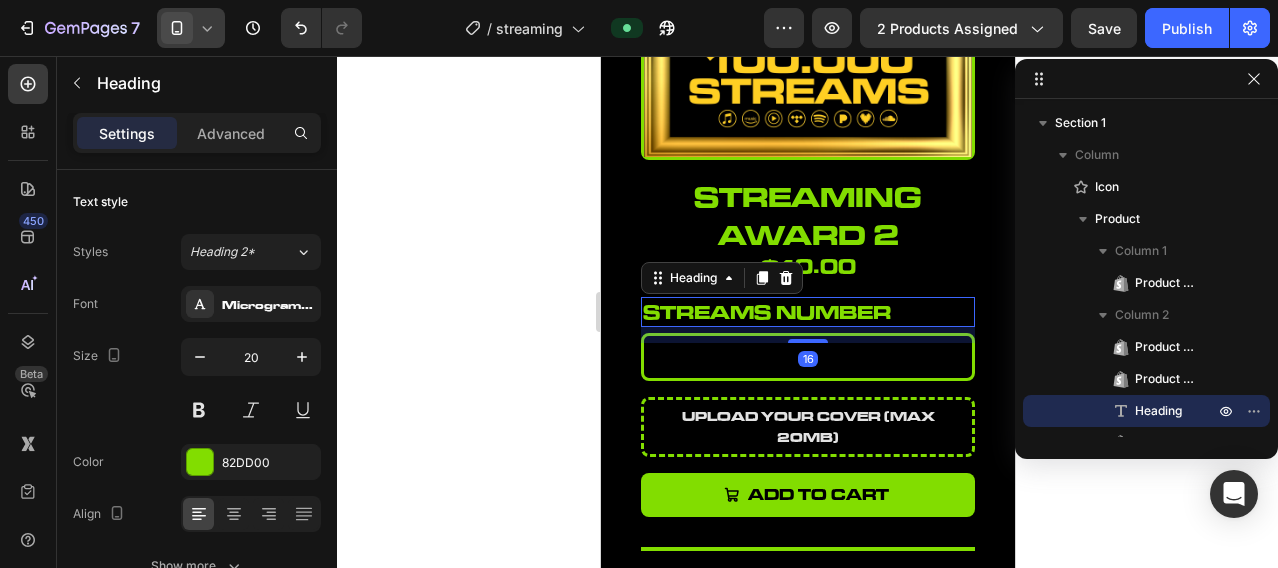 click on "streams number" at bounding box center [807, 312] 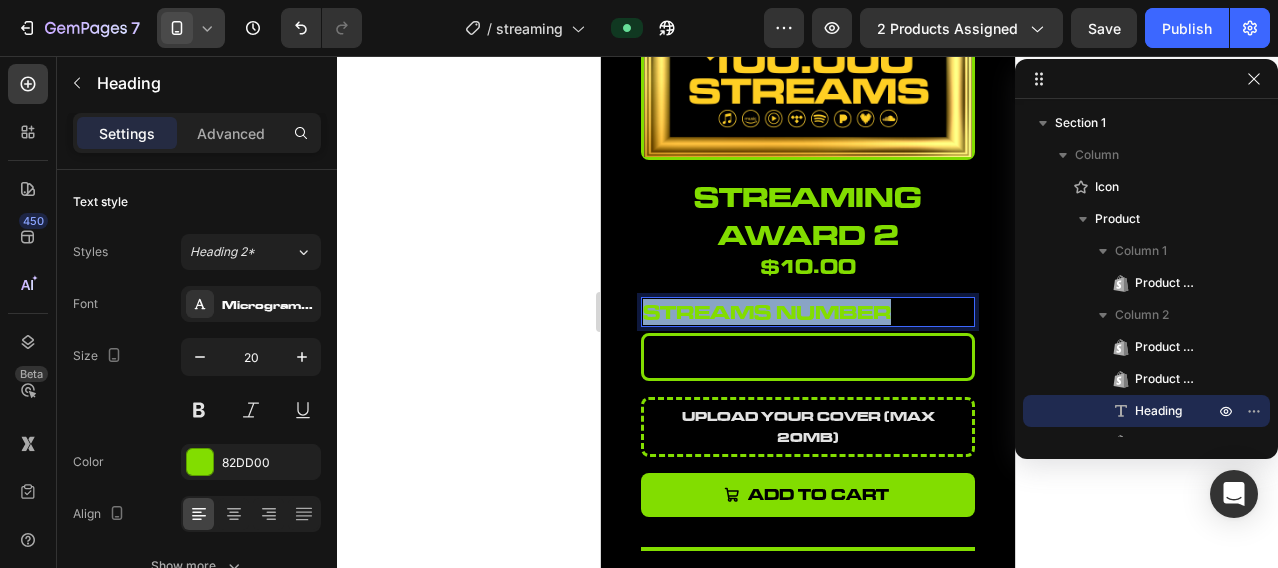 drag, startPoint x: 890, startPoint y: 295, endPoint x: 644, endPoint y: 304, distance: 246.16458 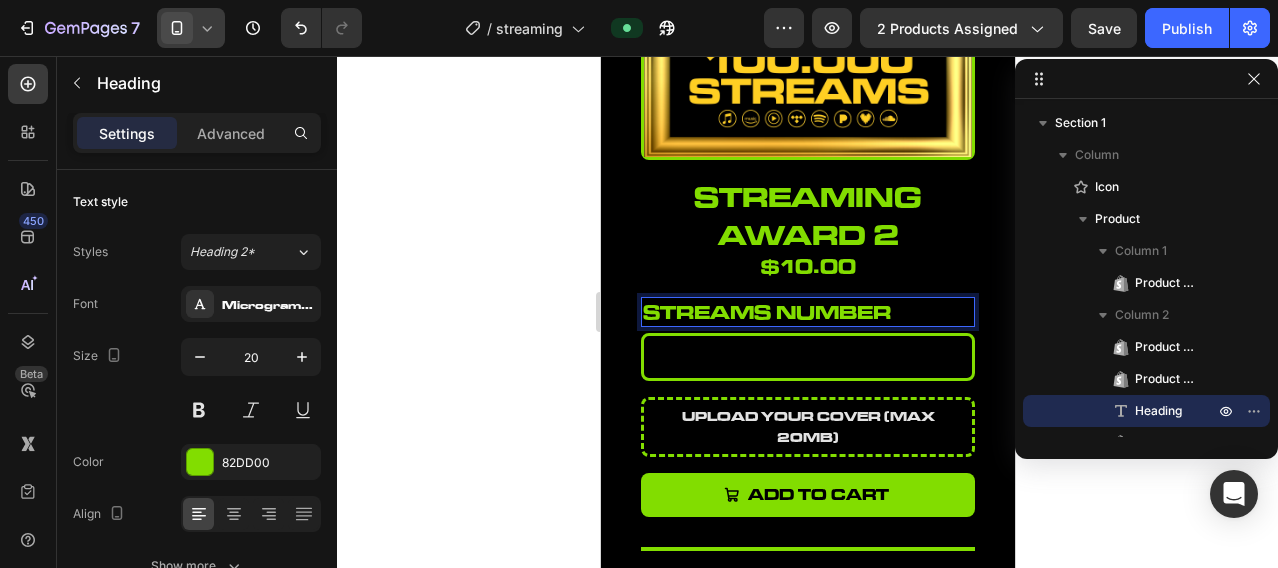 click 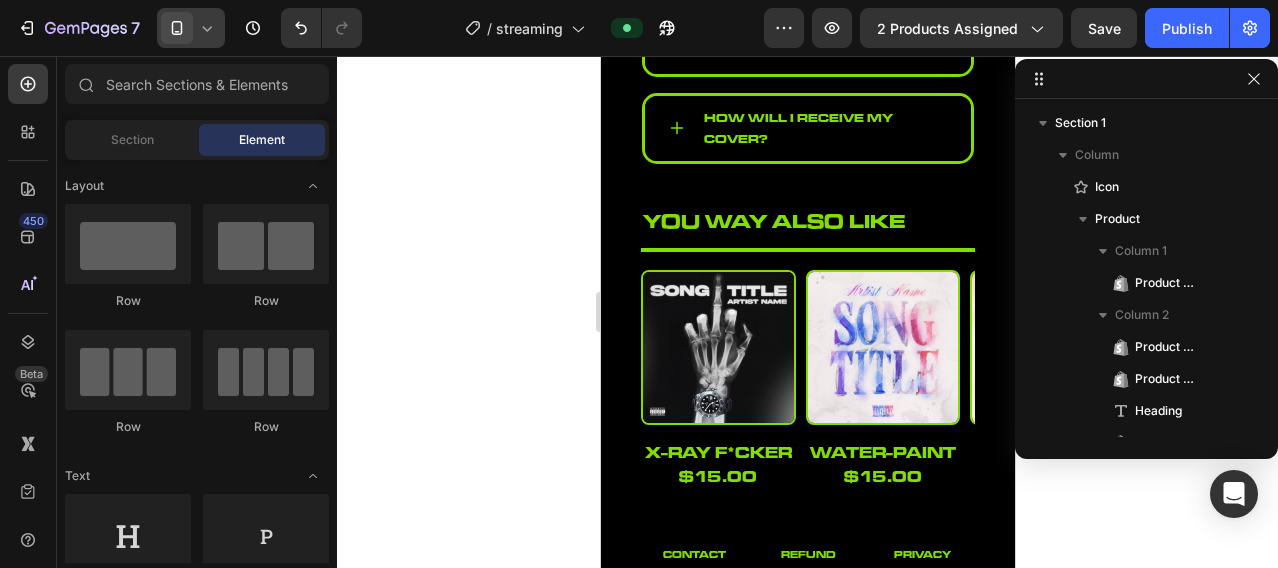 scroll, scrollTop: 500, scrollLeft: 0, axis: vertical 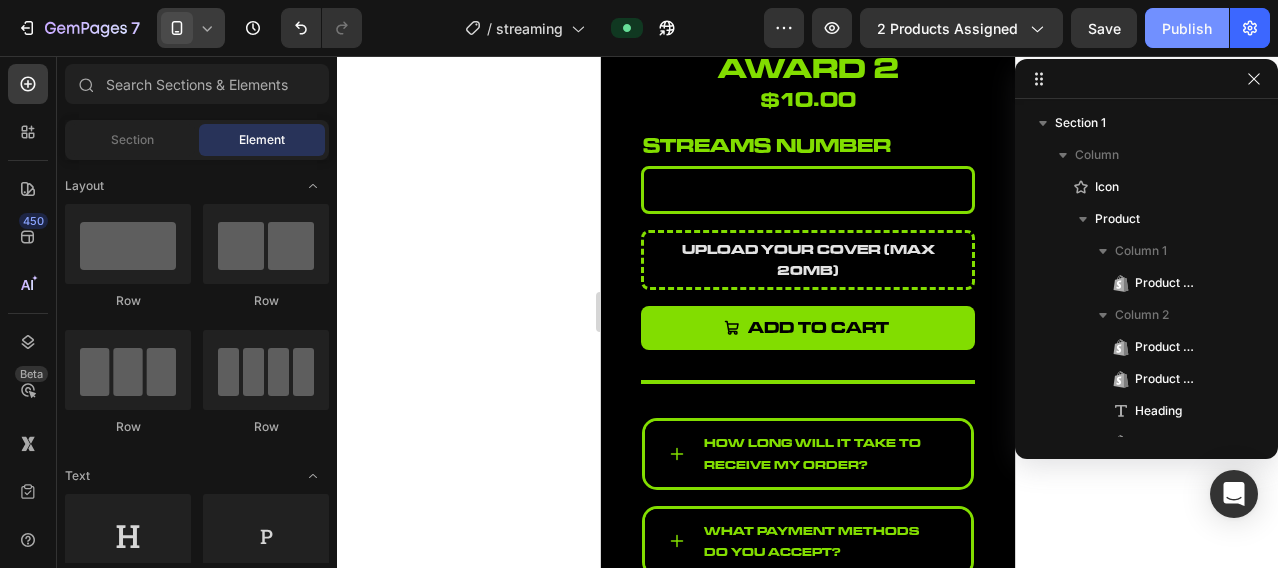 click on "Publish" at bounding box center [1187, 28] 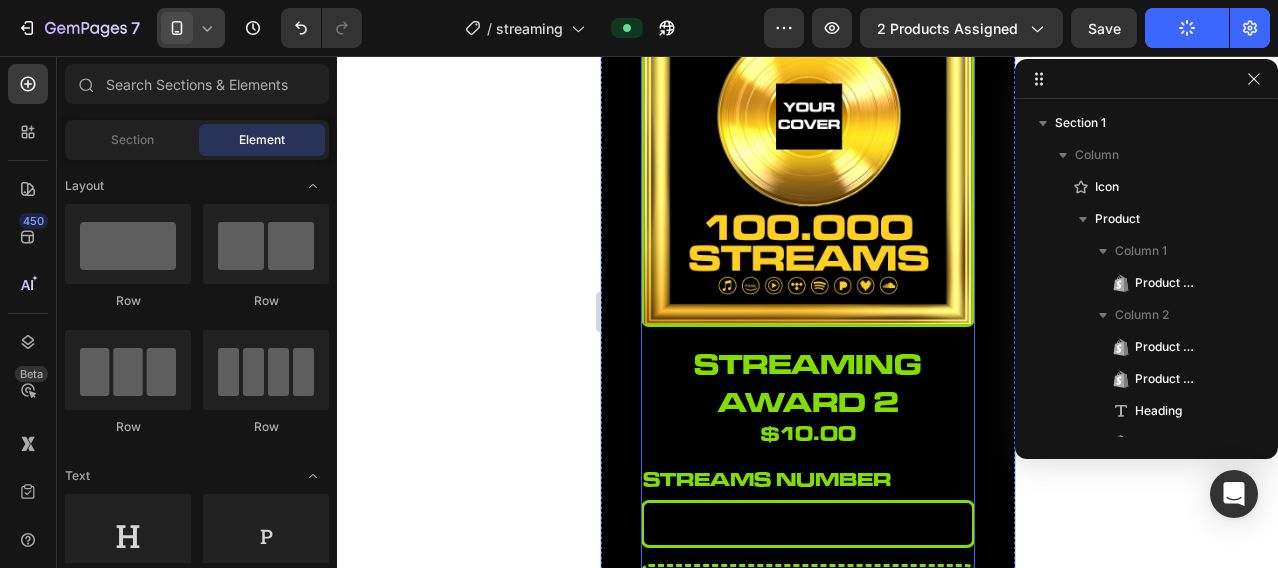 scroll, scrollTop: 0, scrollLeft: 0, axis: both 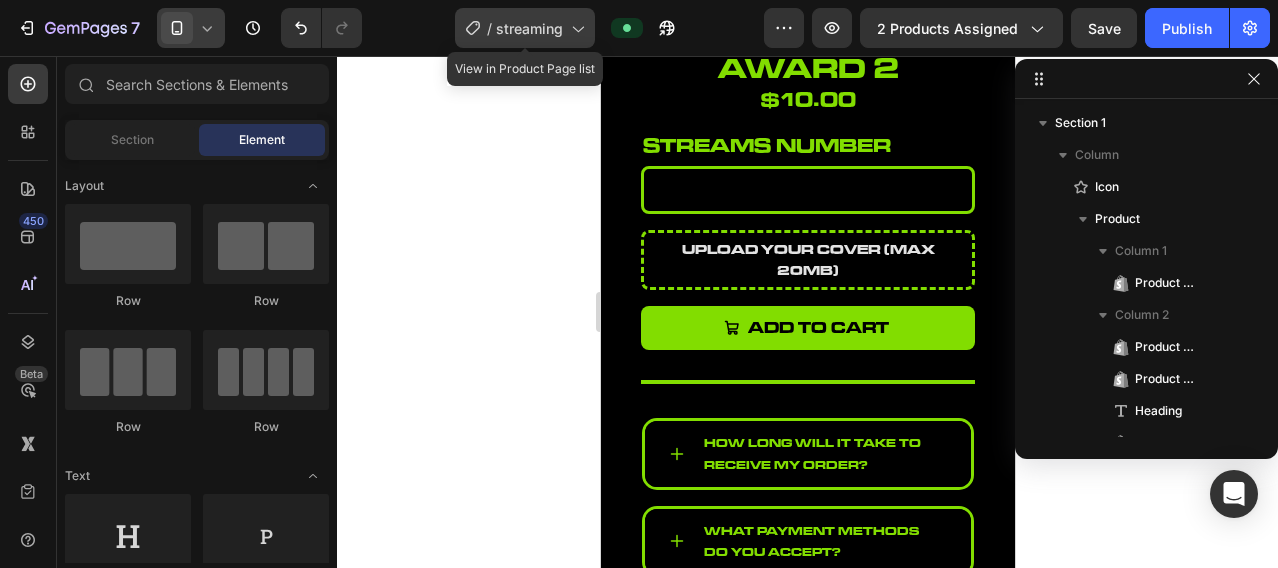click on "streaming" at bounding box center [529, 28] 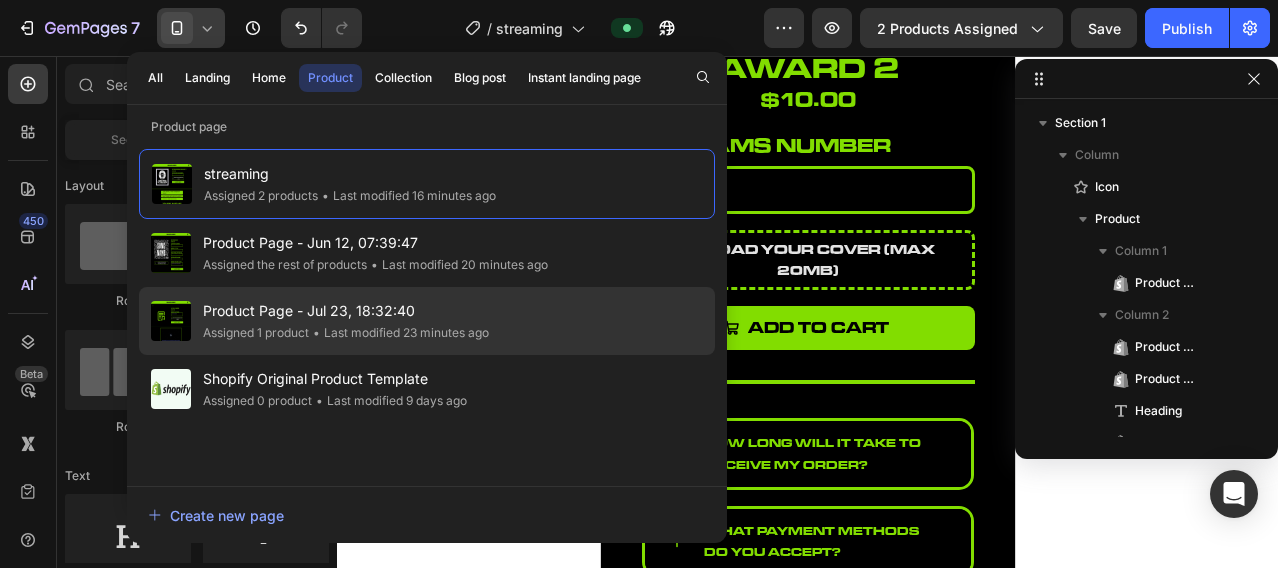 click on "• Last modified 23 minutes ago" 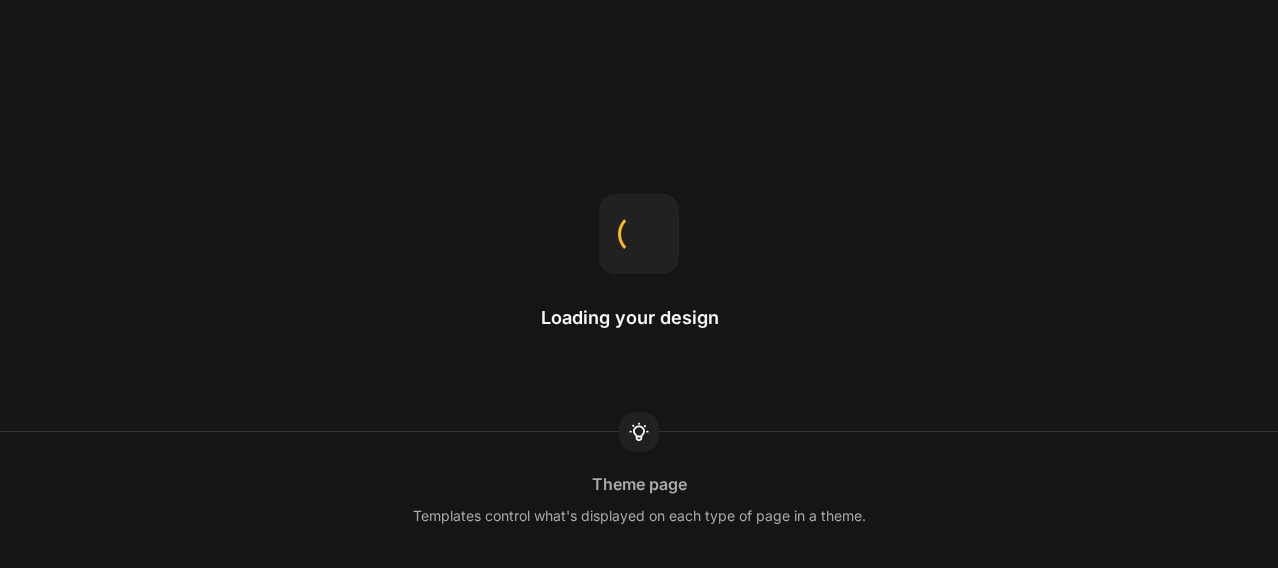 scroll, scrollTop: 0, scrollLeft: 0, axis: both 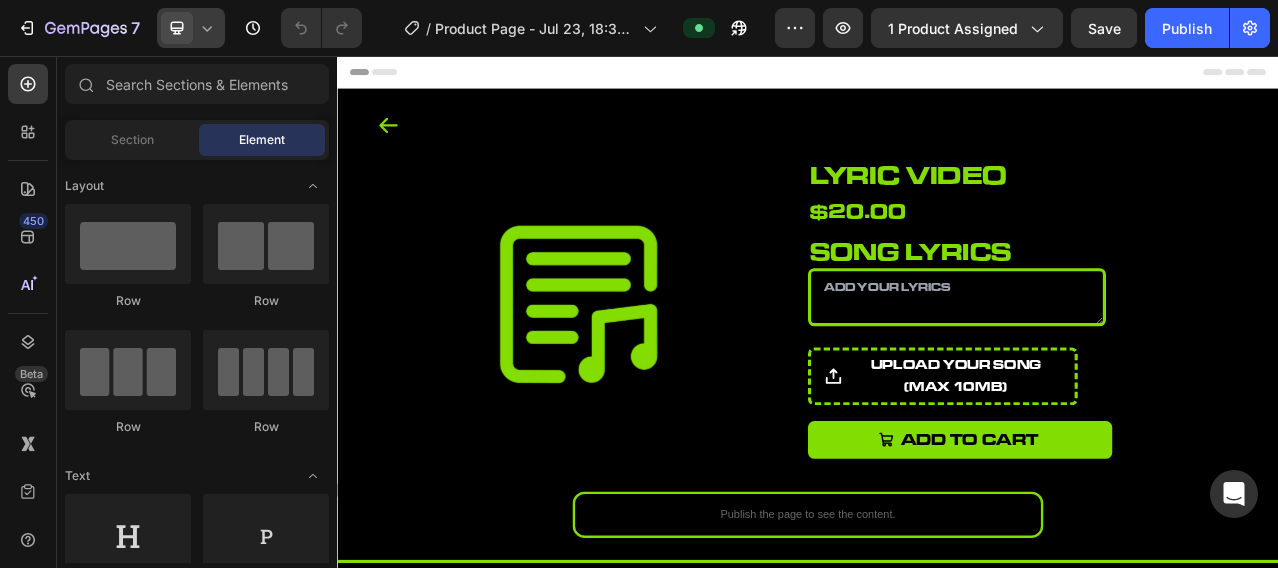 click 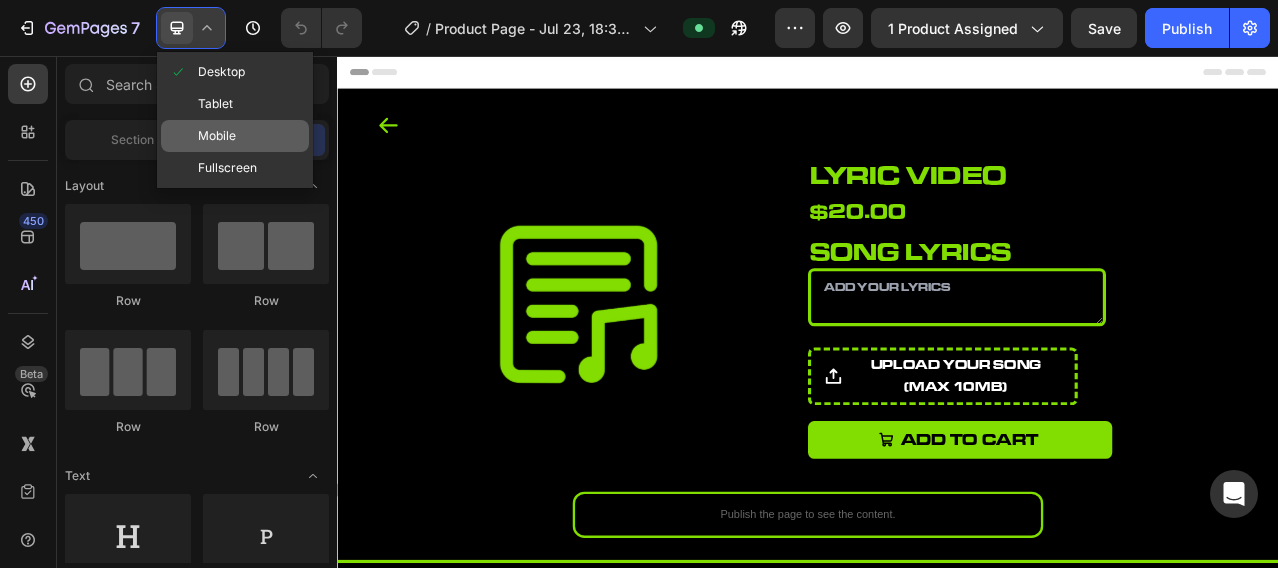 click on "Mobile" at bounding box center (217, 136) 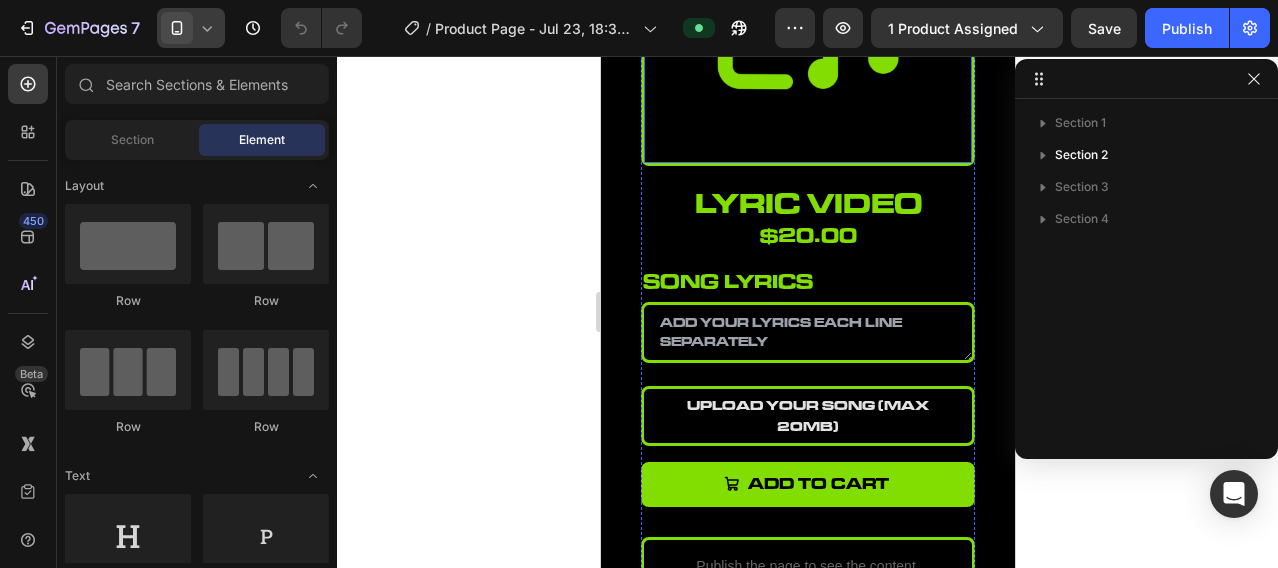 scroll, scrollTop: 333, scrollLeft: 0, axis: vertical 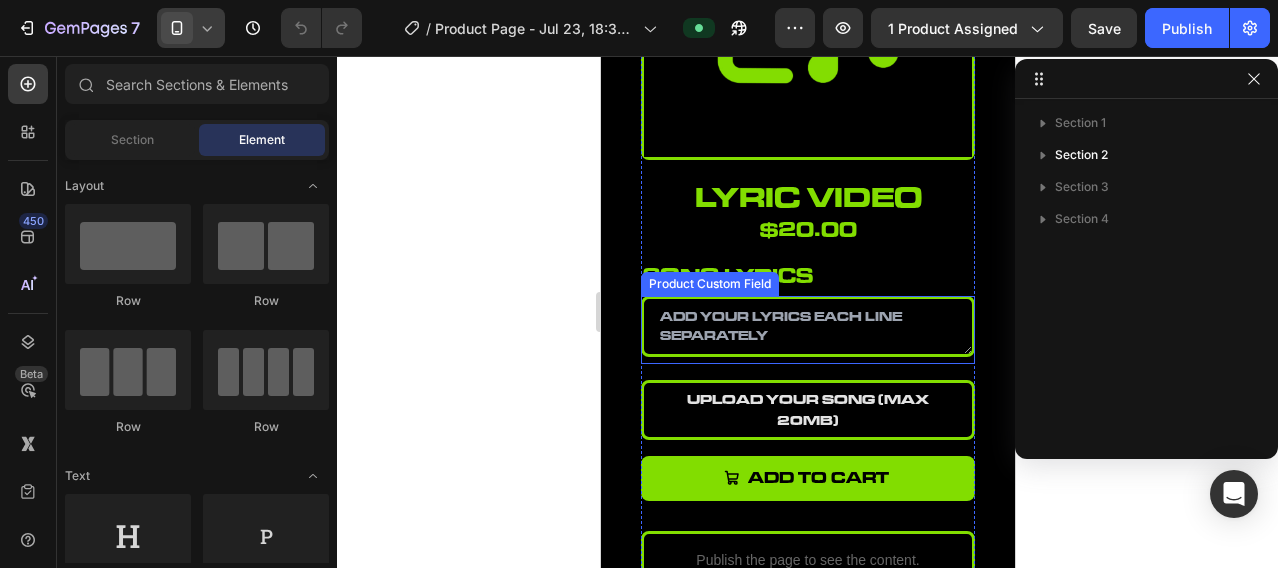 click at bounding box center [807, 326] 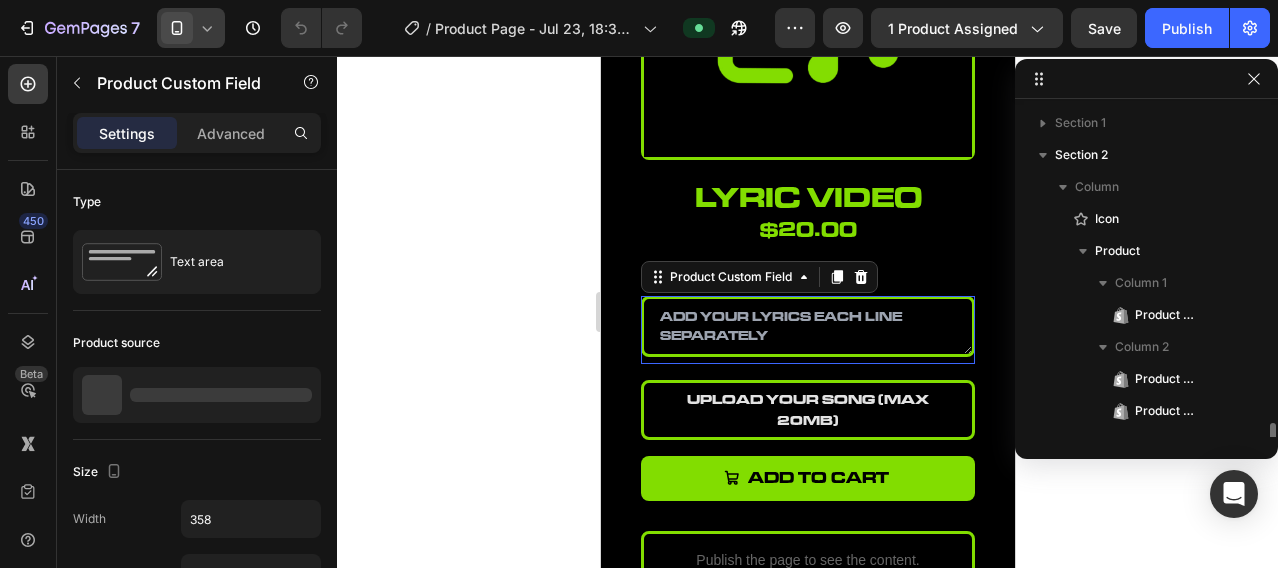 scroll, scrollTop: 218, scrollLeft: 0, axis: vertical 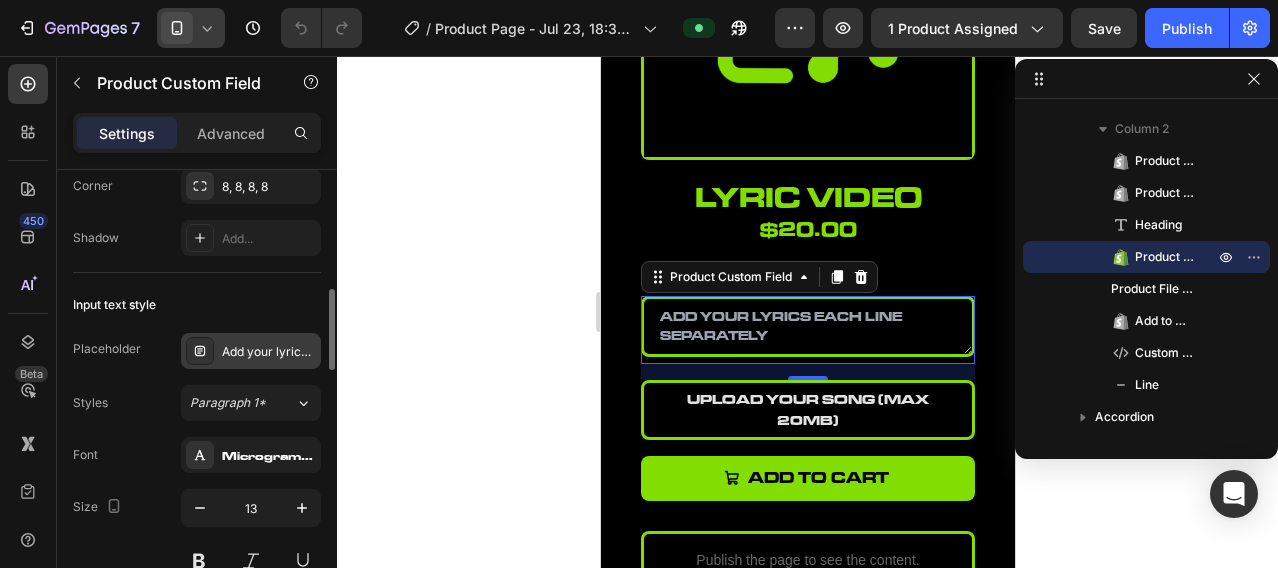 click on "Add your lyrics each line separately" at bounding box center [269, 352] 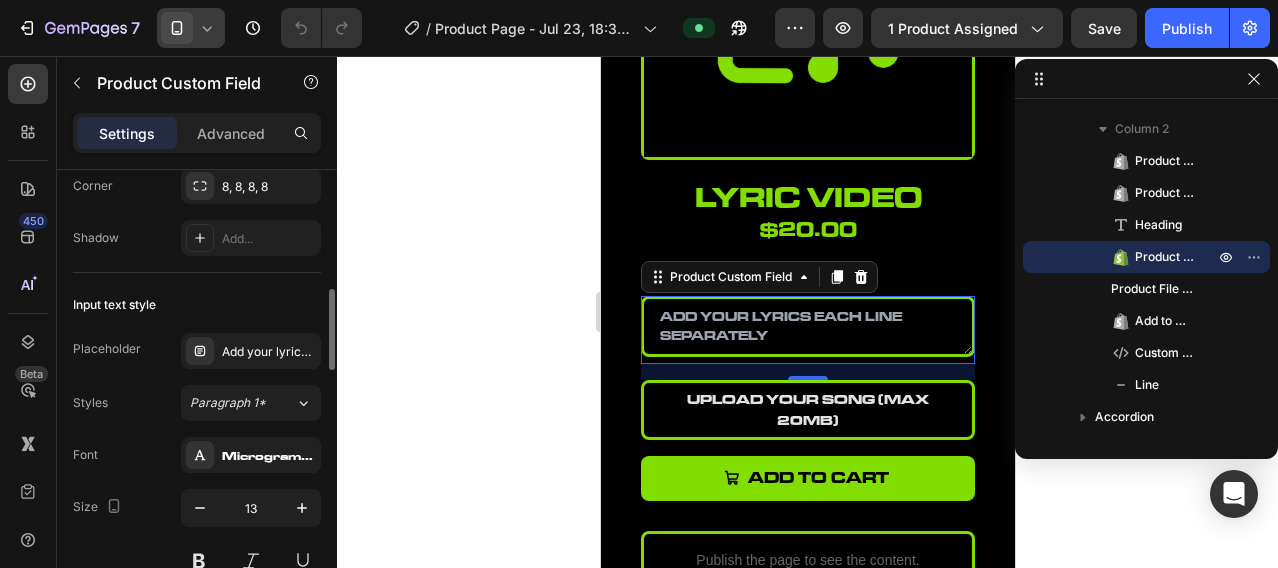 click on "Placeholder Add your lyrics each line separately" at bounding box center (197, 351) 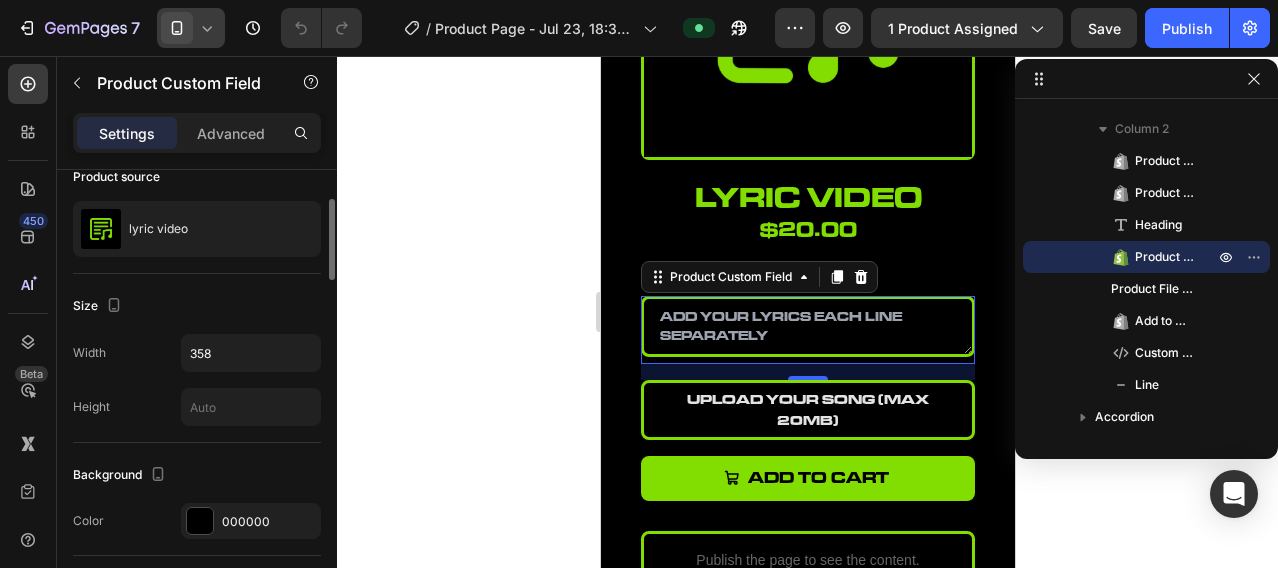 scroll, scrollTop: 0, scrollLeft: 0, axis: both 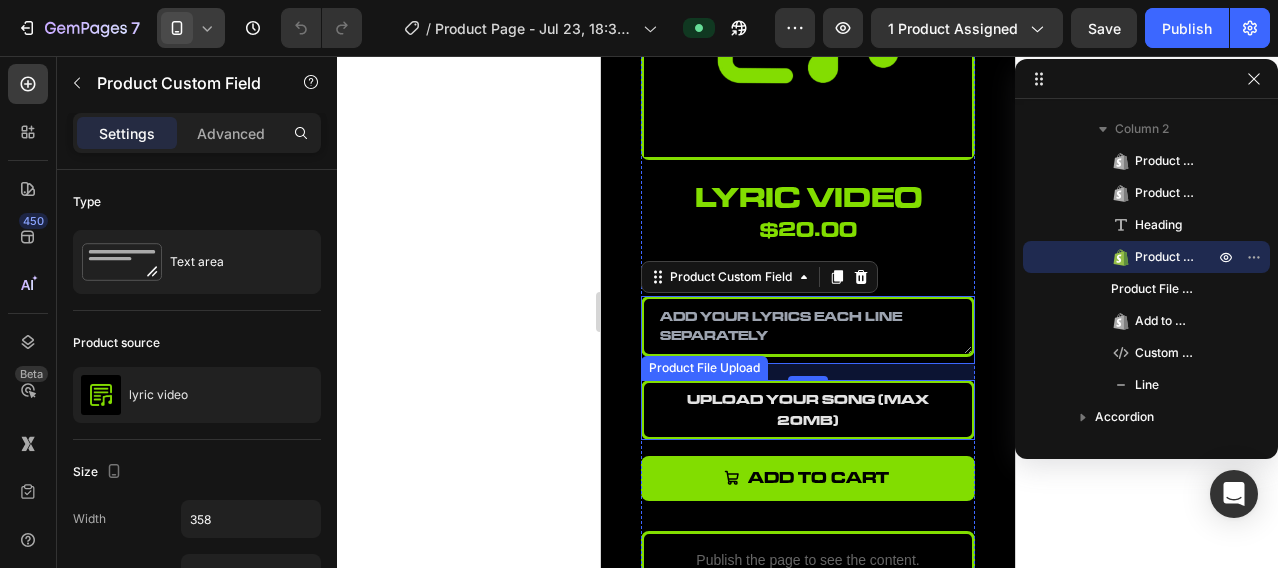 click on "upload your song (Max 20MB)" at bounding box center [807, 410] 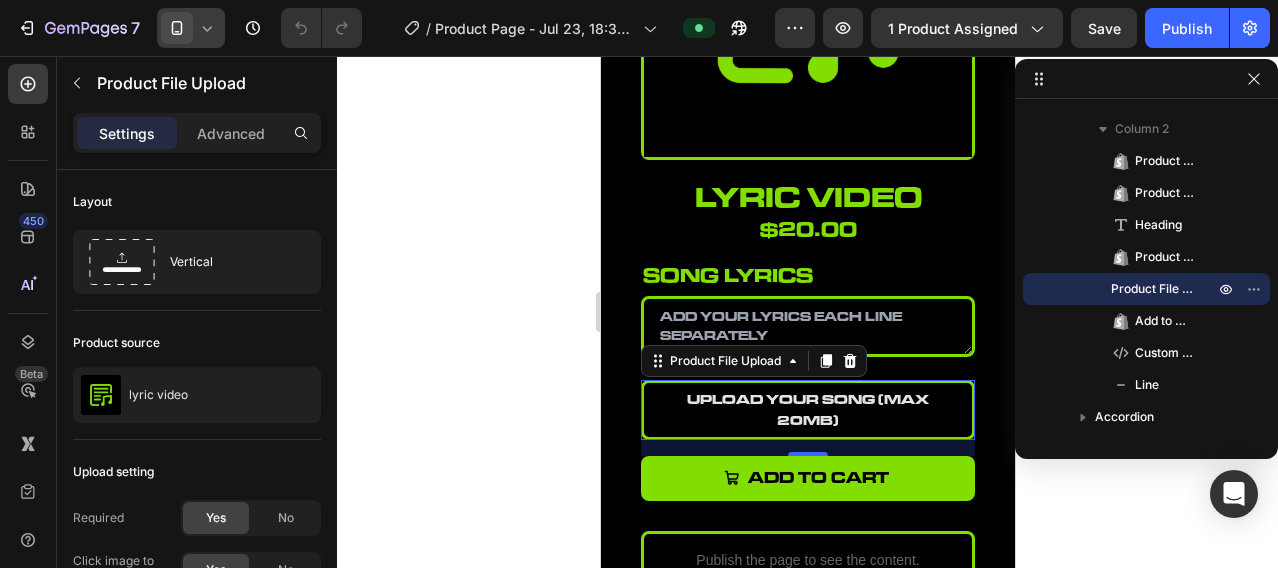 click 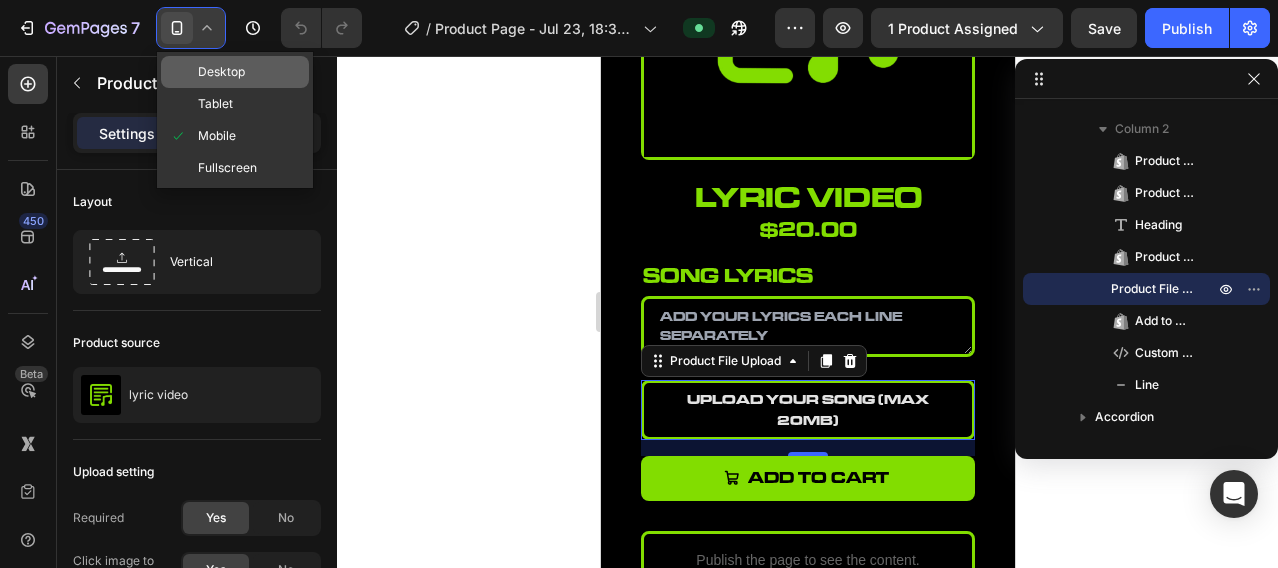 click on "Desktop" at bounding box center [221, 72] 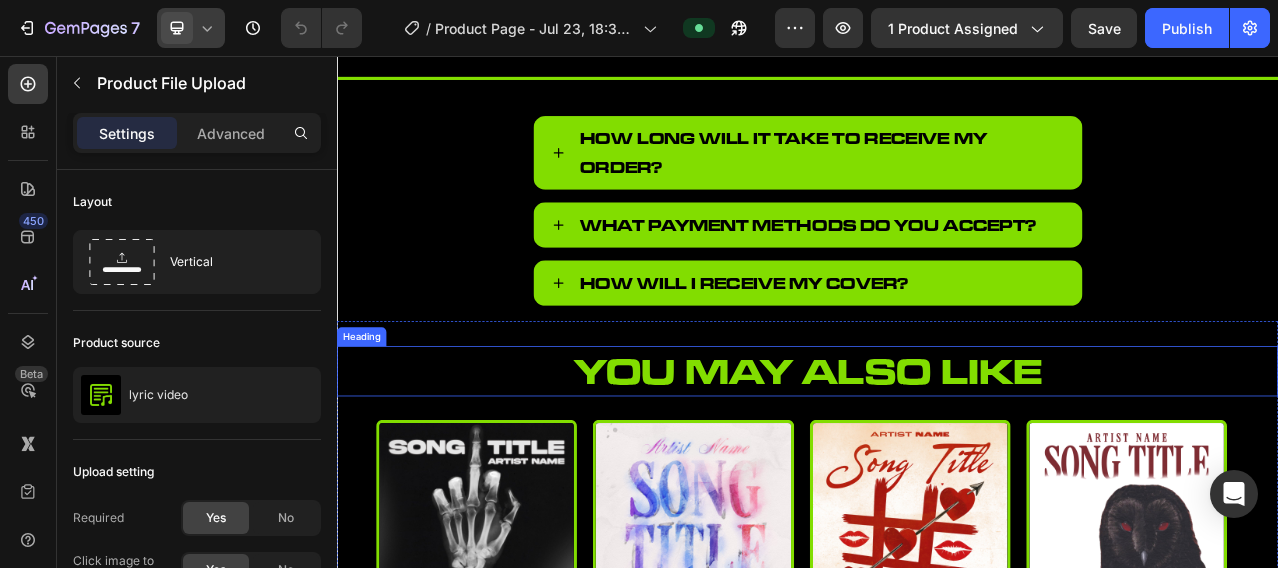 scroll, scrollTop: 116, scrollLeft: 0, axis: vertical 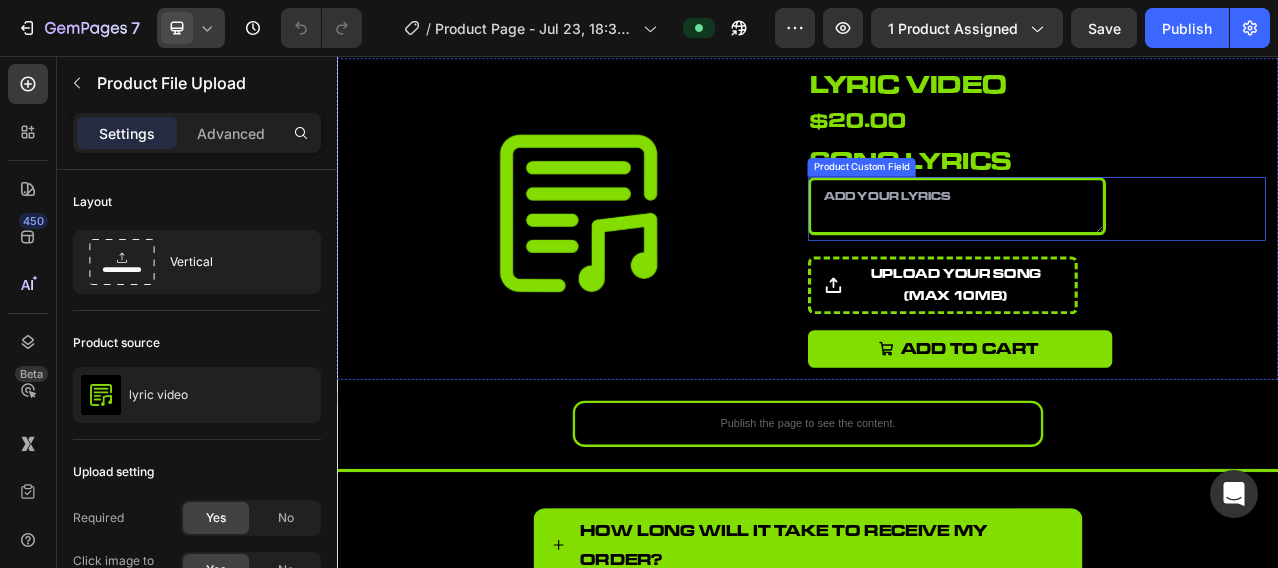 click at bounding box center (1127, 247) 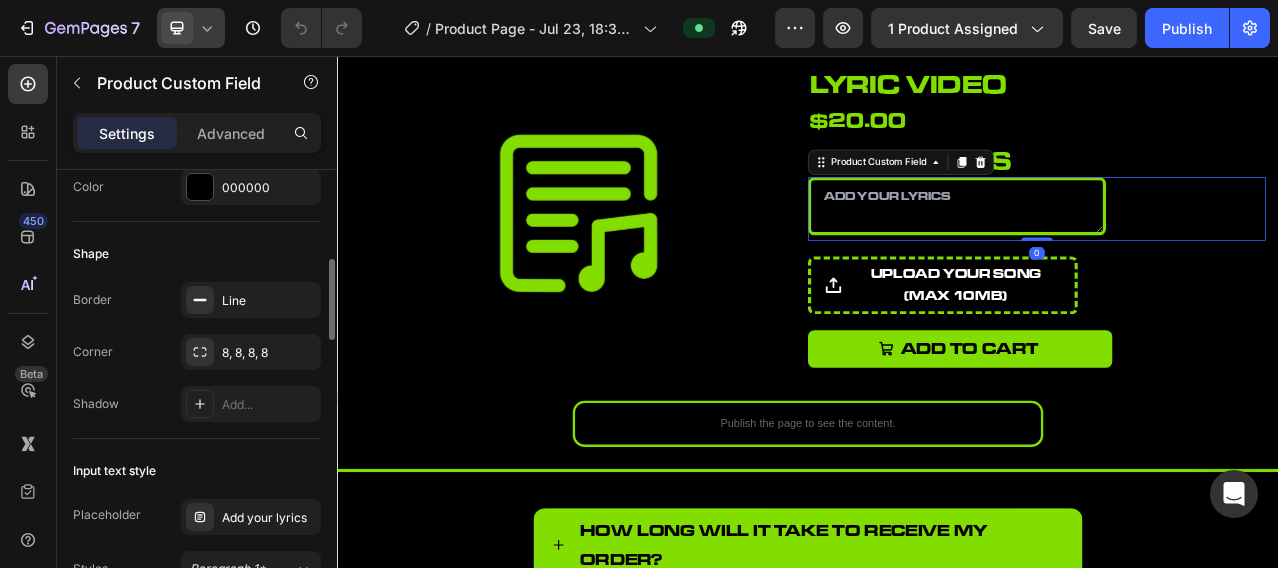 scroll, scrollTop: 666, scrollLeft: 0, axis: vertical 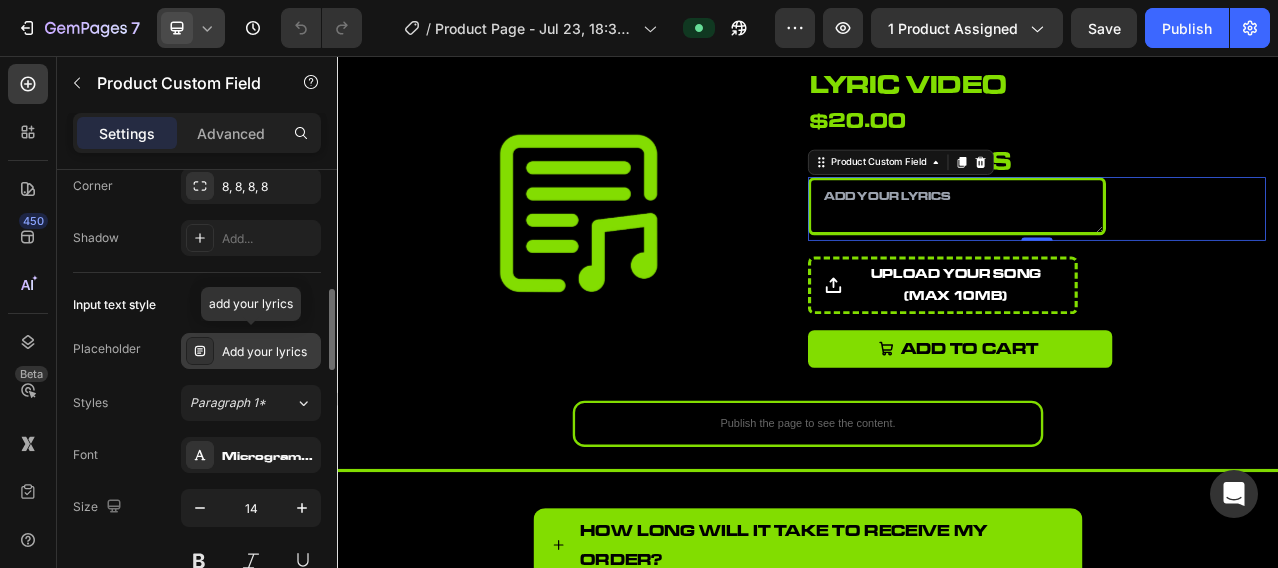 click on "Add your lyrics" at bounding box center (269, 352) 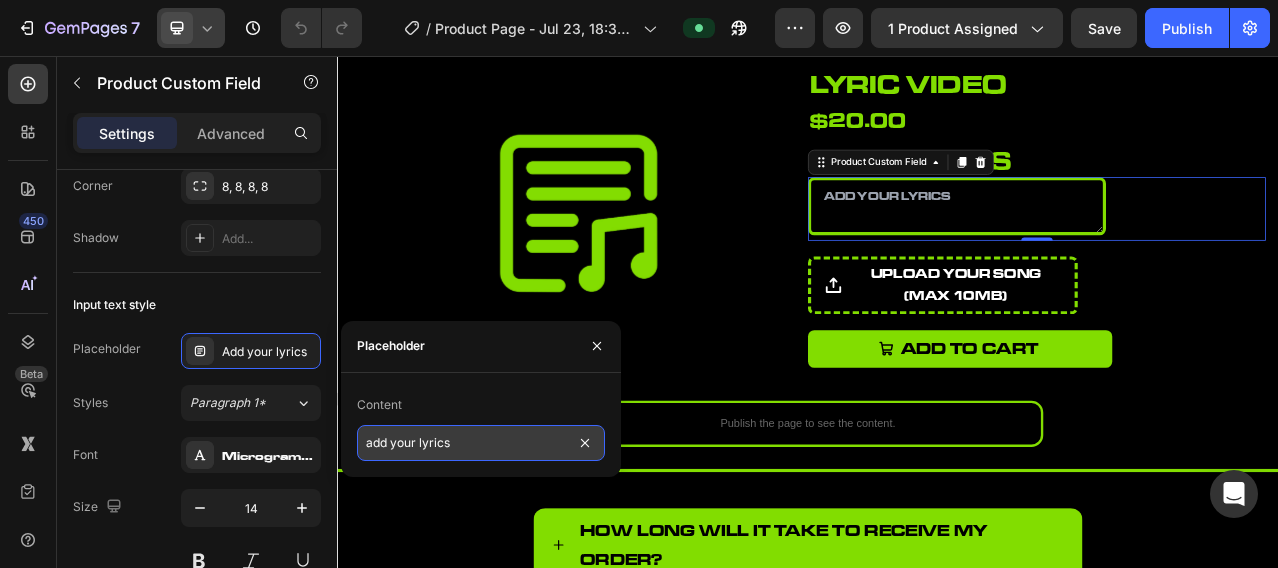 paste on "each line separately" 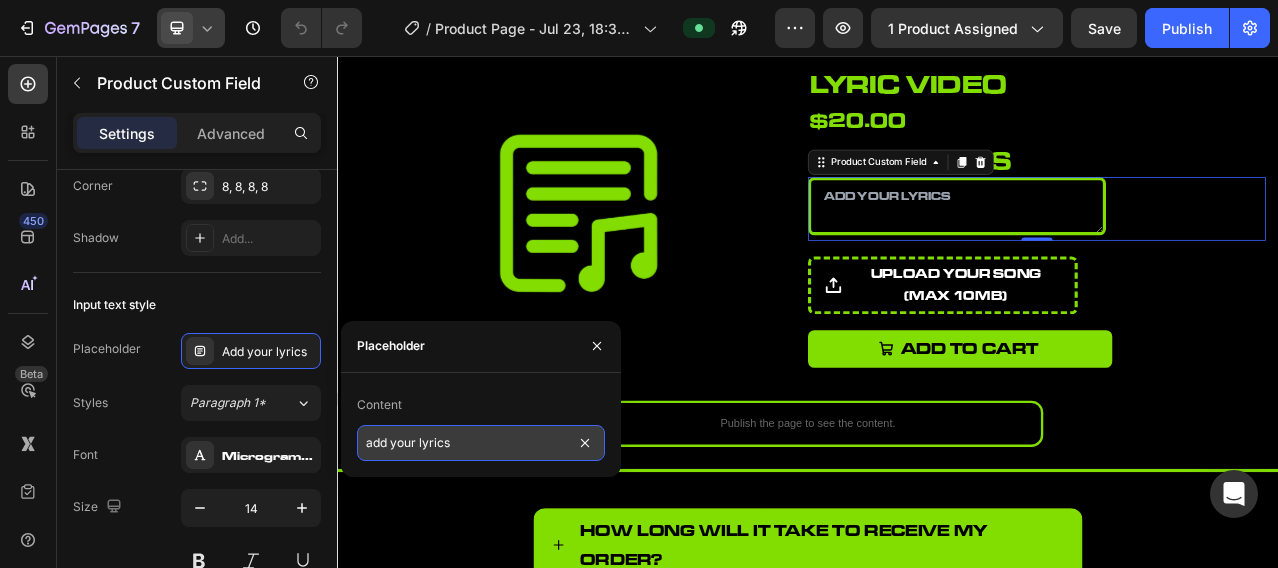 type on "add your lyrics each line separately" 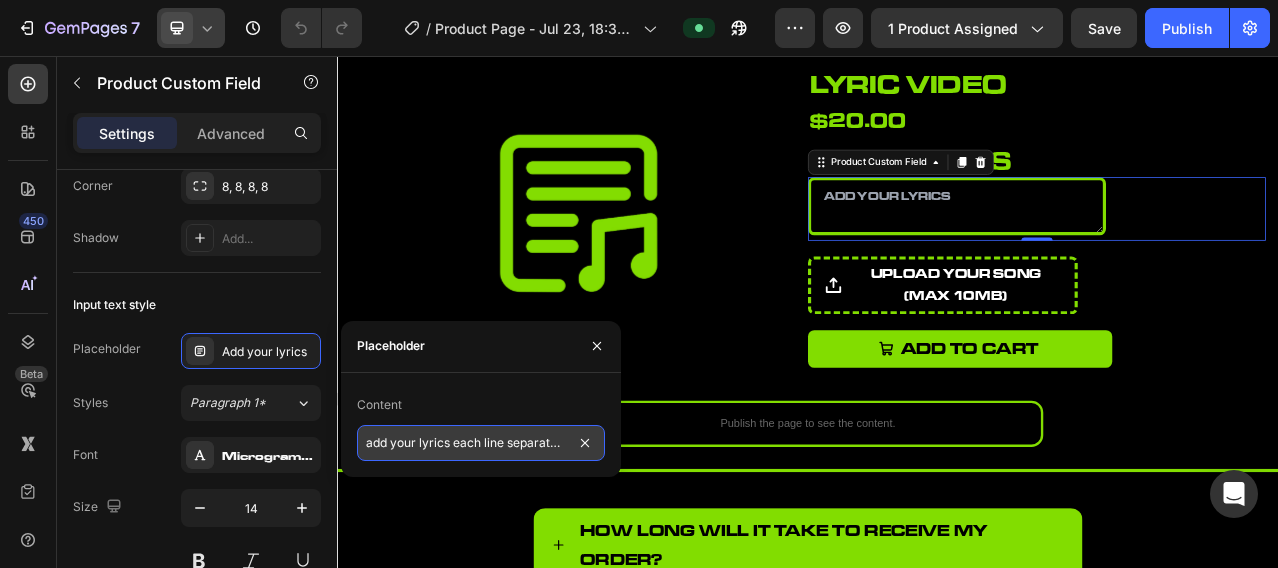 scroll, scrollTop: 0, scrollLeft: 2, axis: horizontal 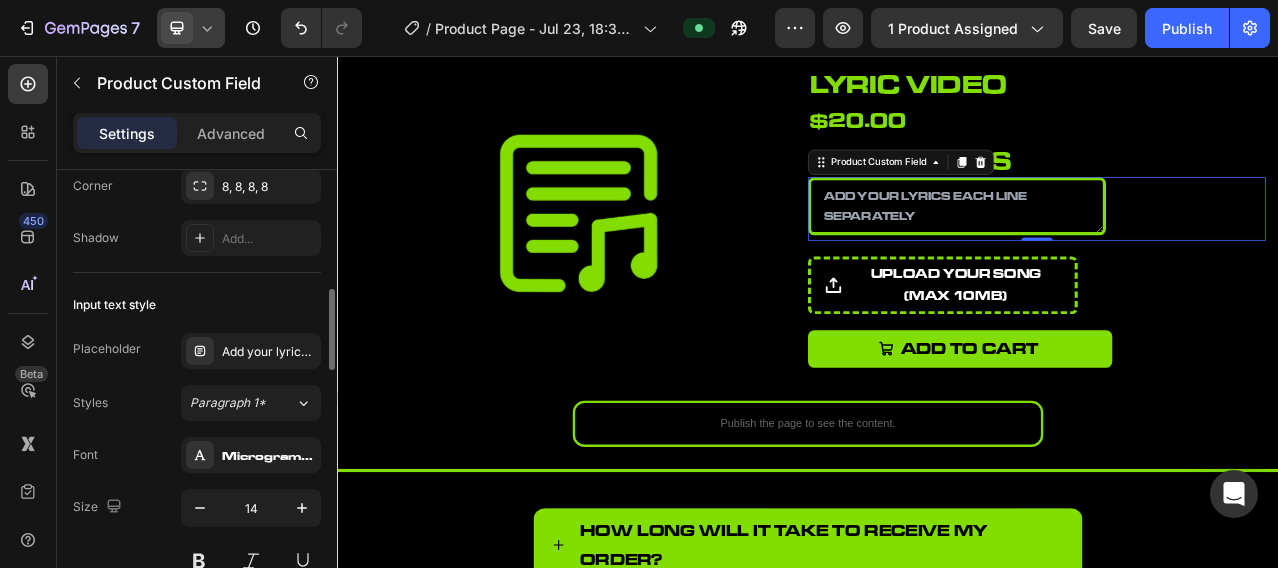 click on "Styles Paragraph 1*" at bounding box center [197, 403] 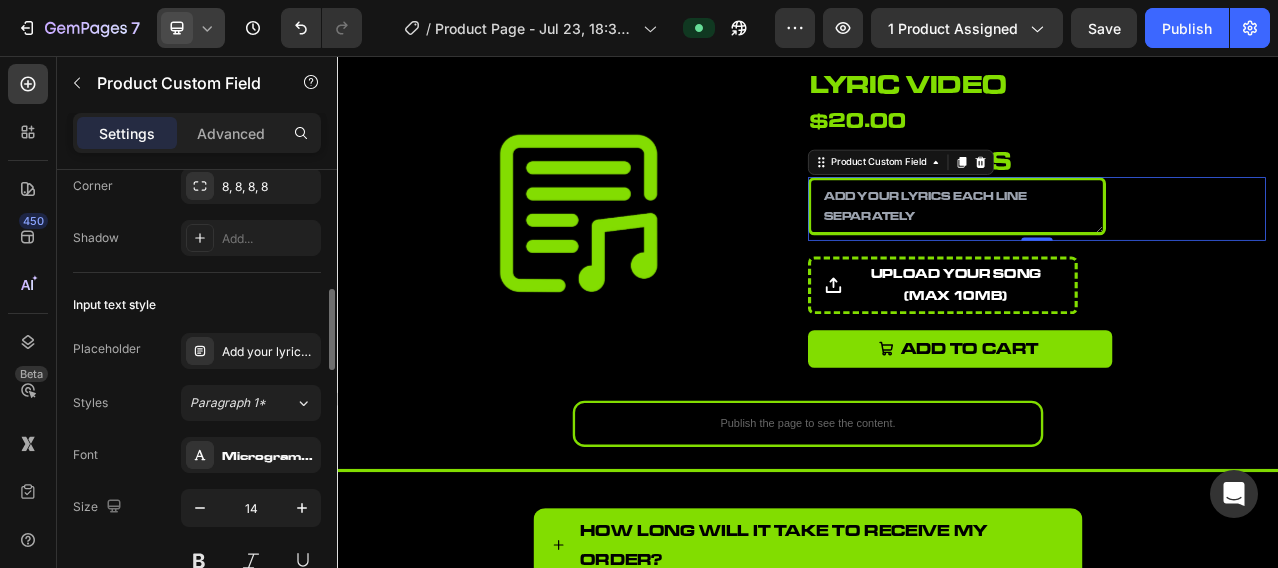 scroll, scrollTop: 0, scrollLeft: 0, axis: both 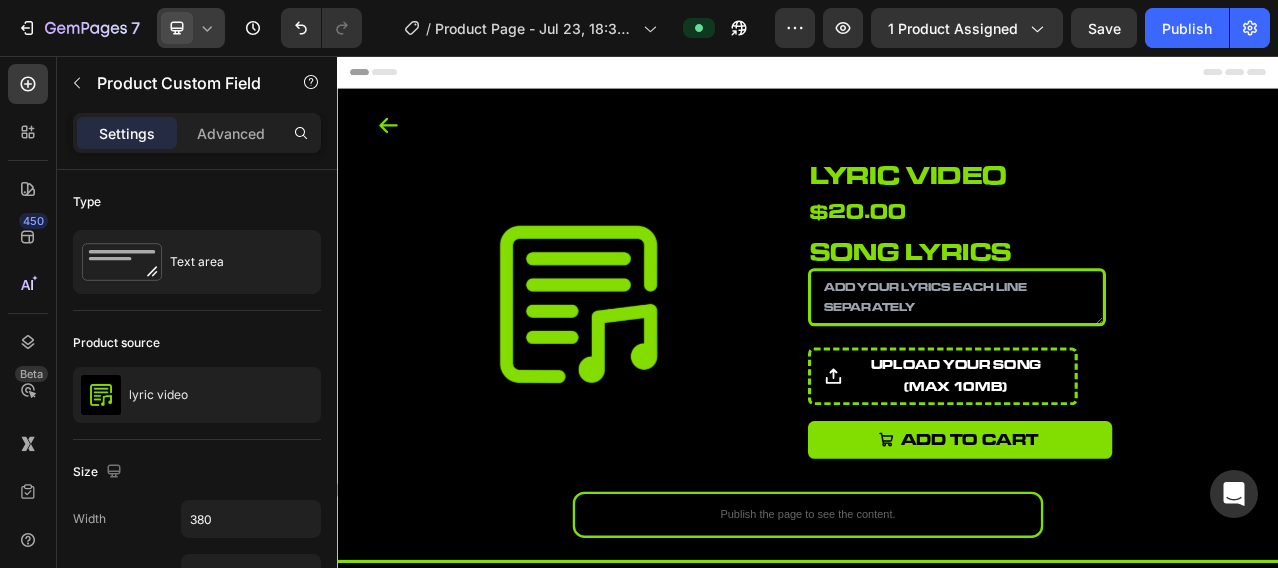 click on "7  Version history  /  Product Page - Jul 23, 18:32:40 Preview 1 product assigned  Save   Publish" 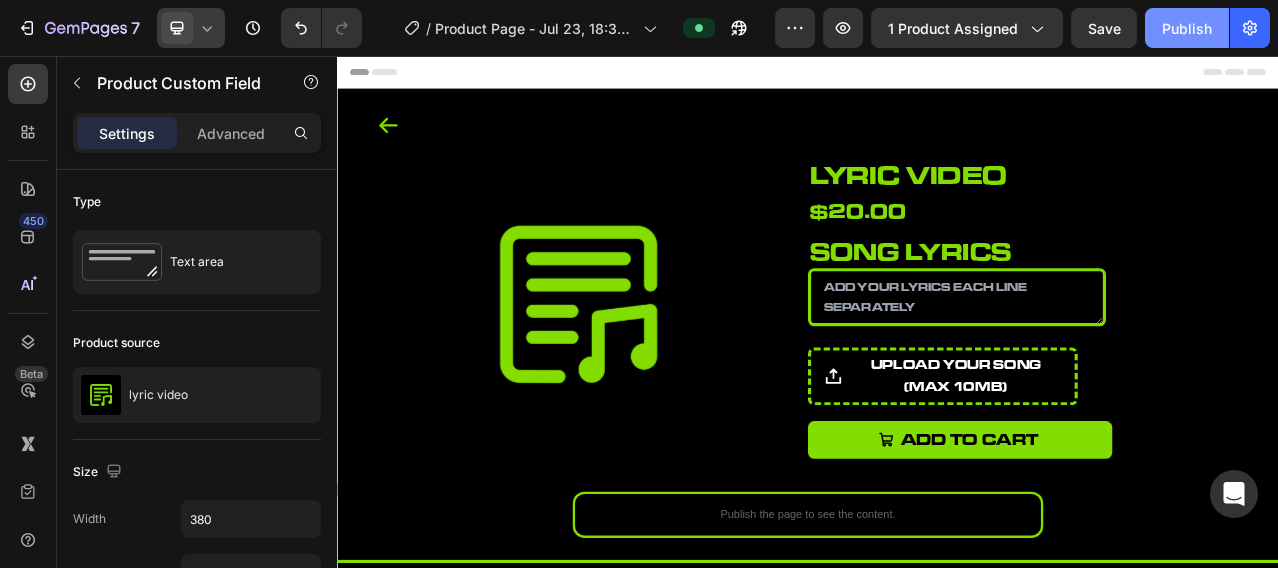 click on "Publish" 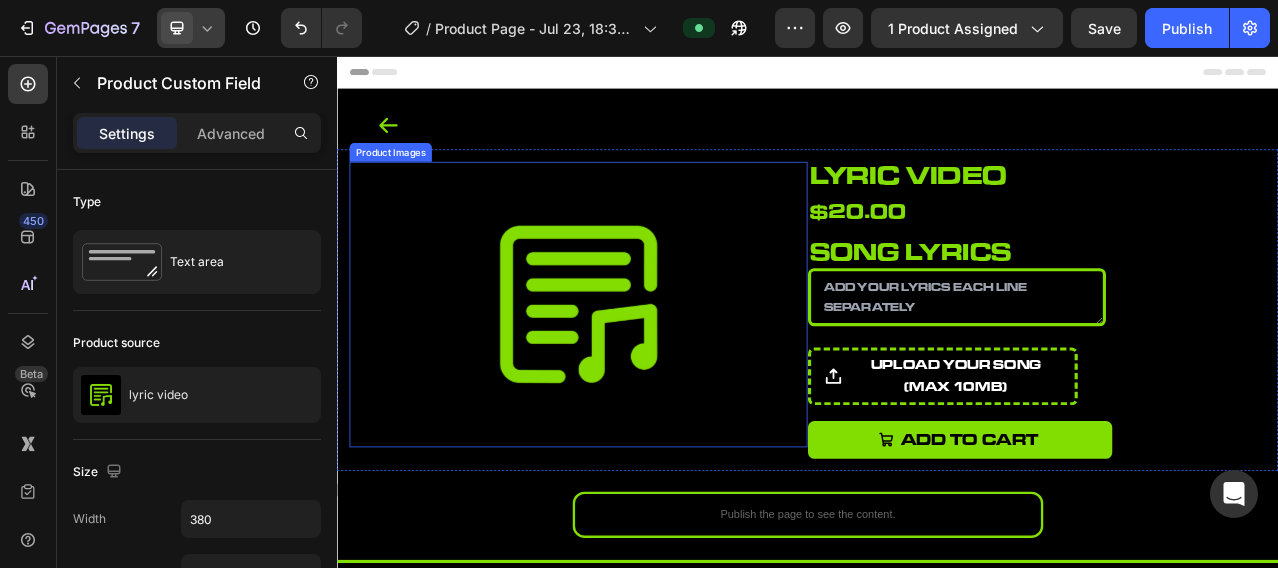 scroll, scrollTop: 166, scrollLeft: 0, axis: vertical 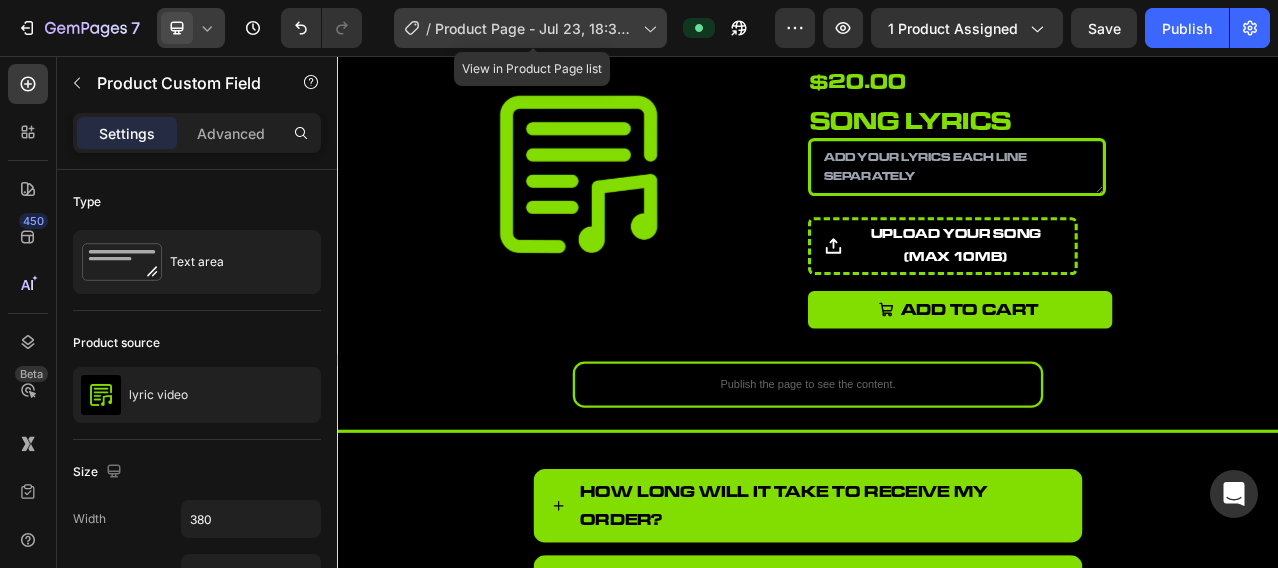 click on "Product Page - Jul 23, 18:32:40" at bounding box center (535, 28) 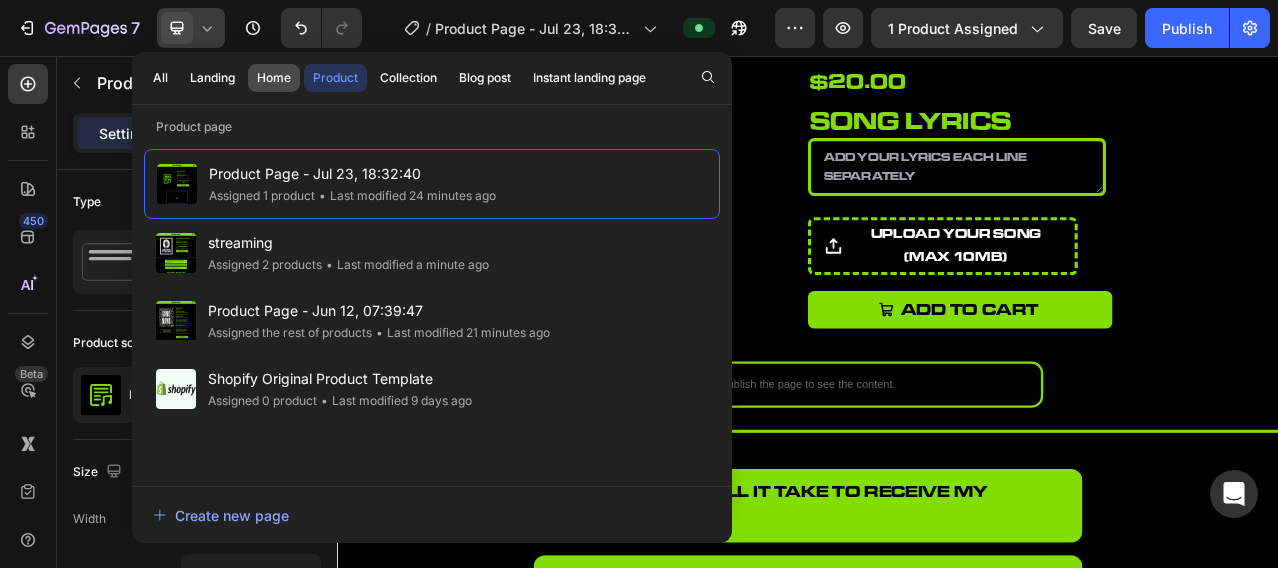 click on "Home" 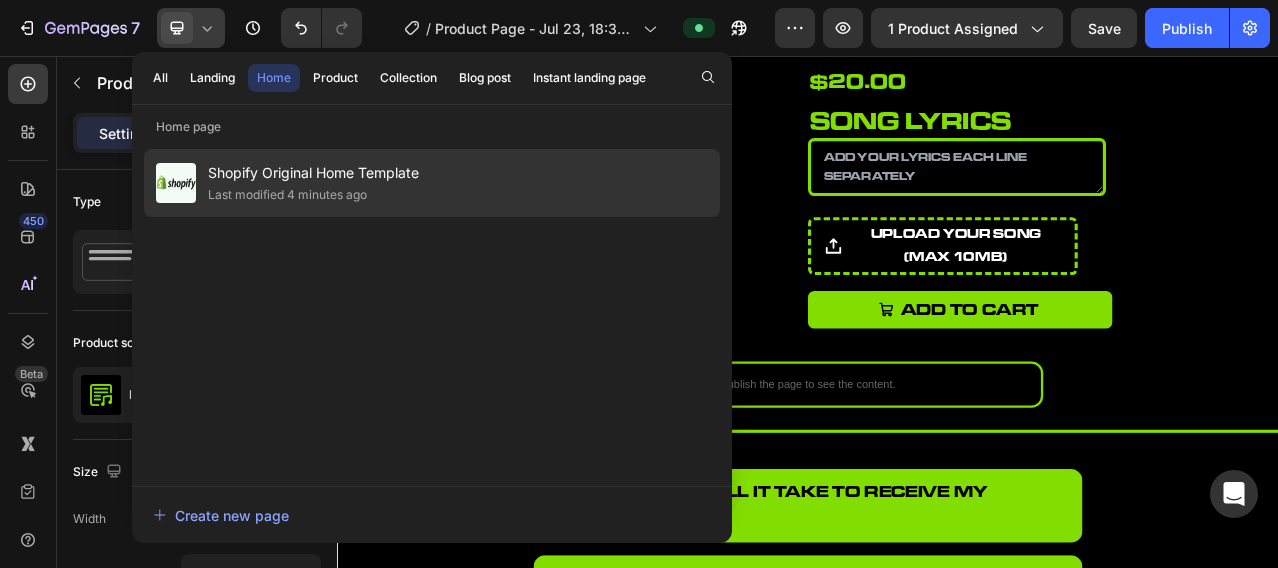 click on "Shopify Original Home Template" at bounding box center [313, 173] 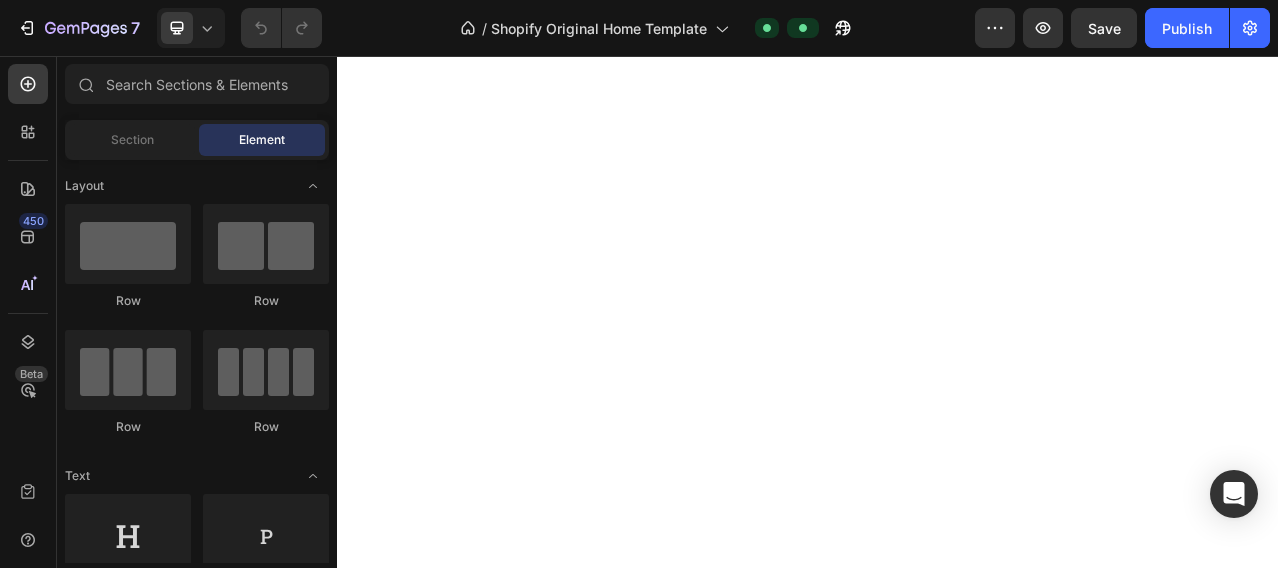 scroll, scrollTop: 0, scrollLeft: 0, axis: both 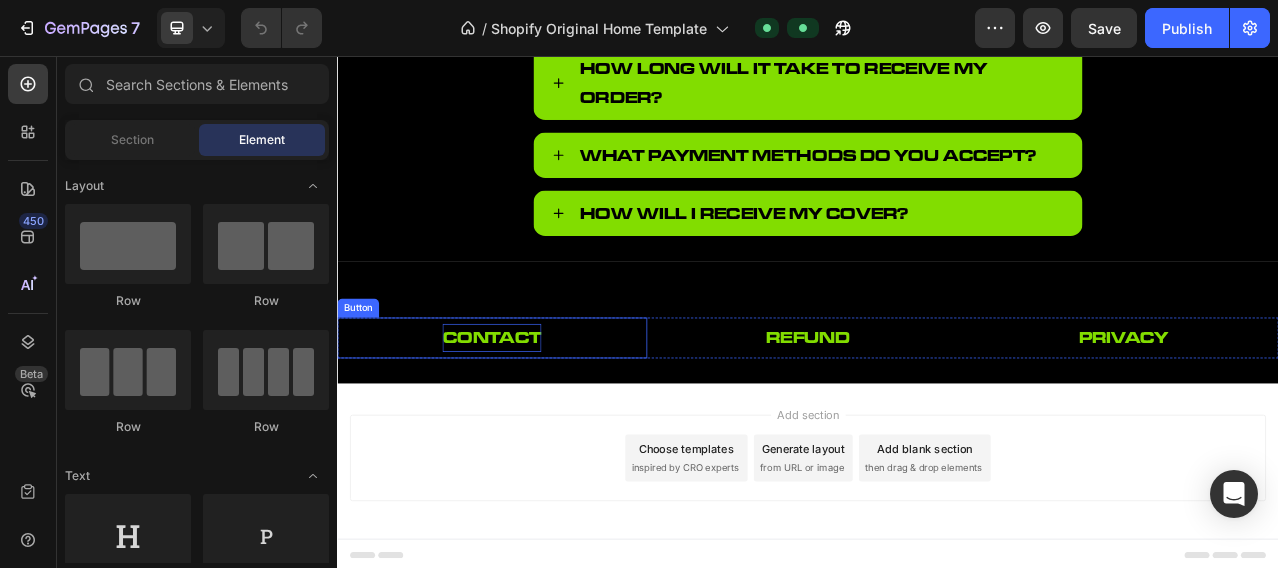 click on "contact" at bounding box center [534, 415] 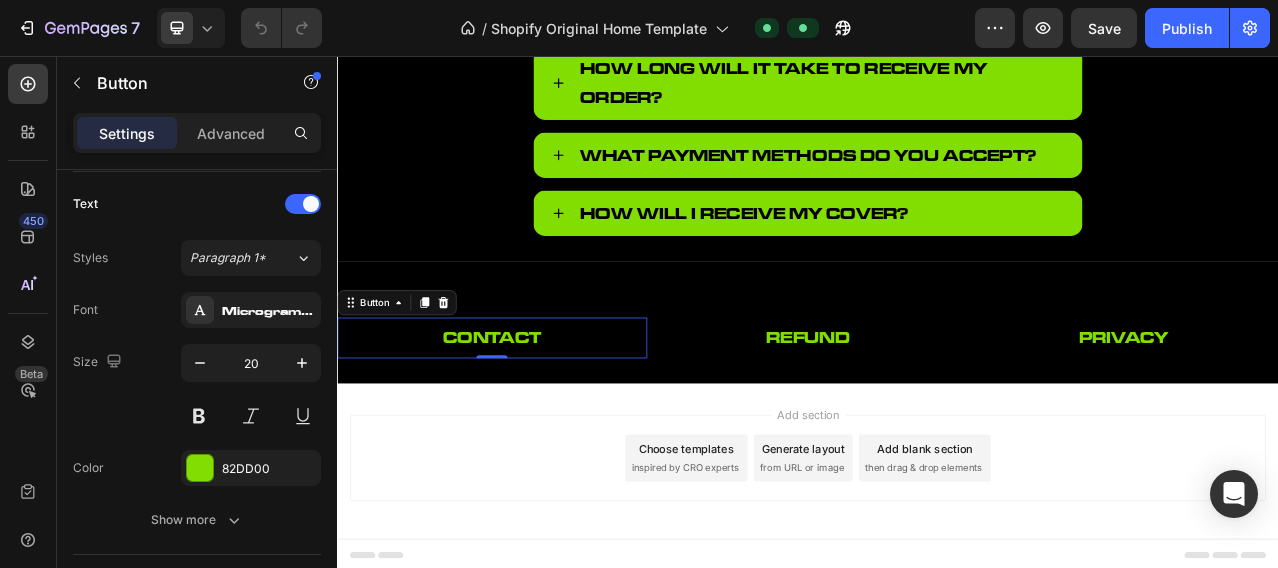 scroll, scrollTop: 974, scrollLeft: 0, axis: vertical 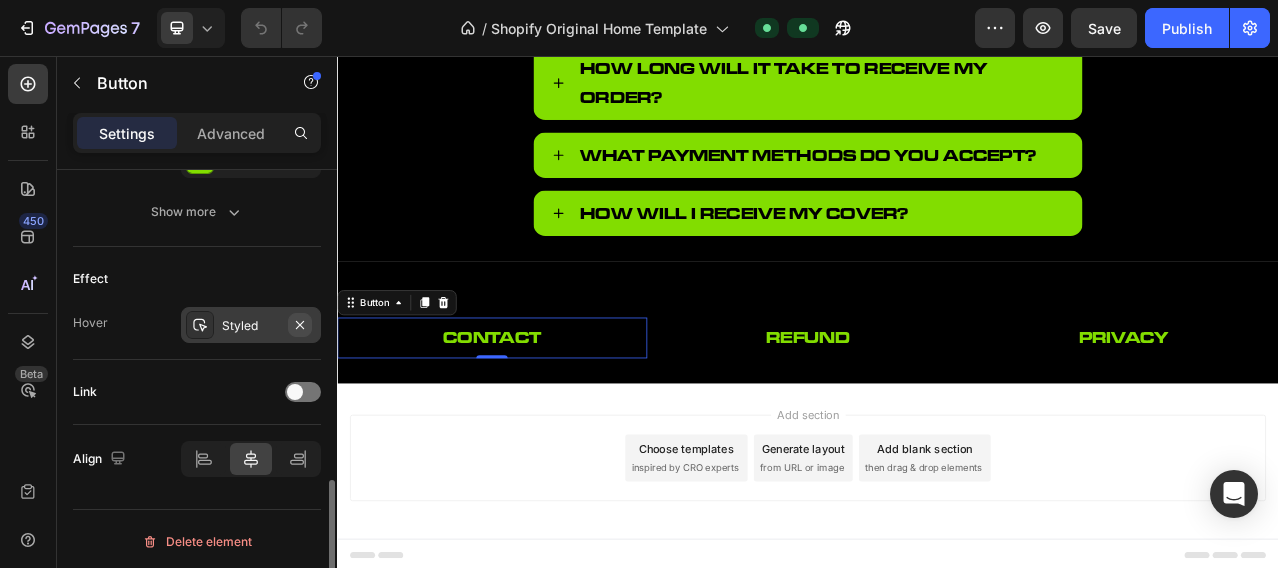 click 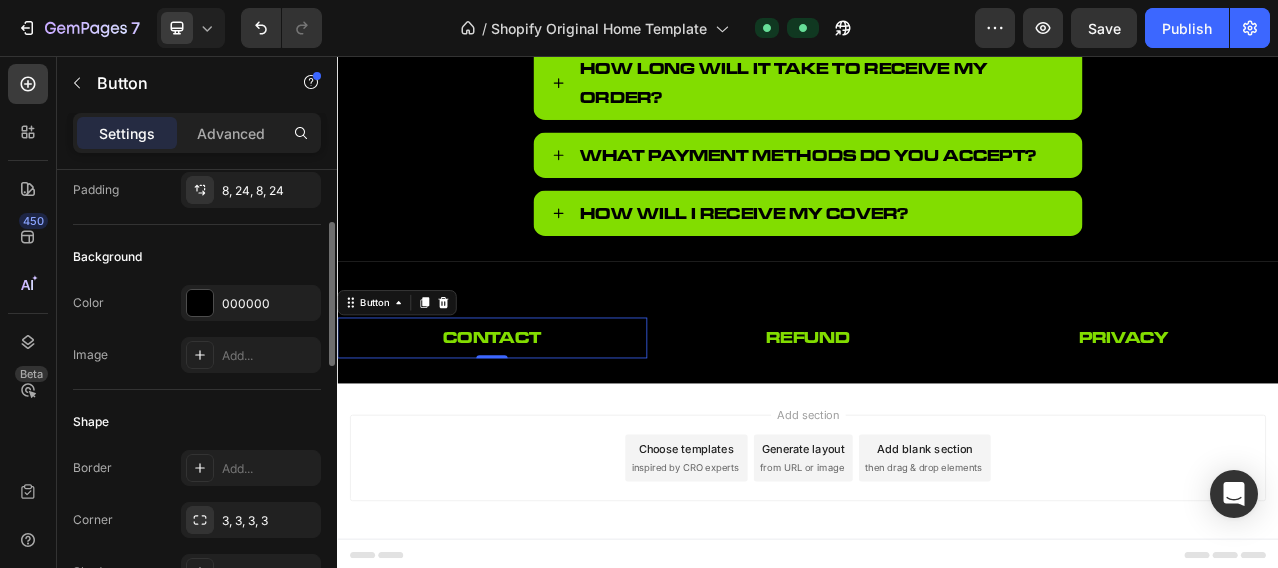 scroll, scrollTop: 0, scrollLeft: 0, axis: both 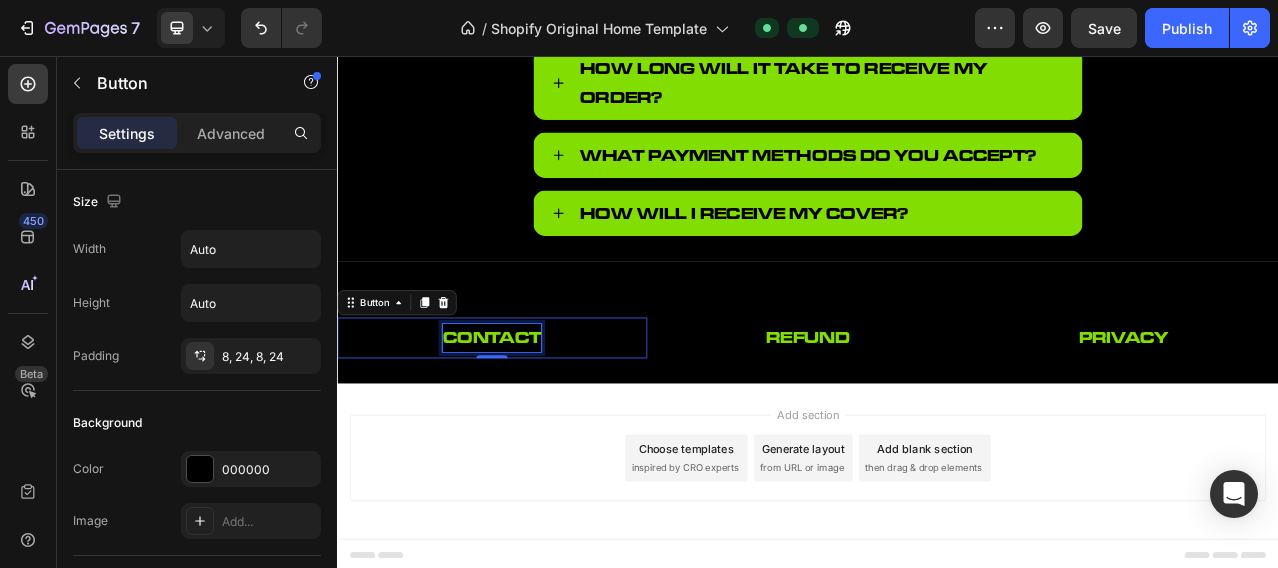 click on "contact" at bounding box center (534, 415) 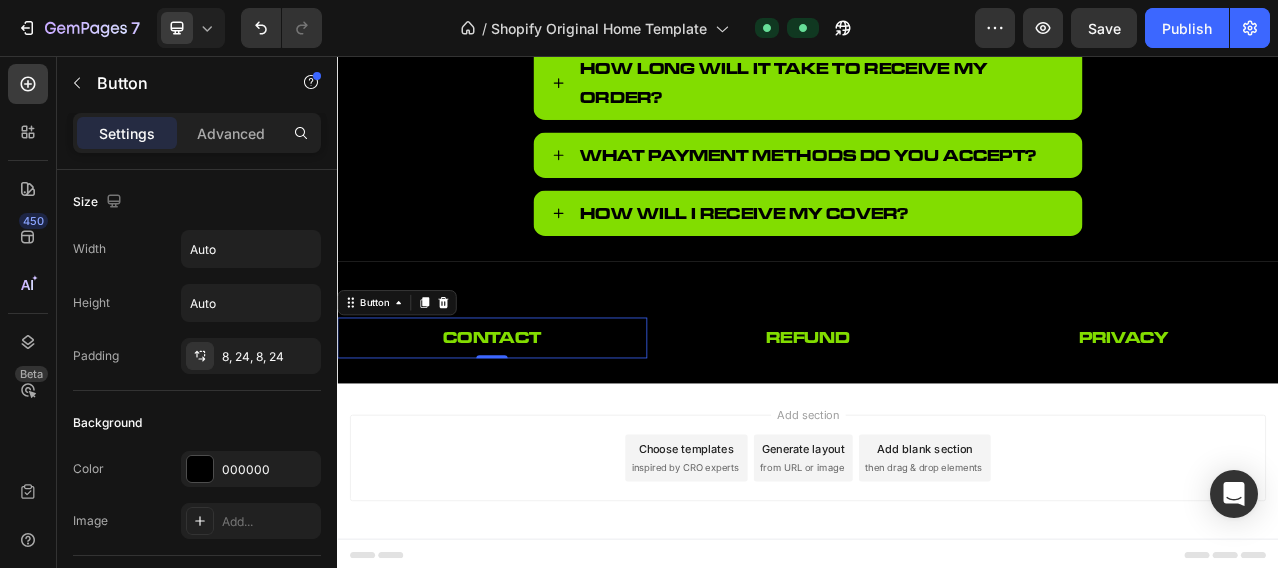 click on "contact" at bounding box center (534, 415) 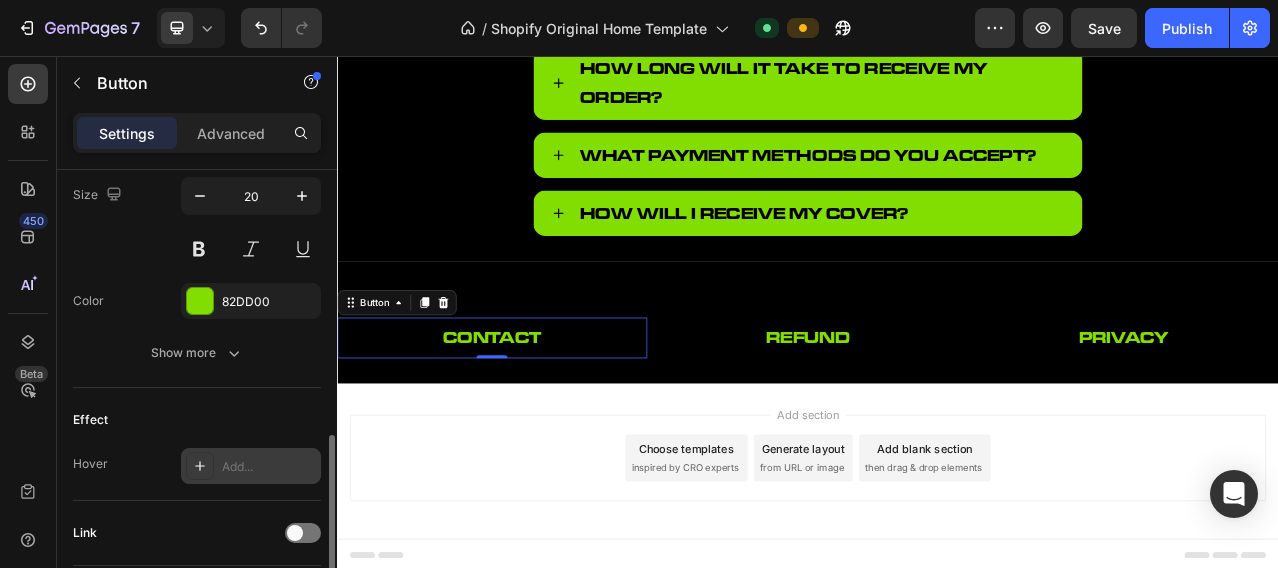 scroll, scrollTop: 974, scrollLeft: 0, axis: vertical 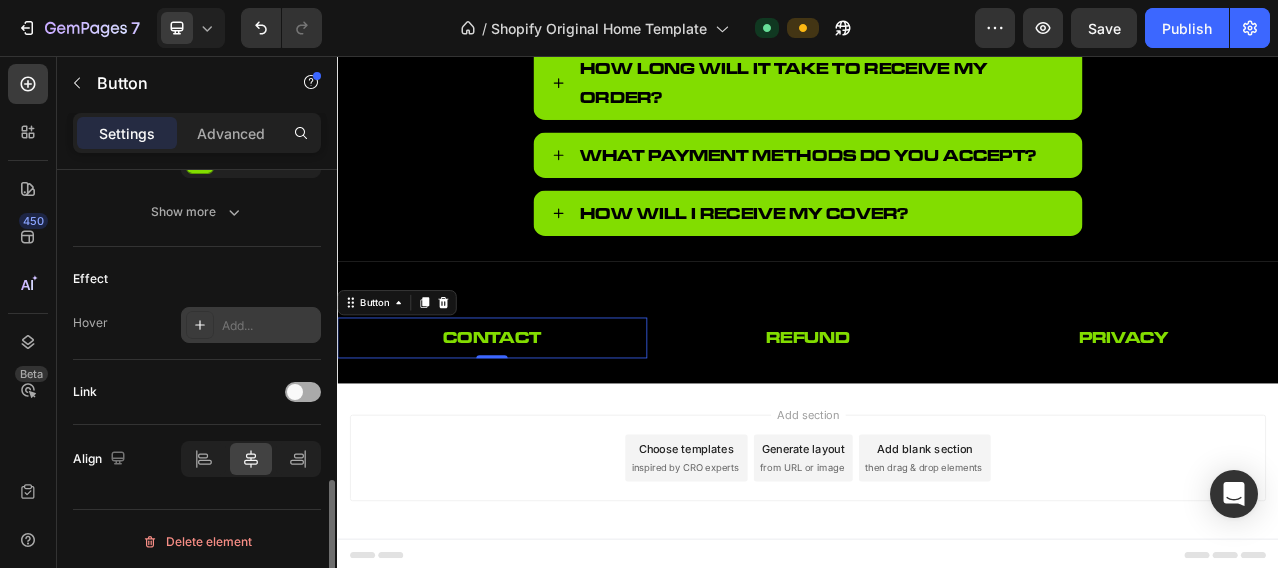 click at bounding box center [295, 392] 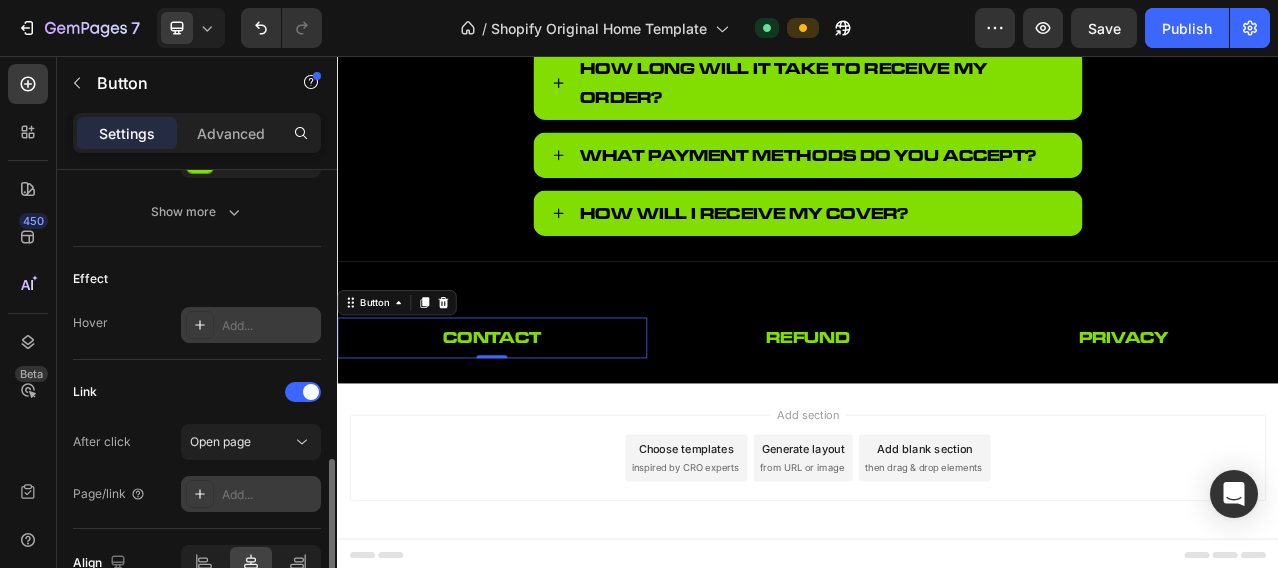 click on "Add..." at bounding box center (269, 495) 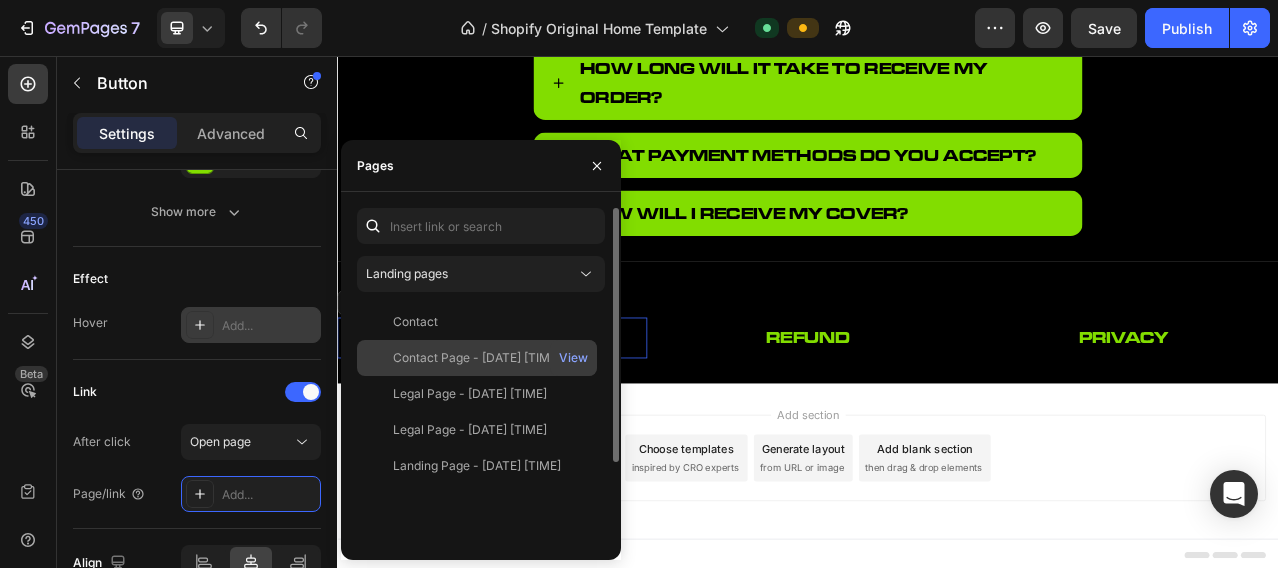 click on "Contact Page - Jun 17, 21:37:33" 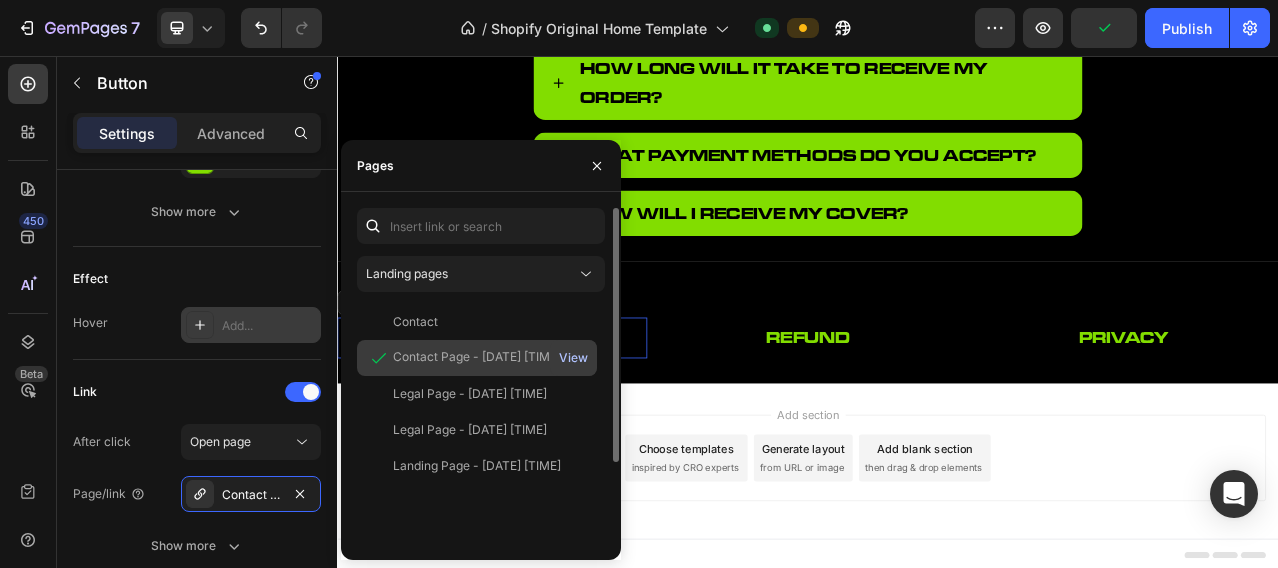 click on "View" at bounding box center (573, 358) 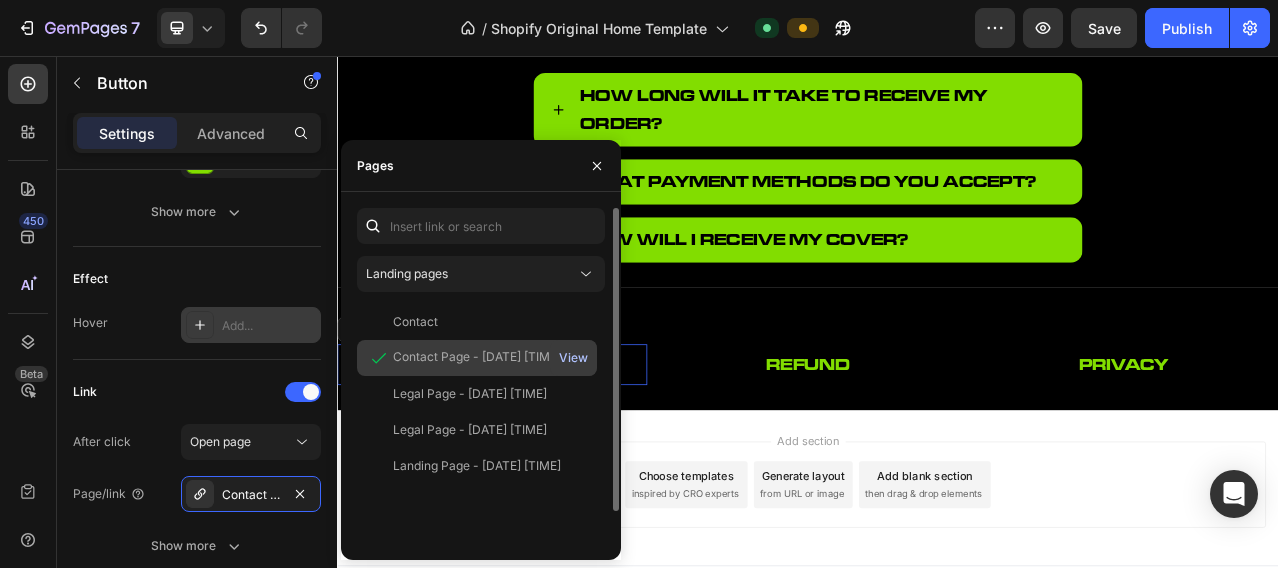 scroll, scrollTop: 2605, scrollLeft: 0, axis: vertical 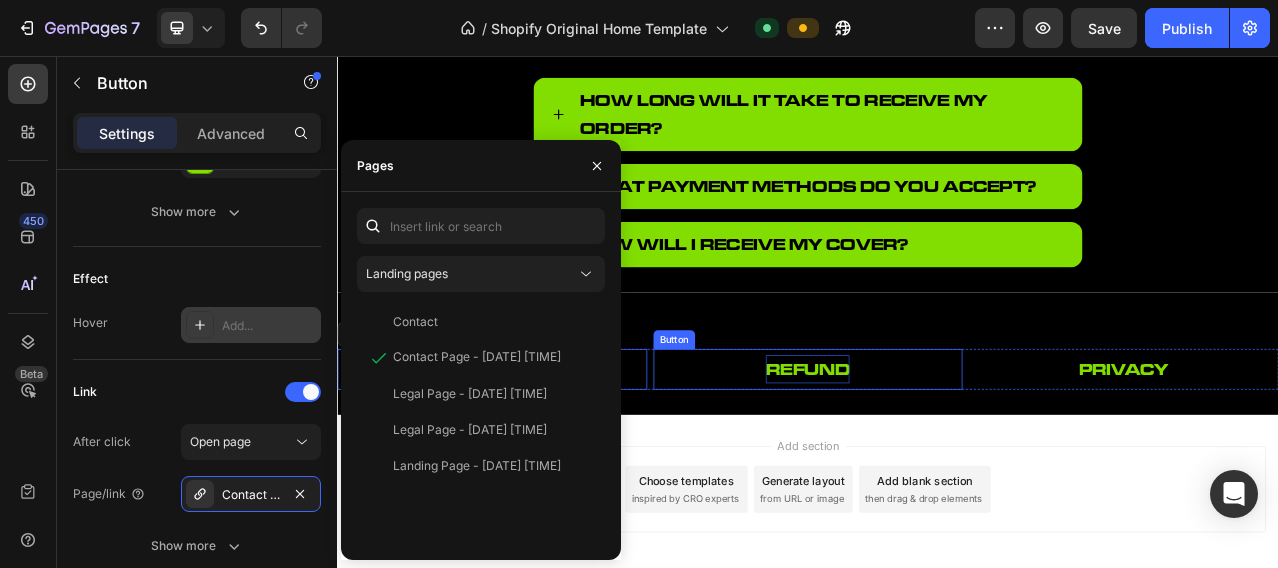 click on "refund" at bounding box center [936, 455] 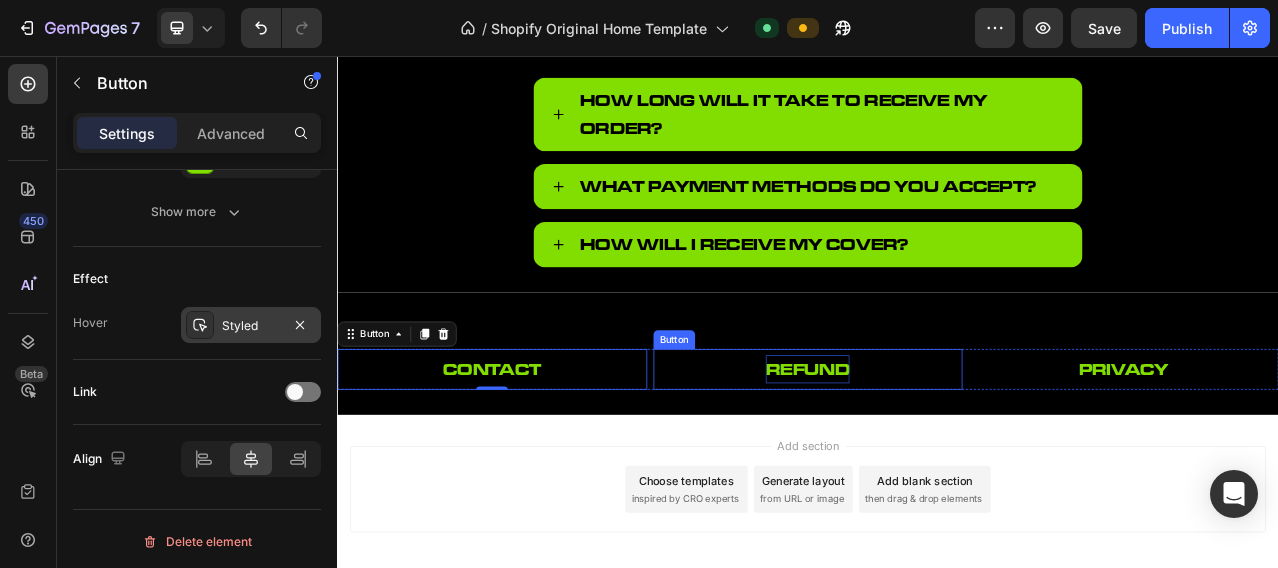 scroll, scrollTop: 974, scrollLeft: 0, axis: vertical 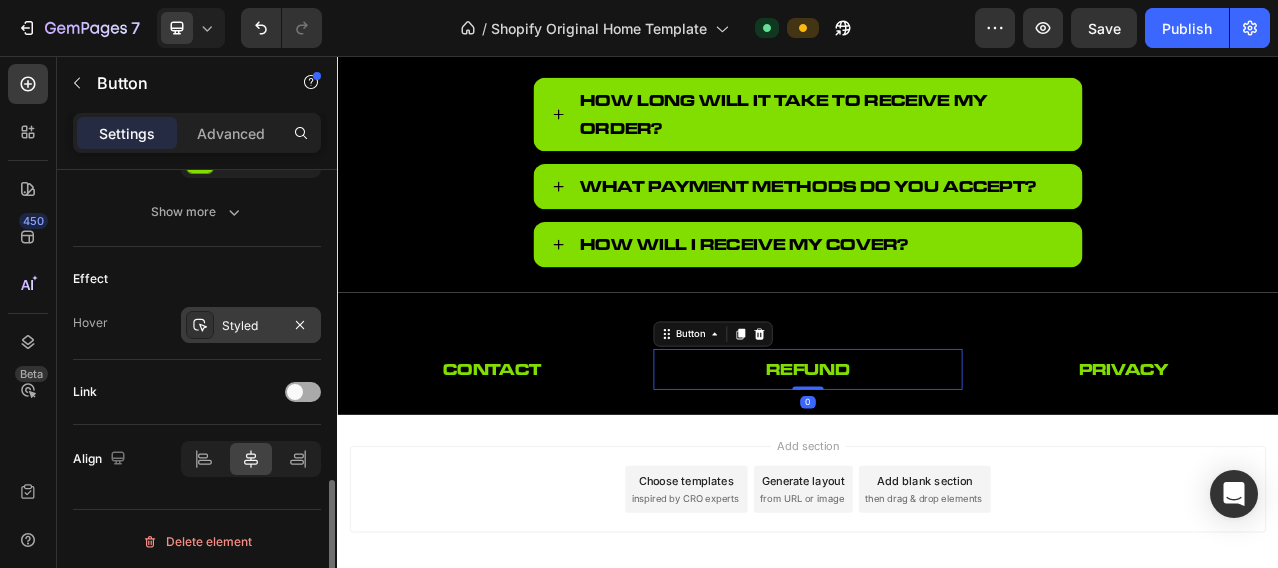click at bounding box center (303, 392) 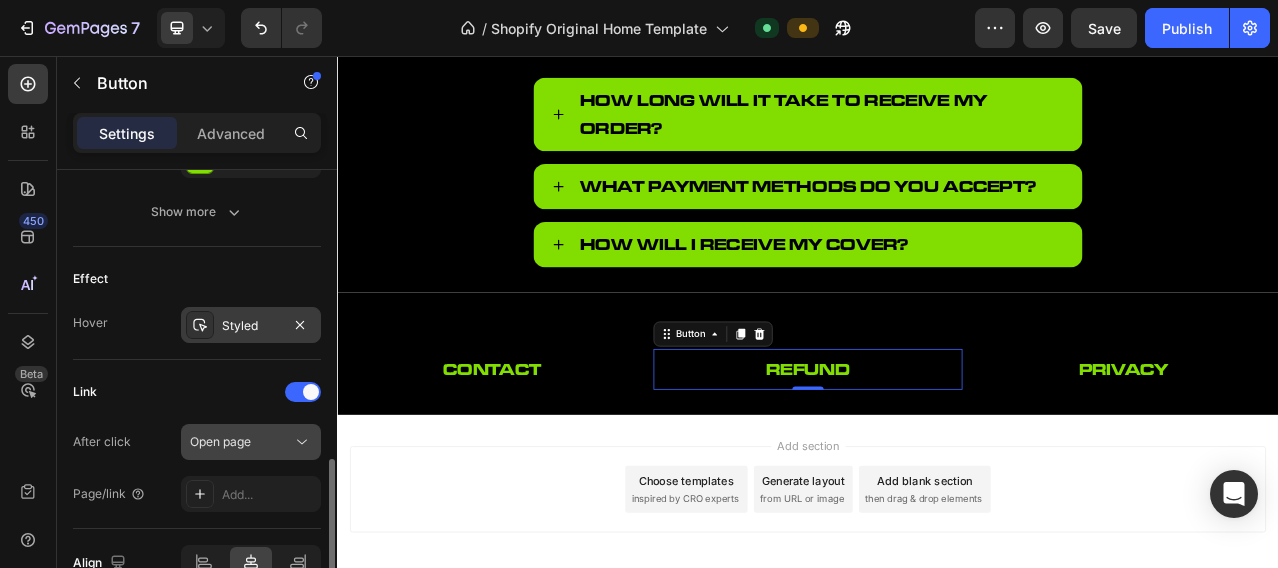click on "Open page" 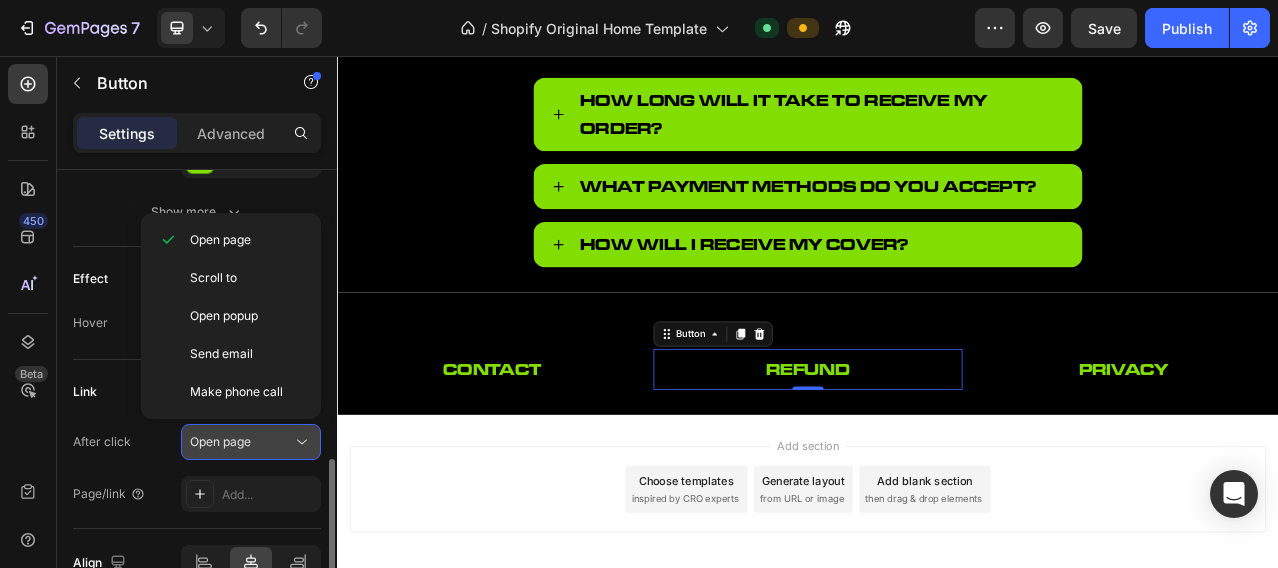 click on "Open page" 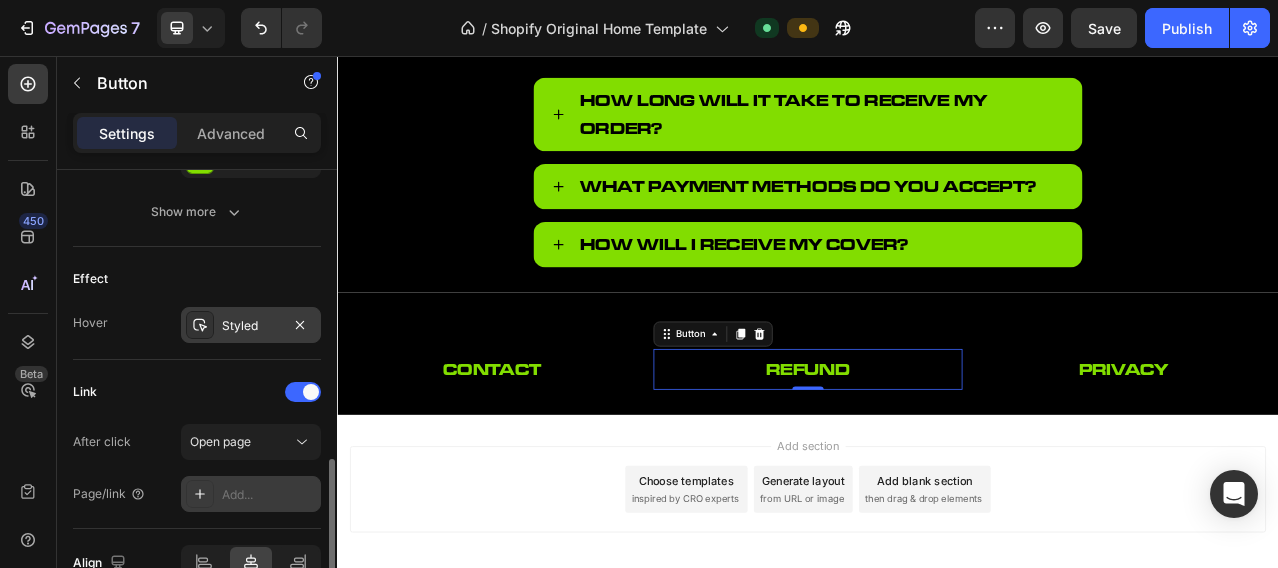 click on "Add..." at bounding box center [269, 495] 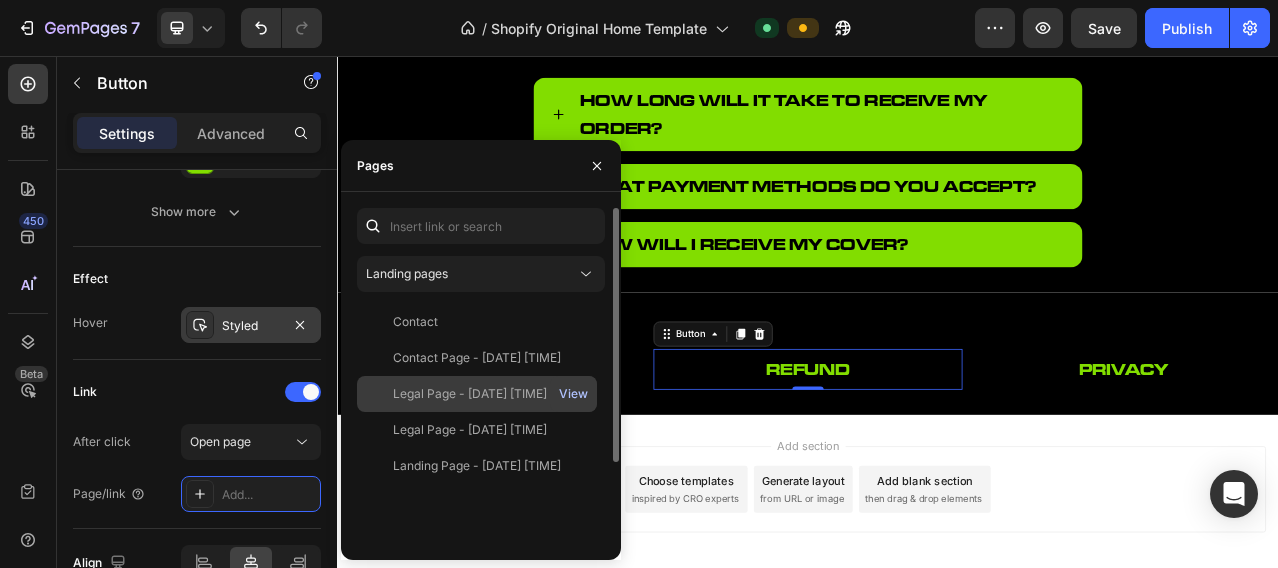 click on "View" at bounding box center (573, 394) 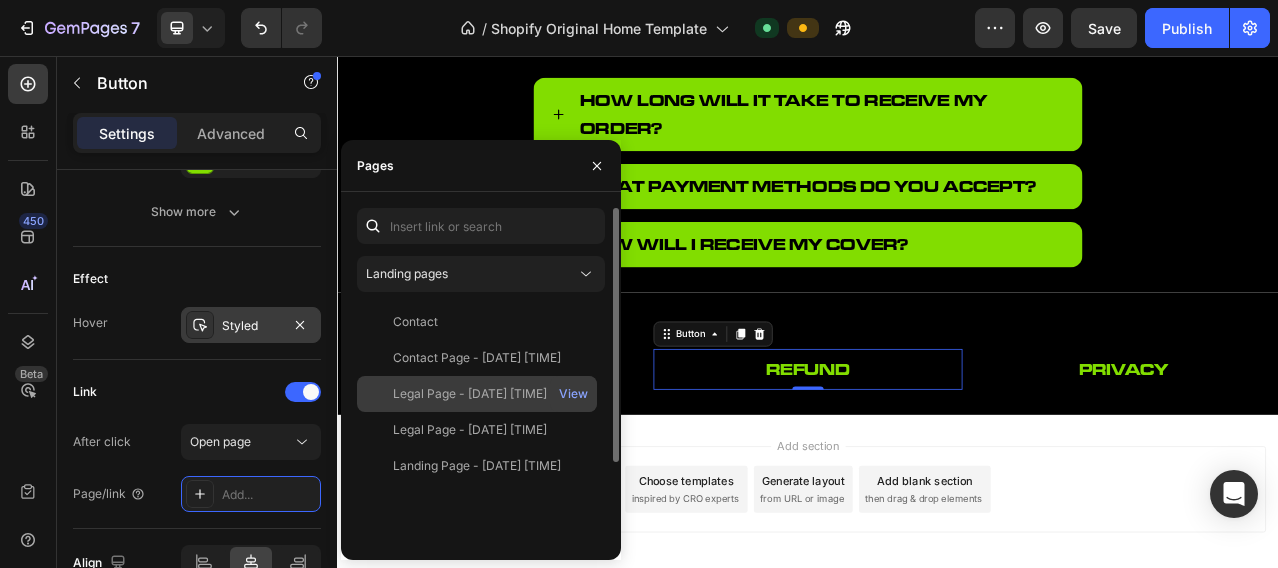 click on "Legal Page - Jun 17, 21:48:04" 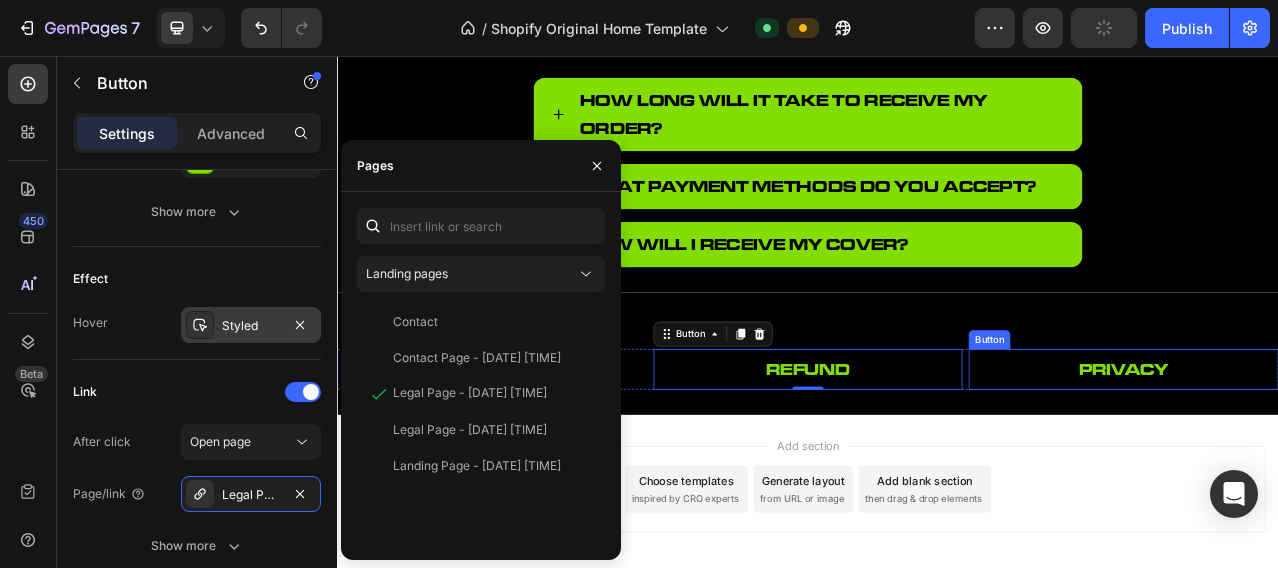 click on "privacy" at bounding box center (1340, 455) 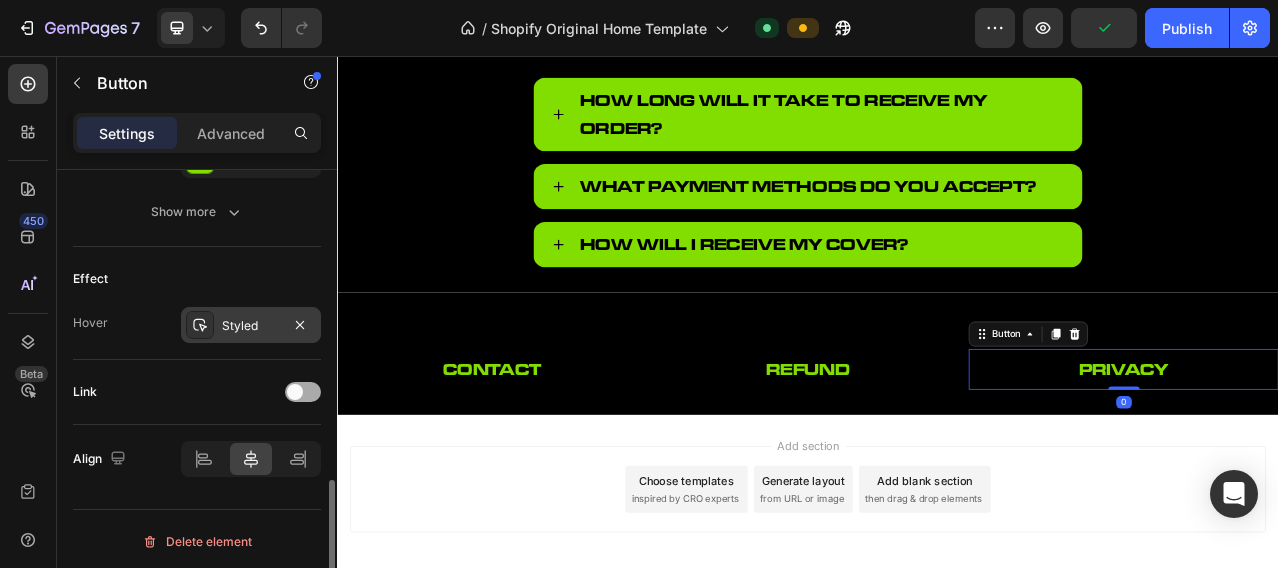 click at bounding box center (303, 392) 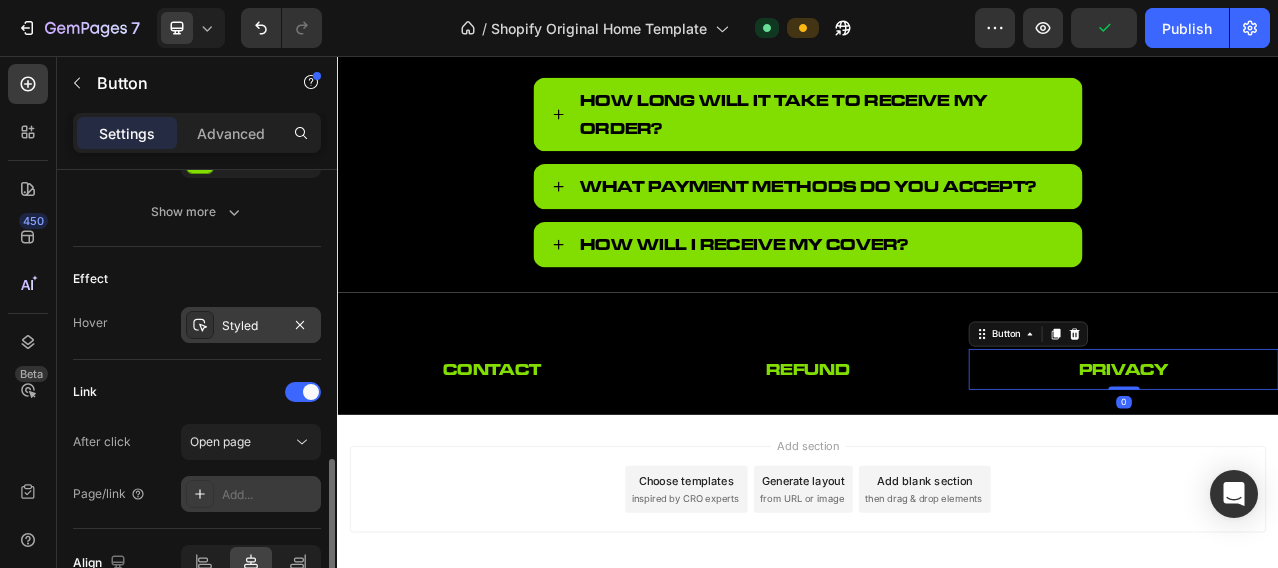 click on "Add..." at bounding box center [269, 495] 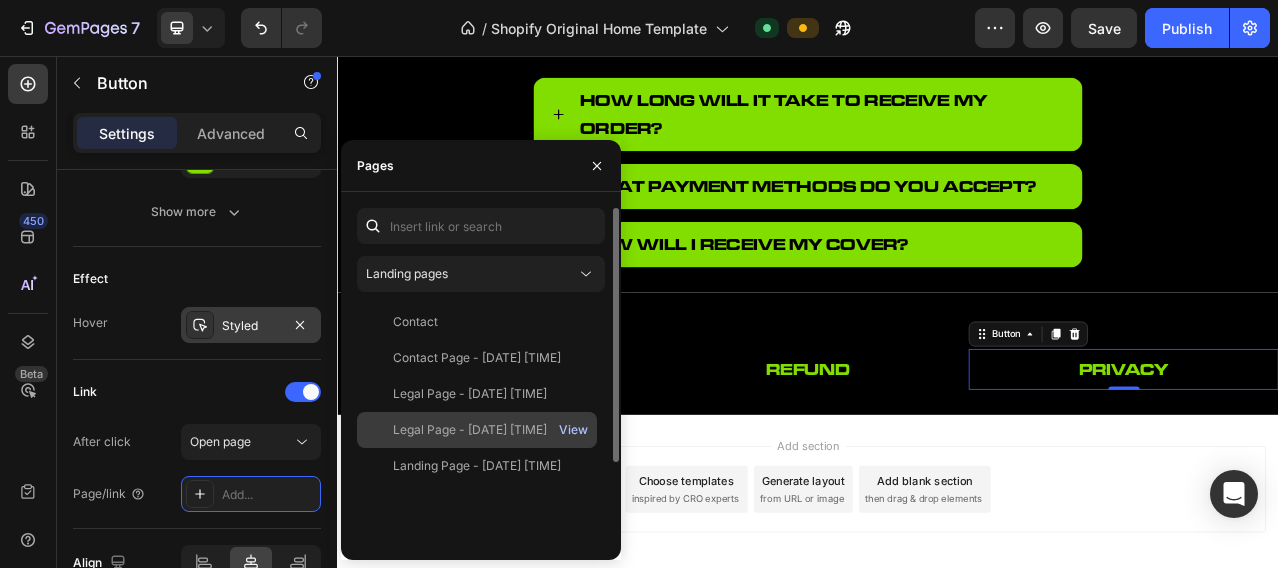 click on "View" at bounding box center [573, 430] 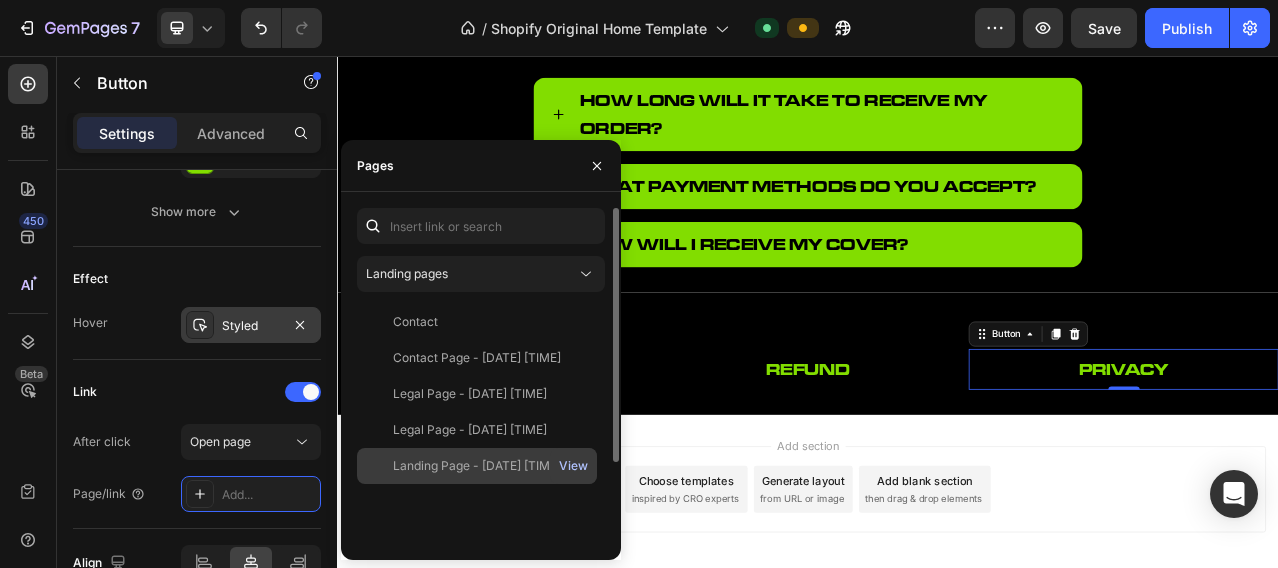 click on "View" at bounding box center [573, 466] 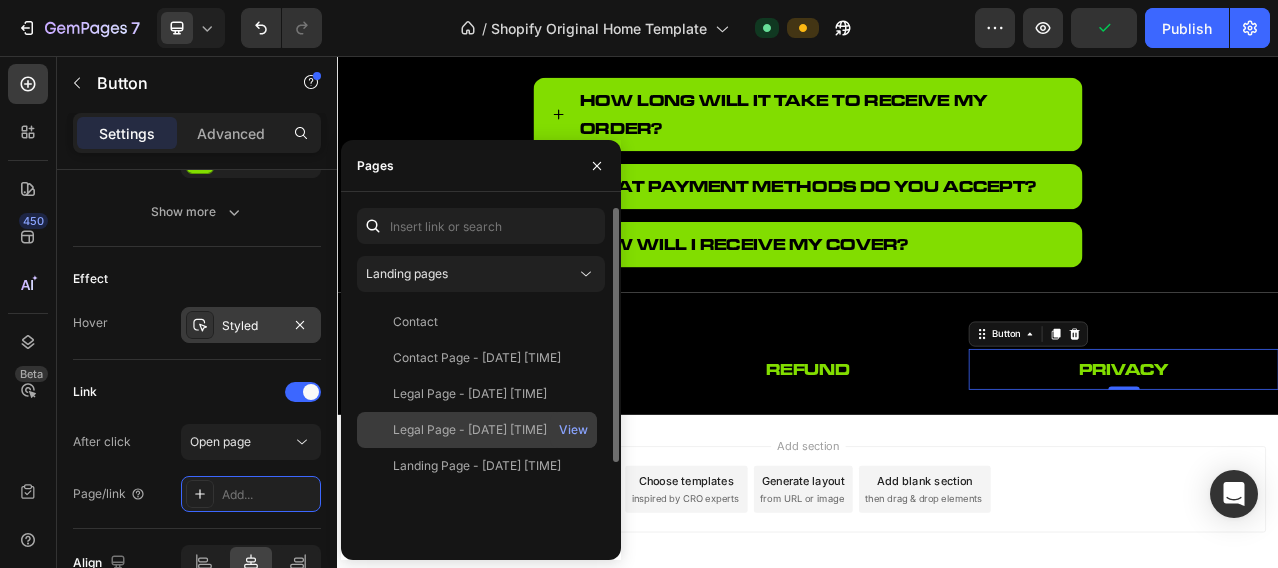 click on "Legal Page - Jun 17, 22:28:33" 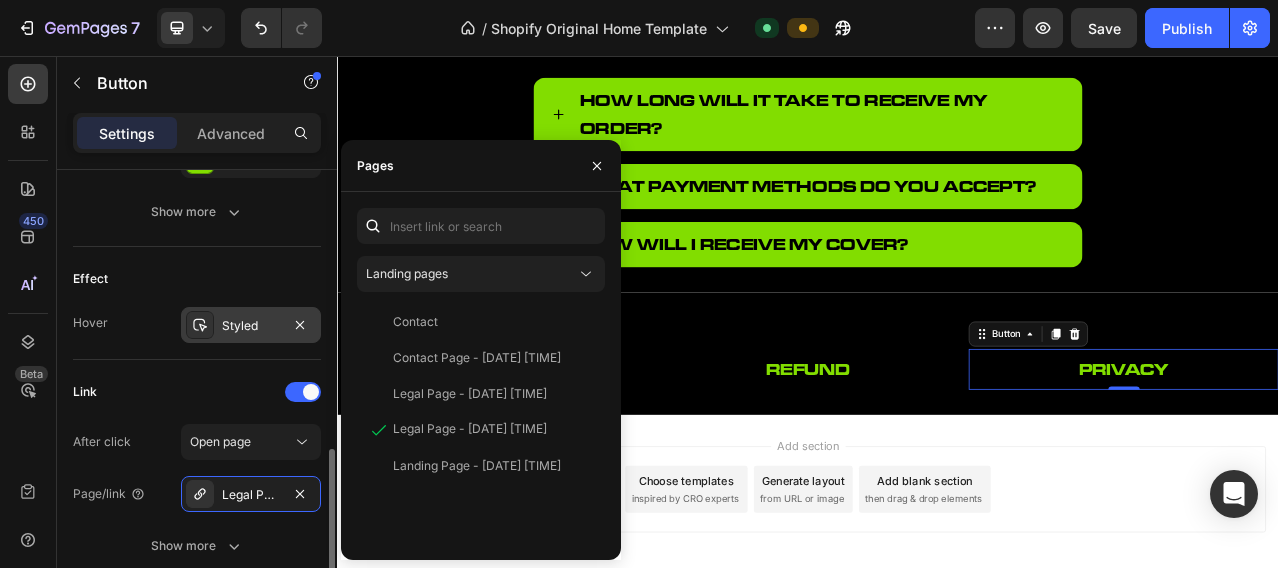 click on "Link After click Open page Page/link Legal Page - Jun 17, 22:28:33 Show more" at bounding box center (197, 470) 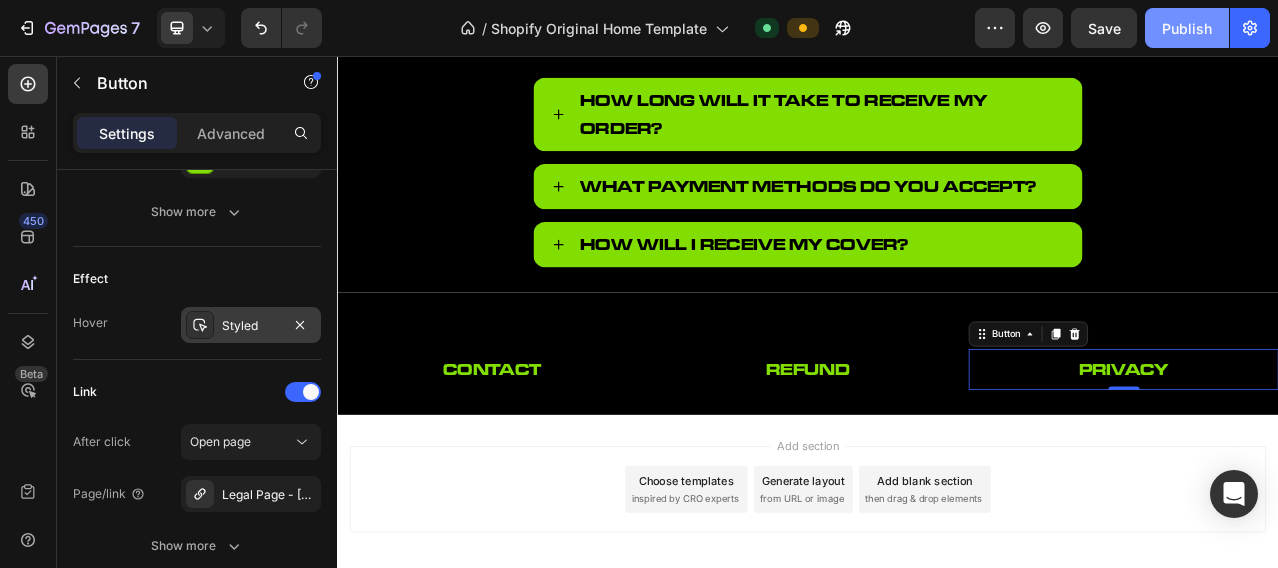 click on "Publish" at bounding box center [1187, 28] 